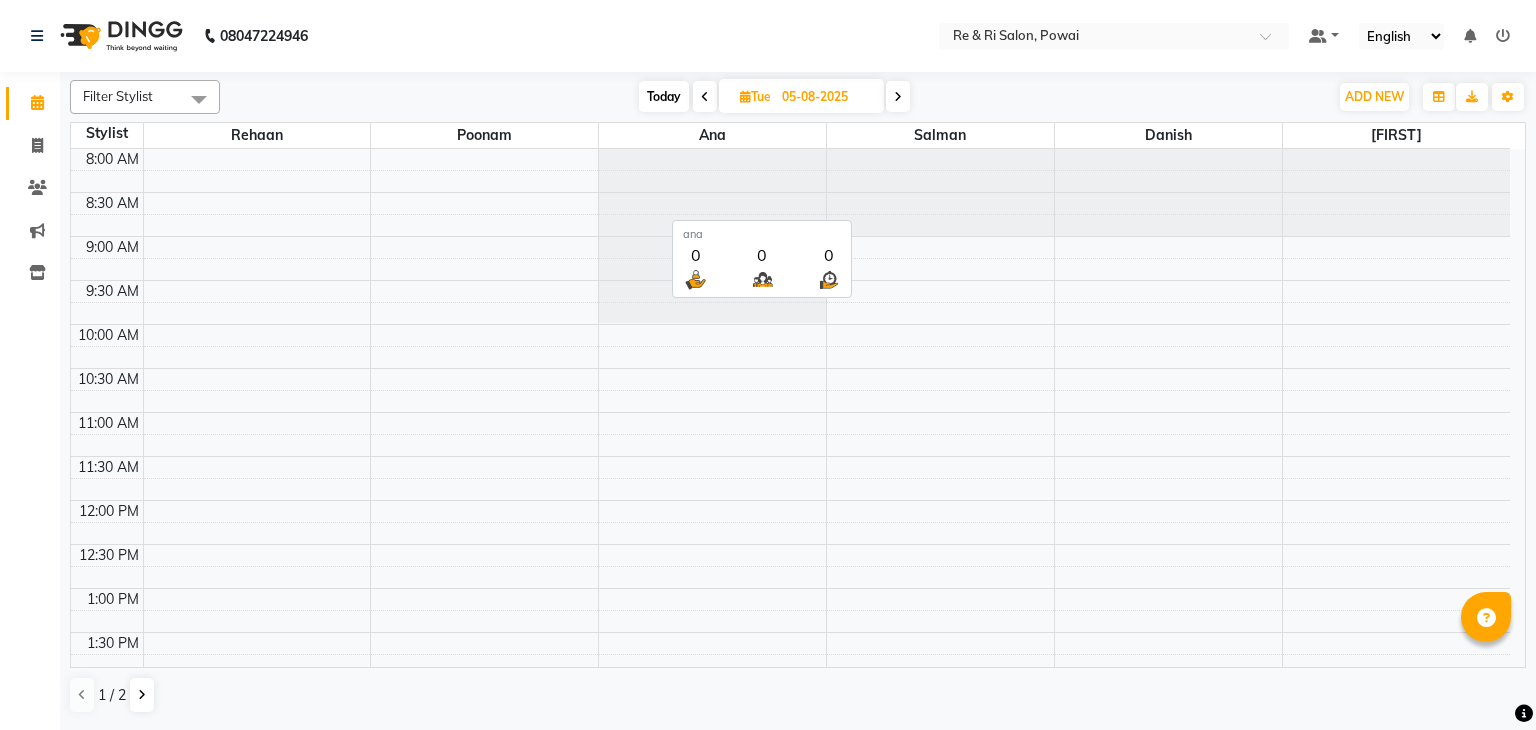 scroll, scrollTop: 0, scrollLeft: 0, axis: both 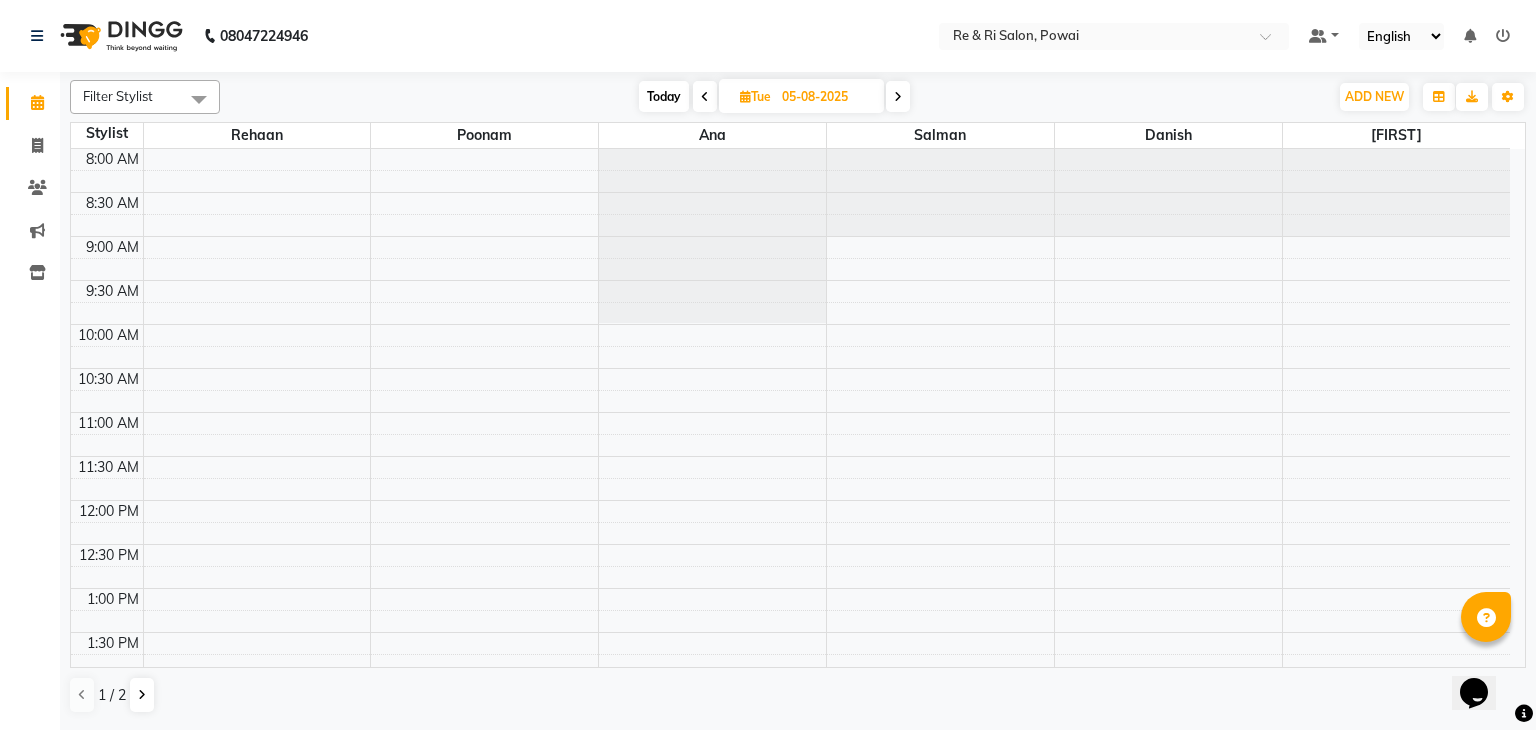 click on "[DATE]" at bounding box center (801, 96) 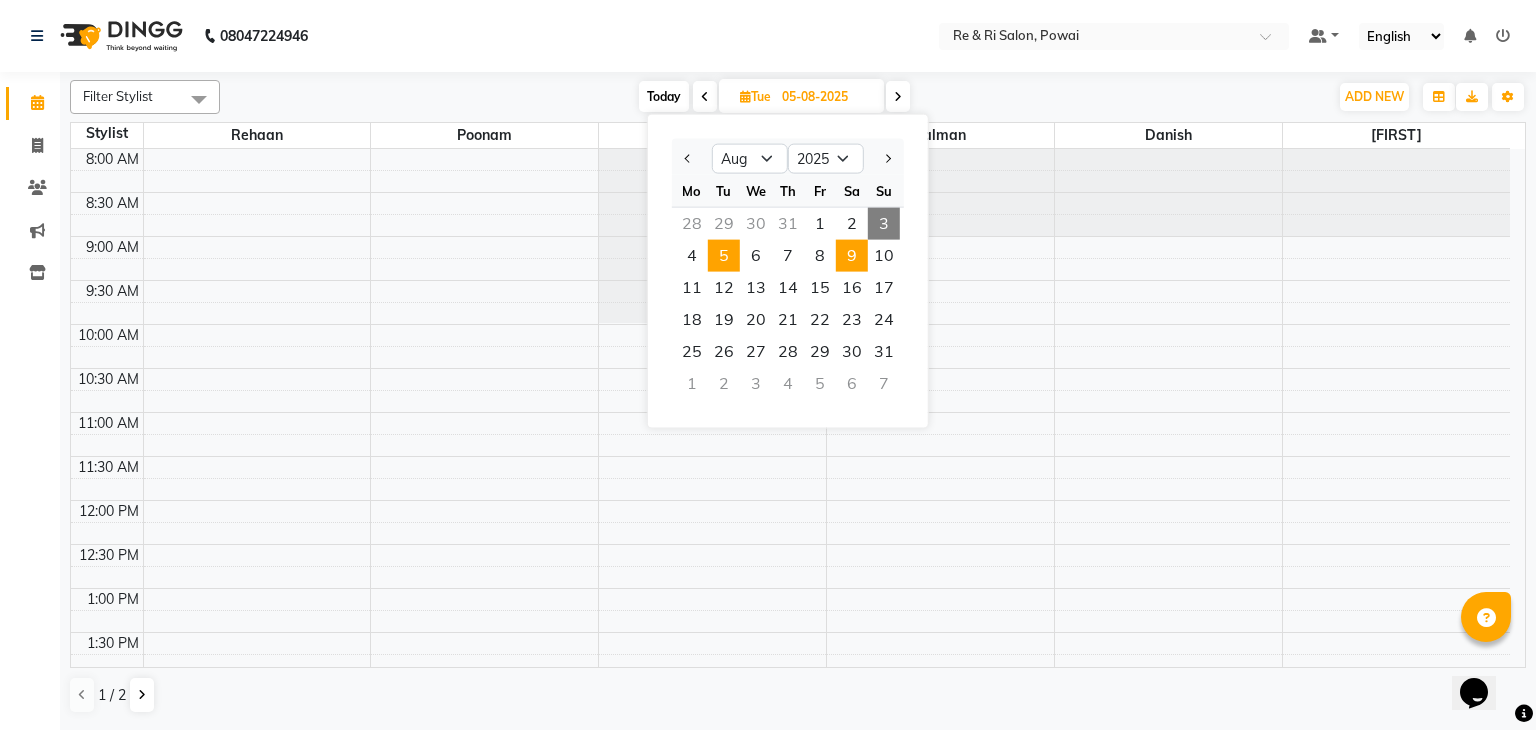 click on "9" at bounding box center (852, 256) 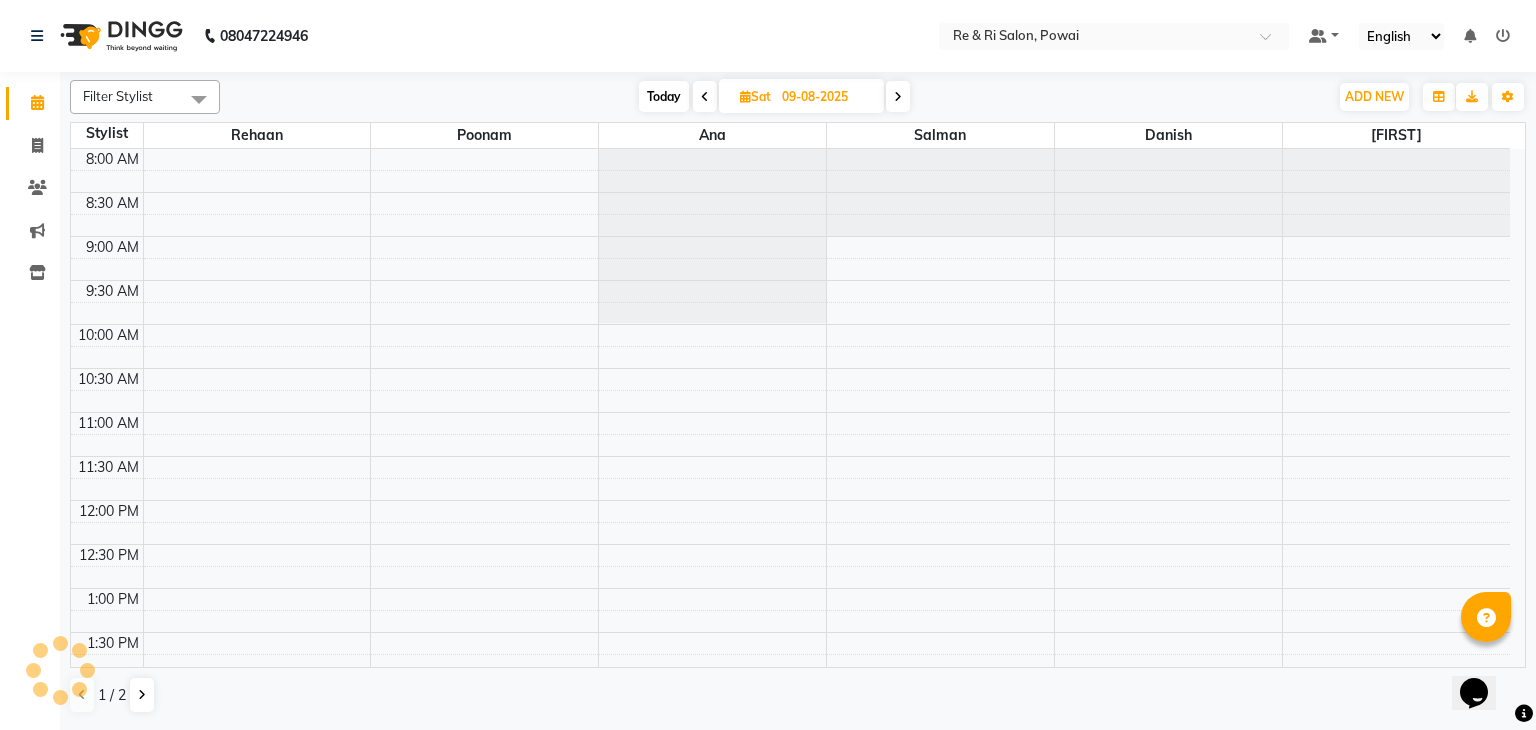 scroll, scrollTop: 875, scrollLeft: 0, axis: vertical 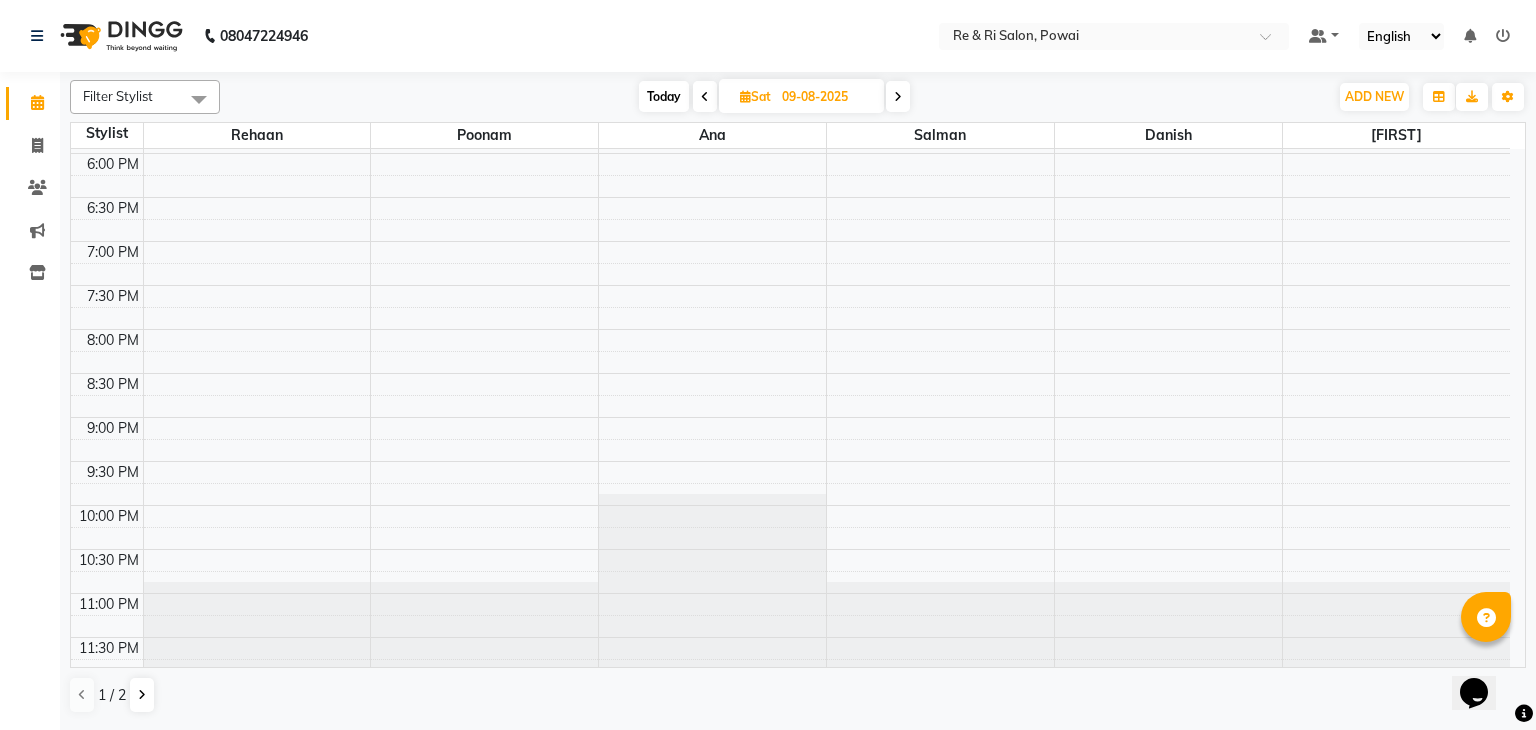 click on "Today" at bounding box center [664, 96] 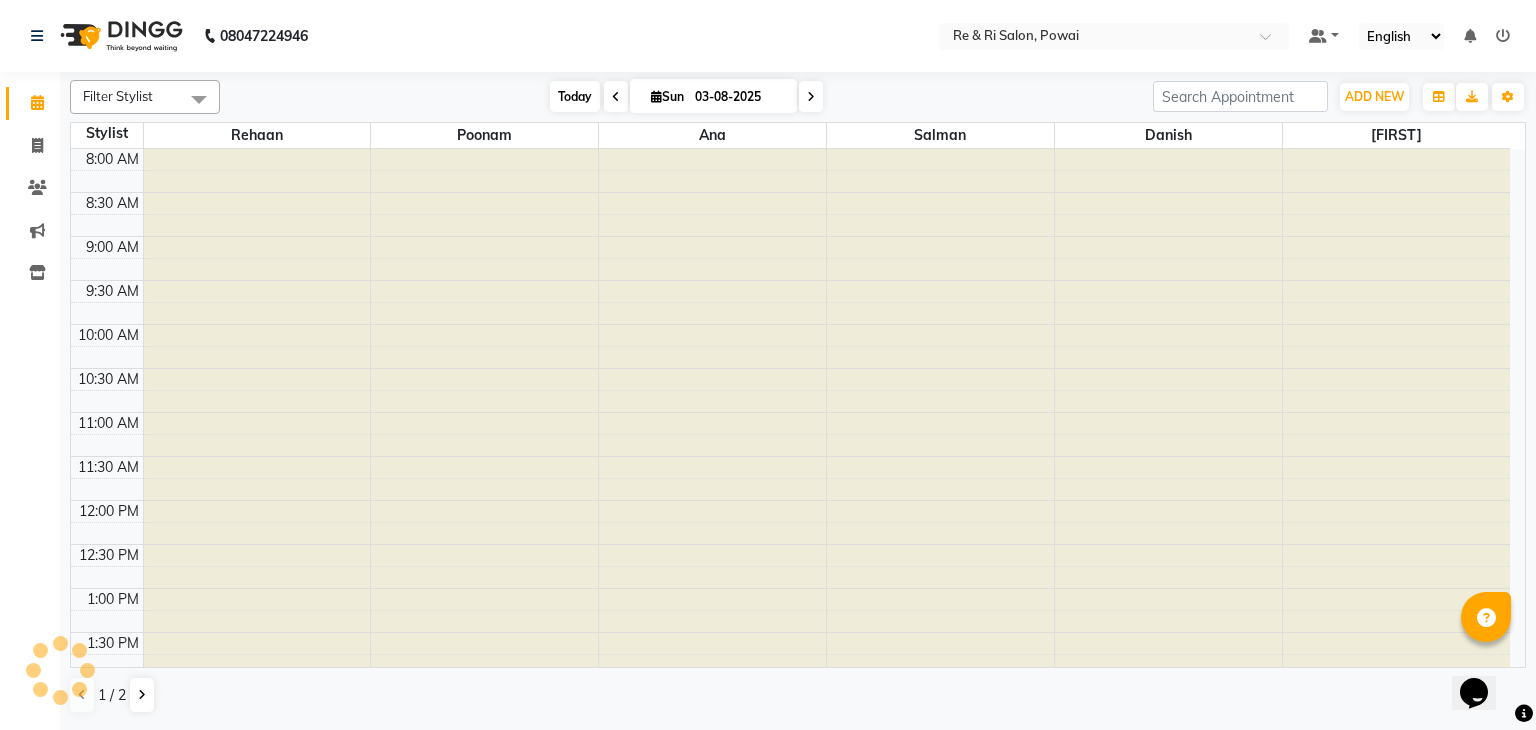 scroll, scrollTop: 875, scrollLeft: 0, axis: vertical 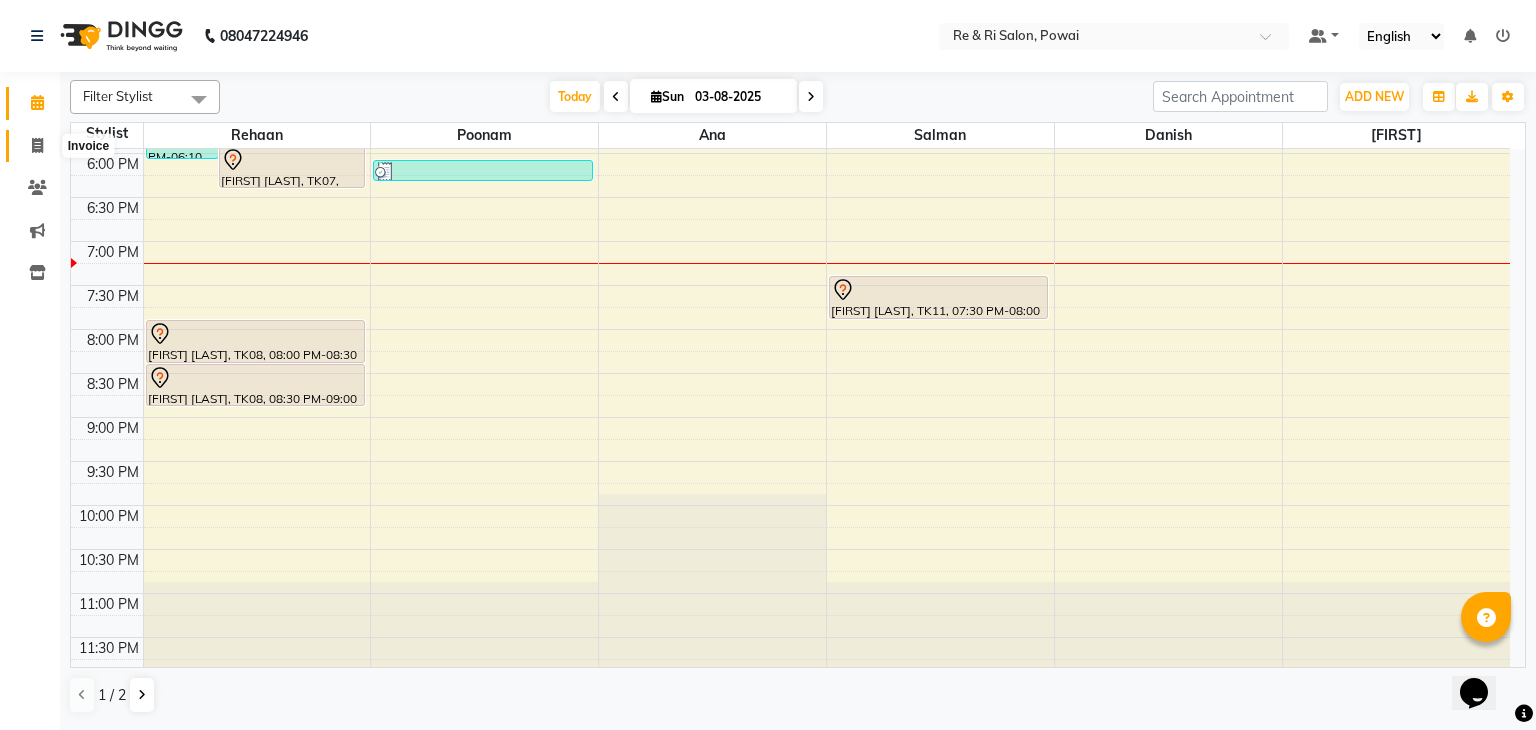click 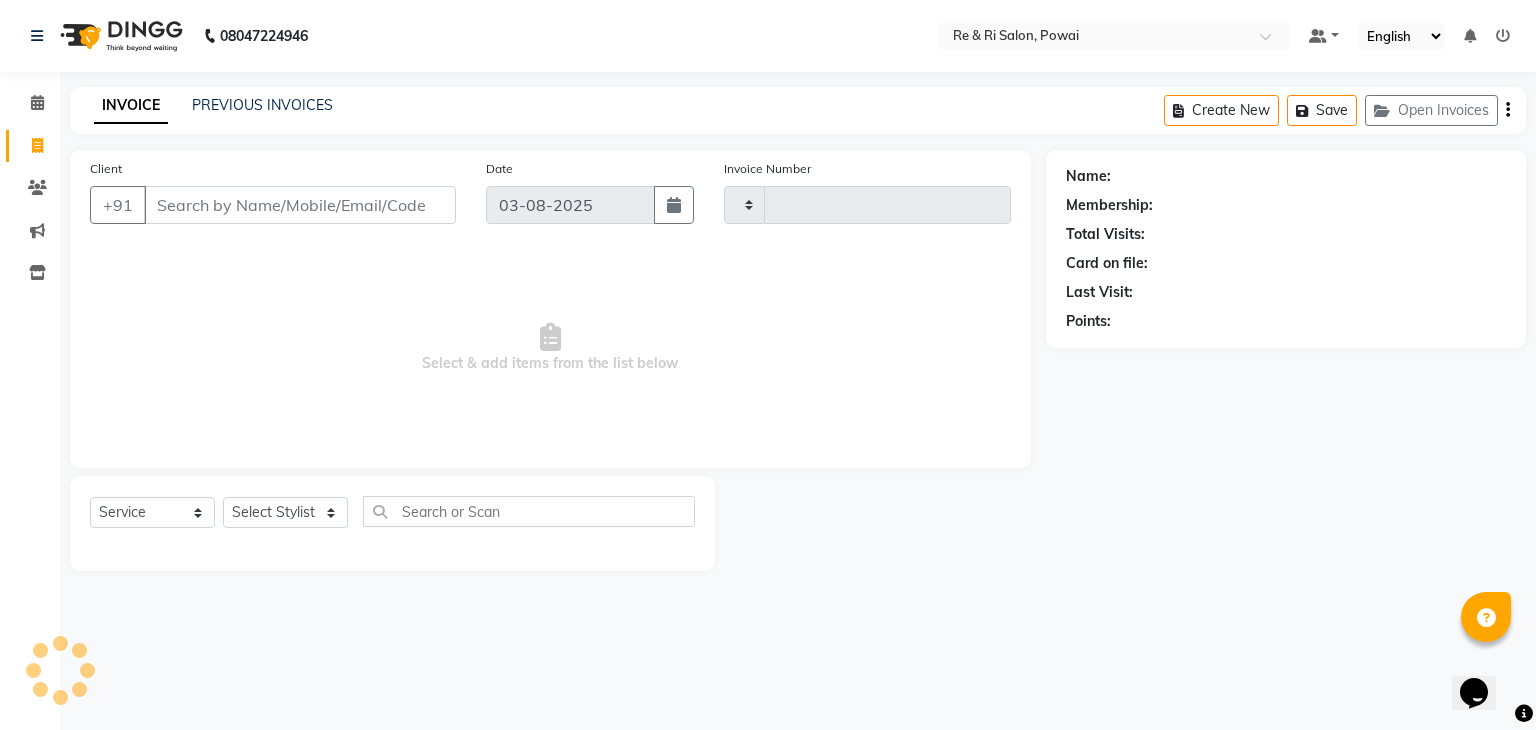 type on "1705" 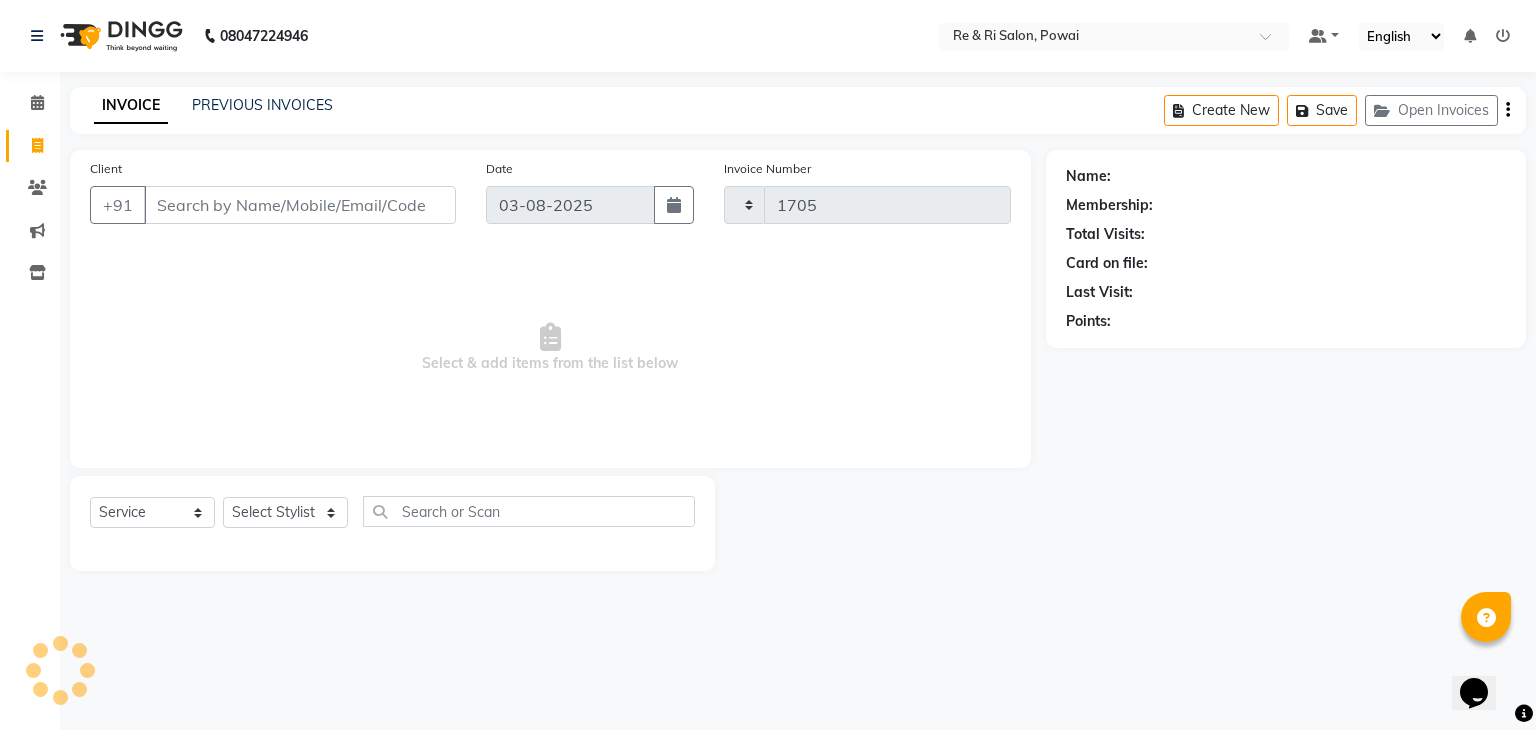 select on "5364" 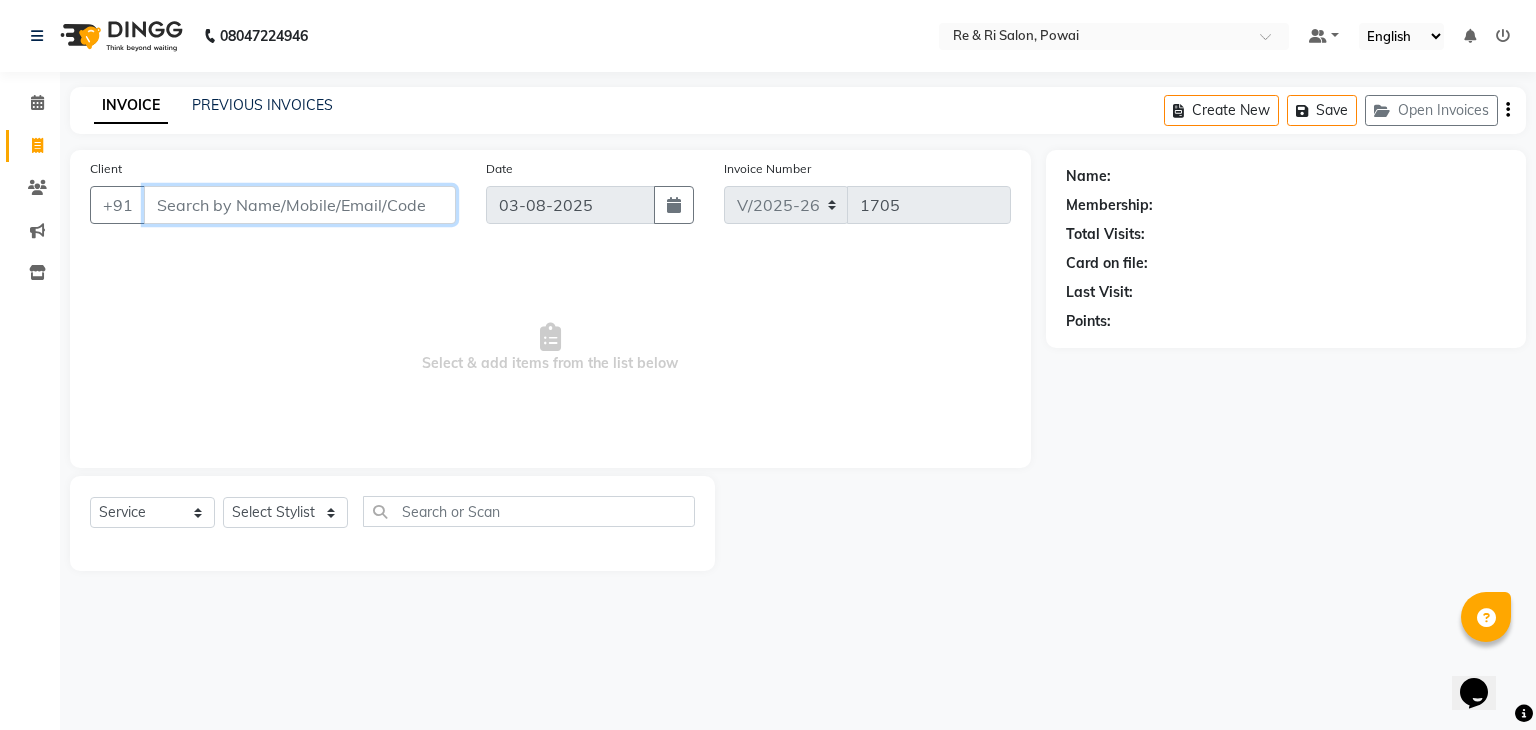 click on "Client" at bounding box center [300, 205] 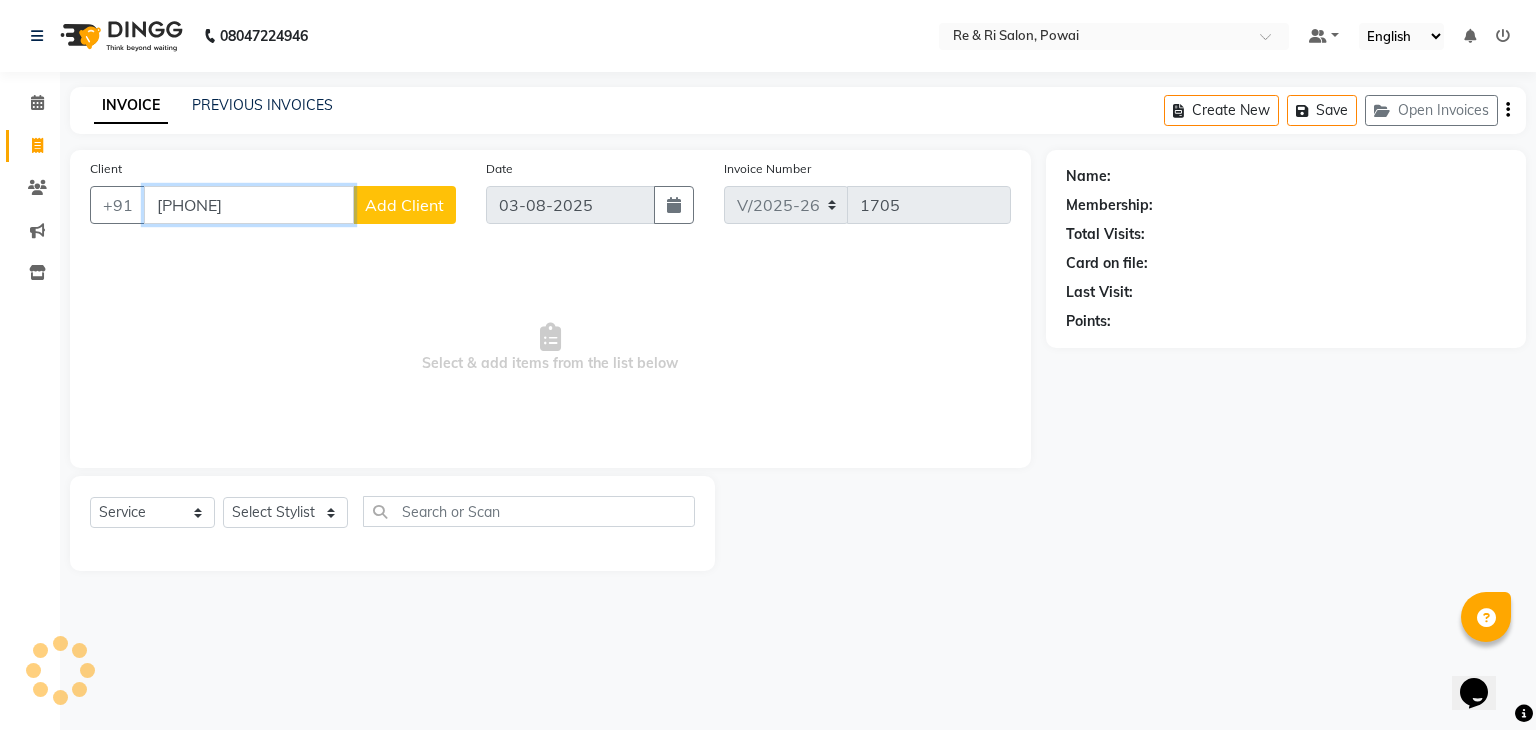 type on "[PHONE]" 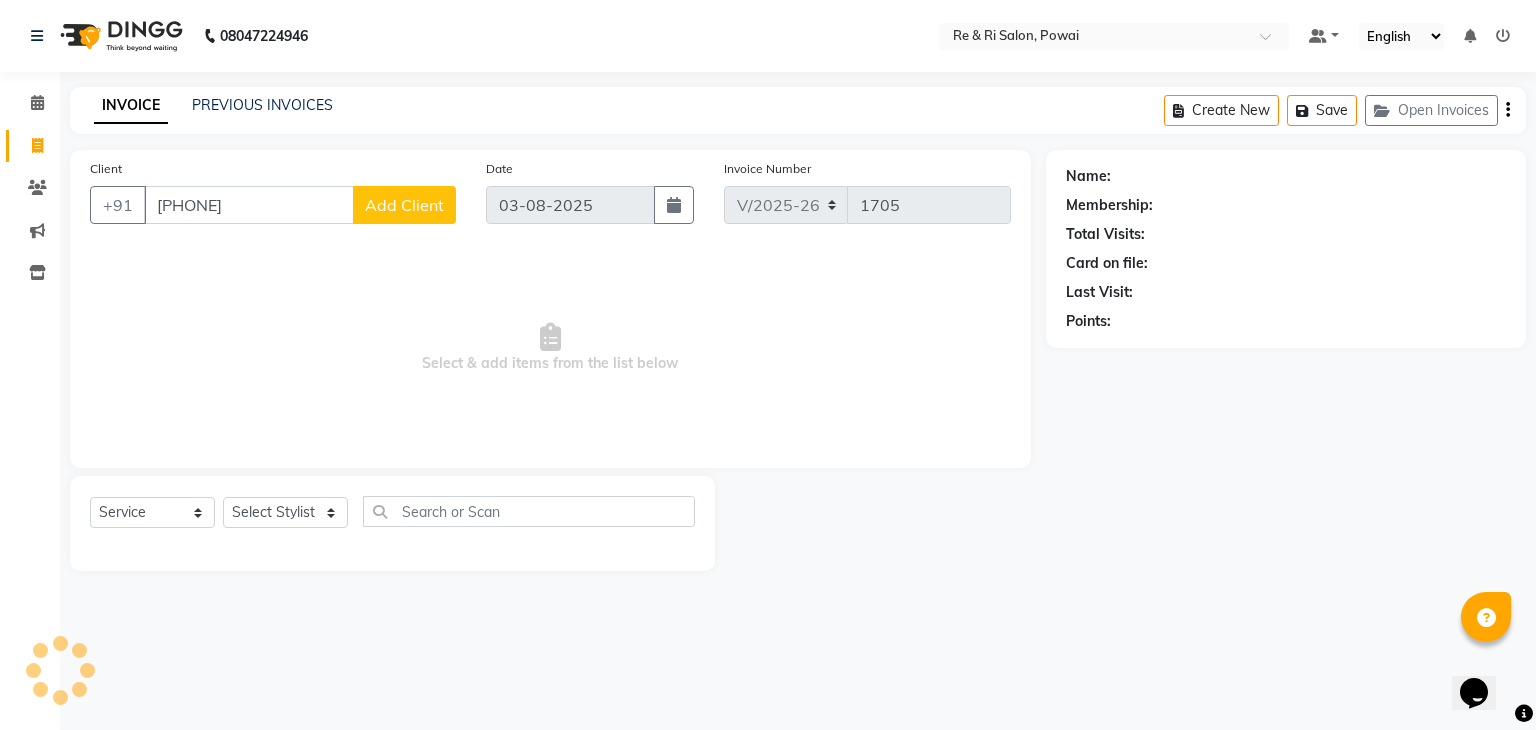 click on "Add Client" 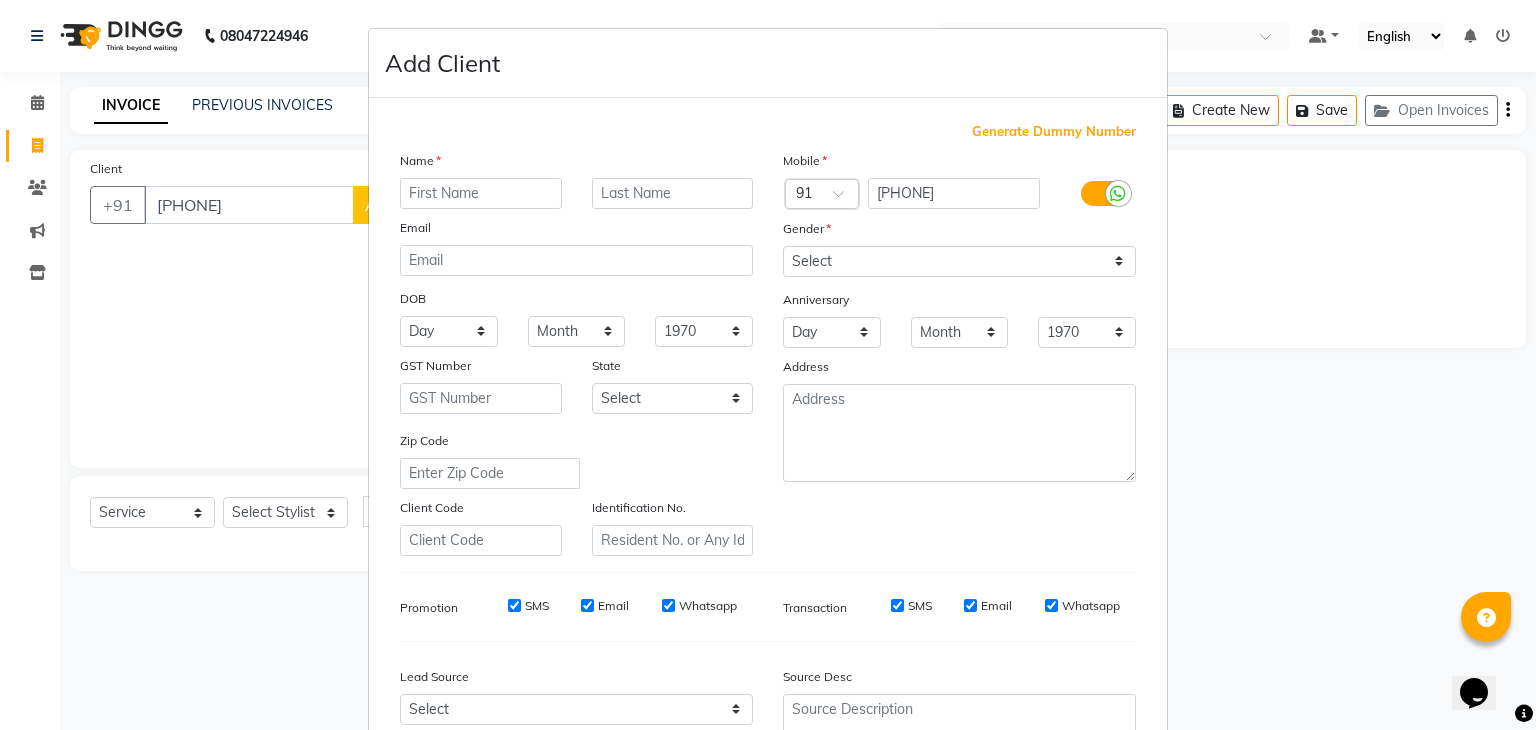 click at bounding box center [481, 193] 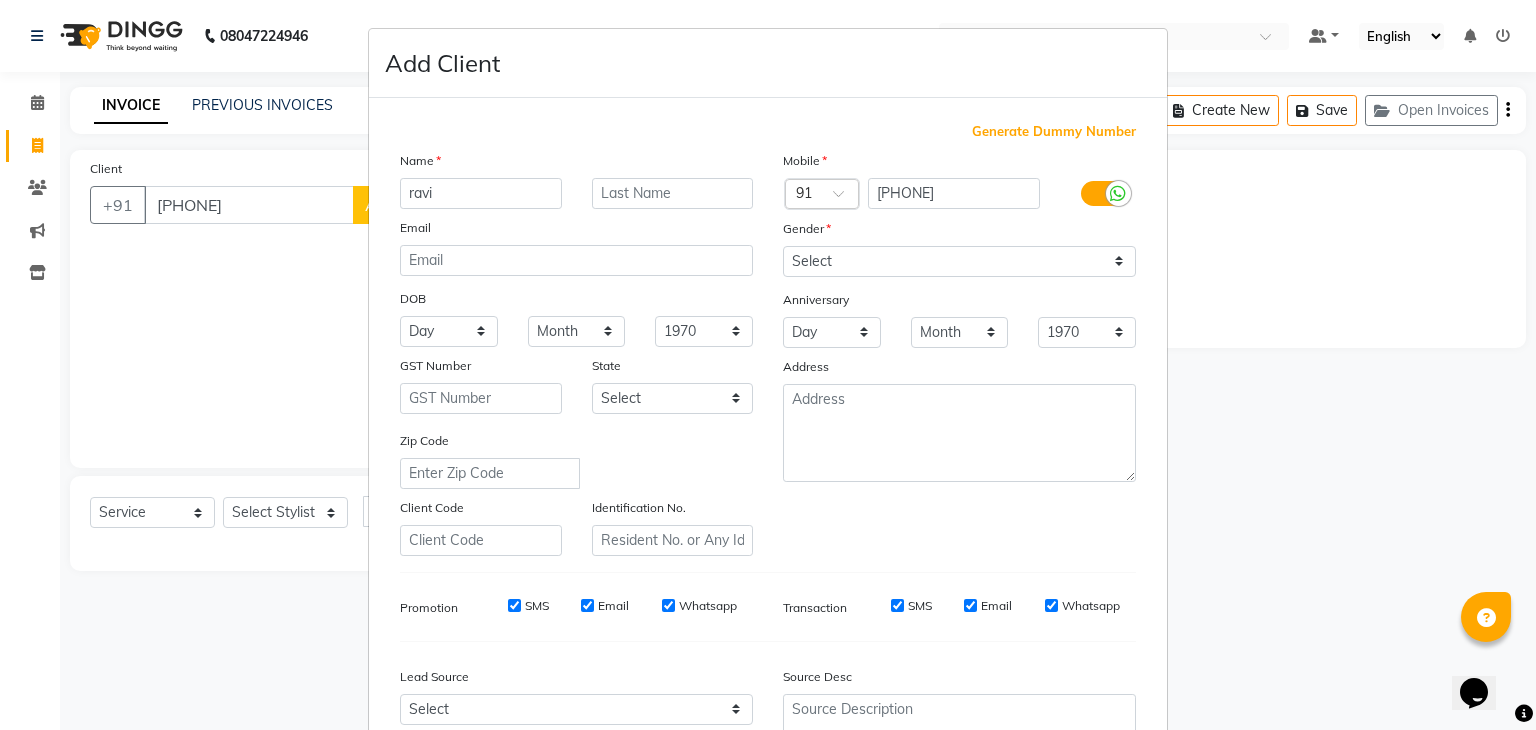 type on "ravi" 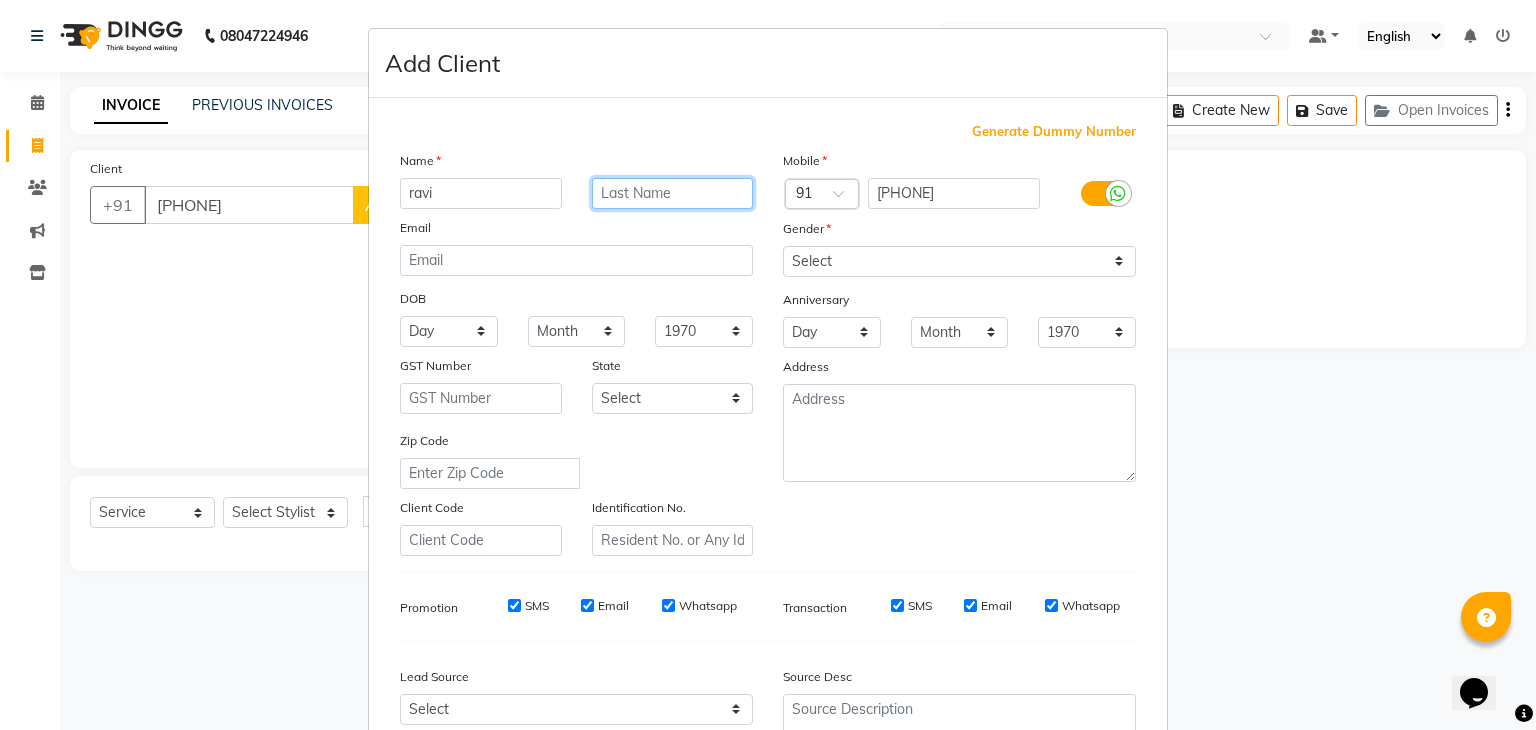 click at bounding box center (673, 193) 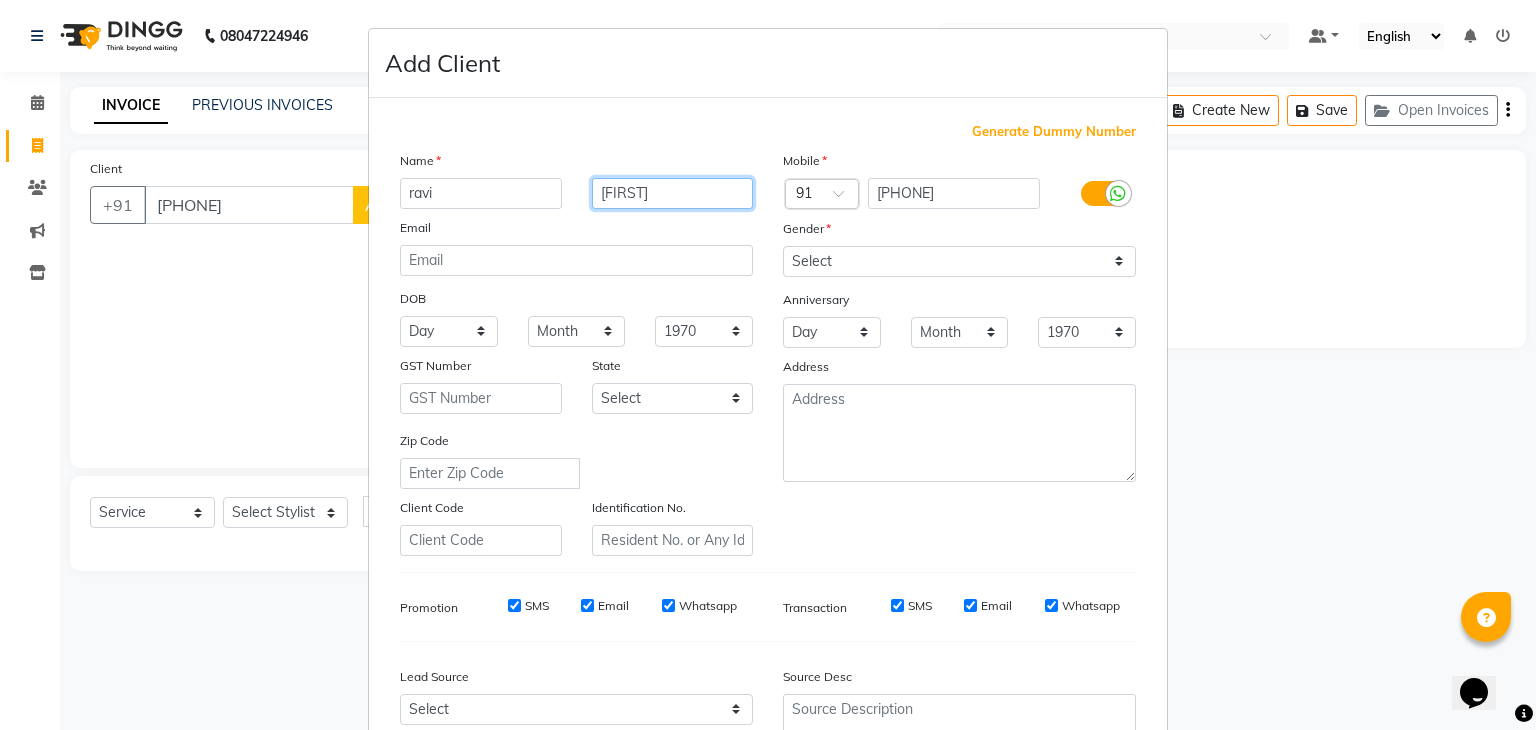 type on "[FIRST]" 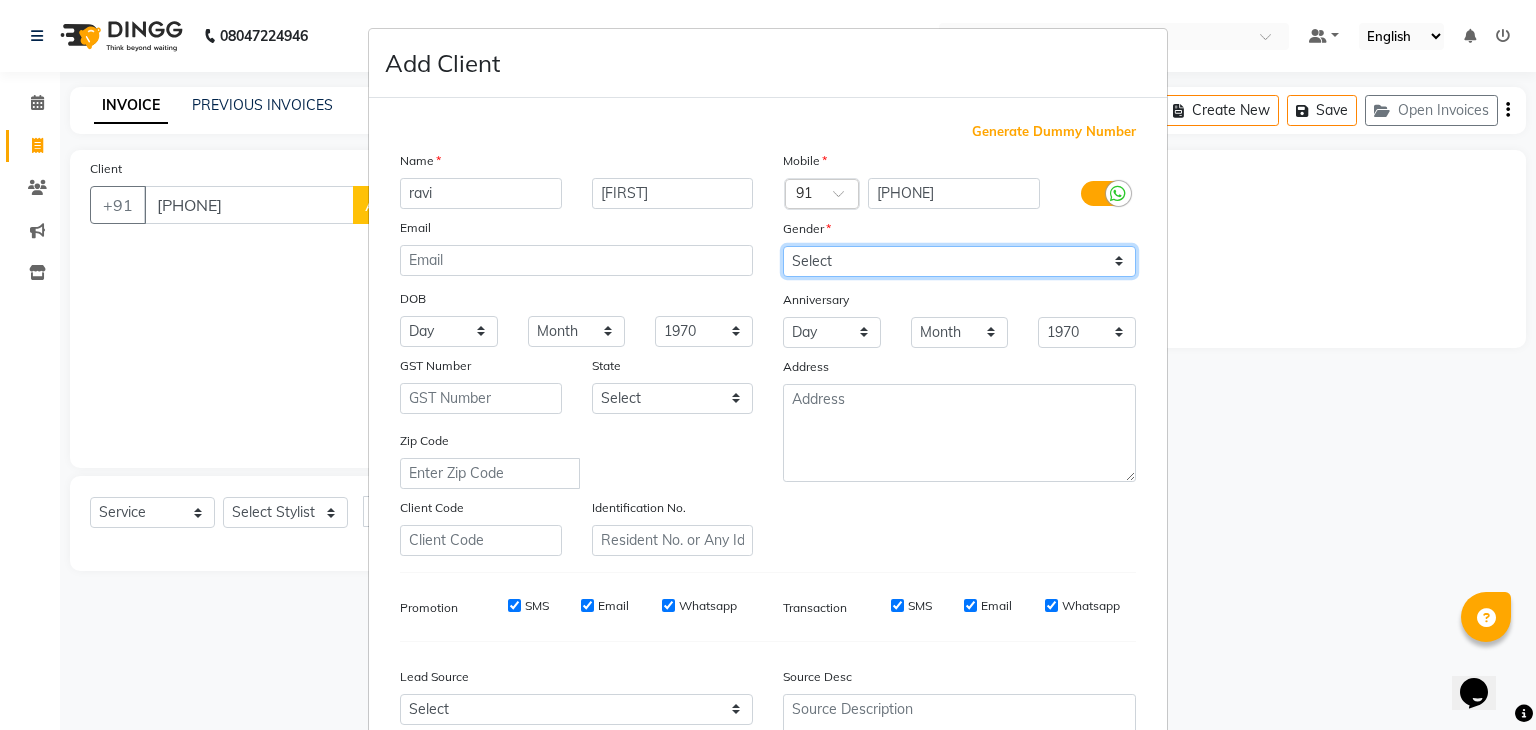 click on "Select Male Female Other Prefer Not To Say" at bounding box center [959, 261] 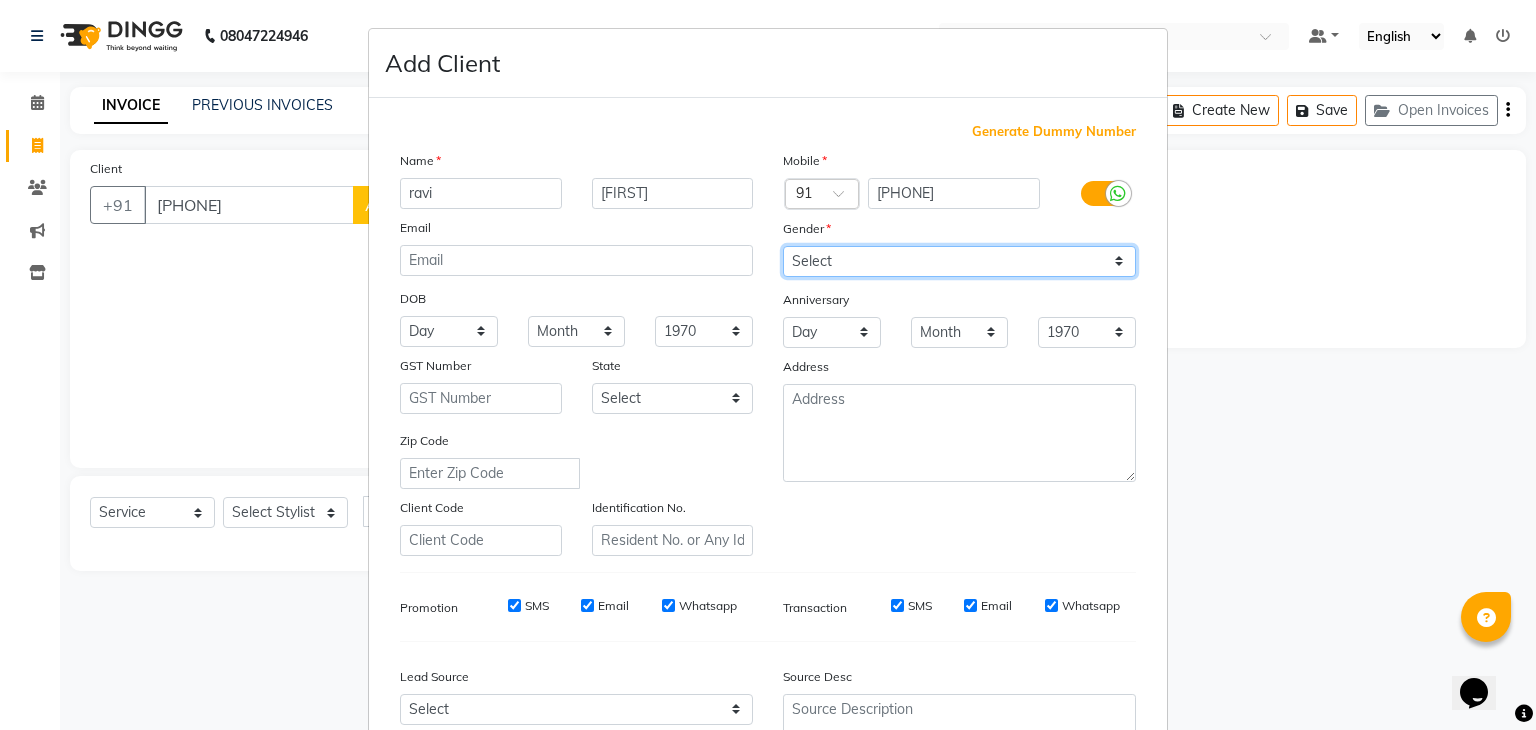 select on "male" 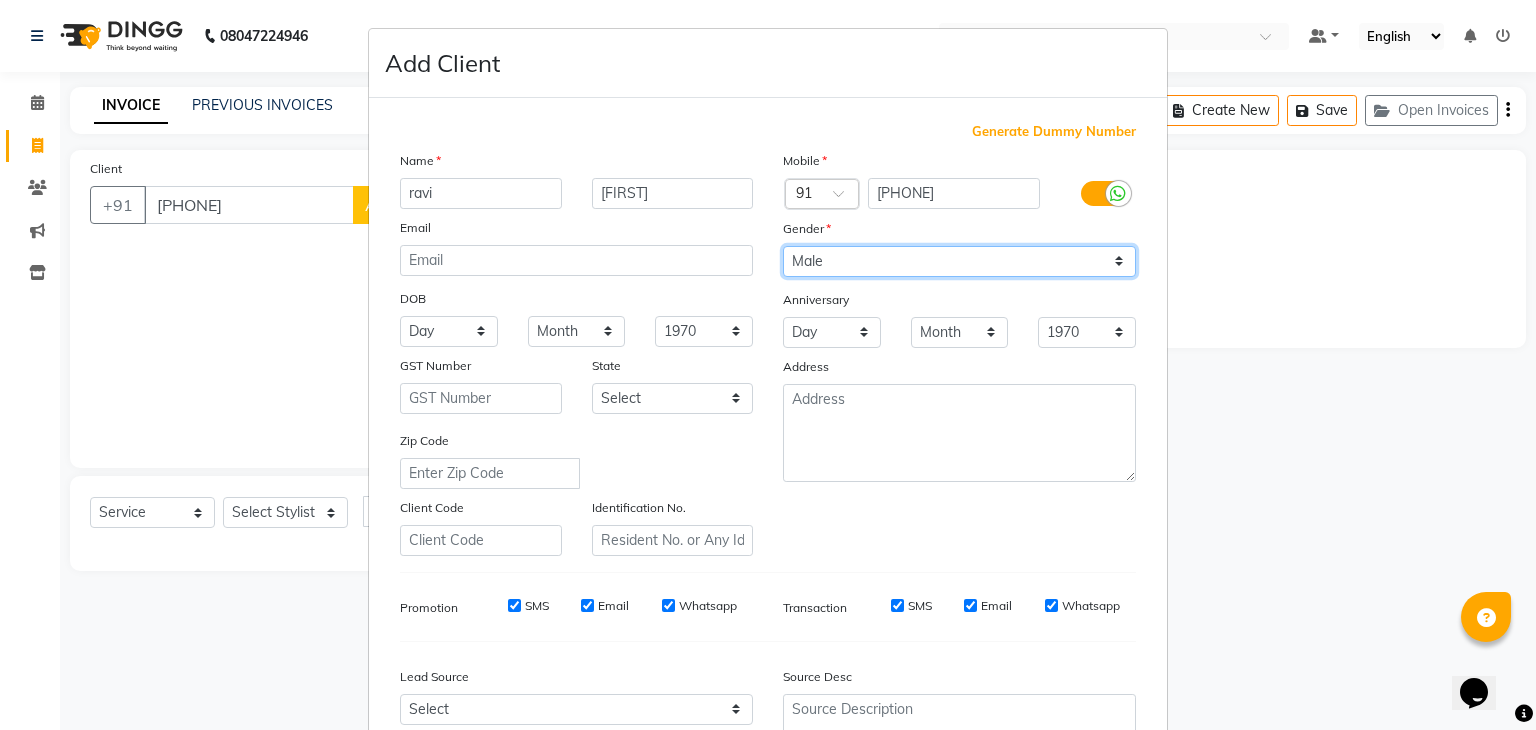 click on "Select Male Female Other Prefer Not To Say" at bounding box center (959, 261) 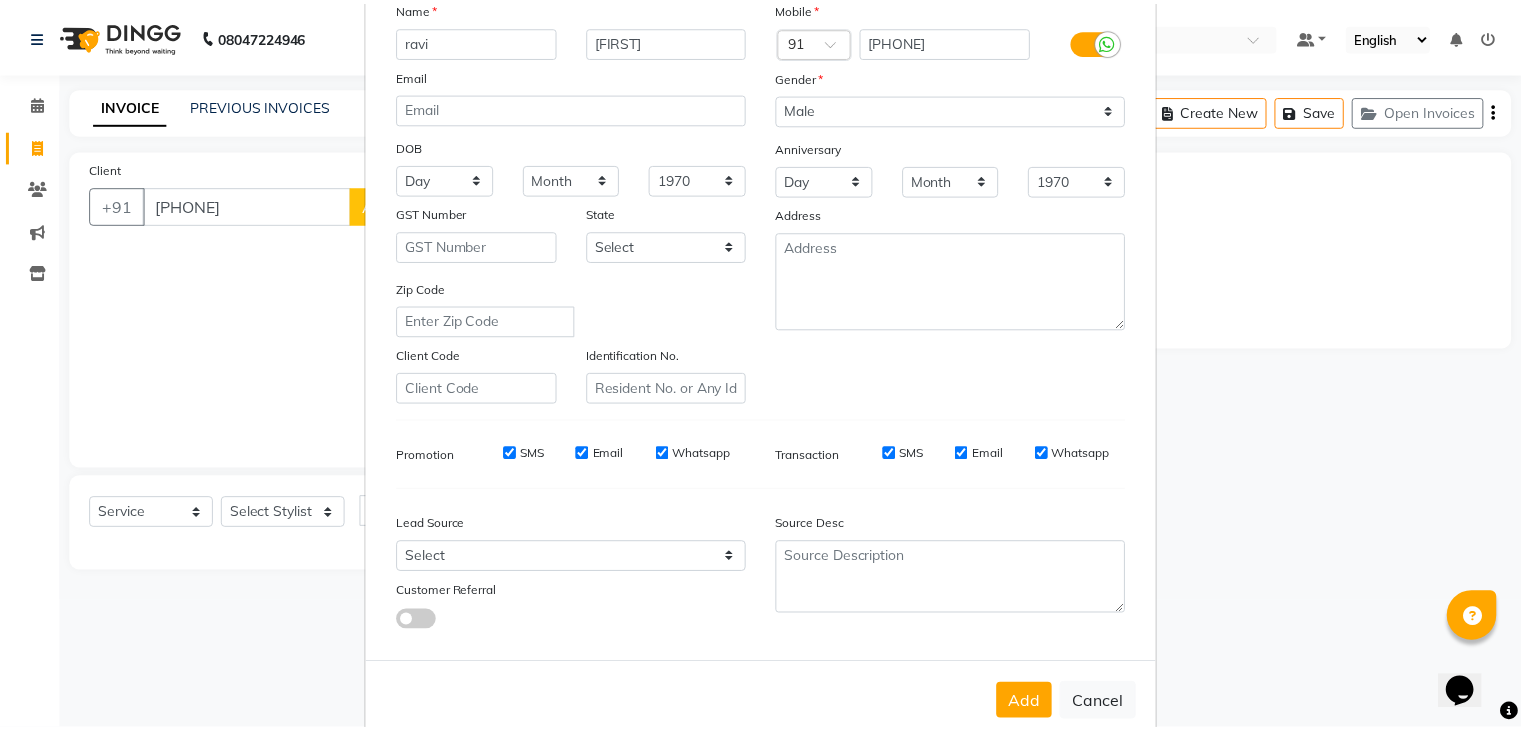 scroll, scrollTop: 203, scrollLeft: 0, axis: vertical 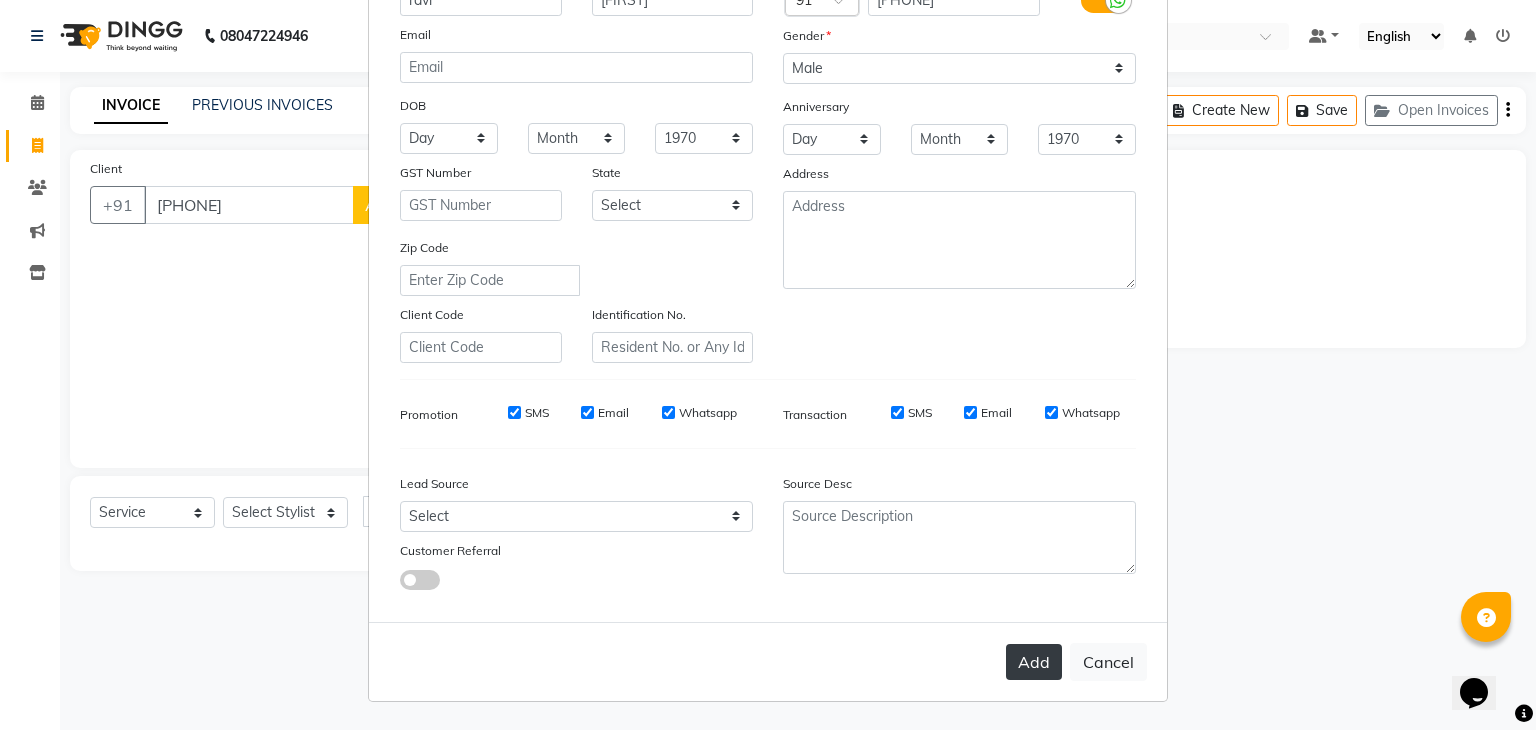 click on "Add" at bounding box center (1034, 662) 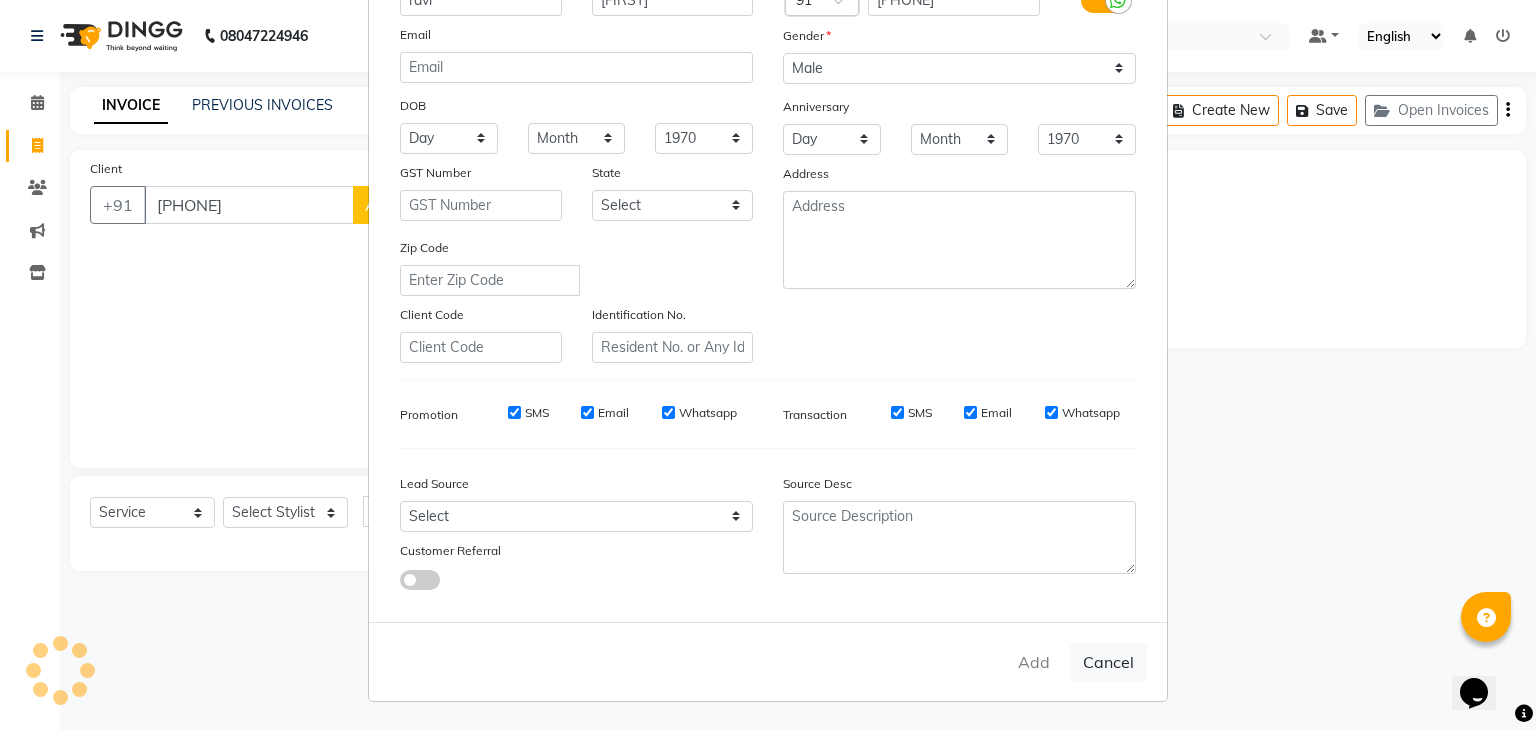 click on "Add   Cancel" at bounding box center [768, 661] 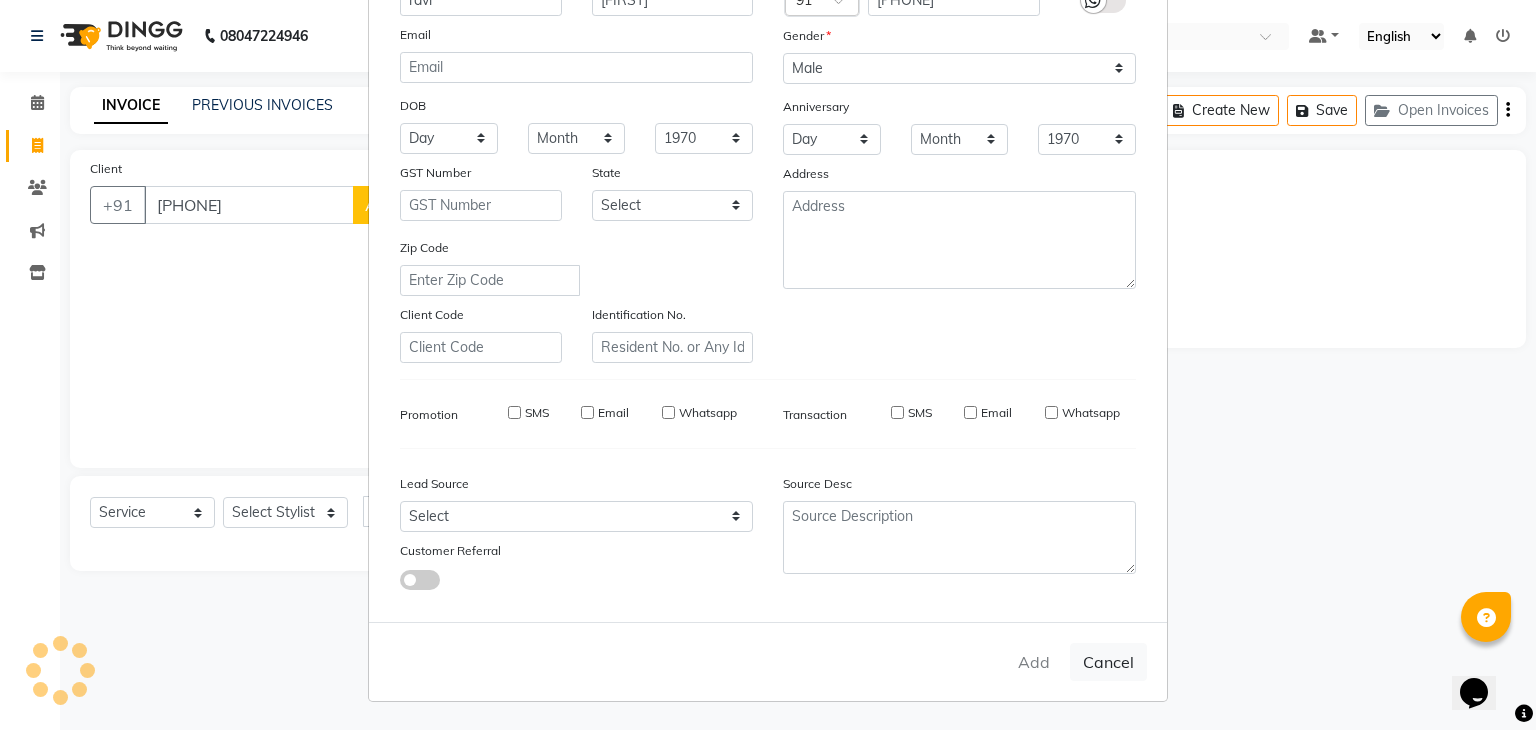 type on "98******73" 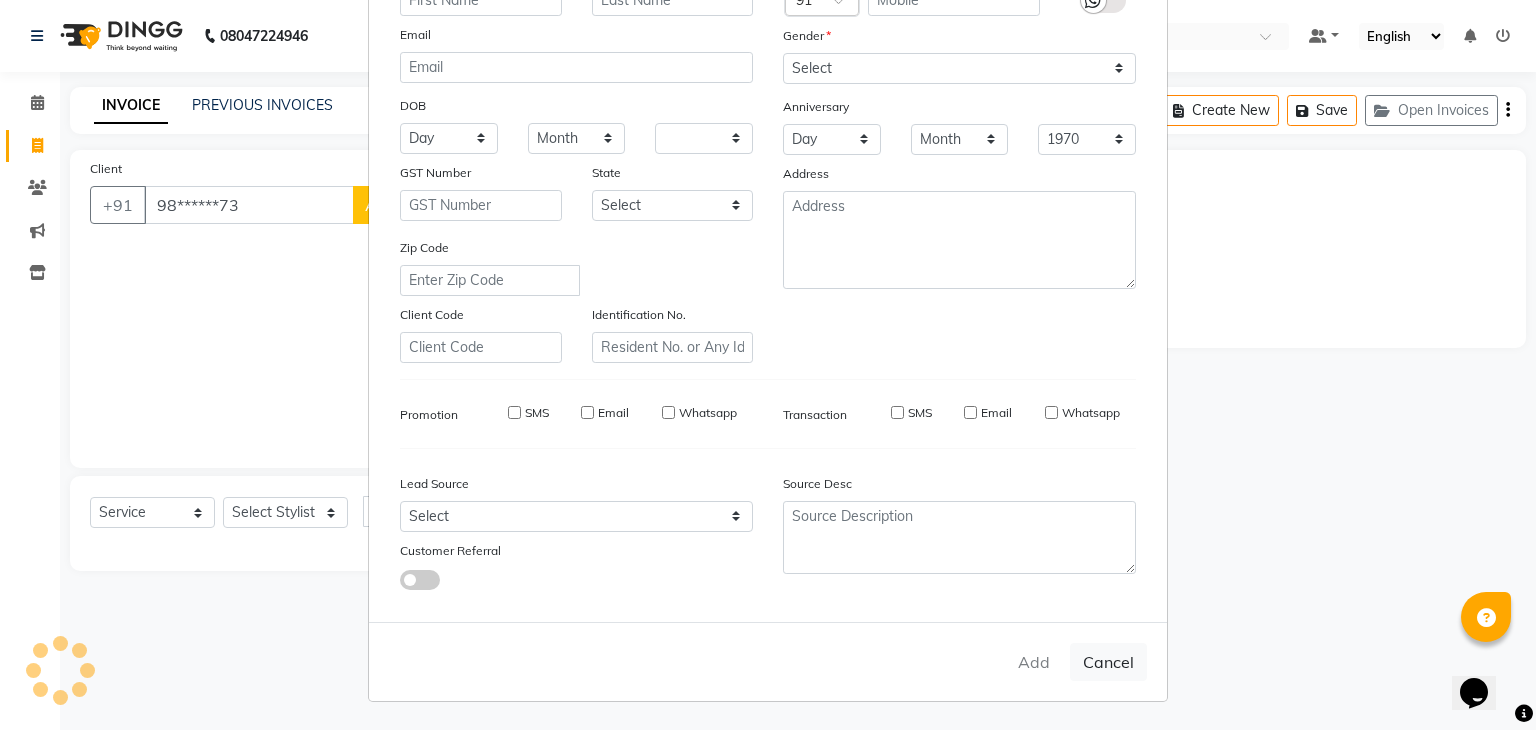 select 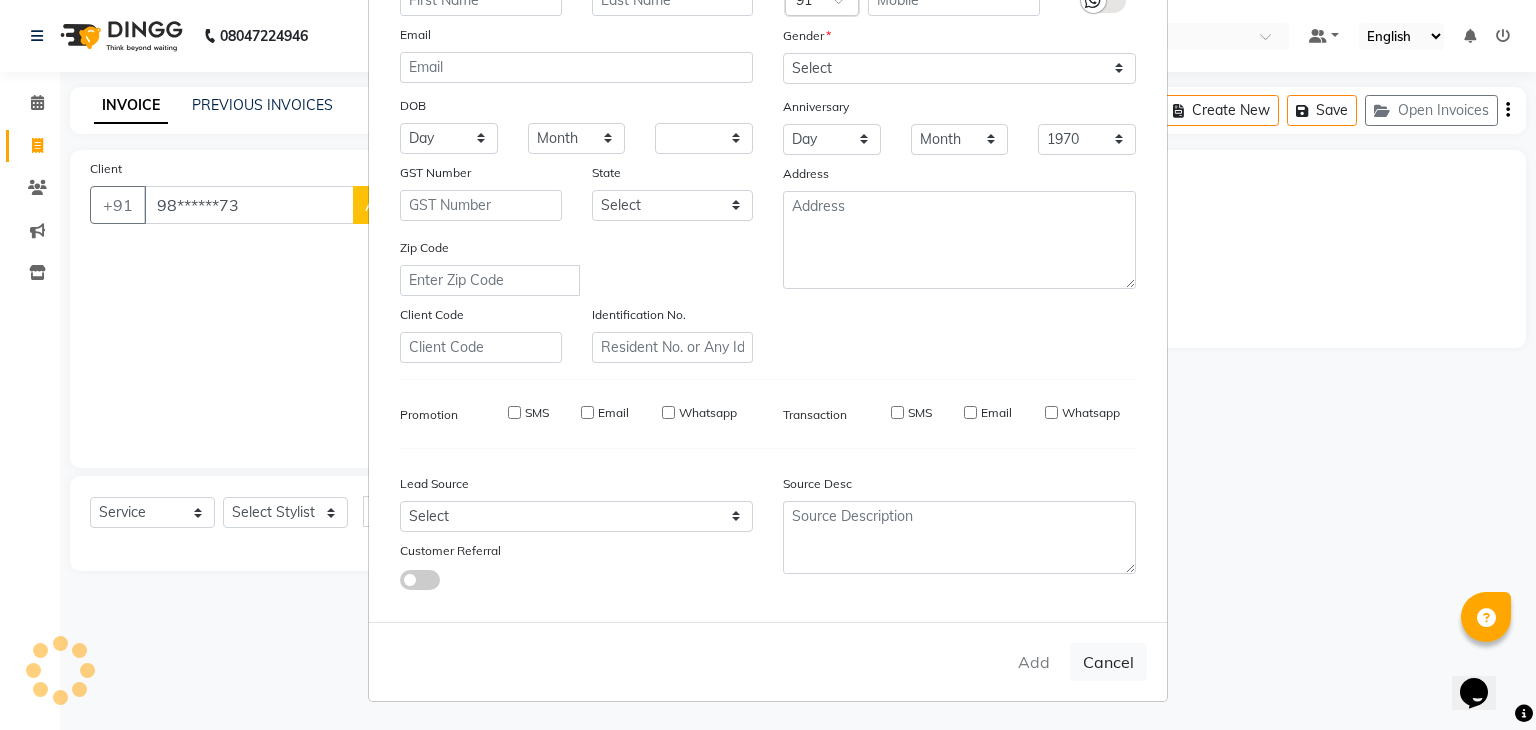 select 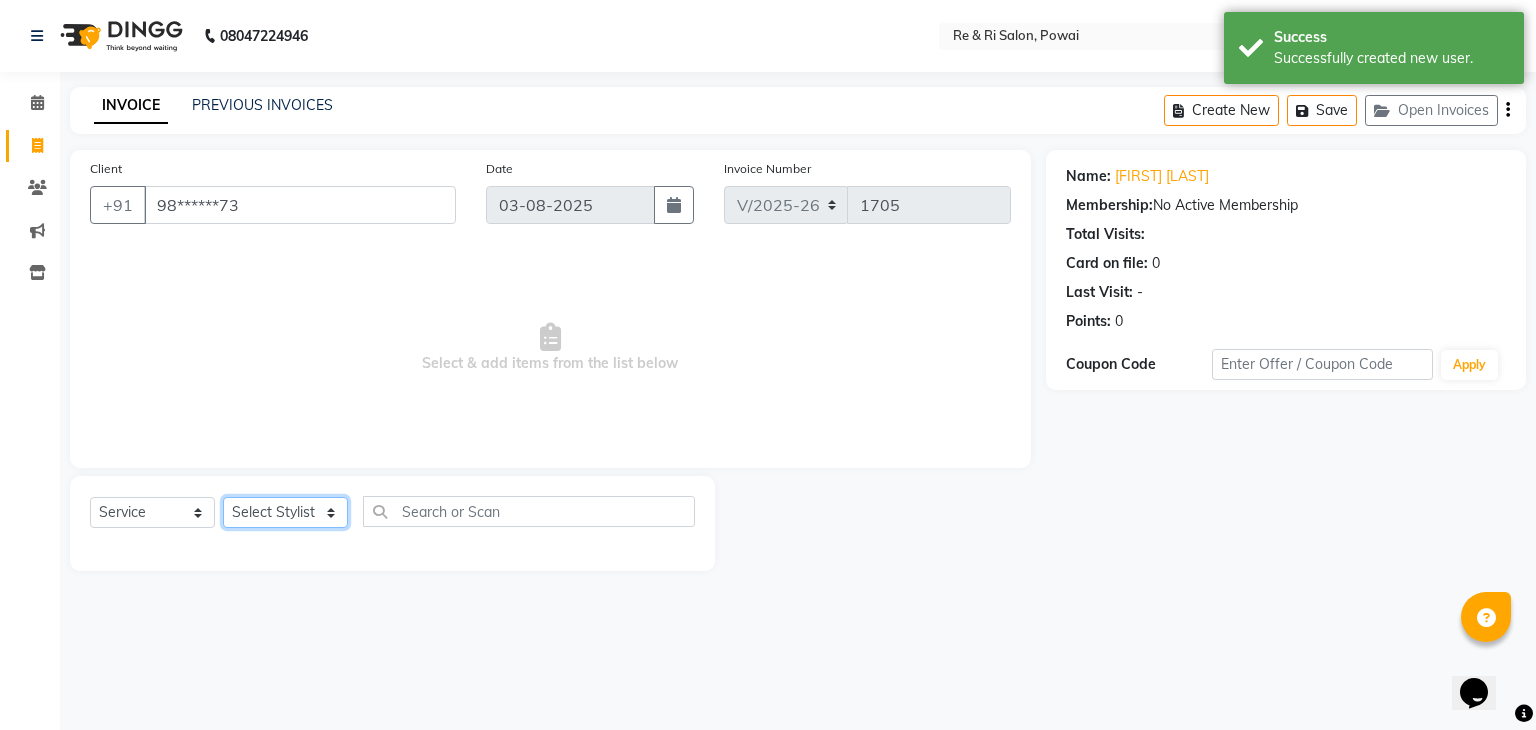 click on "Select Stylist [FIRST] [FIRST]  [FIRST] [FIRST] [FIRST]  [FIRST]  [FIRST]" 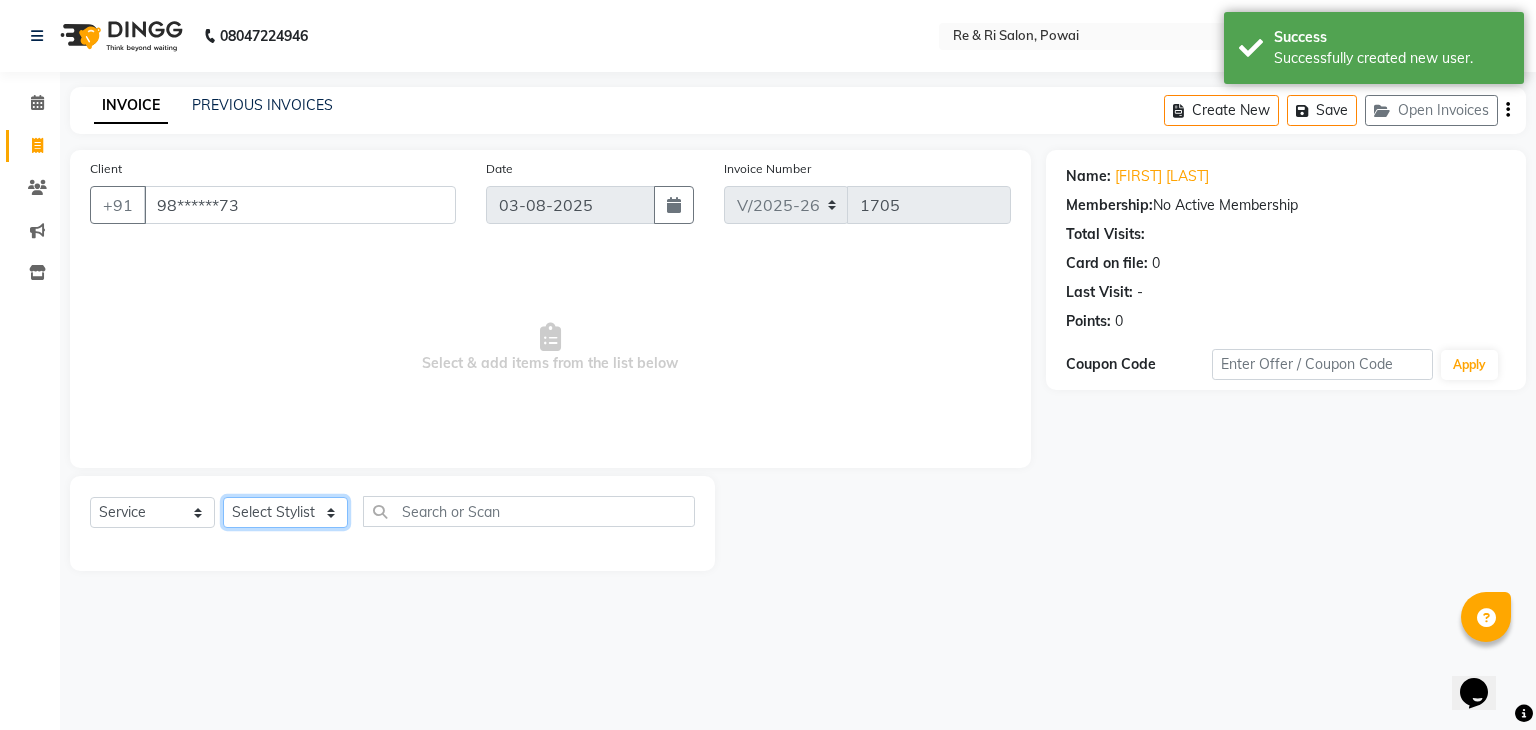 select on "63988" 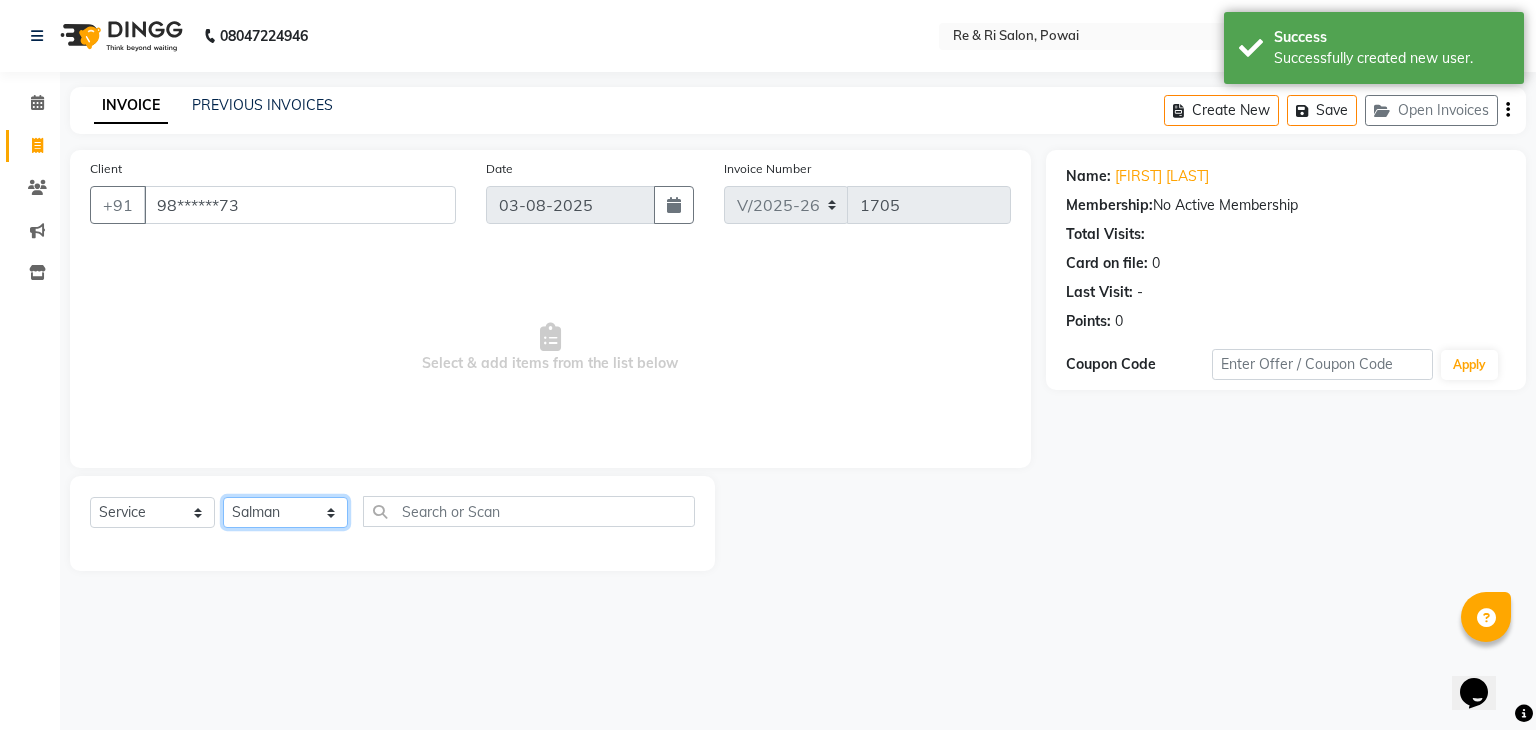 click on "Select Stylist [FIRST] [FIRST]  [FIRST] [FIRST] [FIRST]  [FIRST]  [FIRST]" 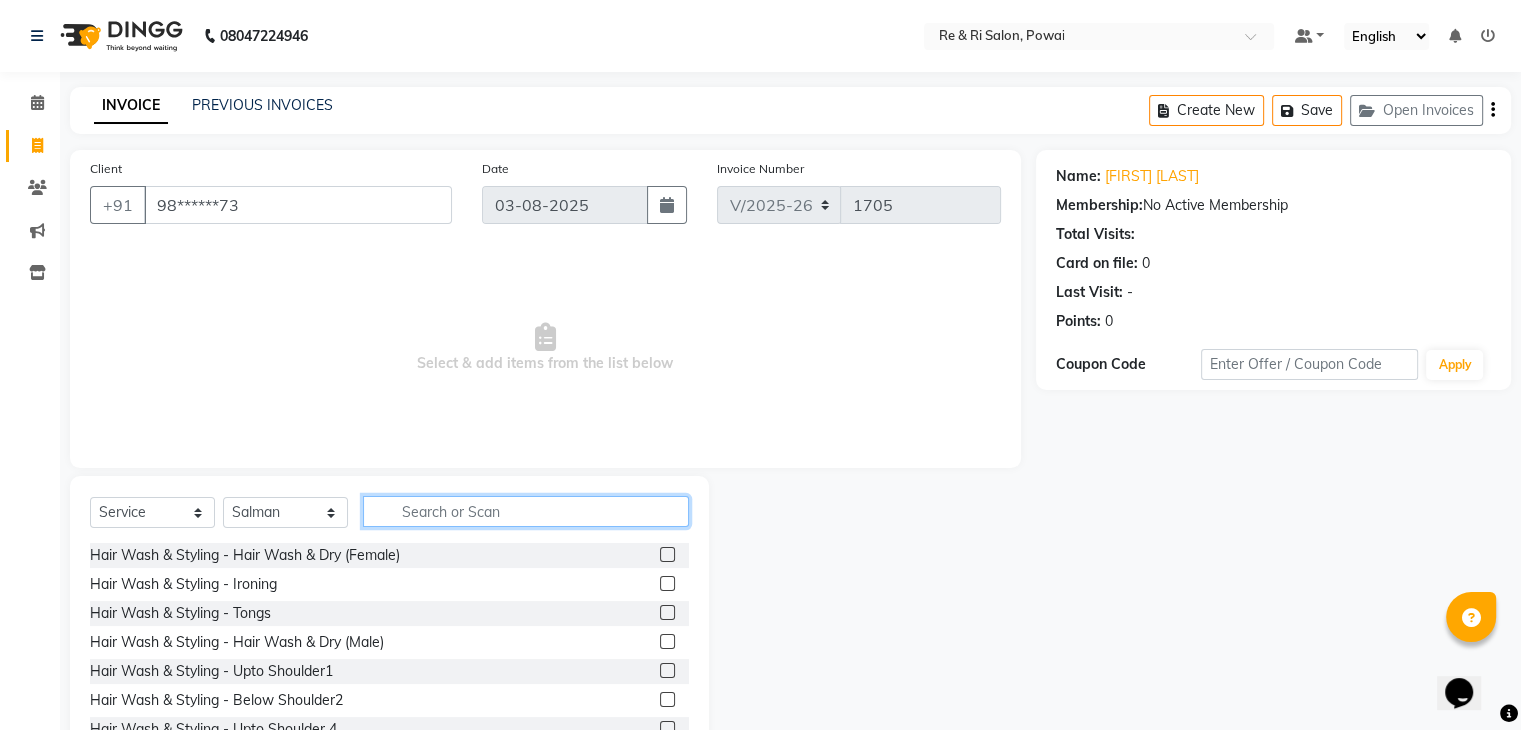 click 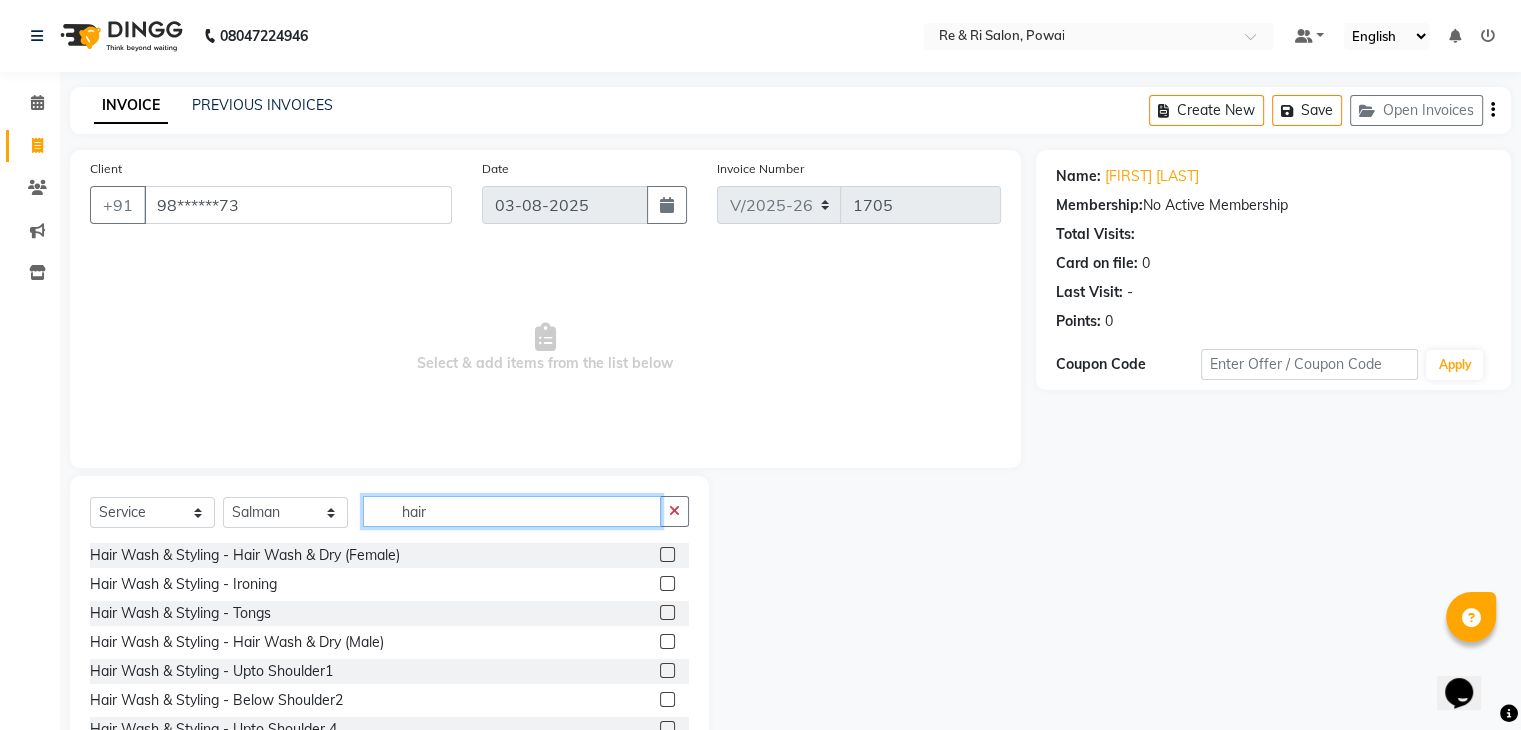 click on "hair" 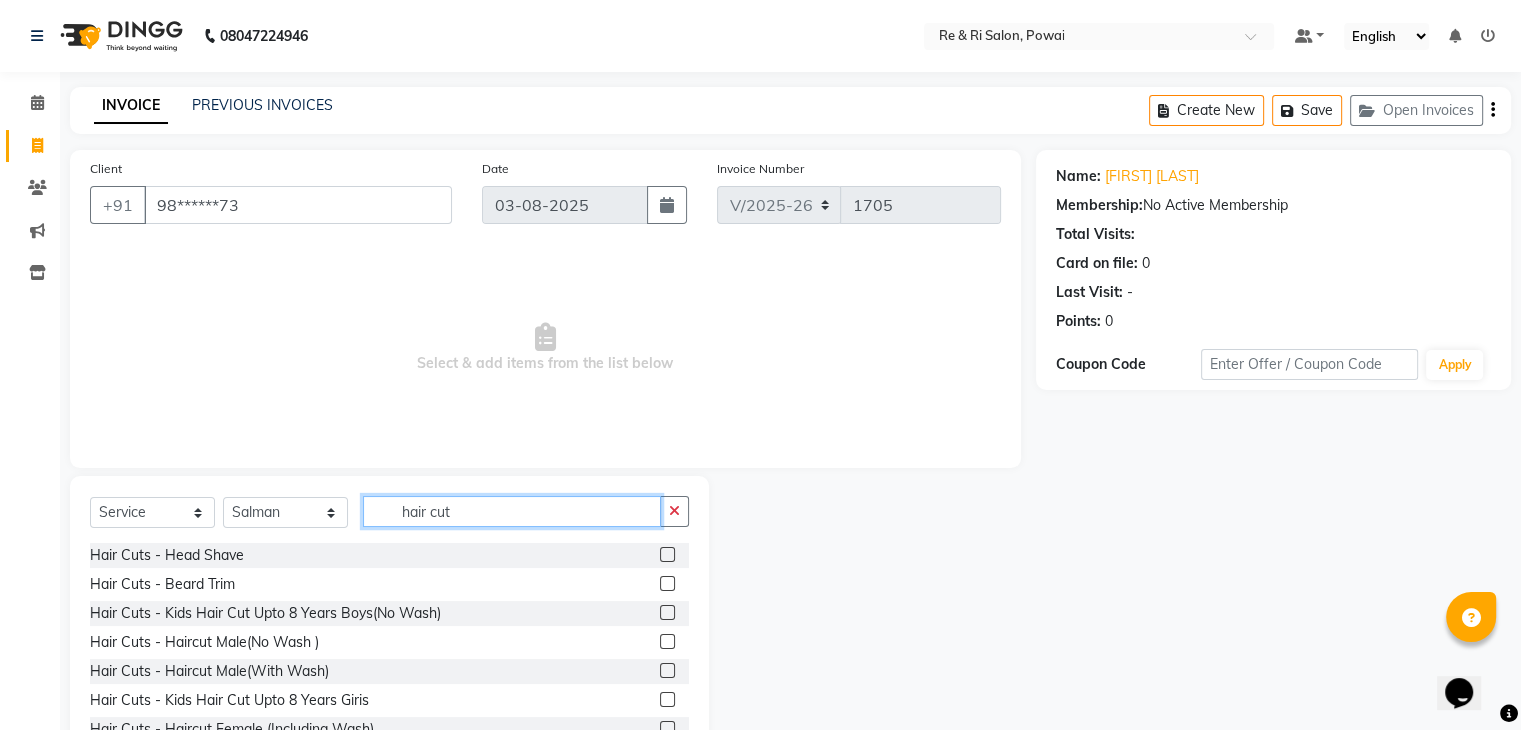 type on "hair cut" 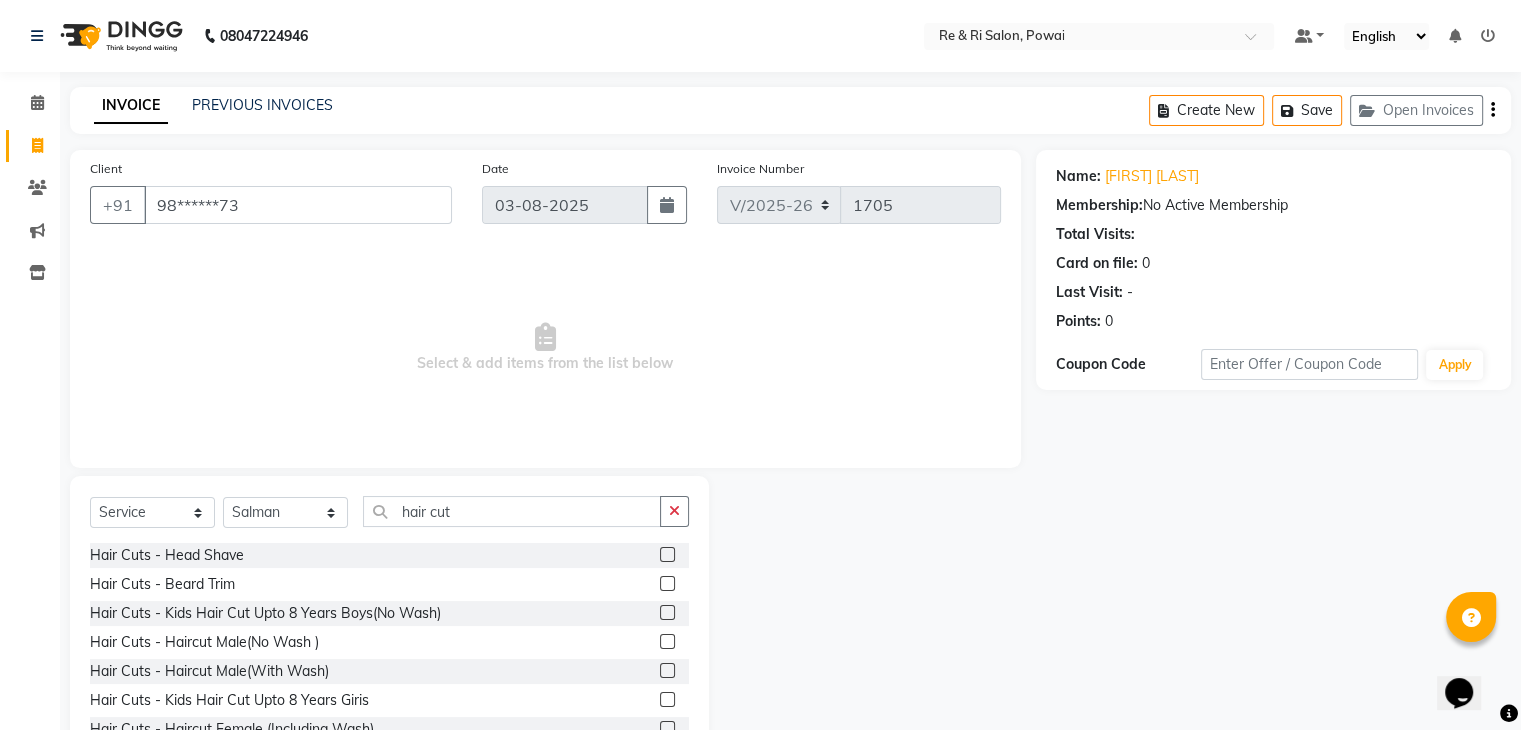 click 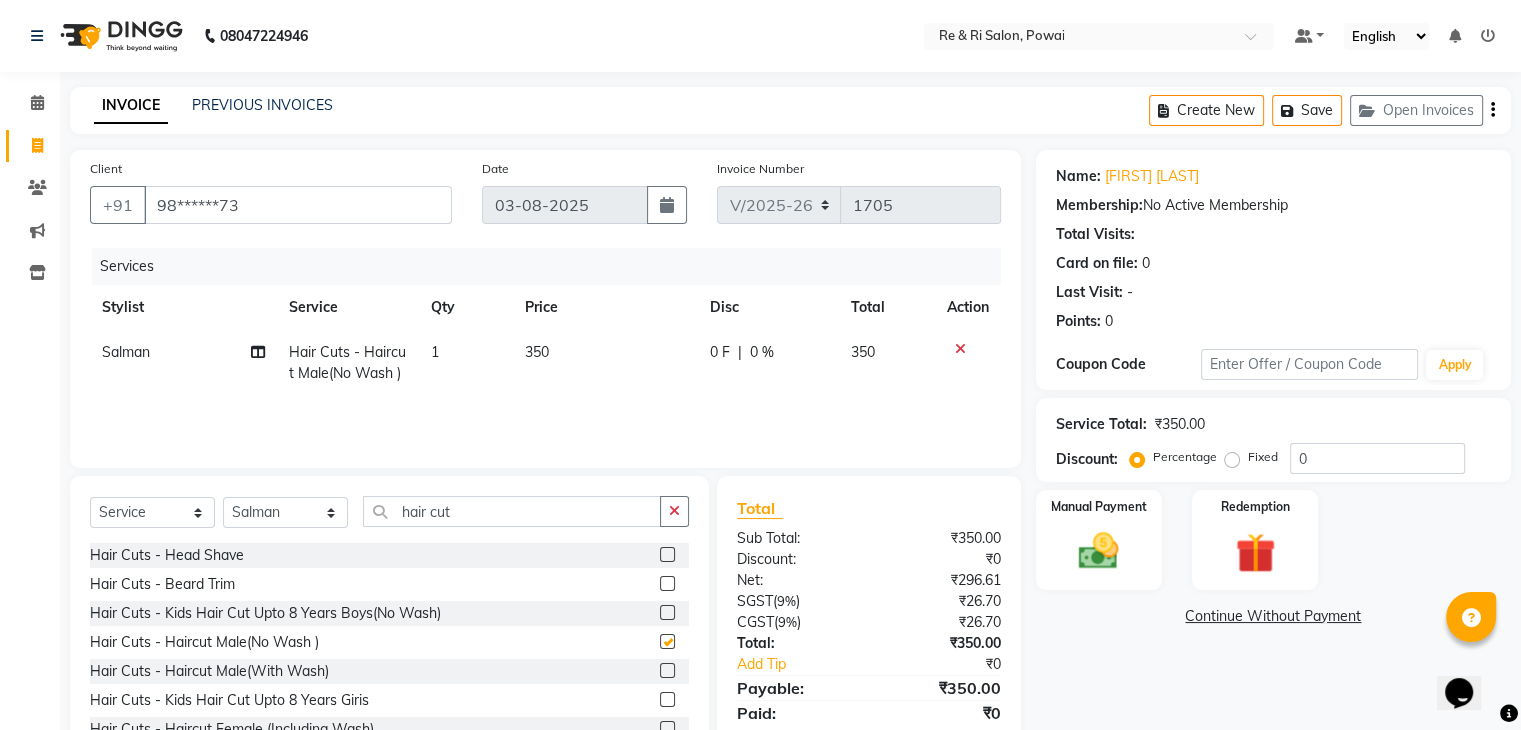 checkbox on "false" 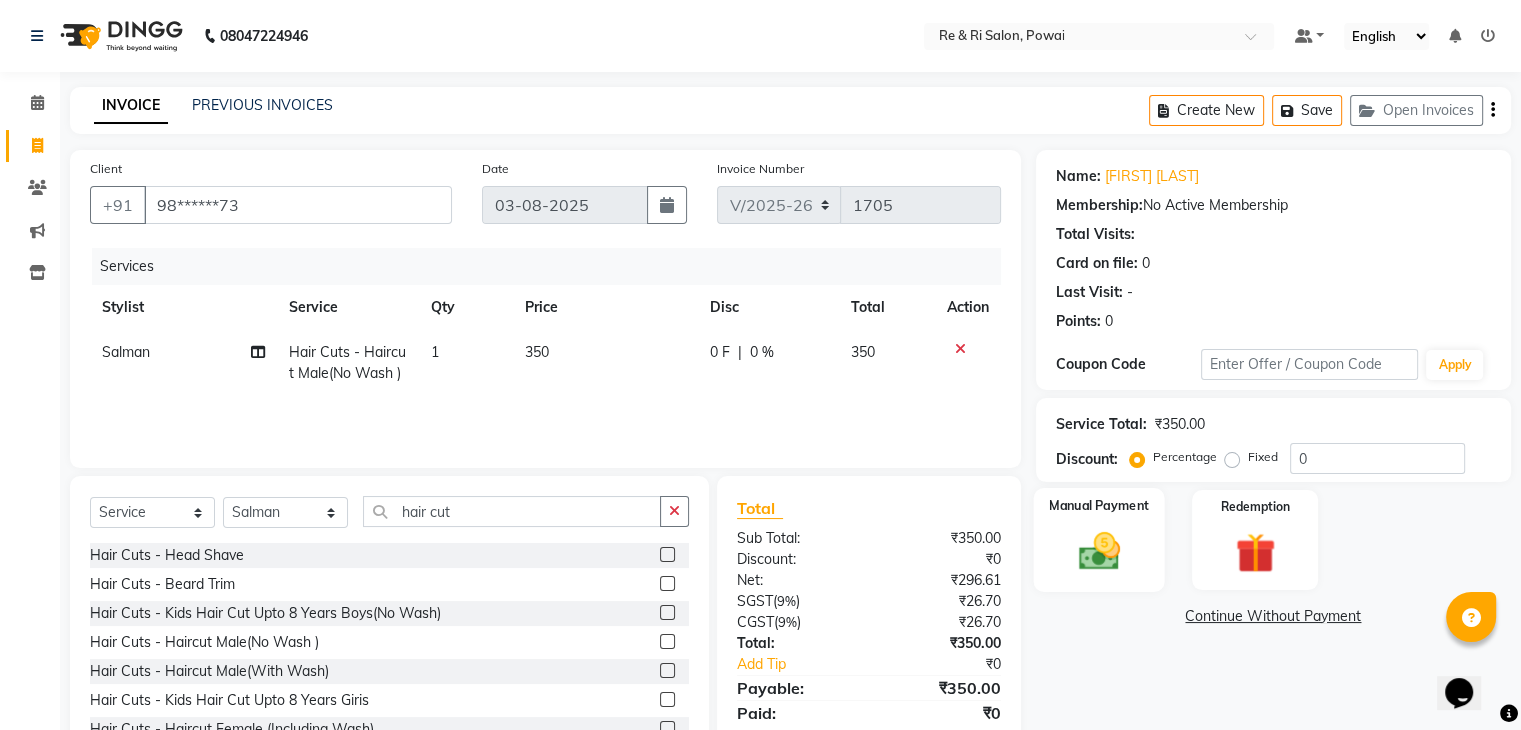 click 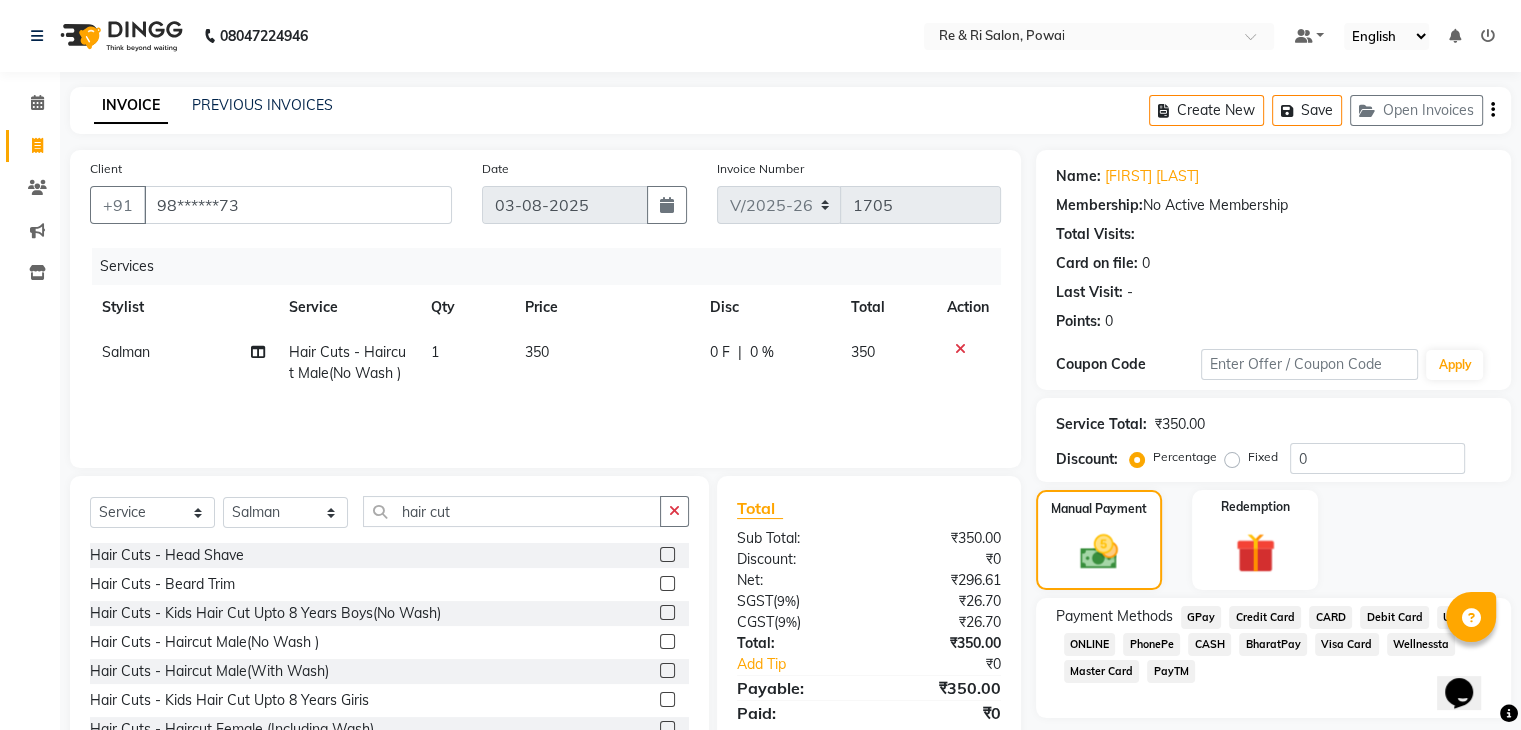 click on "GPay" 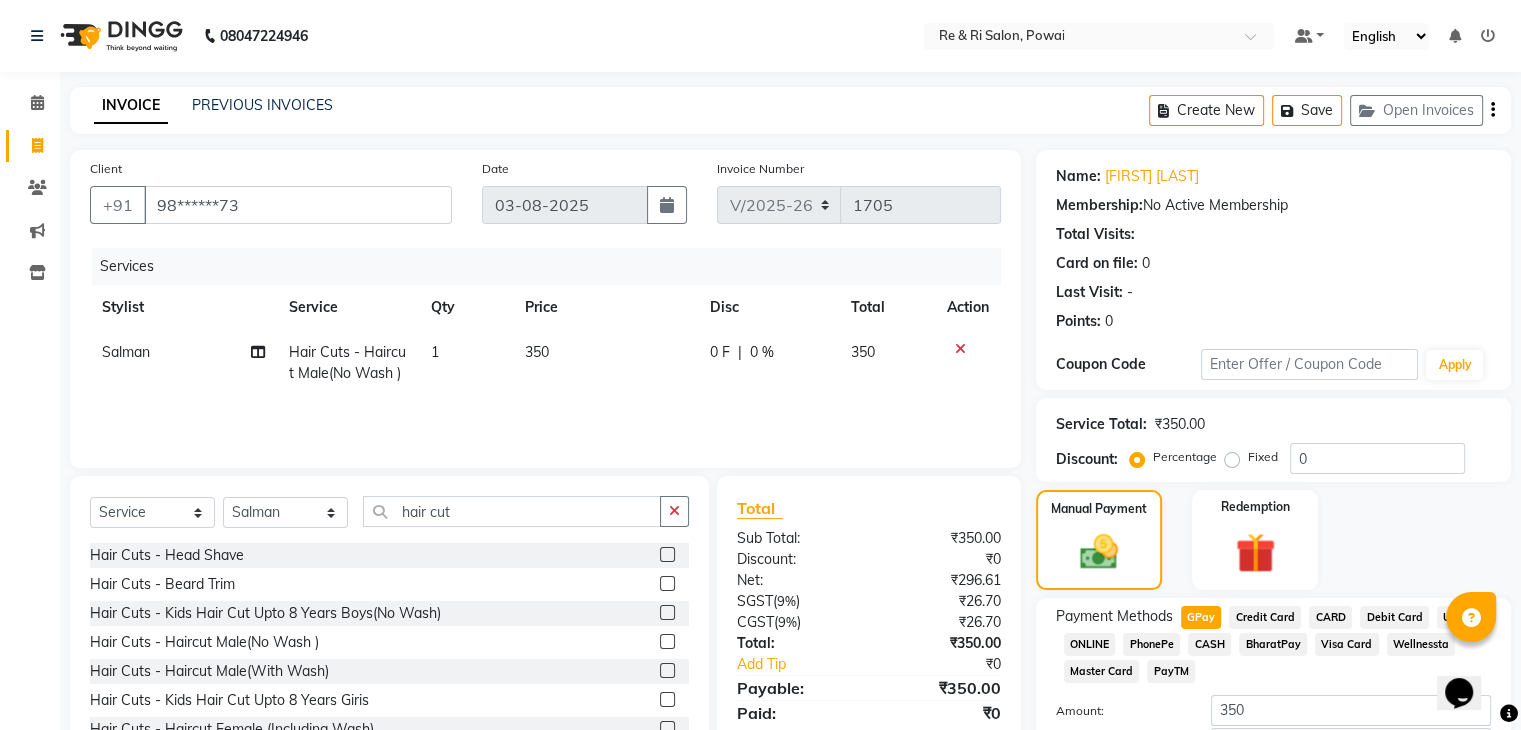 click on "0 F" 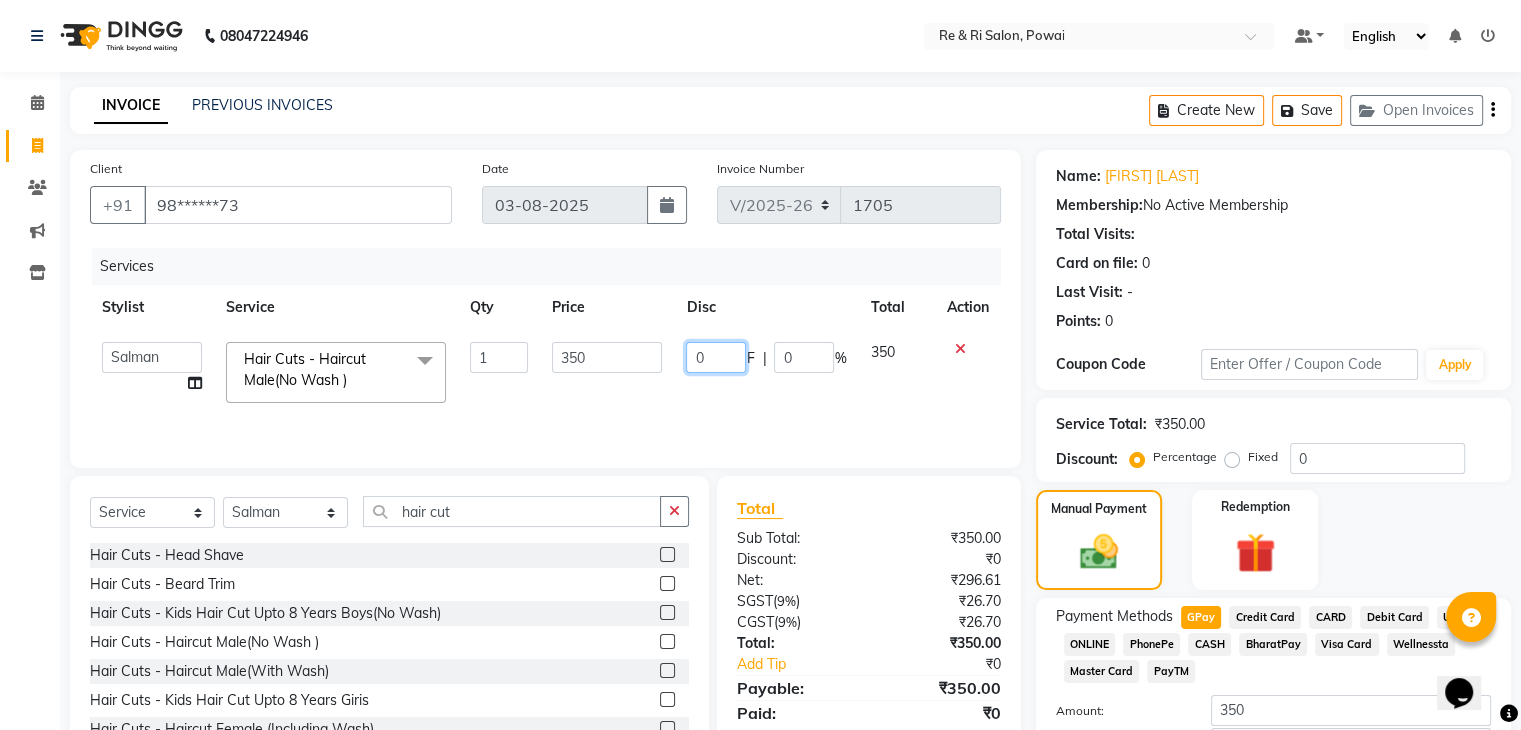click on "0" 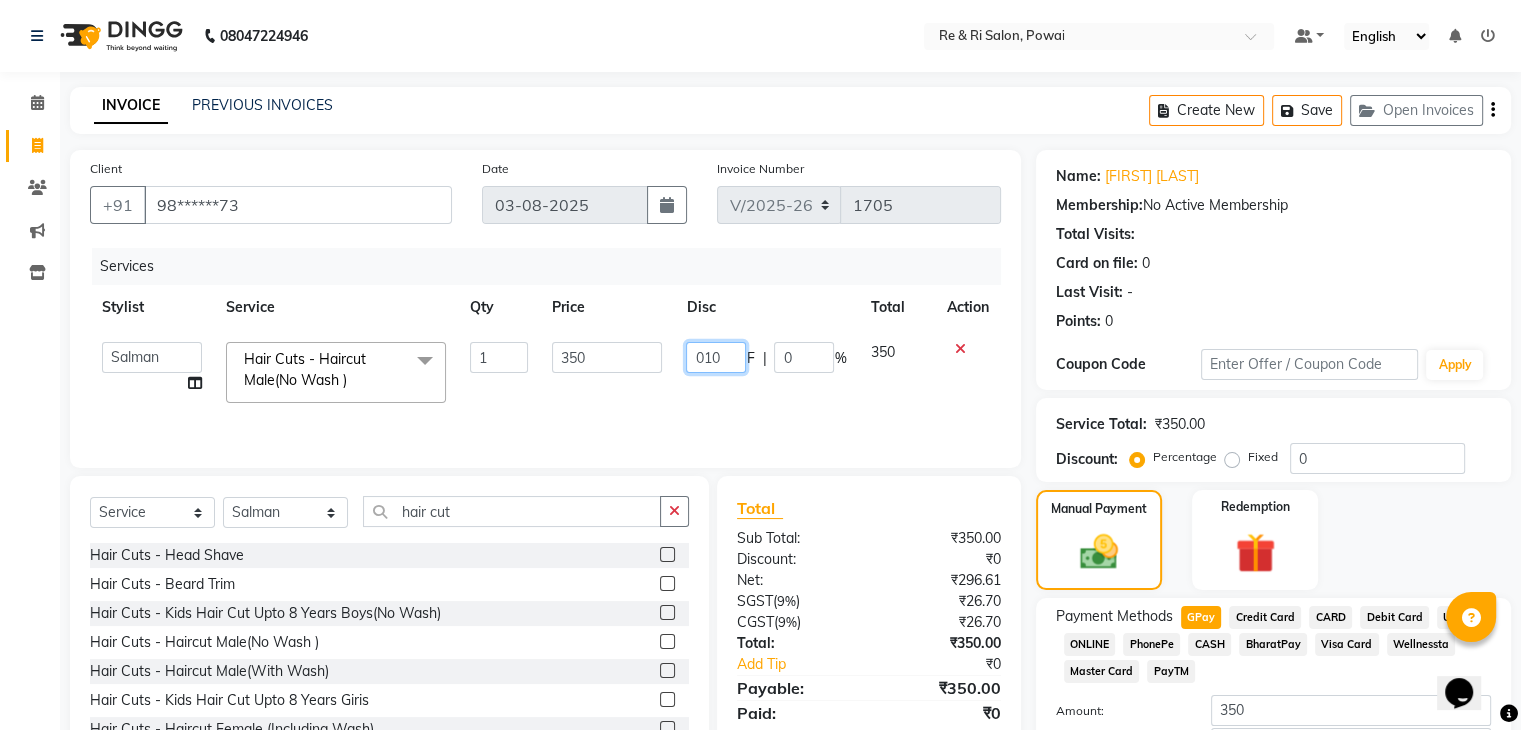 type on "0100" 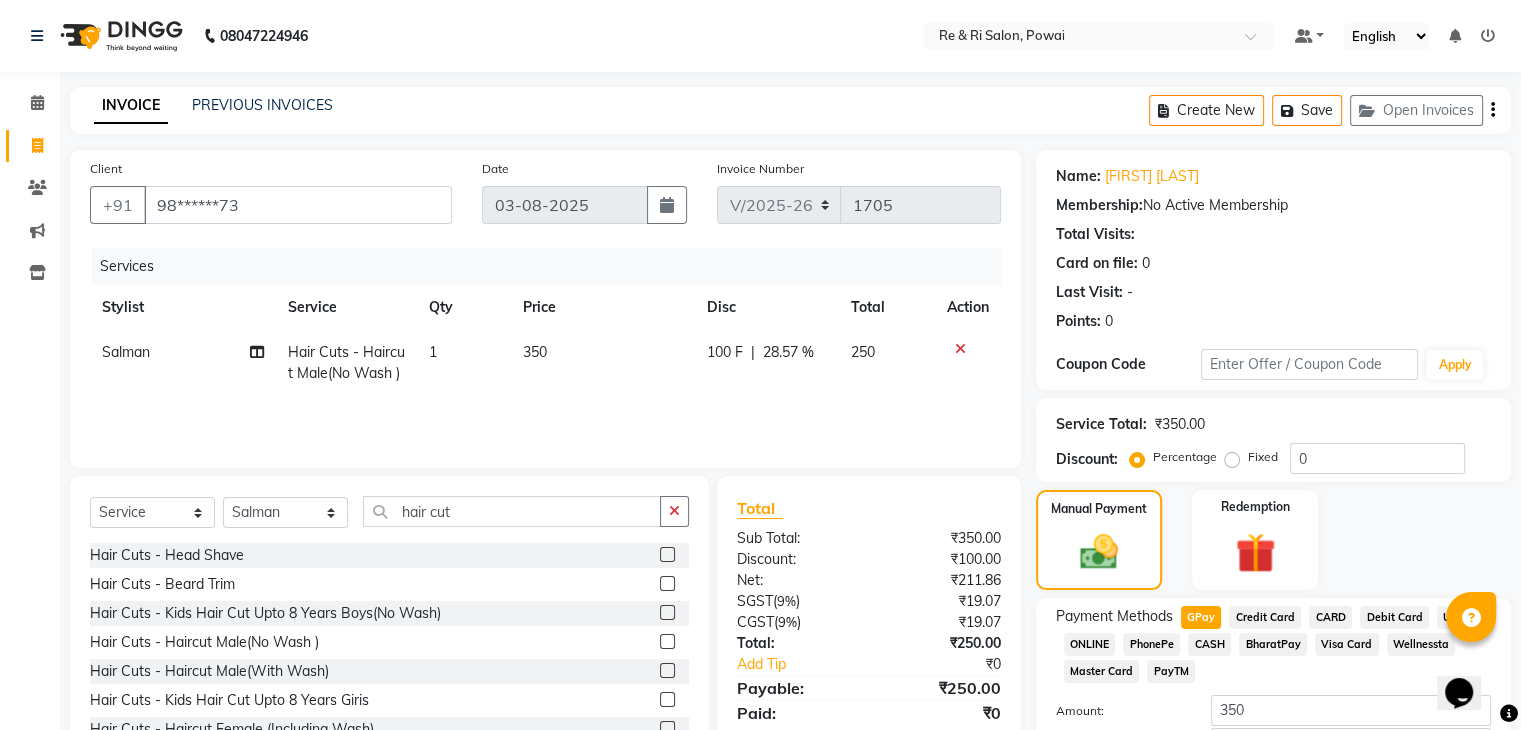 click on "250" 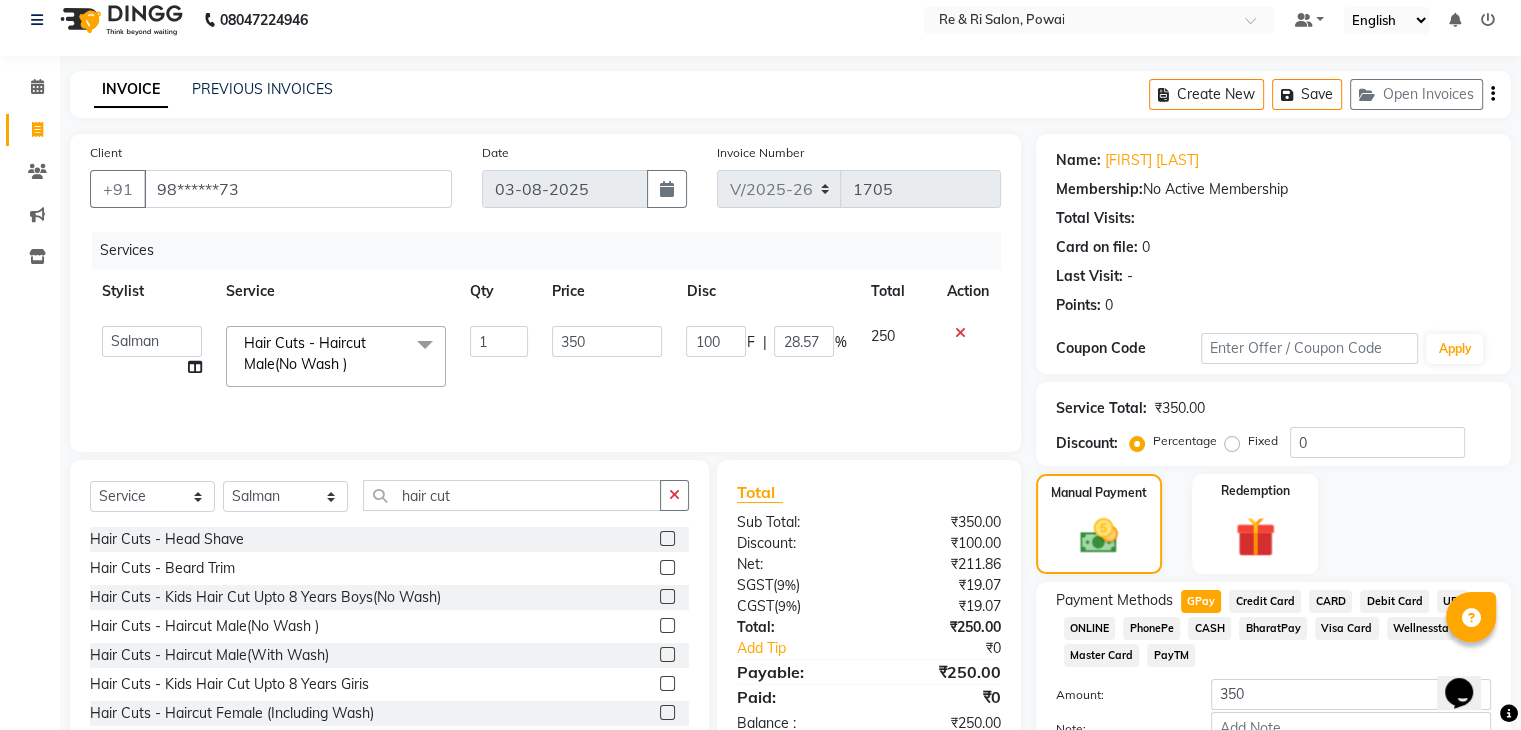 scroll, scrollTop: 145, scrollLeft: 0, axis: vertical 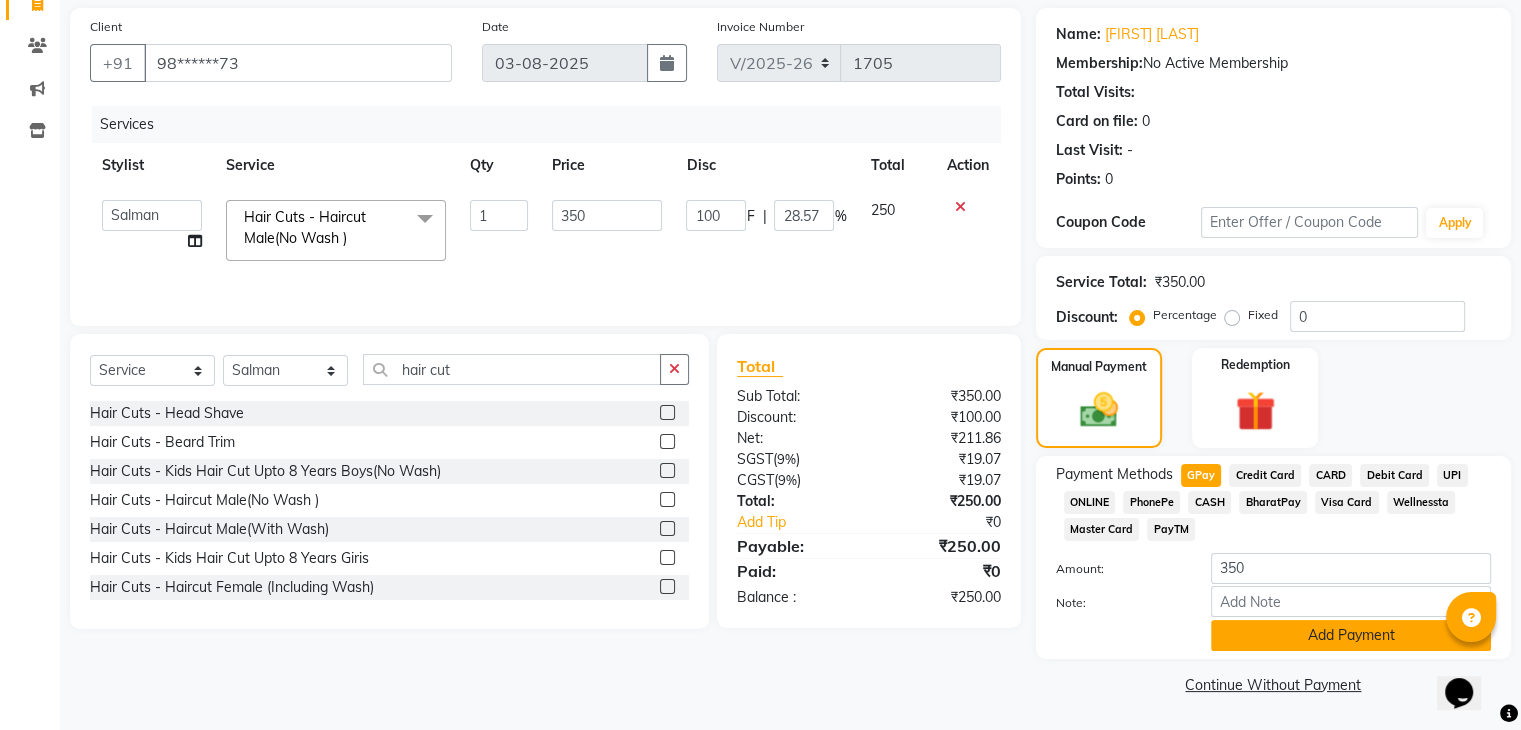 click on "Add Payment" 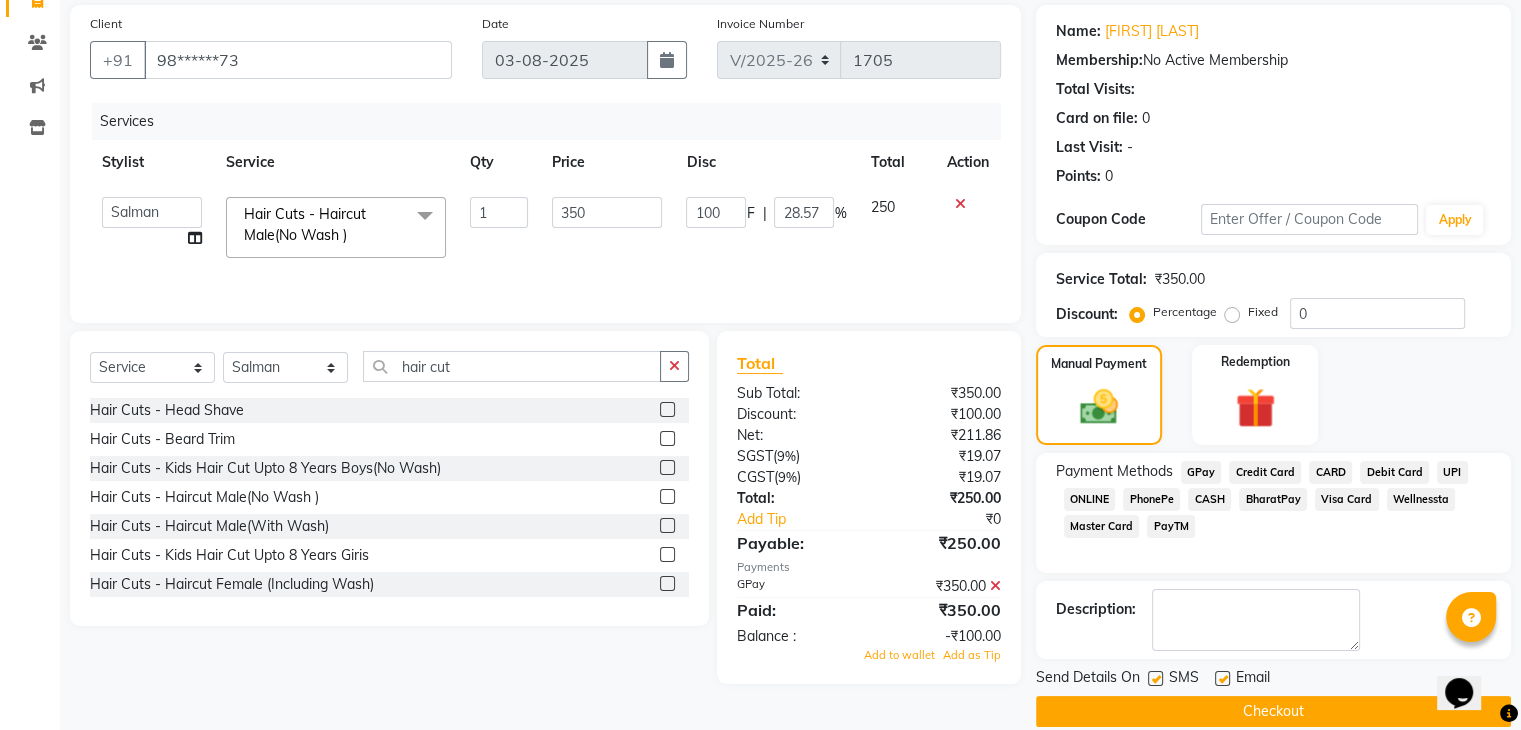 click 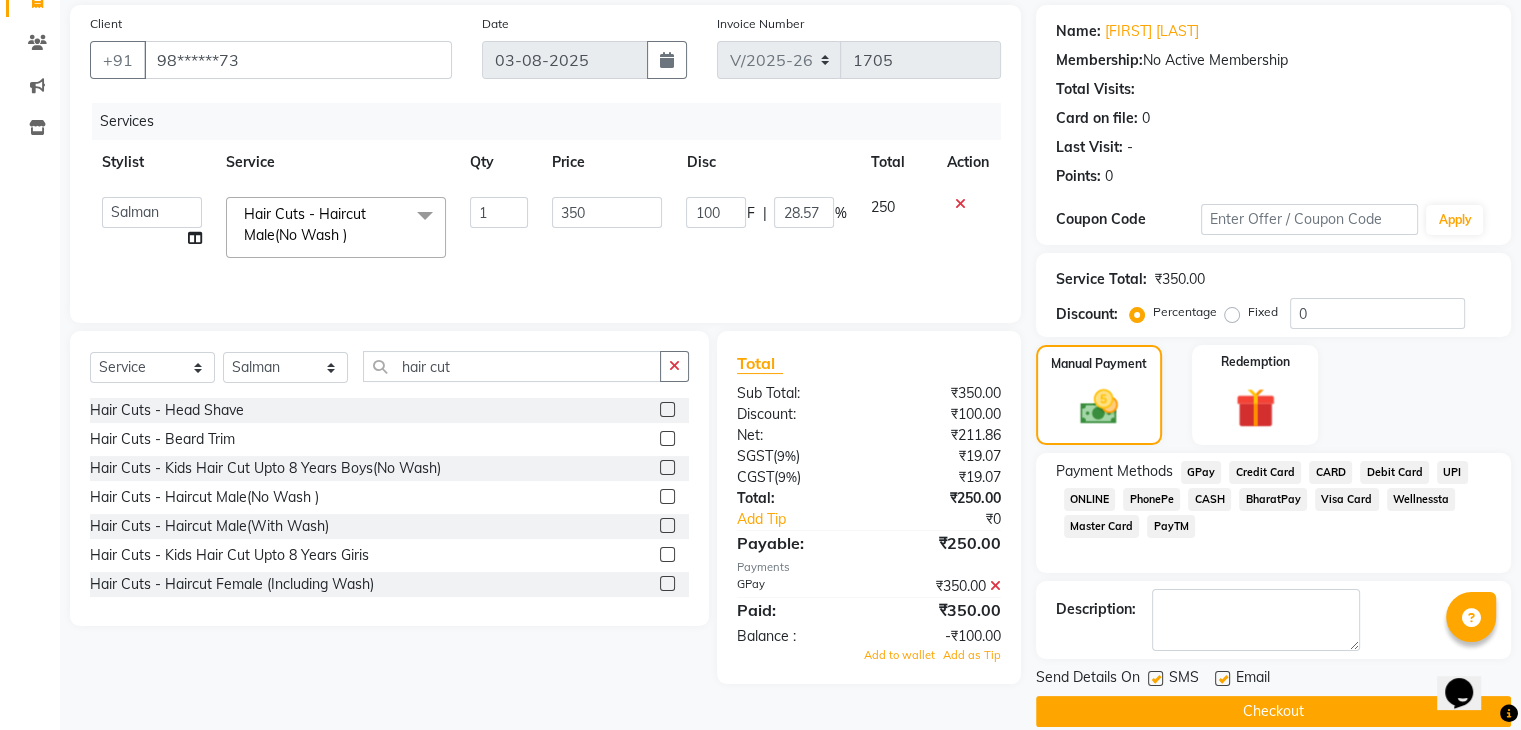 click at bounding box center (1154, 679) 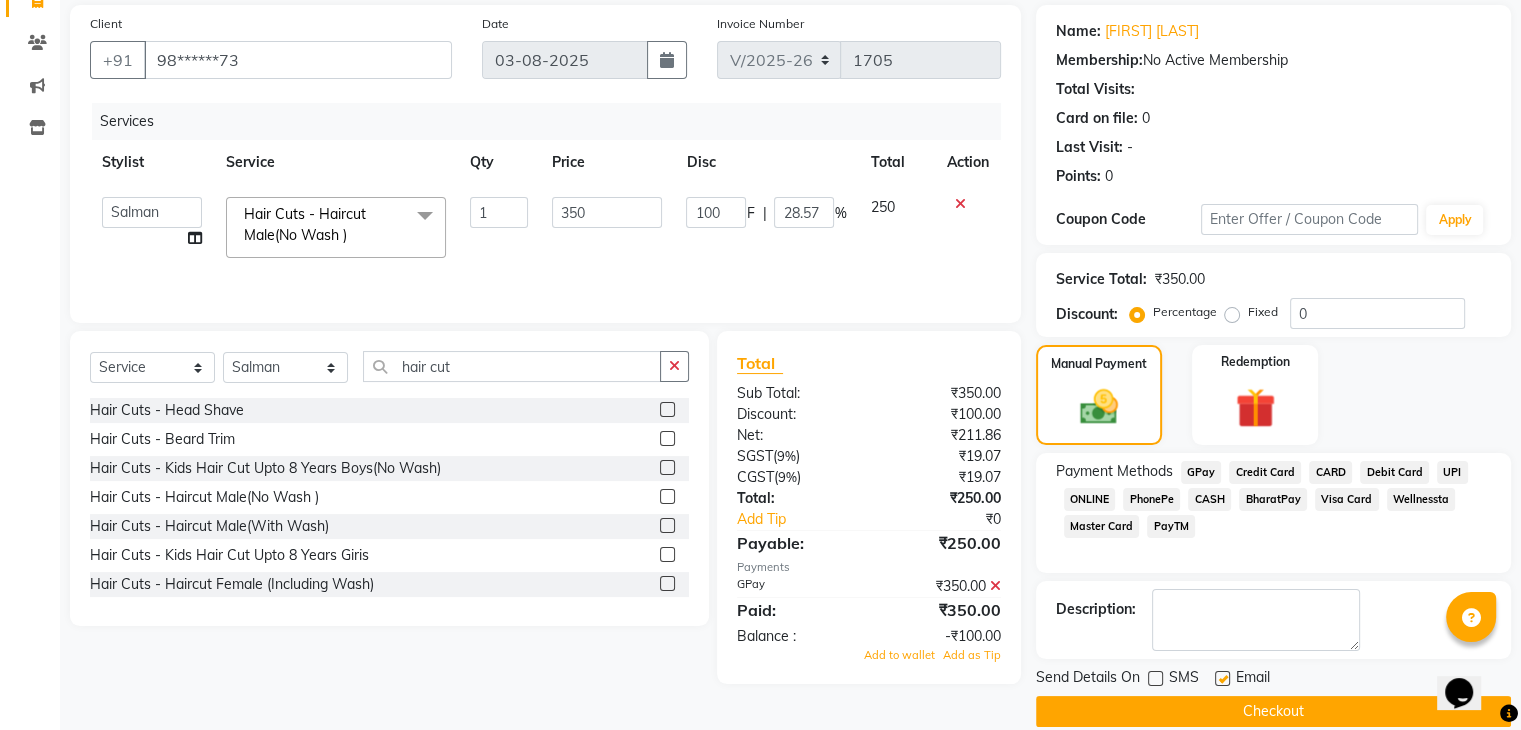 click 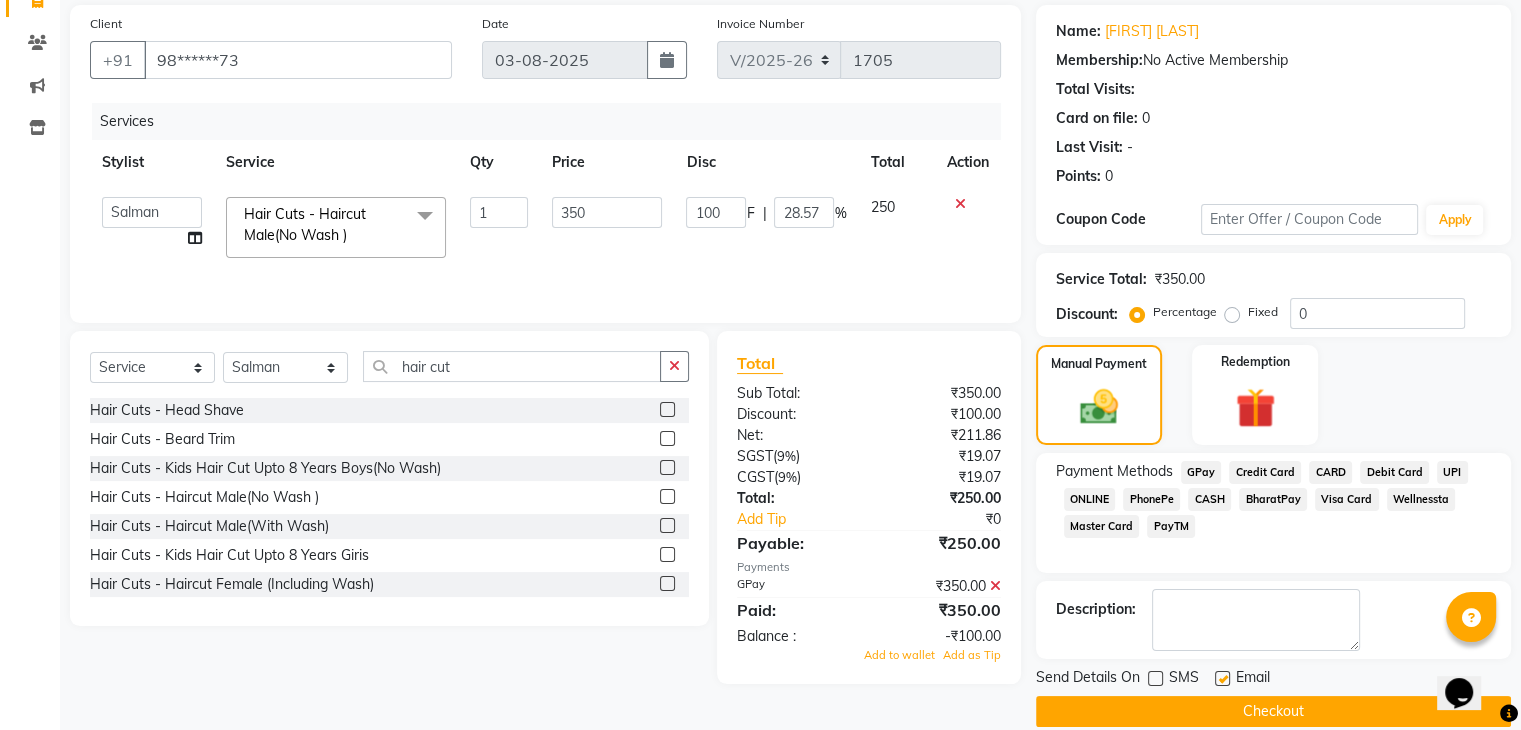 click at bounding box center (1221, 679) 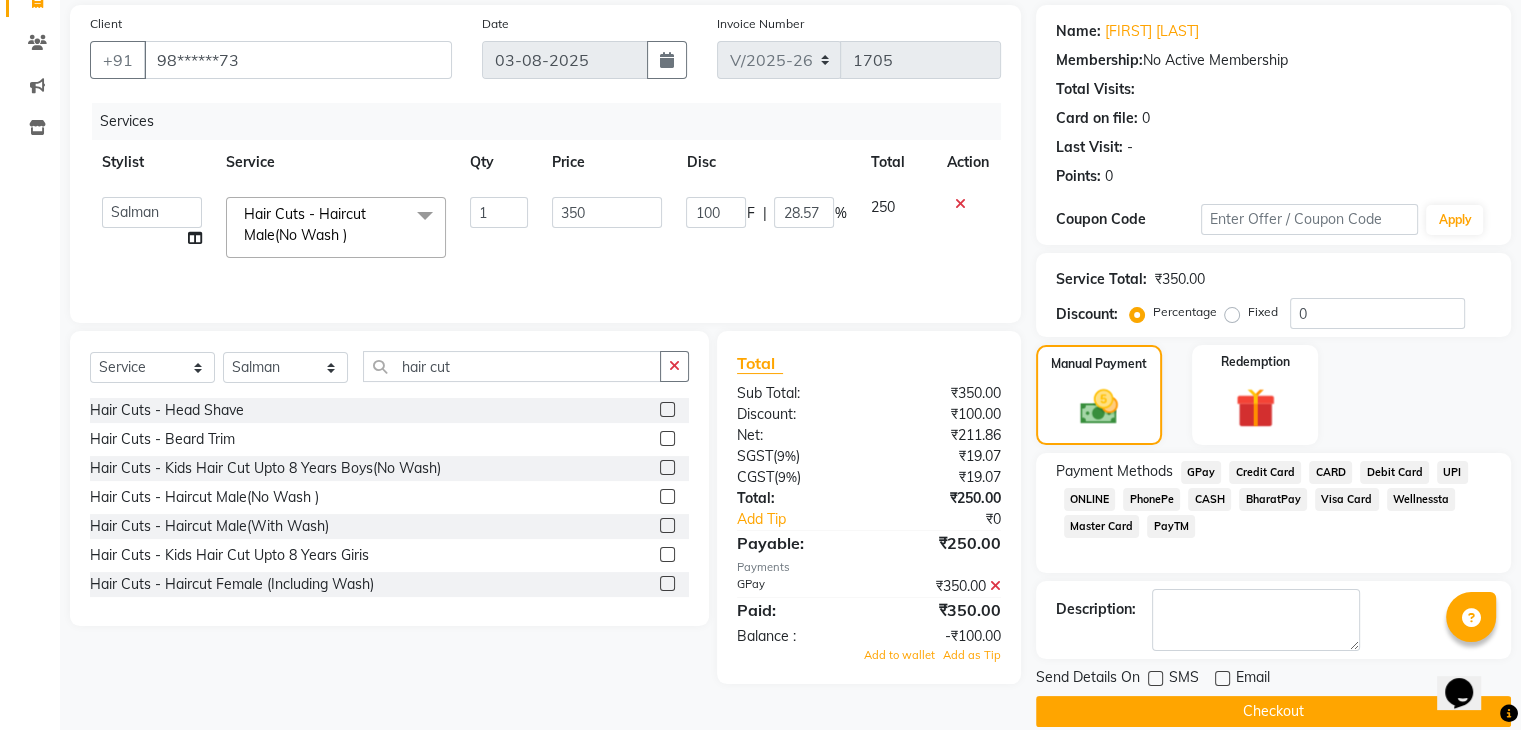 click on "Checkout" 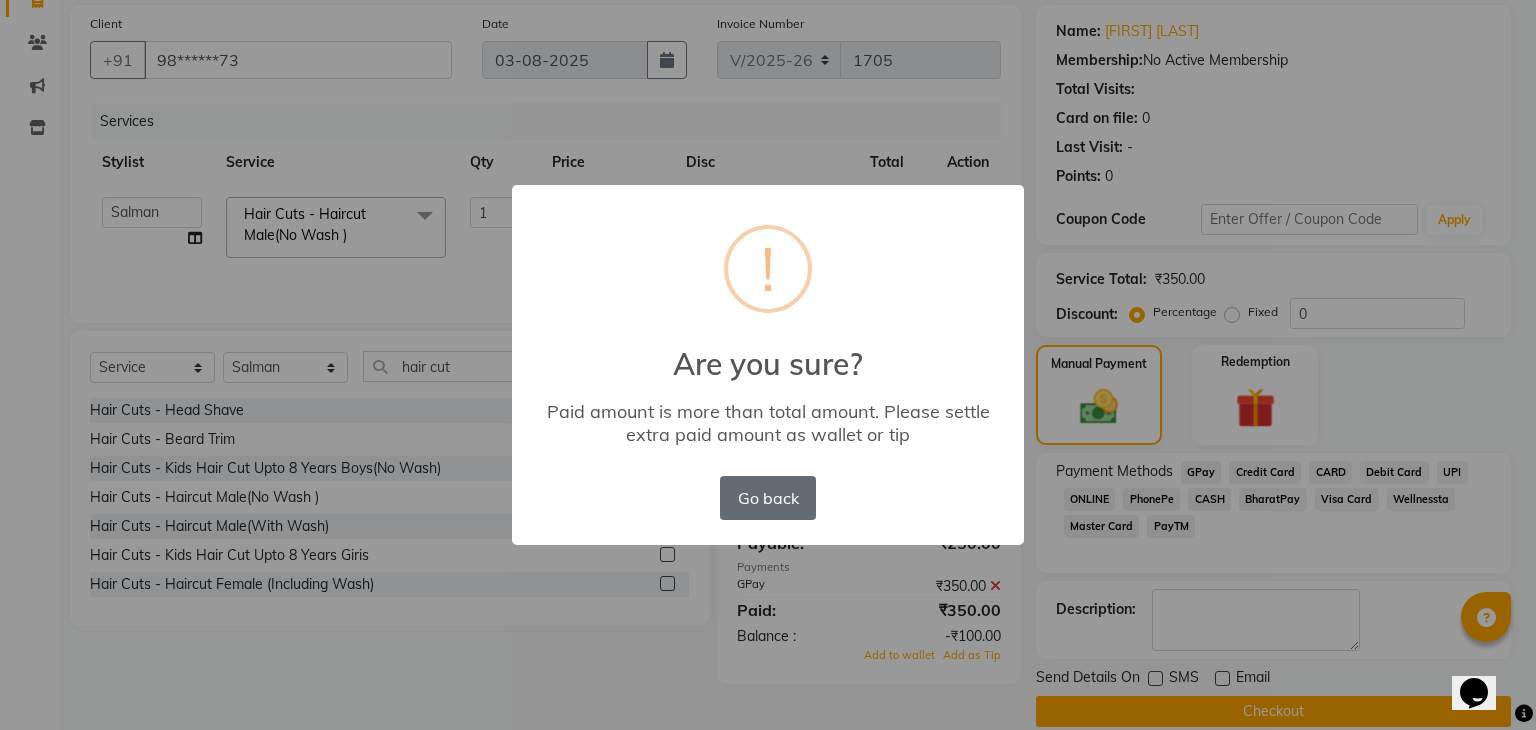 click on "Go back" at bounding box center [768, 498] 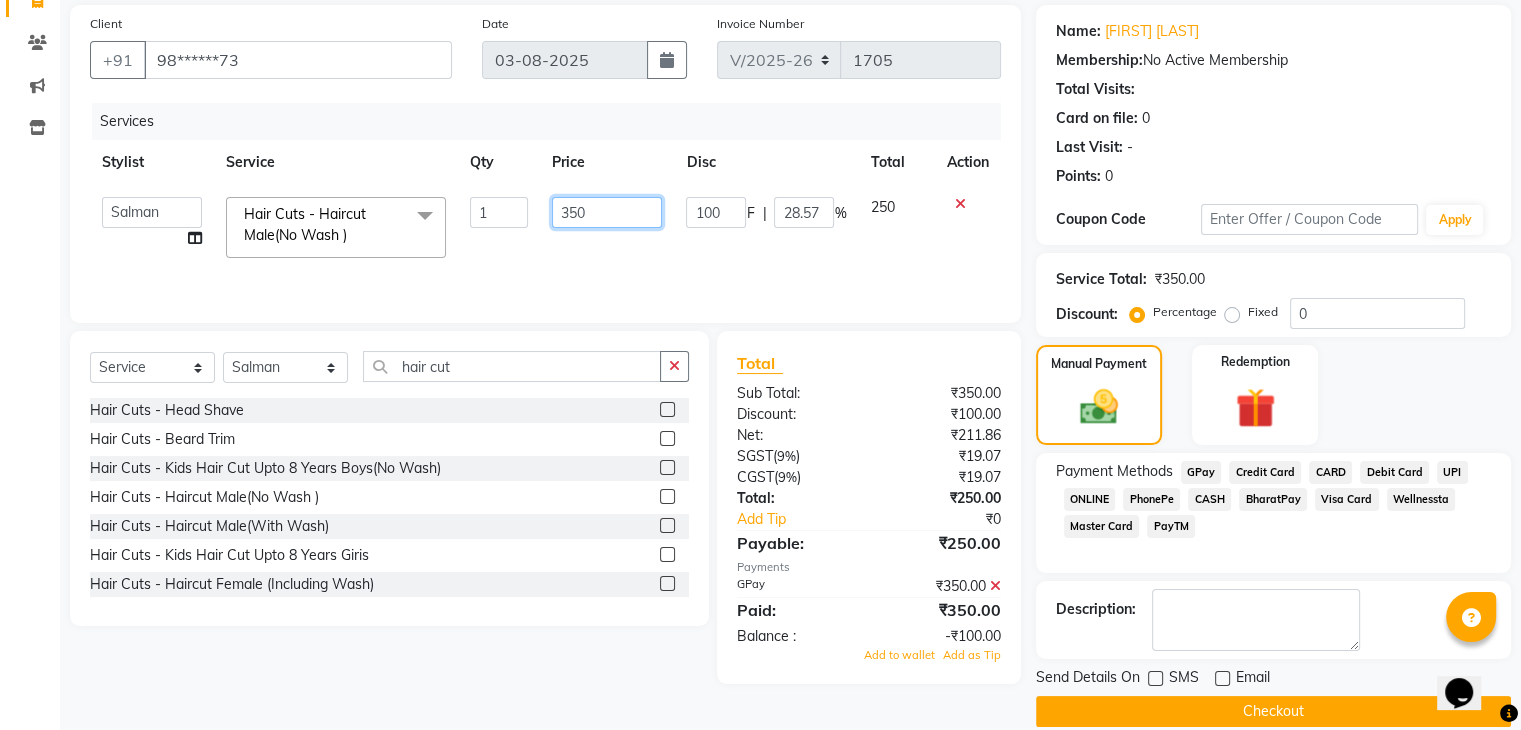 click on "350" 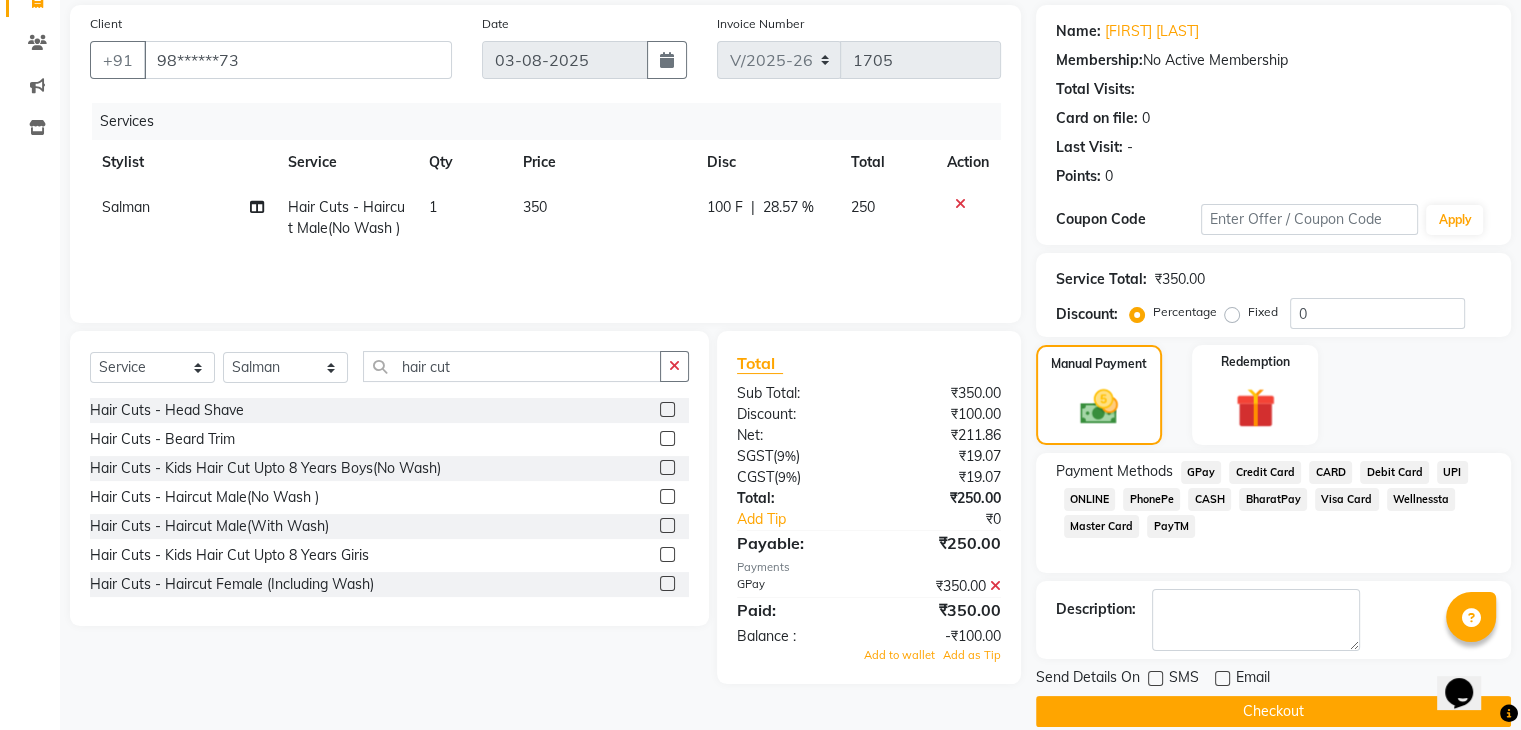 click on "GPay" 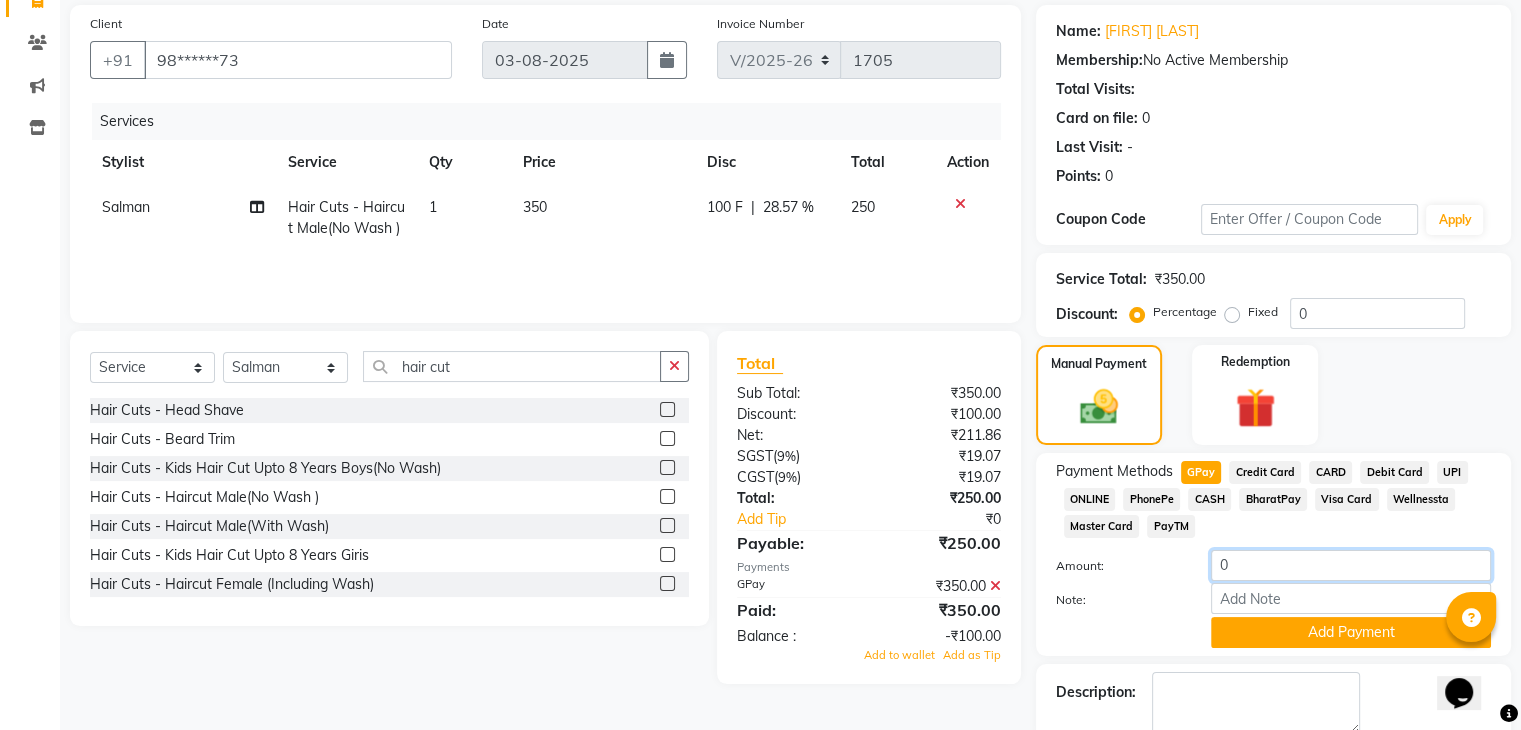 click on "0" 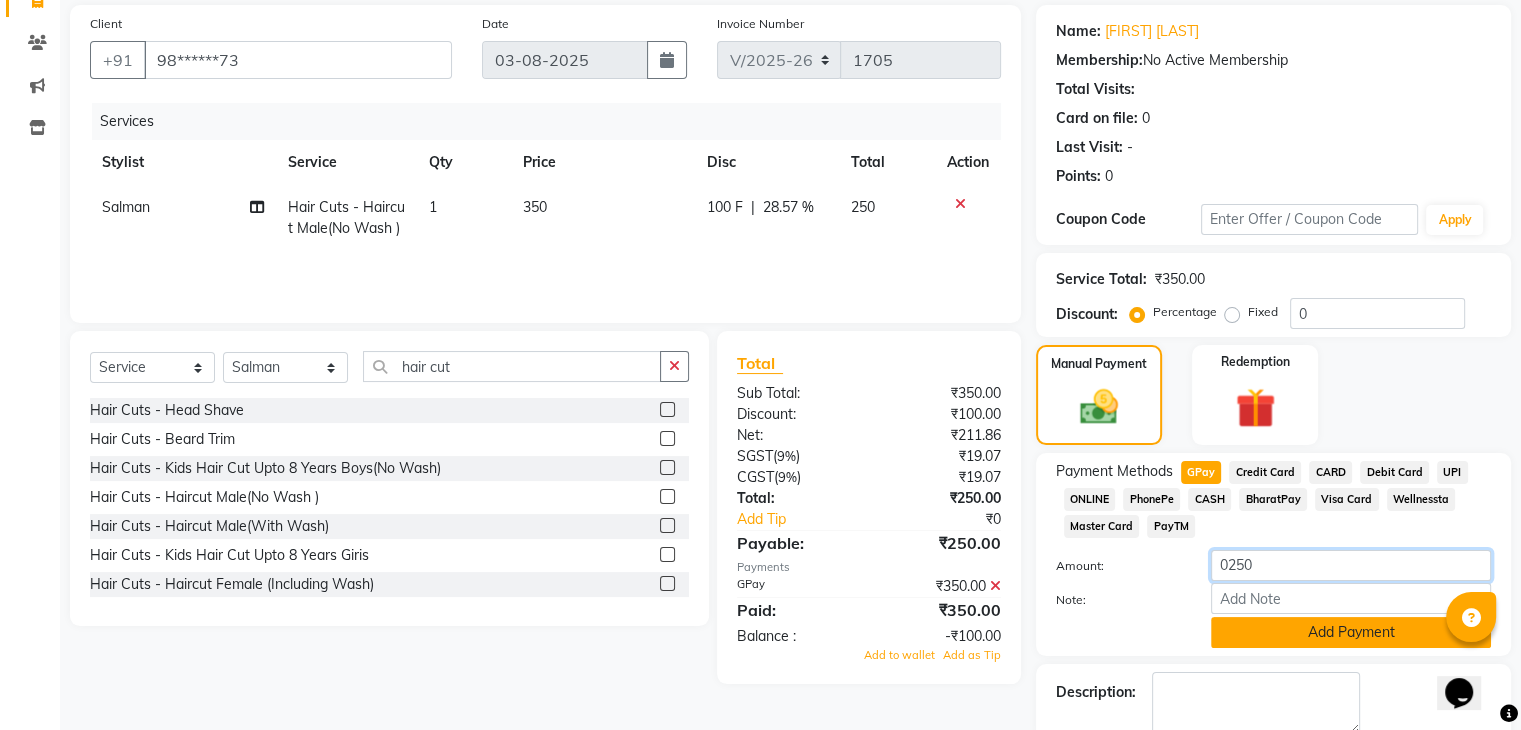 type on "0250" 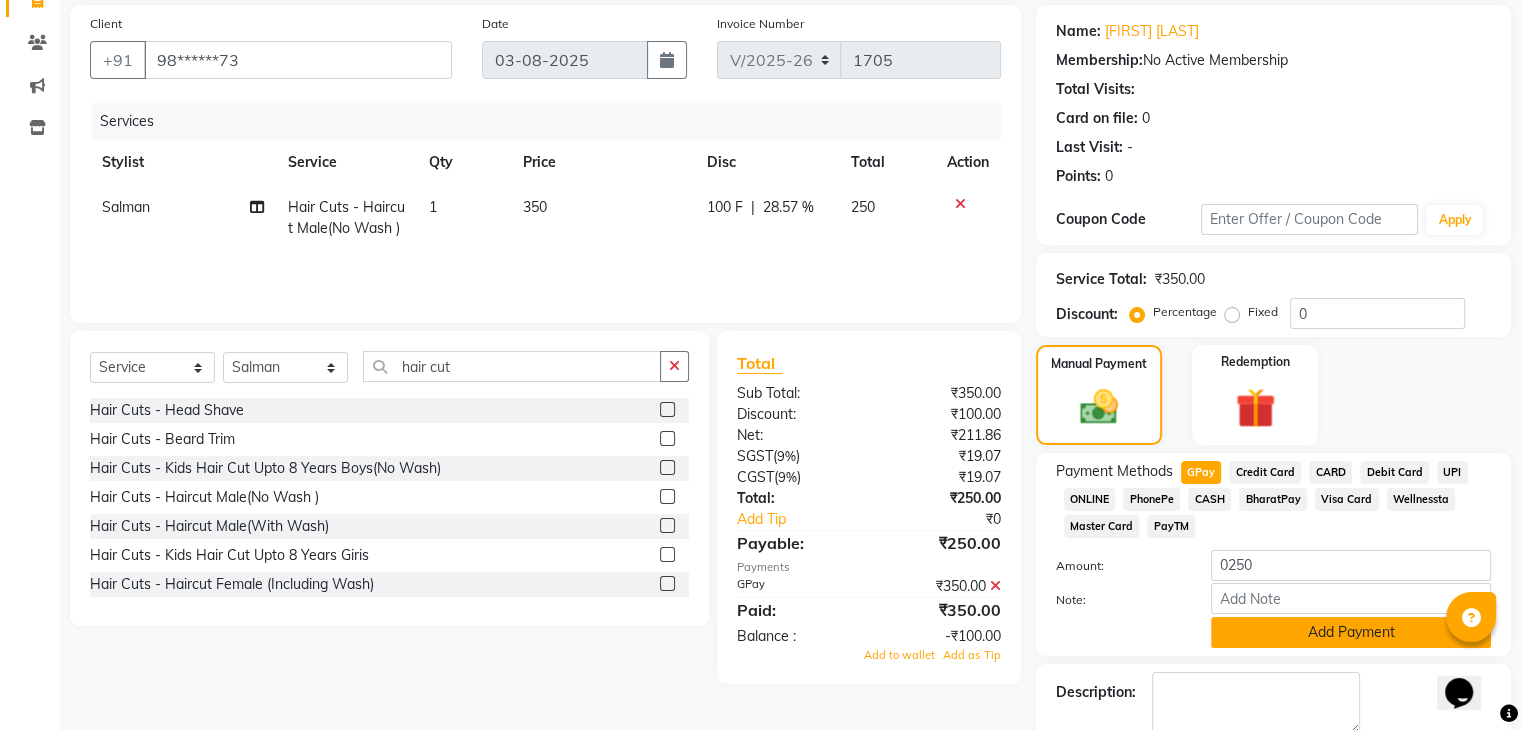 click on "Add Payment" 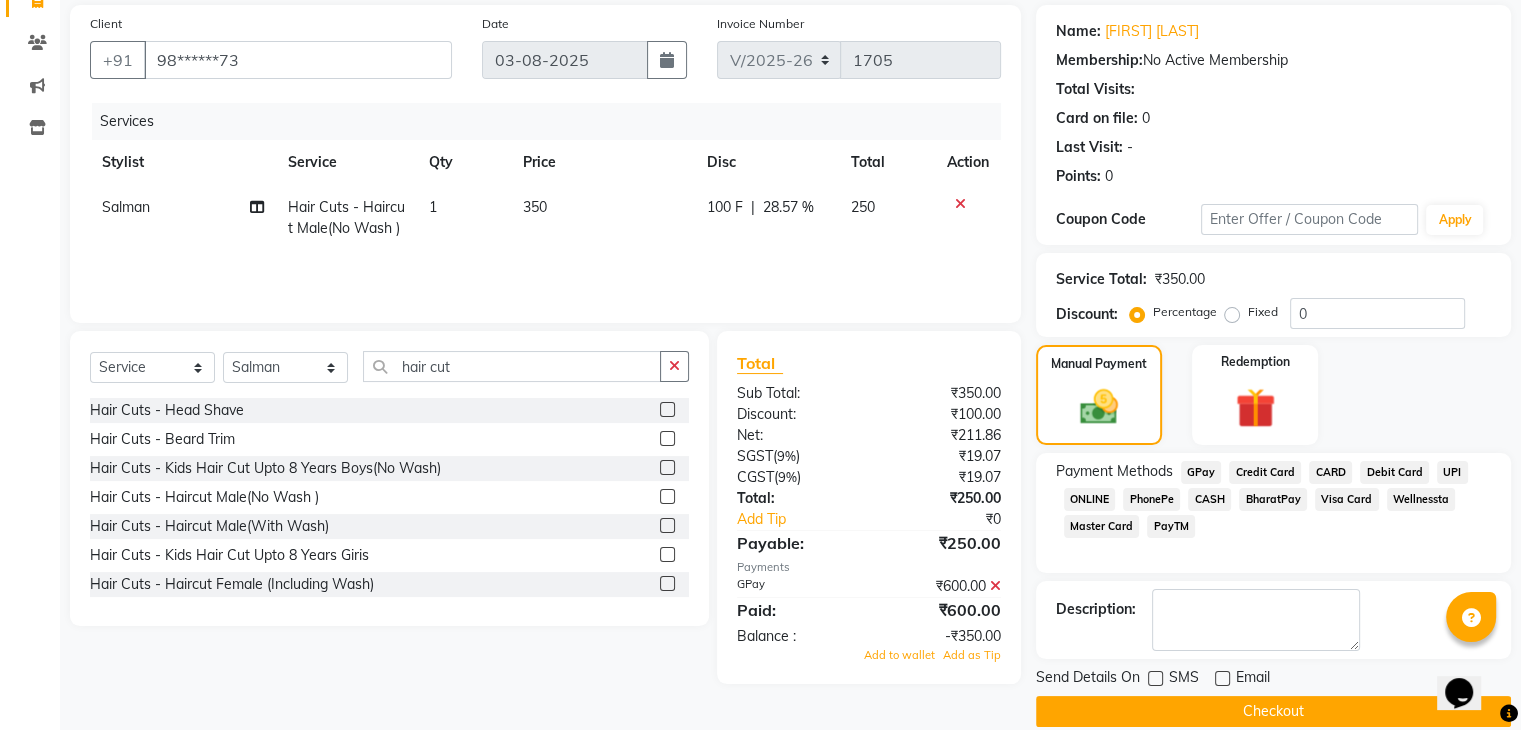 click on "Checkout" 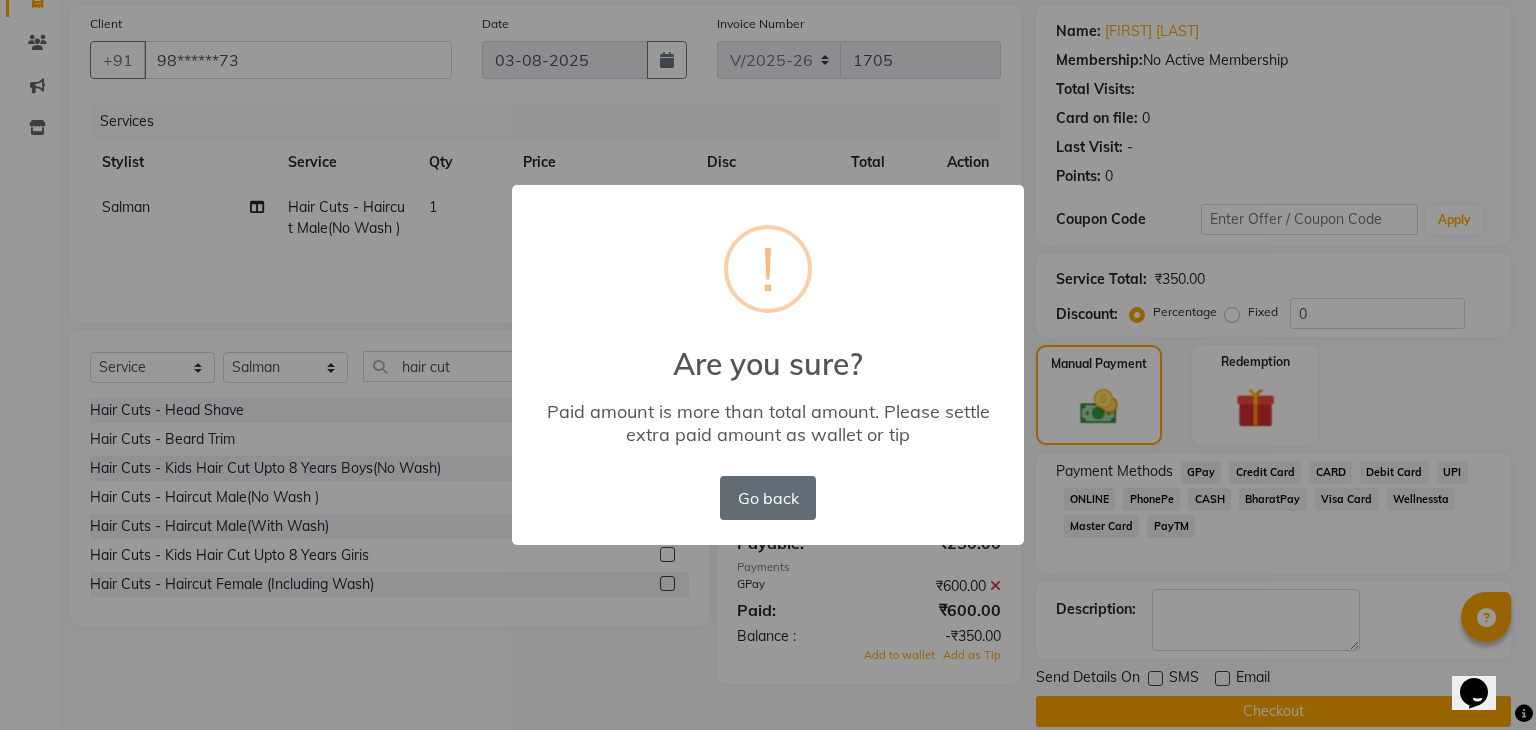 click on "Go back" at bounding box center (768, 498) 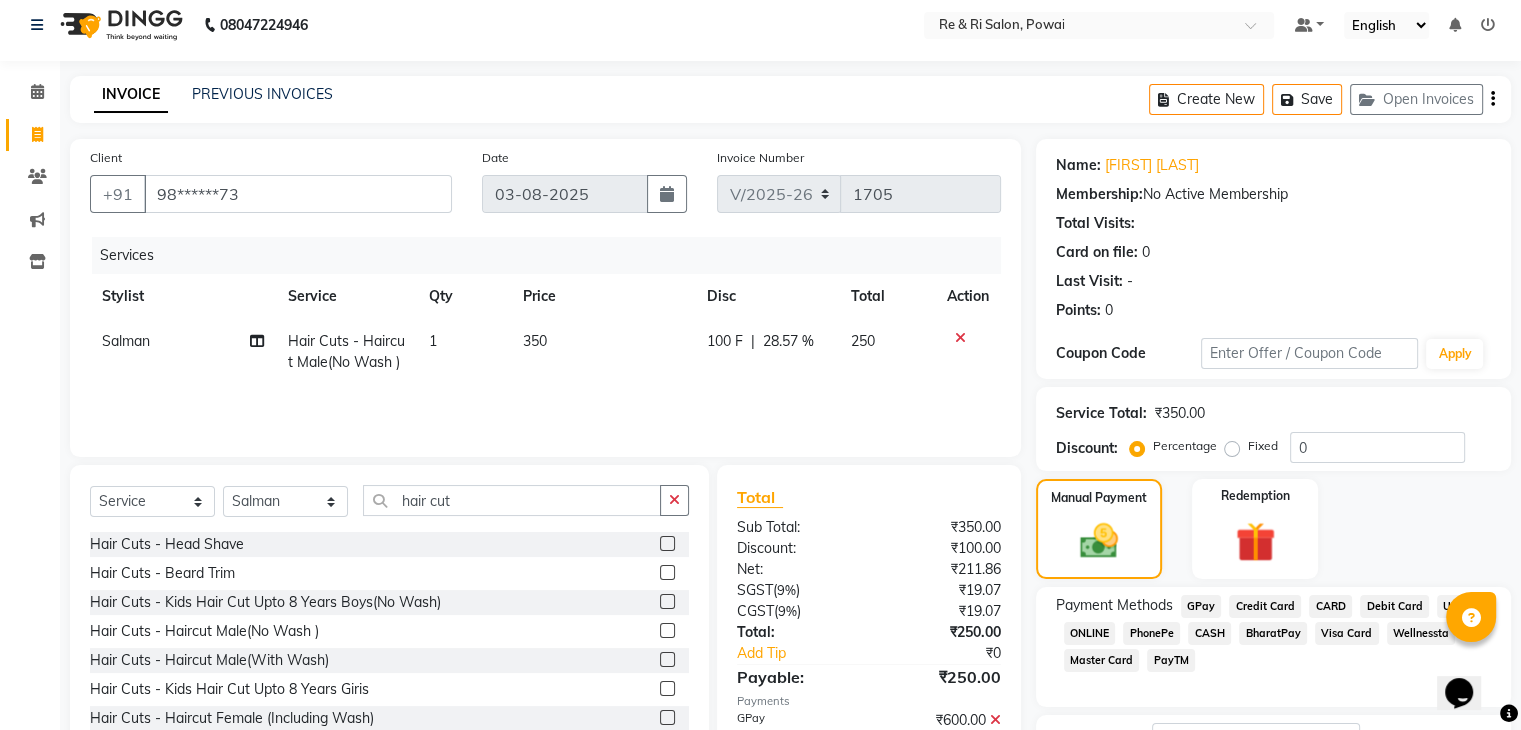 scroll, scrollTop: 0, scrollLeft: 0, axis: both 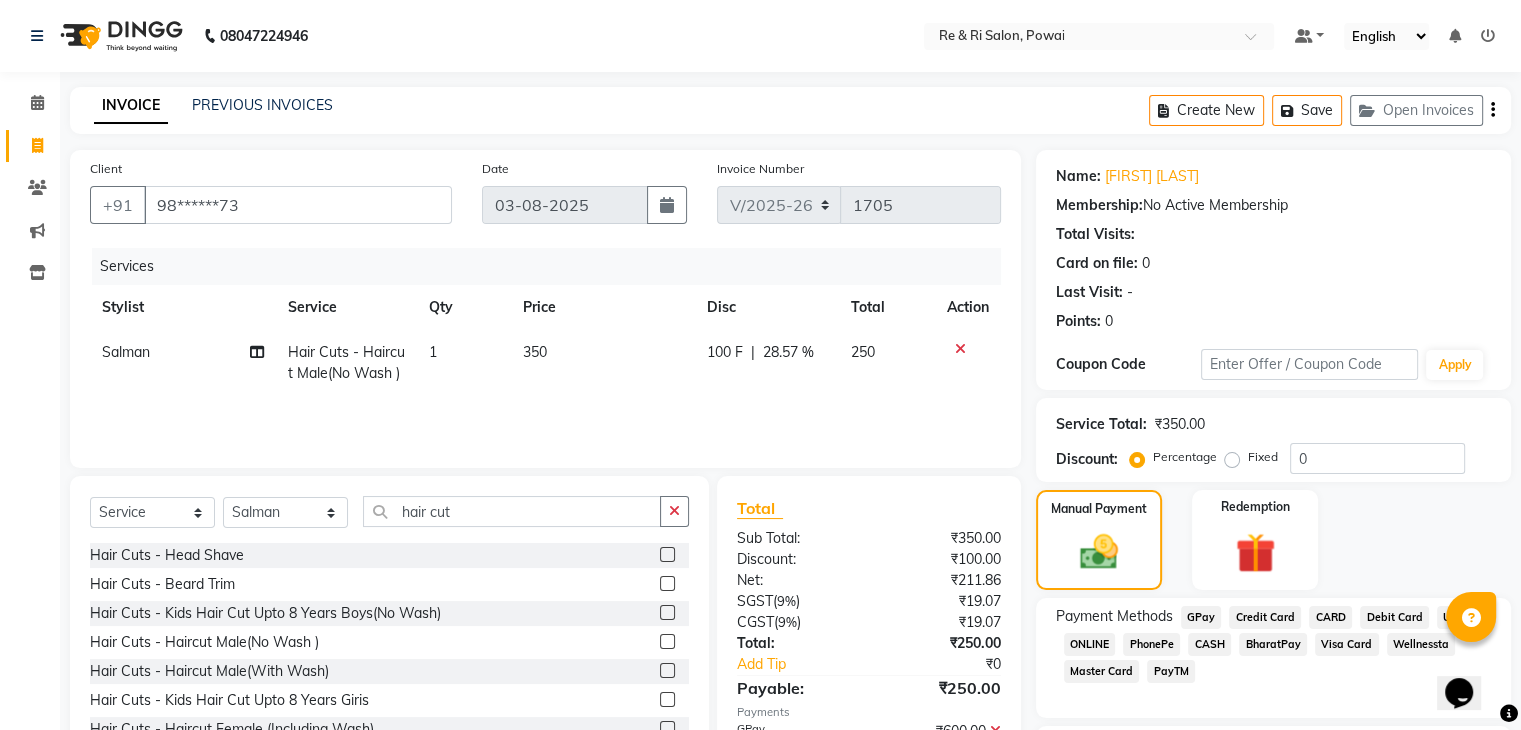 click 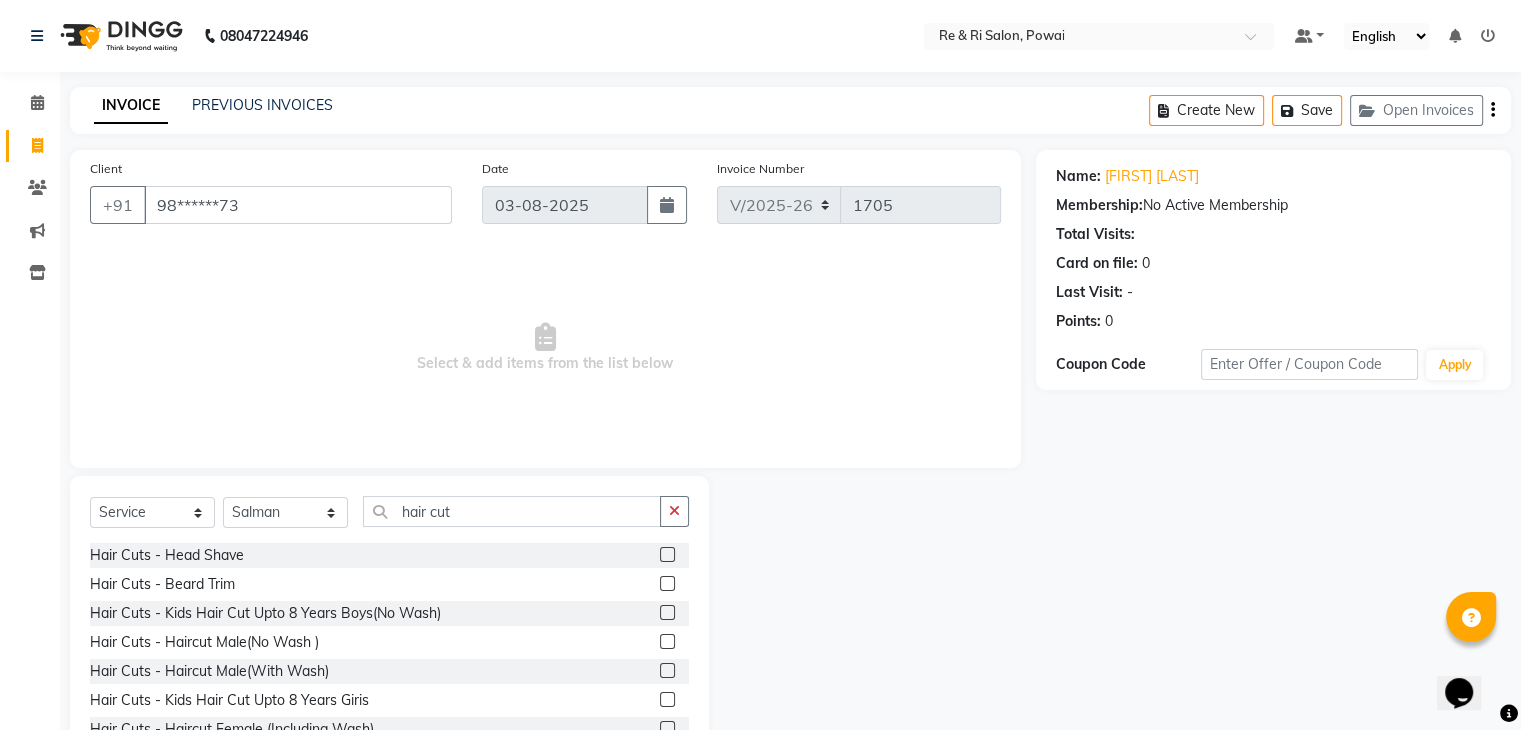 click 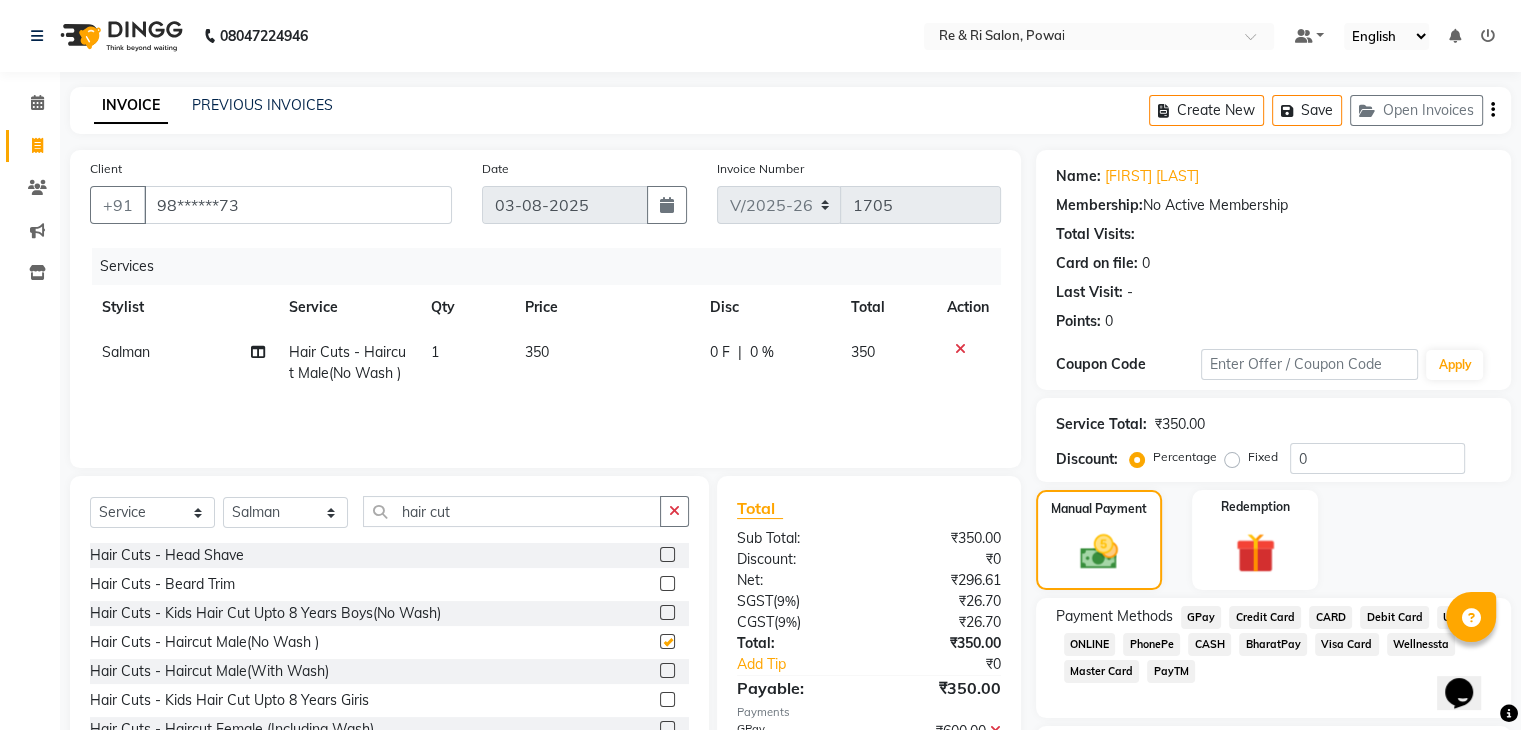 checkbox on "false" 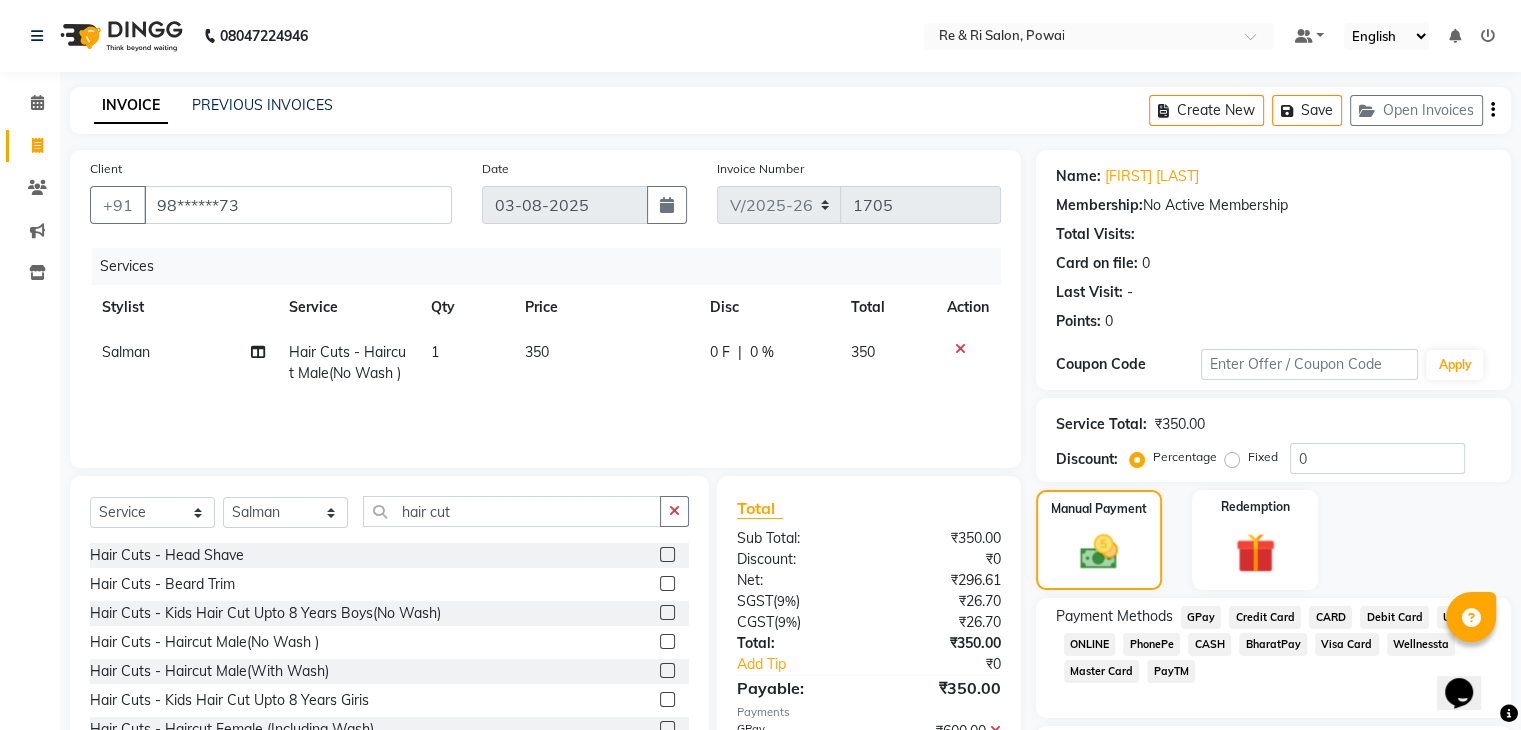 click on "0 F" 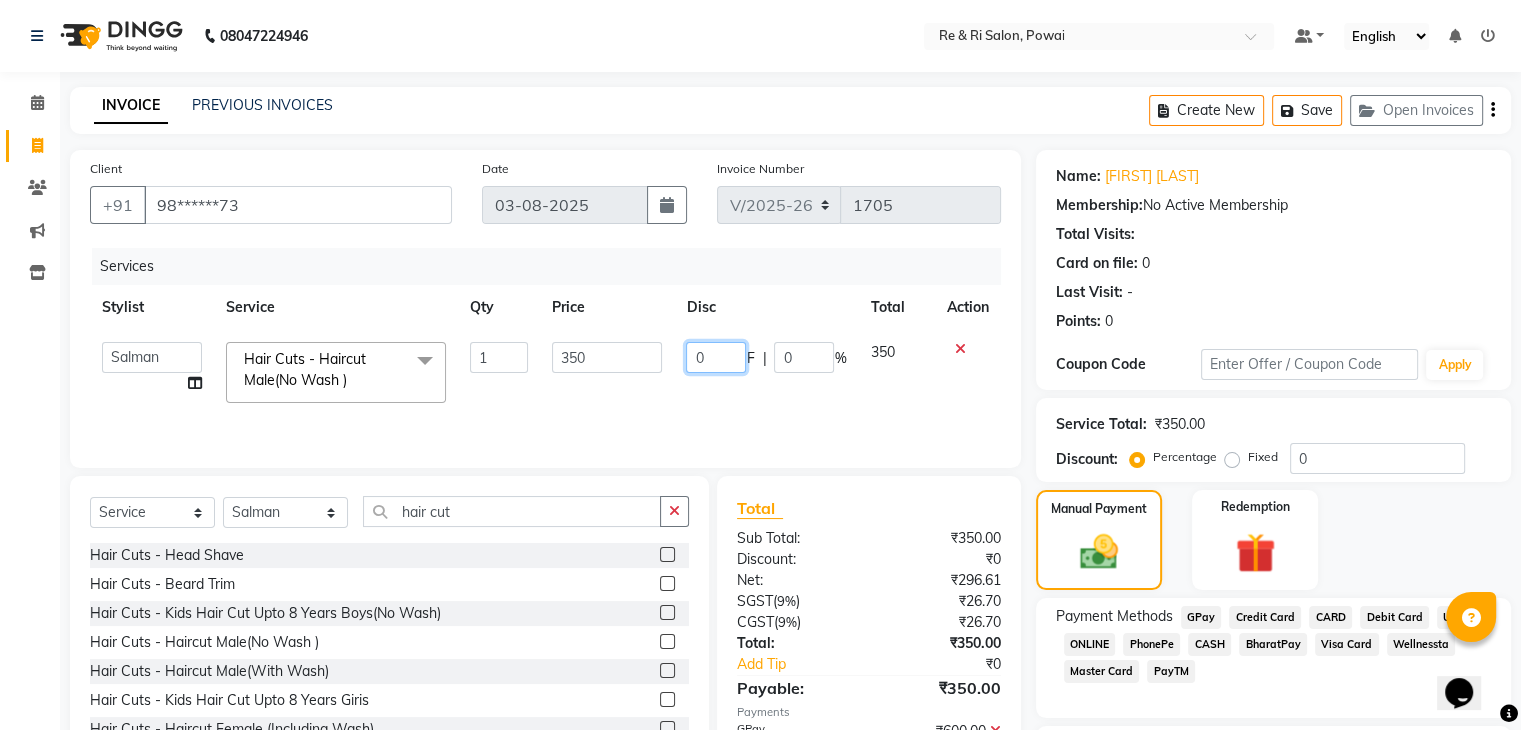 click on "0" 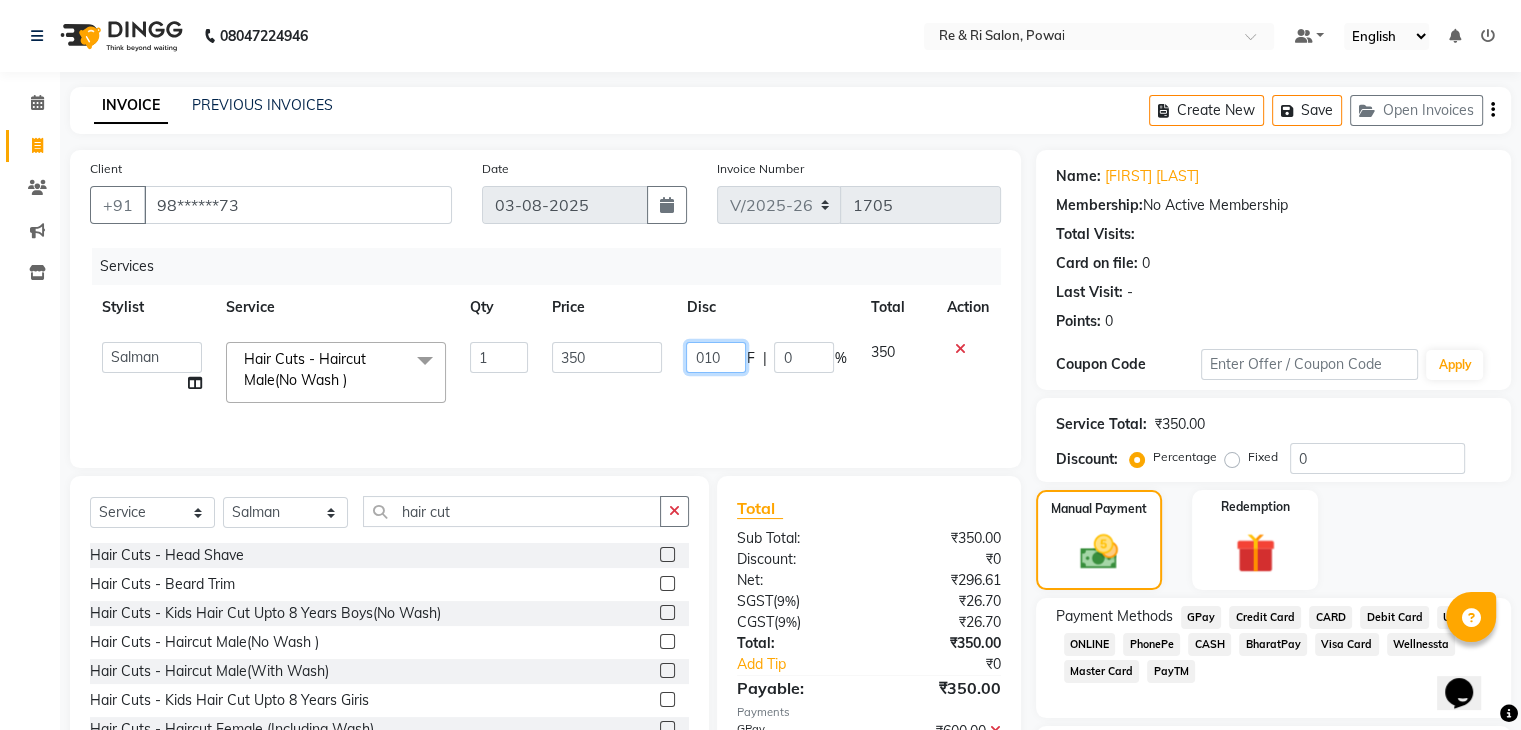 type on "0100" 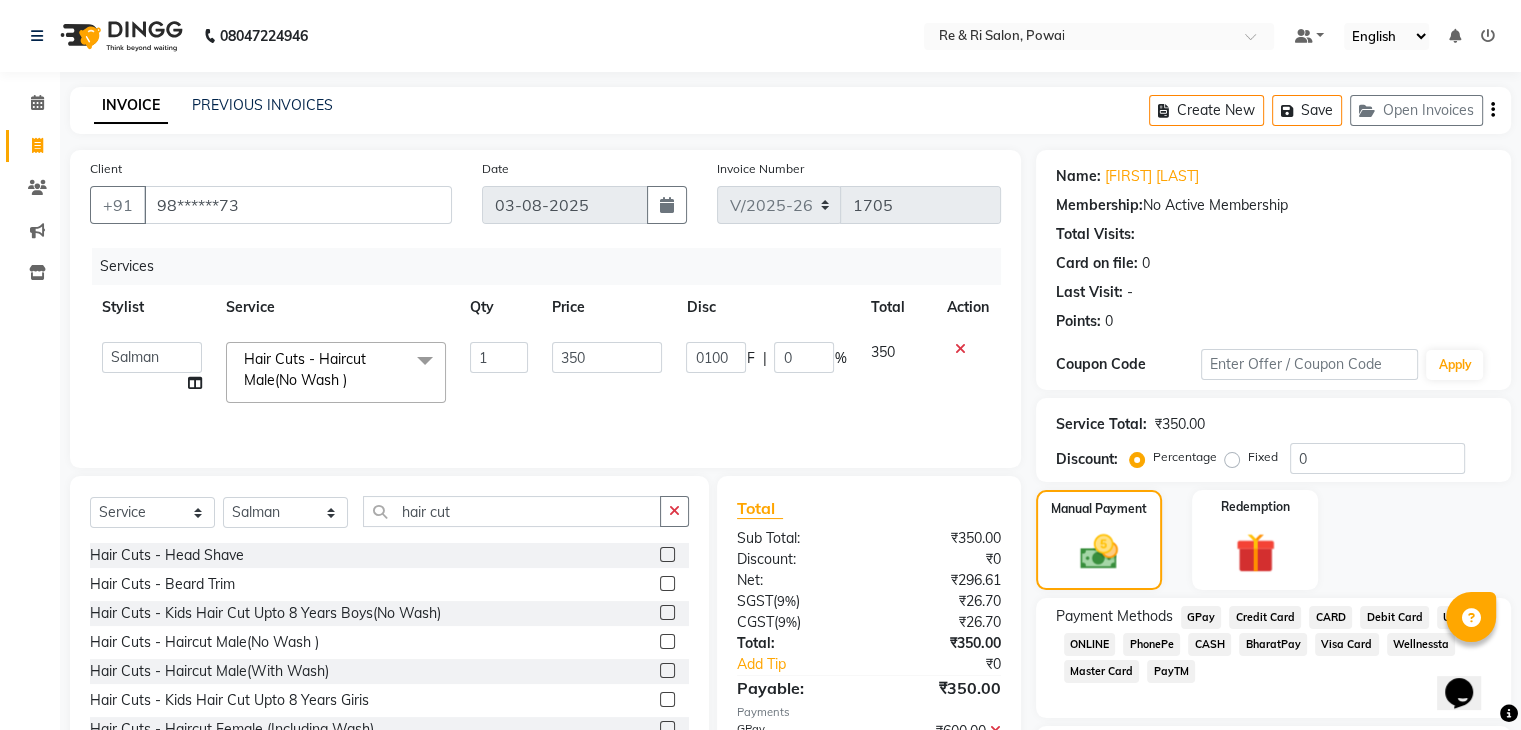 click on "350" 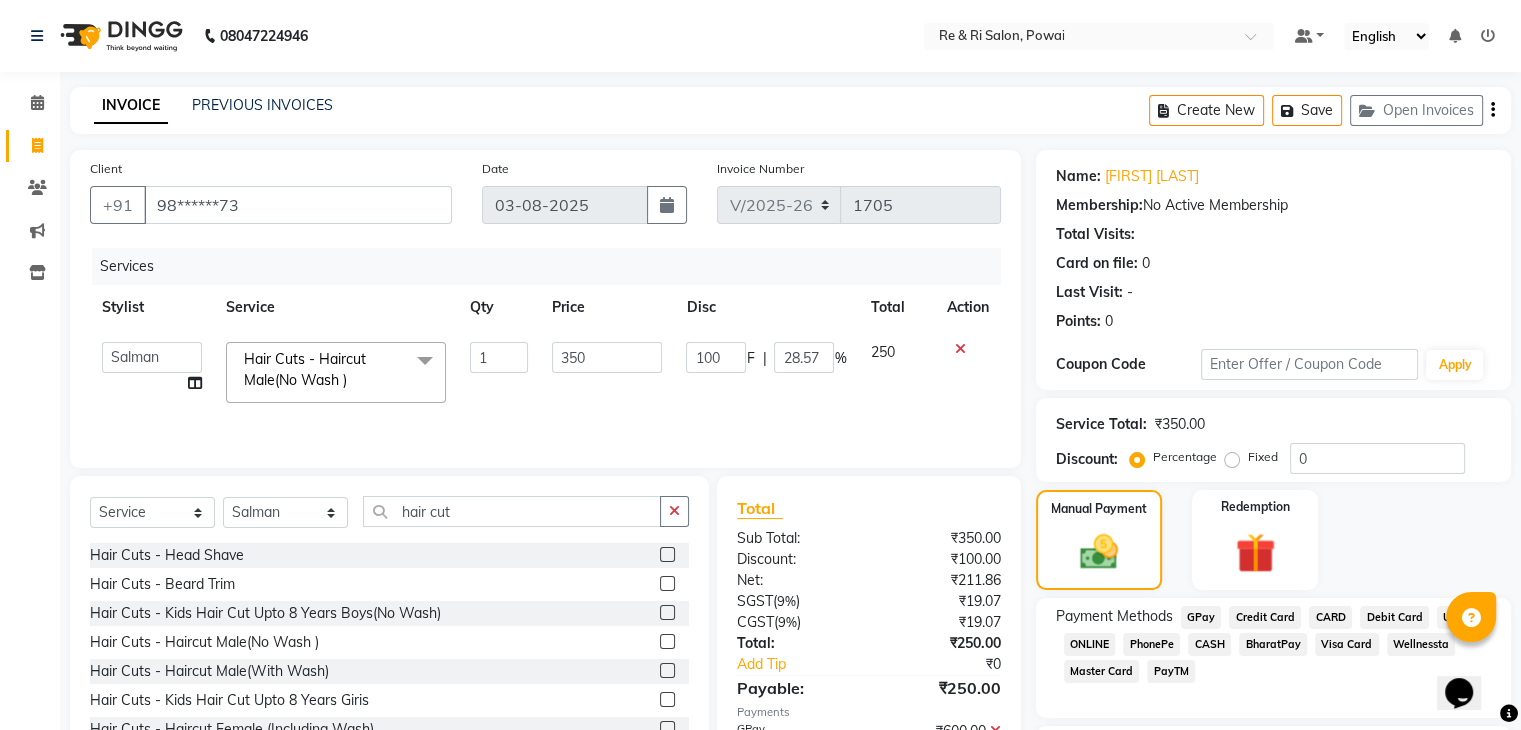 click on "GPay" 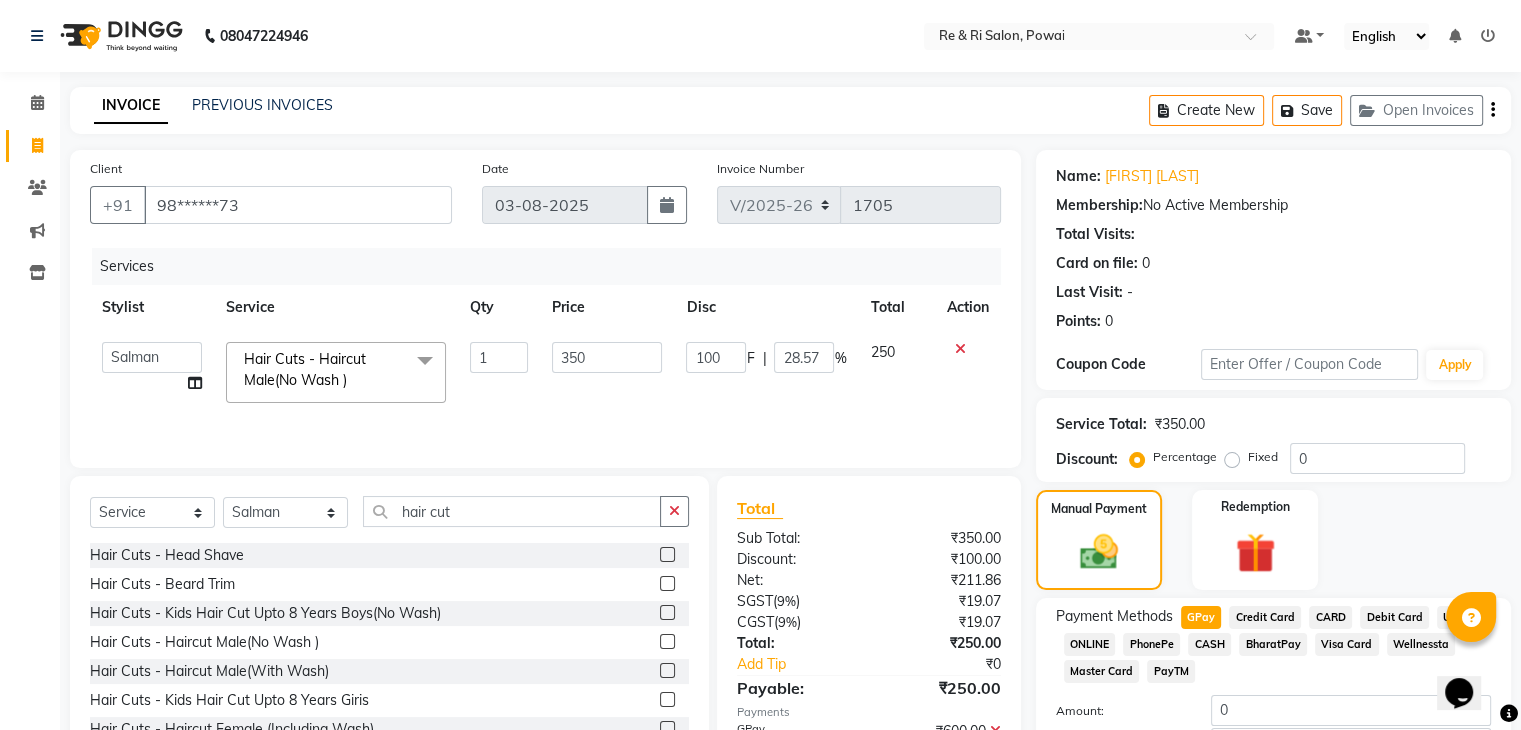 click 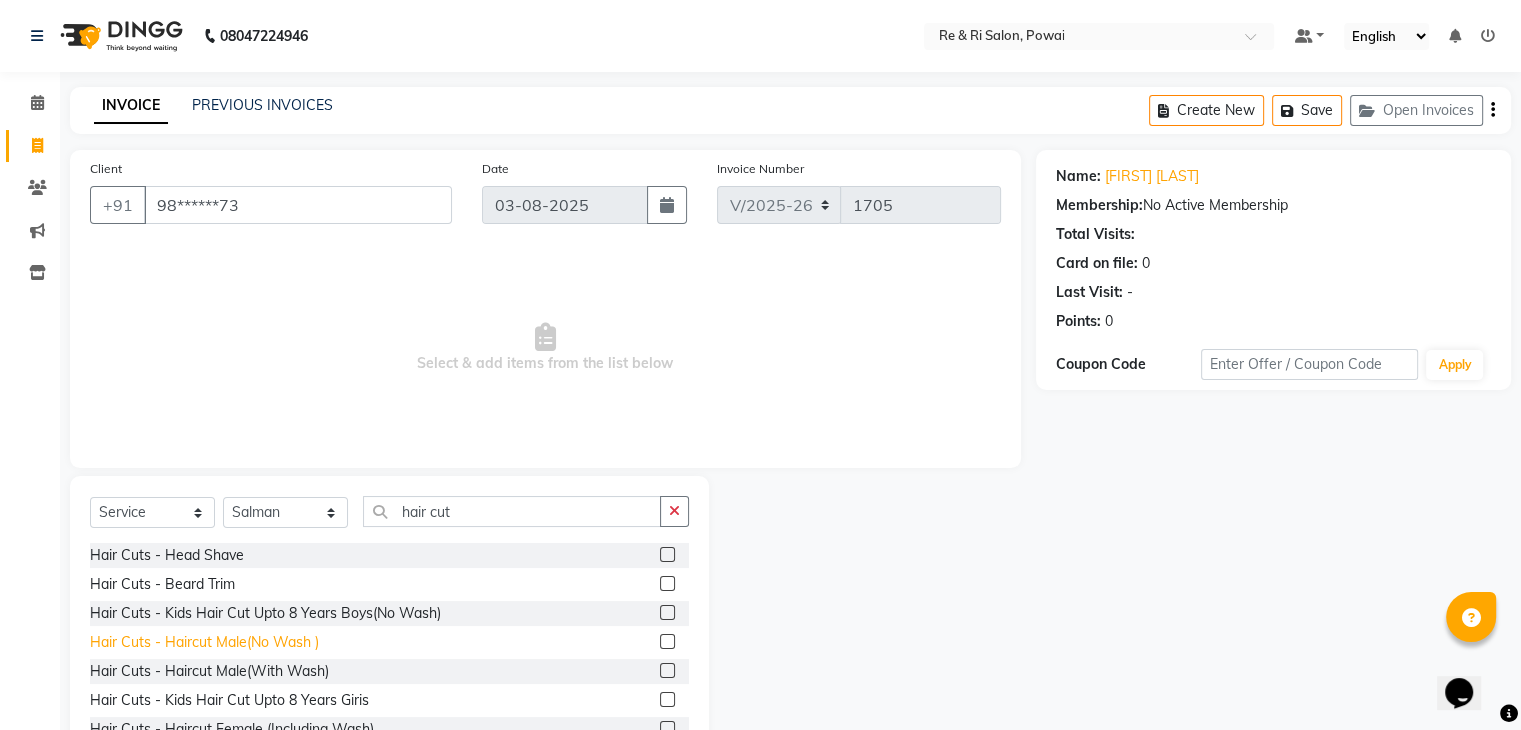 click on "Hair Cuts - Haircut Male(No Wash )" 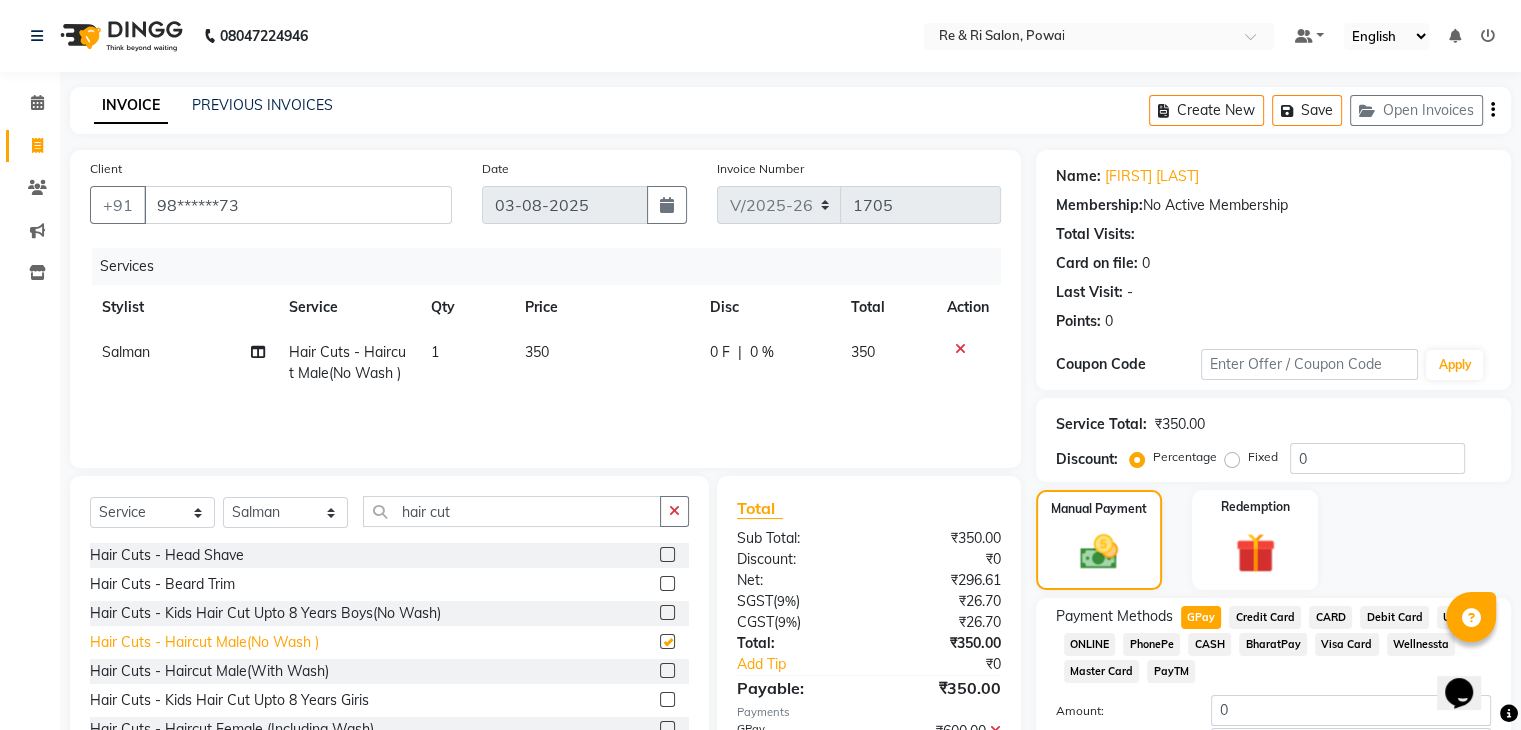 checkbox on "false" 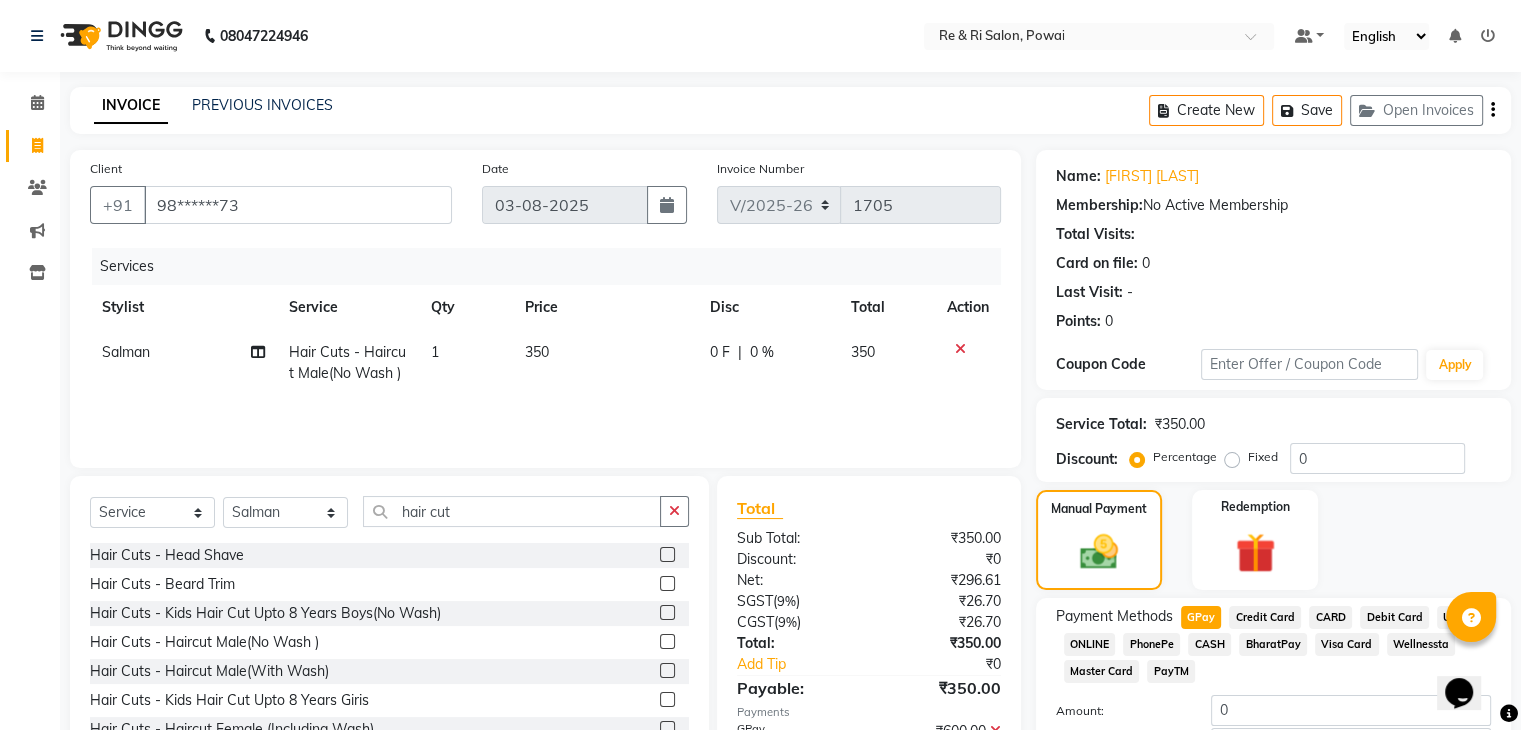 click on "0 F | 0 %" 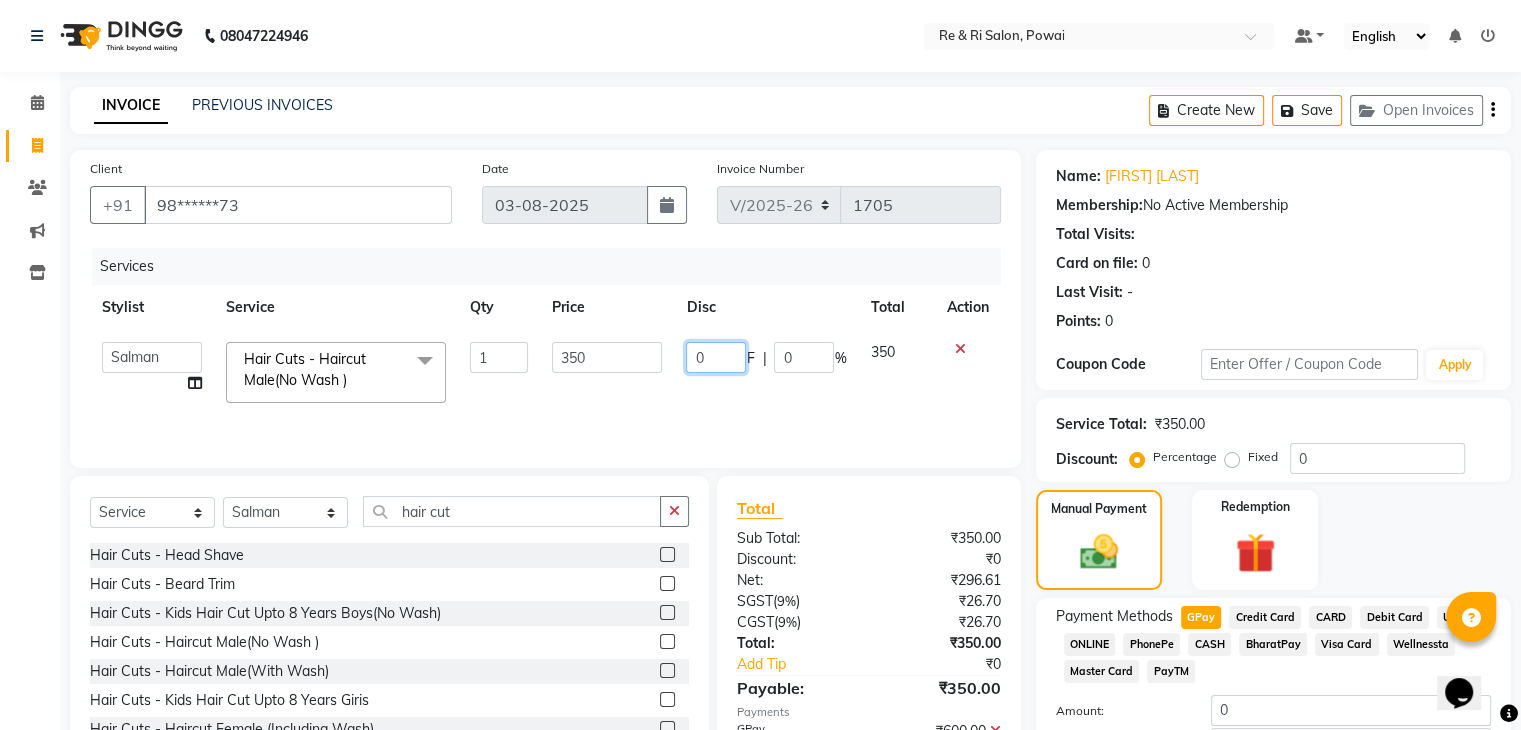 click on "0" 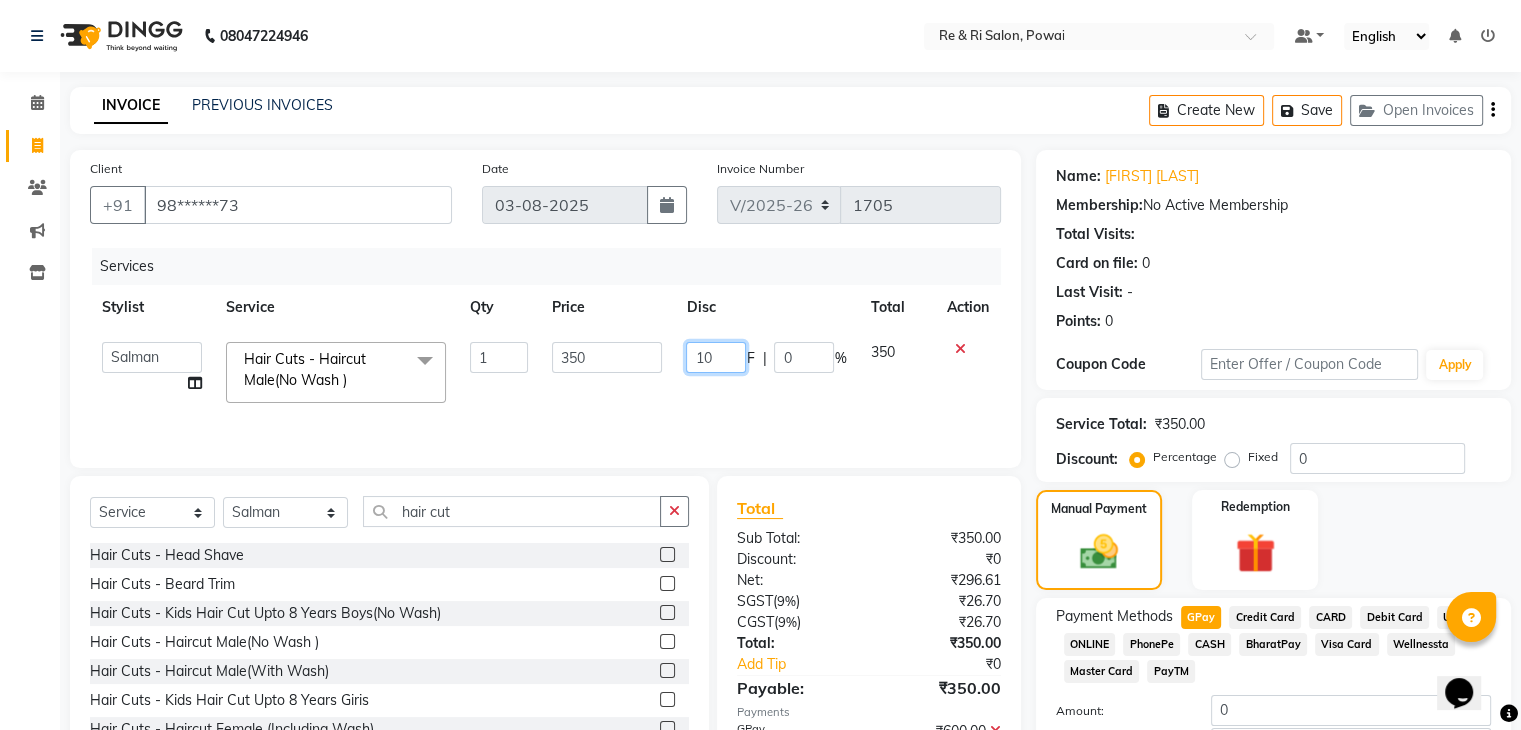 type on "100" 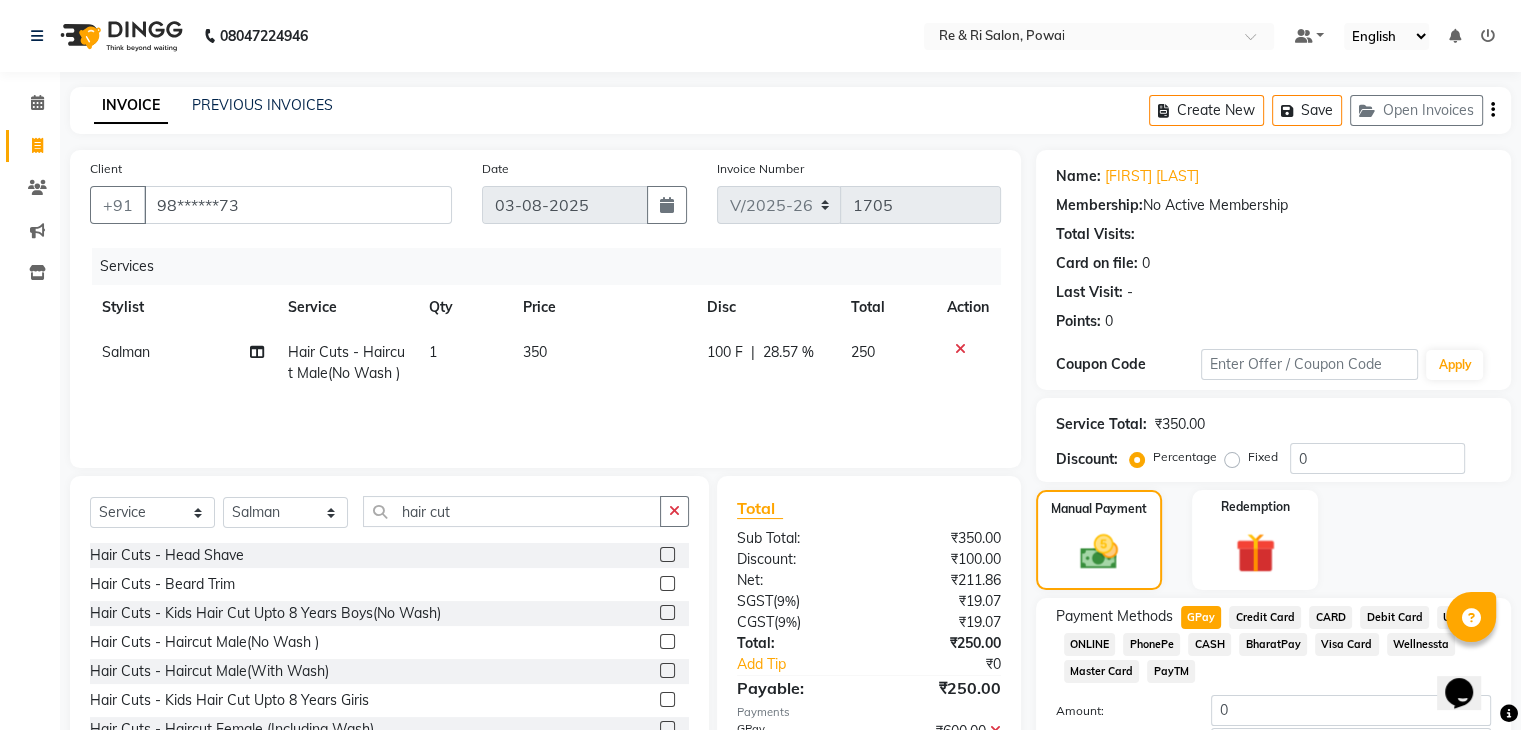 click on "Services Stylist Service Qty Price Disc Total Action Salman  Hair Cuts - Haircut Male(No Wash ) 1 350 100 F | 28.57 % 250" 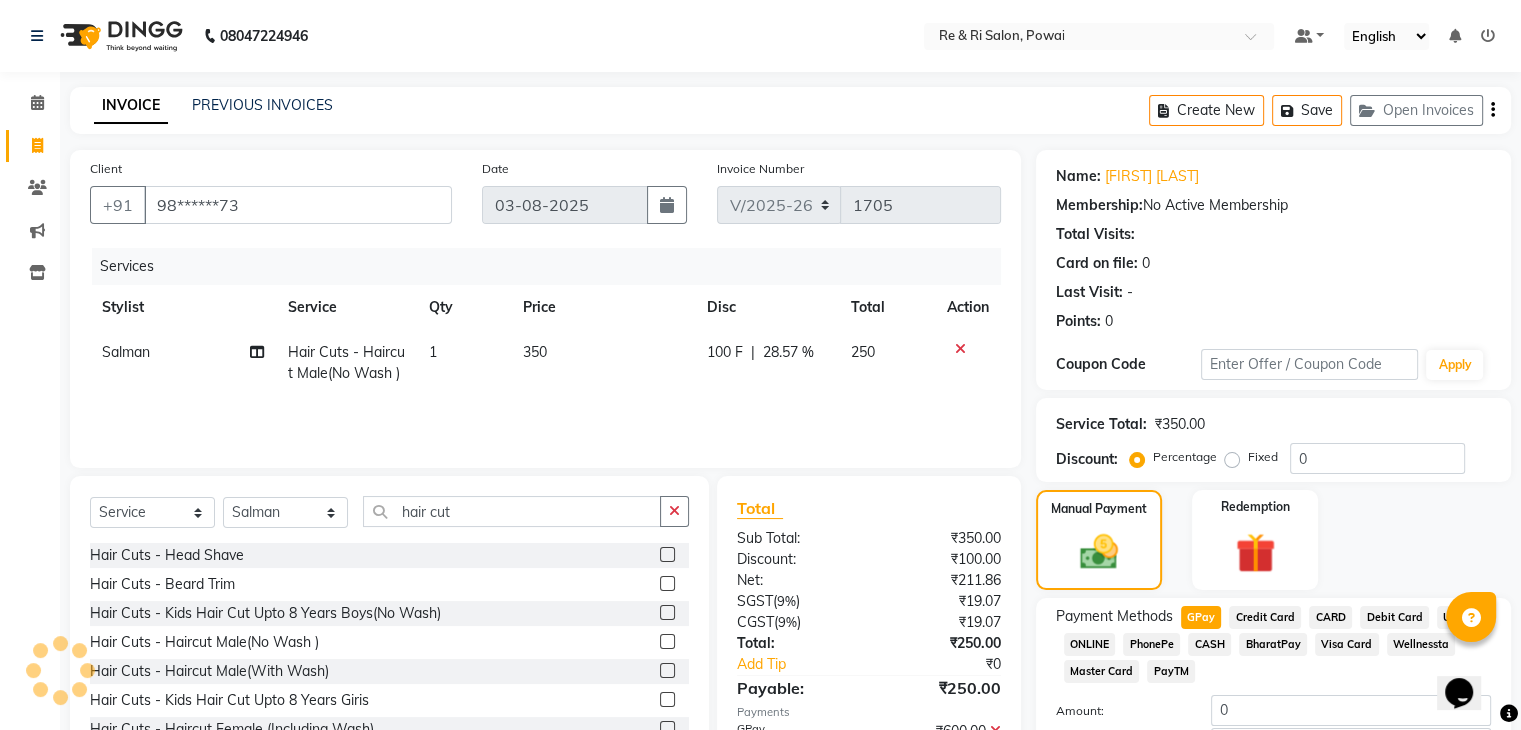scroll, scrollTop: 257, scrollLeft: 0, axis: vertical 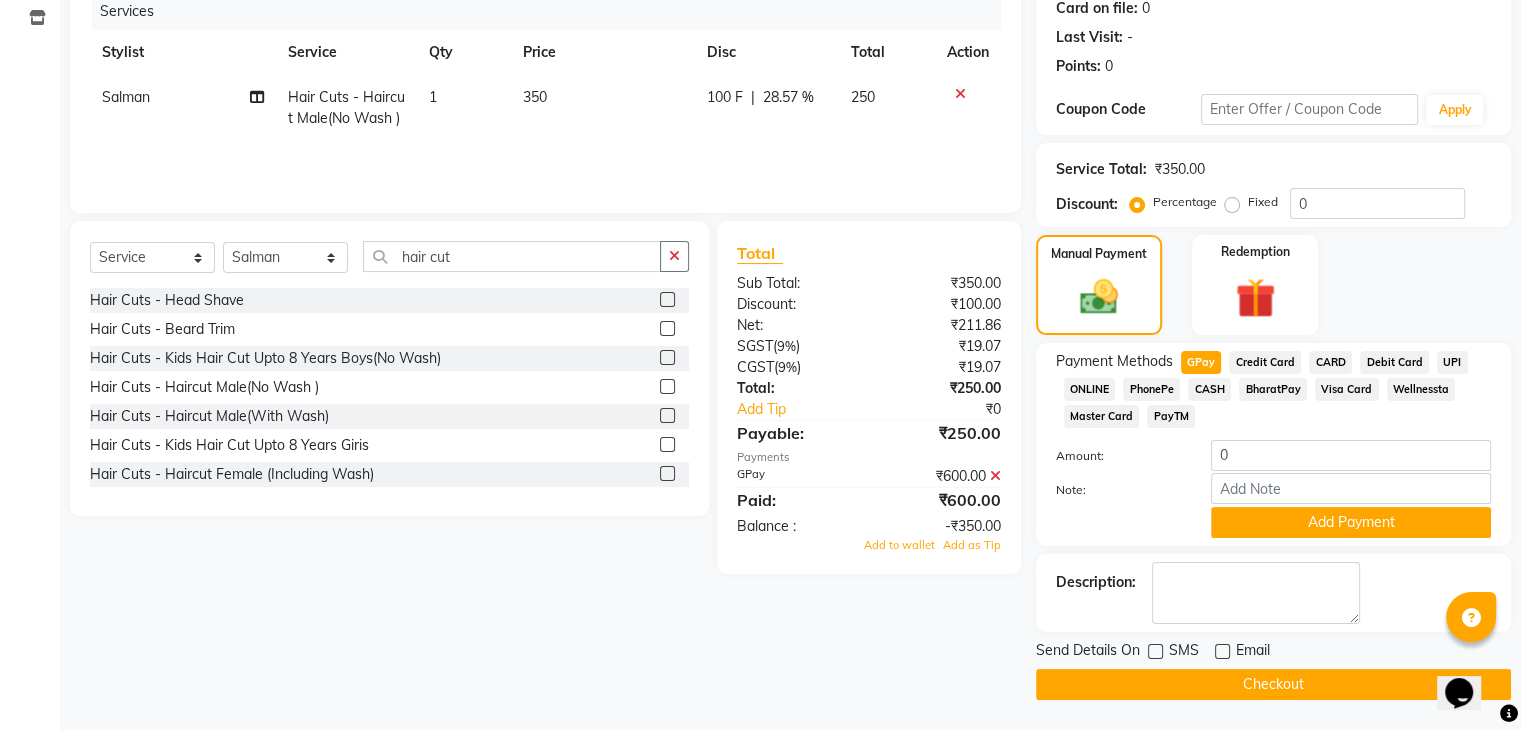 click 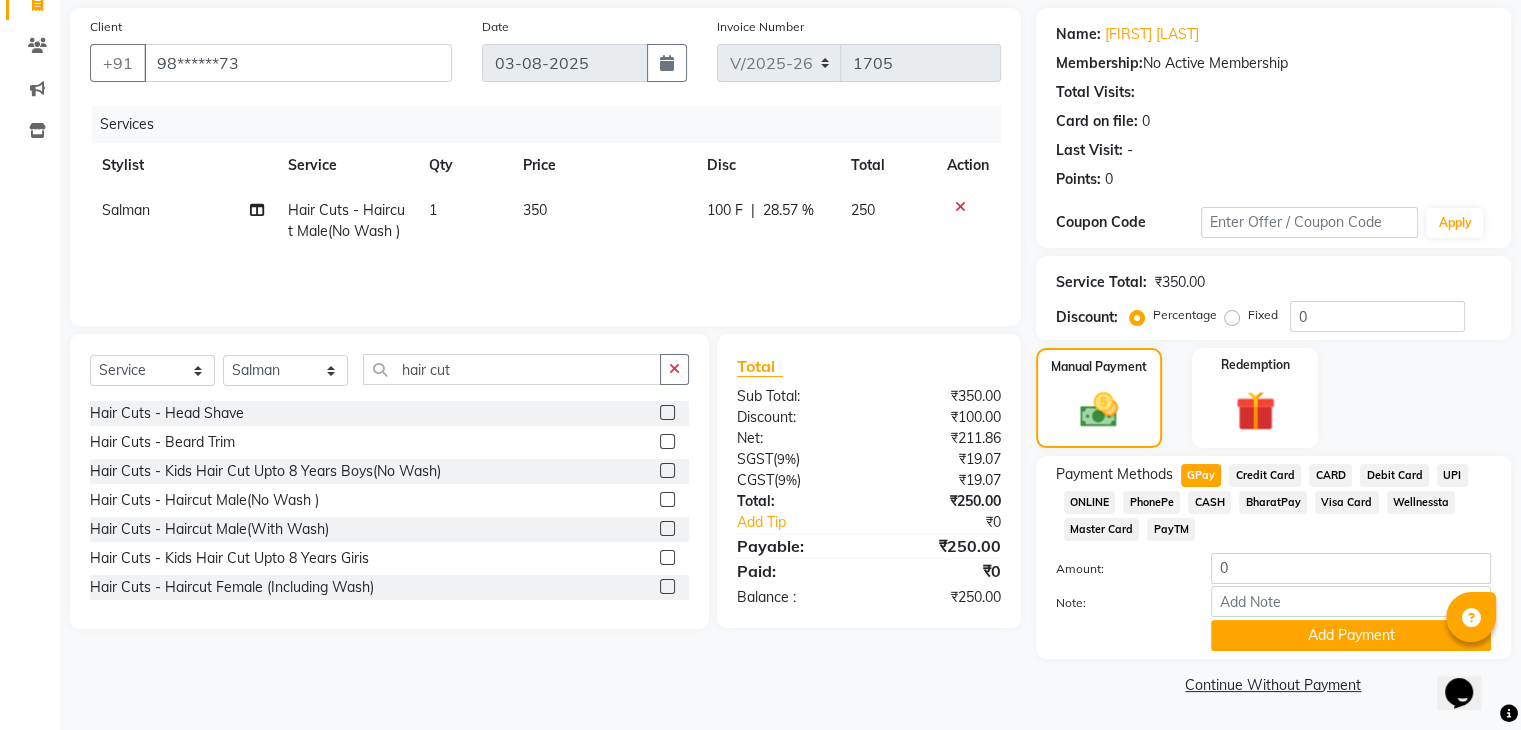 click on "GPay" 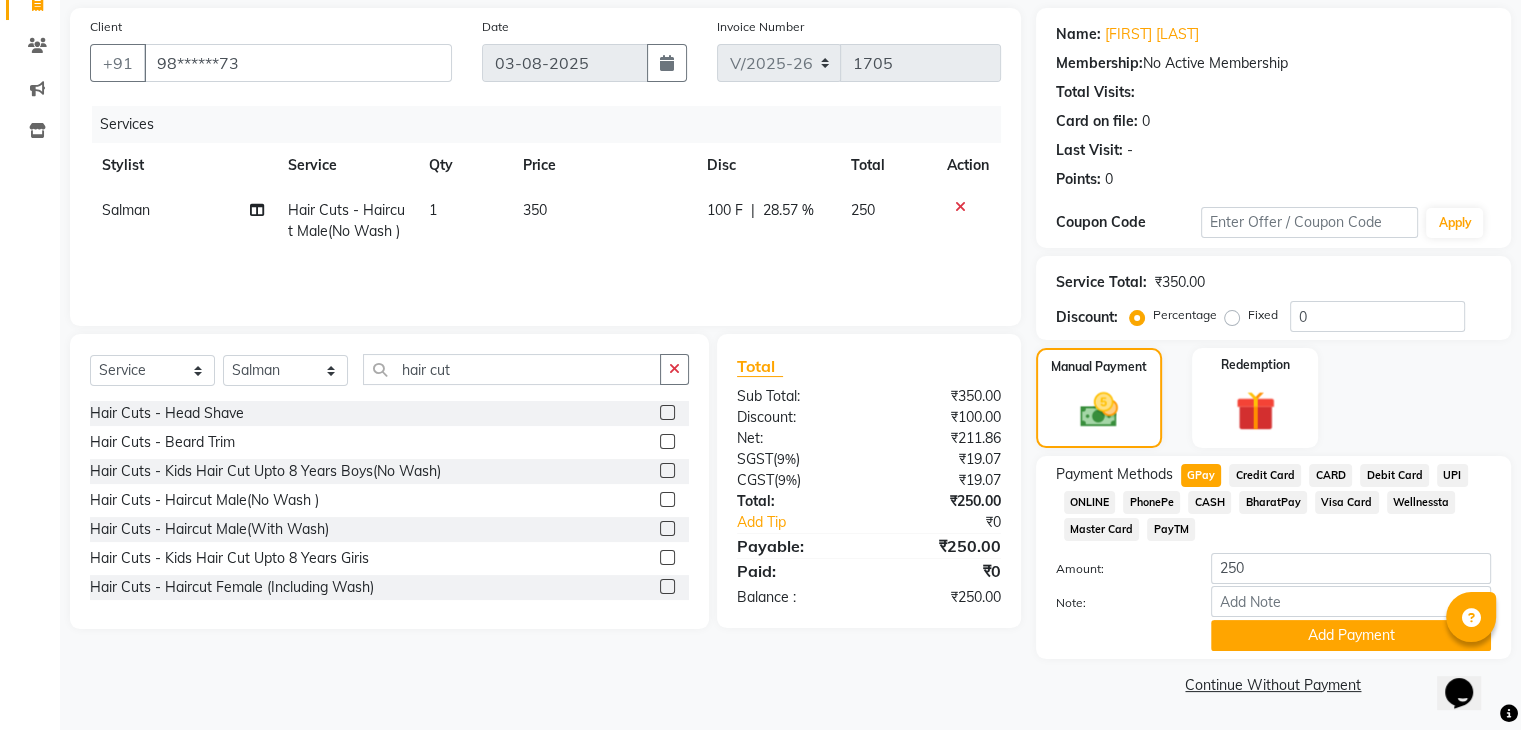 click on "GPay" 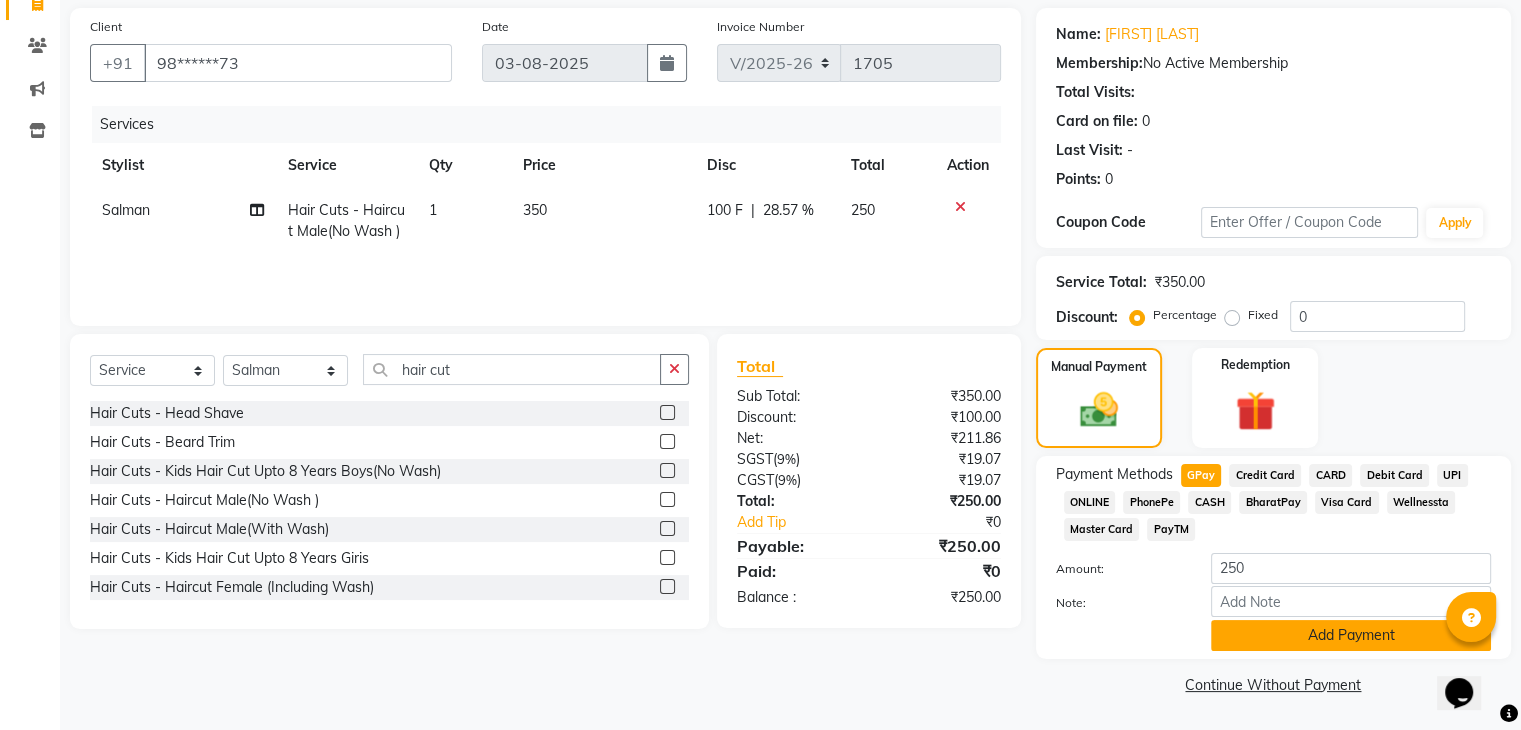 click on "Add Payment" 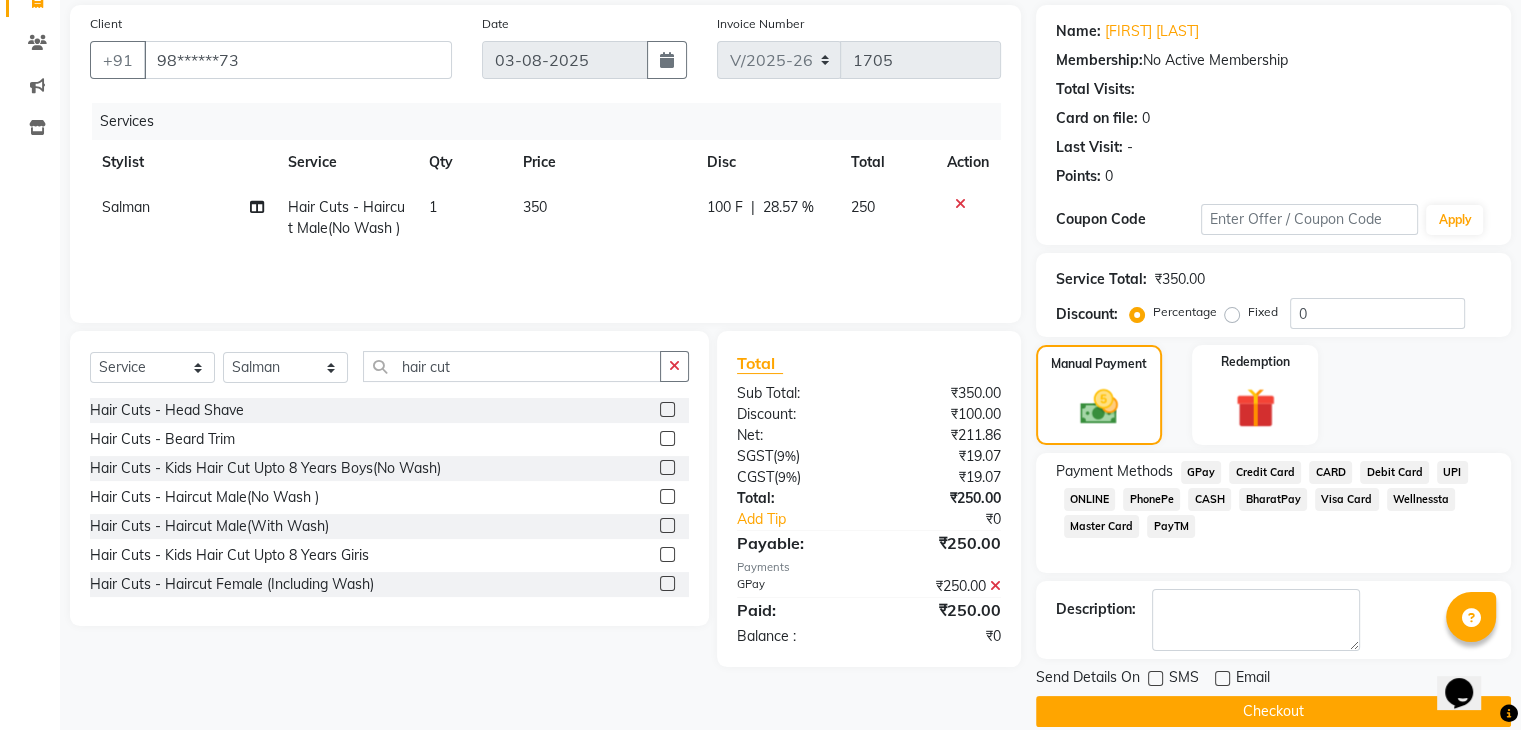 scroll, scrollTop: 171, scrollLeft: 0, axis: vertical 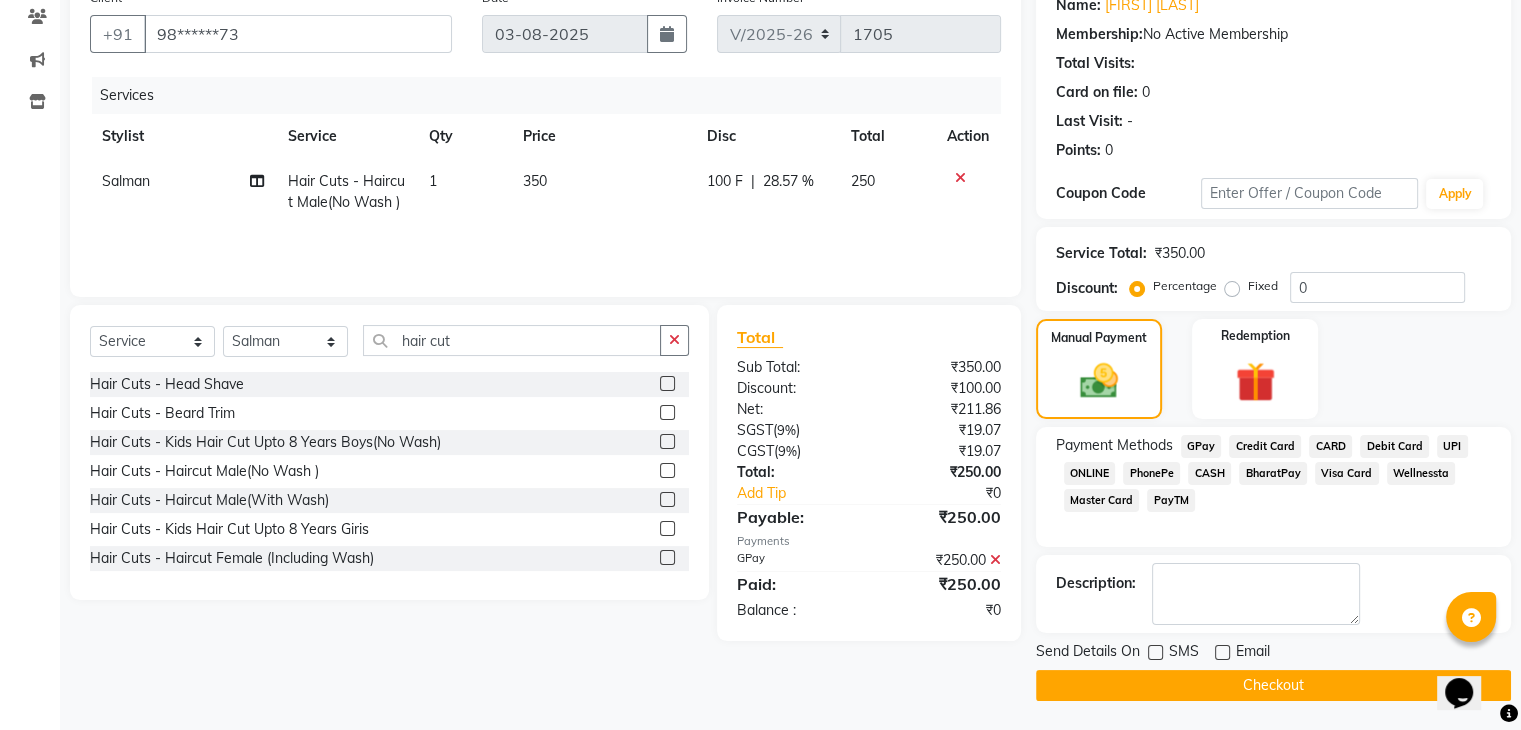 click on "Checkout" 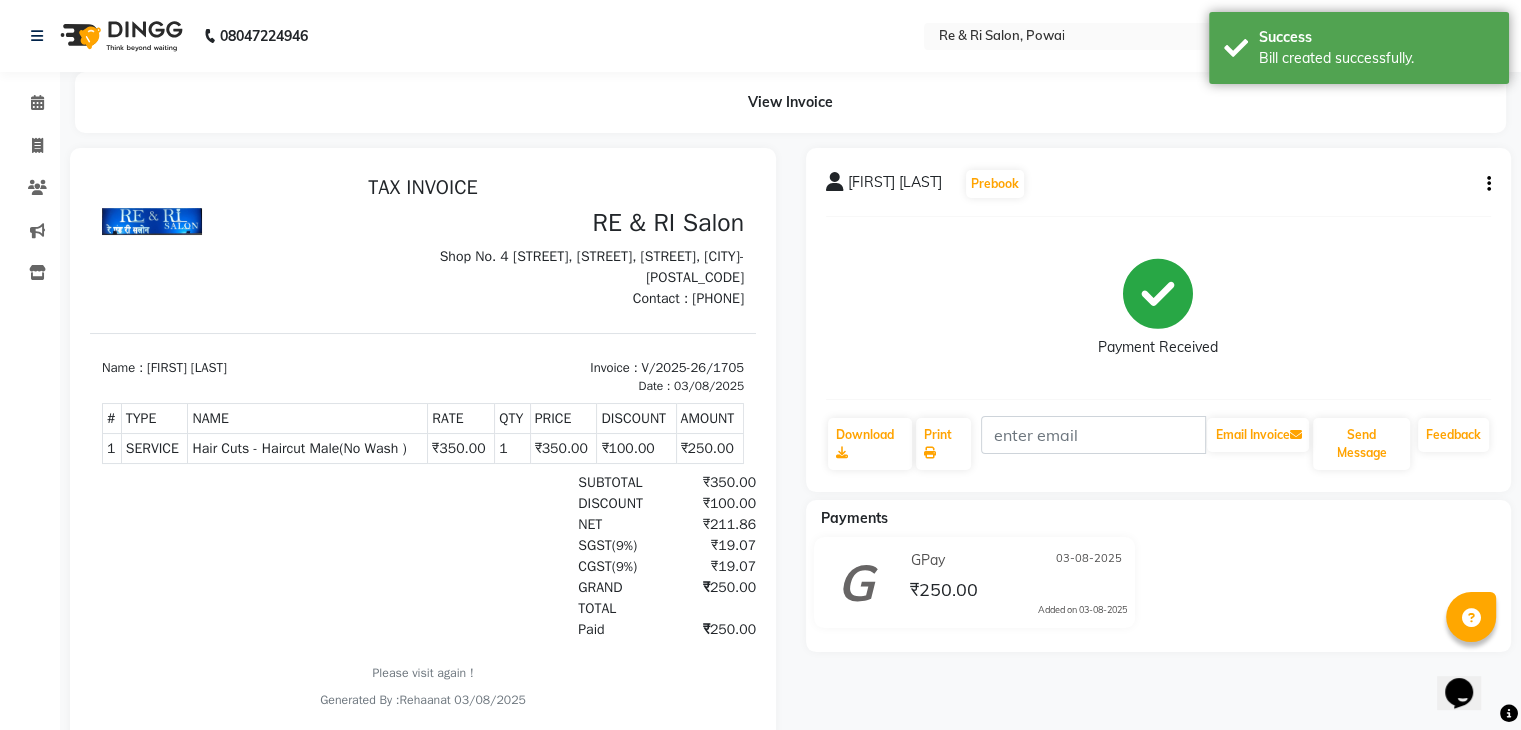 scroll, scrollTop: 0, scrollLeft: 0, axis: both 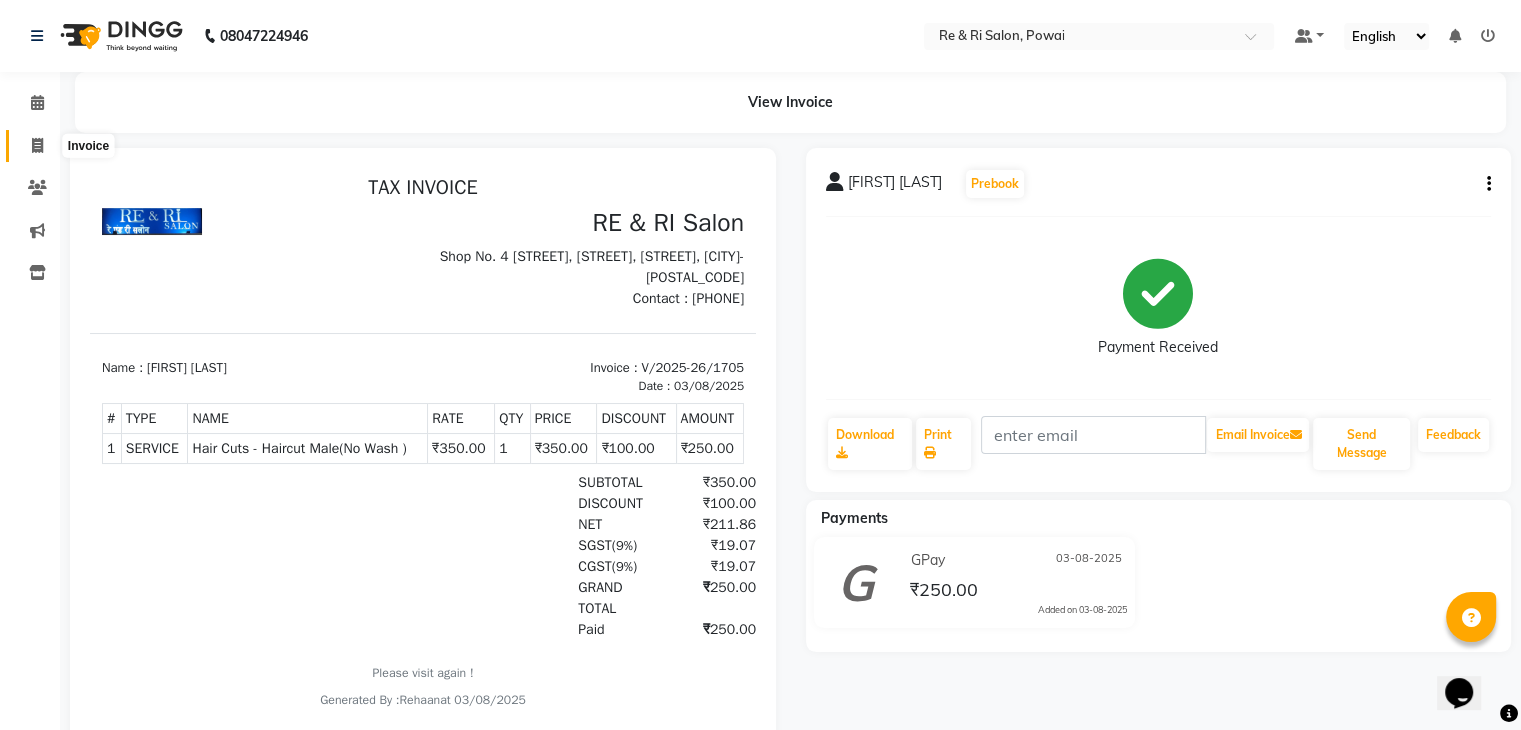 click 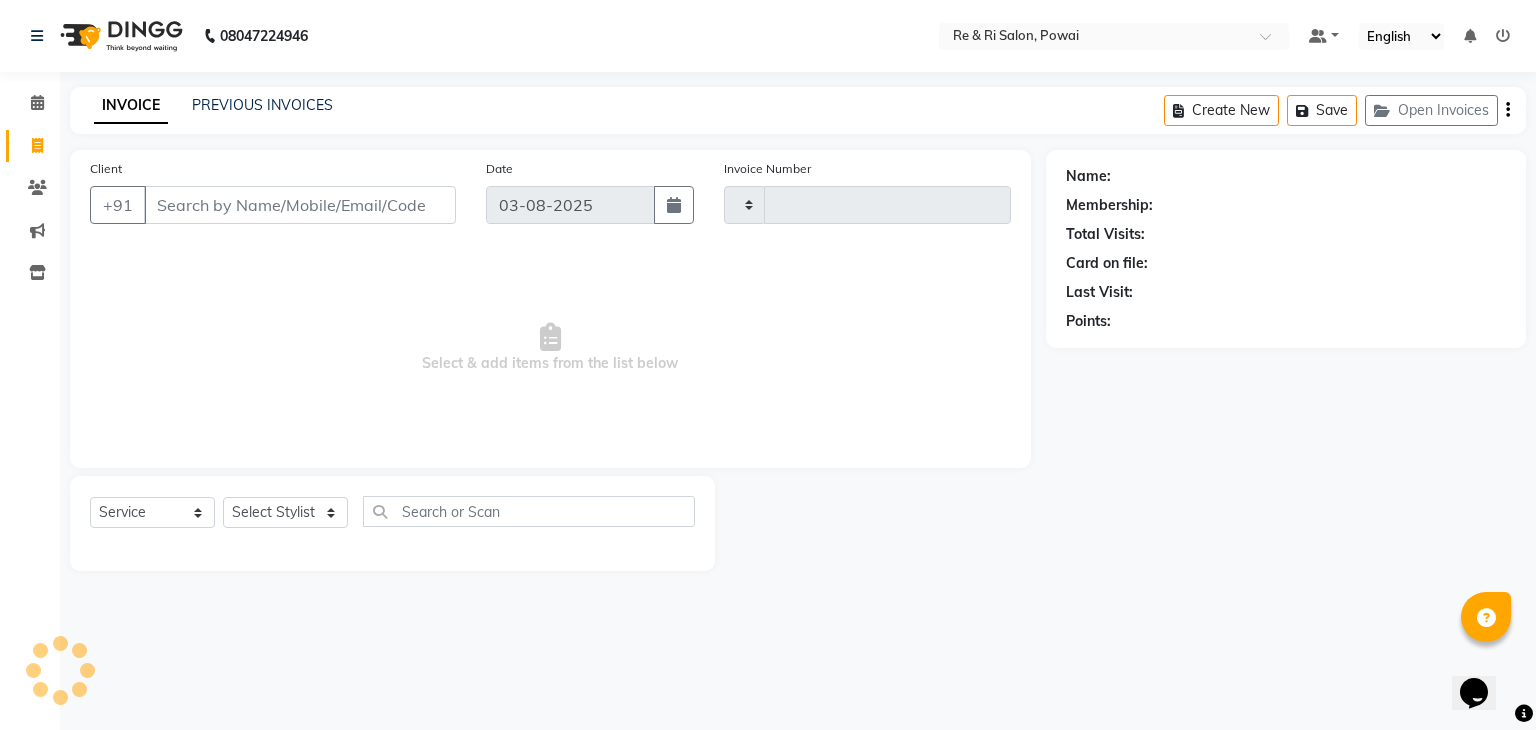 type on "1706" 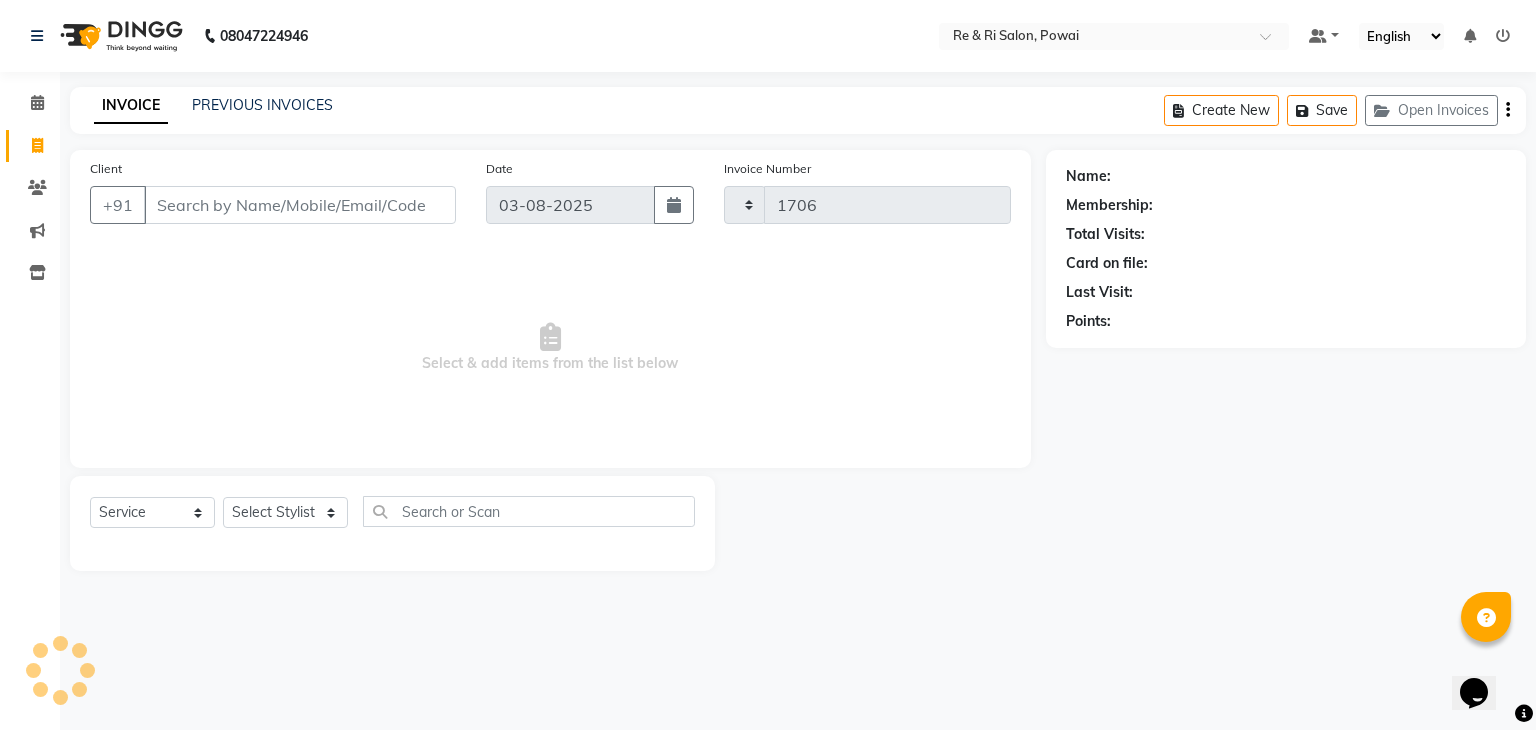 select on "5364" 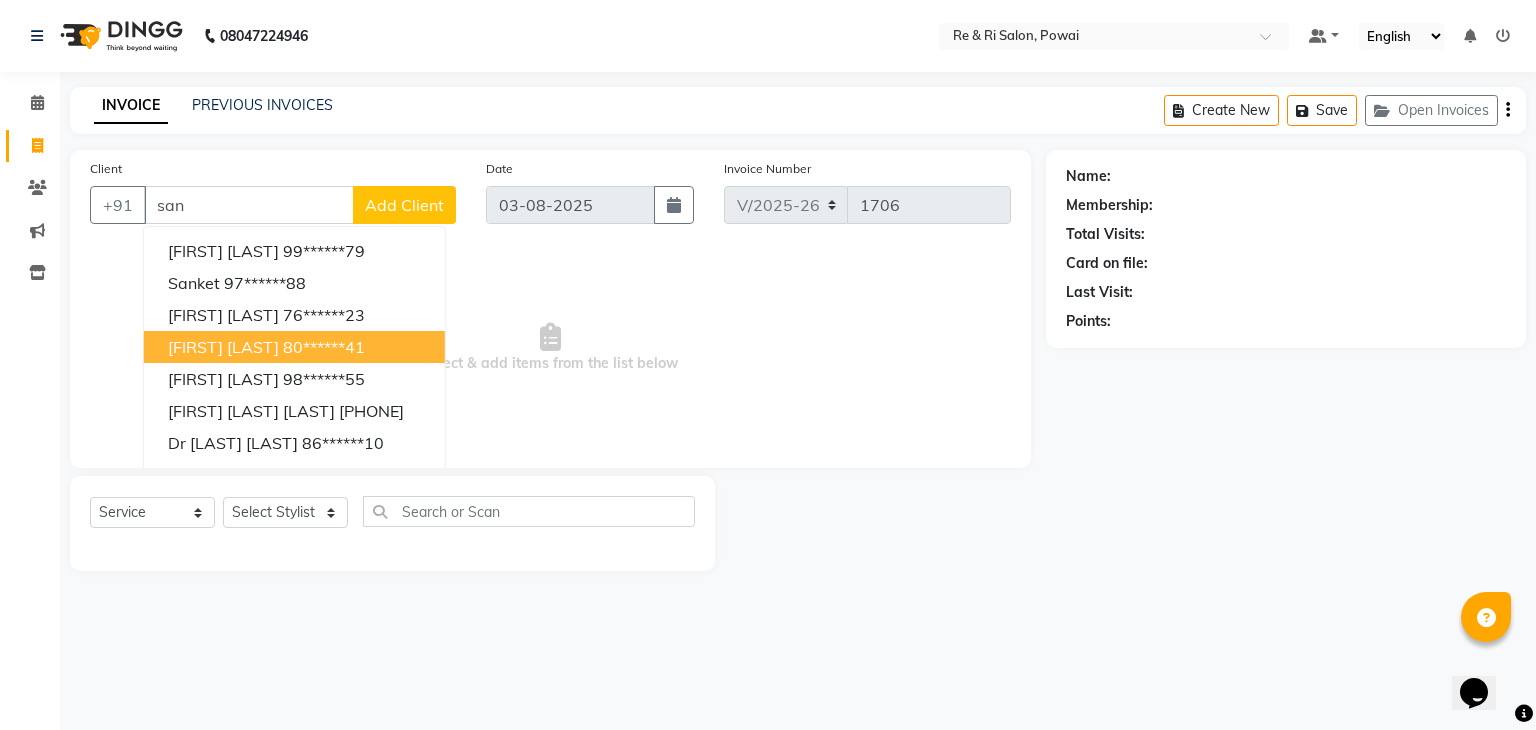 click on "80******41" at bounding box center [324, 347] 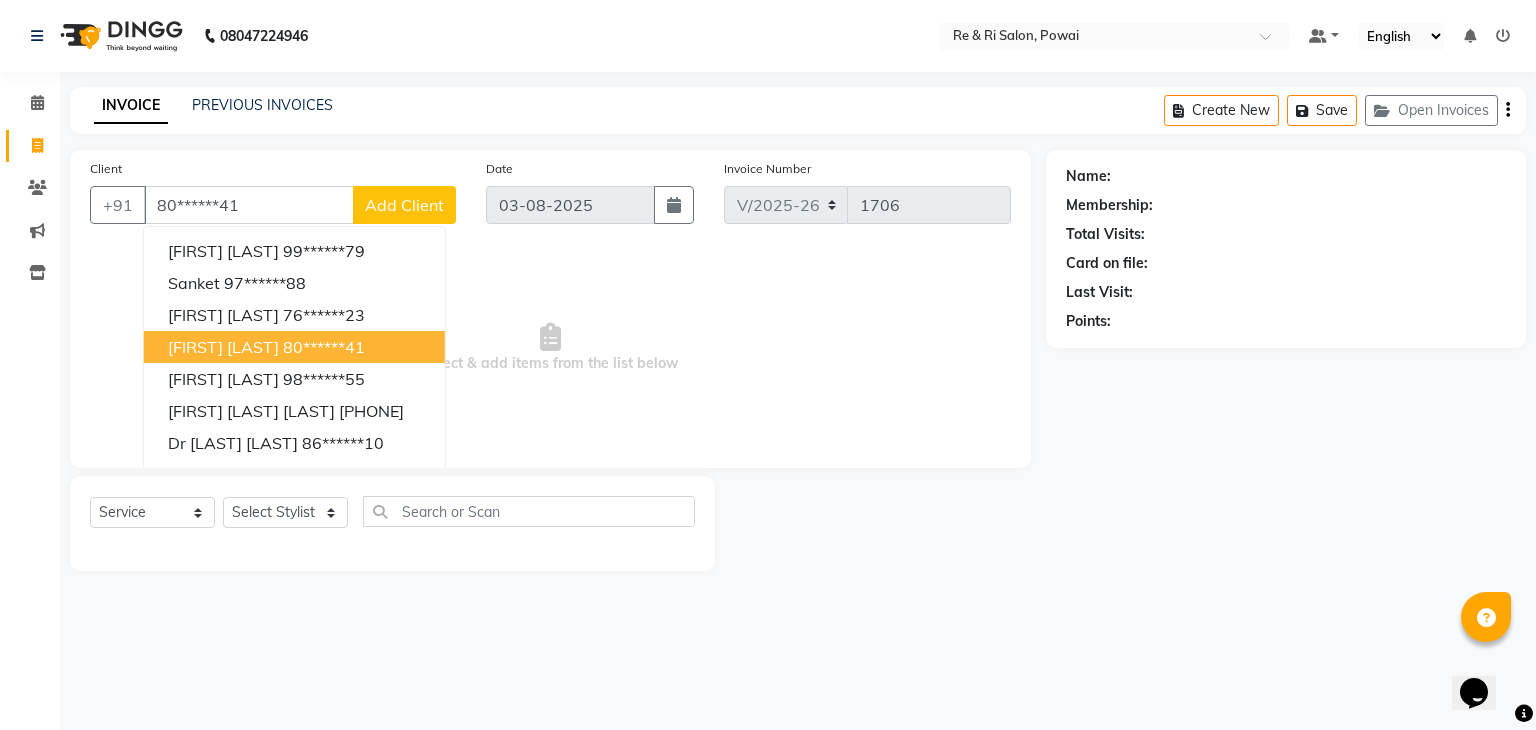 type on "80******41" 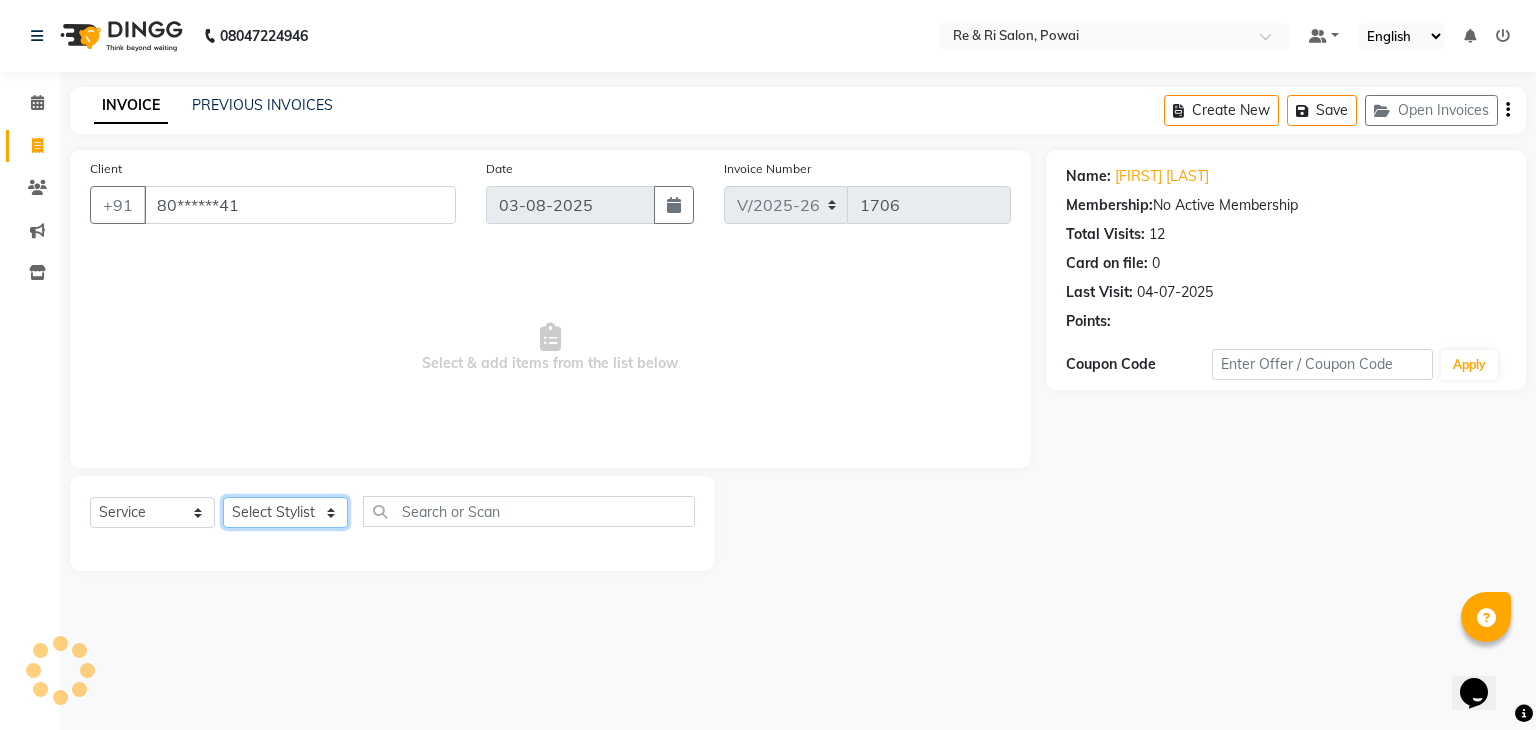 click on "Select Stylist ana Arbaaz  Danish  Poonam Rehaan  Salman  Sandy" 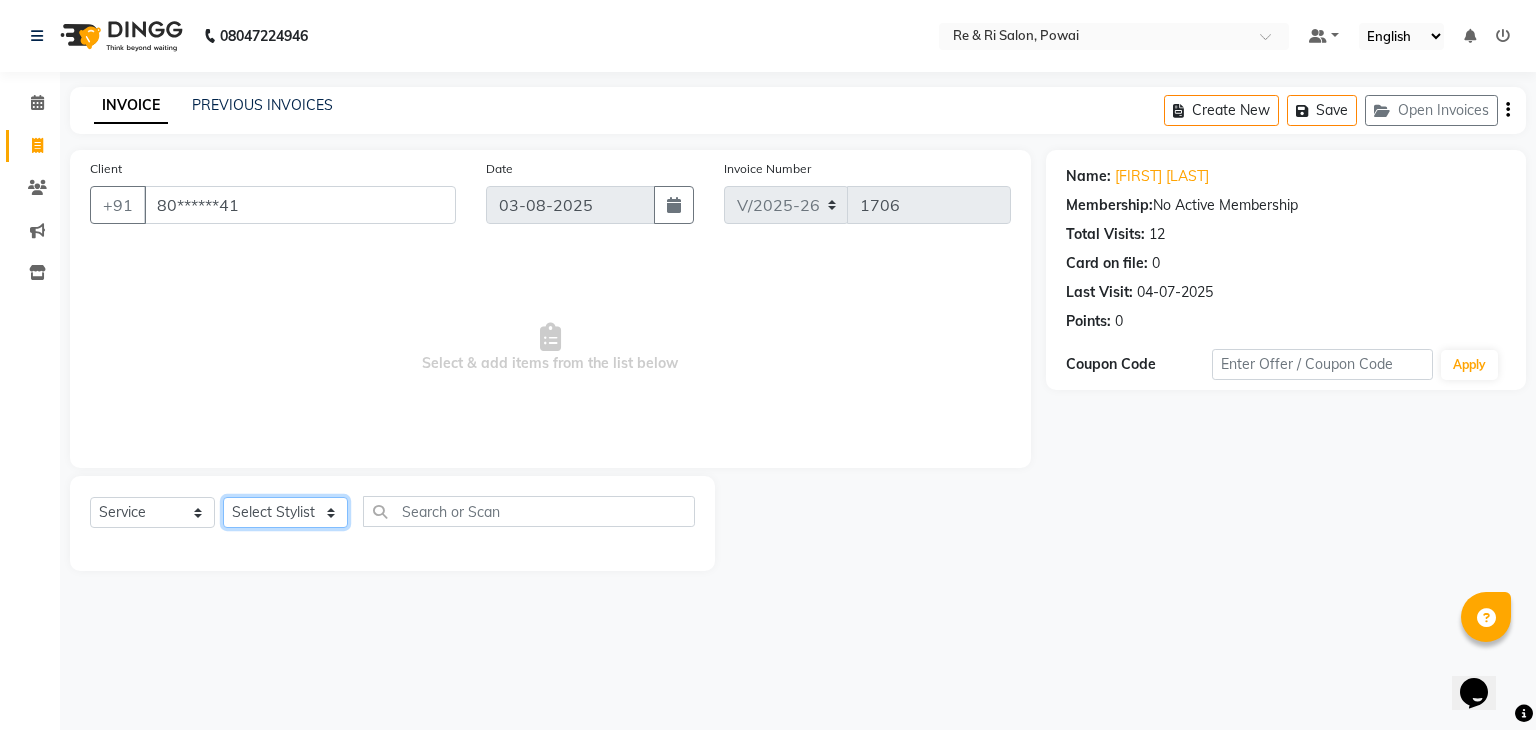 select on "36183" 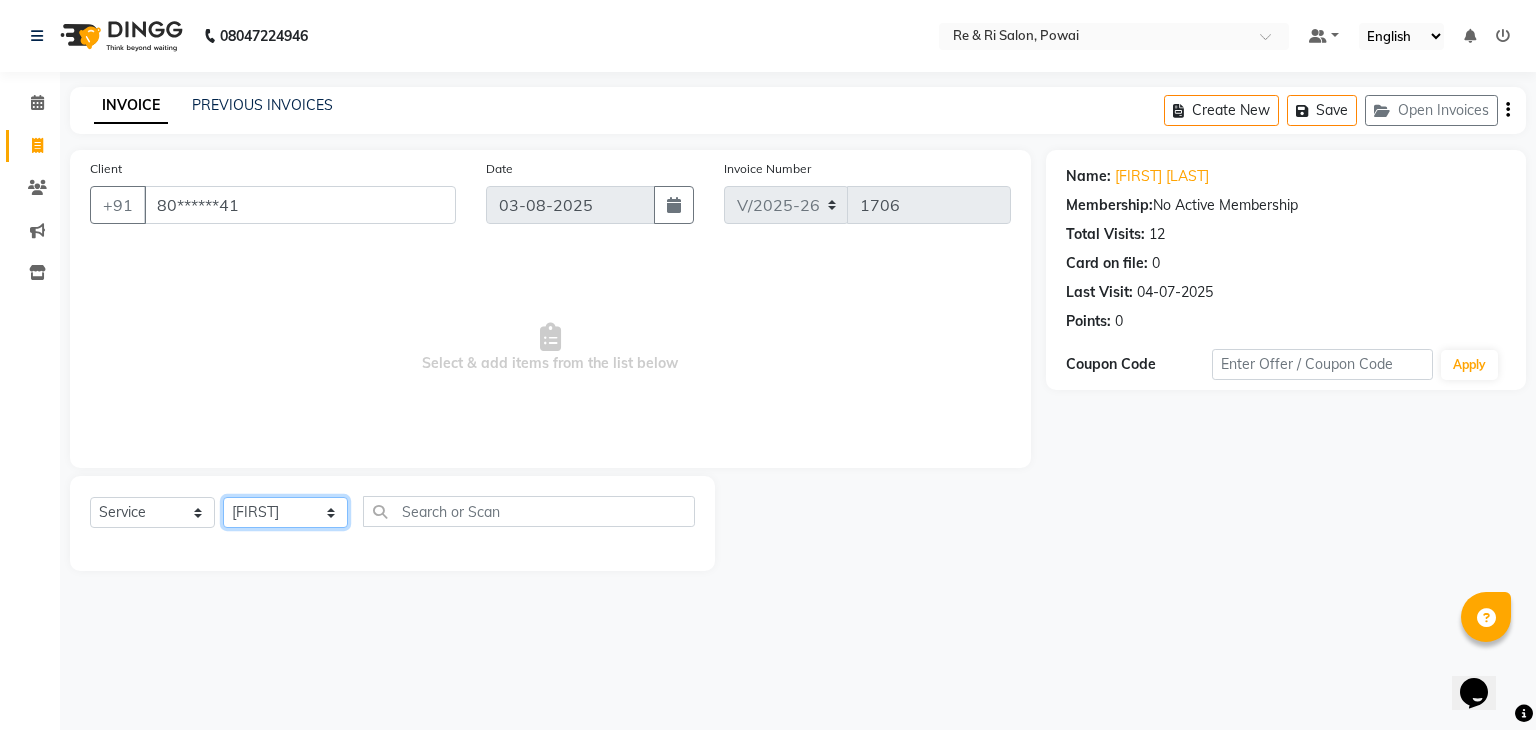 click on "Select Stylist ana Arbaaz  Danish  Poonam Rehaan  Salman  Sandy" 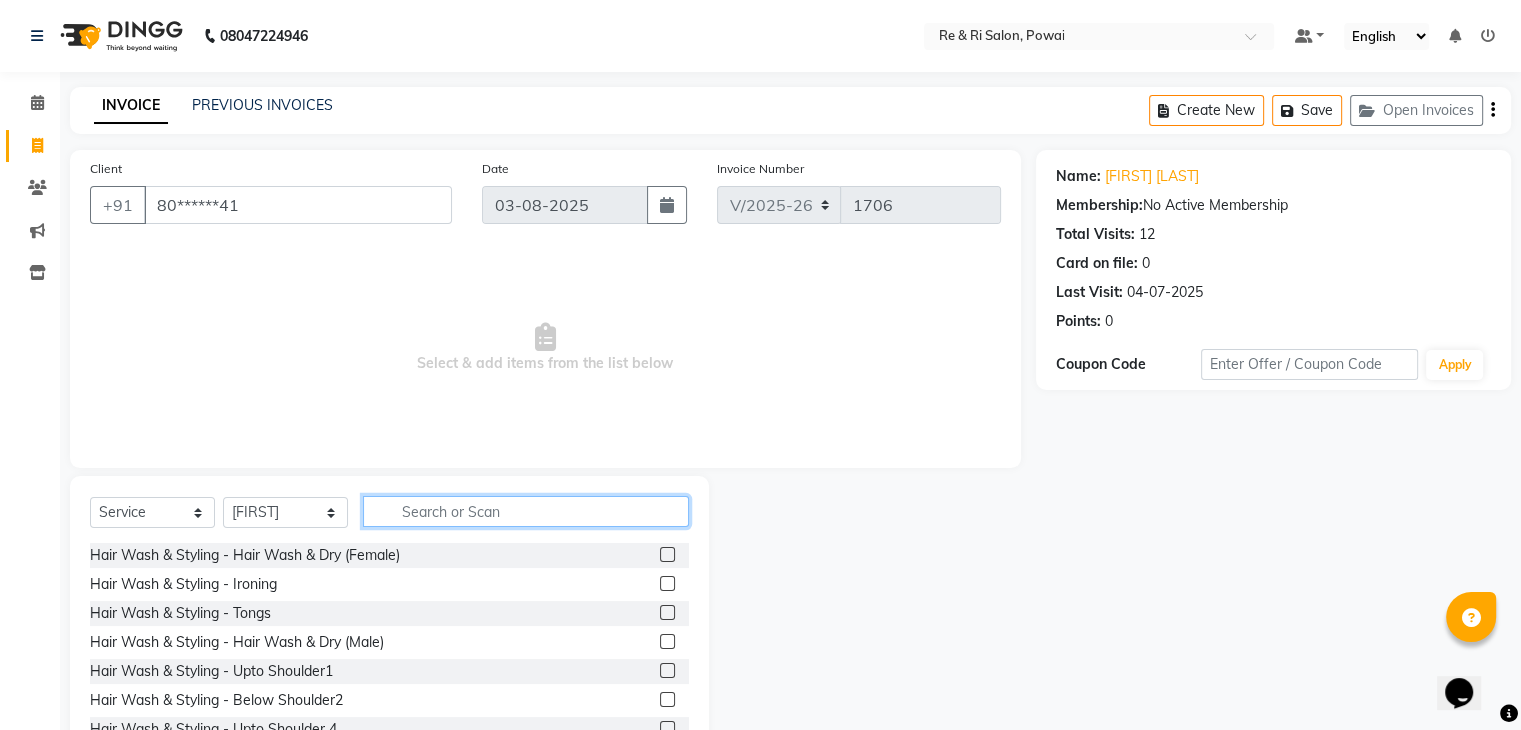 click 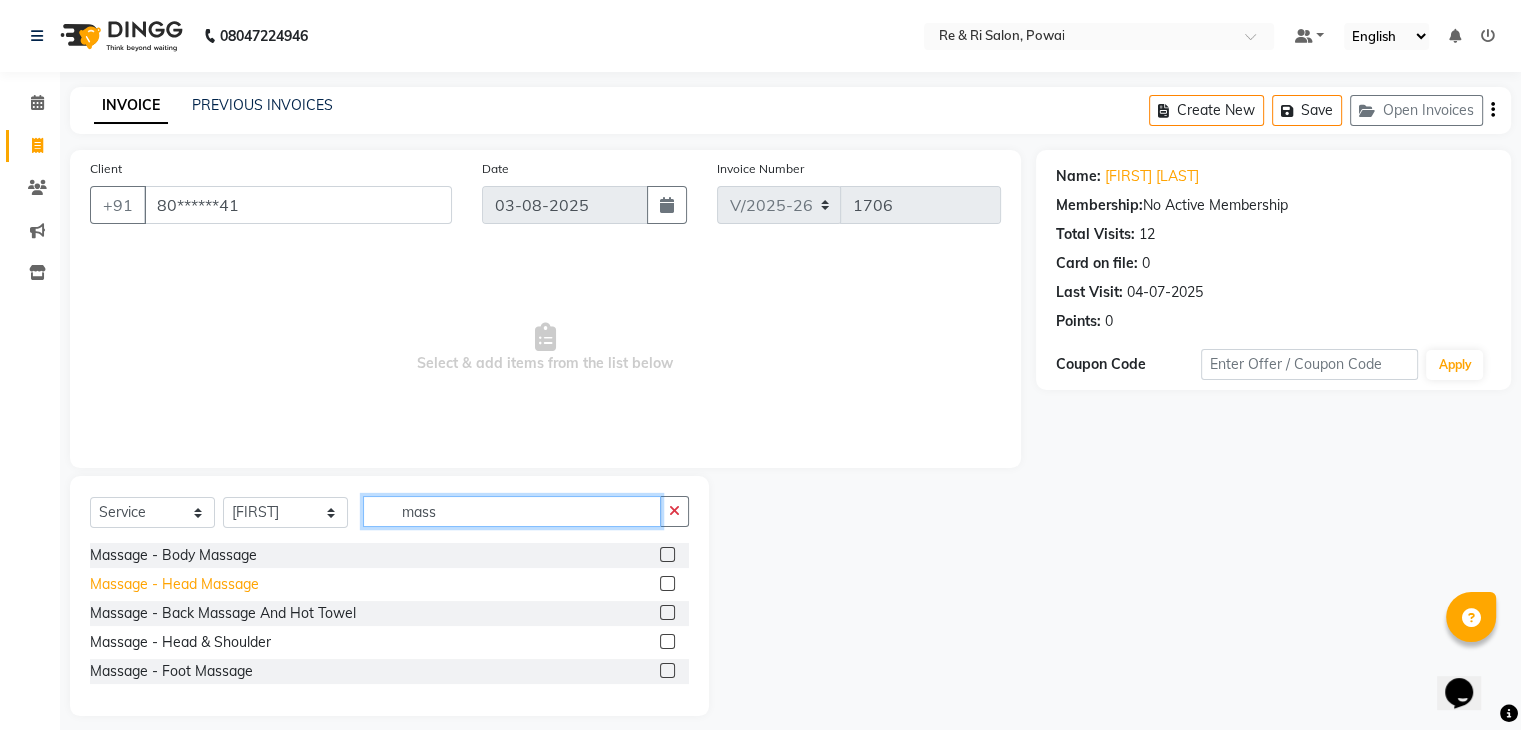 type on "mass" 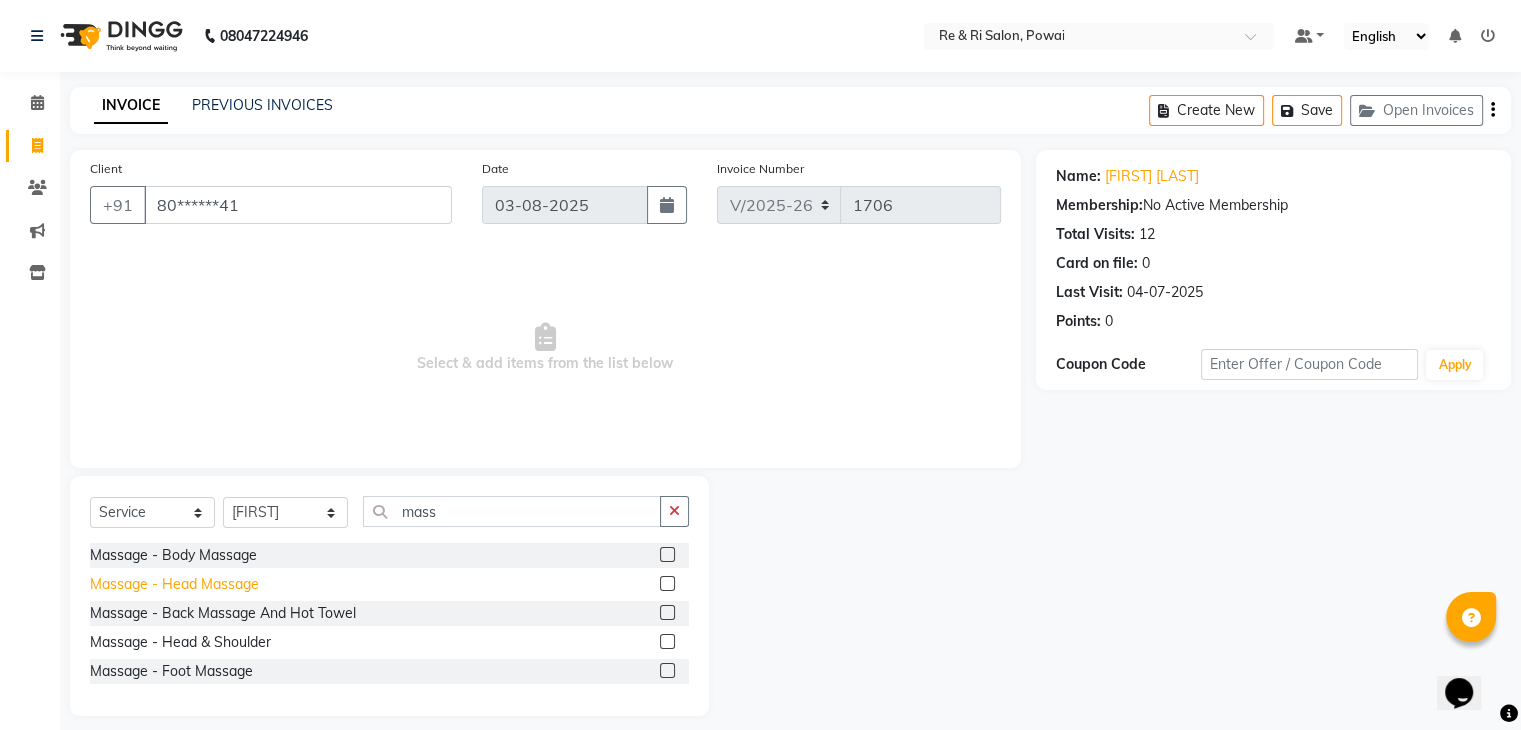 click on "Massage - Head Massage" 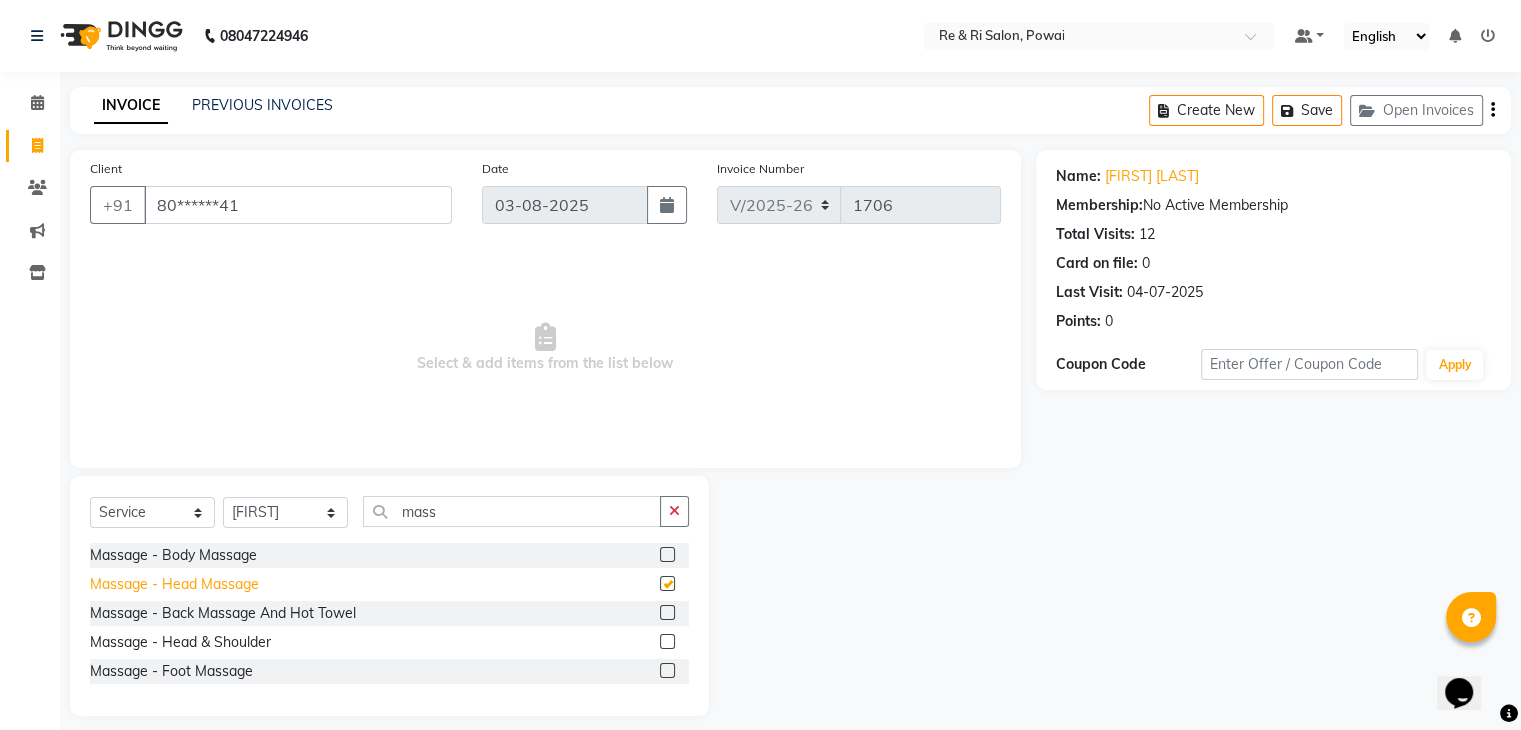checkbox on "false" 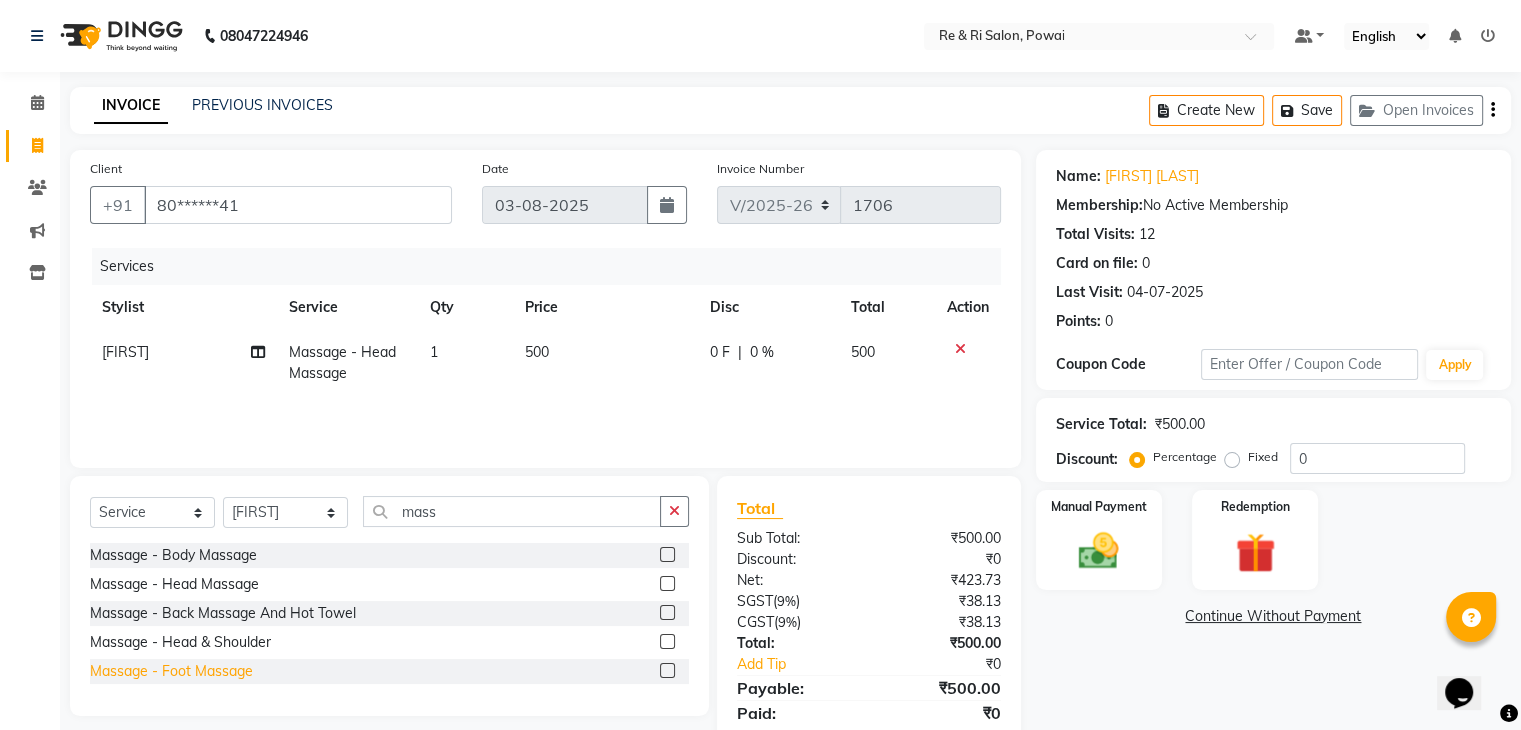 click on "Massage - Foot Massage" 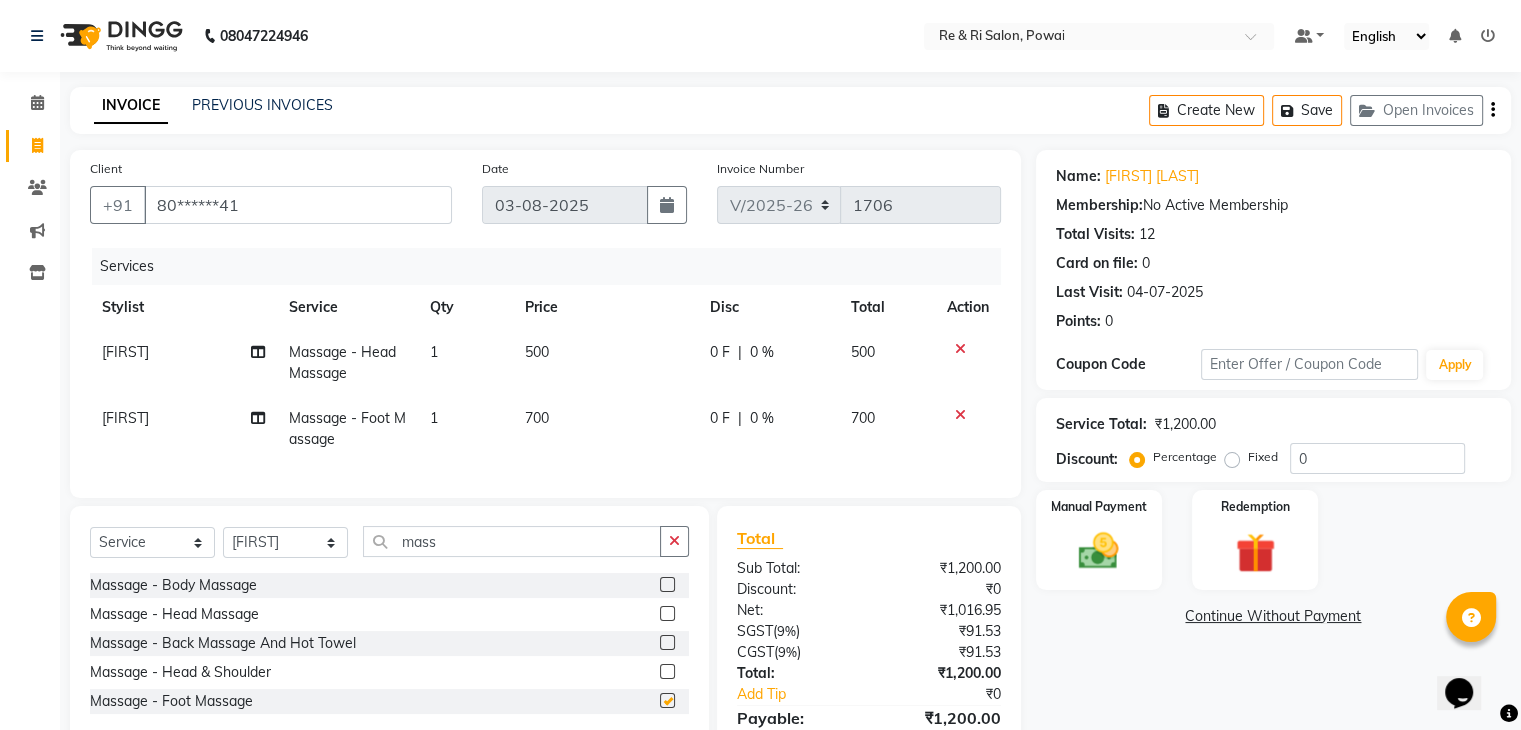checkbox on "false" 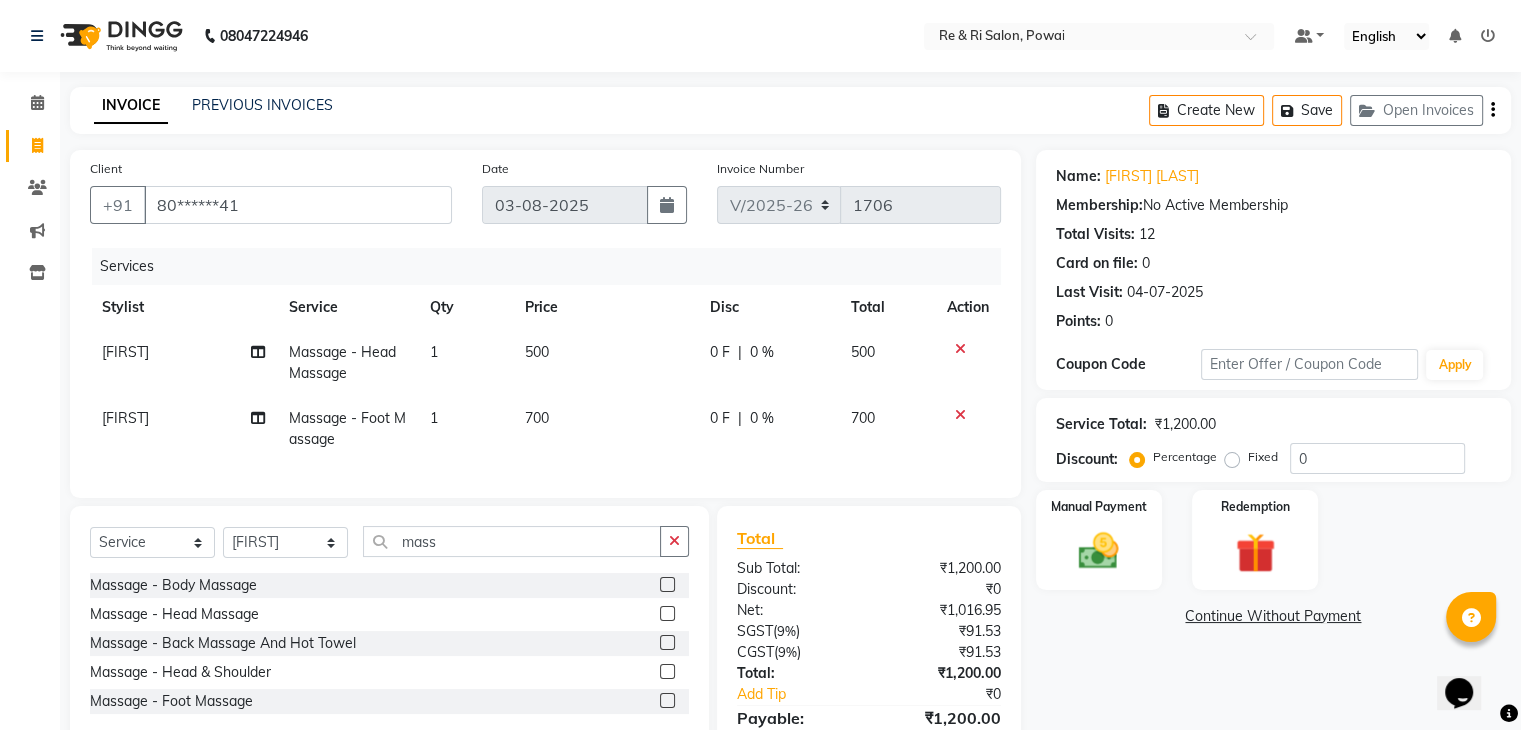 click on "Sandy" 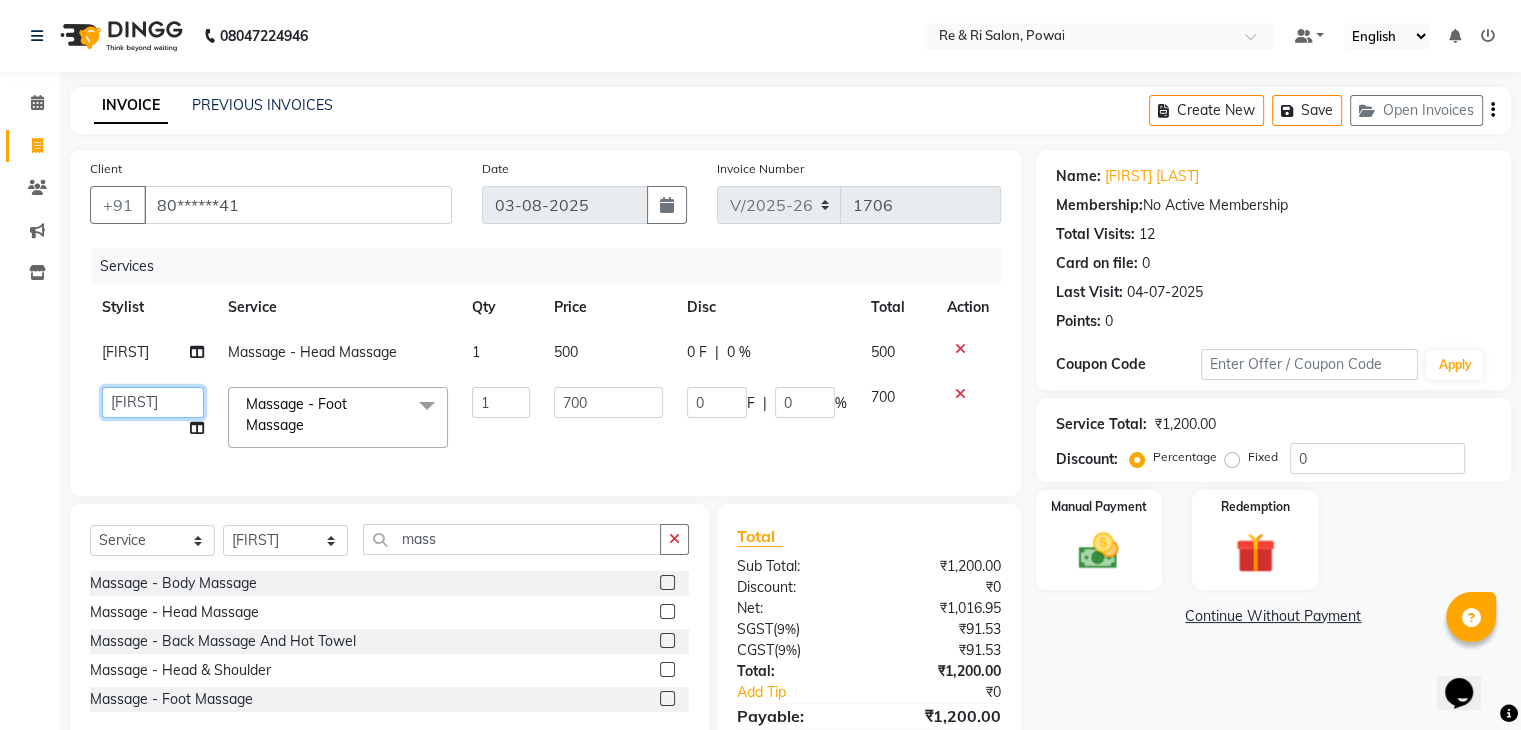 click on "ana   Arbaaz    Danish    Poonam   Rehaan    Salman    Sandy" 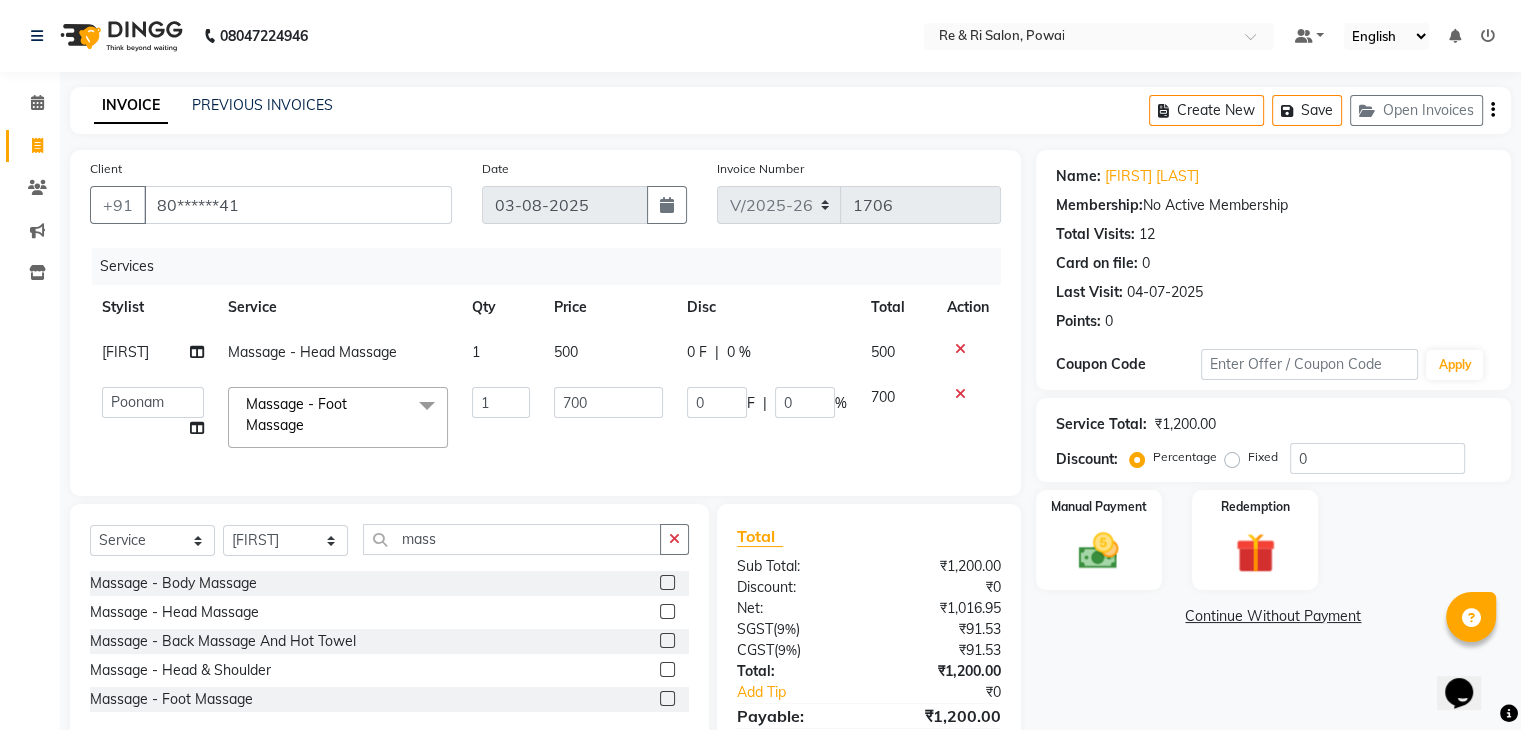 select on "36184" 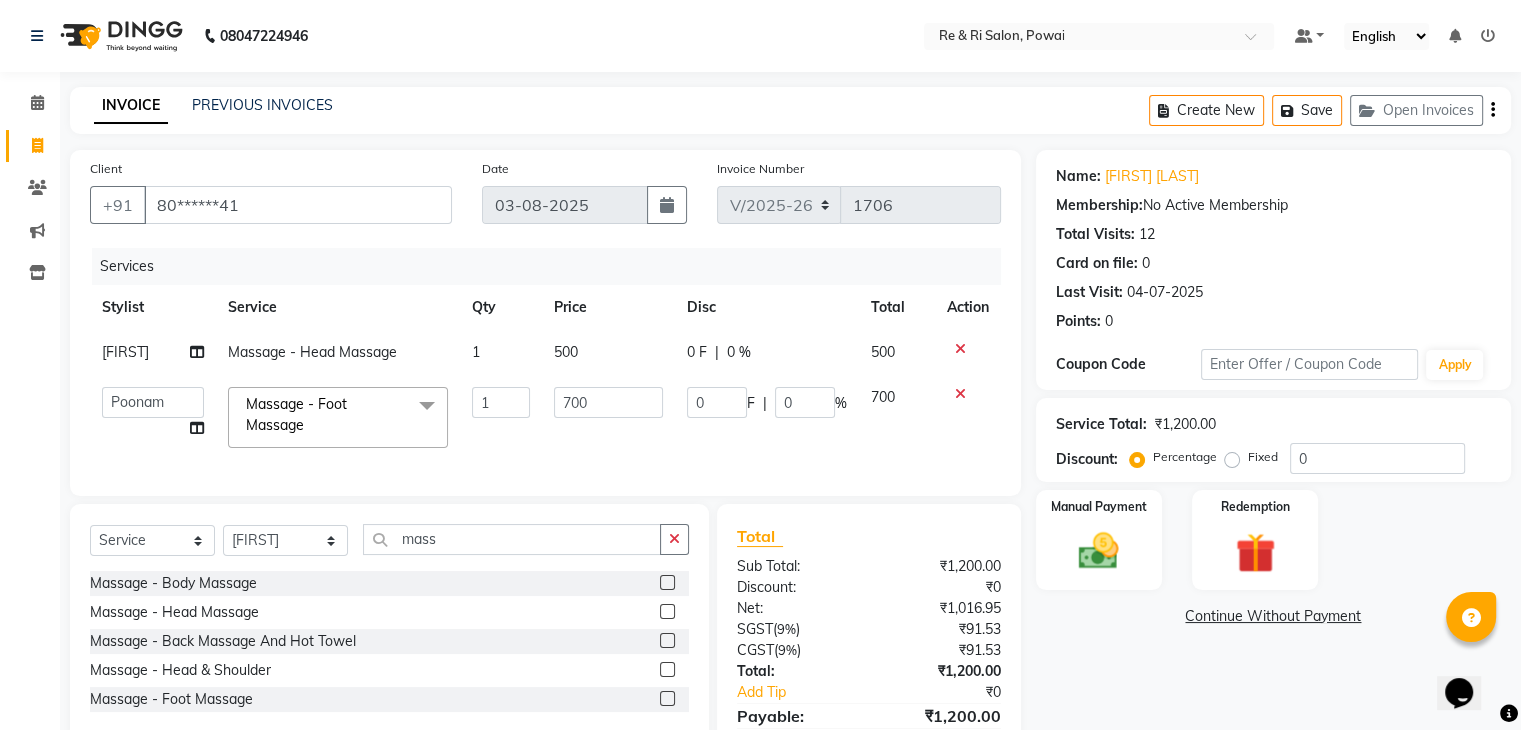 click on "500" 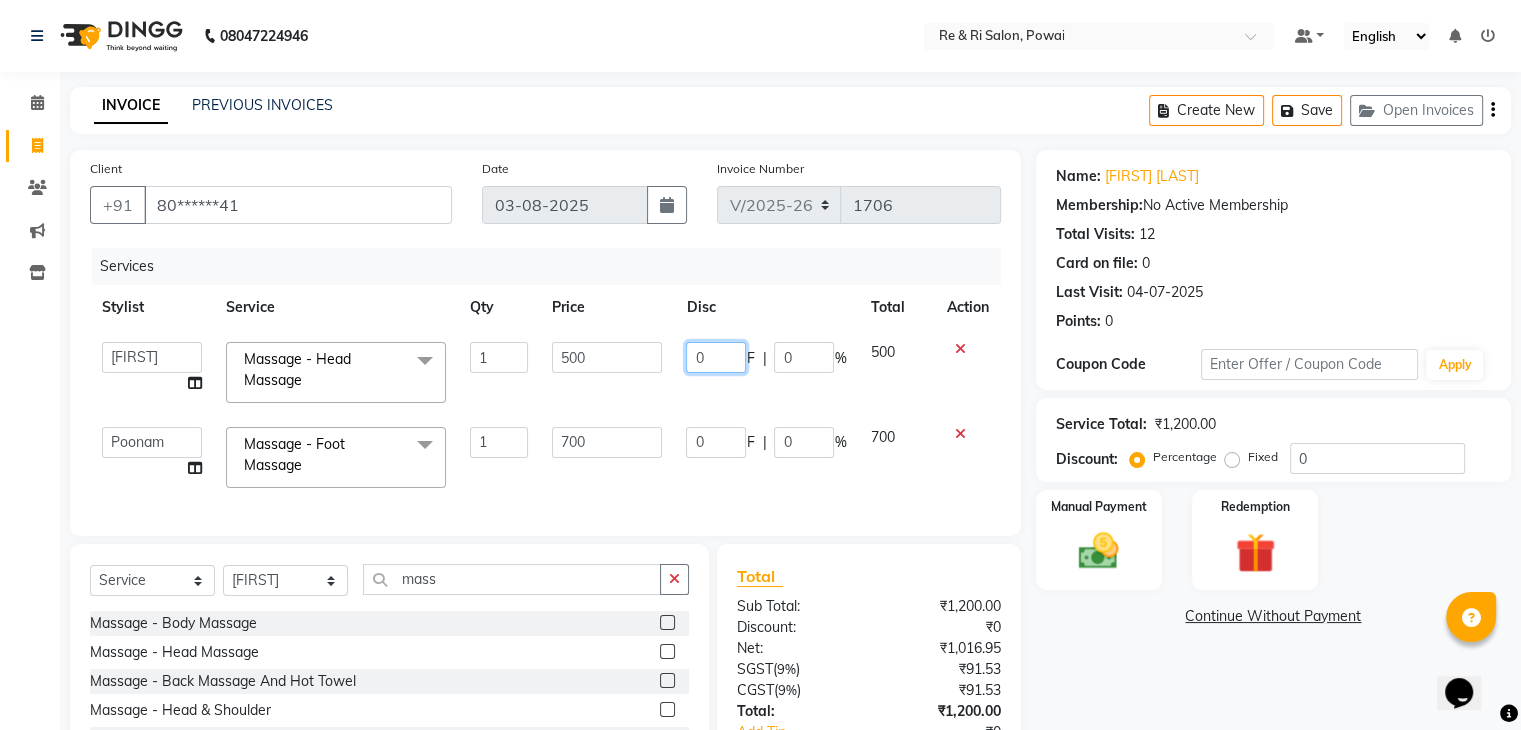 click on "0" 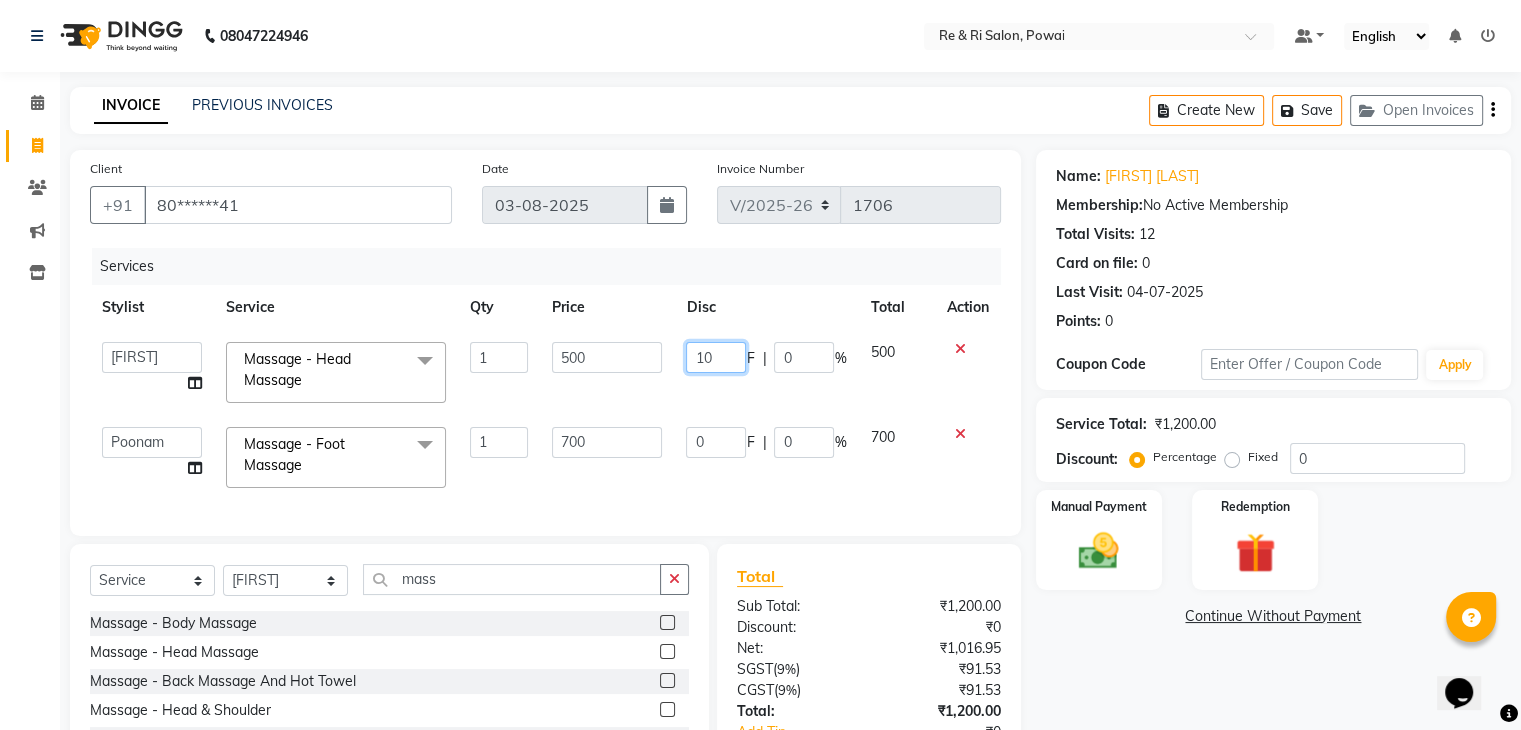 type on "100" 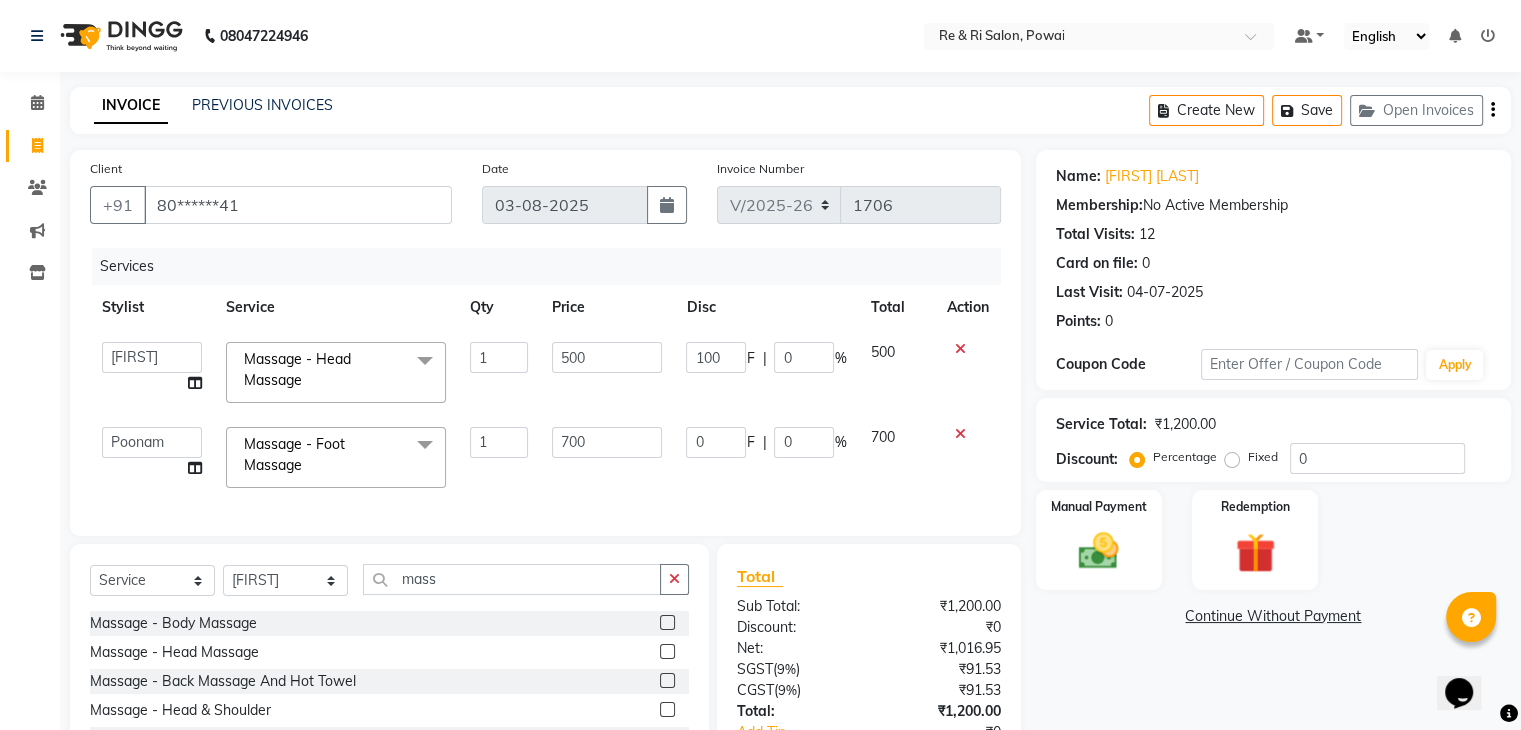 click on "ana   Arbaaz    Danish    Poonam   Rehaan    Salman    Sandy    Massage - Head Massage  x Hair Wash & Styling - Hair Wash & Dry (Female) Hair Wash & Styling - Ironing Hair Wash & Styling - Tongs Hair Wash & Styling - Hair Wash & Dry (Male) Hair Wash & Styling - Upto Shoulder1 Hair Wash & Styling - Below Shoulder2 Hair Wash & Styling - Upto Shoulder 4 Hair Wash & Styling - Upto Waist Hair Wash & Styling - Paddle Brush Blow-Dry (With Wash). Hair Wash & Styling - Blow-Dry Curis (With Wash) Hair Wash & Styling - Below Shoulder Hair Wash & Styling - Upto Shoulder Hair Wash & Styling - Upto Waist2 Hair Wash & Styling - Below Shoulder 1 Hair Wash & Styling - Upto Waist 1 Hair Triming Women chest trimming Colour Women - Global Colour Women - High-Light Colour Women-Balayage Colour Women - Root Touch Up (1 Inch) Colour Women - Root Touch Up (No Ammonia) 1 Inch Colour Women - Upto Neck 1 Colour Women - Upto Shoulder 1 Colour Women - Upto Neck Colour Women - Below Shoulder Colour Women - Upto Shoulder Funky Hair Color" 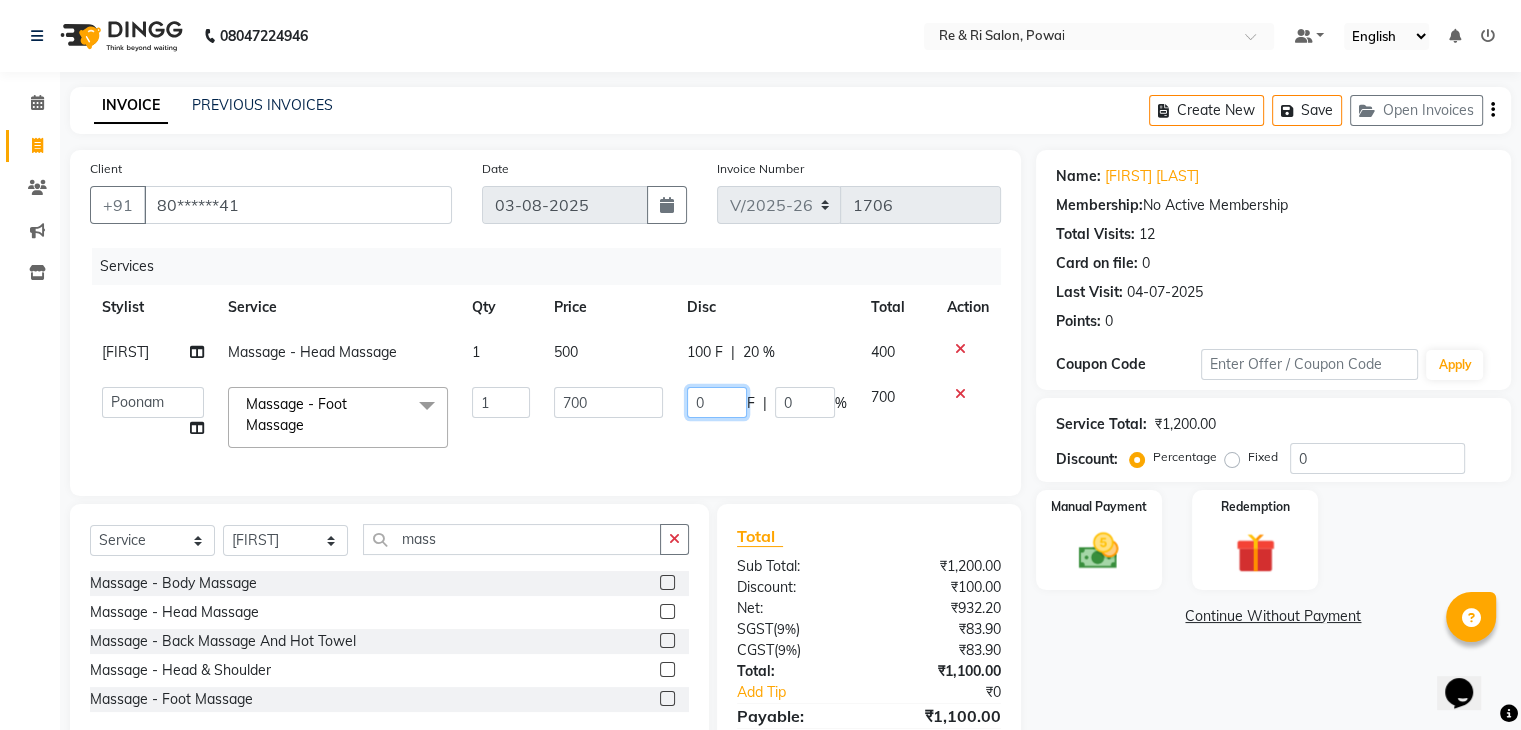 click on "0" 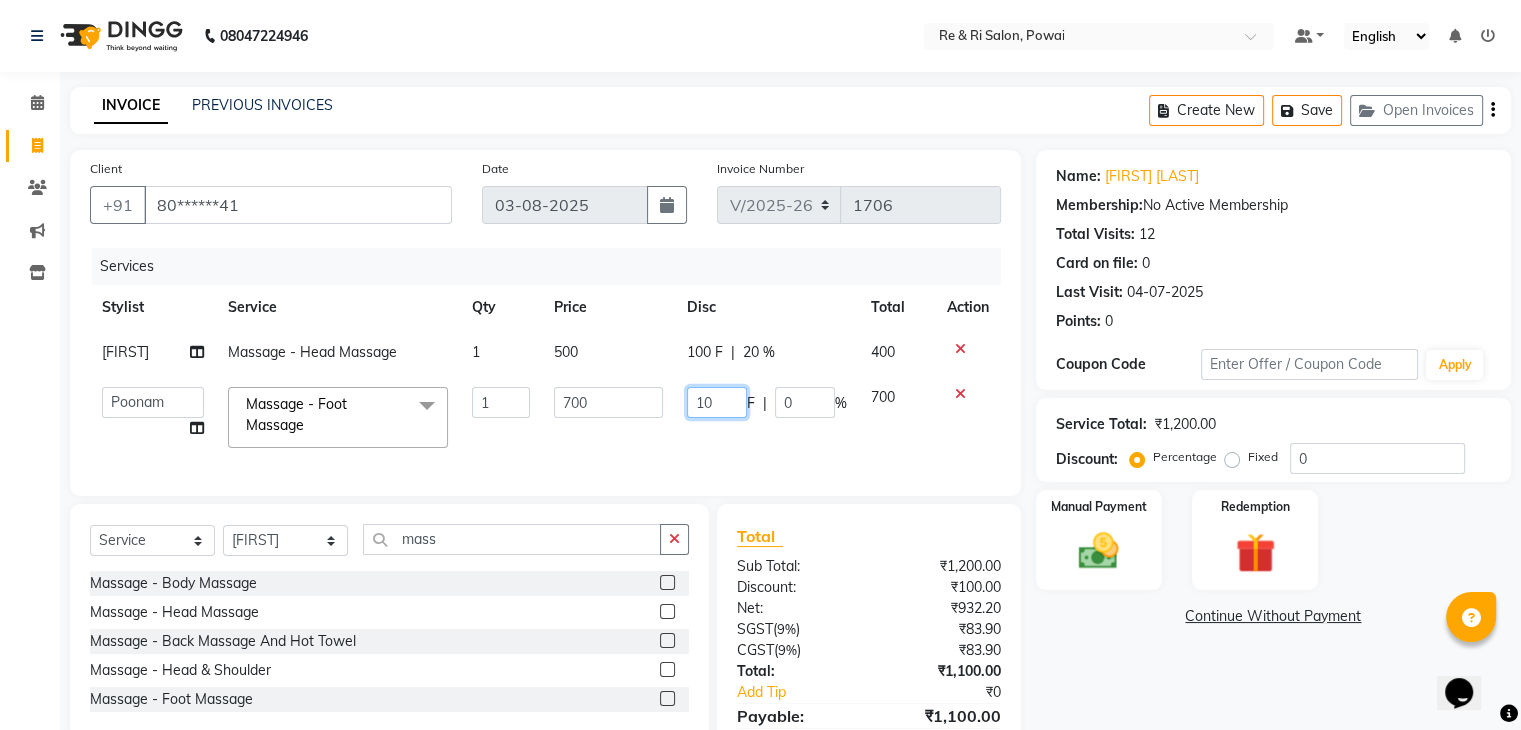 type on "100" 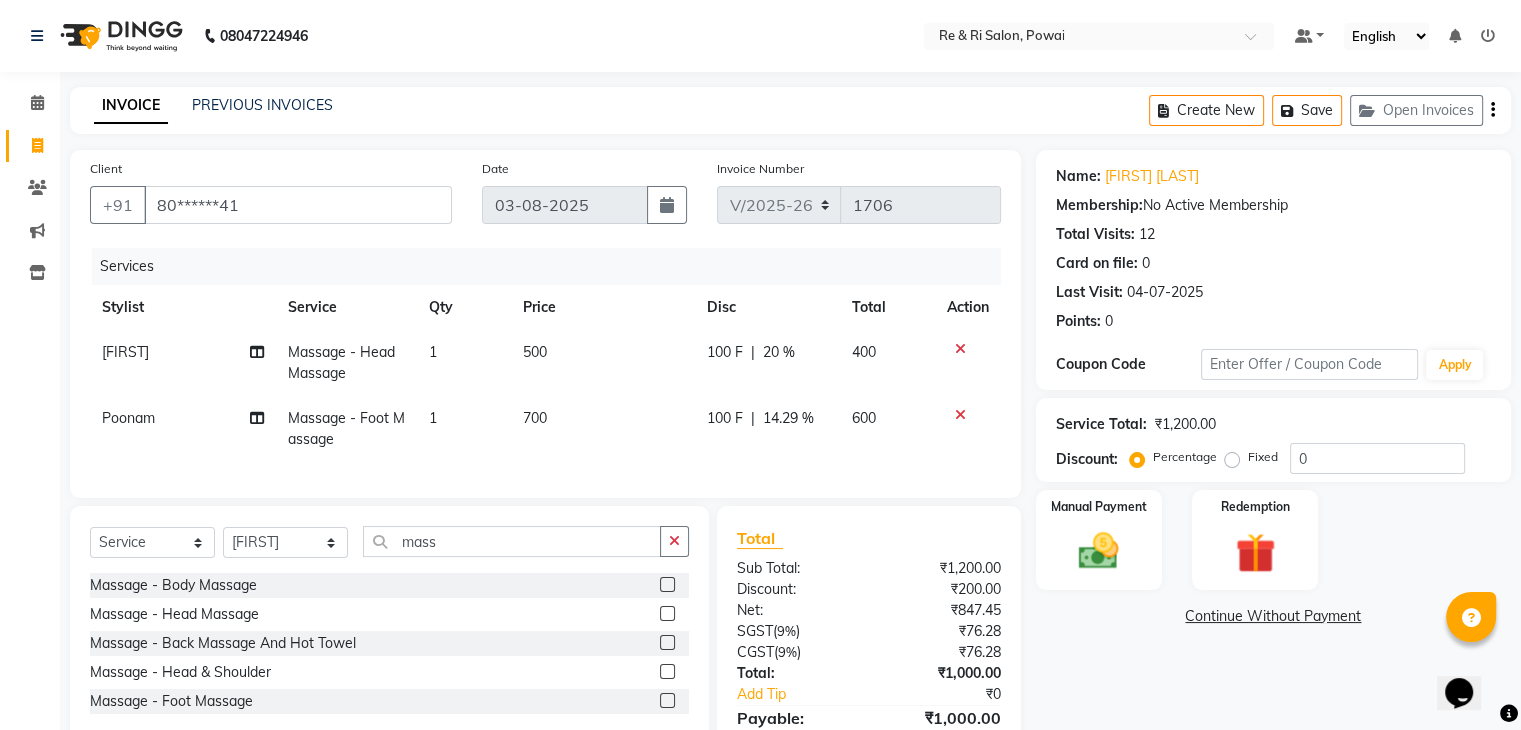 click on "100 F | 14.29 %" 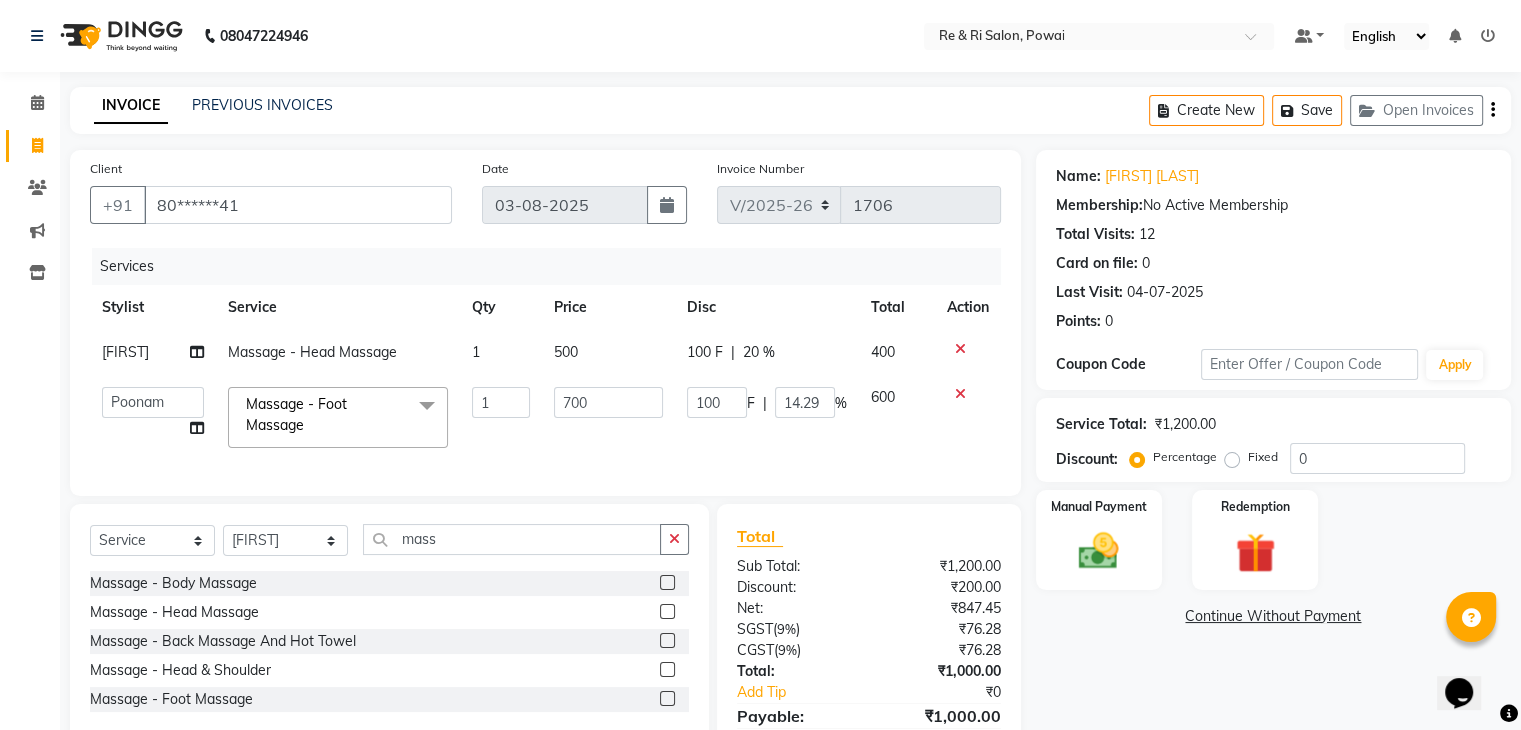scroll, scrollTop: 113, scrollLeft: 0, axis: vertical 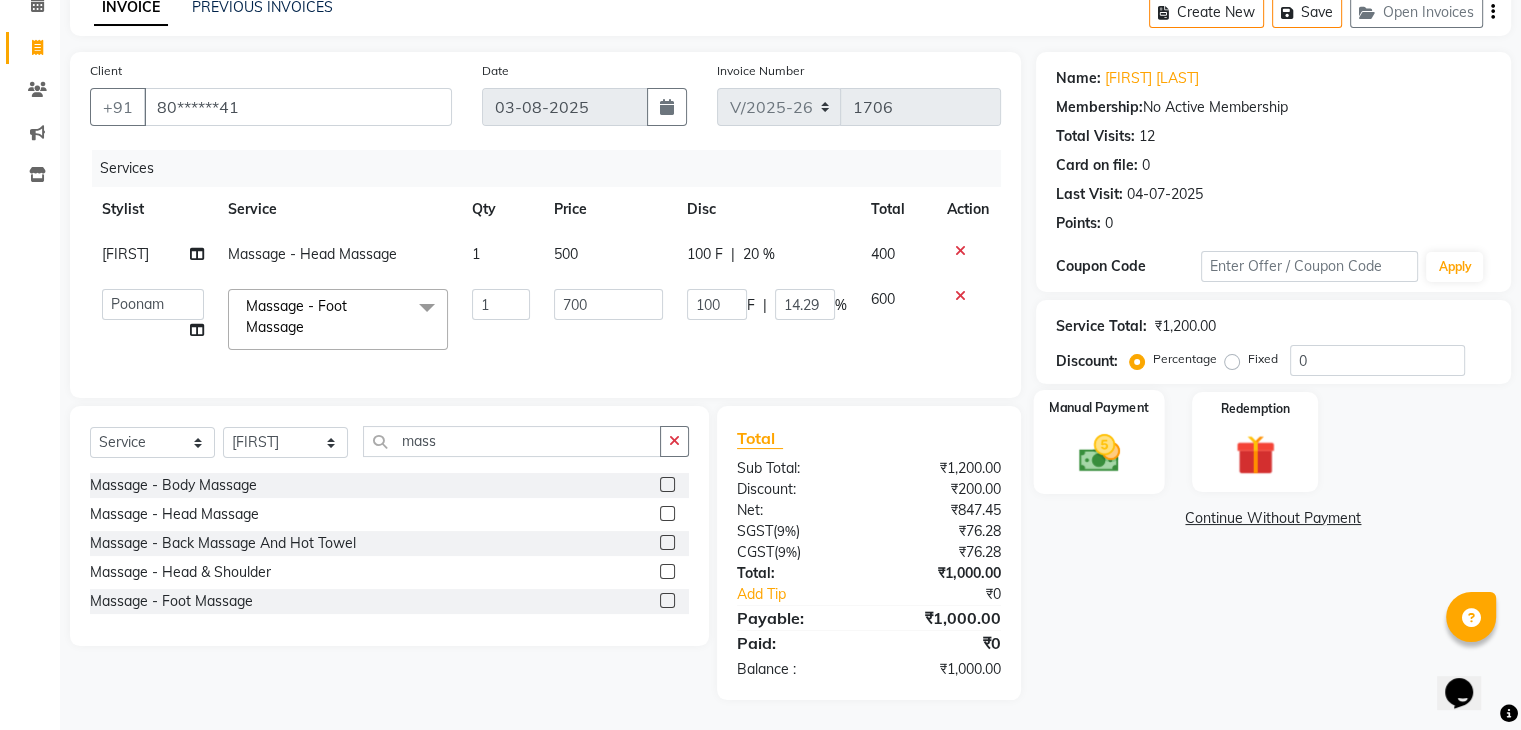 click 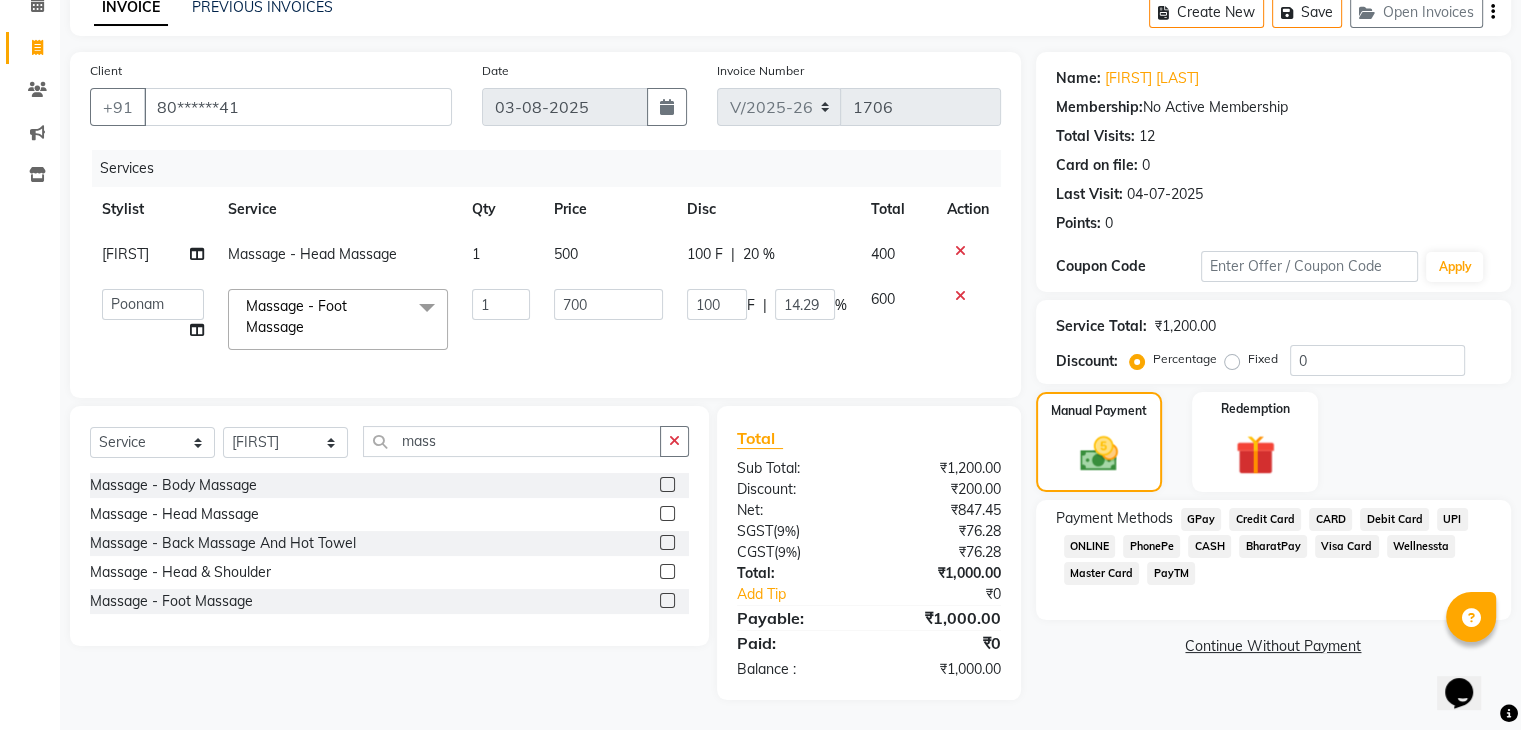 click on "GPay" 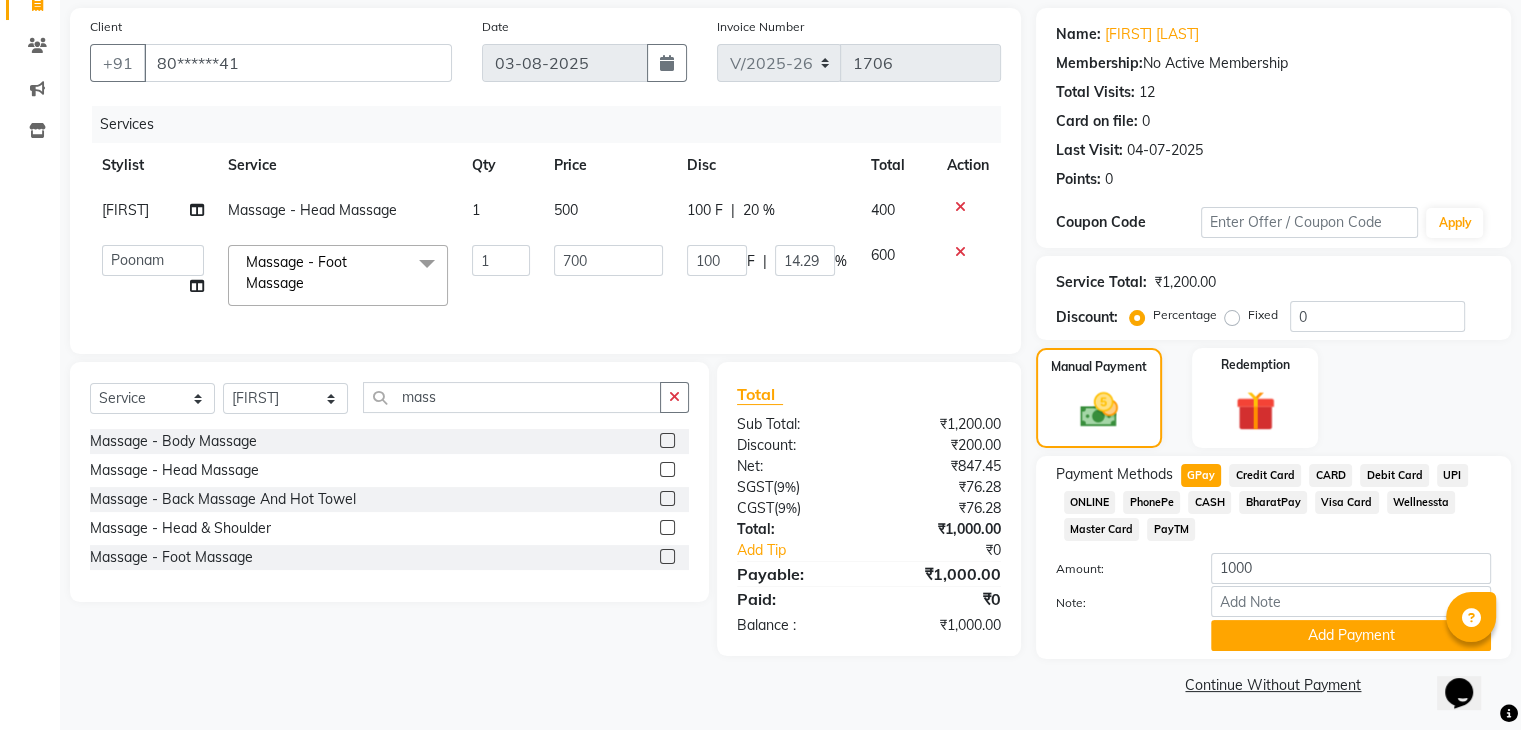 click on "Note:" 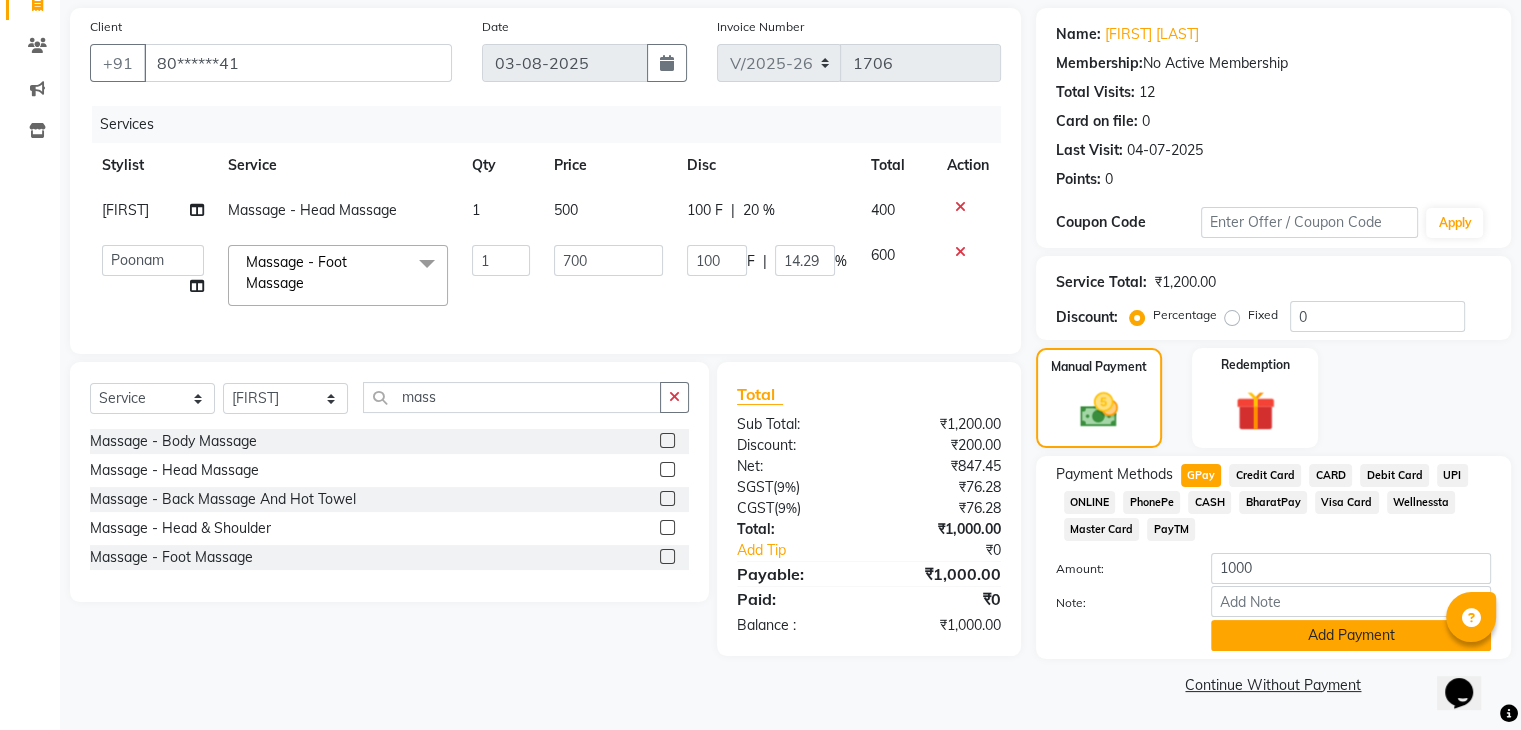 click on "Add Payment" 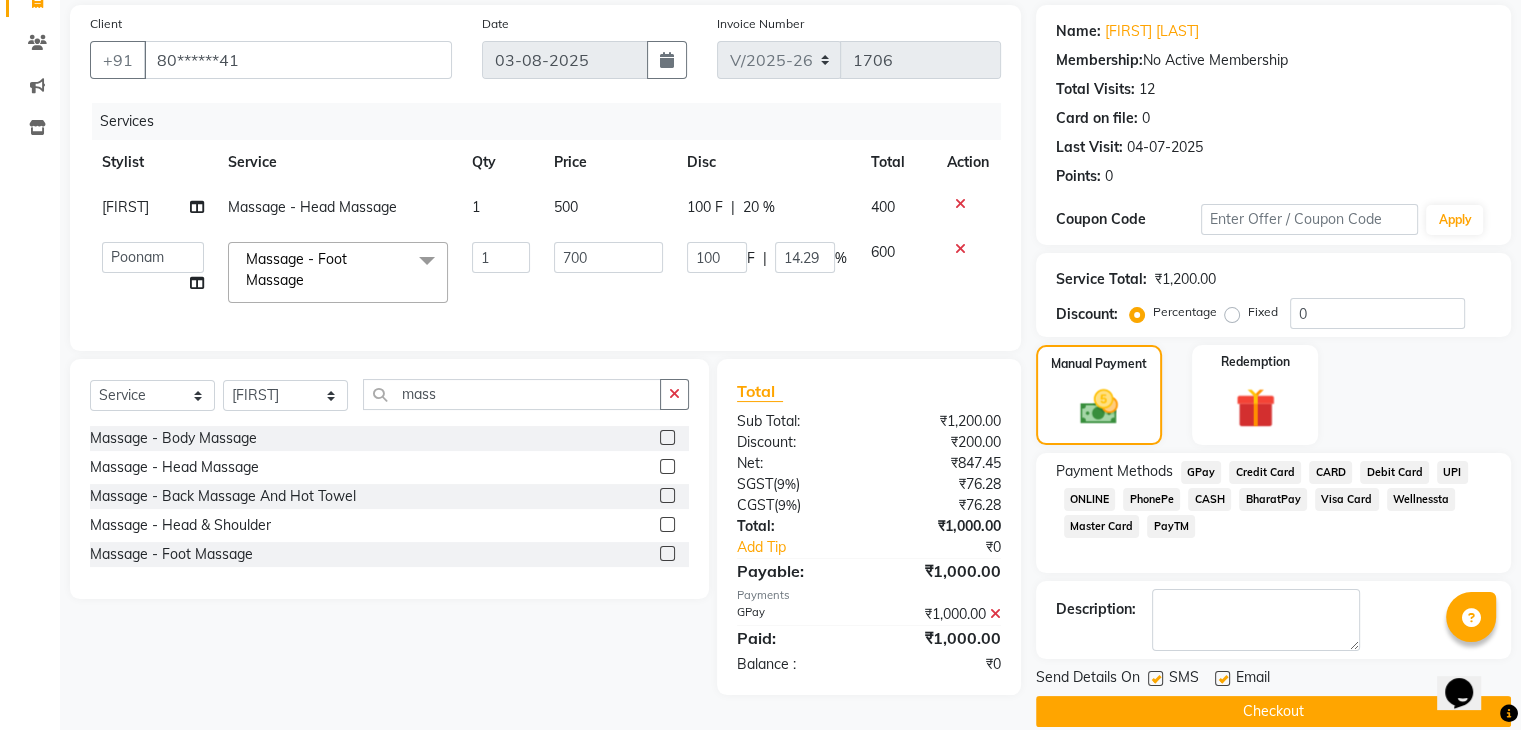 scroll, scrollTop: 171, scrollLeft: 0, axis: vertical 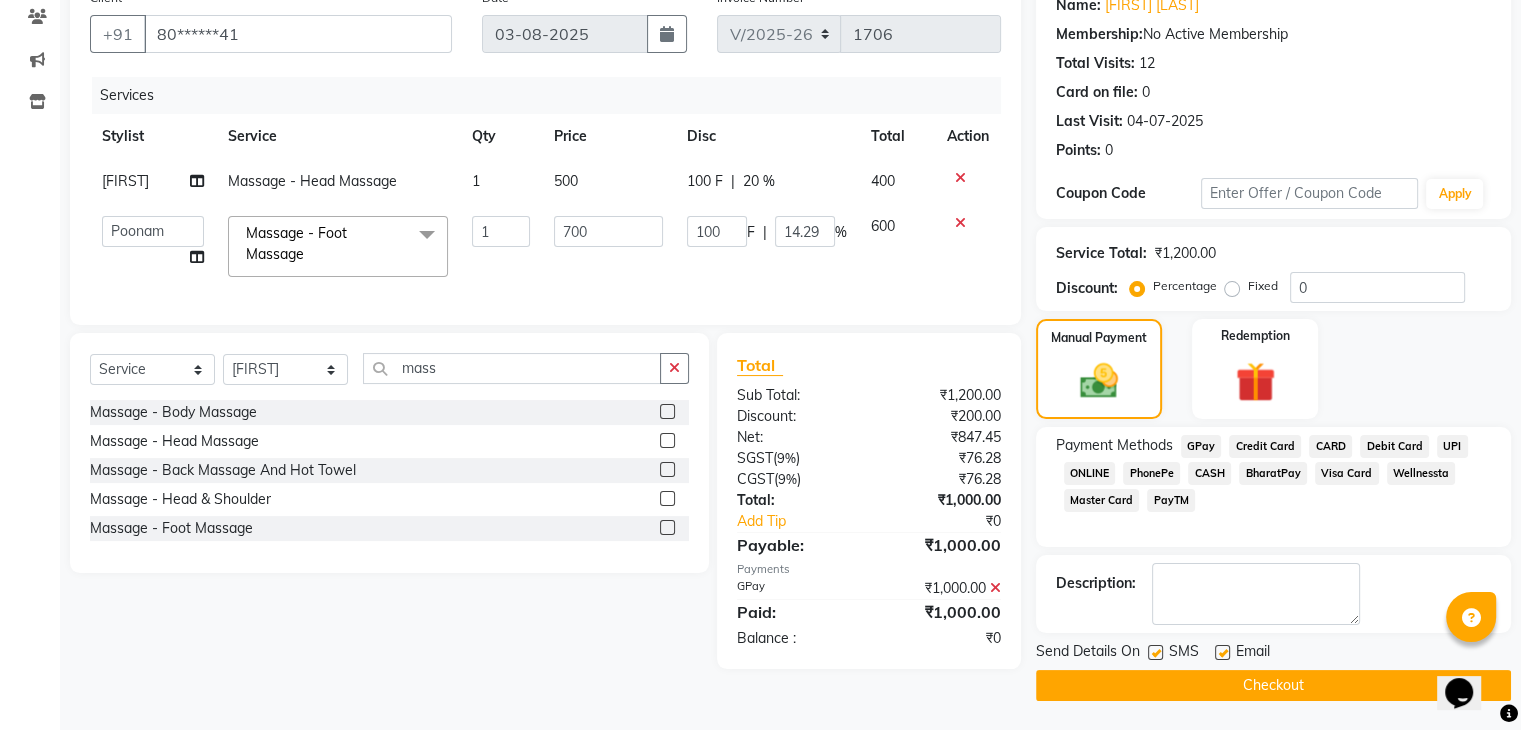 click 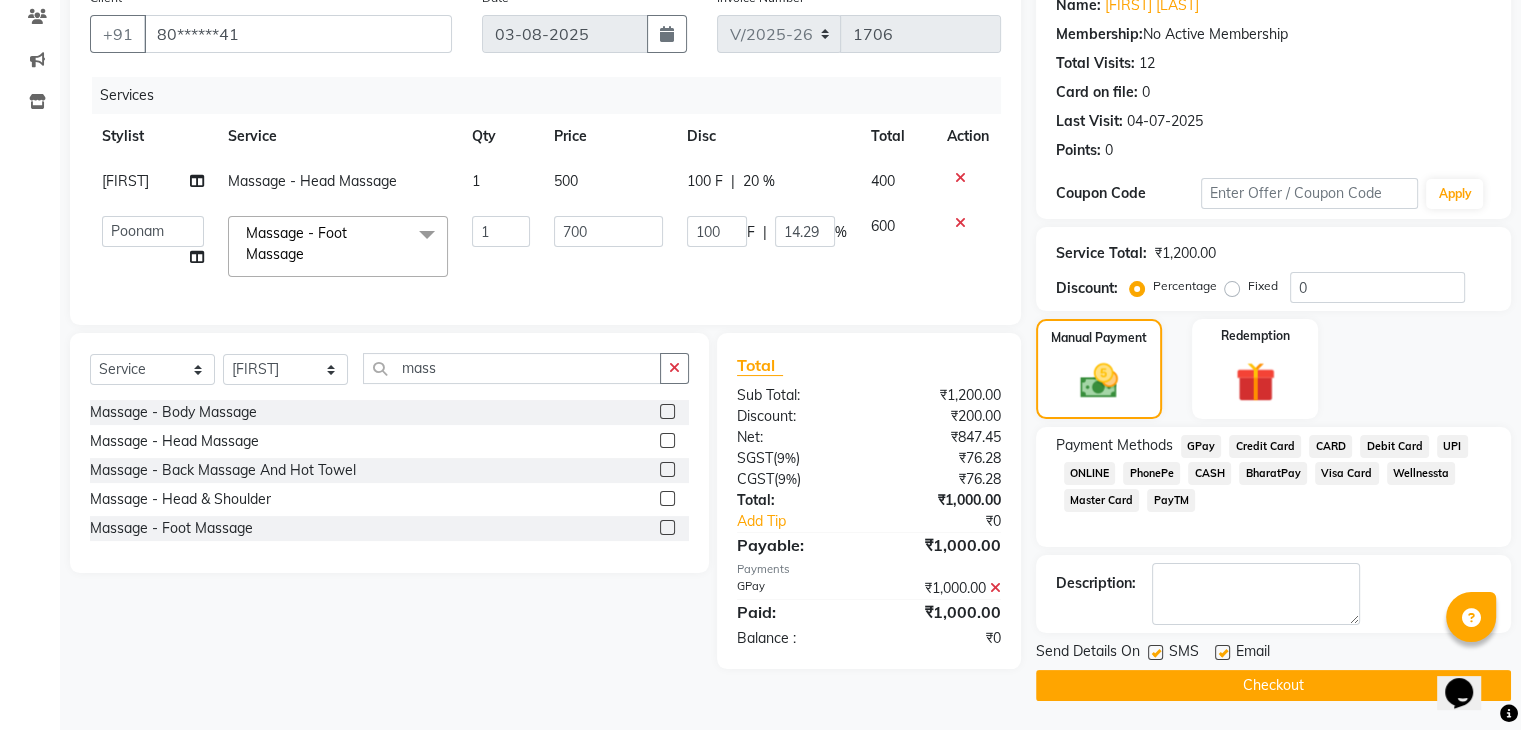 click at bounding box center (1221, 653) 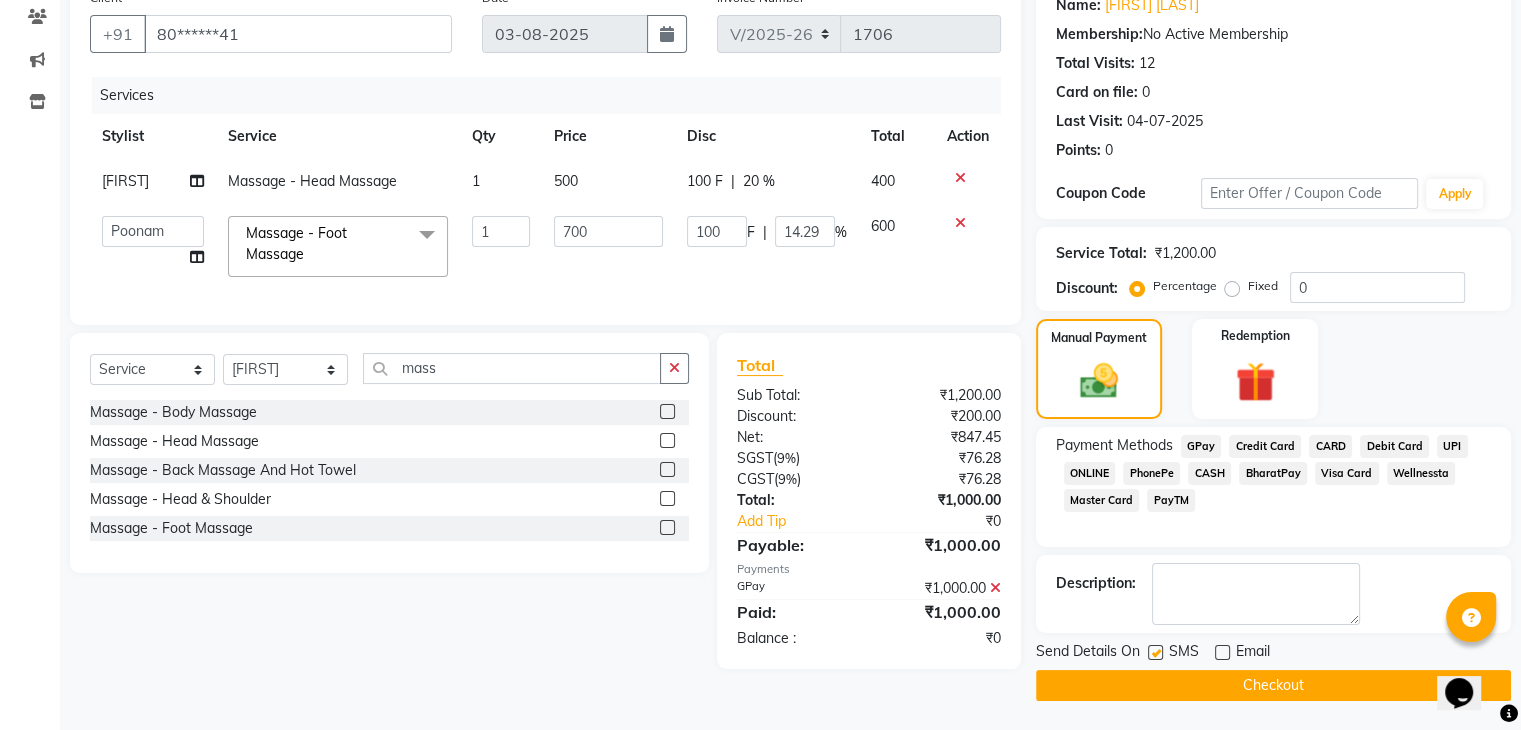click 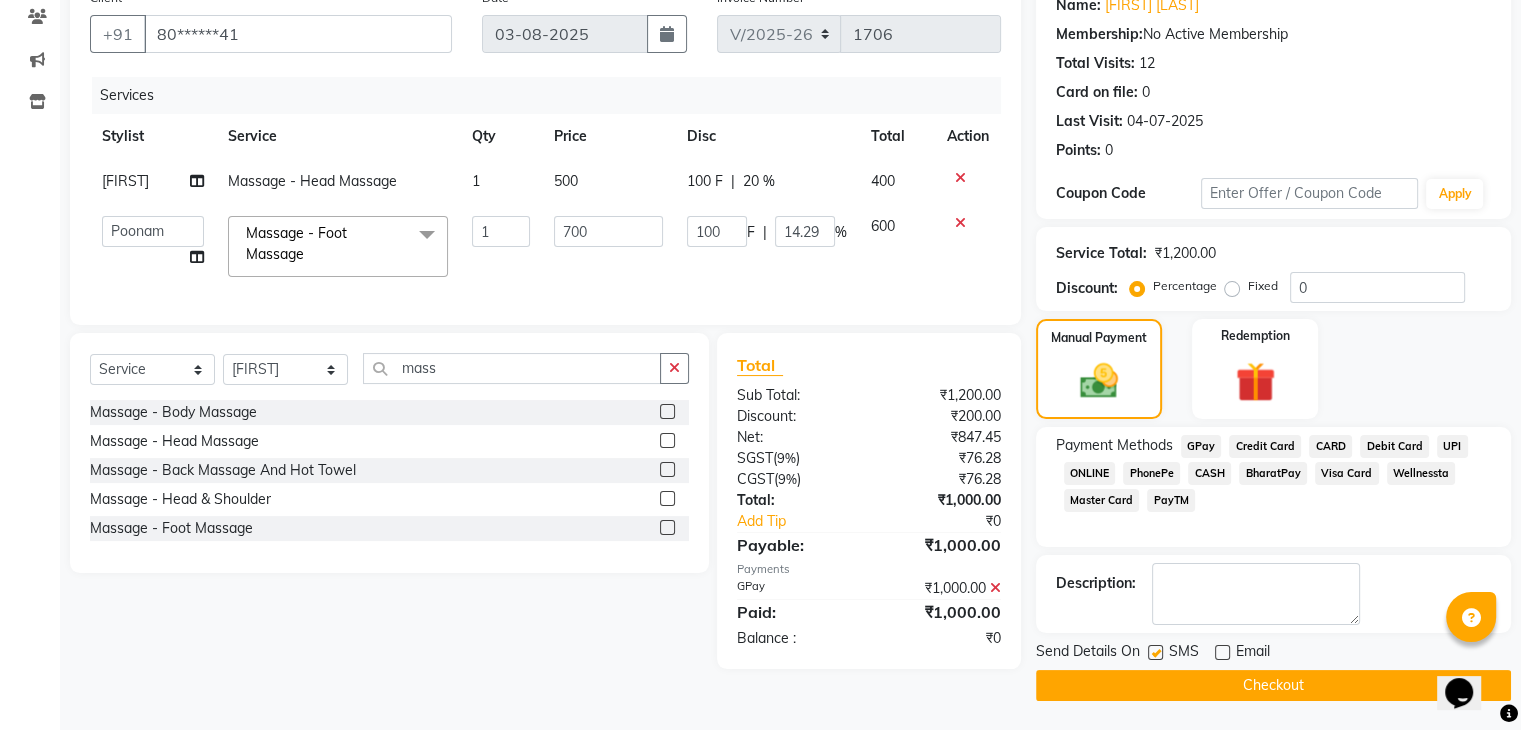 click at bounding box center [1154, 653] 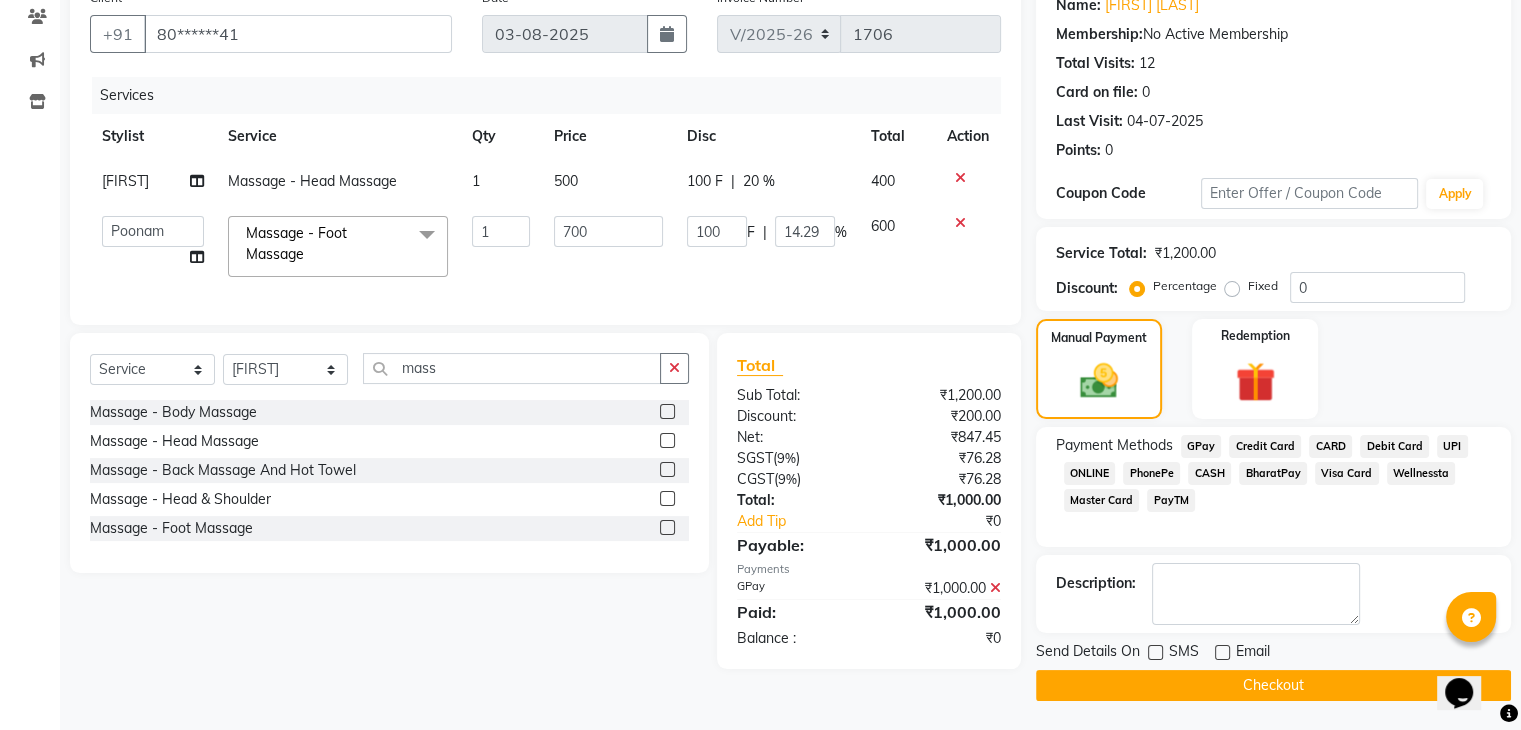 click on "Send Details On SMS Email  Checkout" 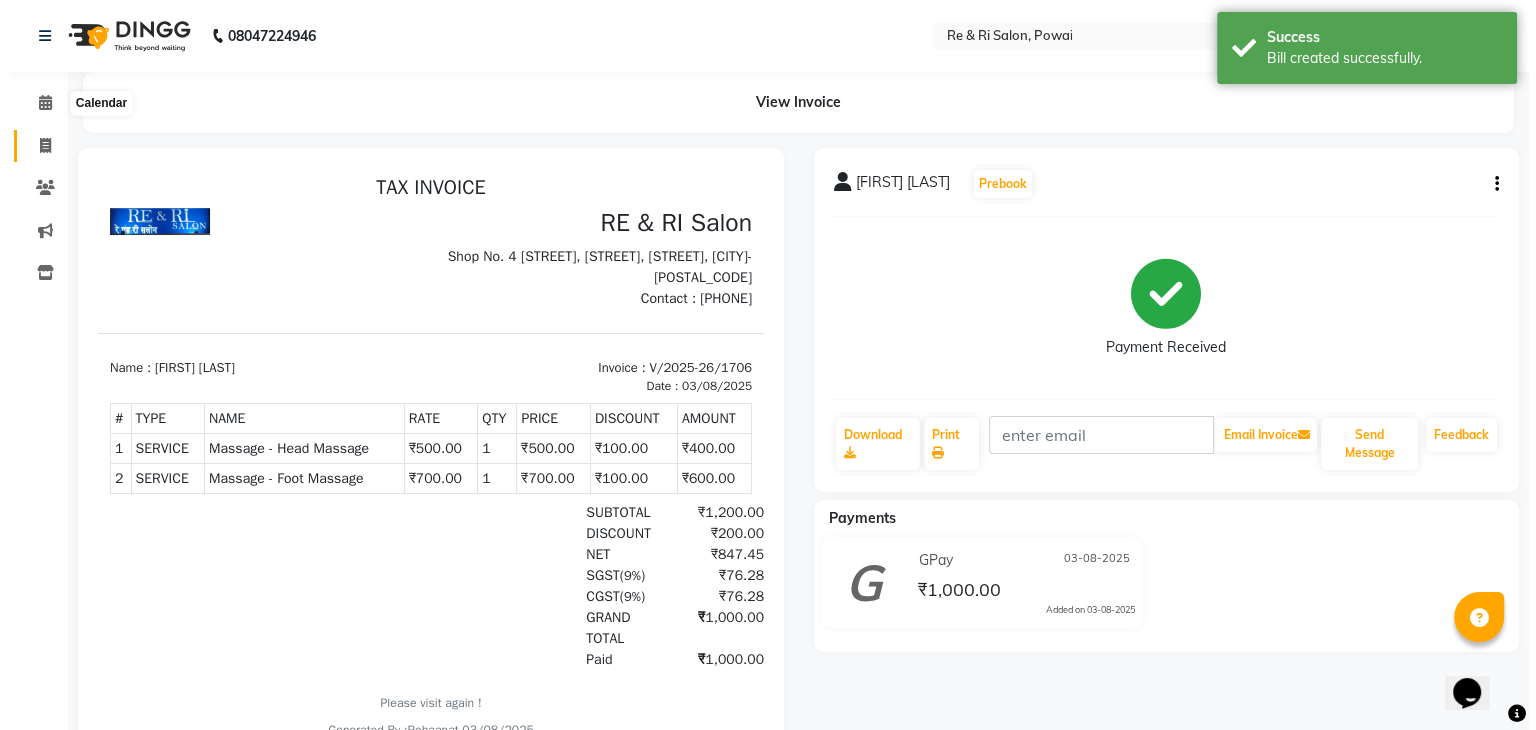 scroll, scrollTop: 0, scrollLeft: 0, axis: both 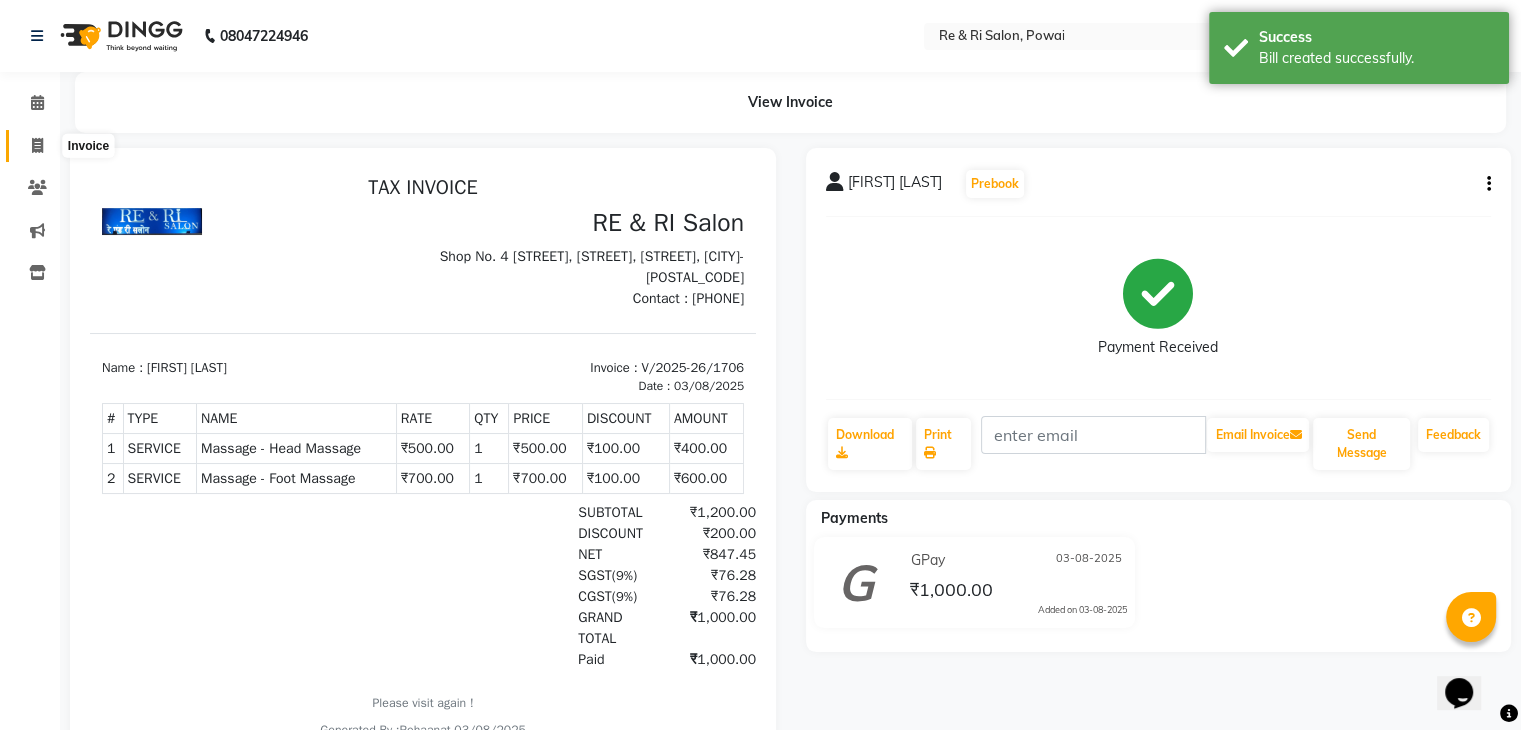 click 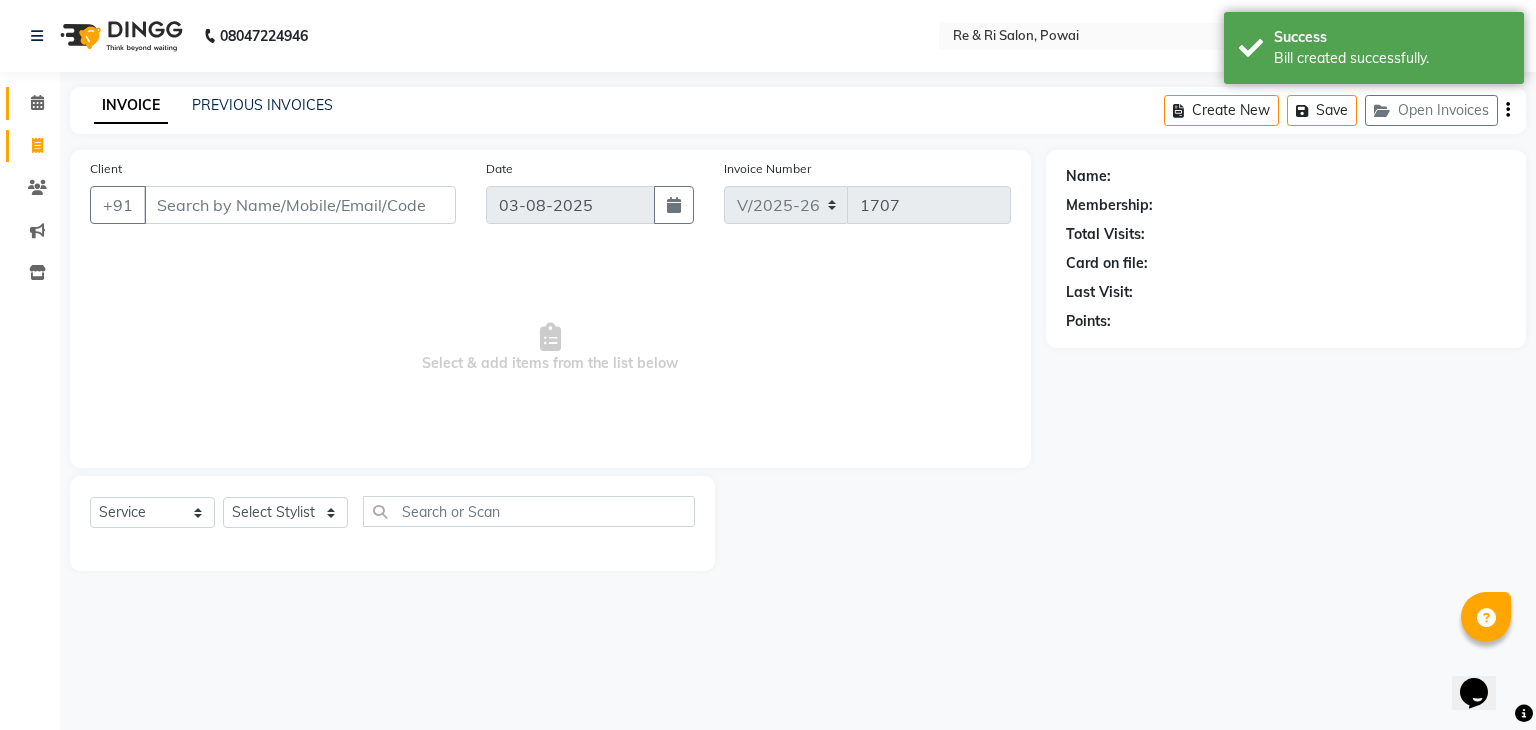 click on "Calendar" 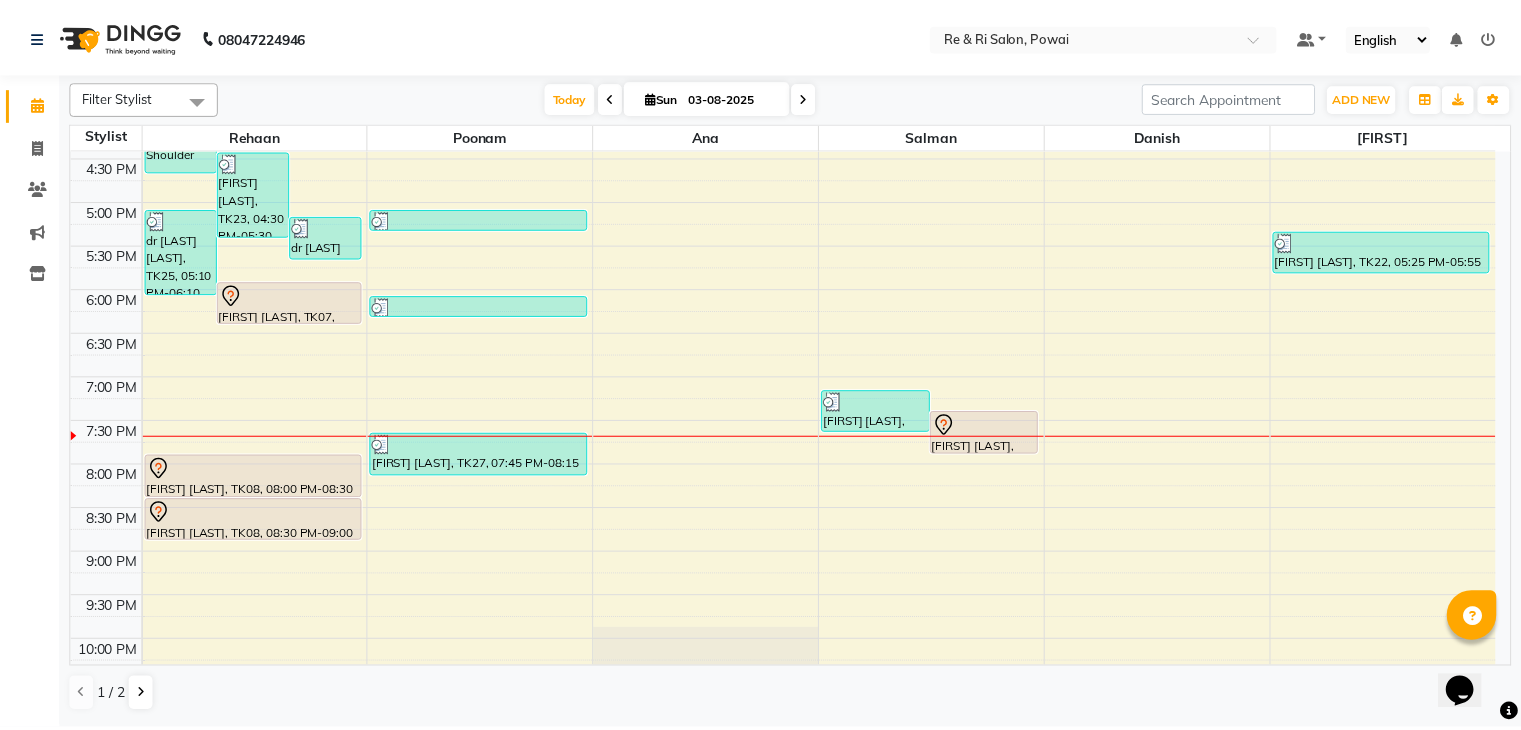 scroll, scrollTop: 748, scrollLeft: 0, axis: vertical 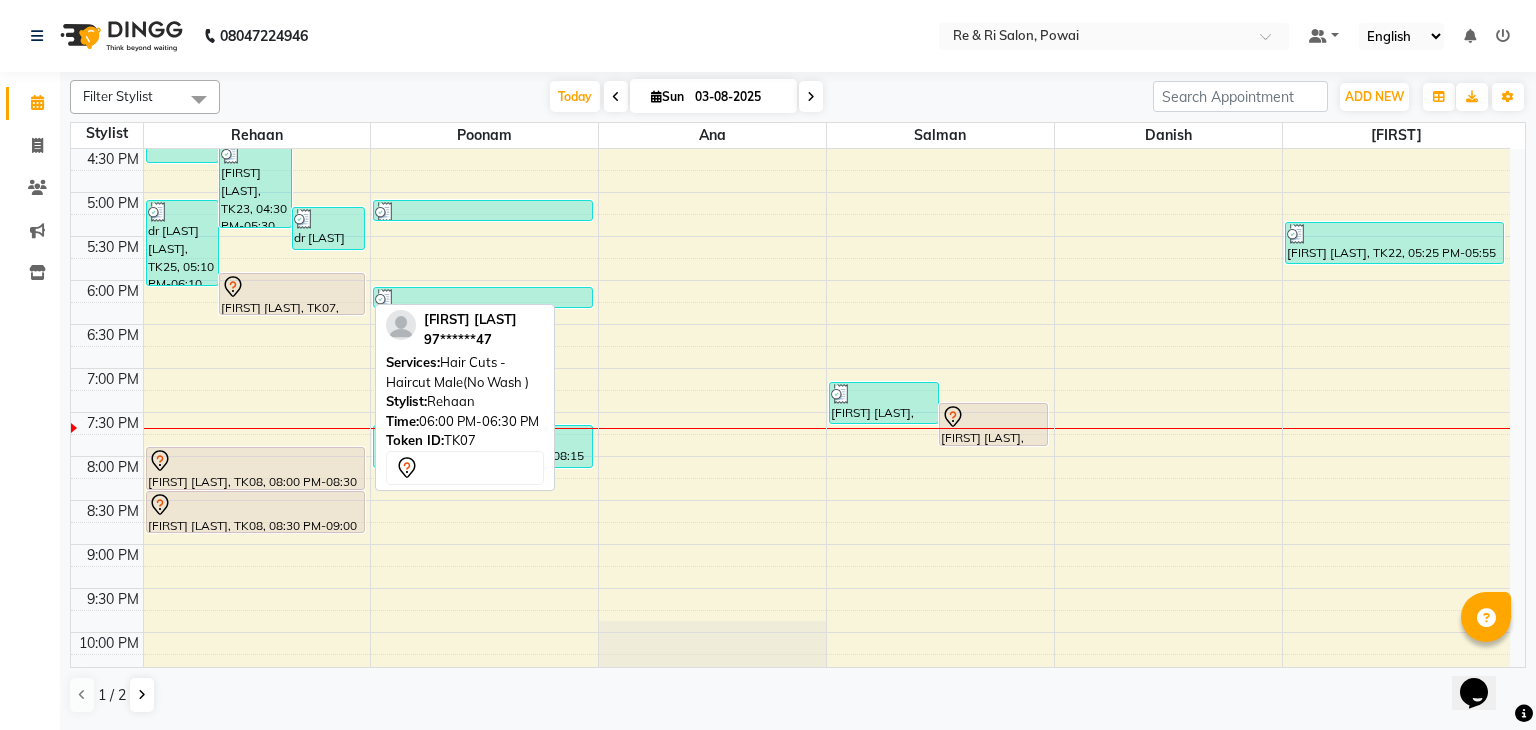 click at bounding box center (292, 287) 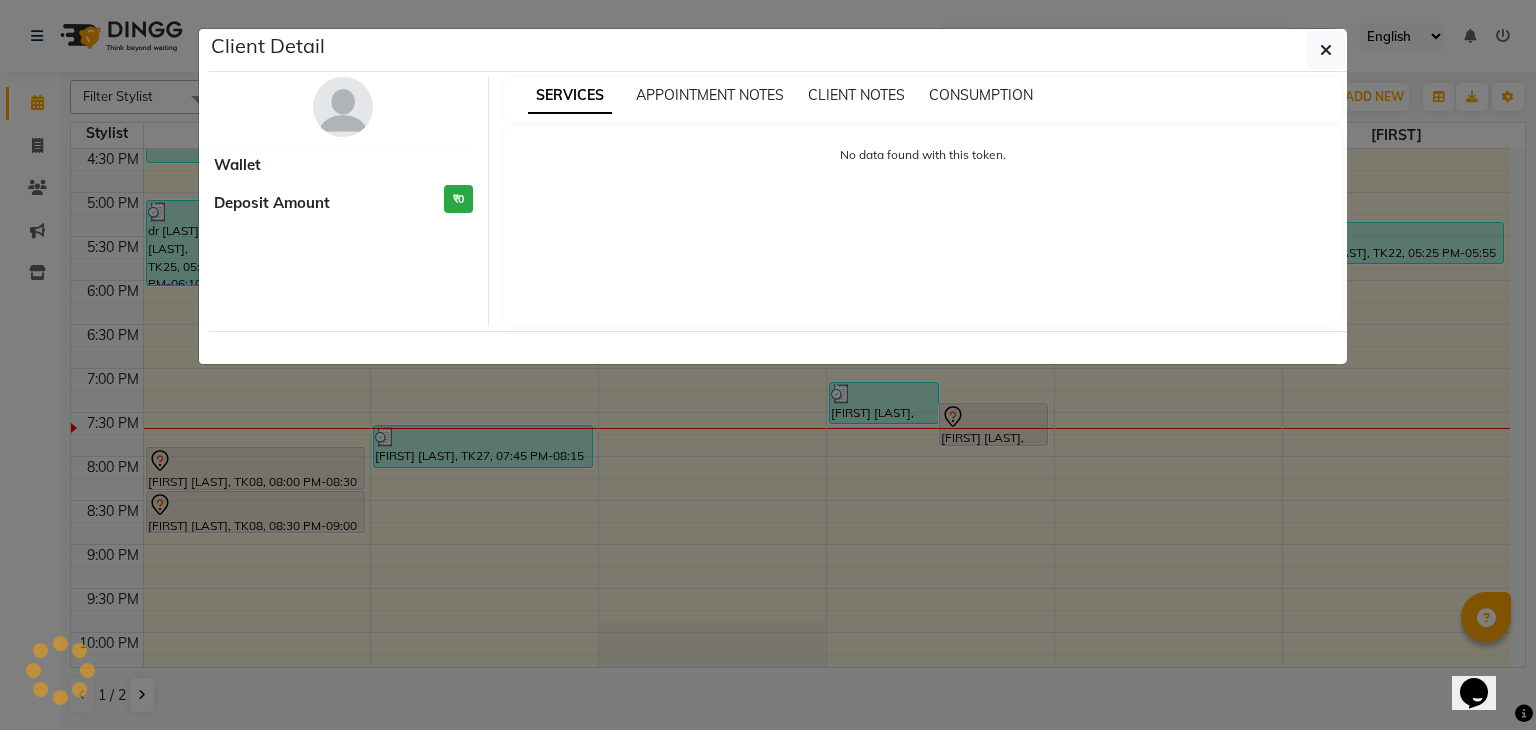 select on "7" 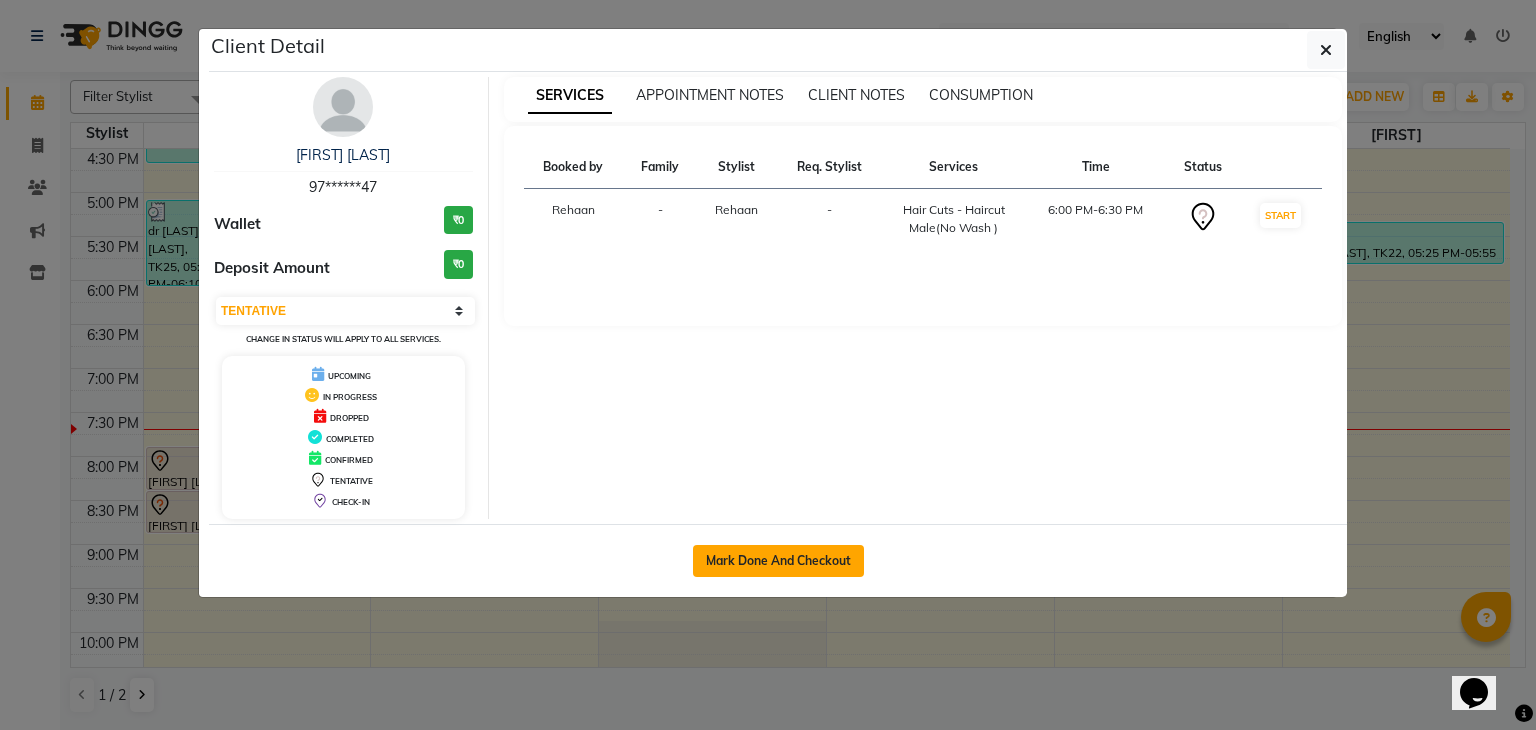 click on "Mark Done And Checkout" 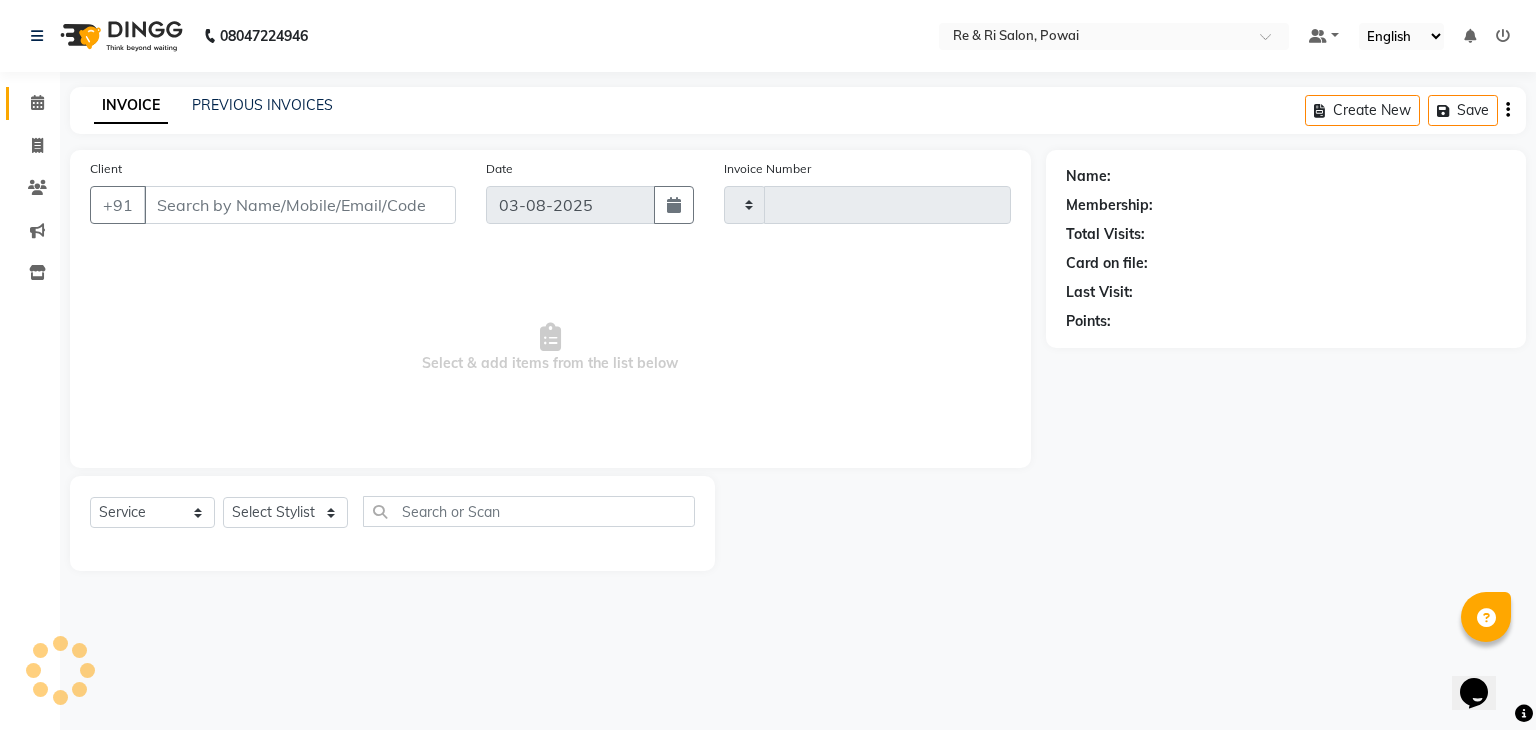 type on "1707" 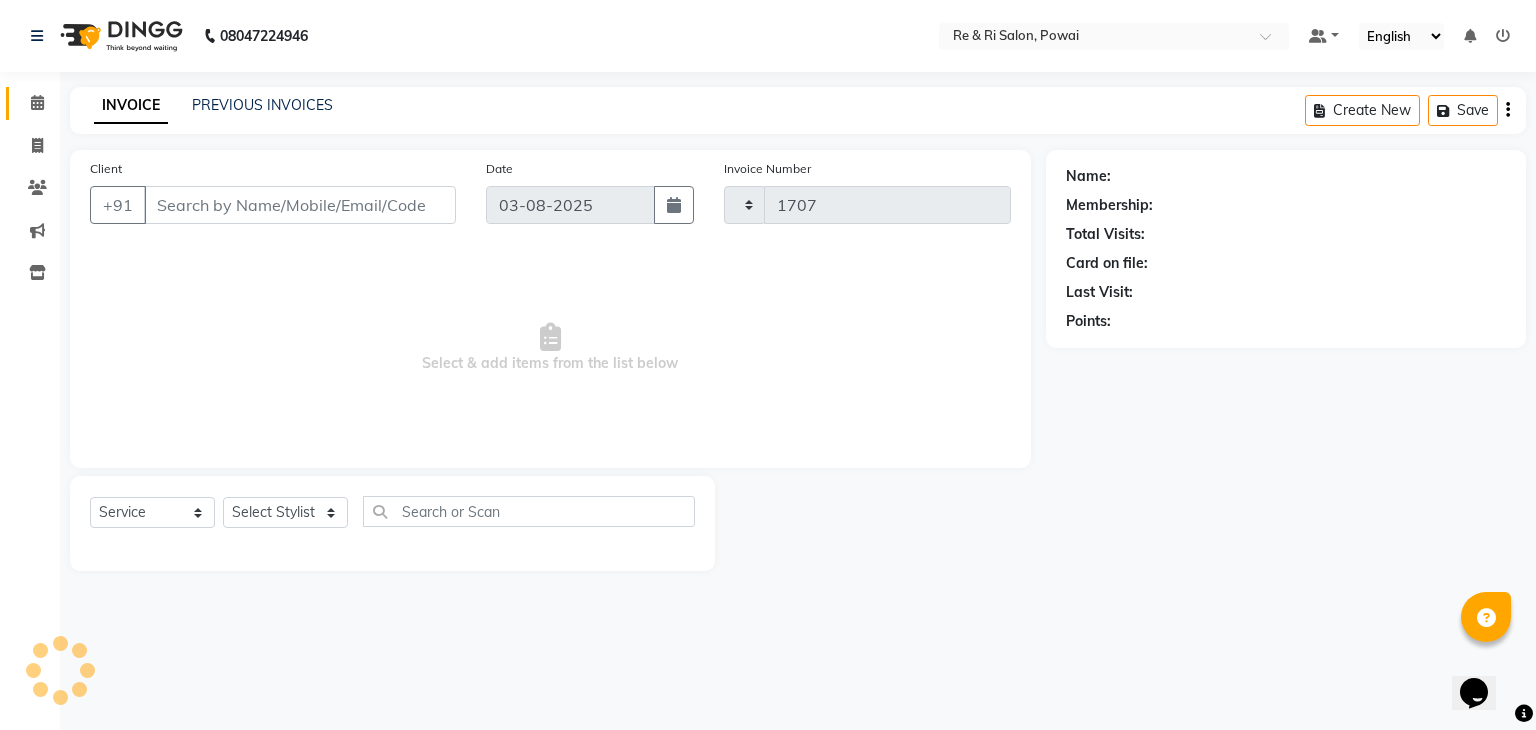 select on "5364" 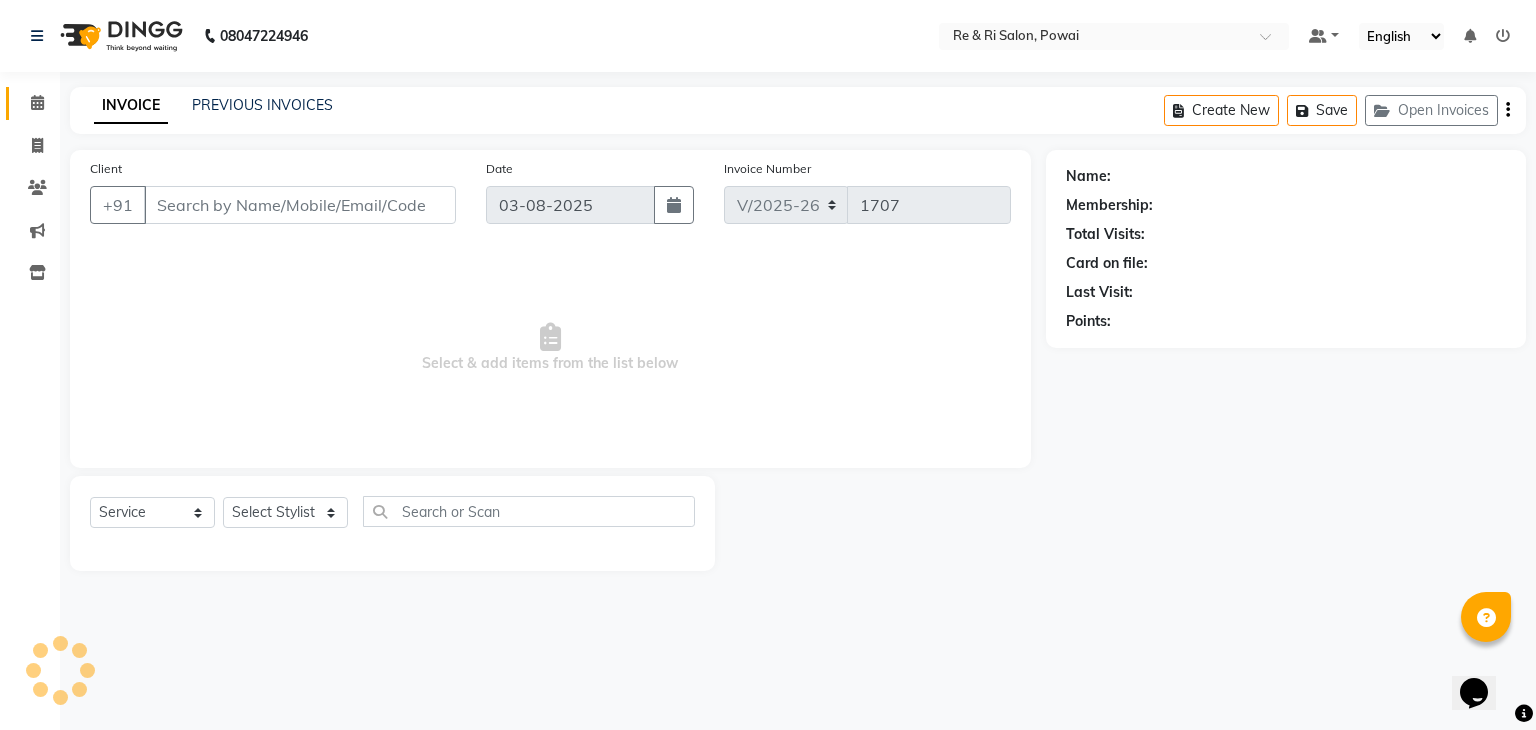 type on "97******47" 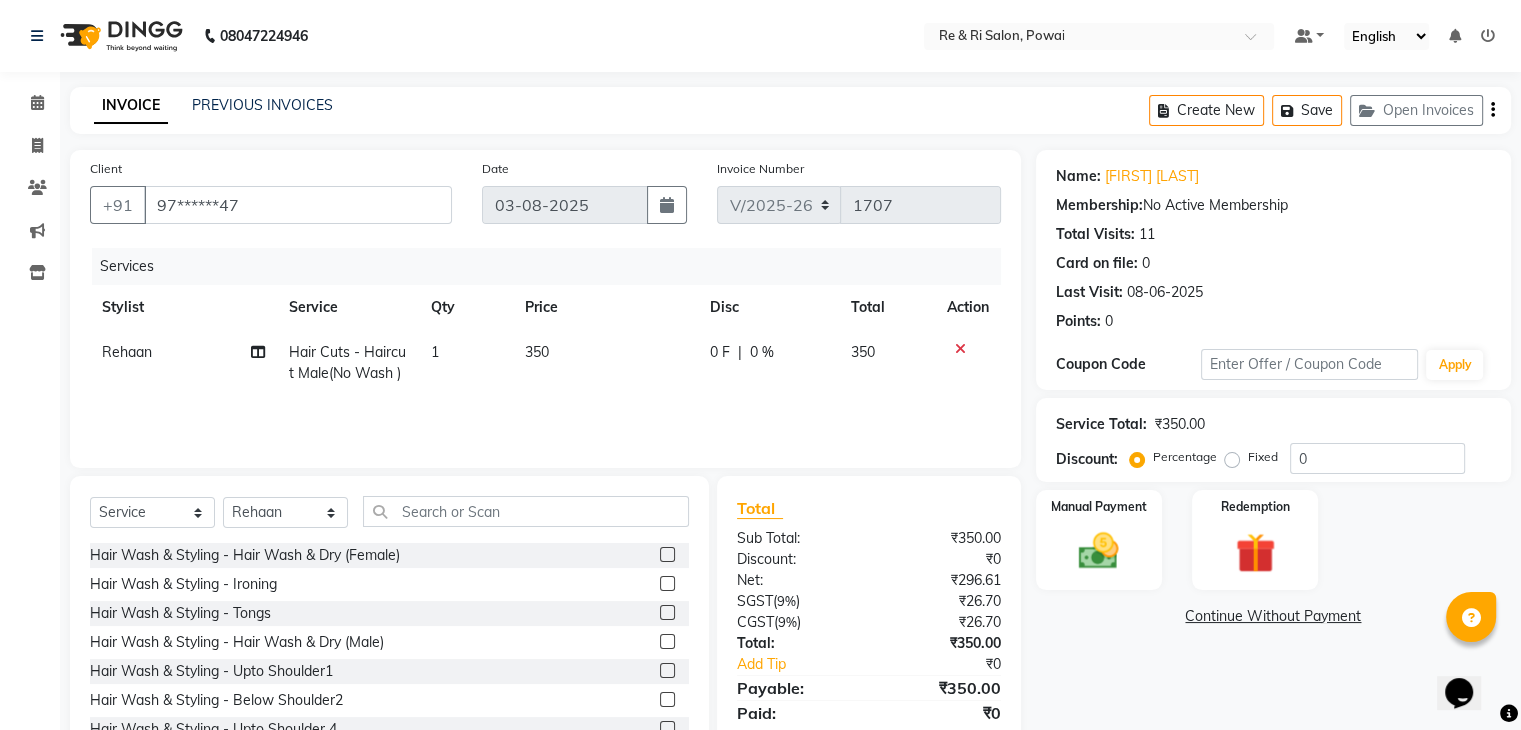 click on "0 F | 0 %" 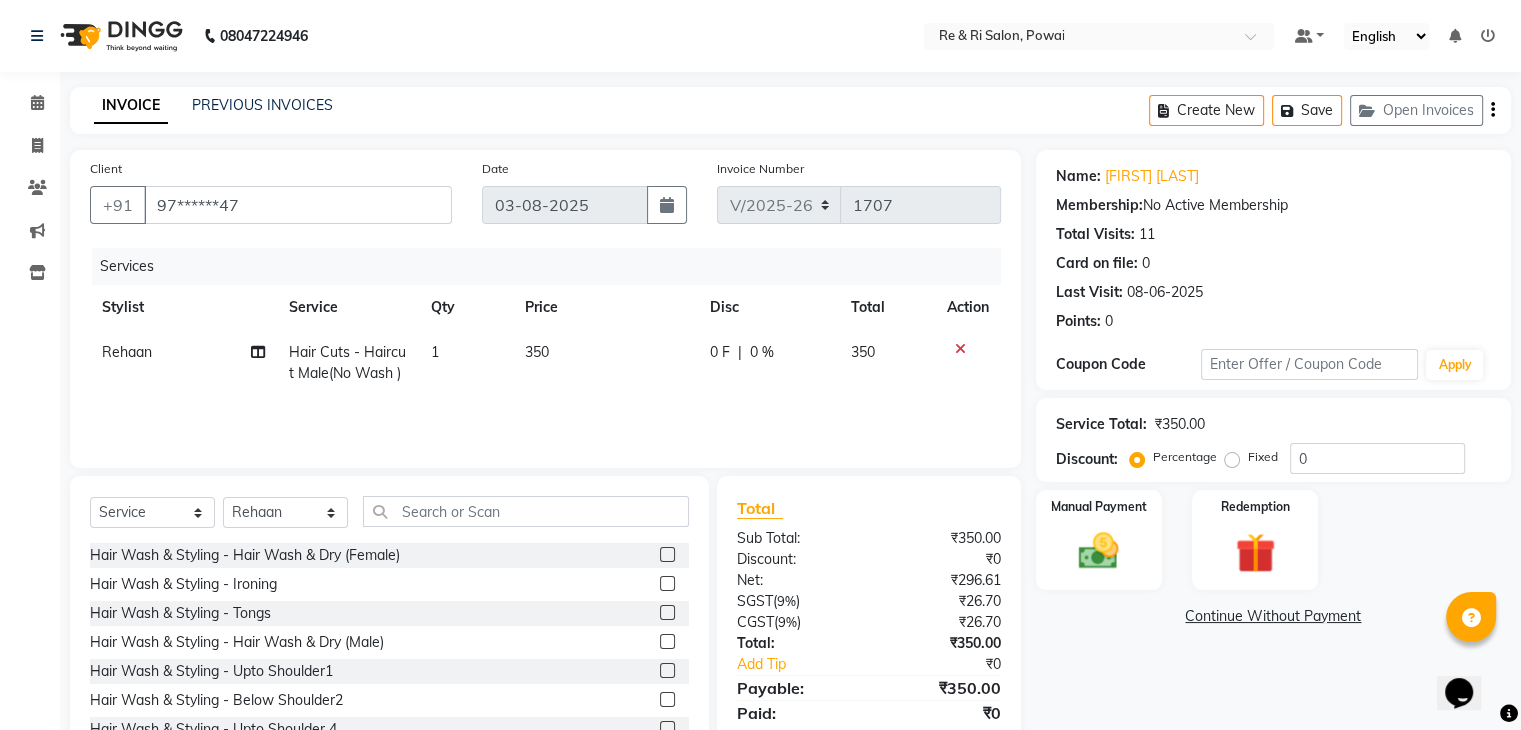 select on "35434" 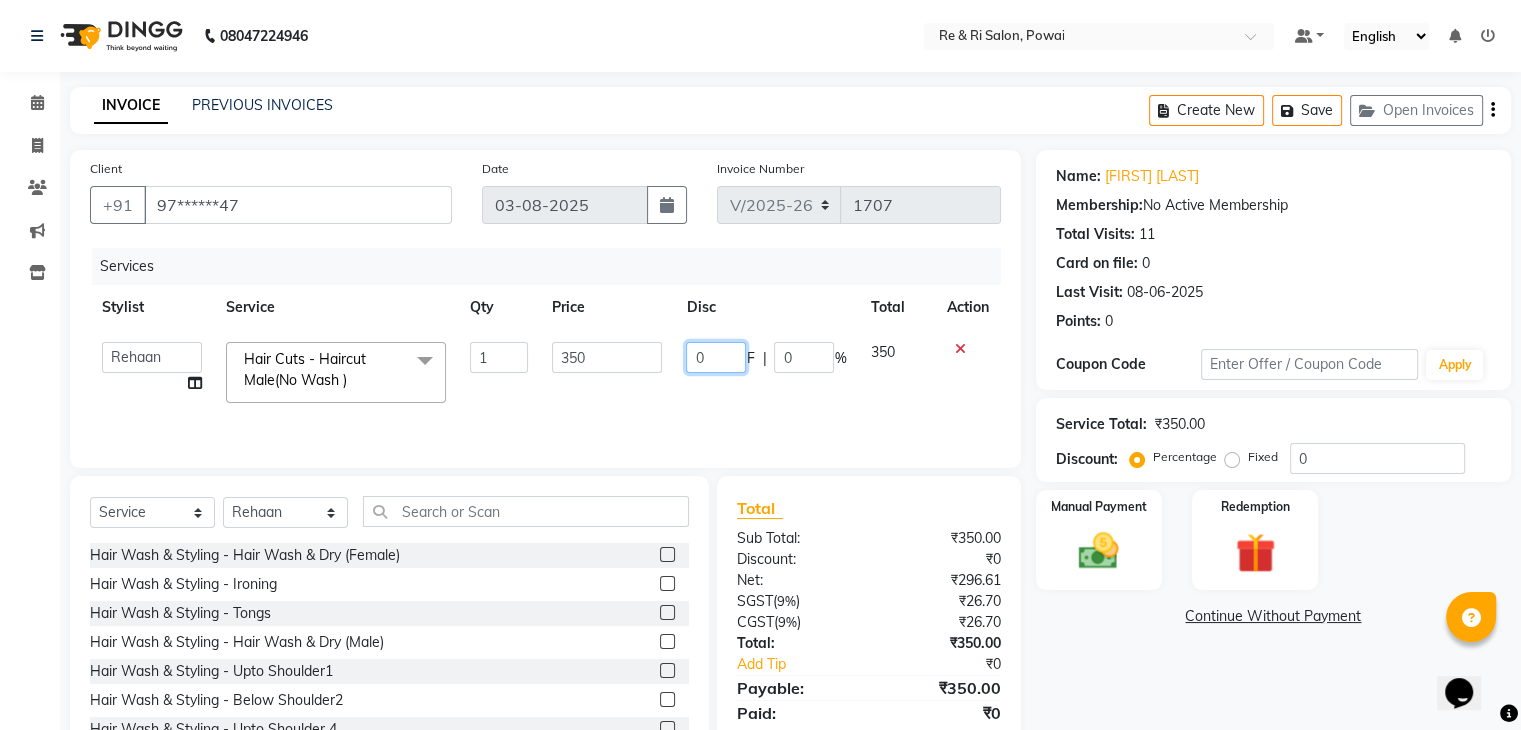 click on "0" 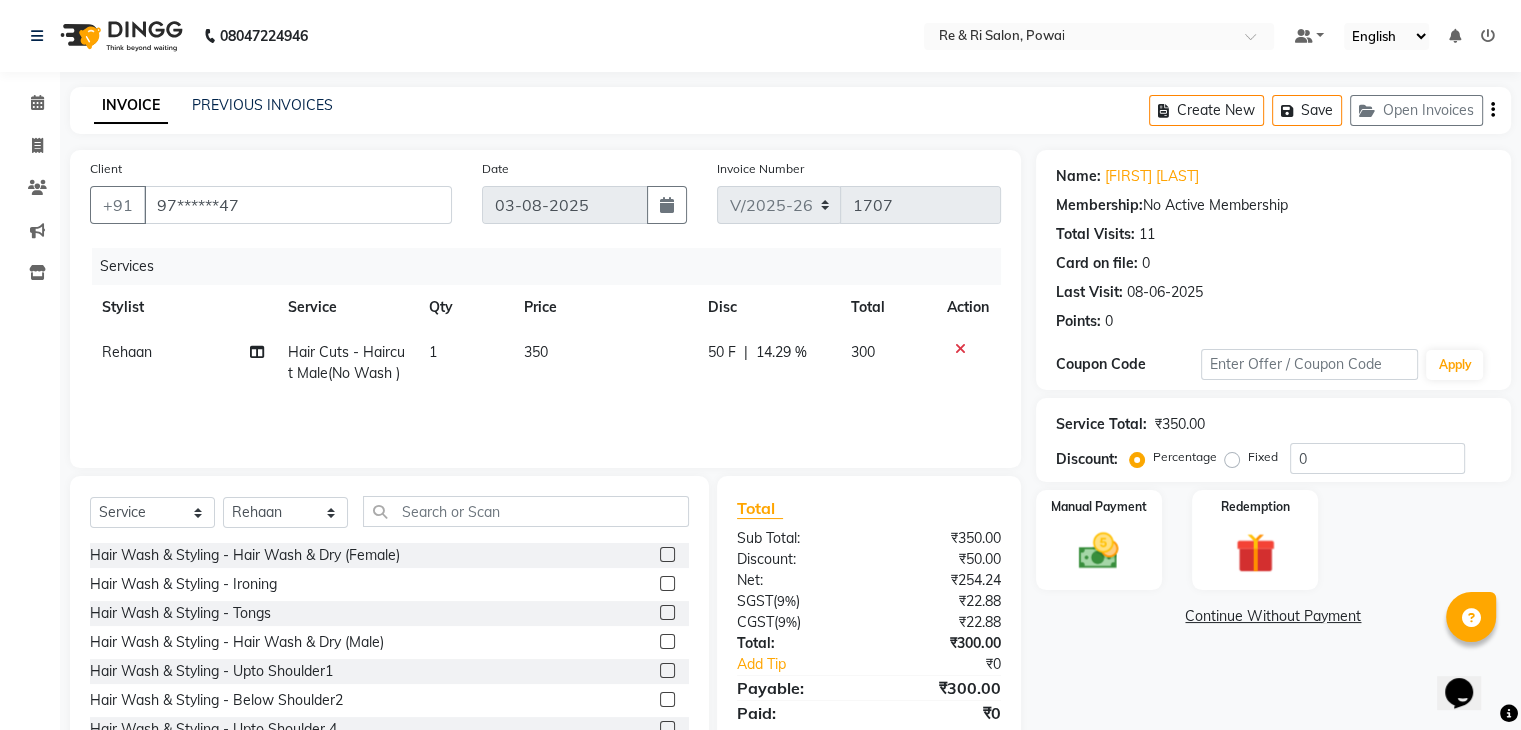 click on "50 F | 14.29 %" 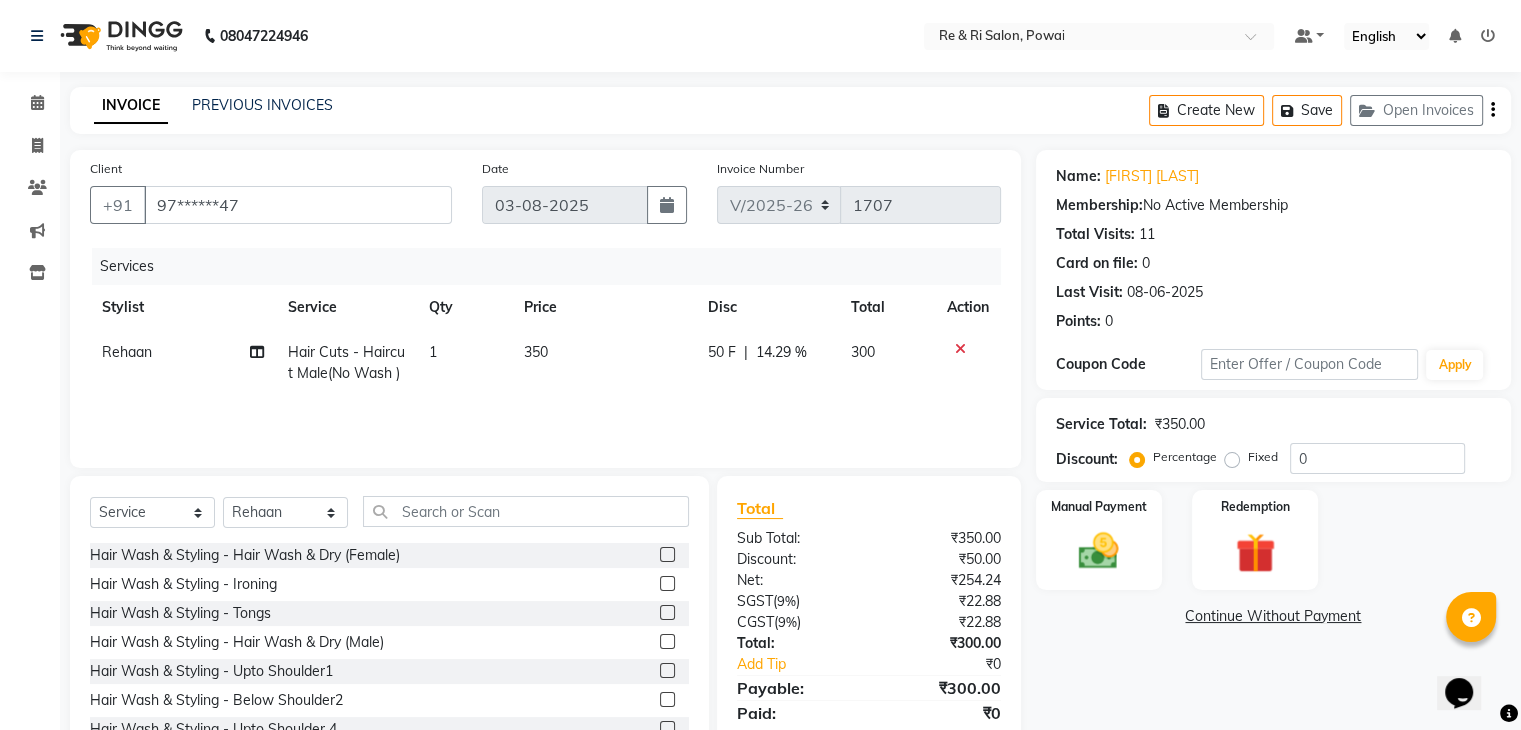 select on "35434" 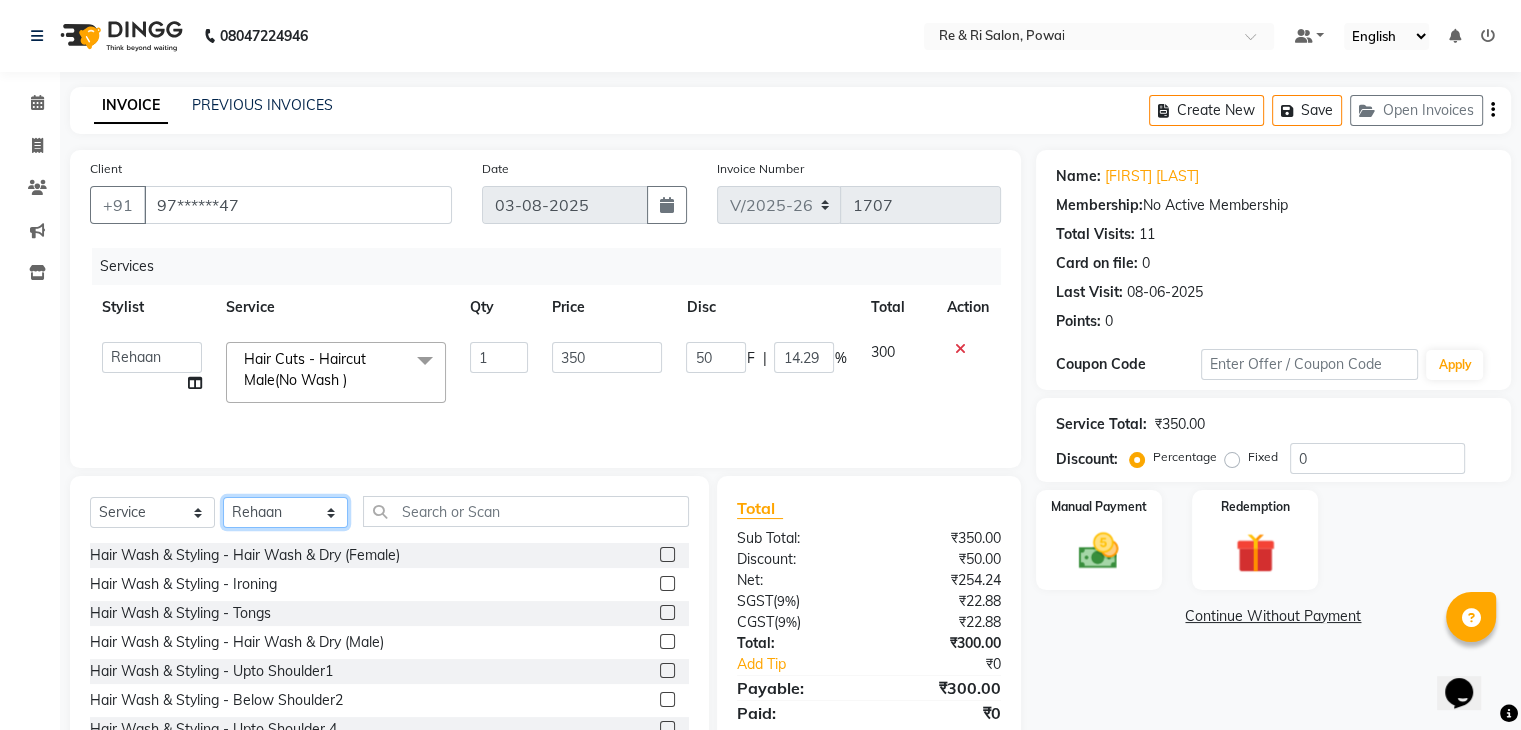 click on "Select Stylist ana Arbaaz  Danish  Poonam Rehaan  Salman  Sandy" 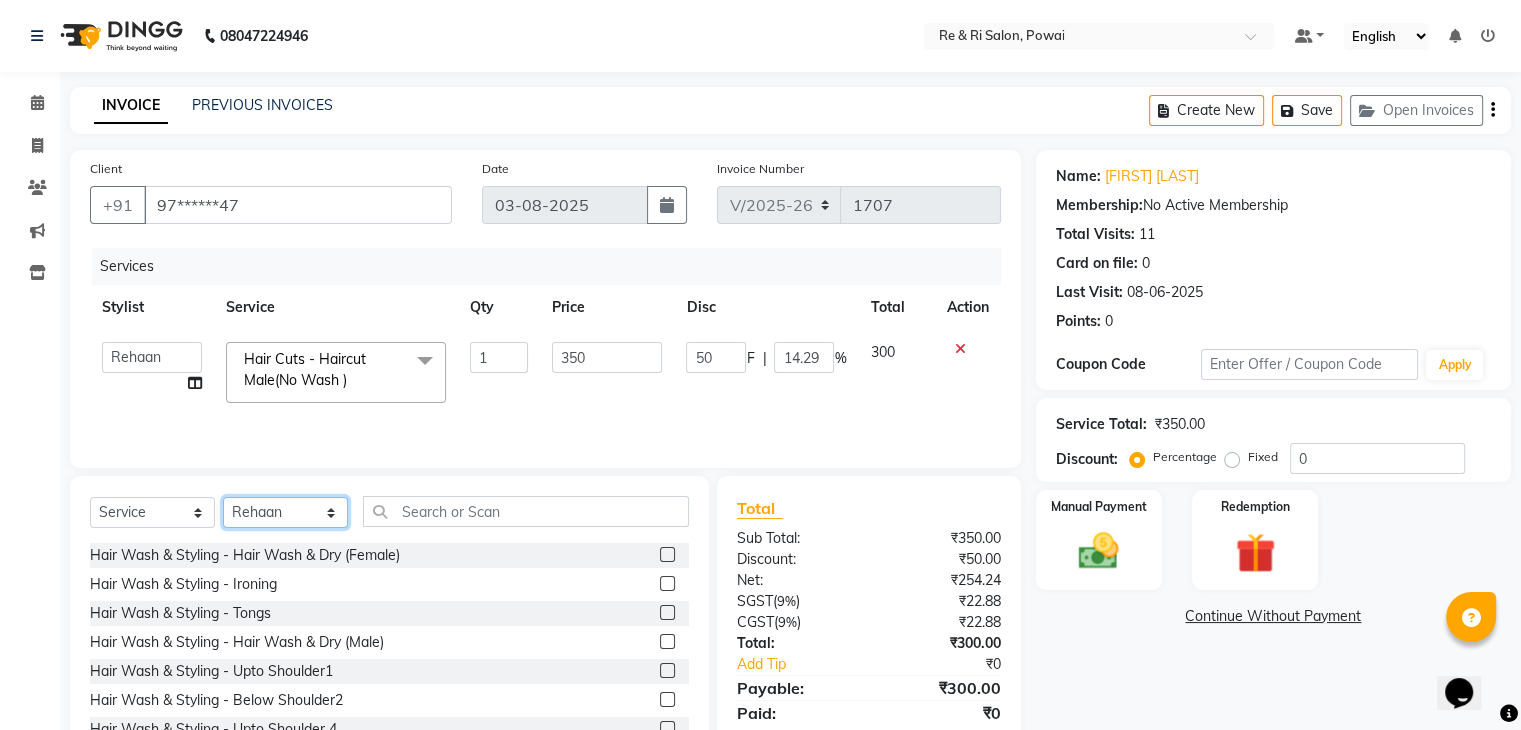 select on "87747" 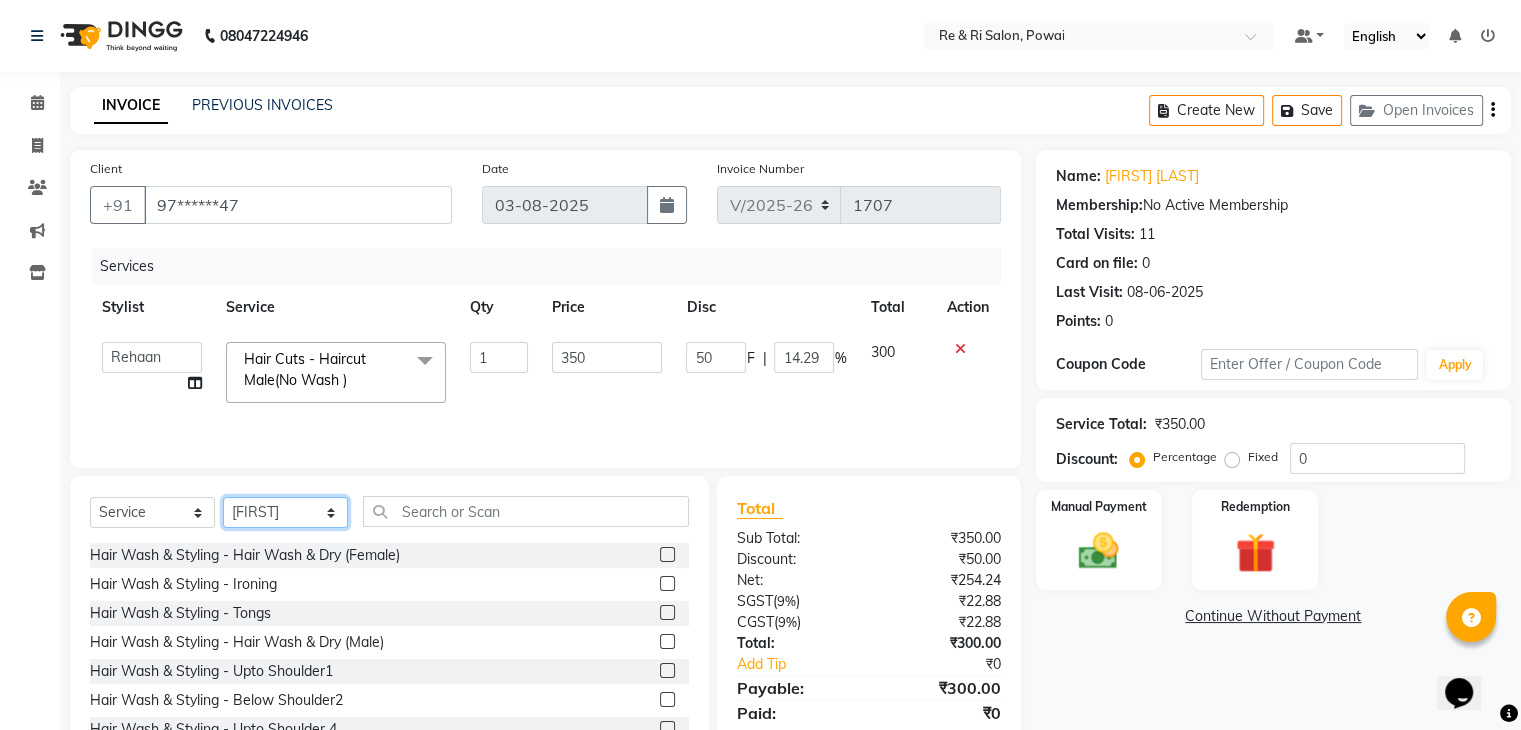 click on "Select Stylist ana Arbaaz  Danish  Poonam Rehaan  Salman  Sandy" 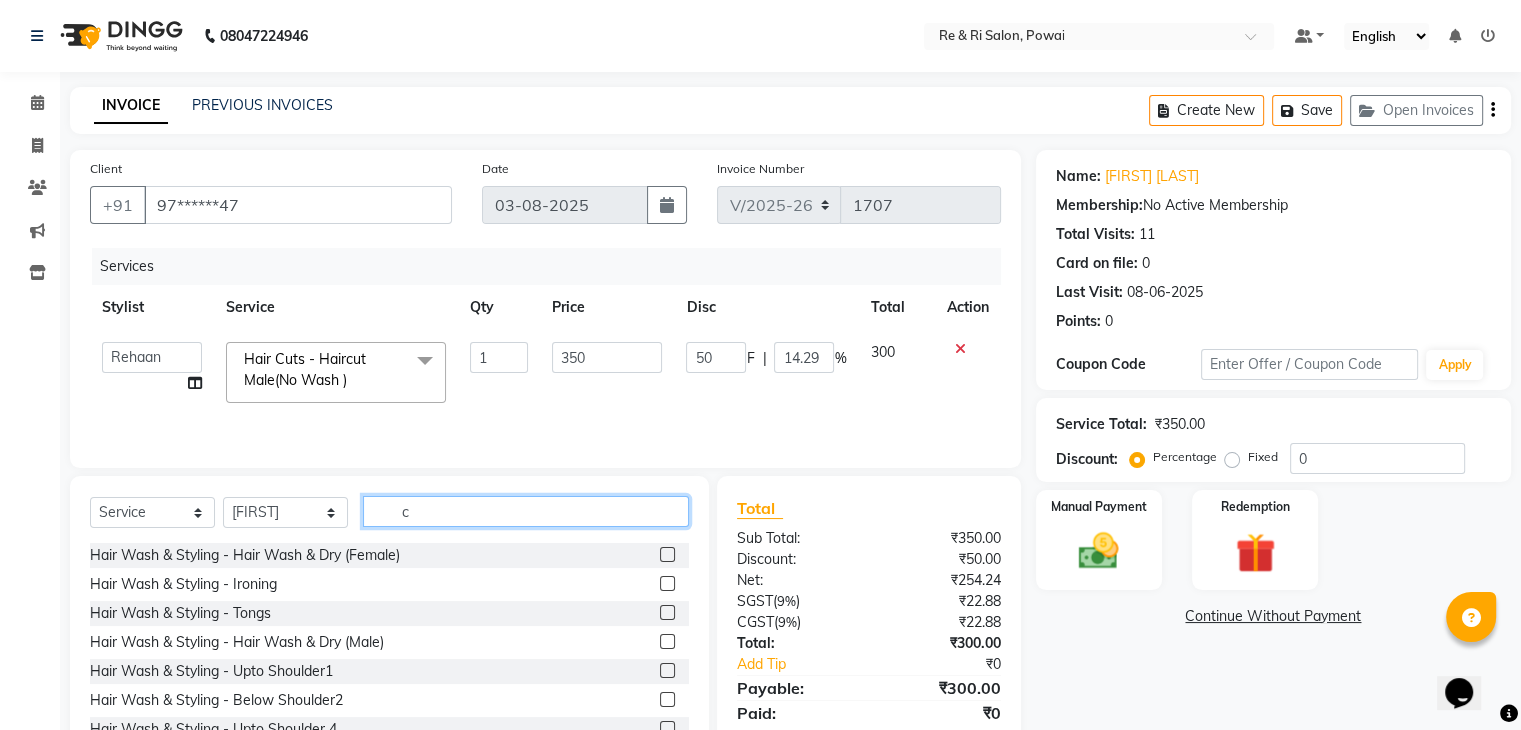 click on "c" 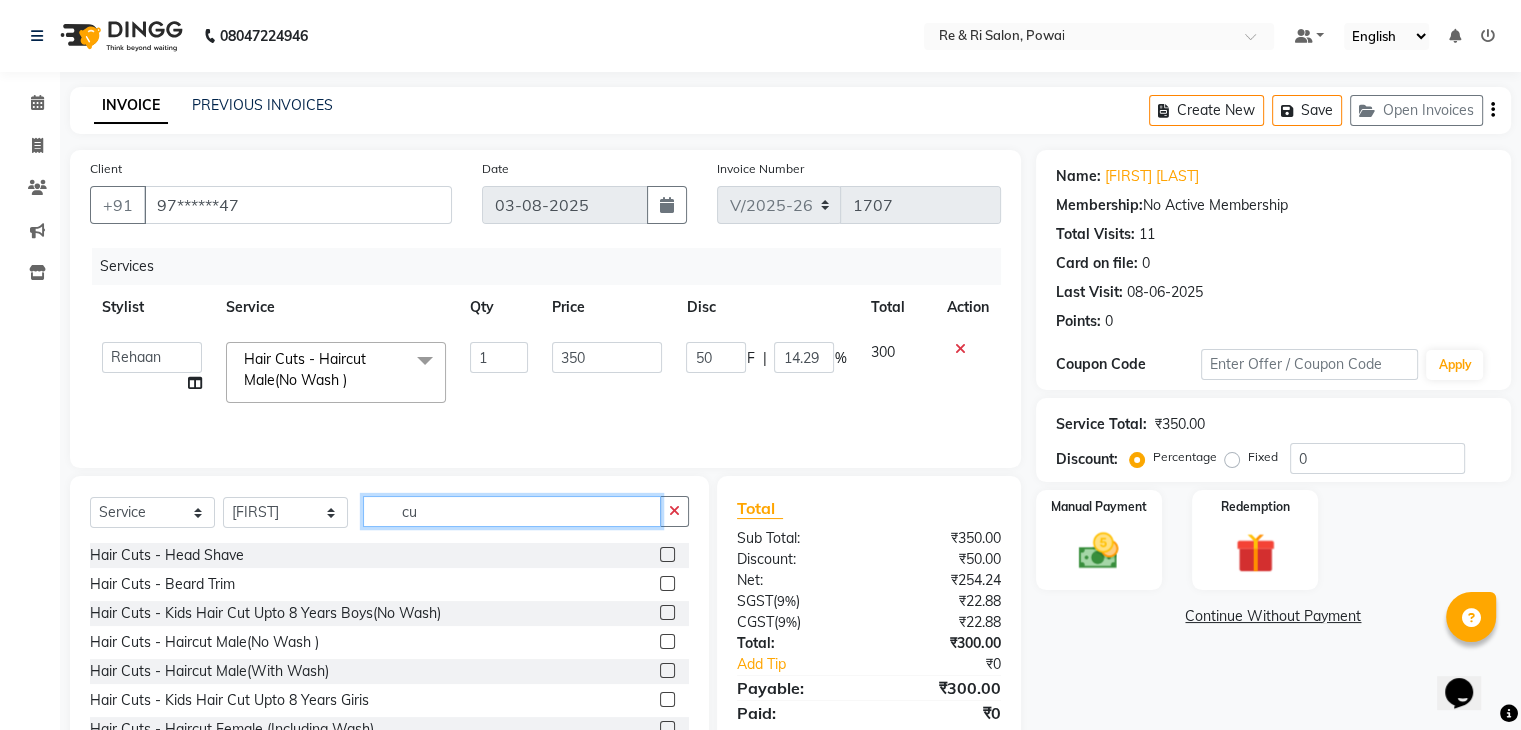 type on "c" 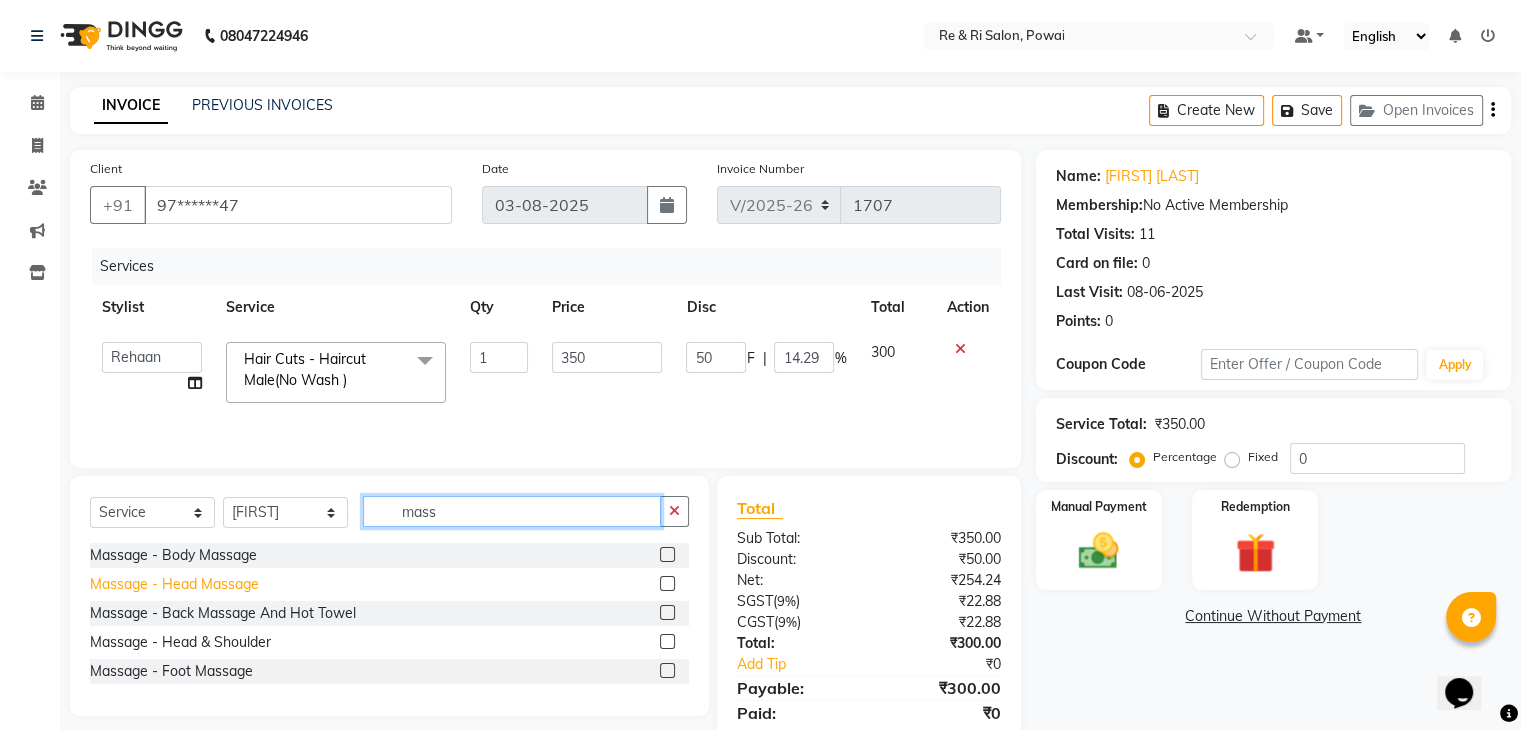 type on "mass" 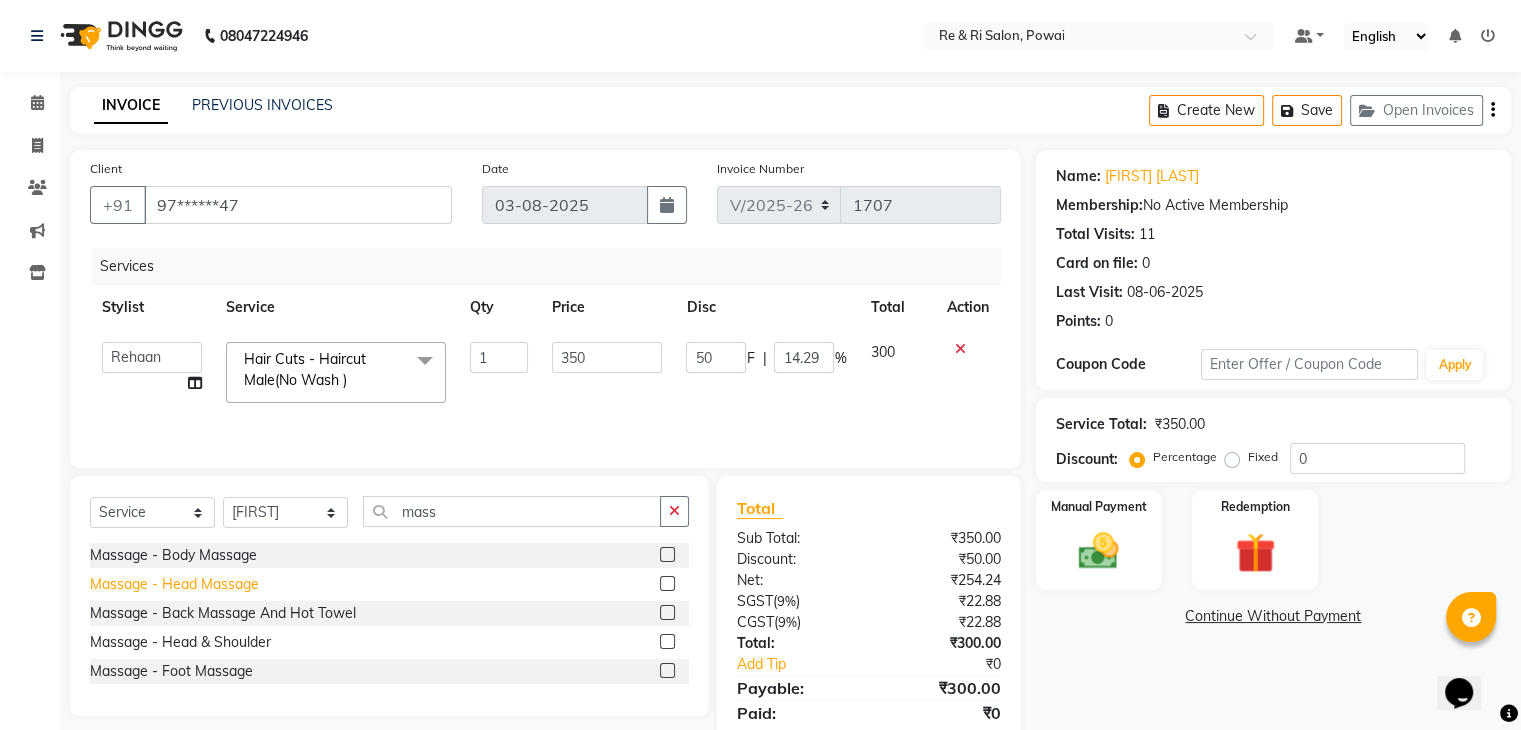 click on "Massage - Head Massage" 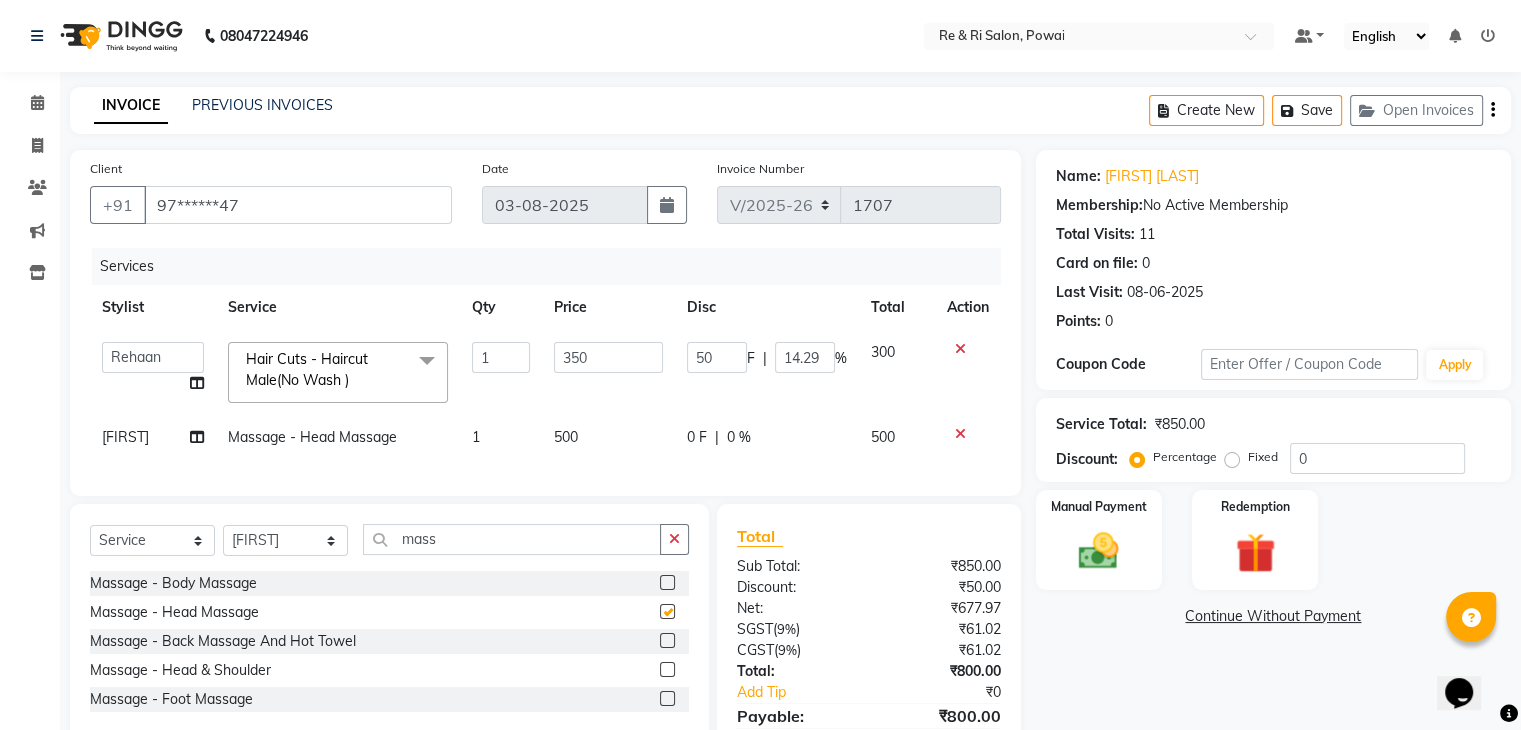 checkbox on "false" 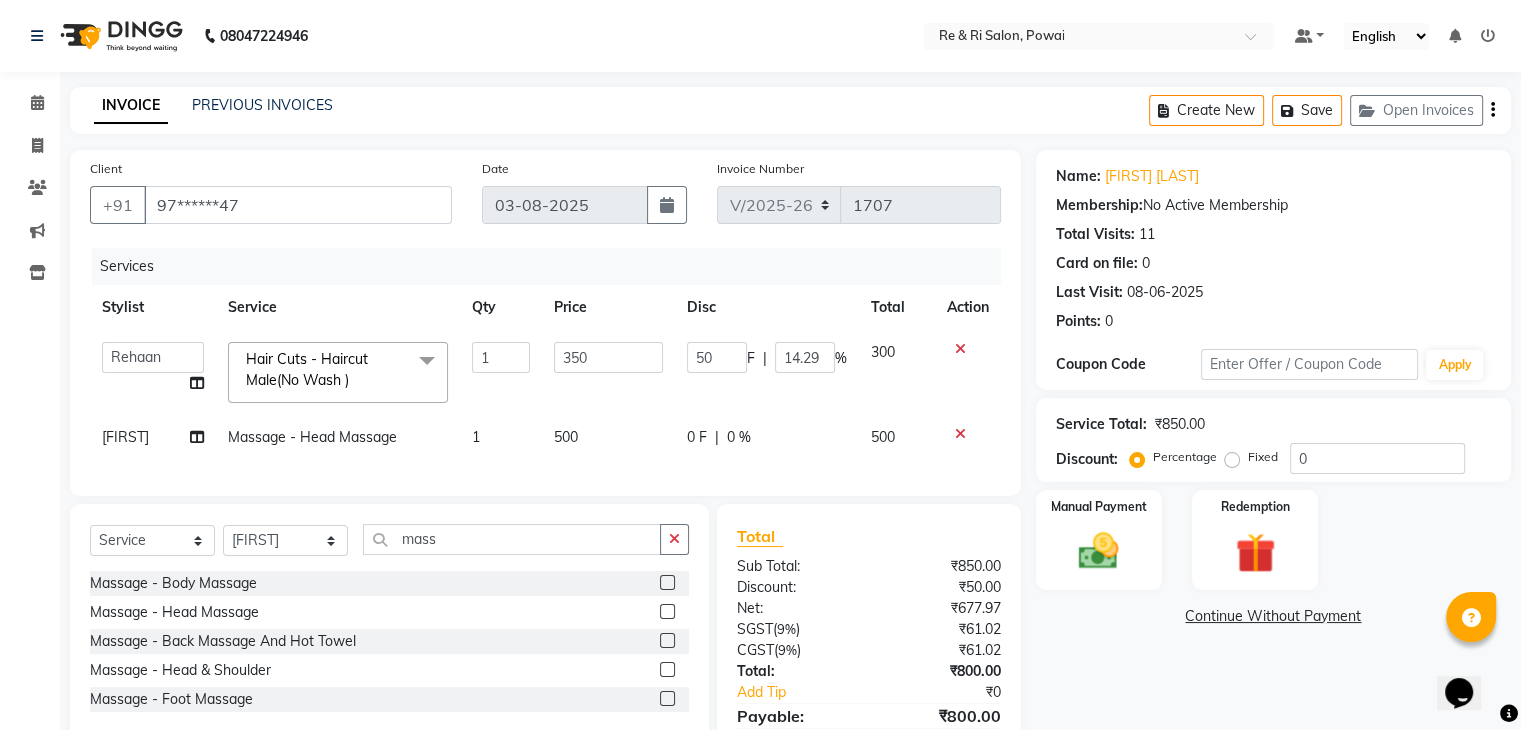 click on "0 F" 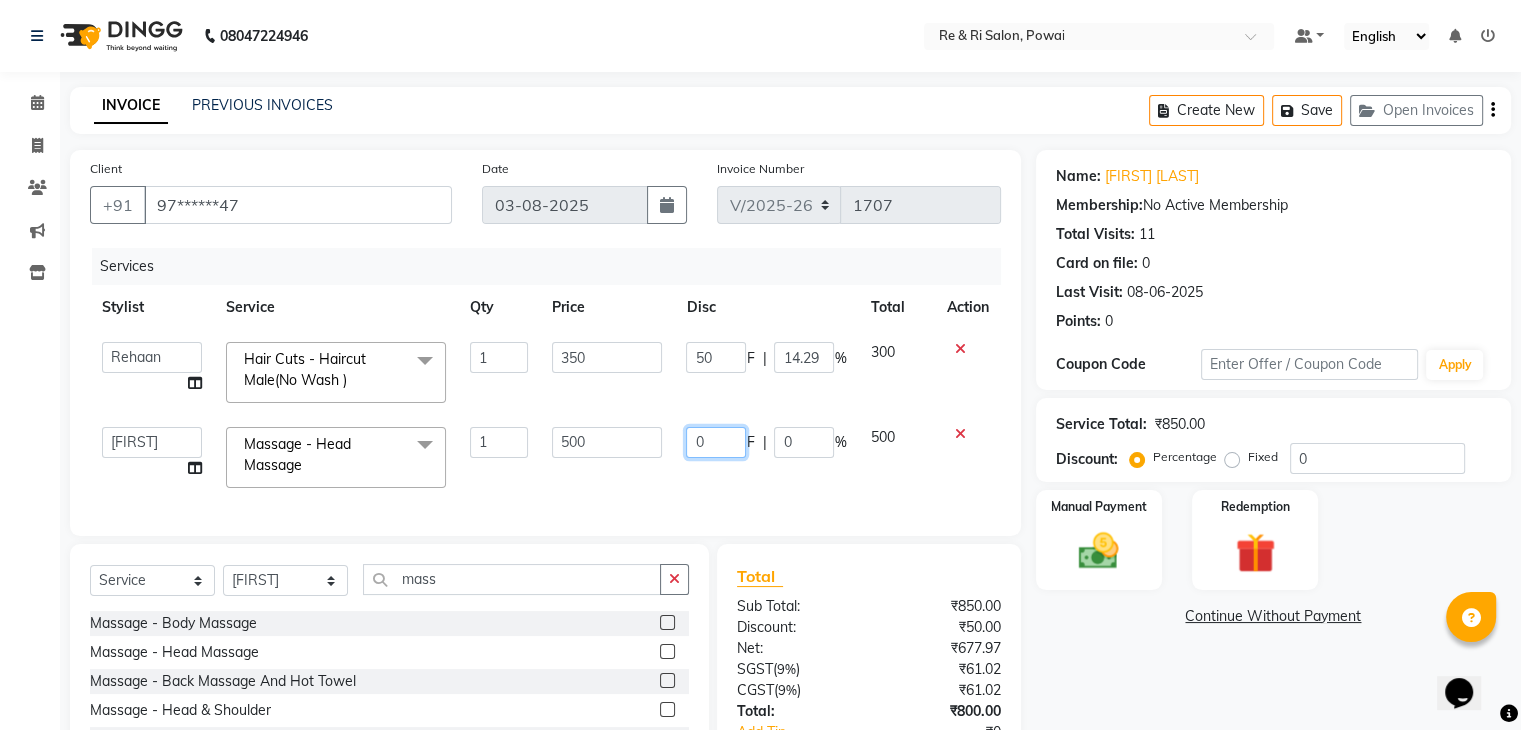 click on "0" 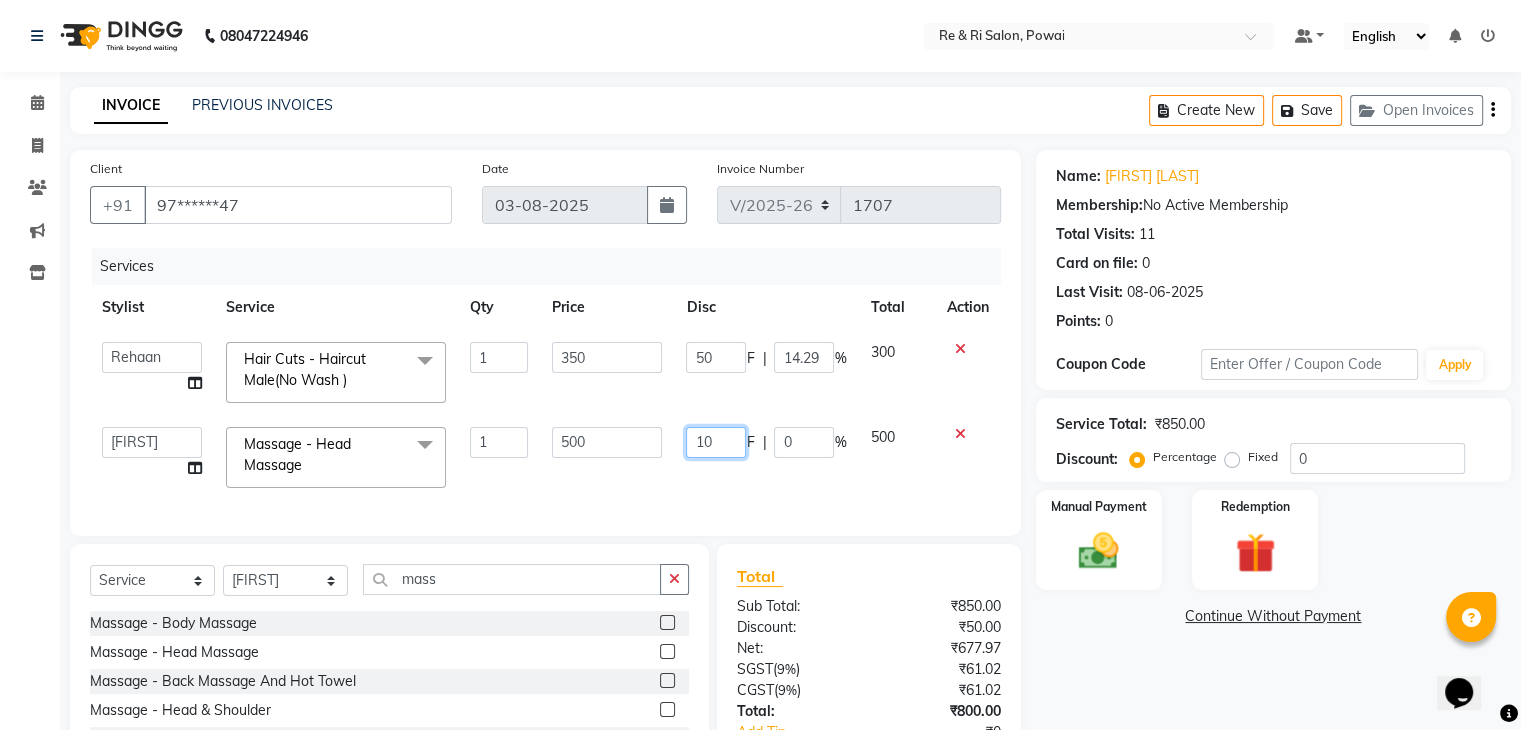type on "100" 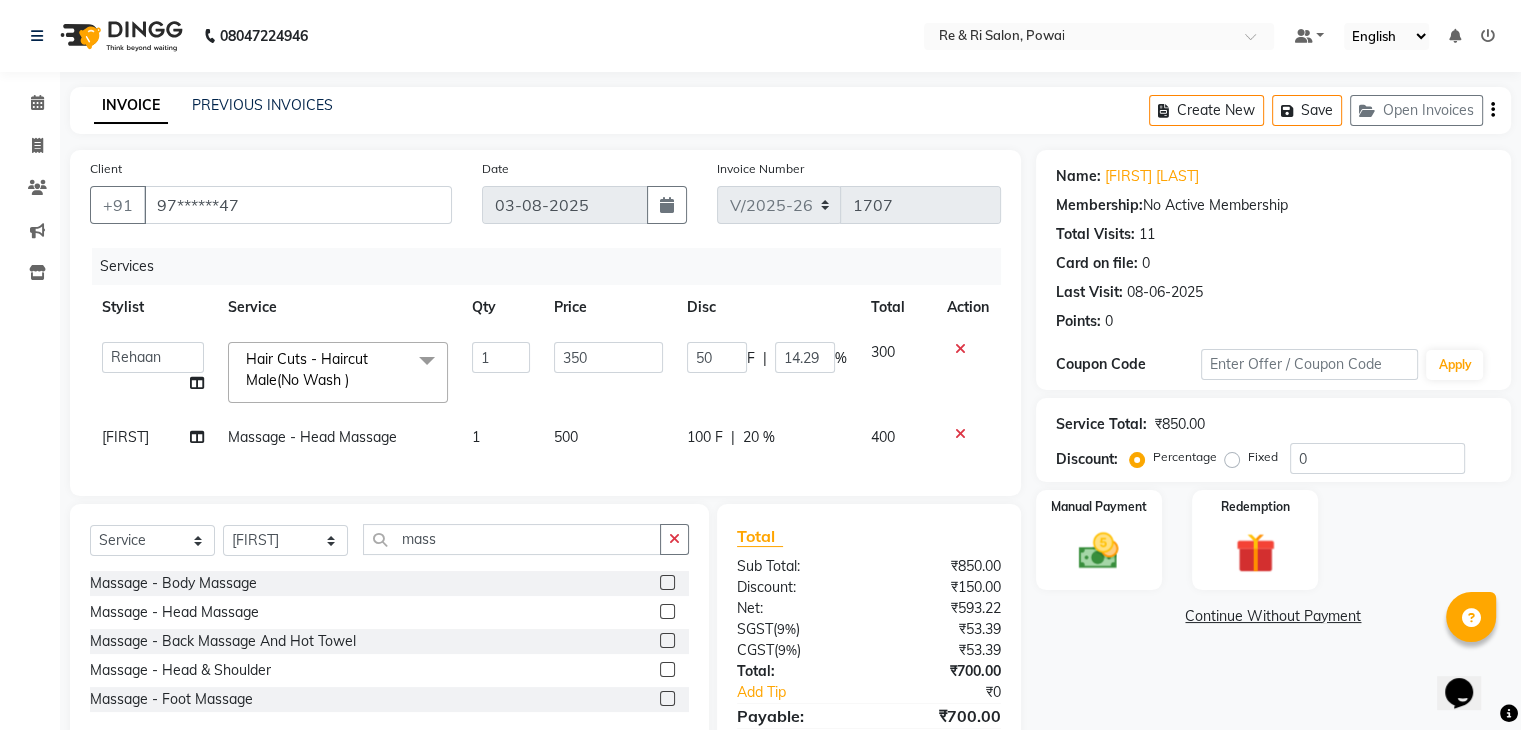 click on "Client +91 97******47 Date 03-08-2025 Invoice Number V/2025 V/2025-26 1707 Services Stylist Service Qty Price Disc Total Action  ana   Arbaaz    Danish    Poonam   Rehaan    Salman    Sandy    Hair Cuts - Haircut Male(No Wash )  x Hair Wash & Styling - Hair Wash & Dry (Female) Hair Wash & Styling - Ironing Hair Wash & Styling - Tongs Hair Wash & Styling - Hair Wash & Dry (Male) Hair Wash & Styling - Upto Shoulder1 Hair Wash & Styling - Below Shoulder2 Hair Wash & Styling - Upto Shoulder 4 Hair Wash & Styling - Upto Waist Hair Wash & Styling - Paddle Brush Blow-Dry (With Wash). Hair Wash & Styling - Blow-Dry Curis (With Wash) Hair Wash & Styling - Below Shoulder Hair Wash & Styling - Upto Shoulder Hair Wash & Styling - Upto Waist2 Hair Wash & Styling - Below Shoulder 1 Hair Wash & Styling - Upto Waist 1 Hair Triming Women chest trimming Colour Women - Global Colour Women - High-Light Colour Women-Balayage Colour Women - Root Touch Up (1 Inch) Colour Women - Root Touch Up (No Ammonia) 1 Inch colour application" 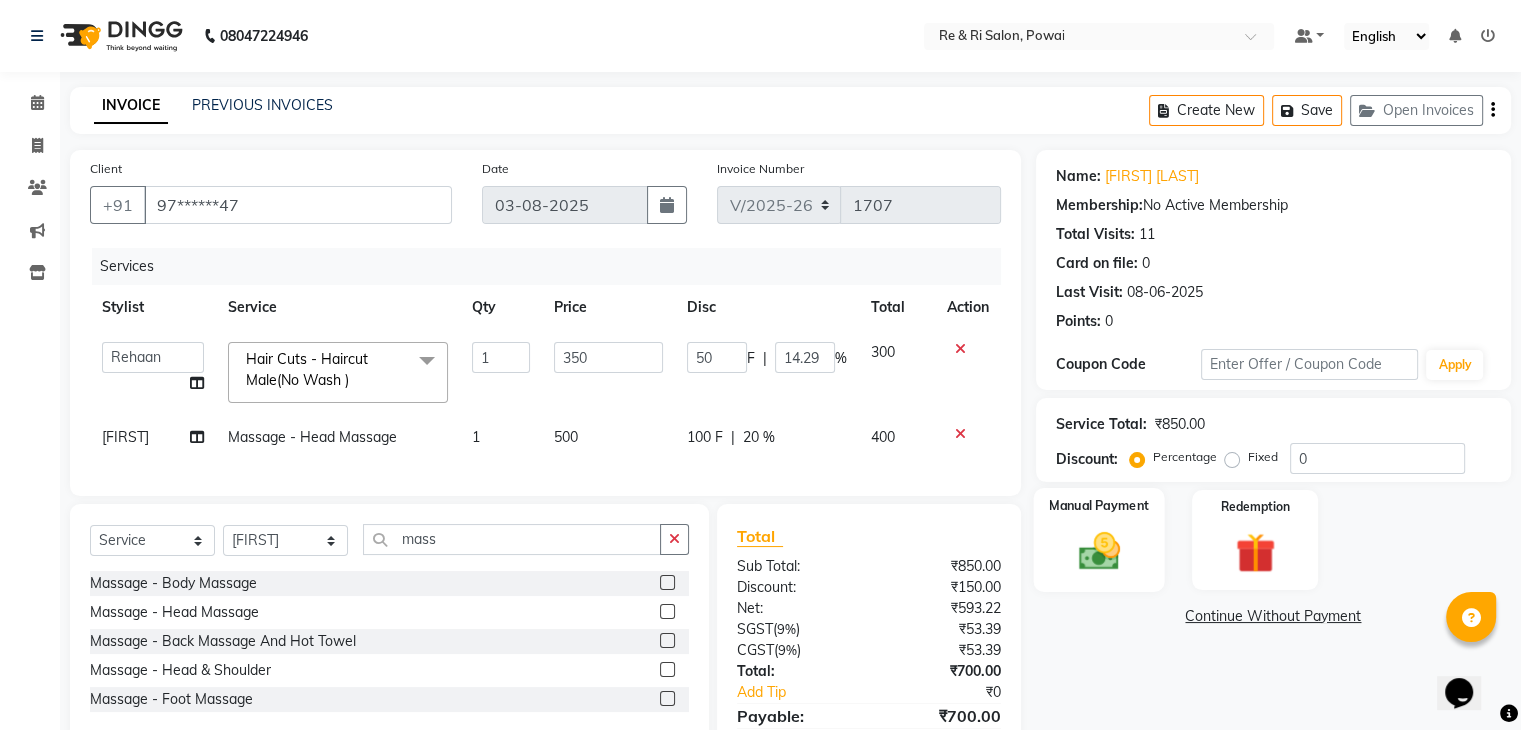 click 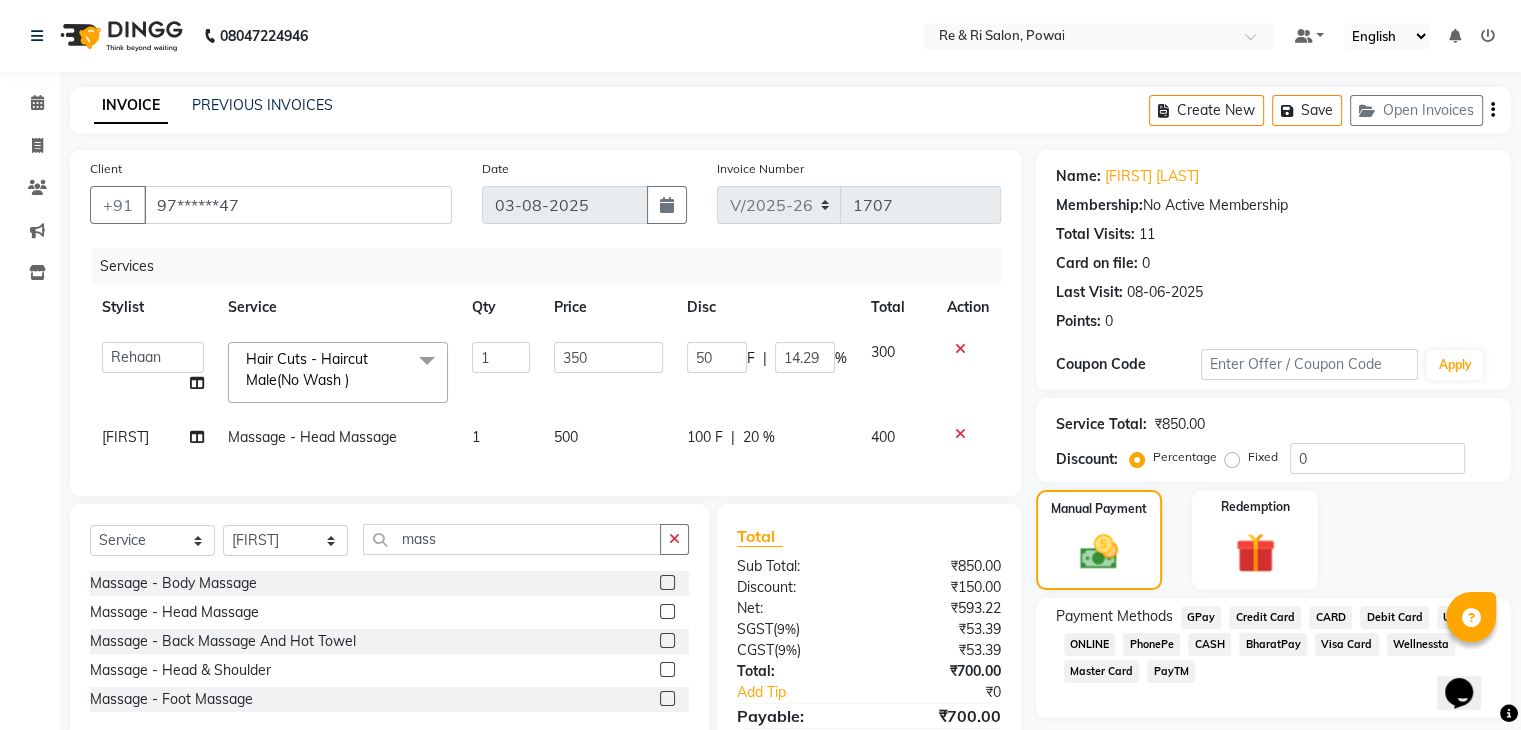 scroll, scrollTop: 113, scrollLeft: 0, axis: vertical 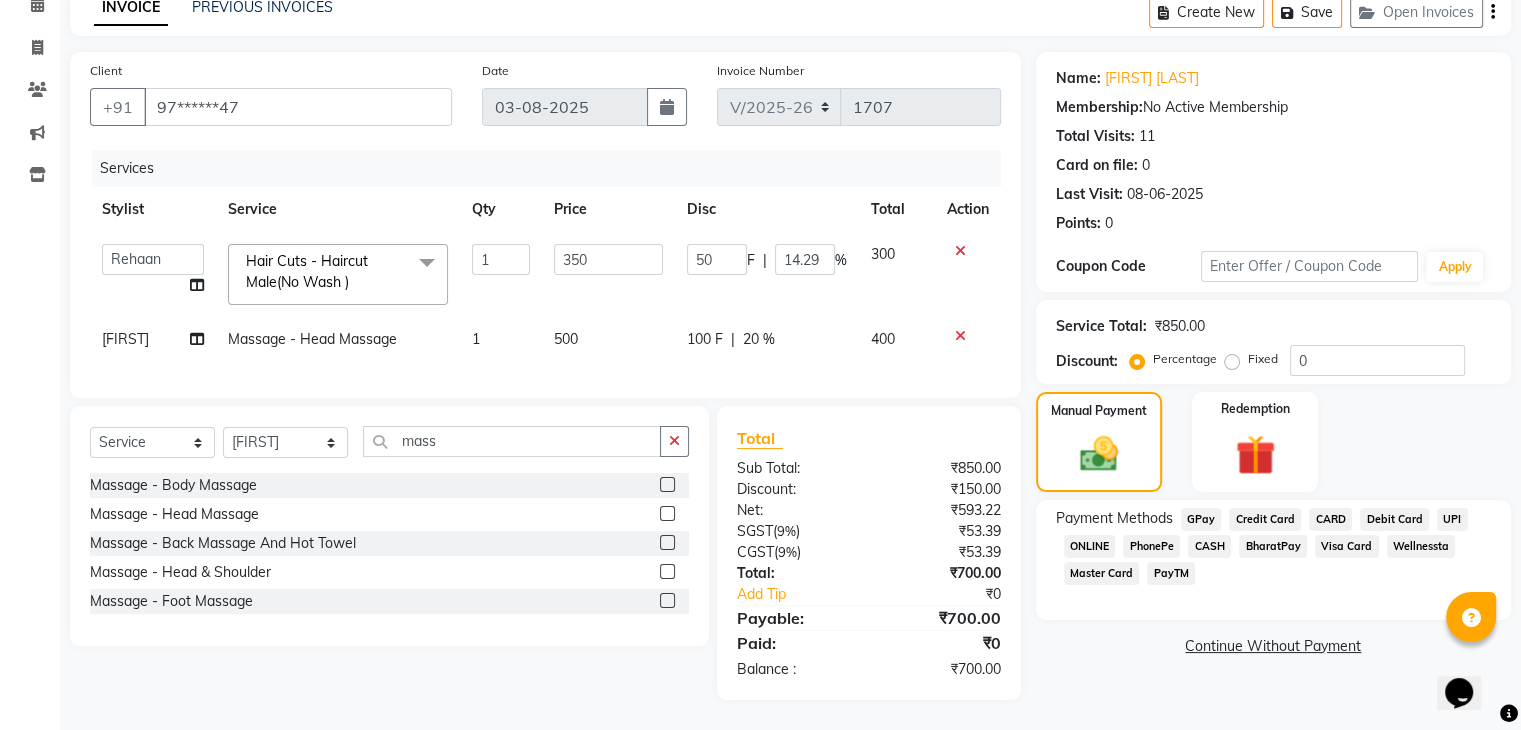 click on "GPay" 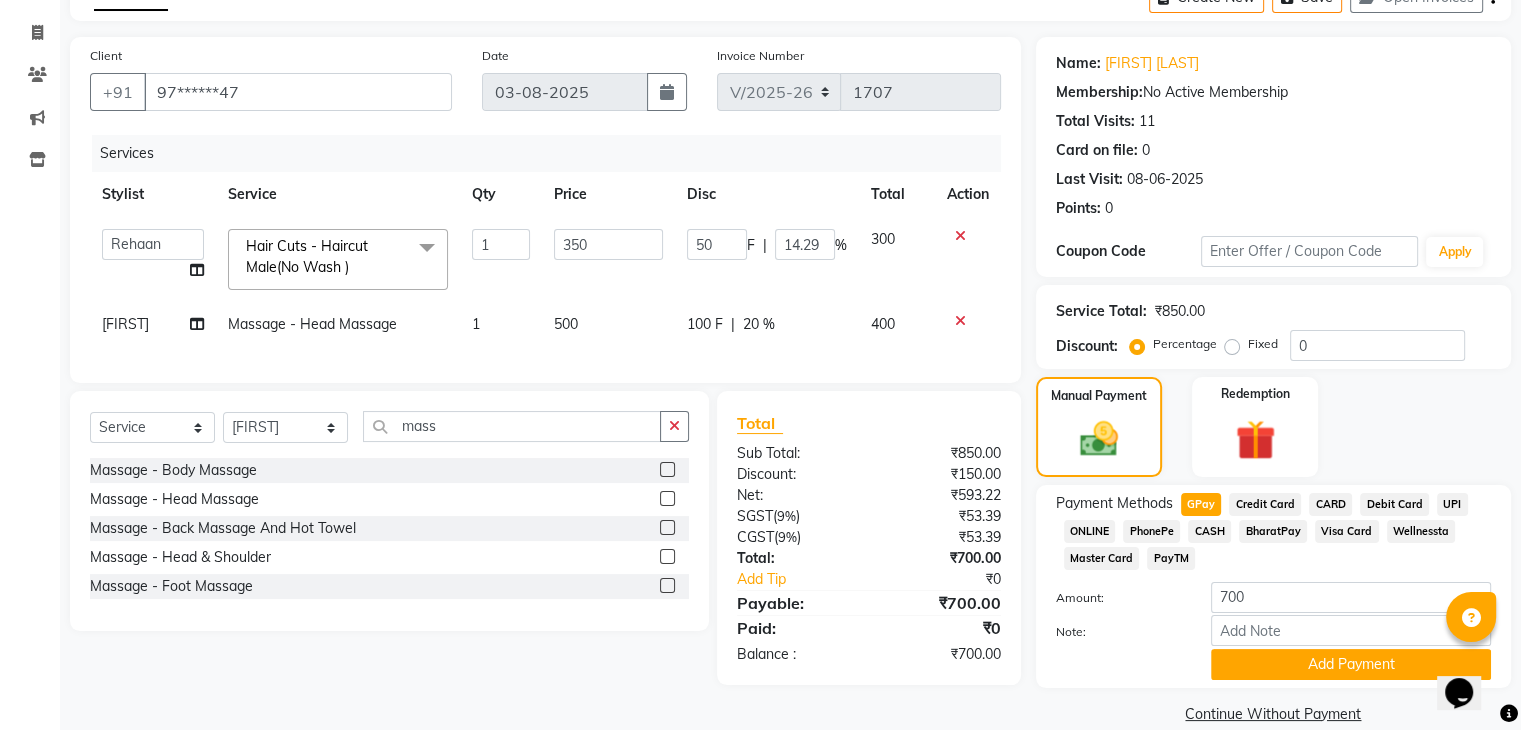 scroll, scrollTop: 145, scrollLeft: 0, axis: vertical 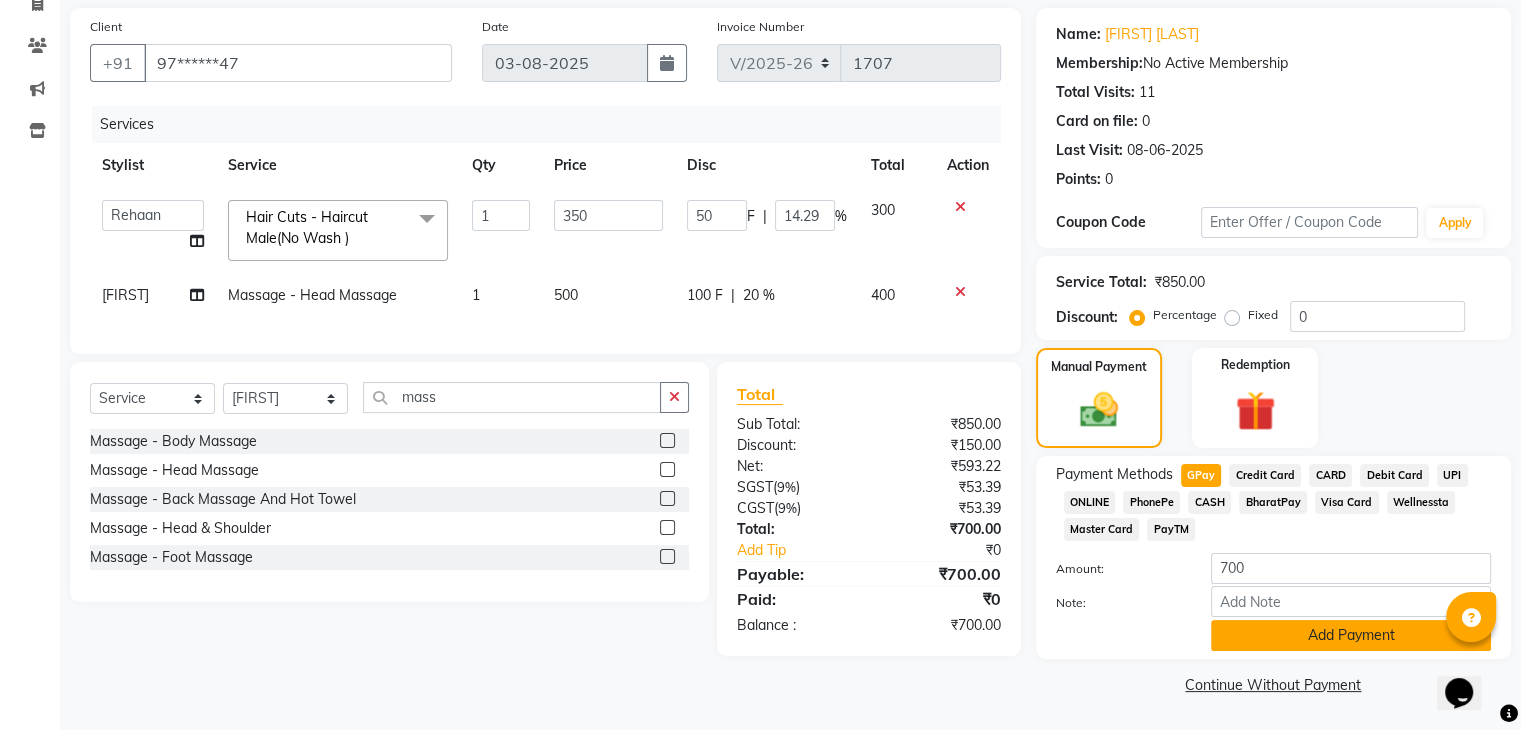 click on "Add Payment" 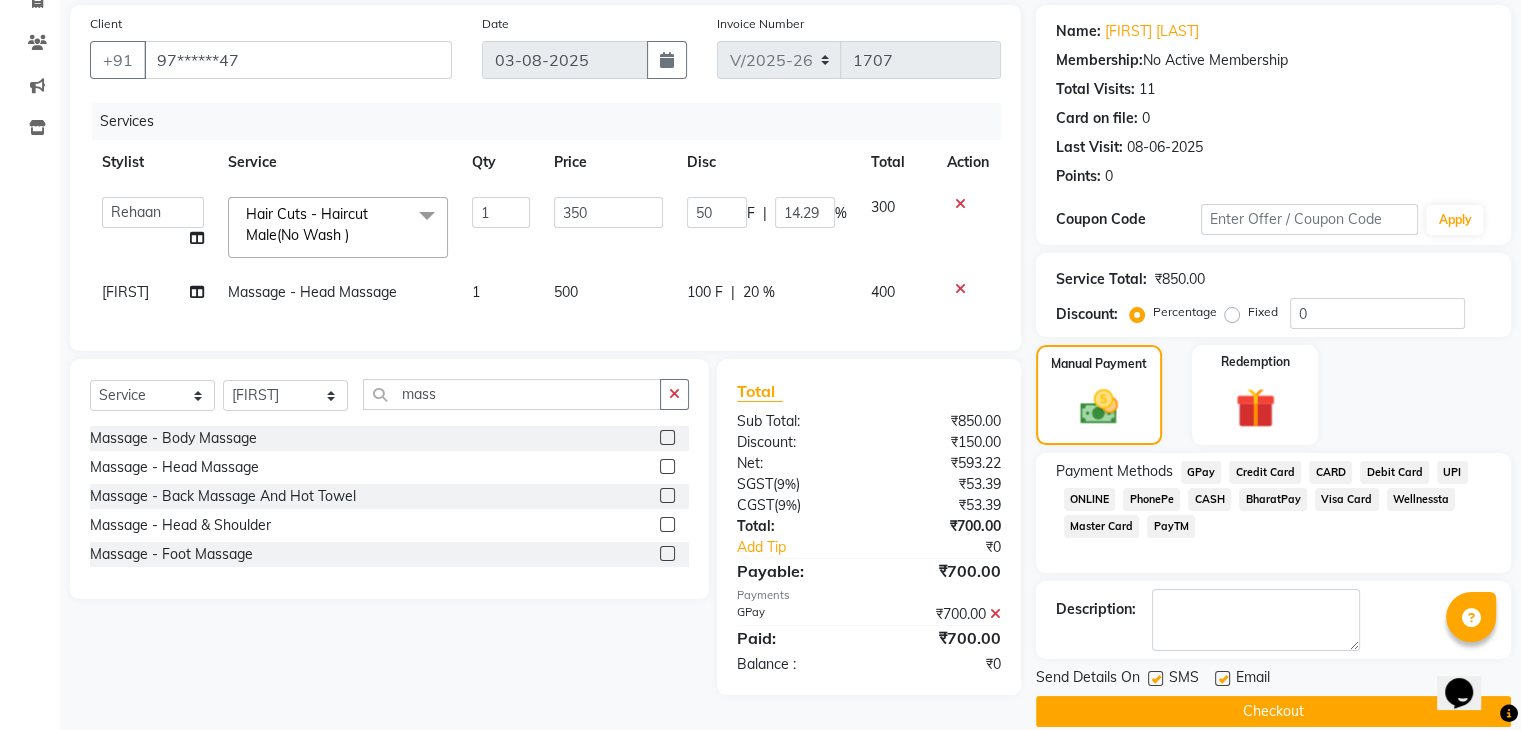 click 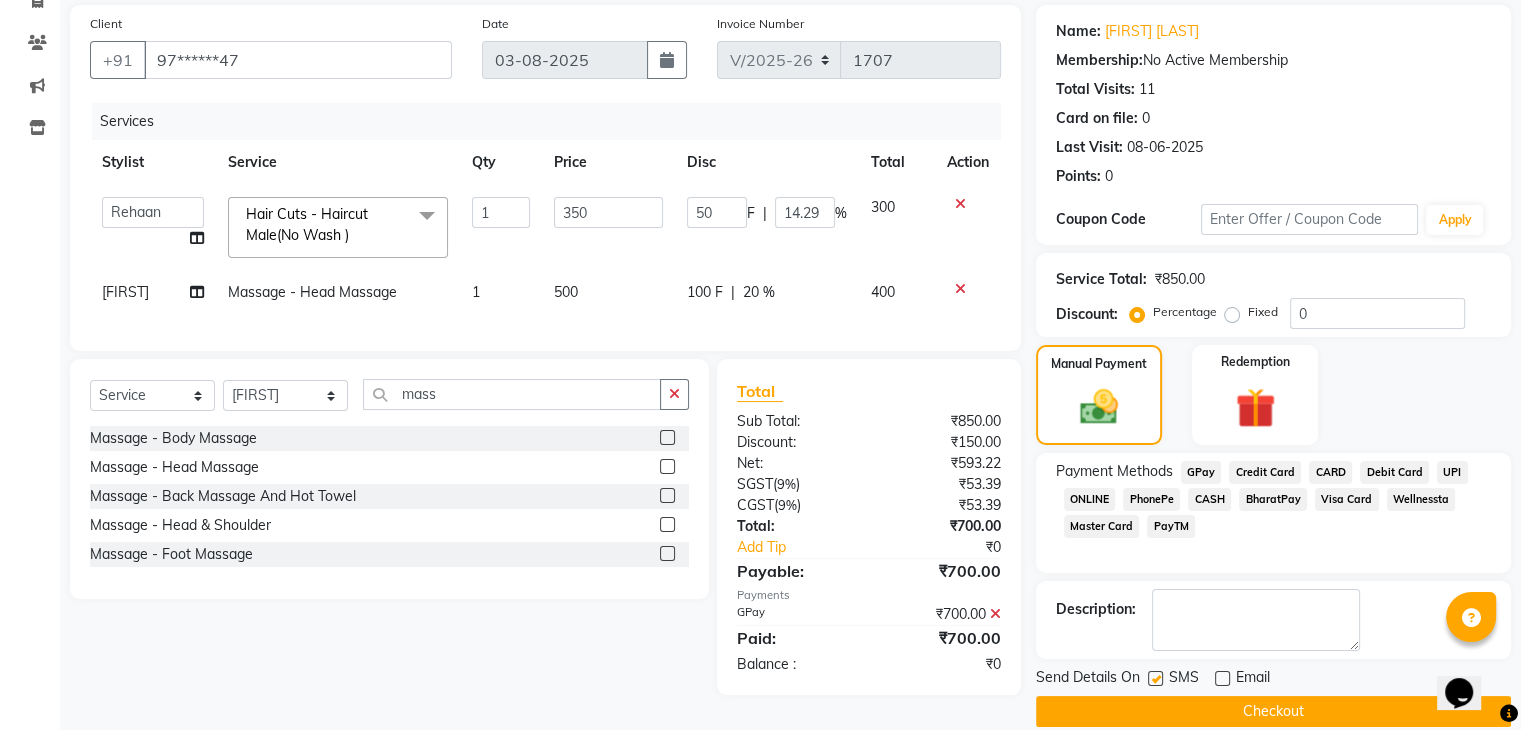 click 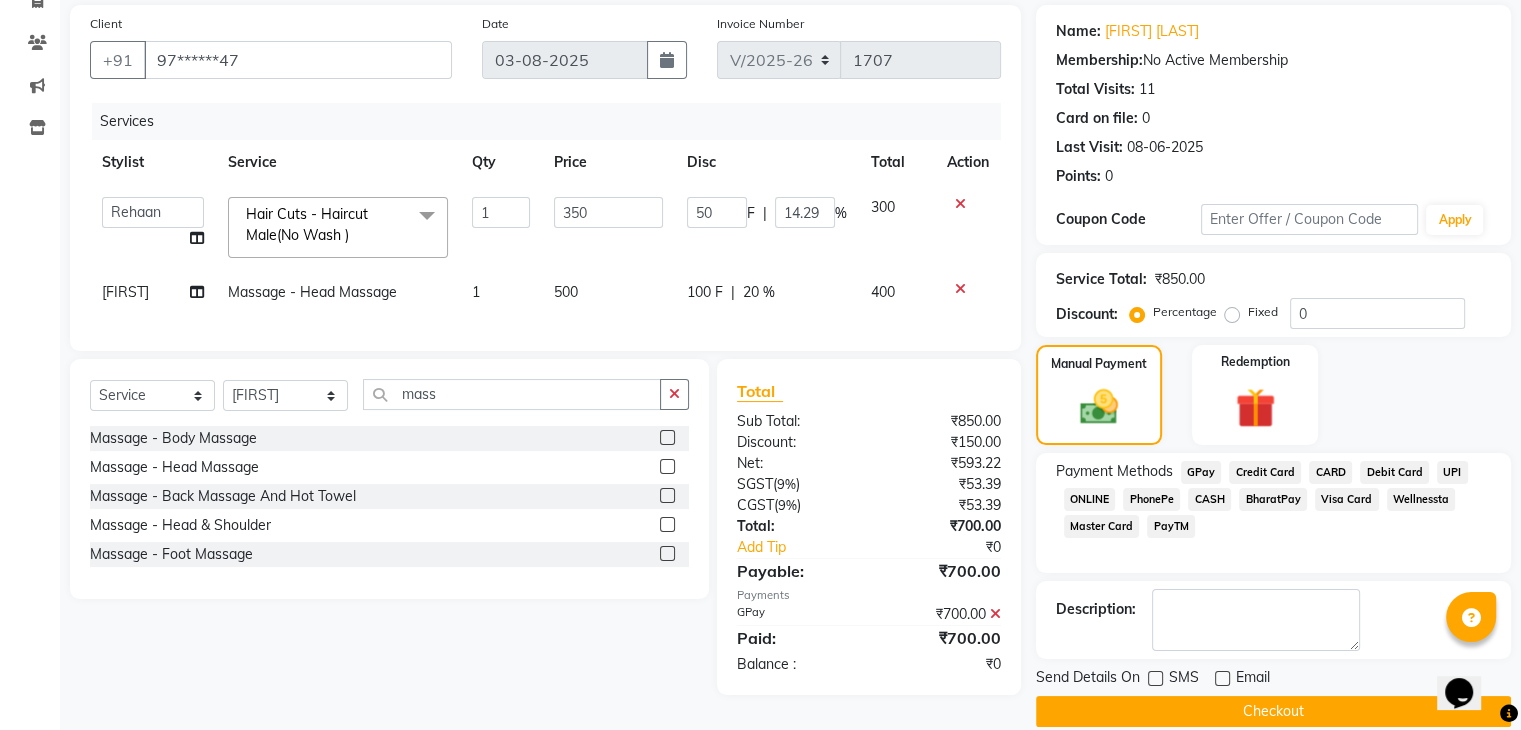 click on "Checkout" 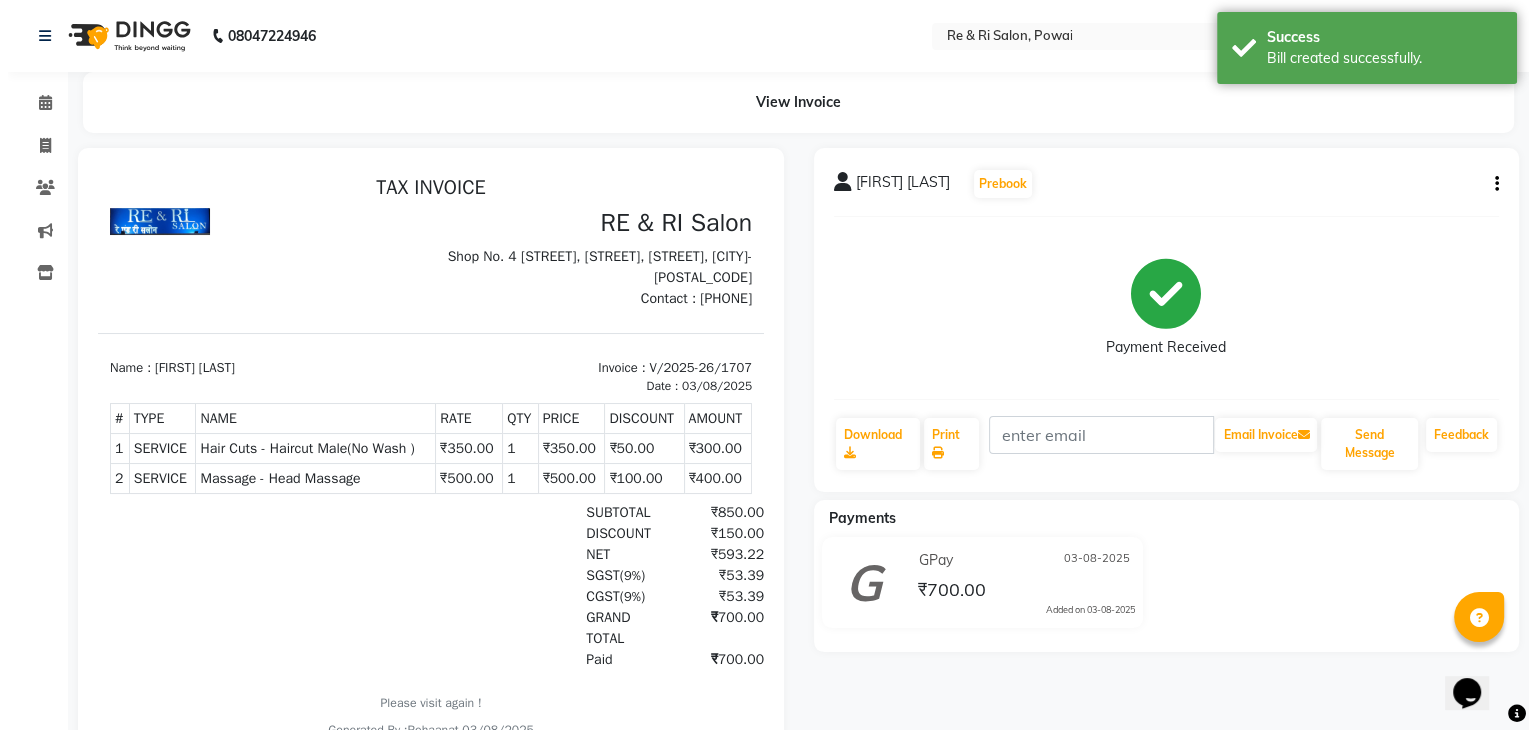 scroll, scrollTop: 0, scrollLeft: 0, axis: both 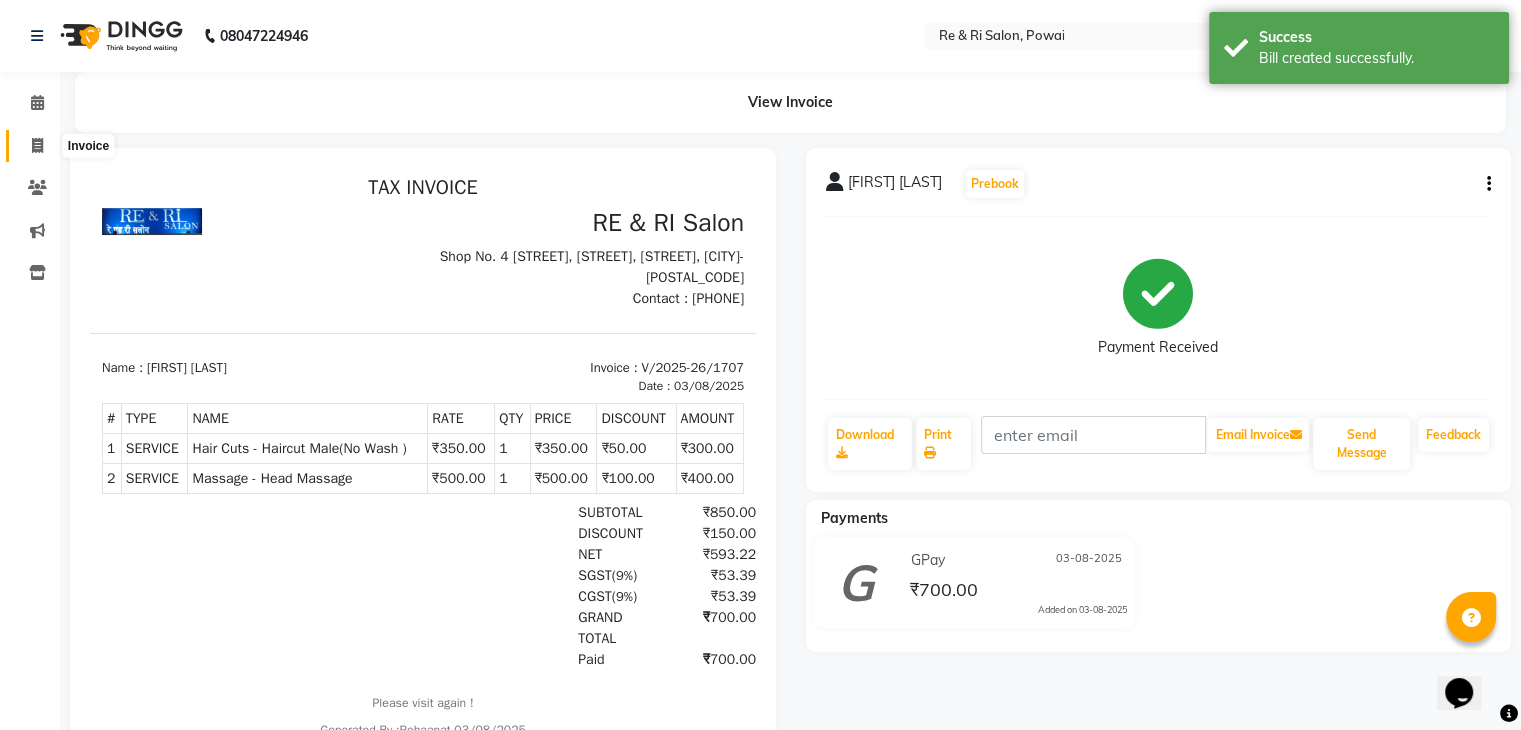 click 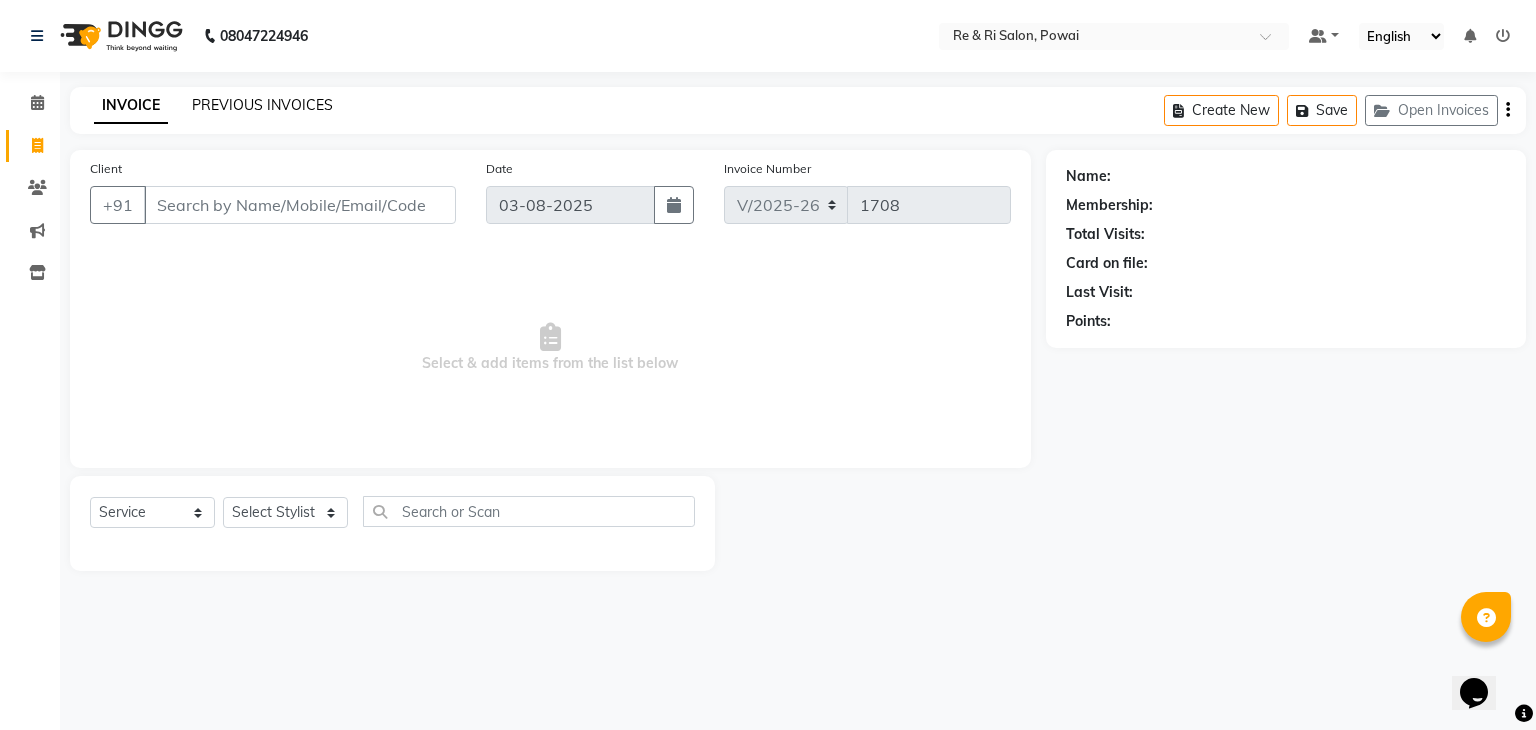 click on "PREVIOUS INVOICES" 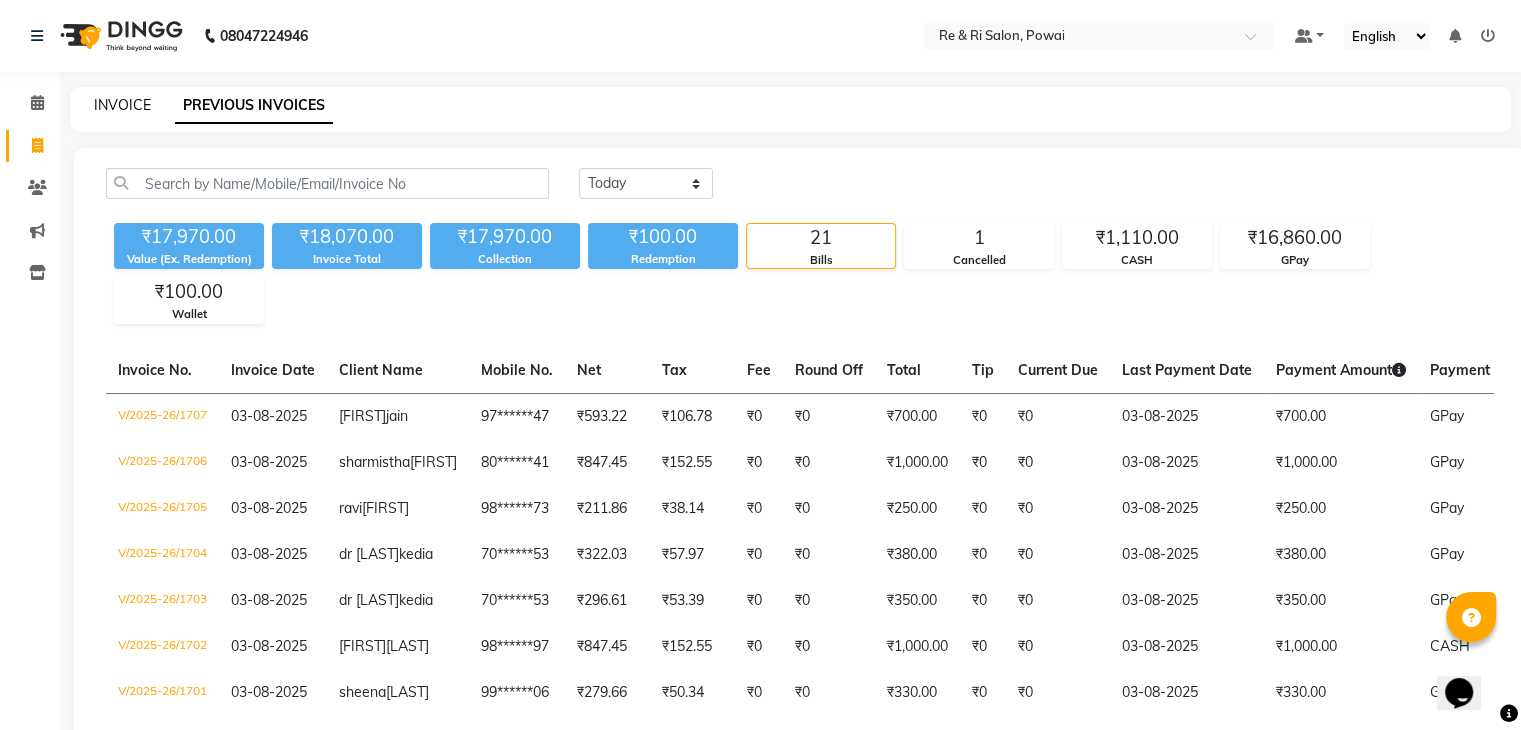 click on "INVOICE" 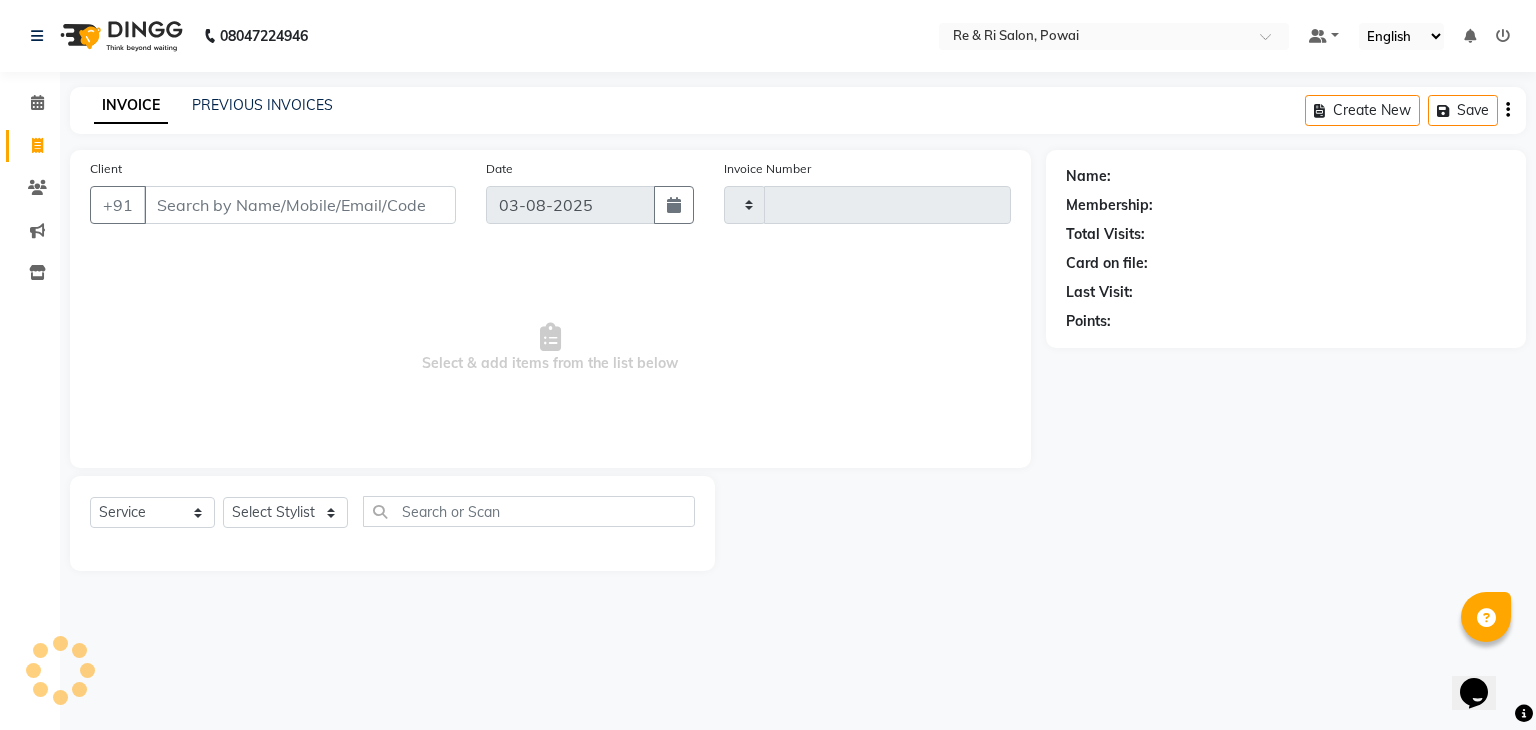 type on "1708" 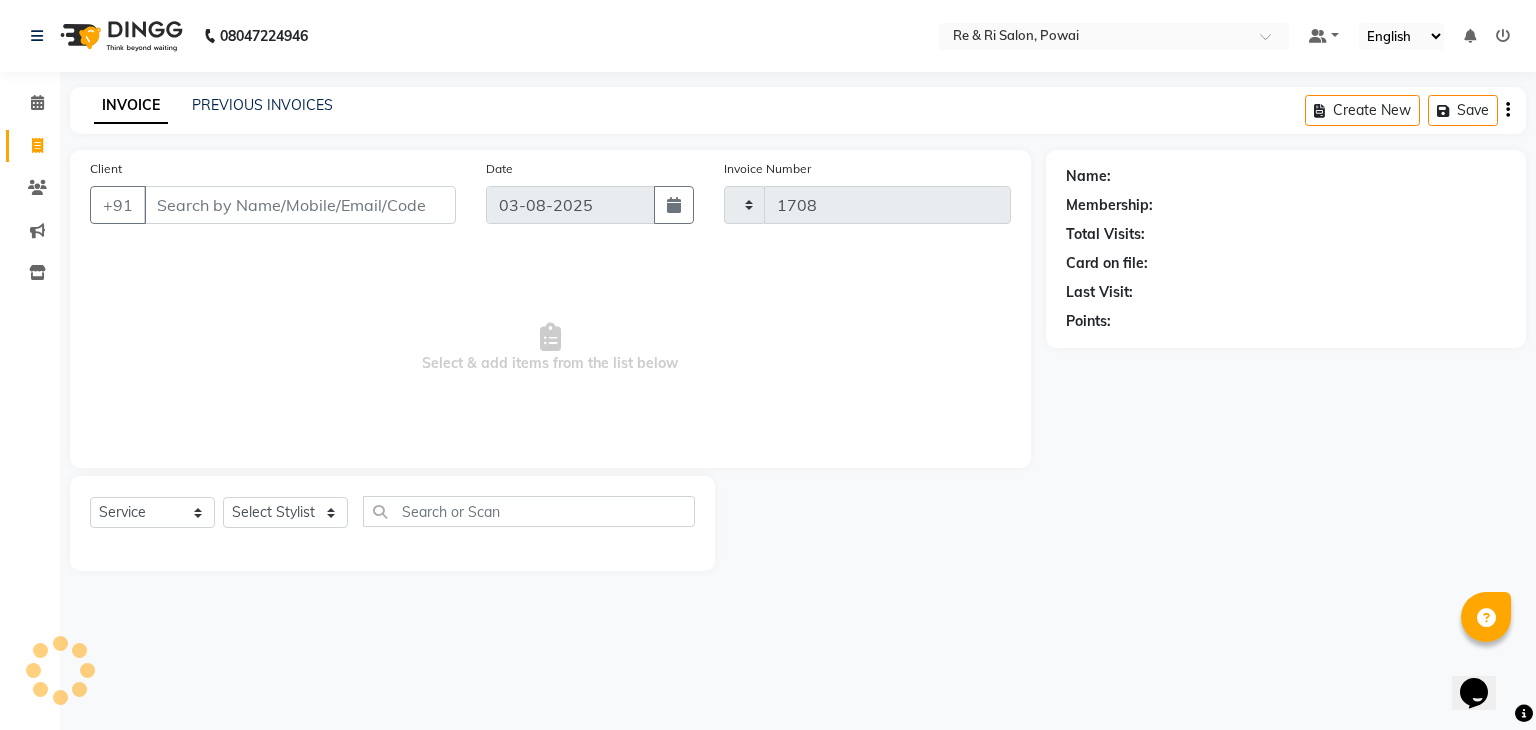 select on "5364" 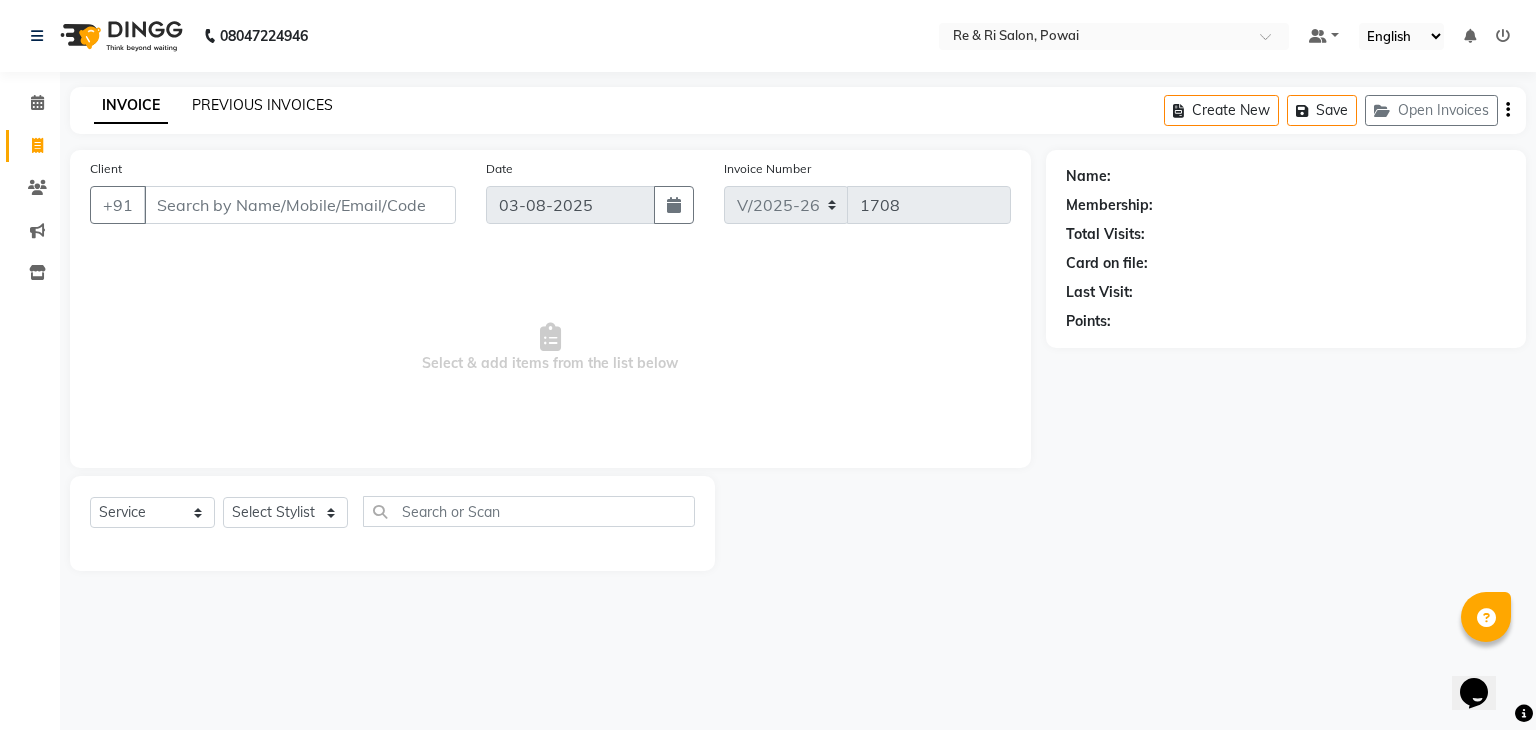 click on "PREVIOUS INVOICES" 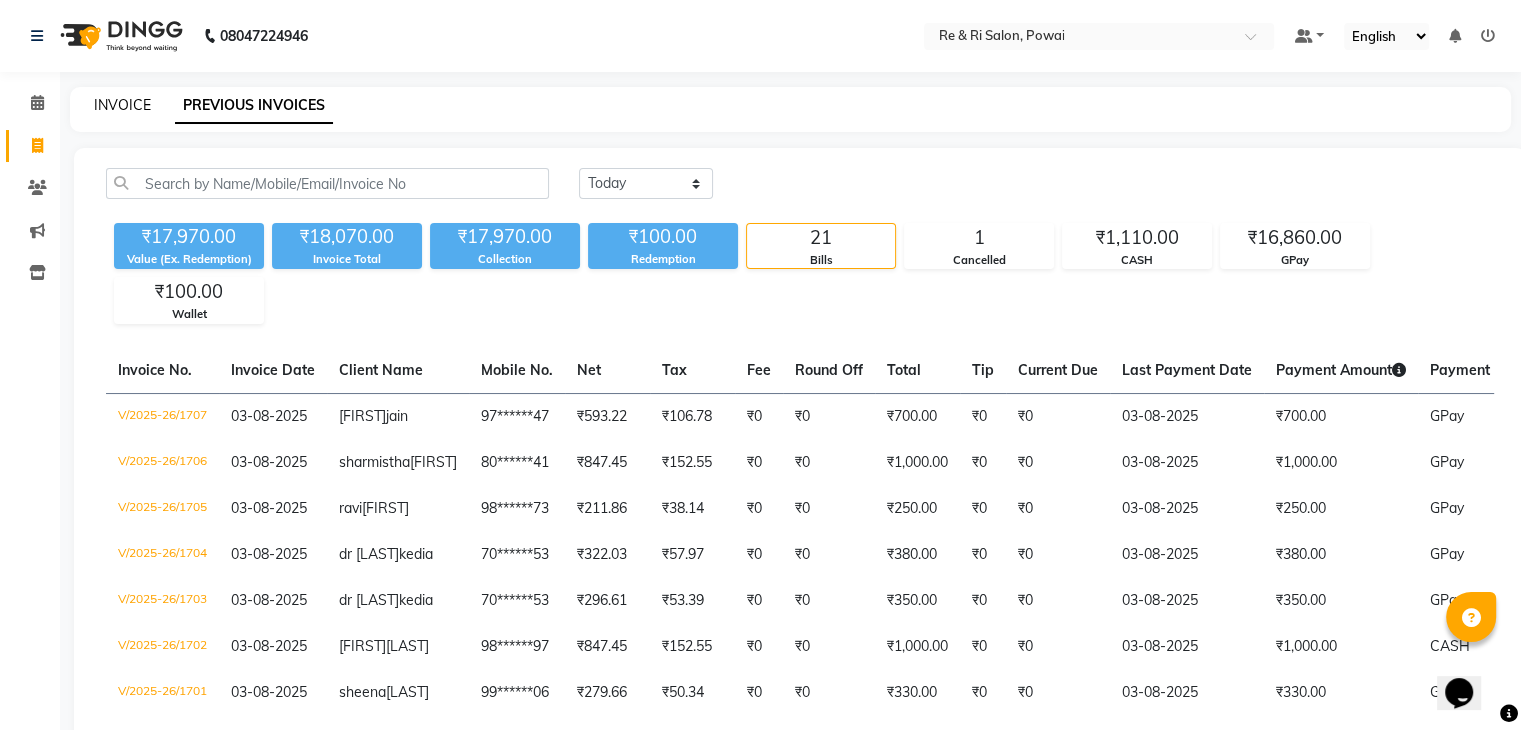click on "INVOICE" 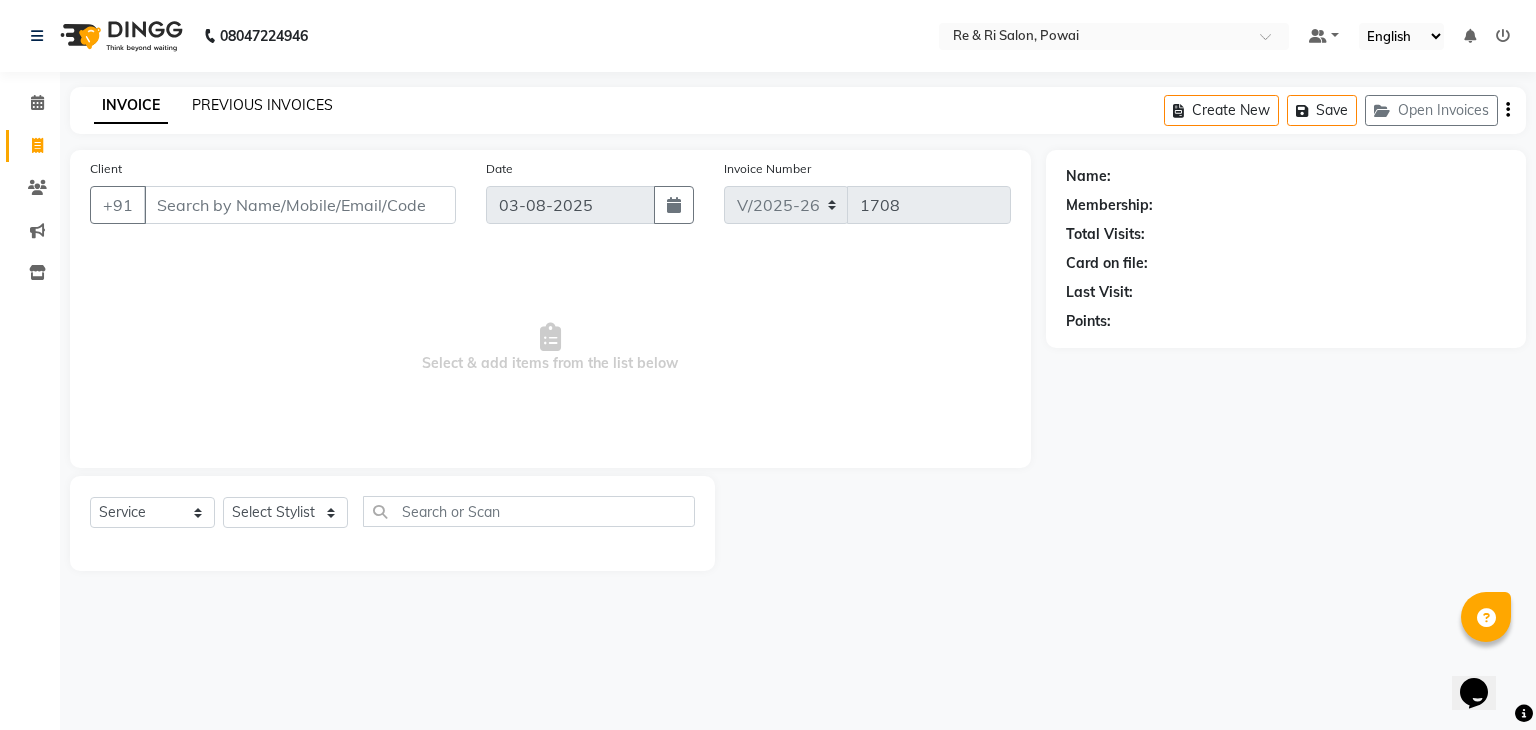 click on "PREVIOUS INVOICES" 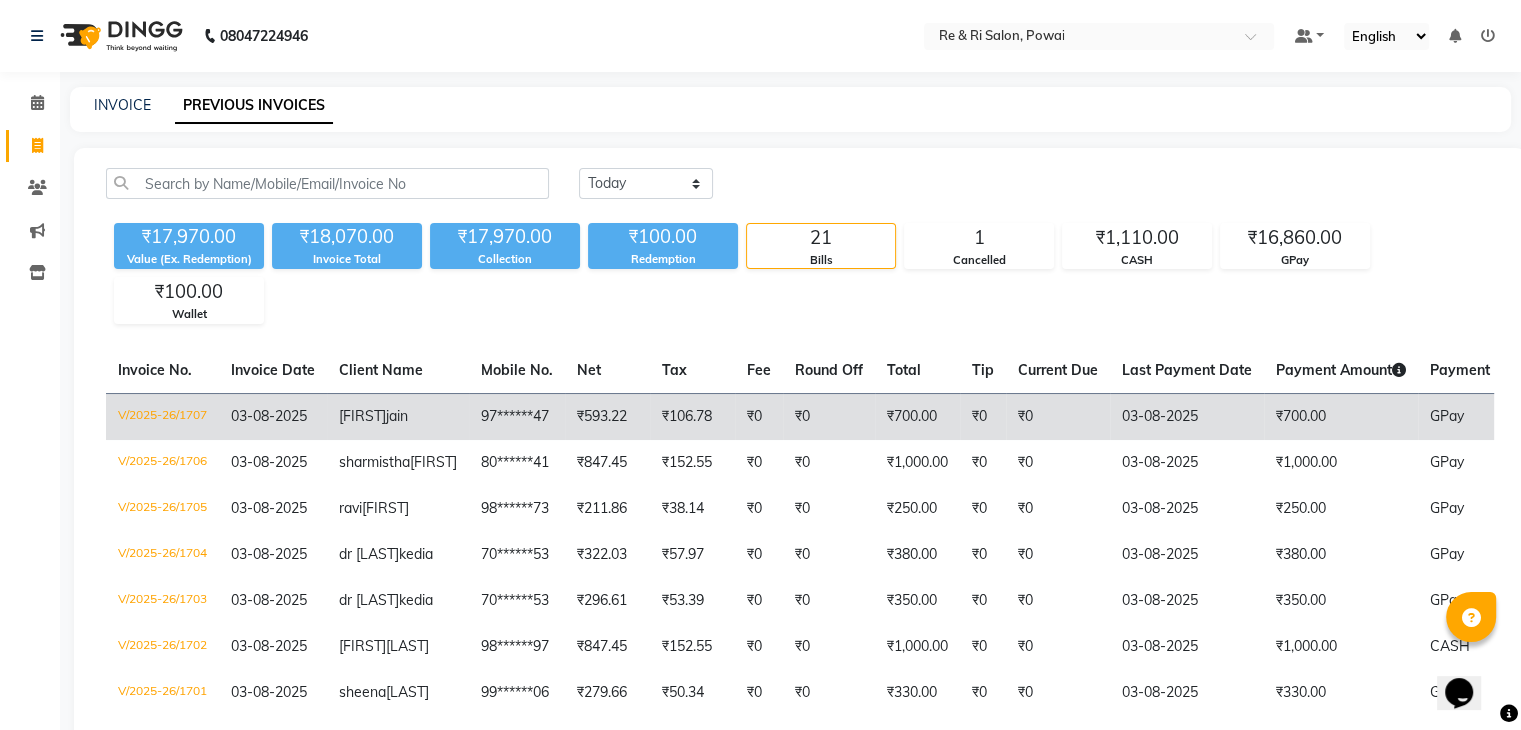 click on "₹593.22" 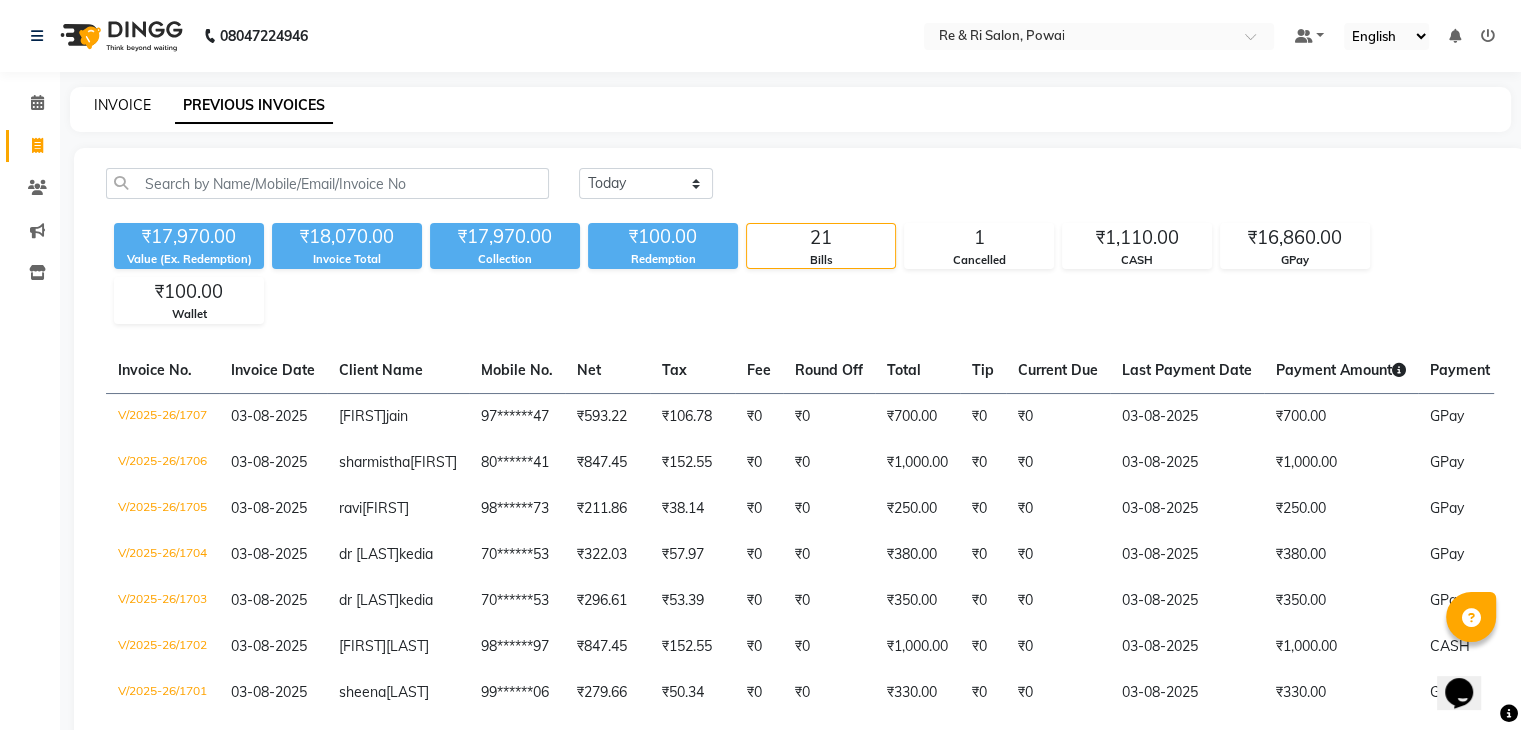click on "INVOICE" 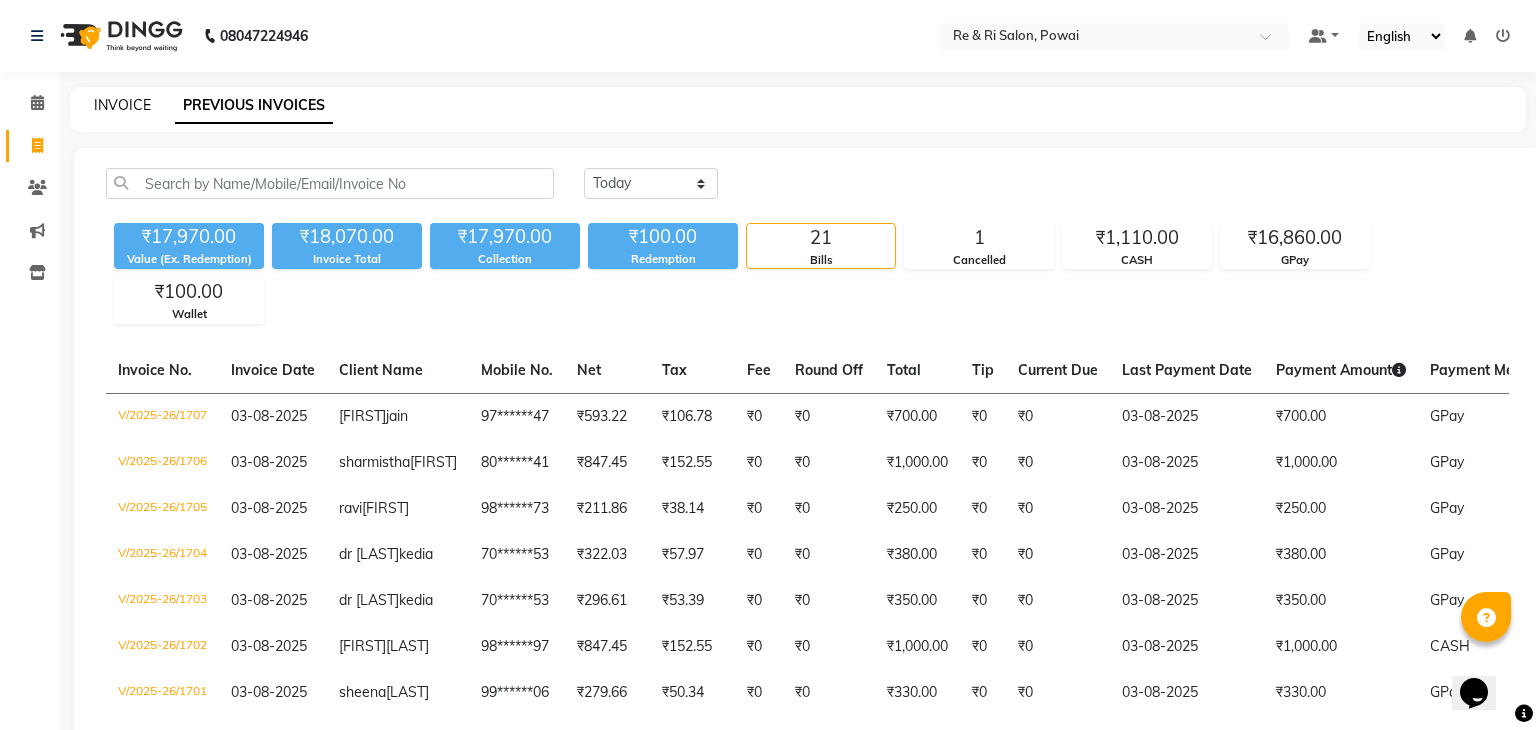select on "service" 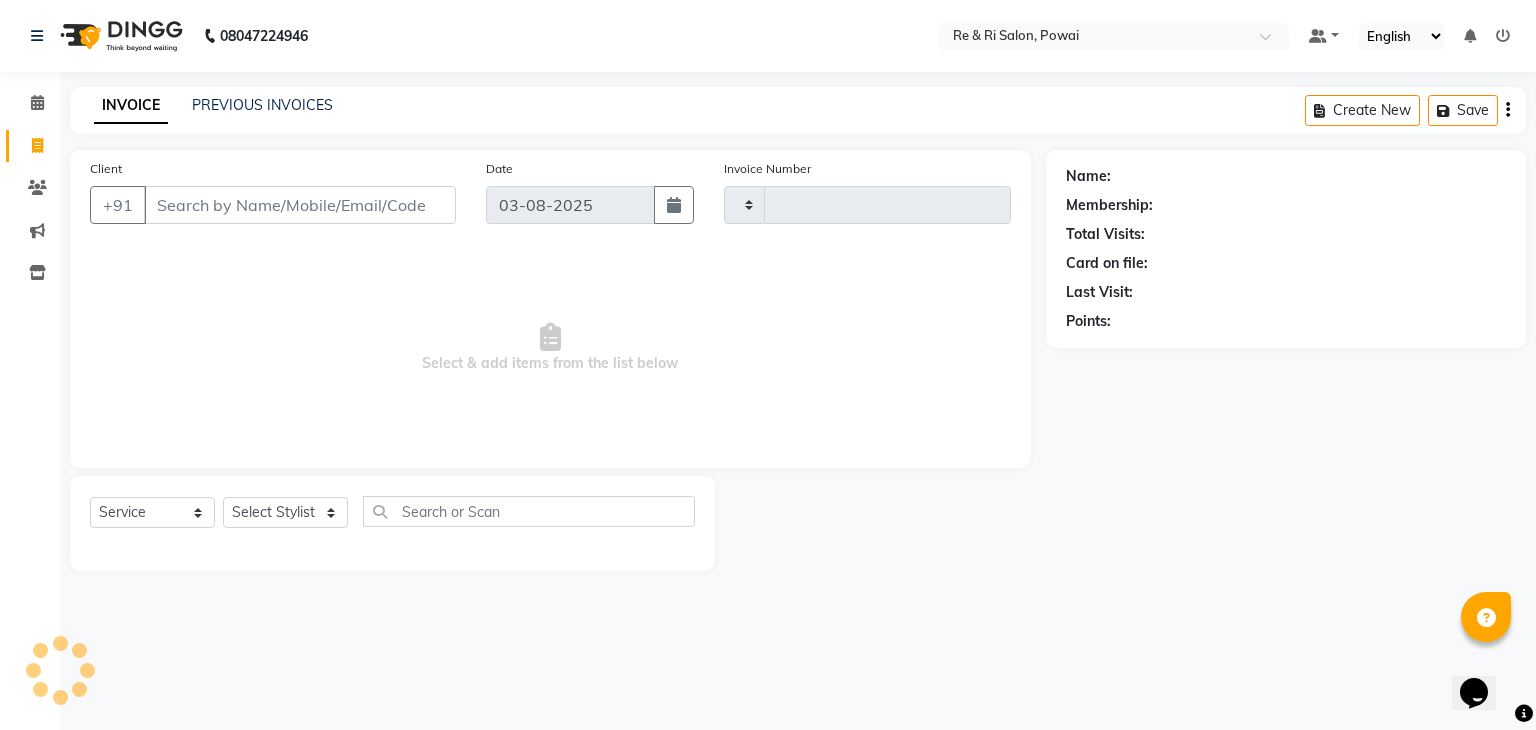 type on "1708" 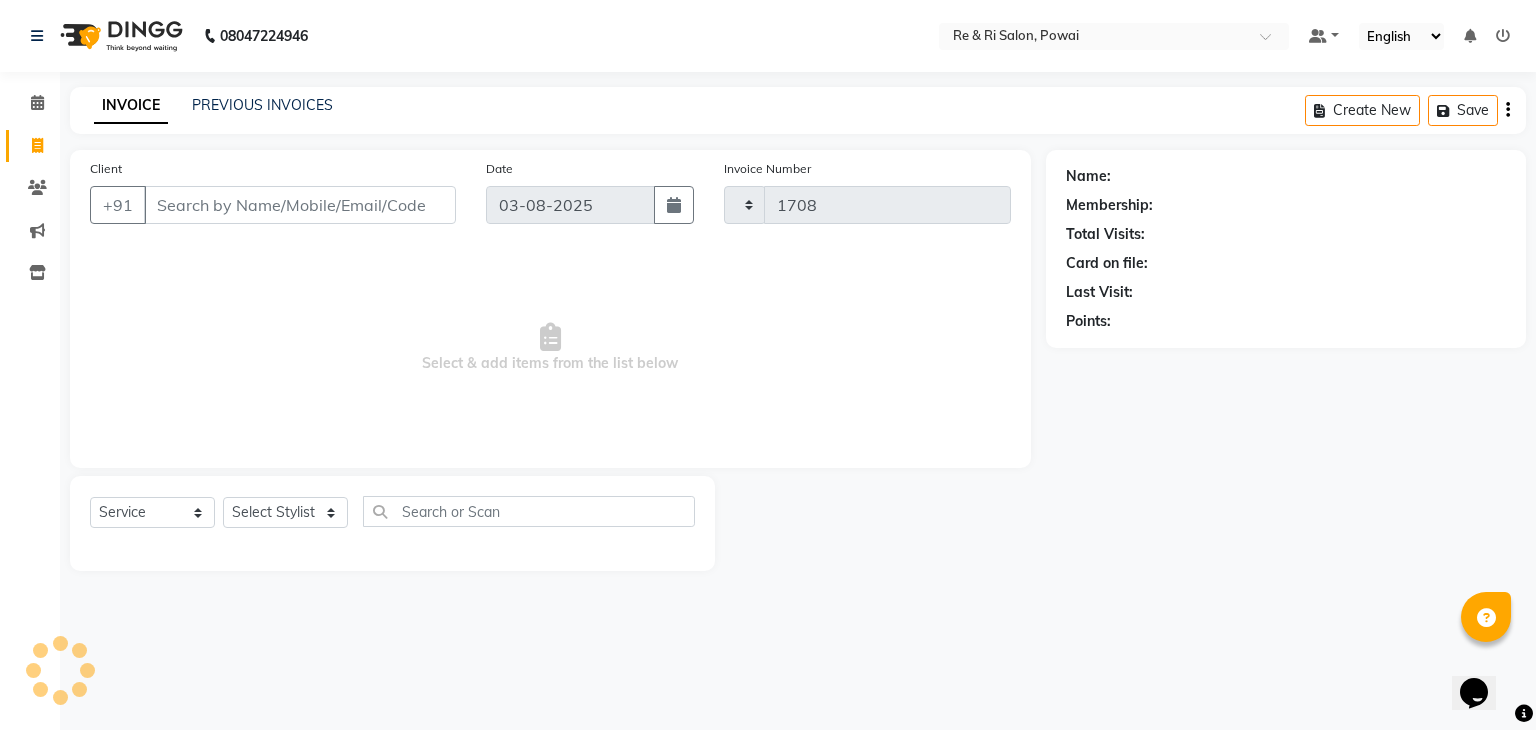 select on "5364" 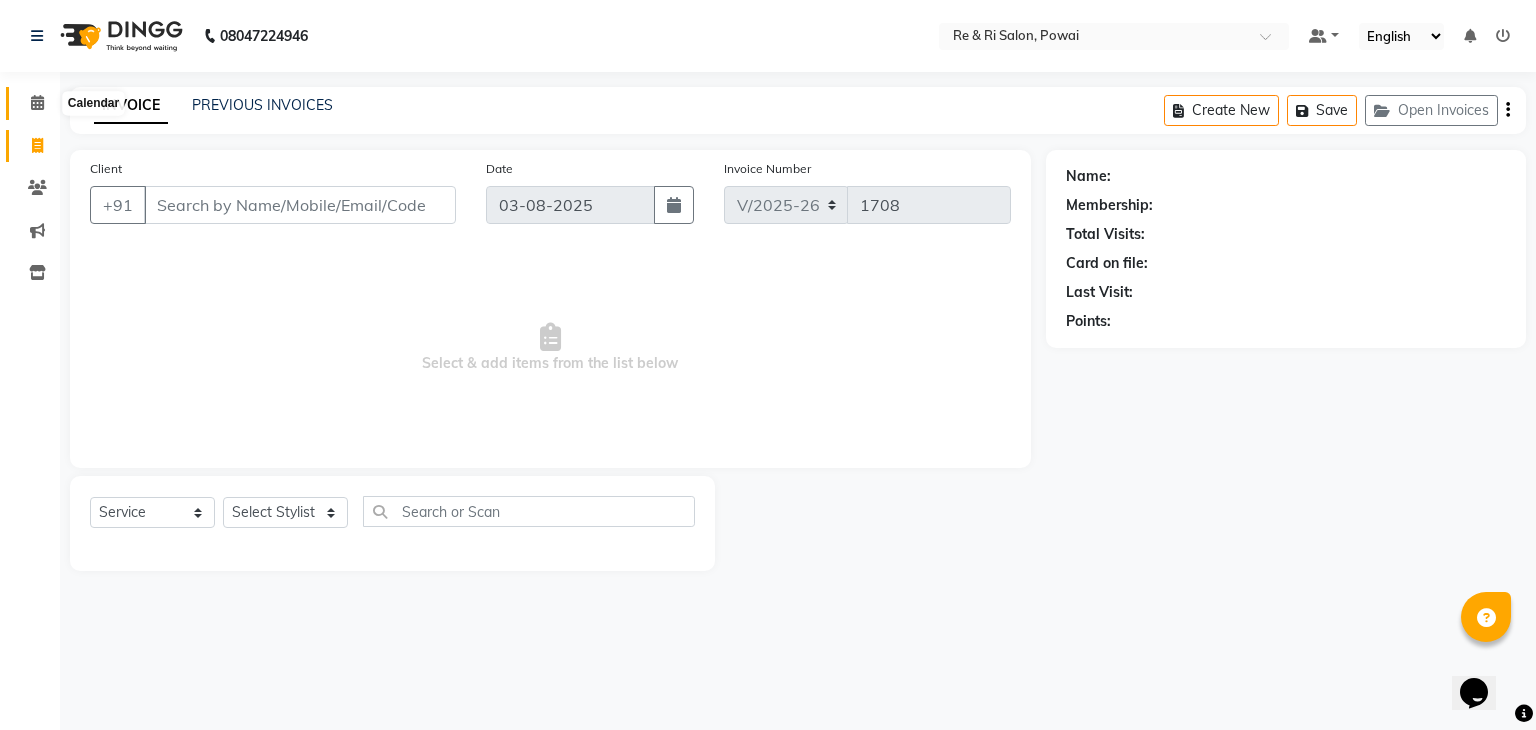 click 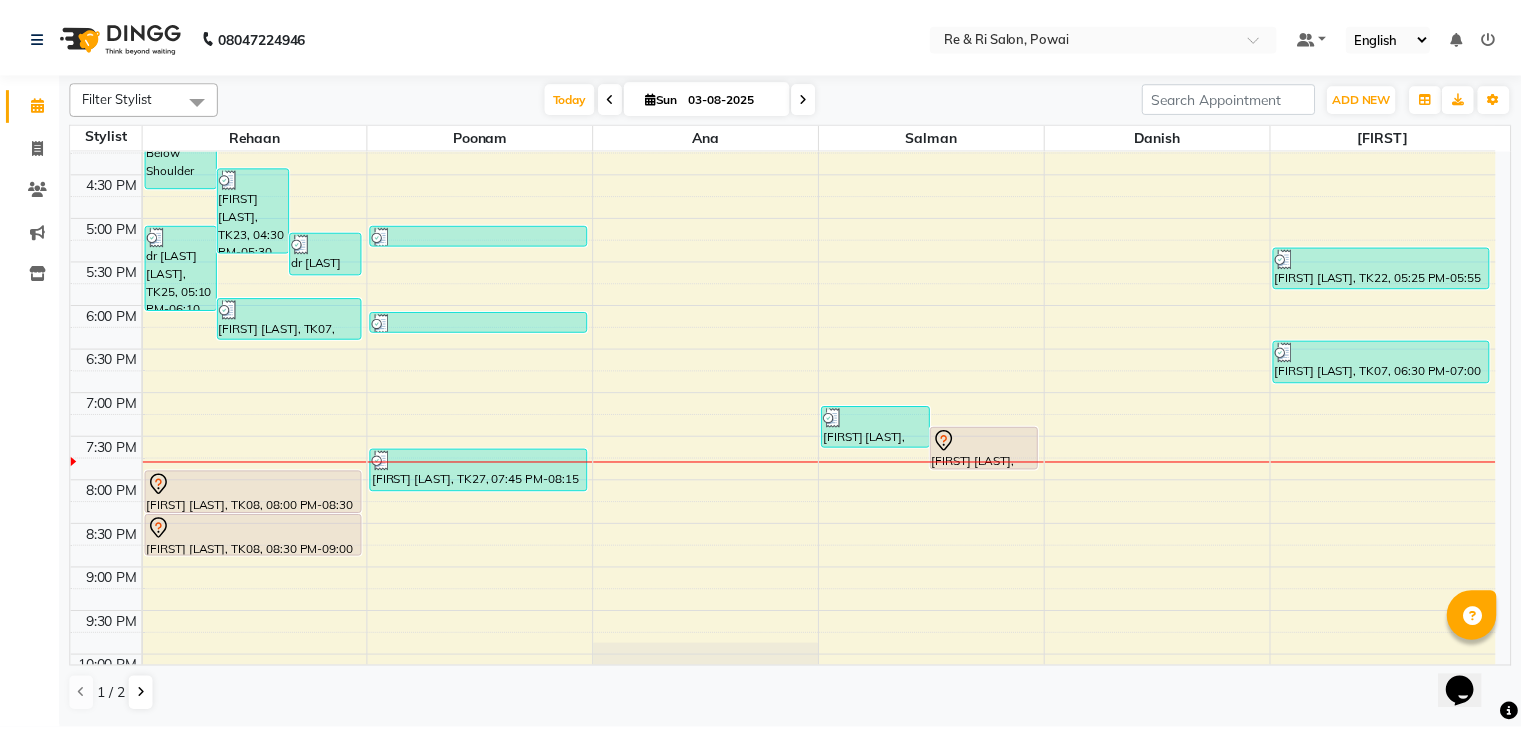 scroll, scrollTop: 736, scrollLeft: 0, axis: vertical 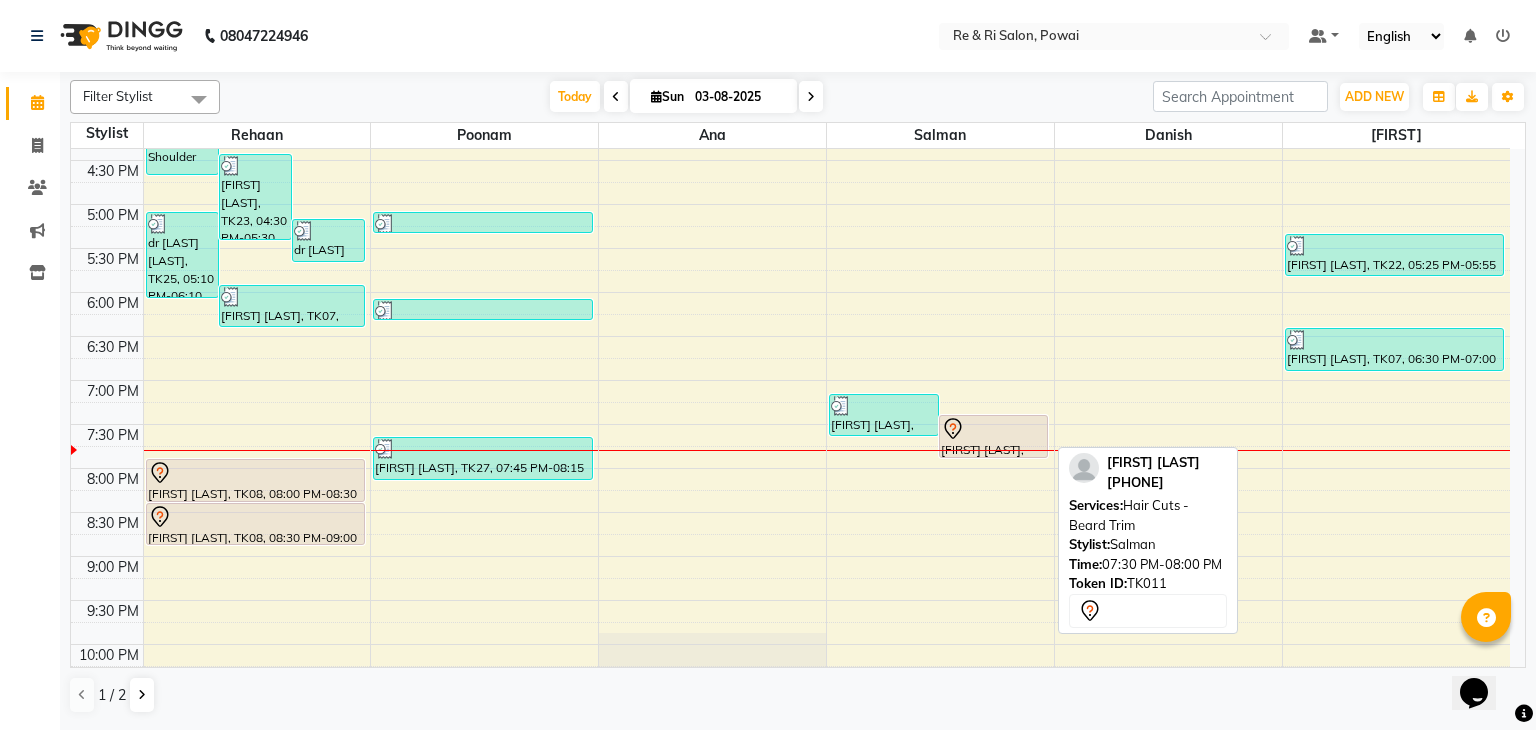 click at bounding box center (994, 429) 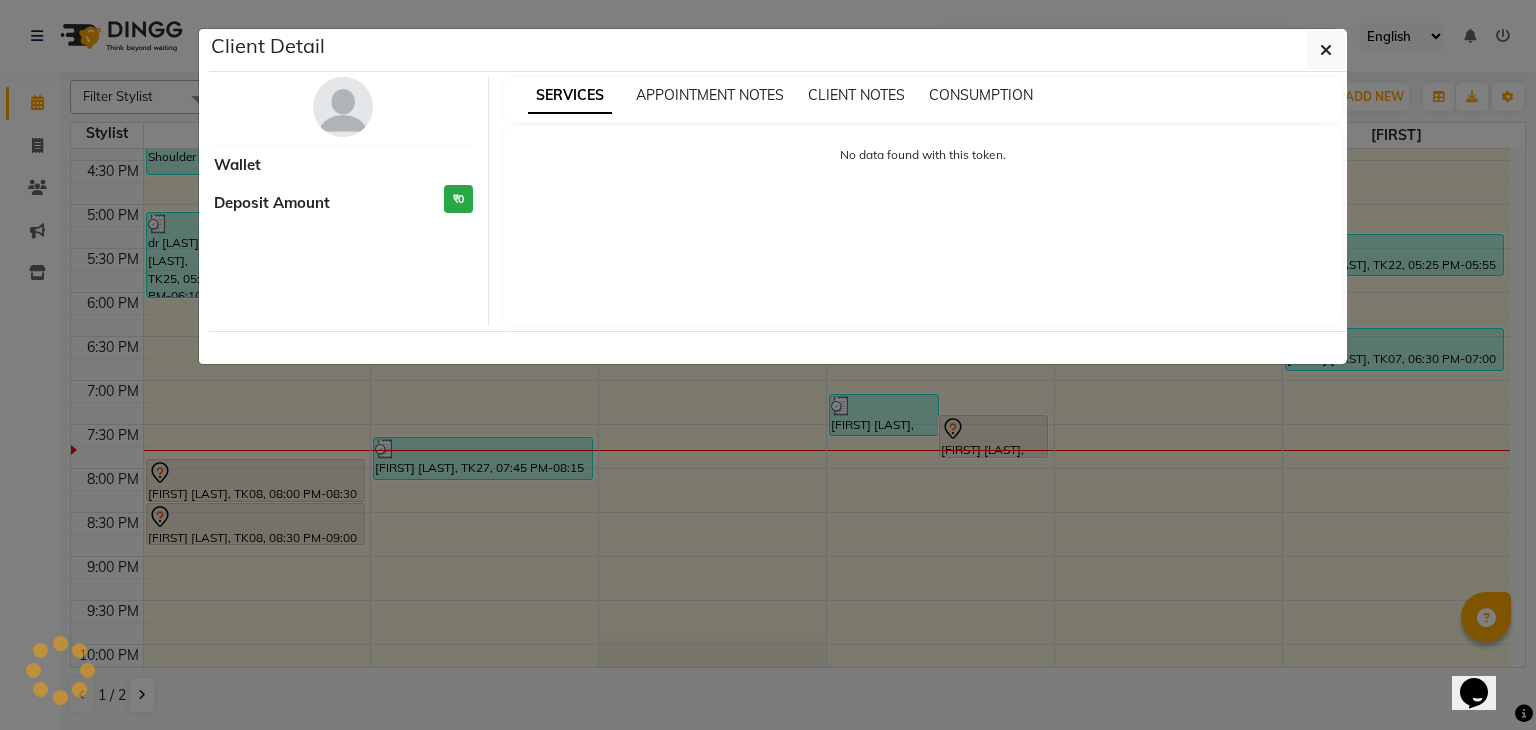 select on "7" 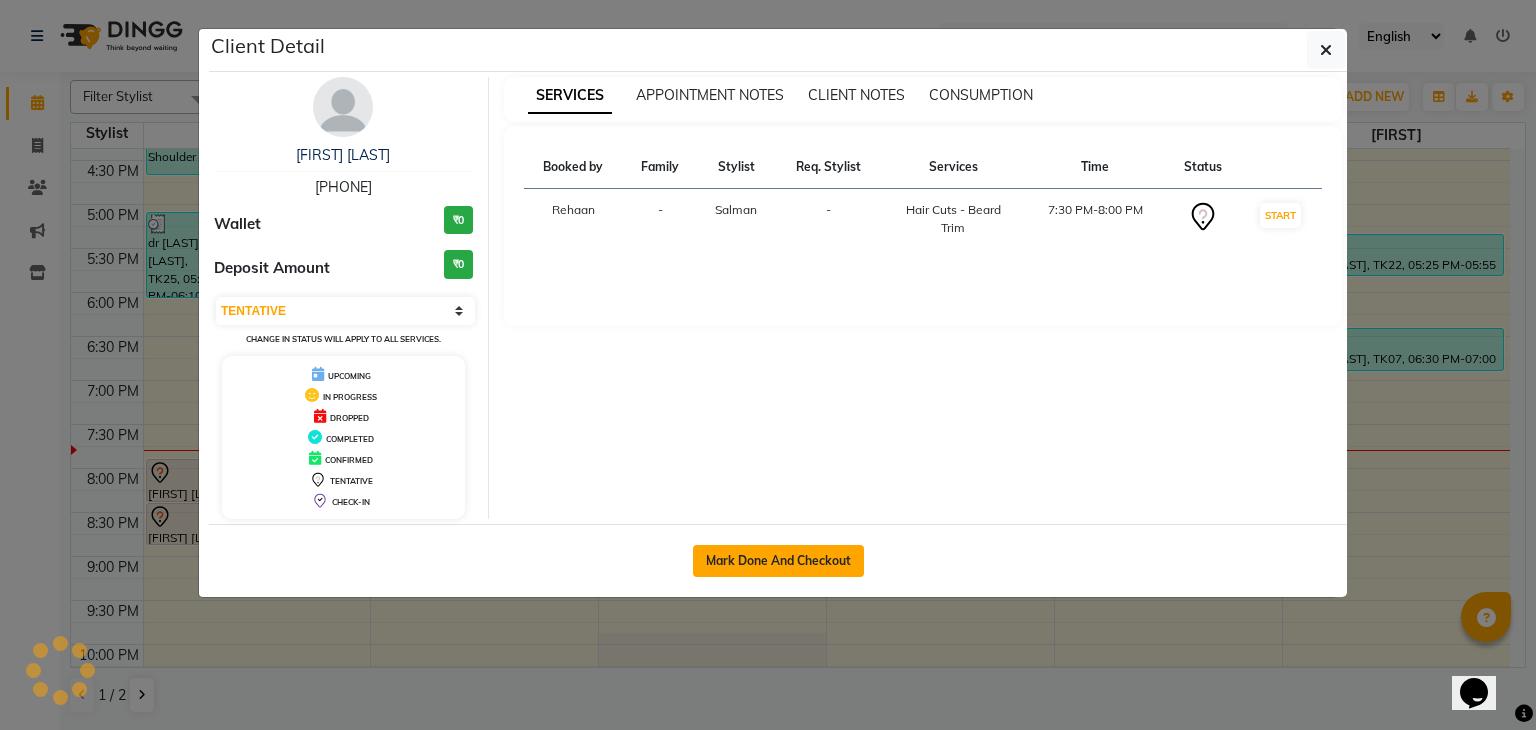 click on "Mark Done And Checkout" 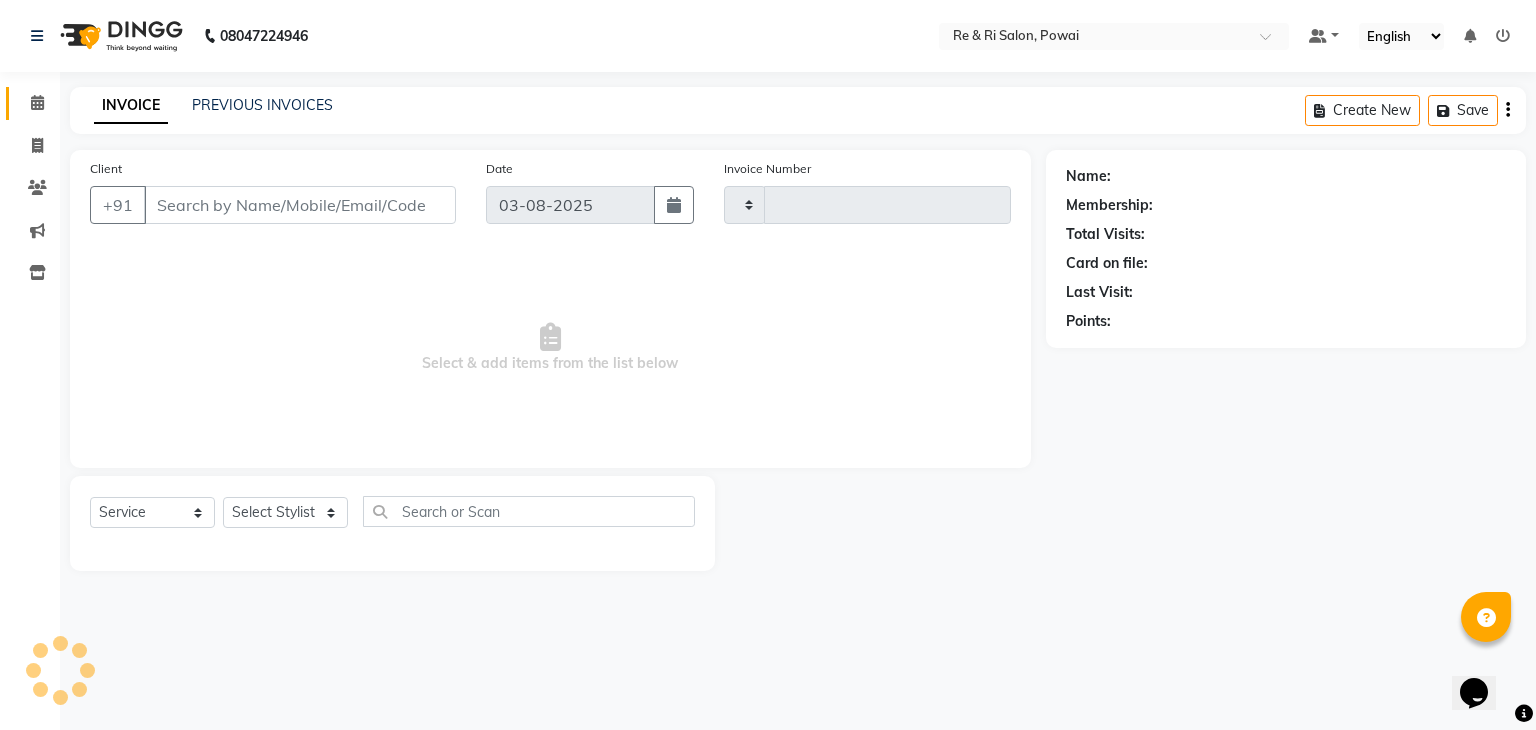 type on "1708" 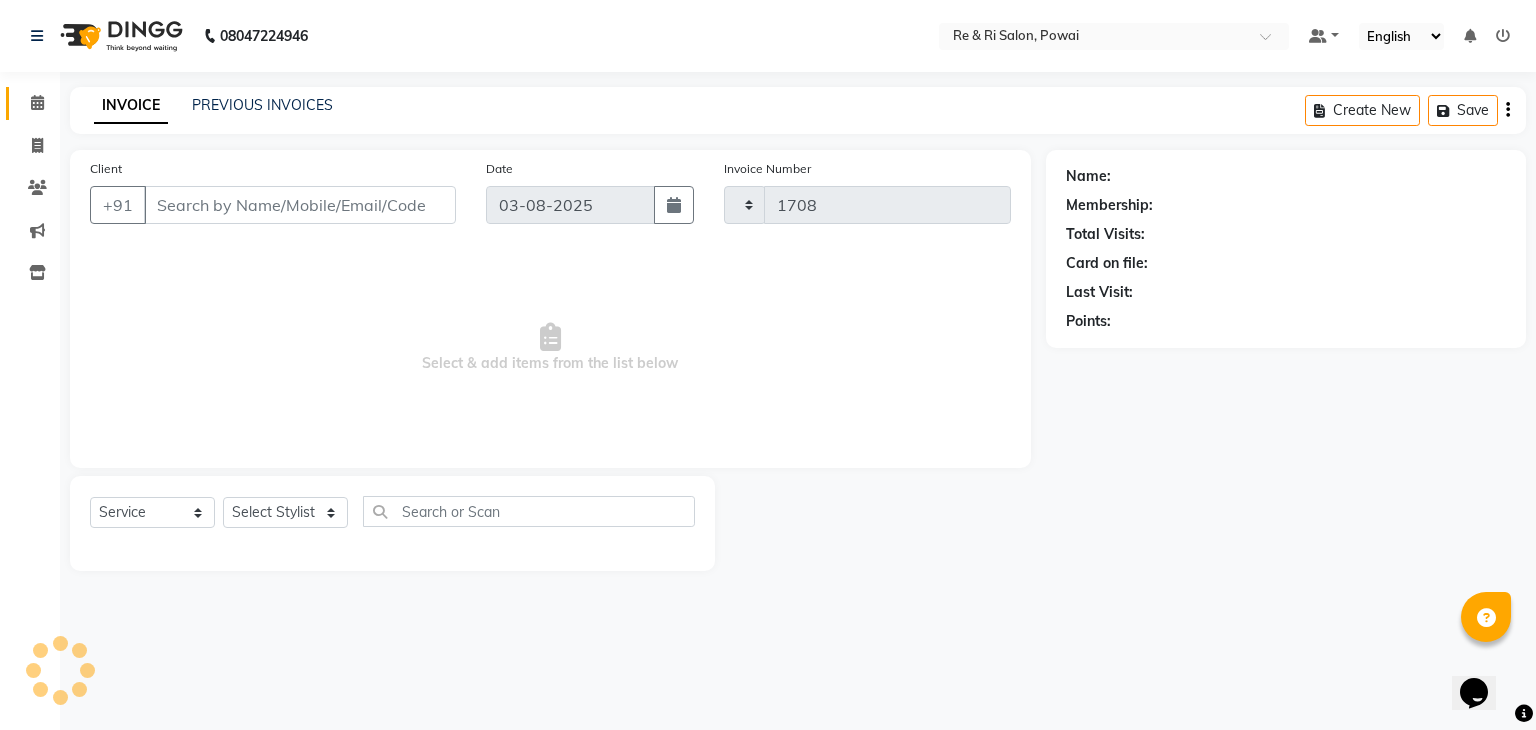 select on "5364" 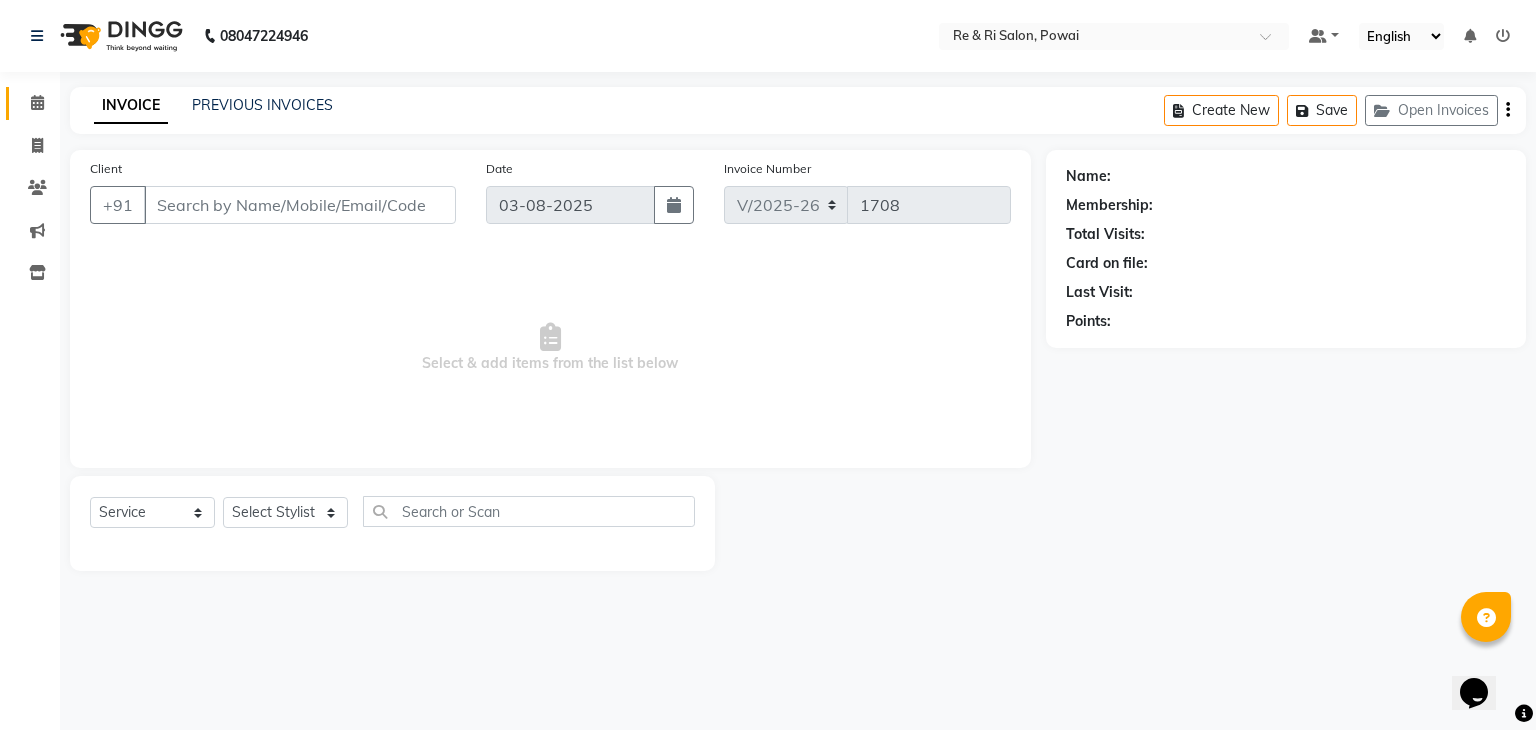type on "75******43" 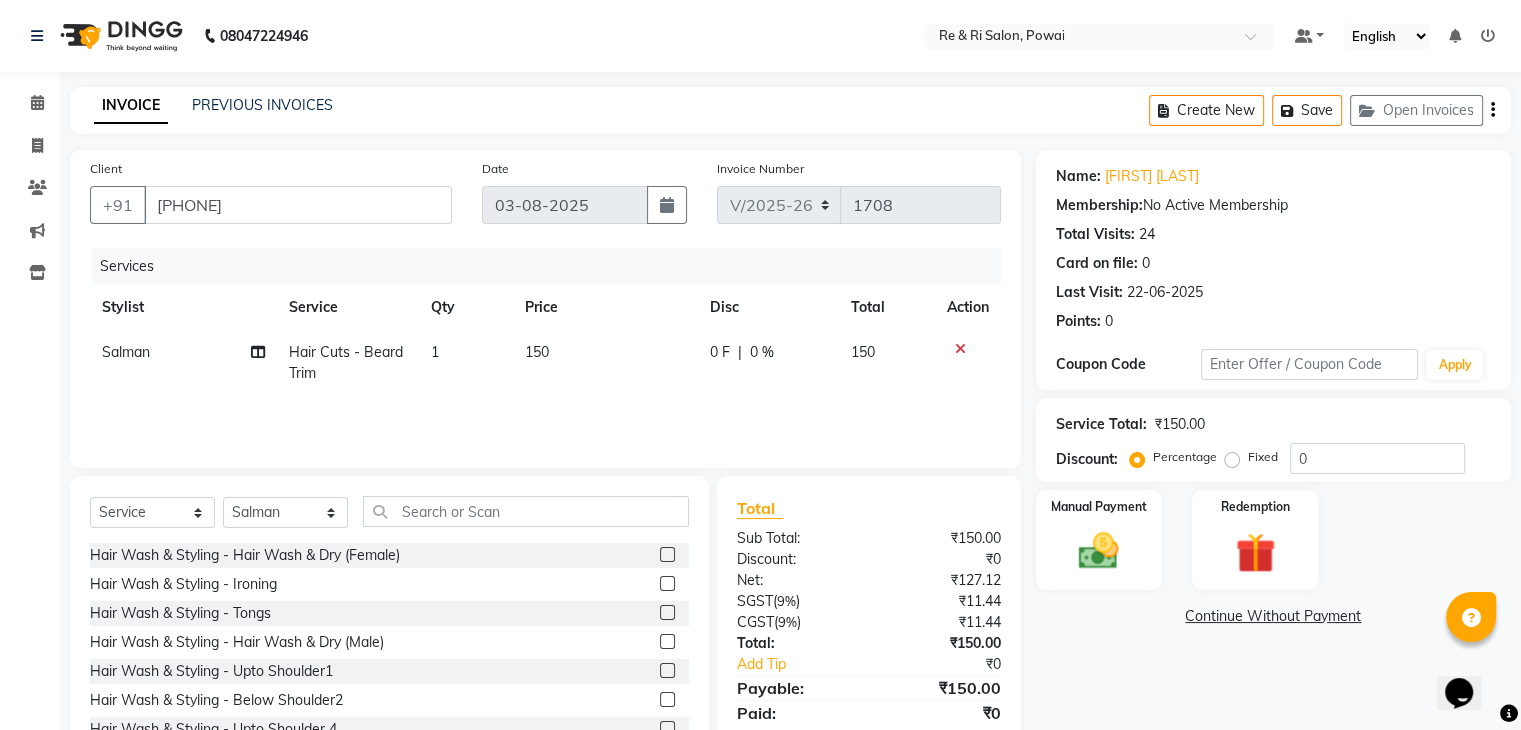 click on "INVOICE PREVIOUS INVOICES Create New   Save   Open Invoices" 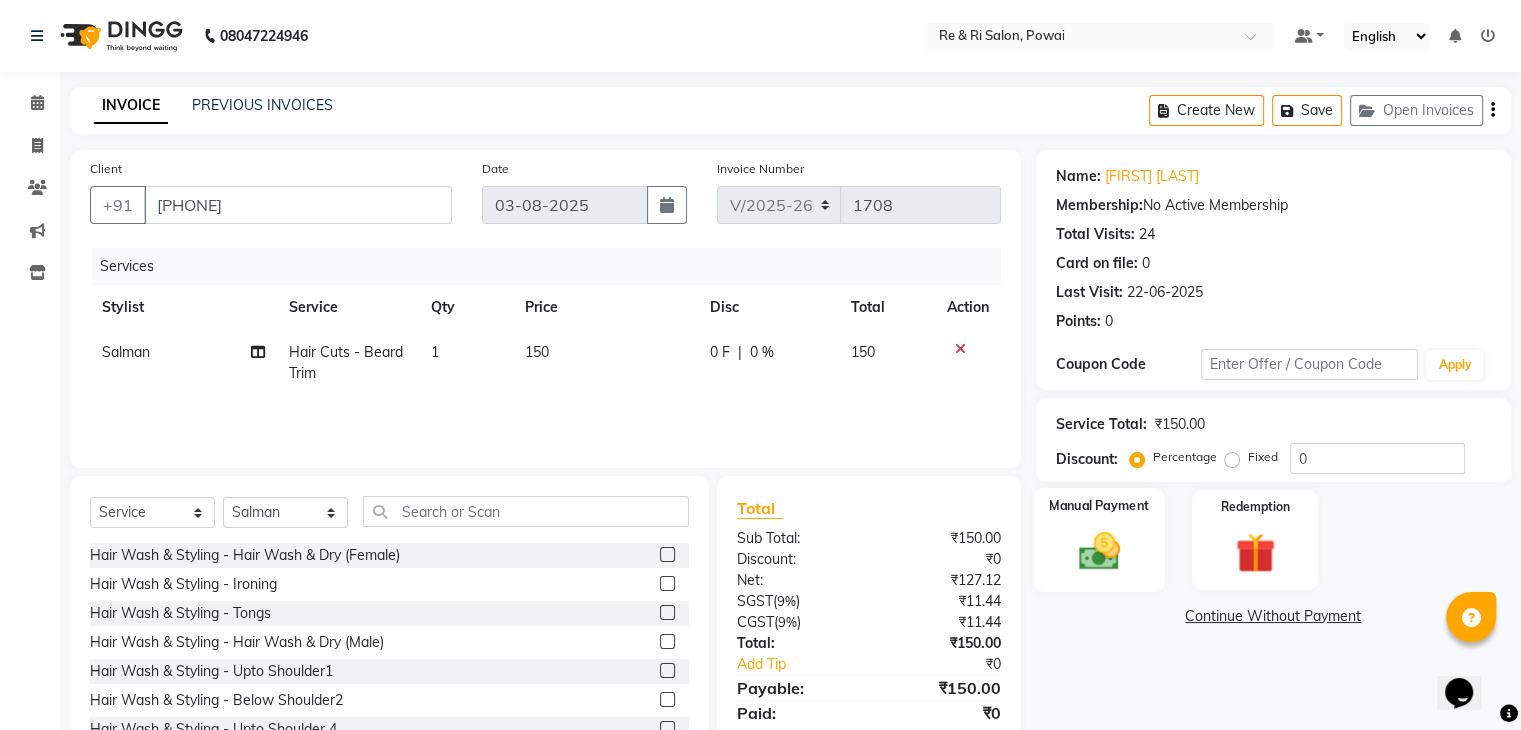 click 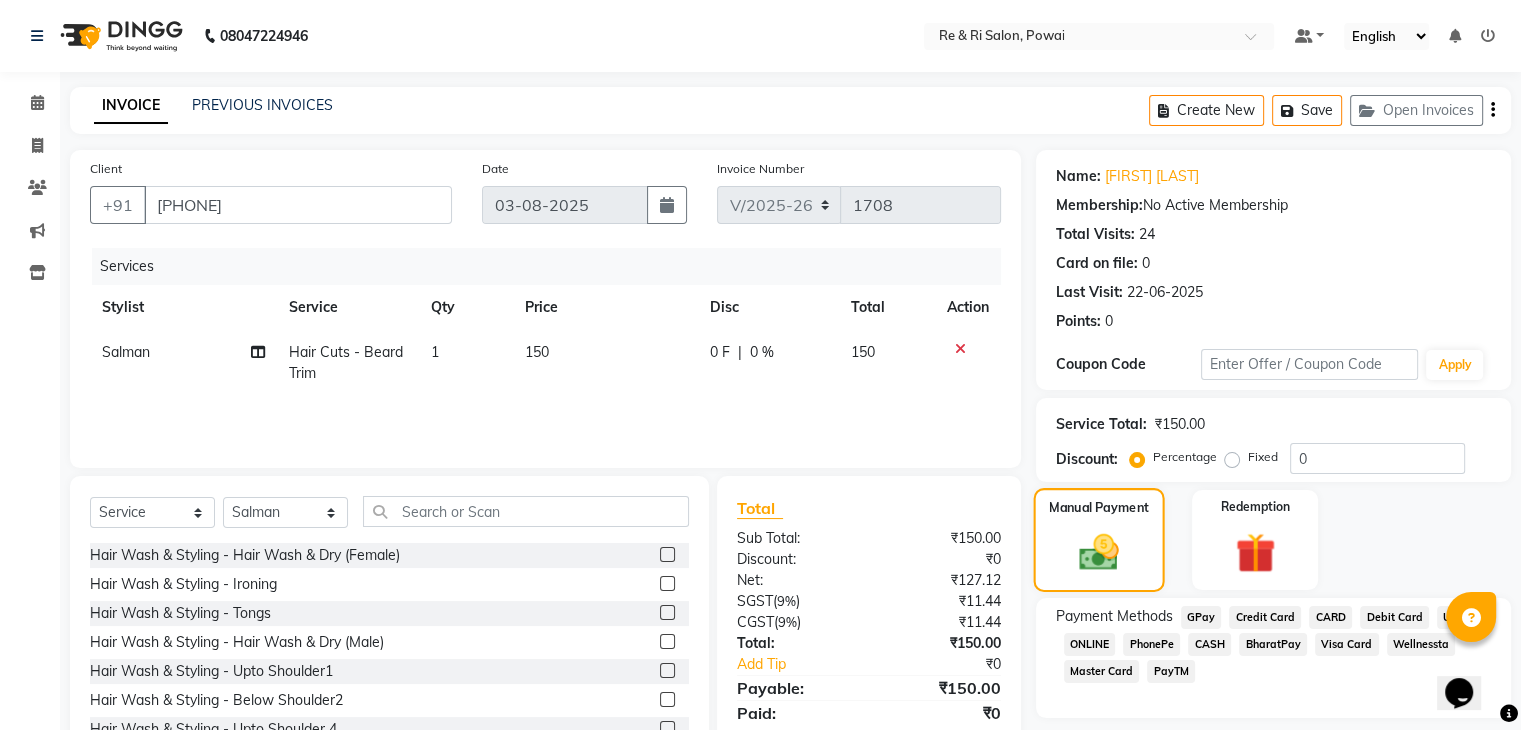 scroll, scrollTop: 72, scrollLeft: 0, axis: vertical 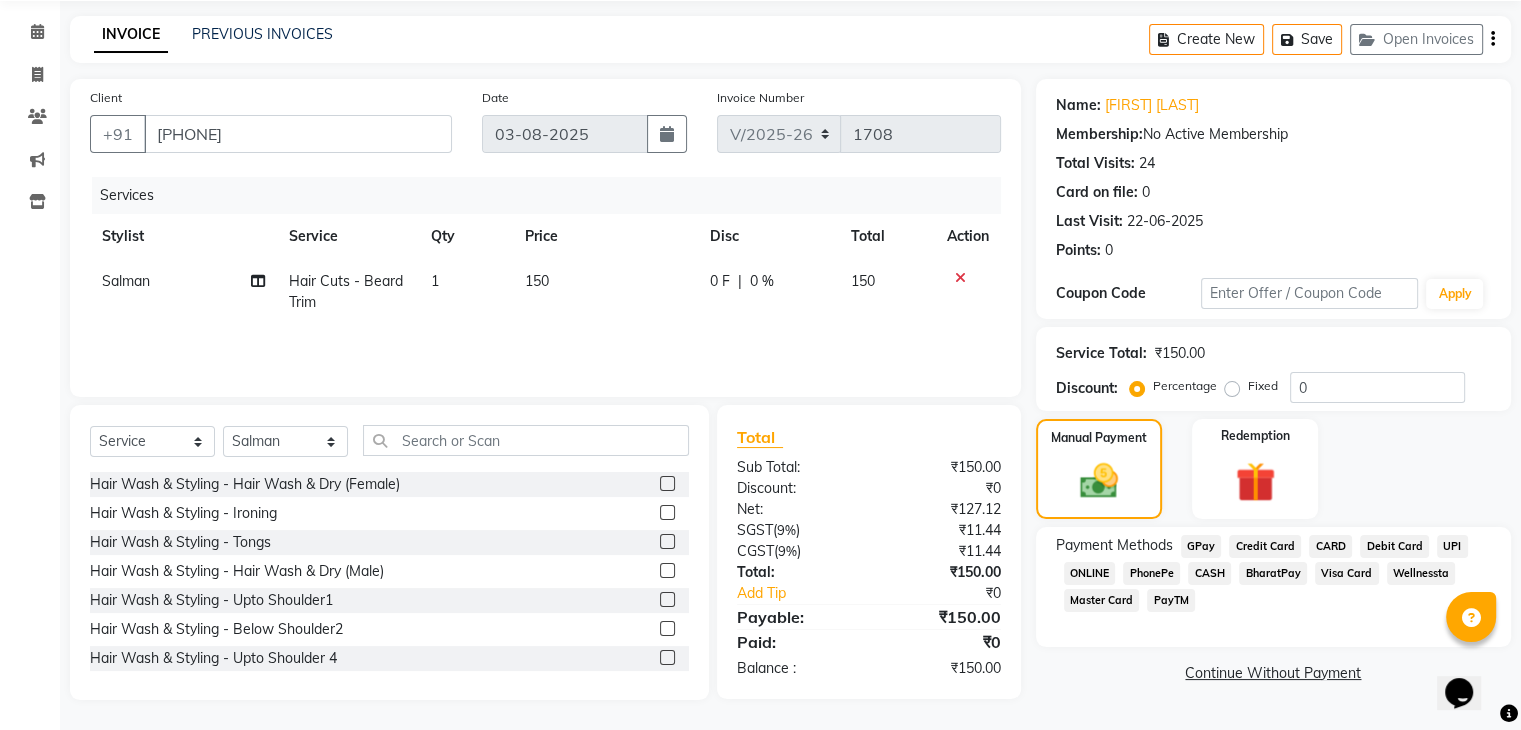 click on "CASH" 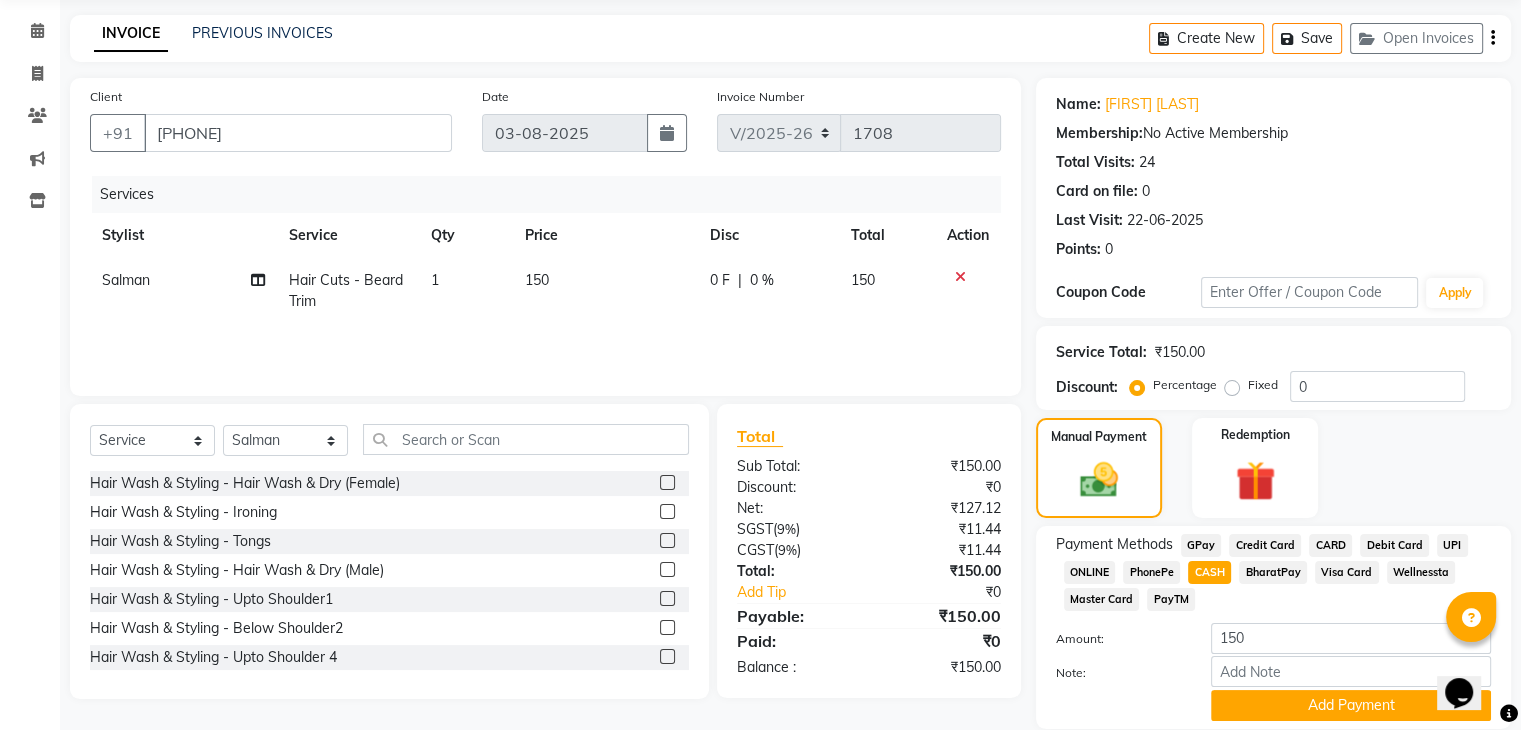scroll, scrollTop: 145, scrollLeft: 0, axis: vertical 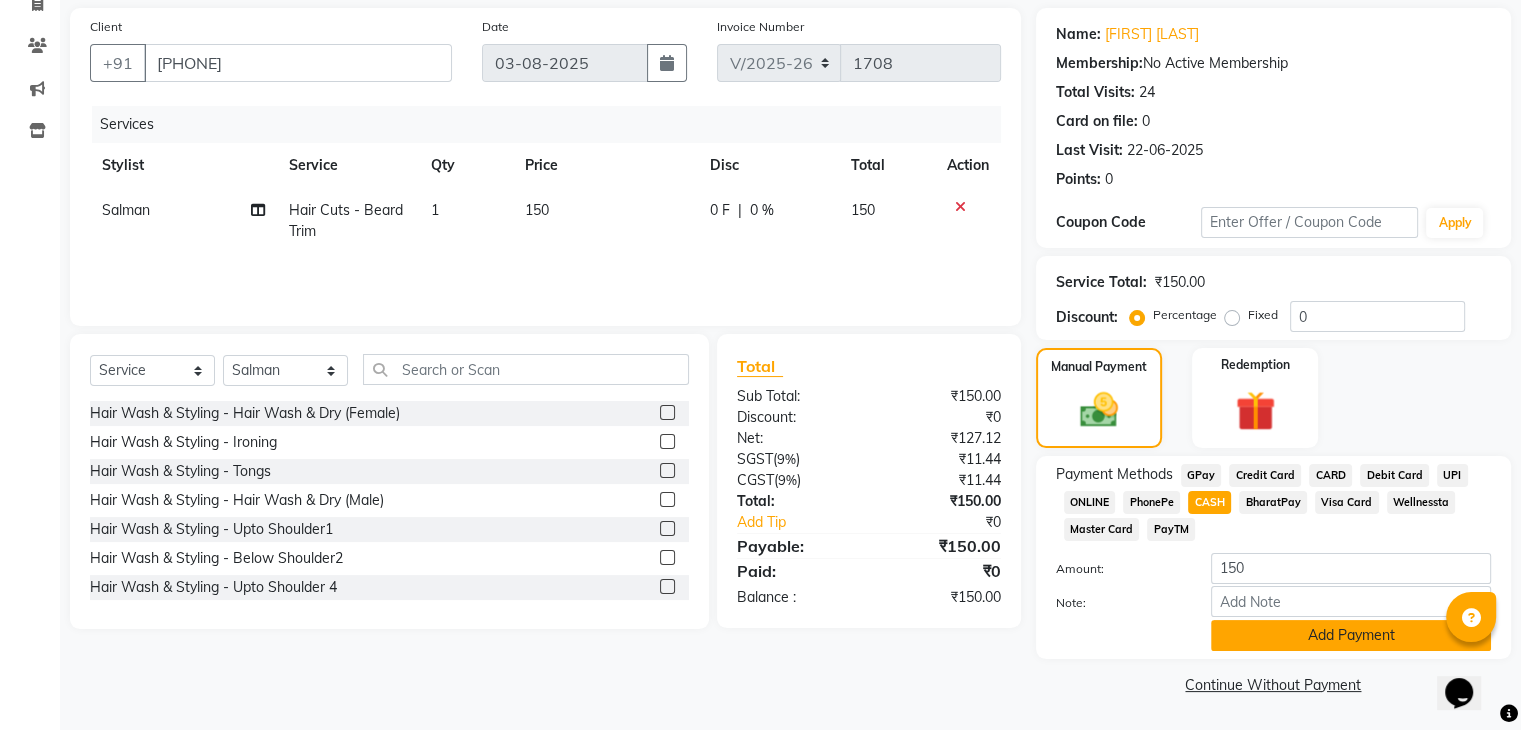 click on "Add Payment" 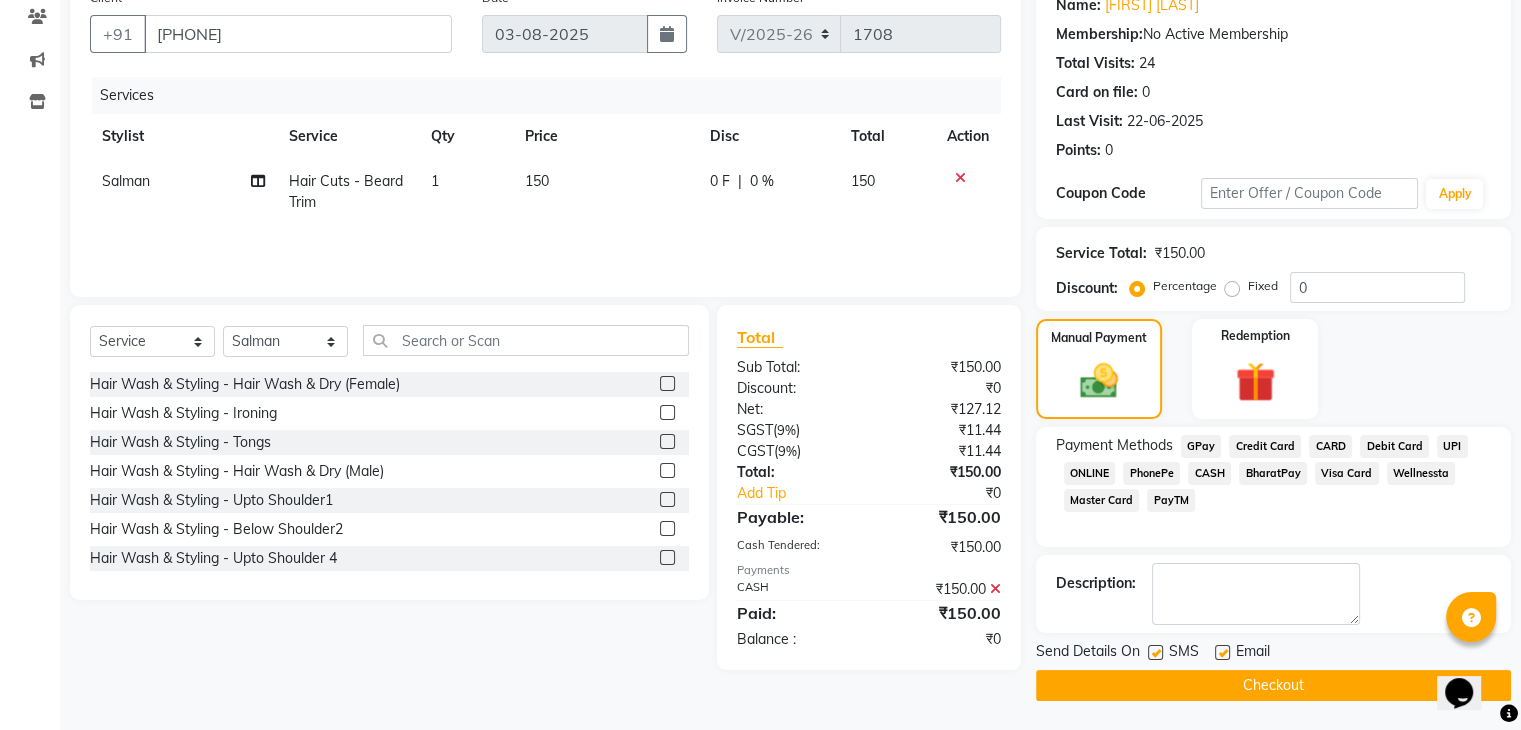 click 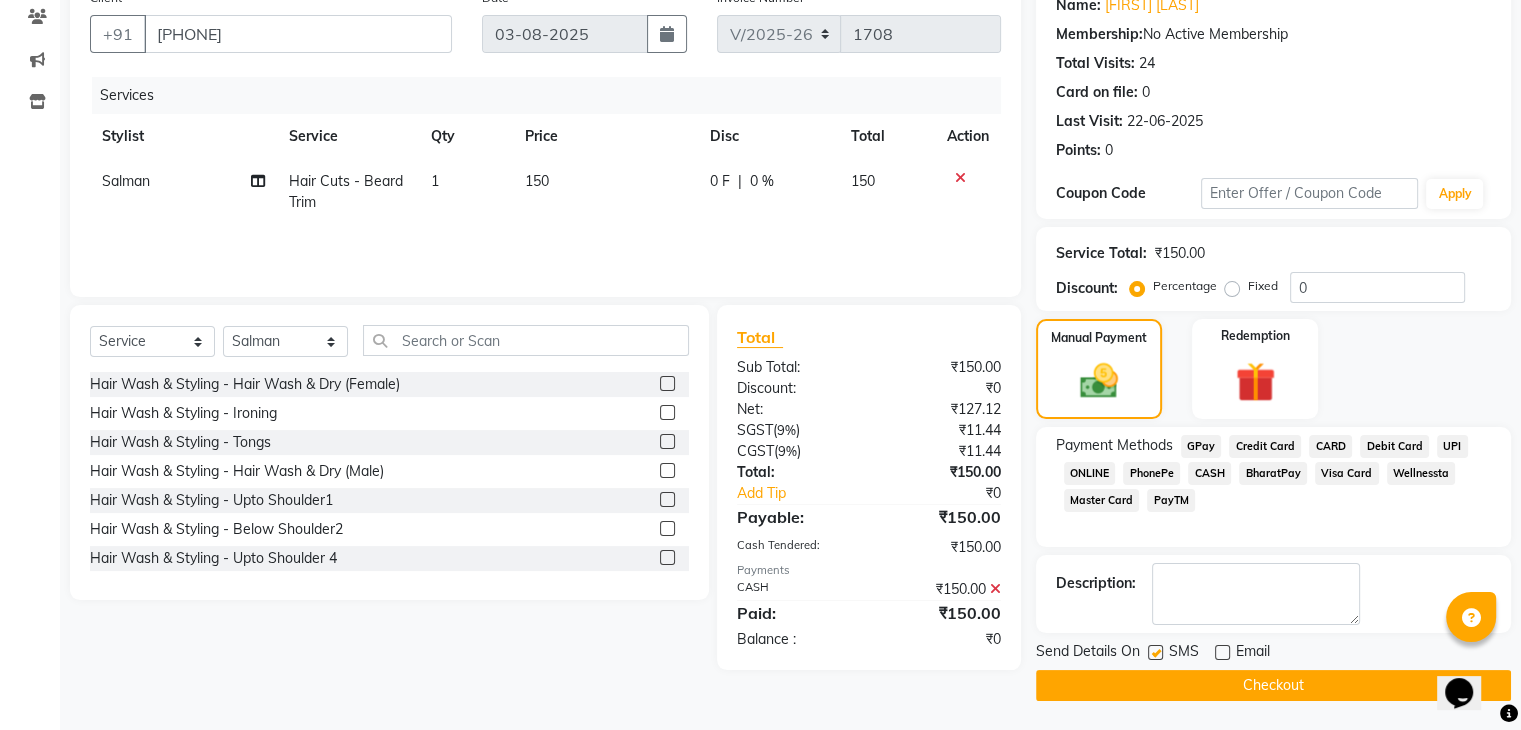 click 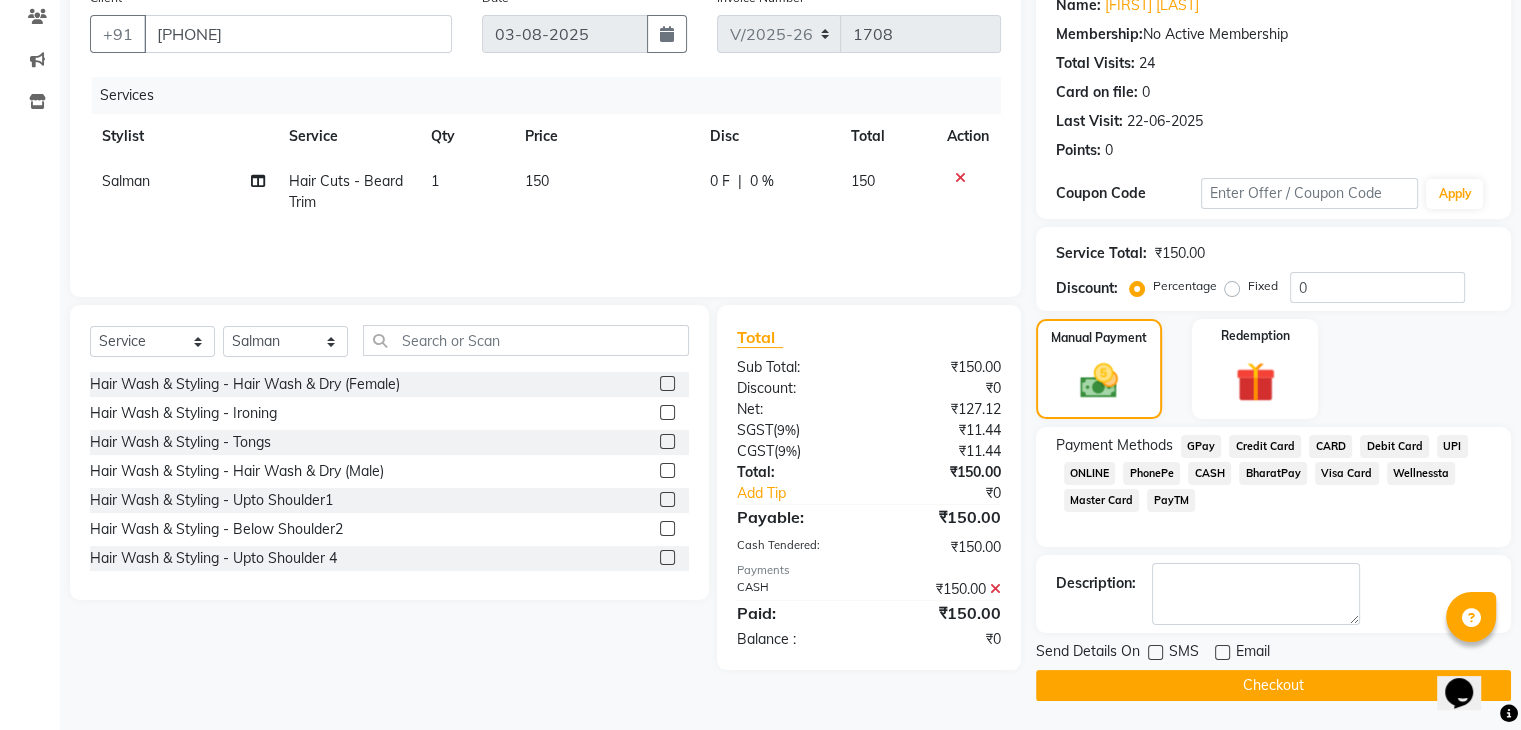 click on "Checkout" 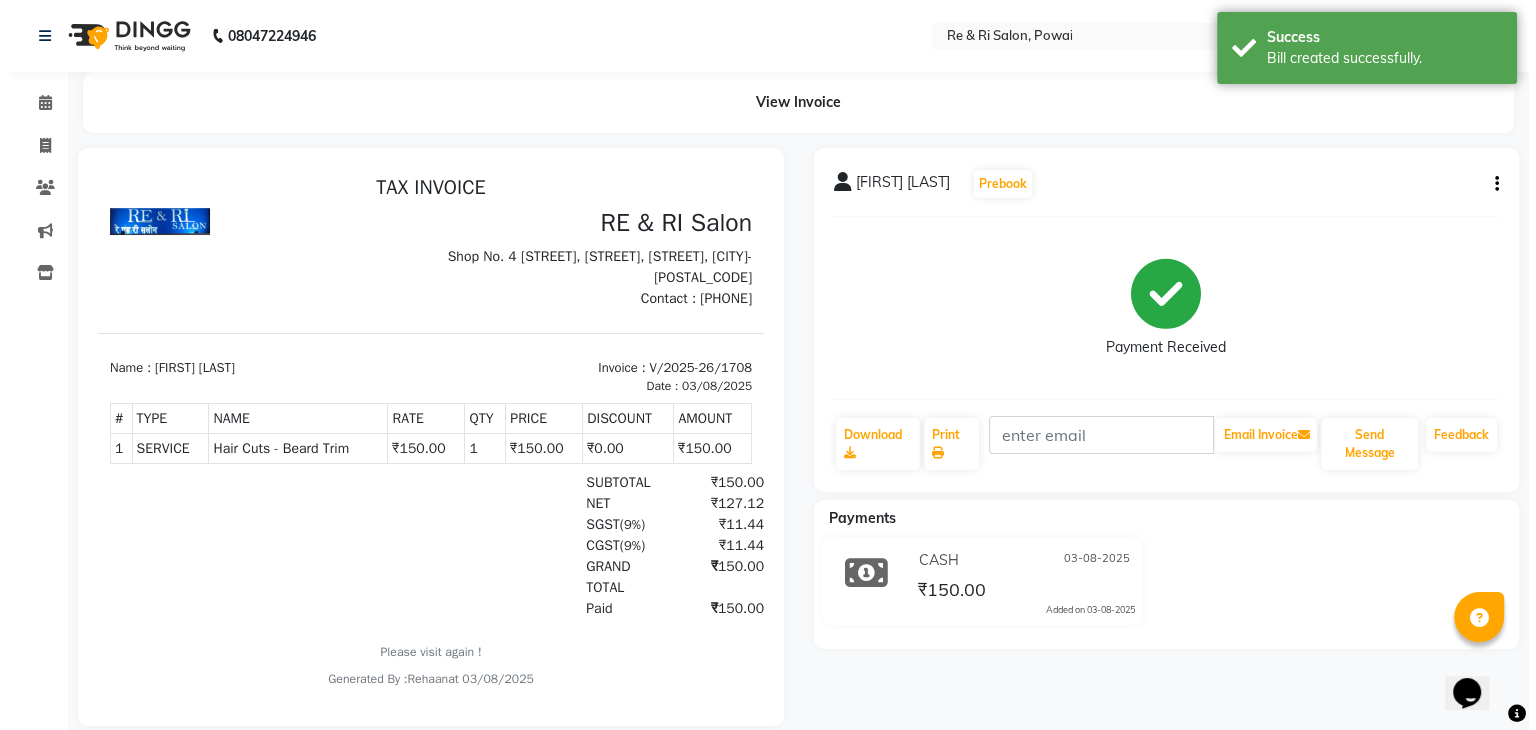 scroll, scrollTop: 0, scrollLeft: 0, axis: both 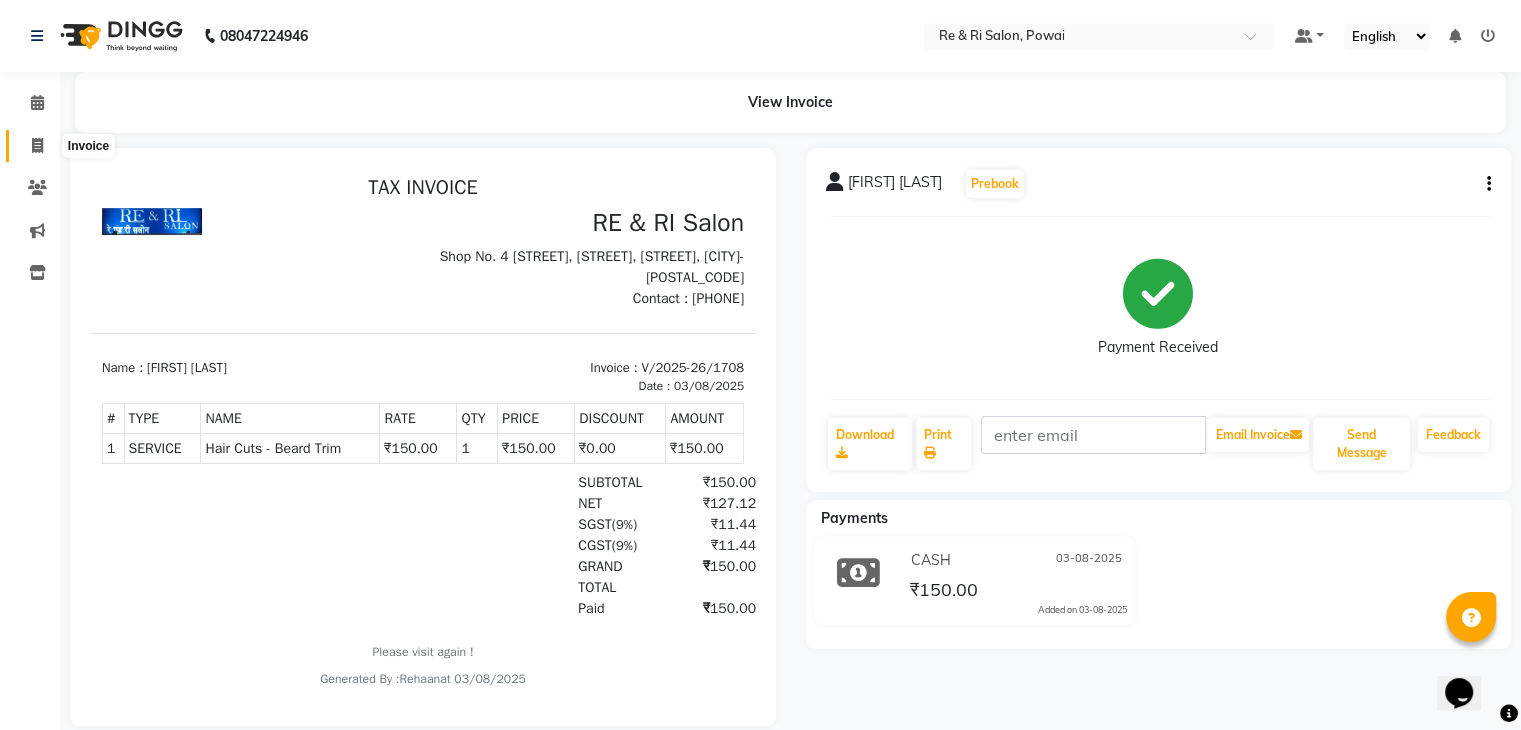 click 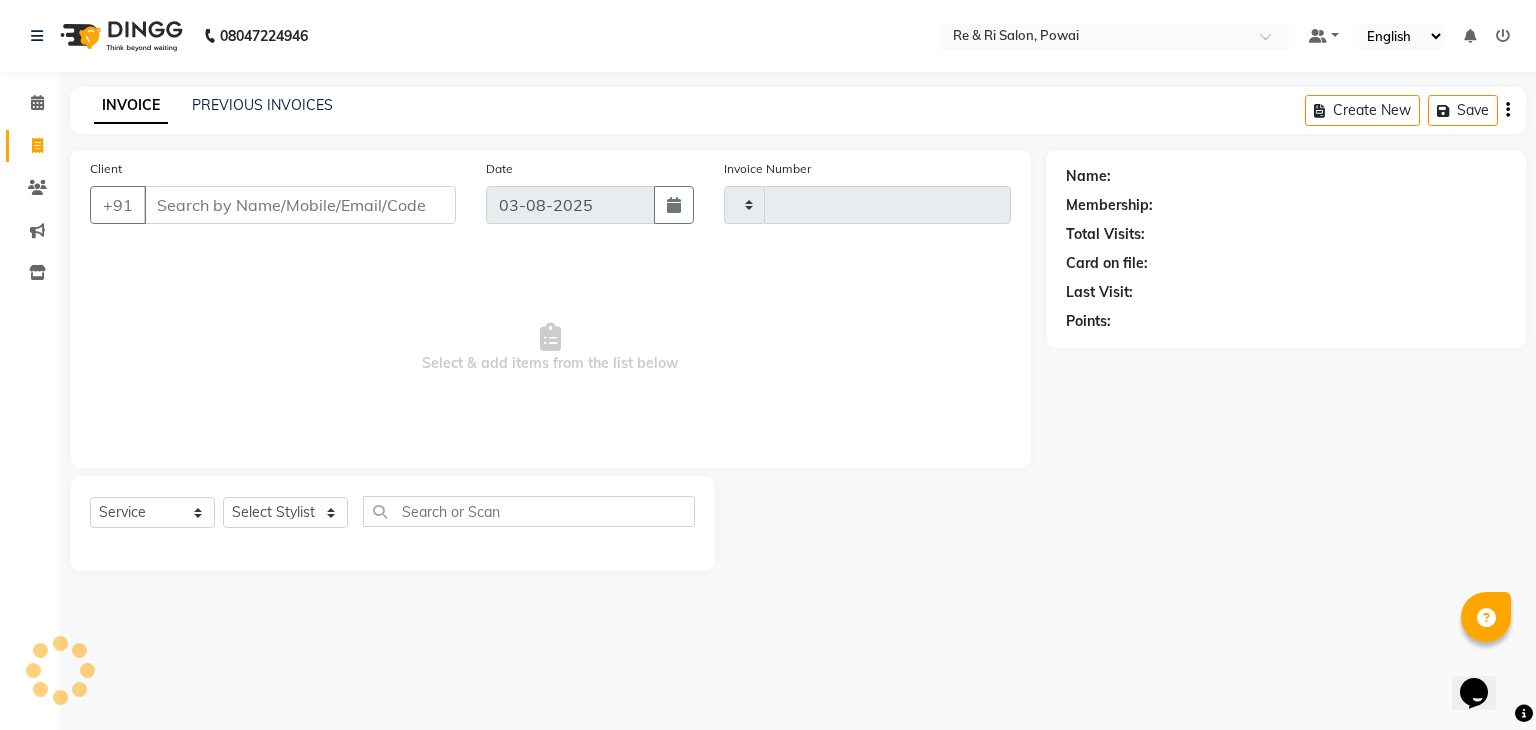 type on "1709" 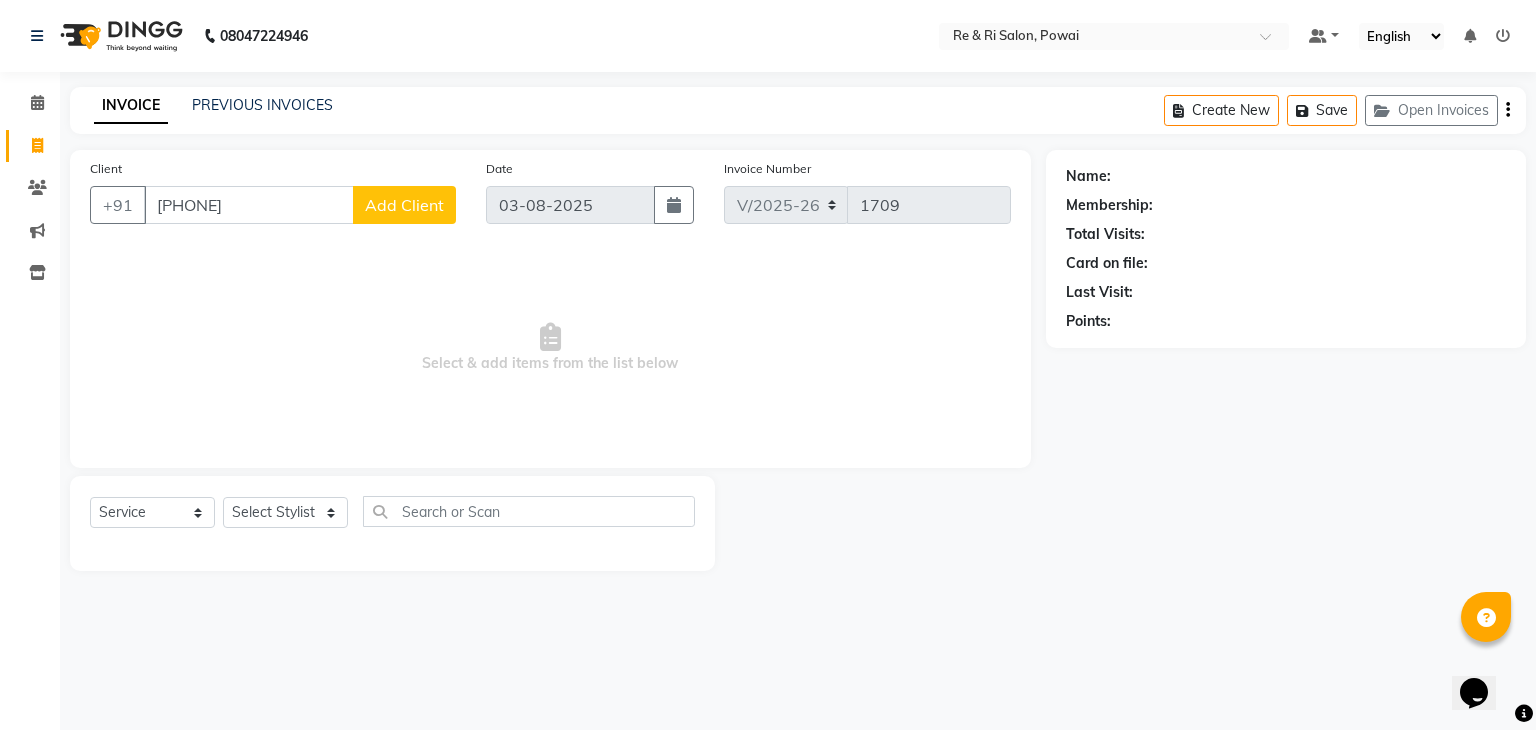 type on "9805986179" 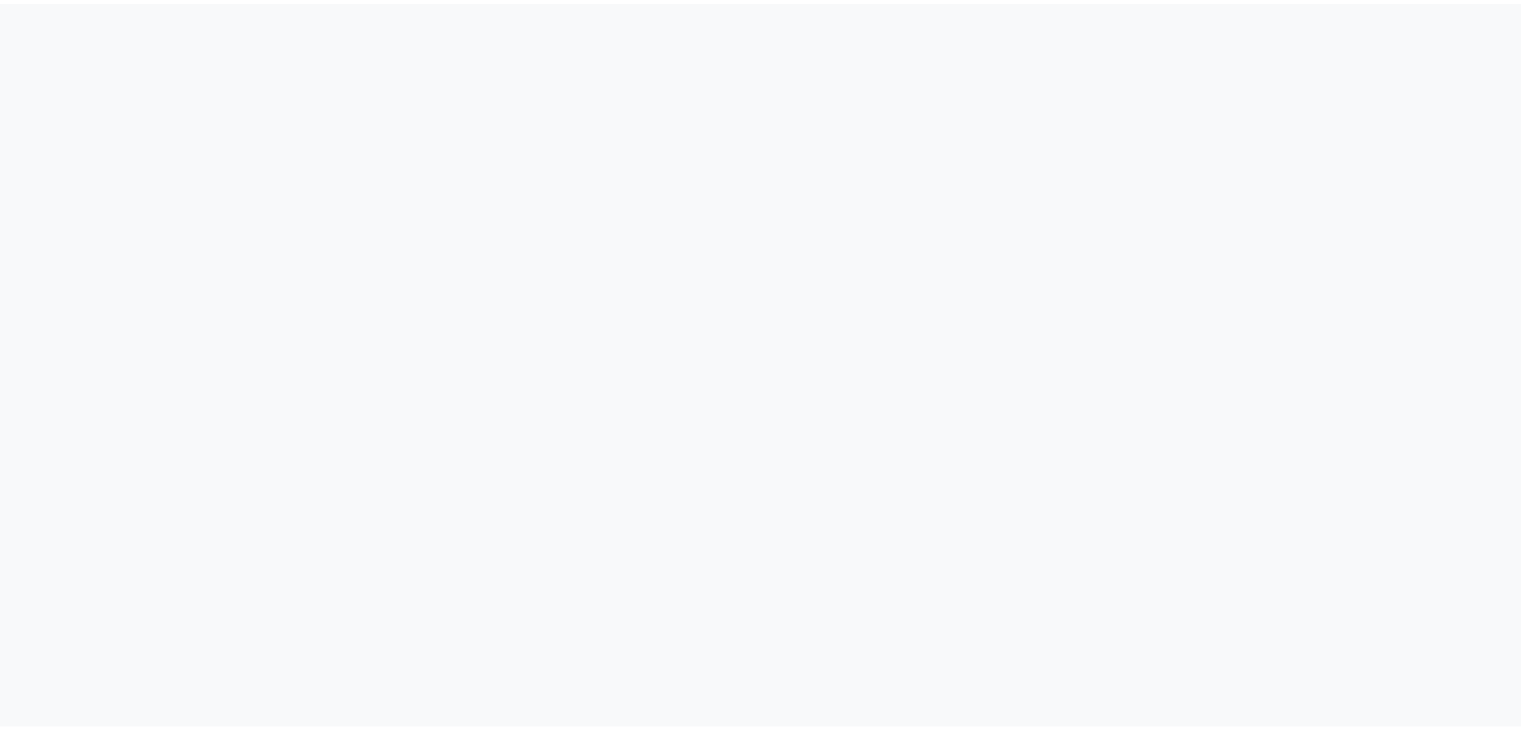scroll, scrollTop: 0, scrollLeft: 0, axis: both 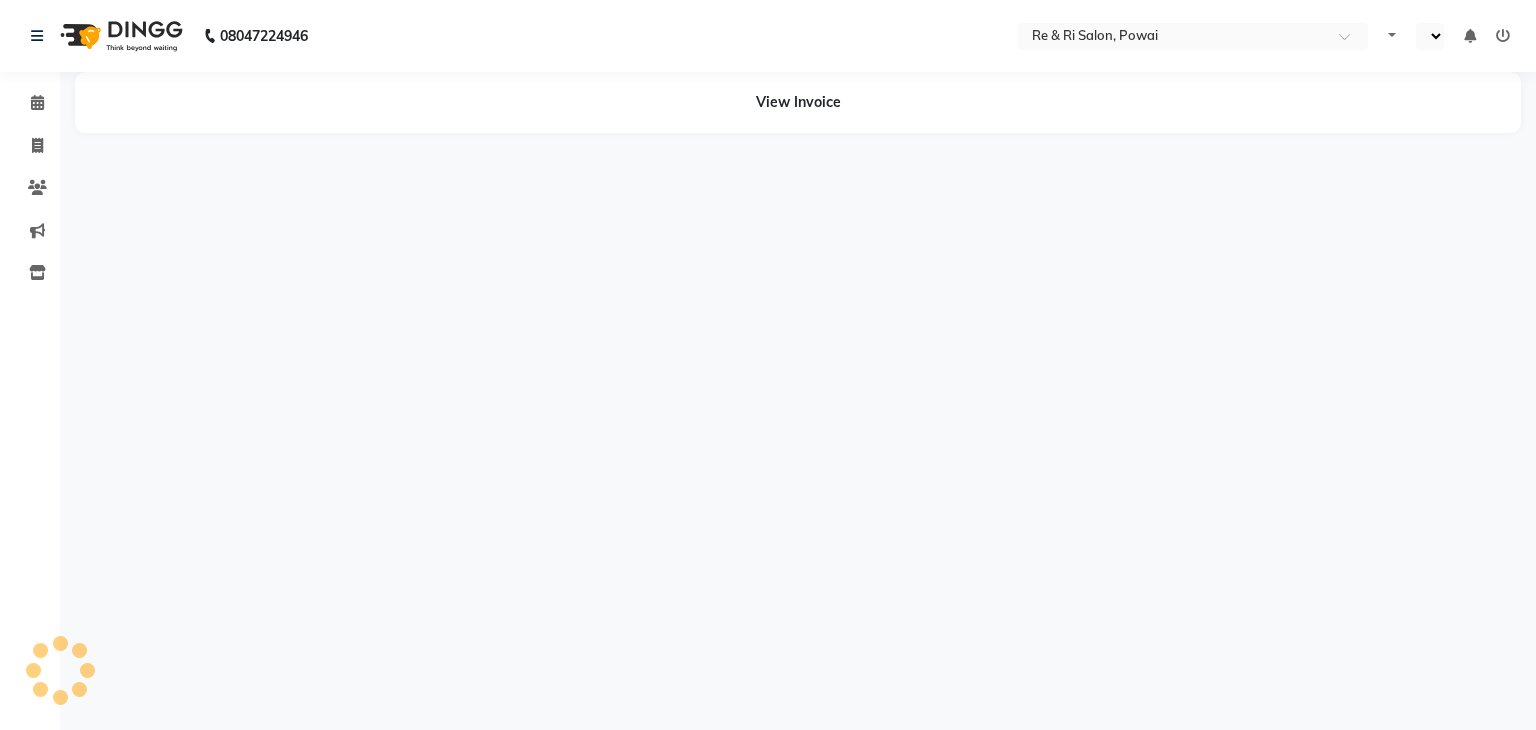 select on "en" 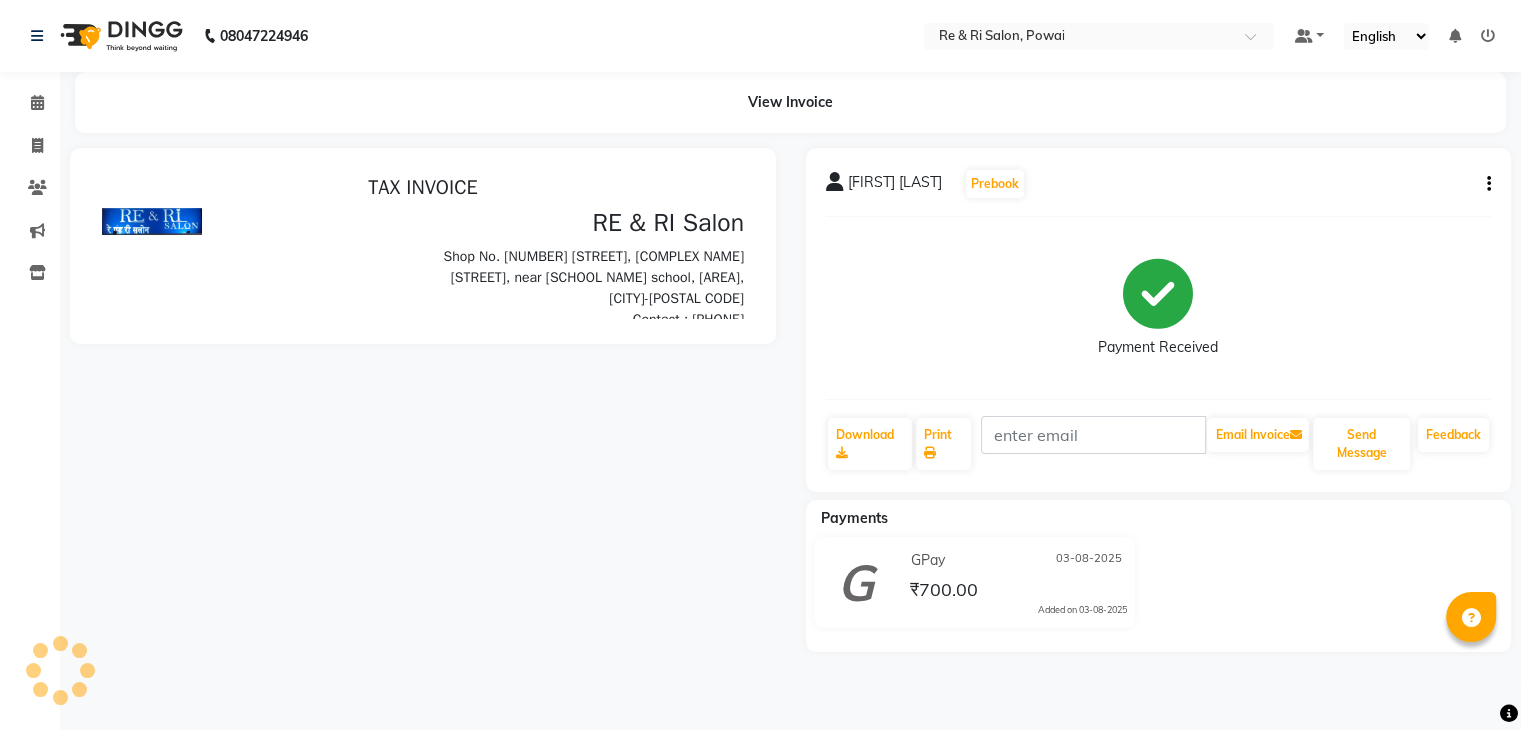 scroll, scrollTop: 0, scrollLeft: 0, axis: both 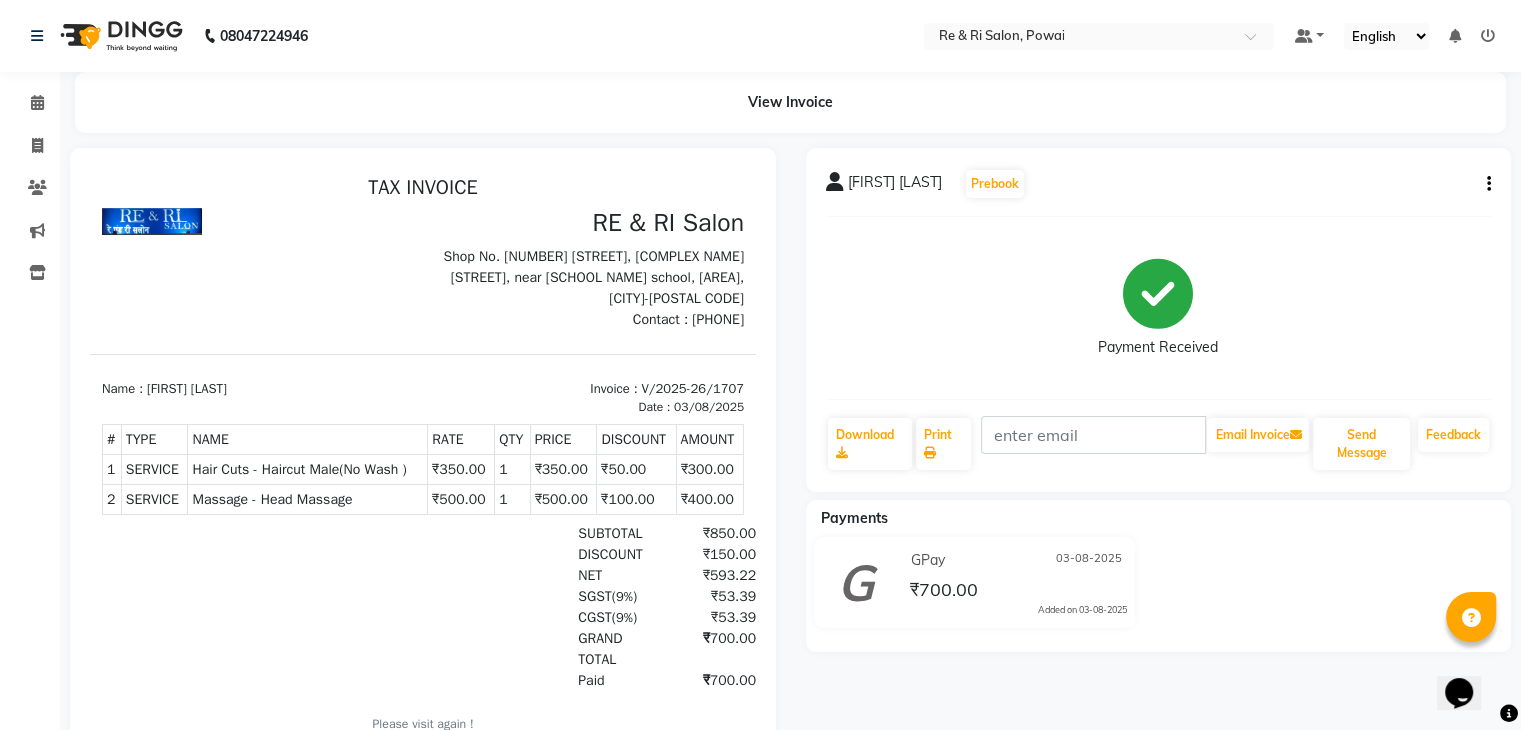 click 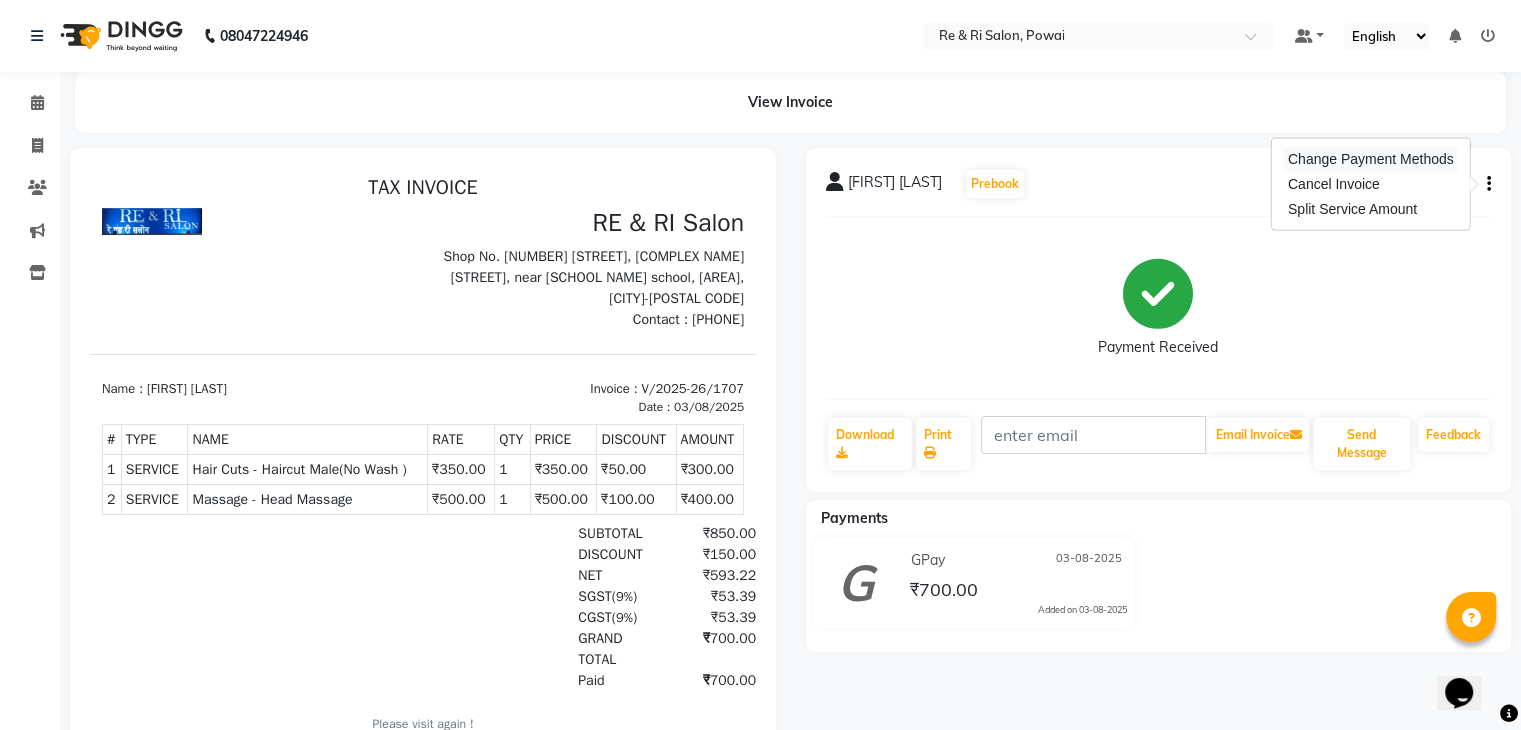click on "Change Payment Methods" at bounding box center (1371, 159) 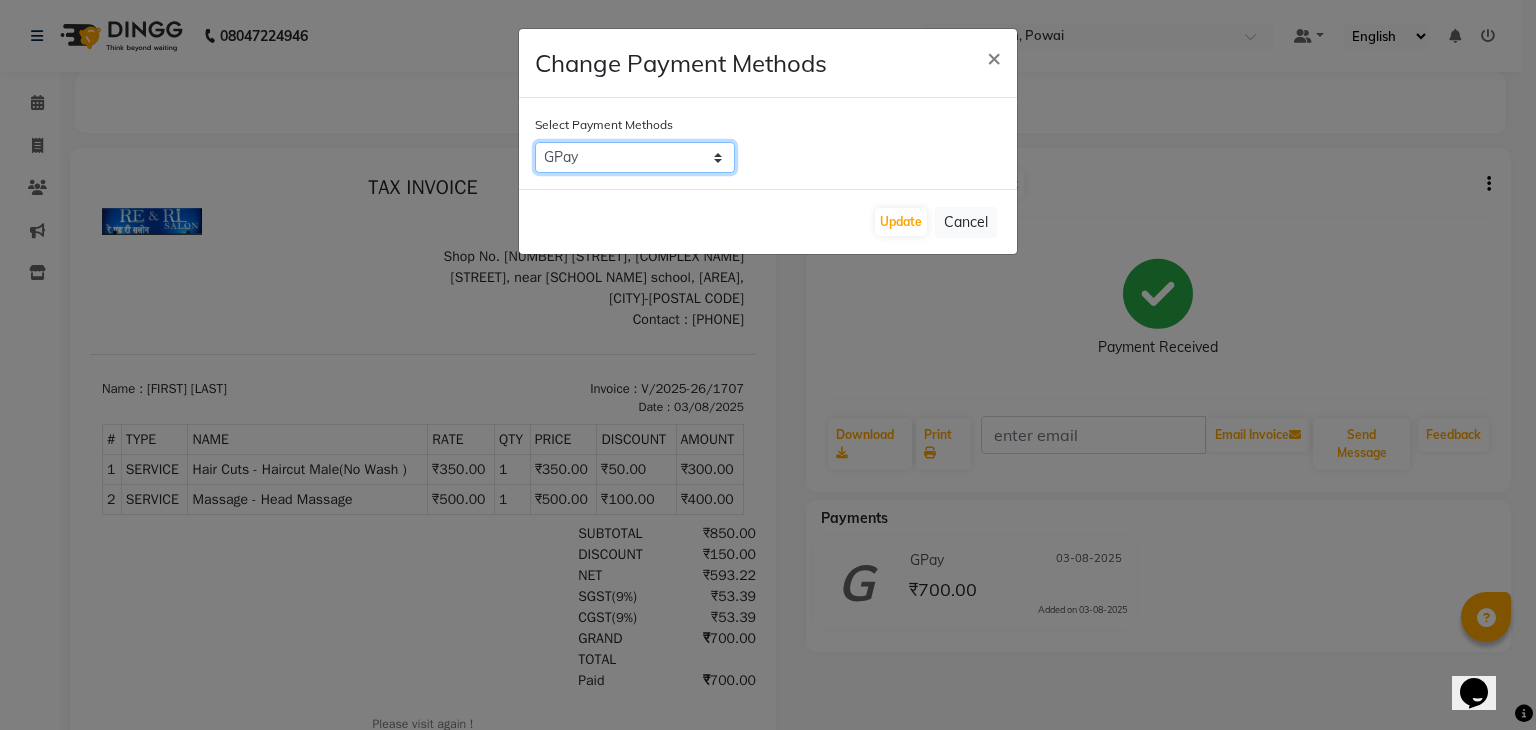 click on "GPay   Credit Card   CARD   Debit Card   UPI   ONLINE   PhonePe   CASH   BharatPay   Visa Card   Wellnessta   Master Card   PayTM" 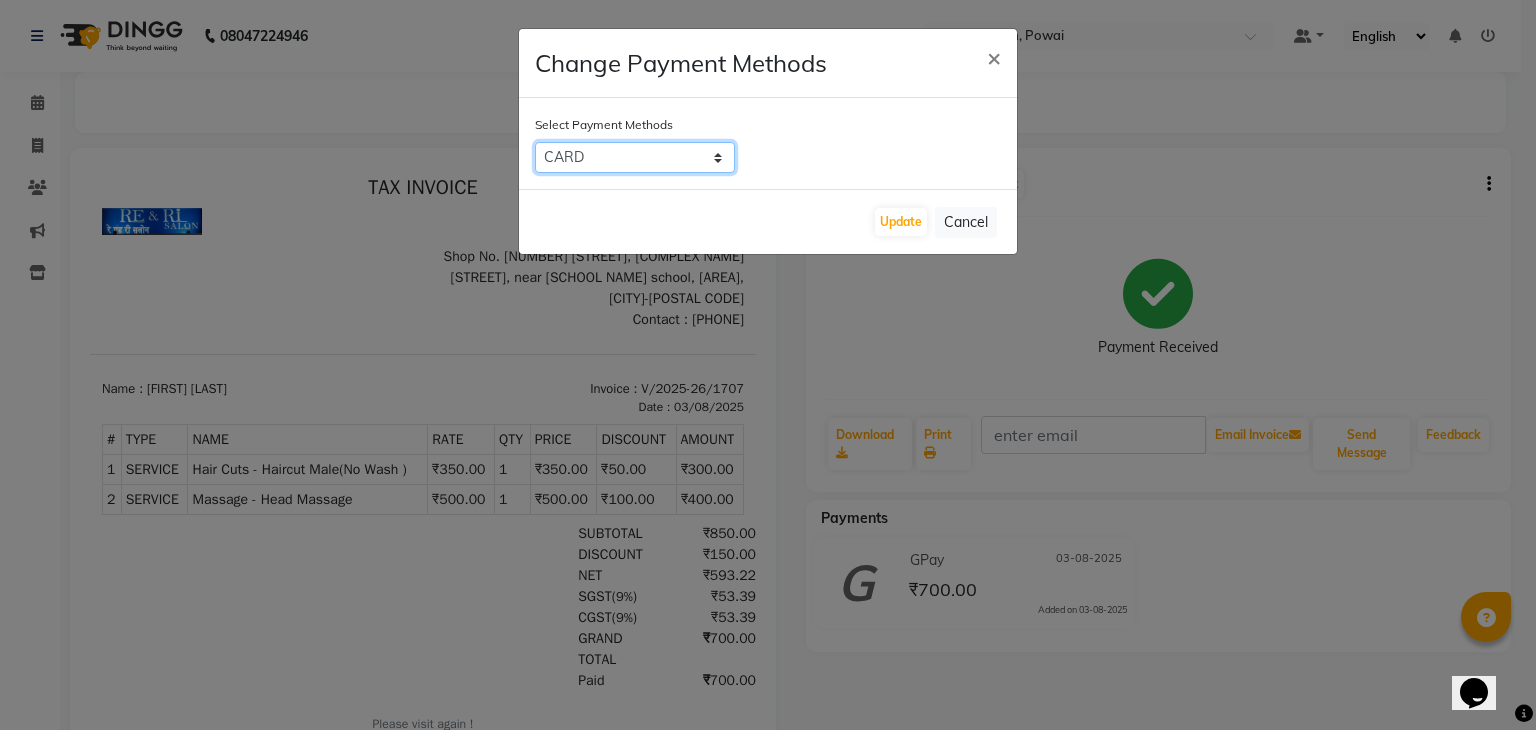 click on "GPay   Credit Card   CARD   Debit Card   UPI   ONLINE   PhonePe   CASH   BharatPay   Visa Card   Wellnessta   Master Card   PayTM" 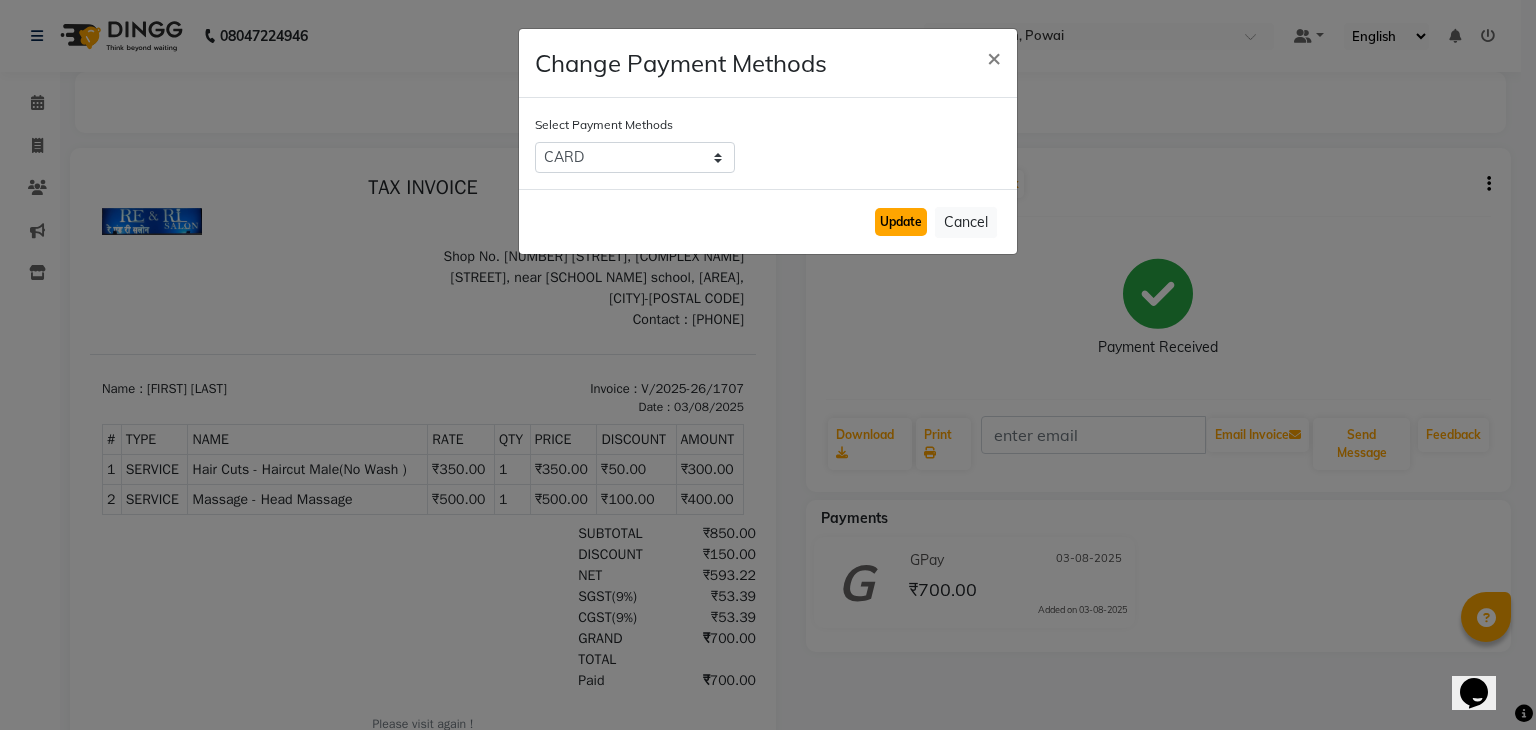 click on "Update" 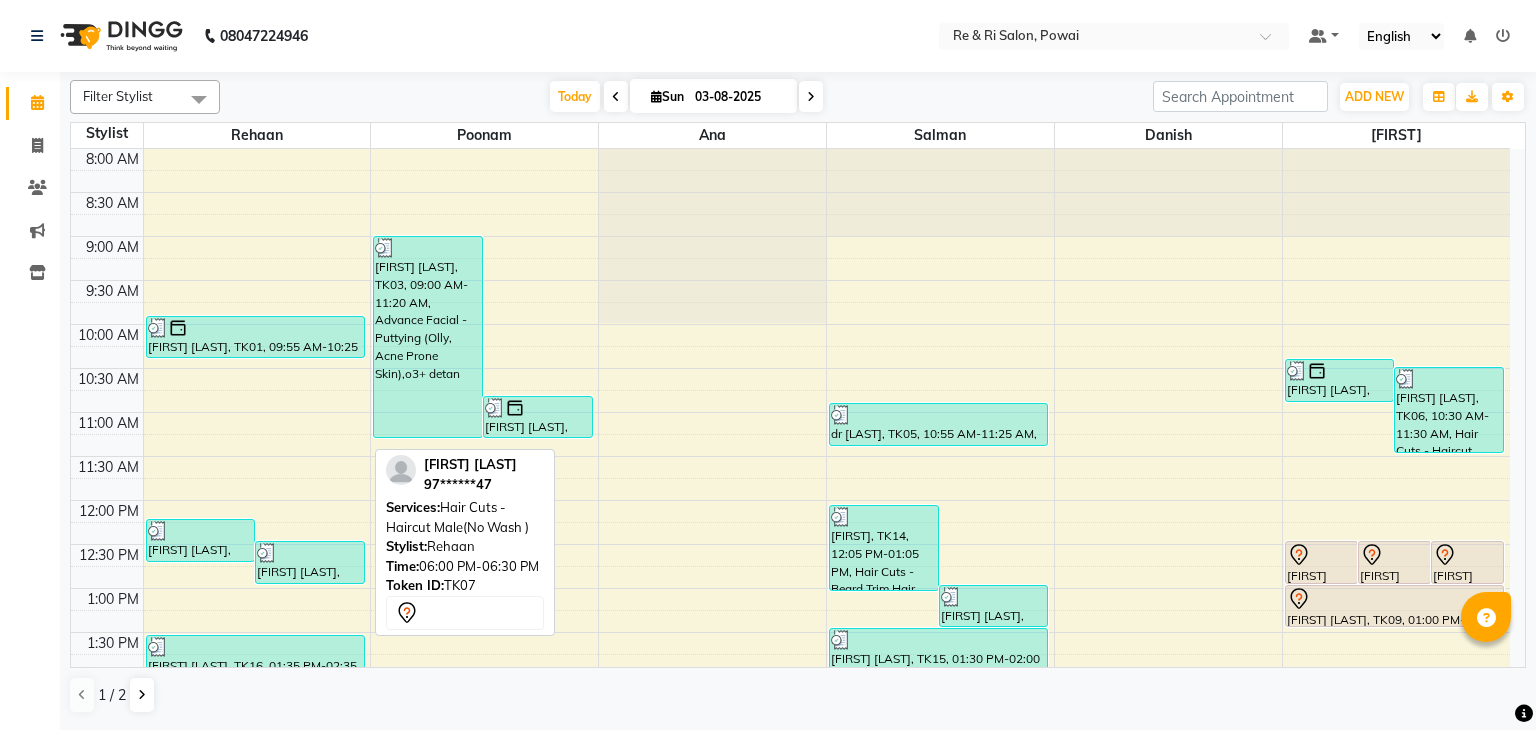 scroll, scrollTop: 0, scrollLeft: 0, axis: both 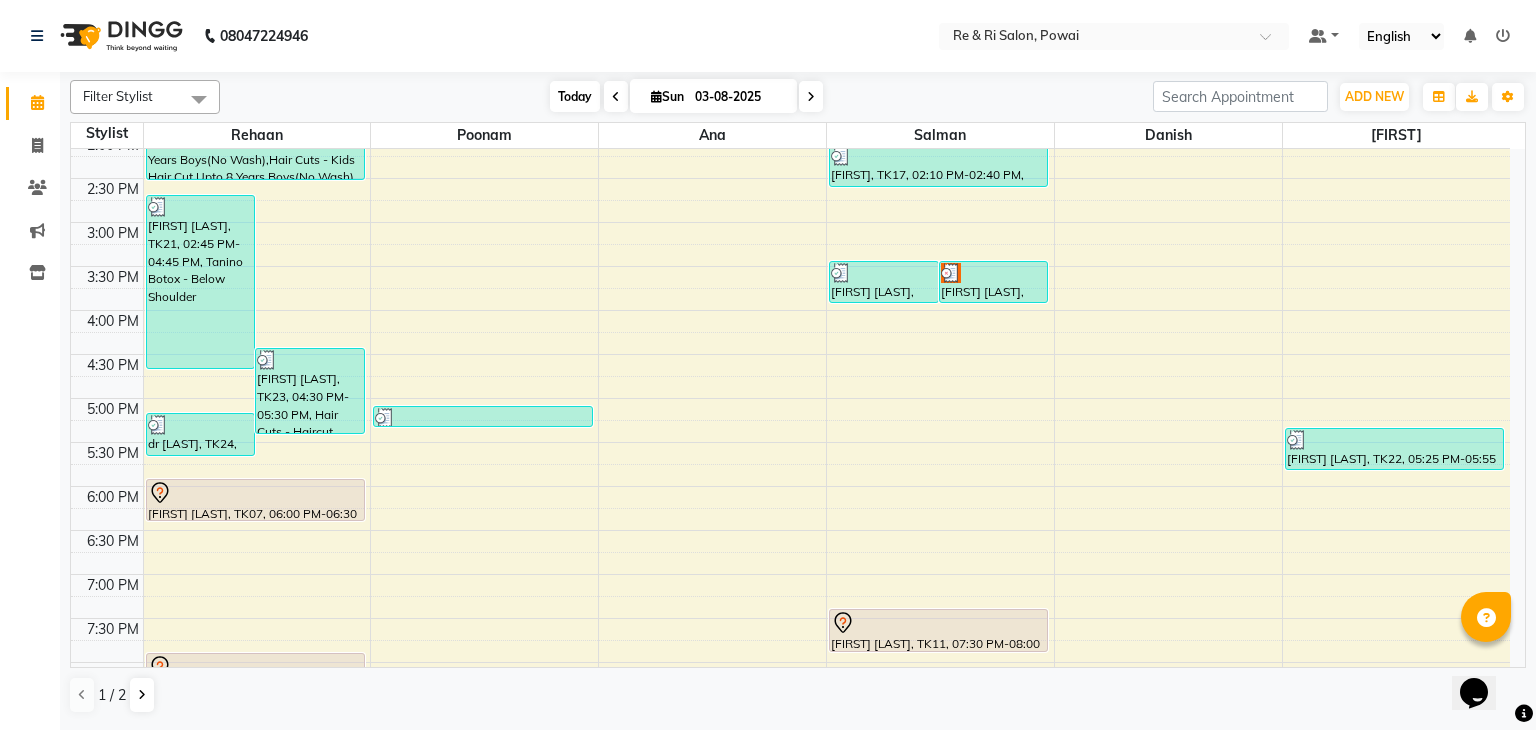 click on "Today" at bounding box center [575, 96] 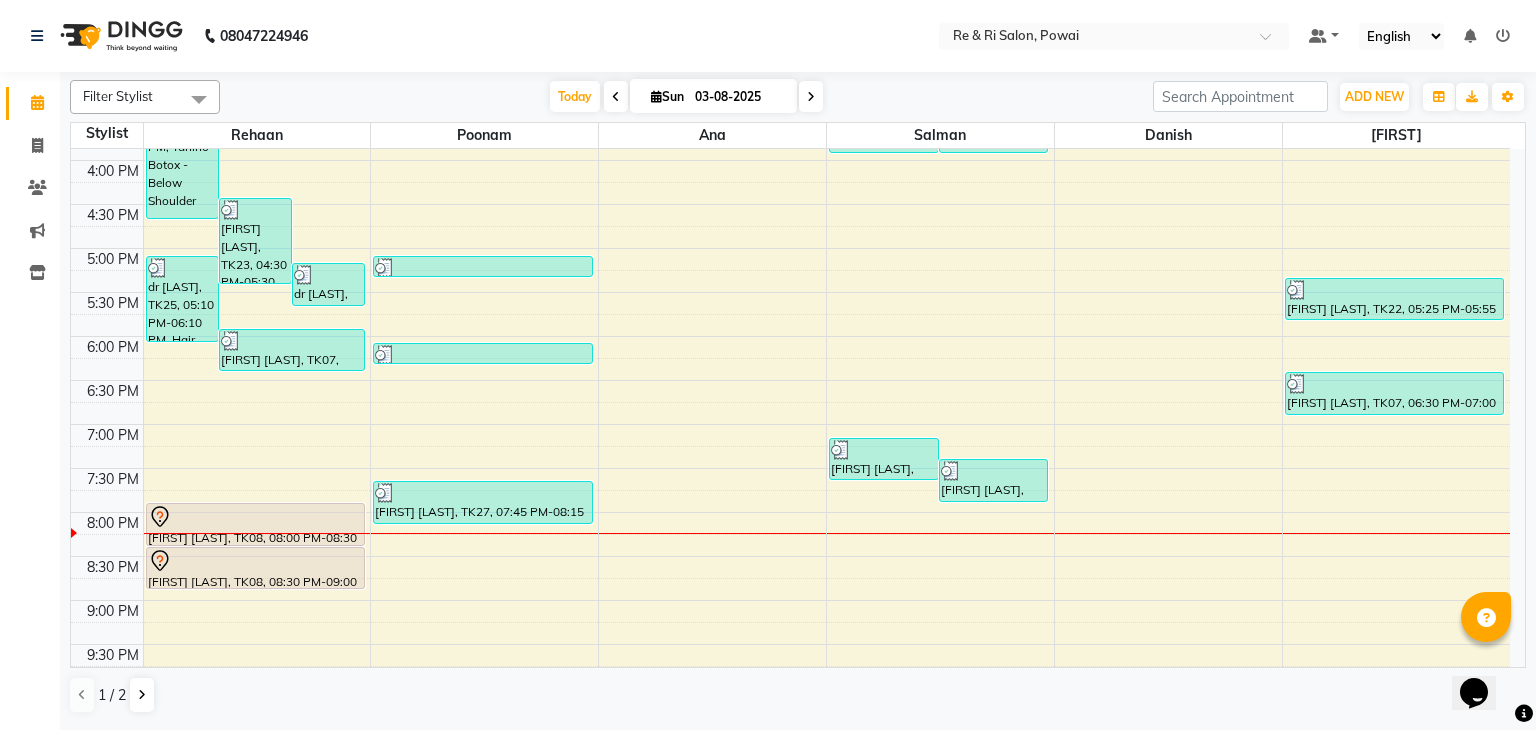 scroll, scrollTop: 695, scrollLeft: 0, axis: vertical 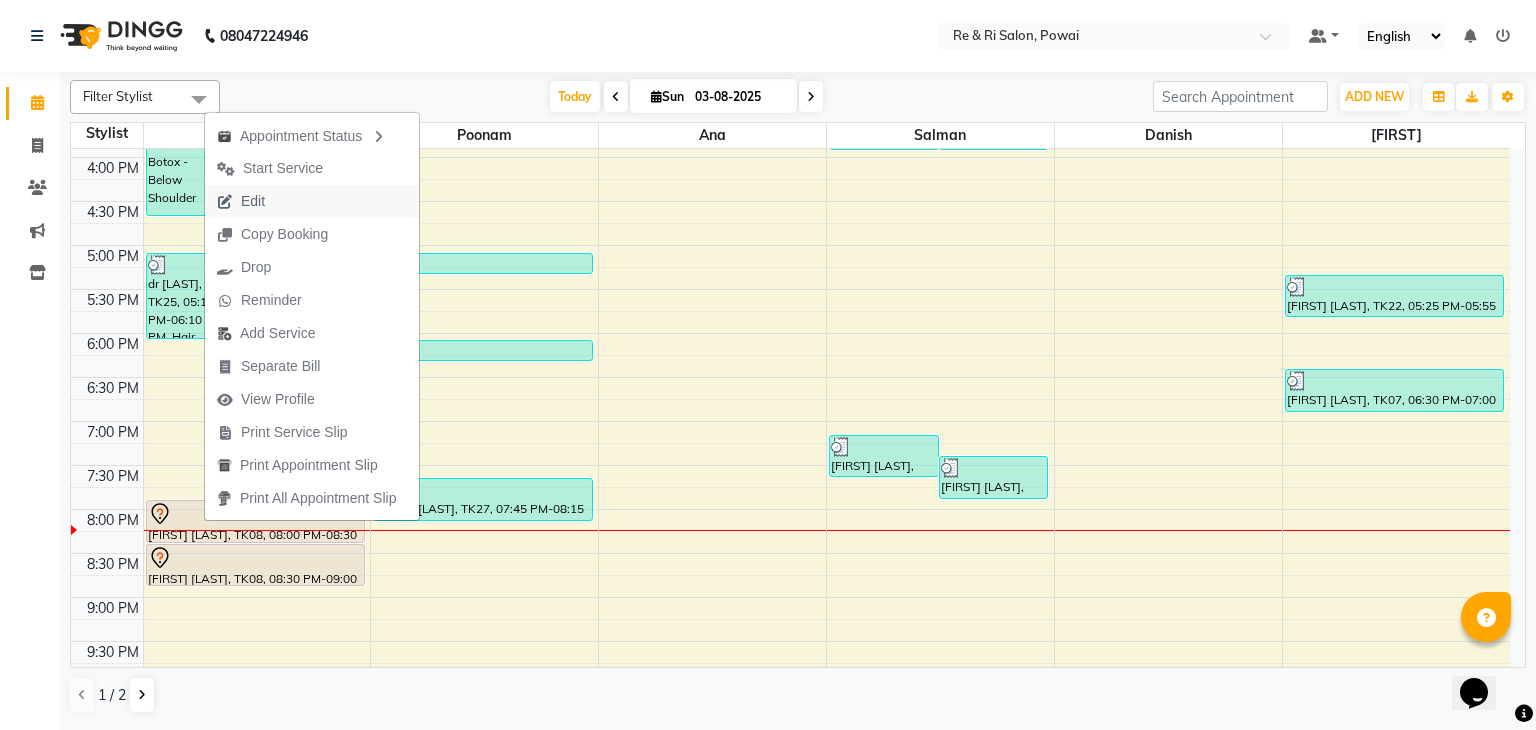 click on "Edit" at bounding box center (241, 201) 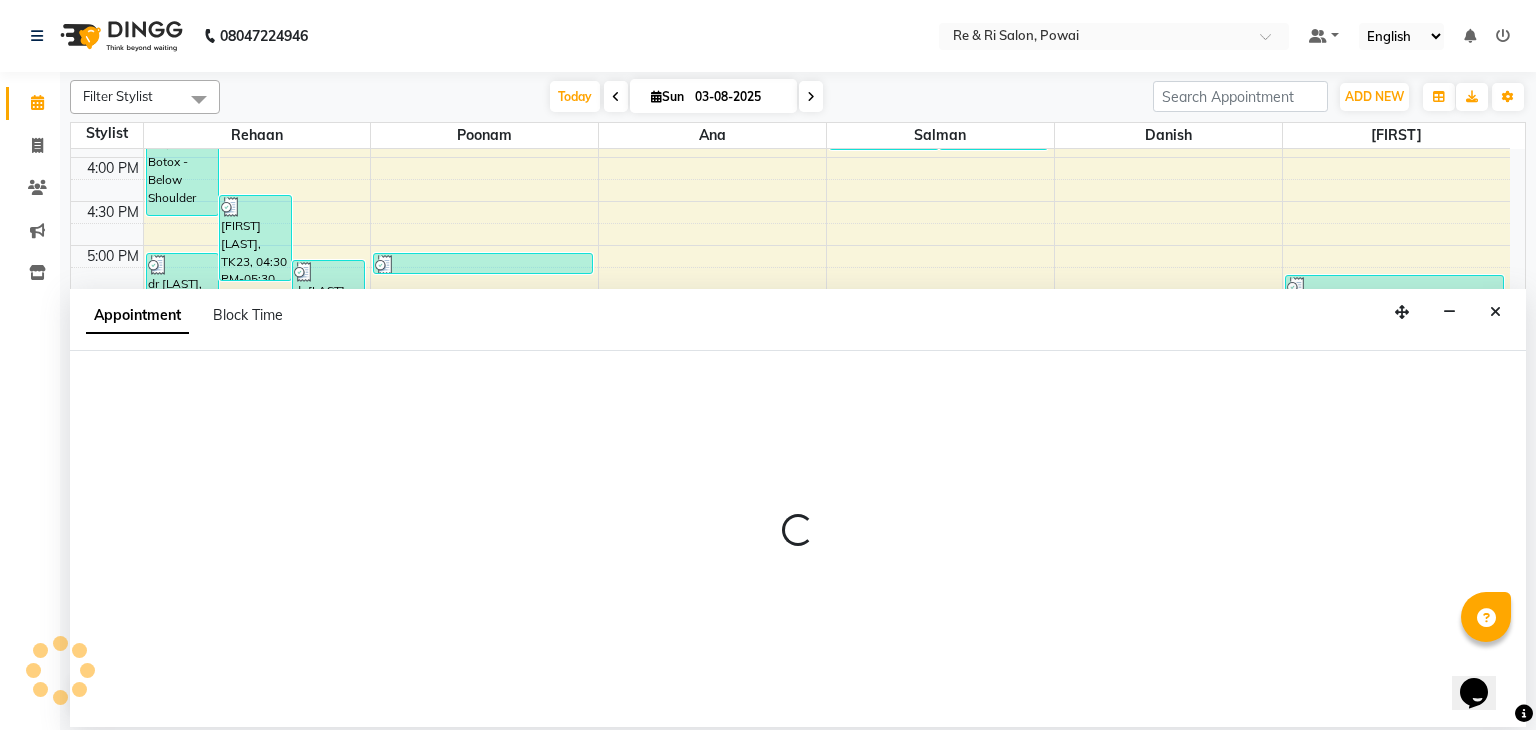 select on "tentative" 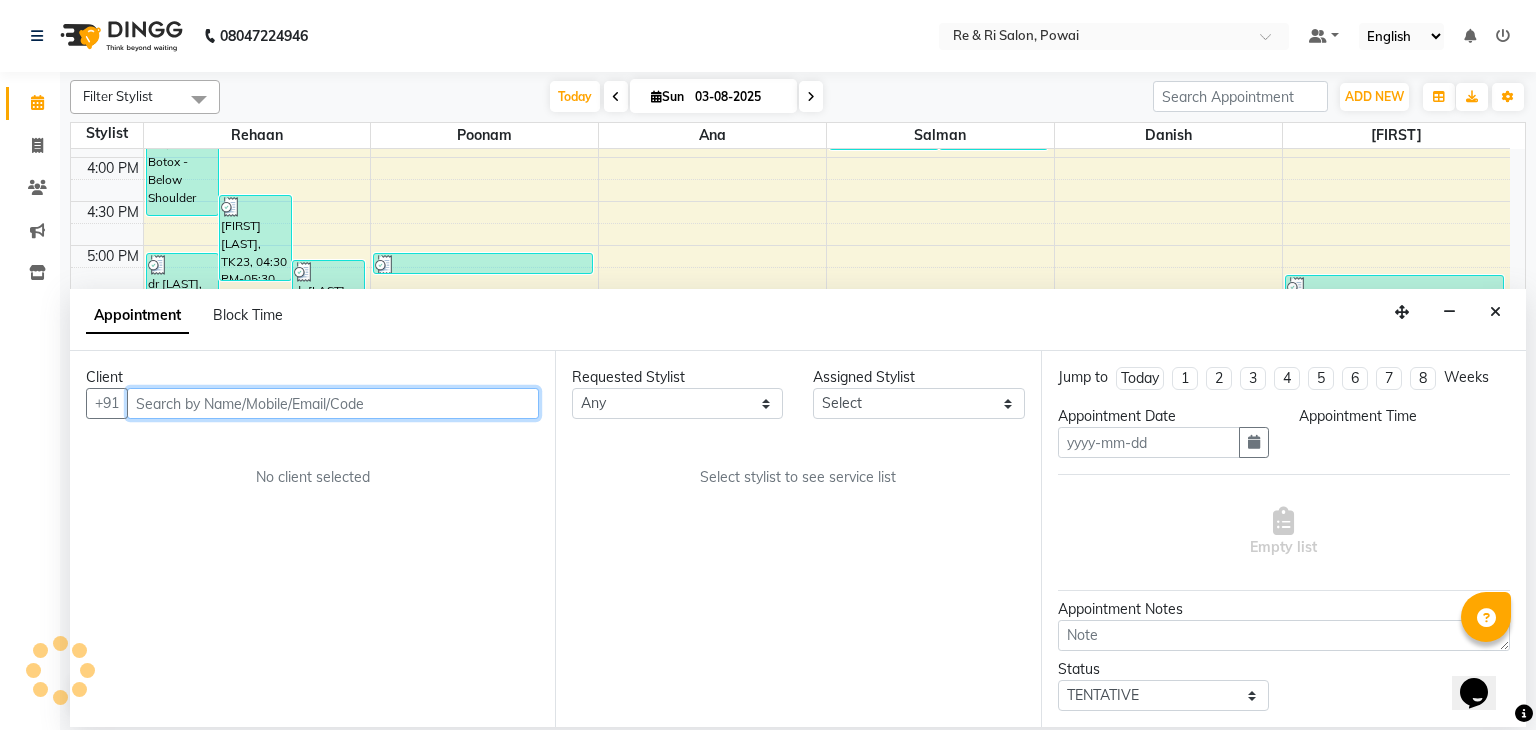 type on "03-08-2025" 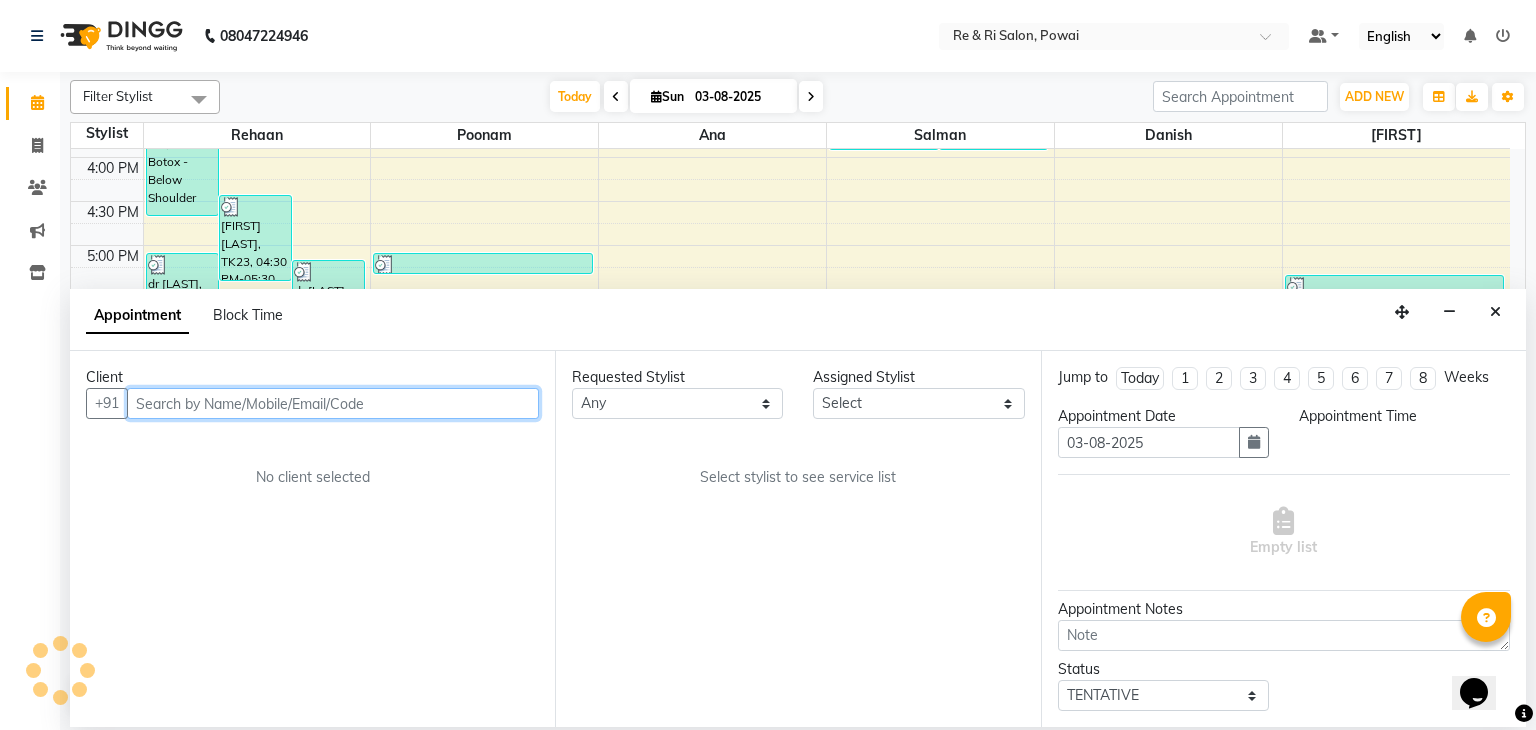scroll, scrollTop: 0, scrollLeft: 0, axis: both 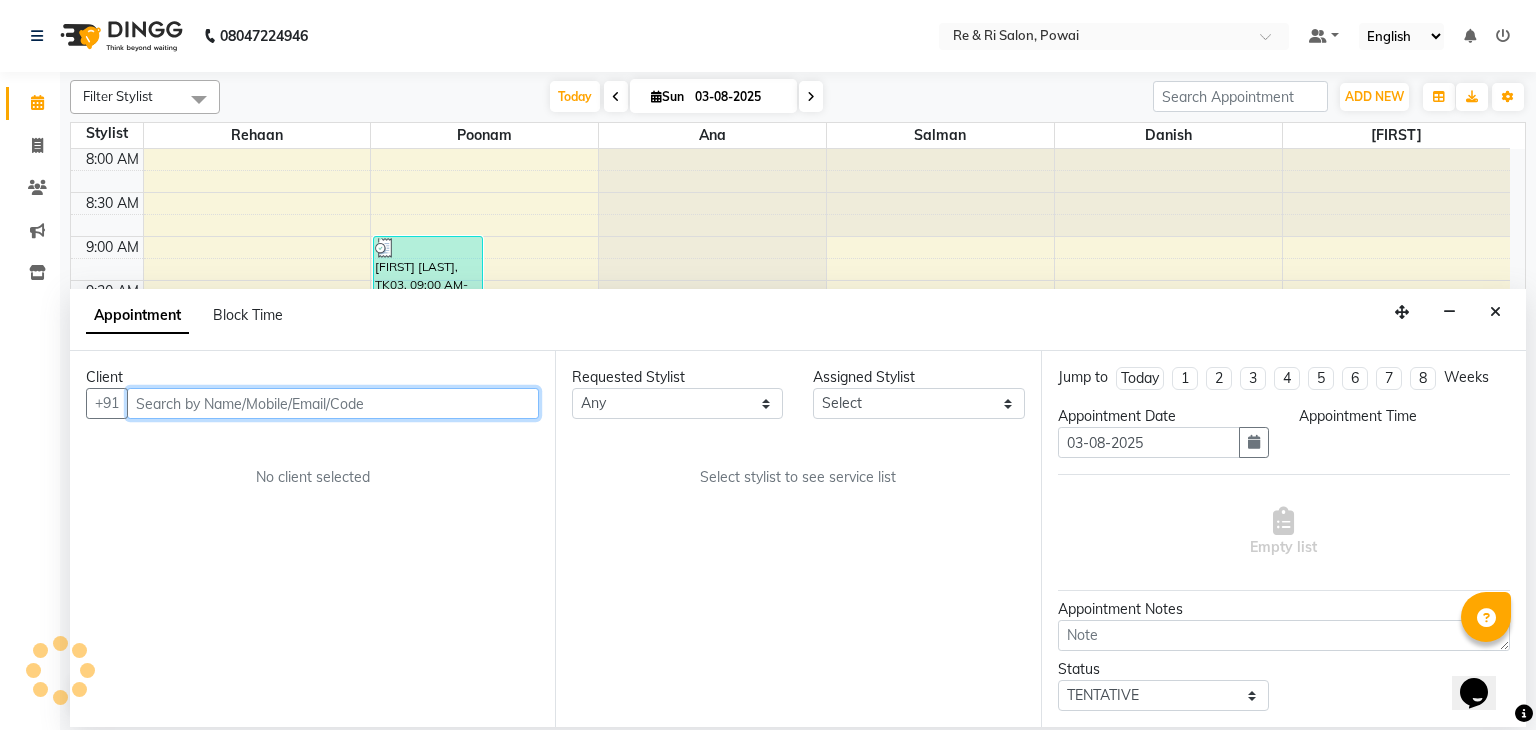 select on "1200" 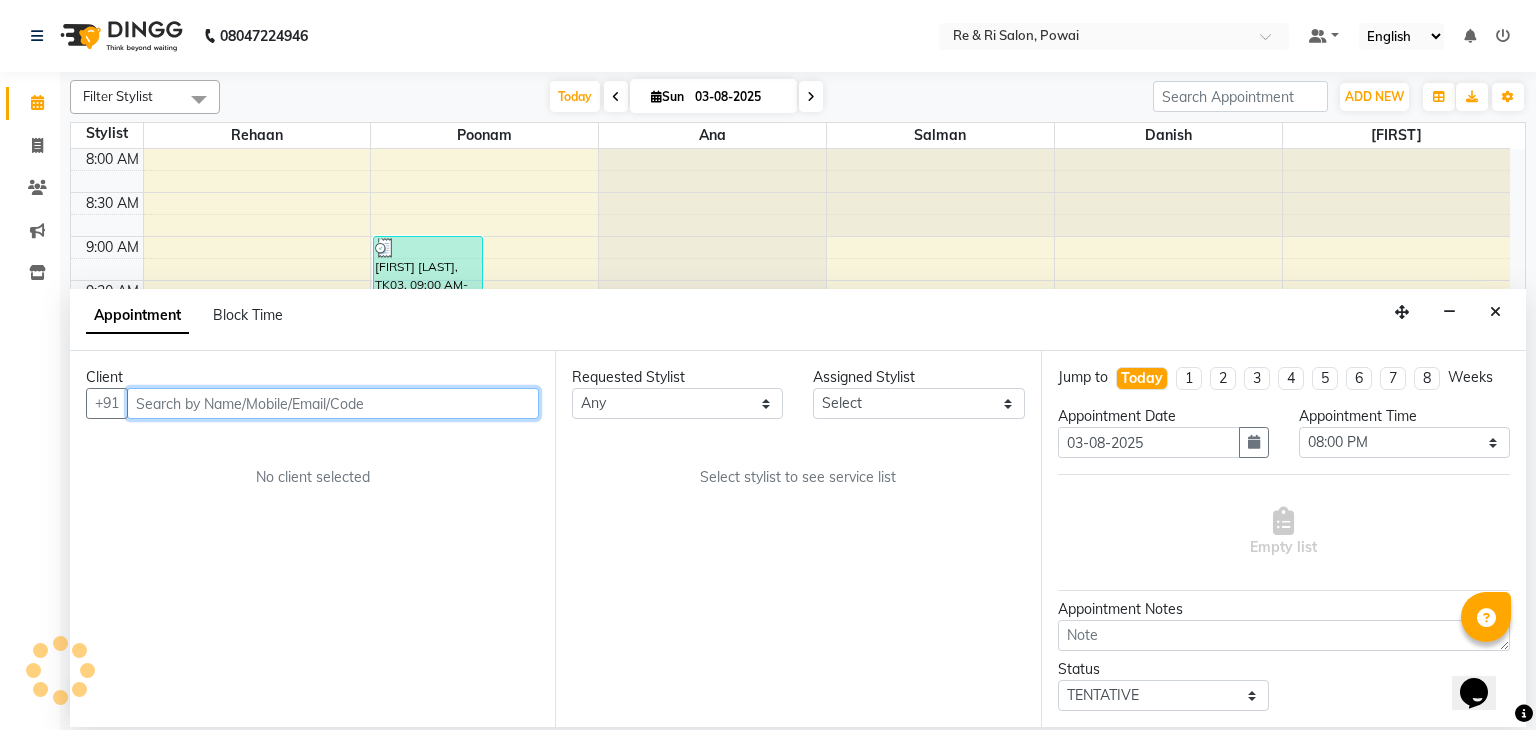 select on "35434" 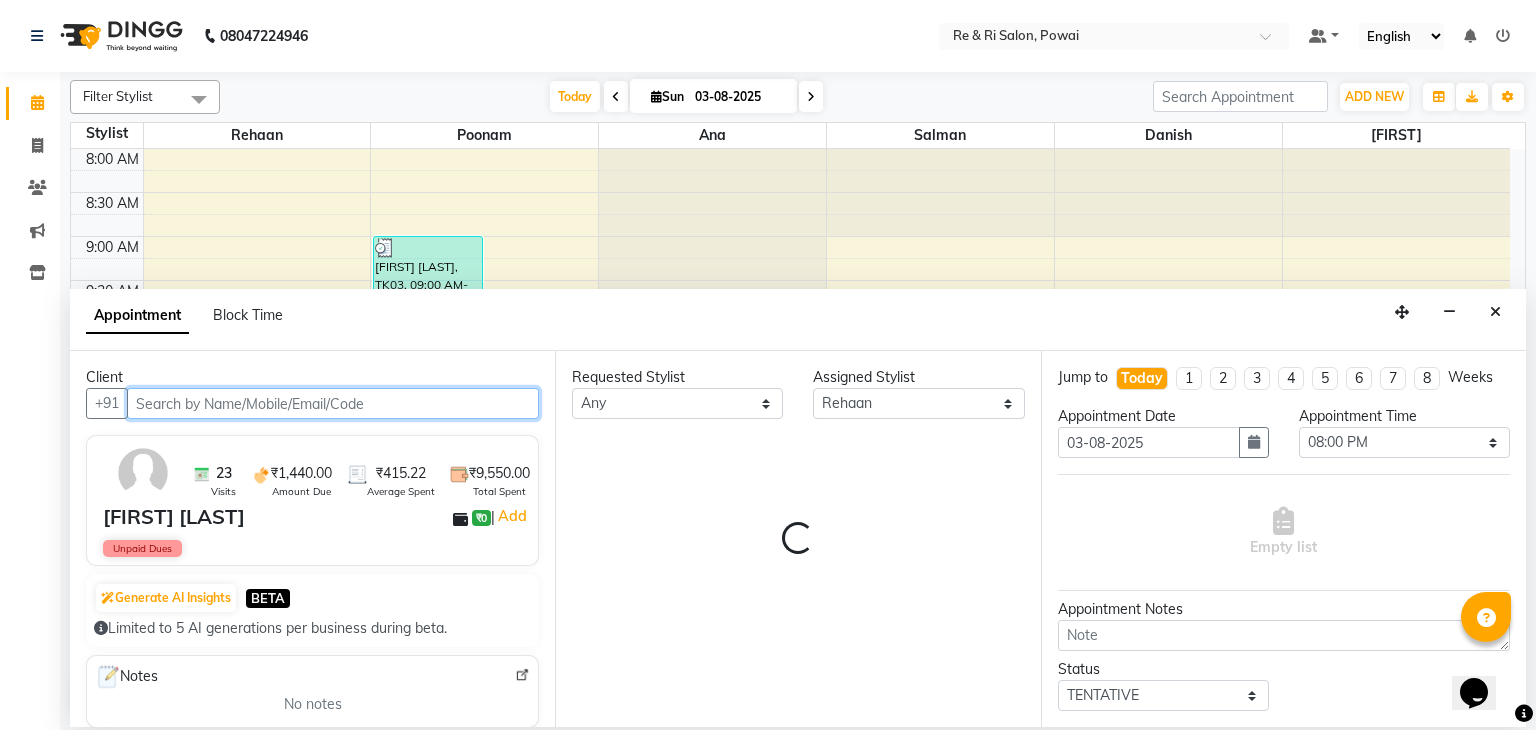 scroll, scrollTop: 875, scrollLeft: 0, axis: vertical 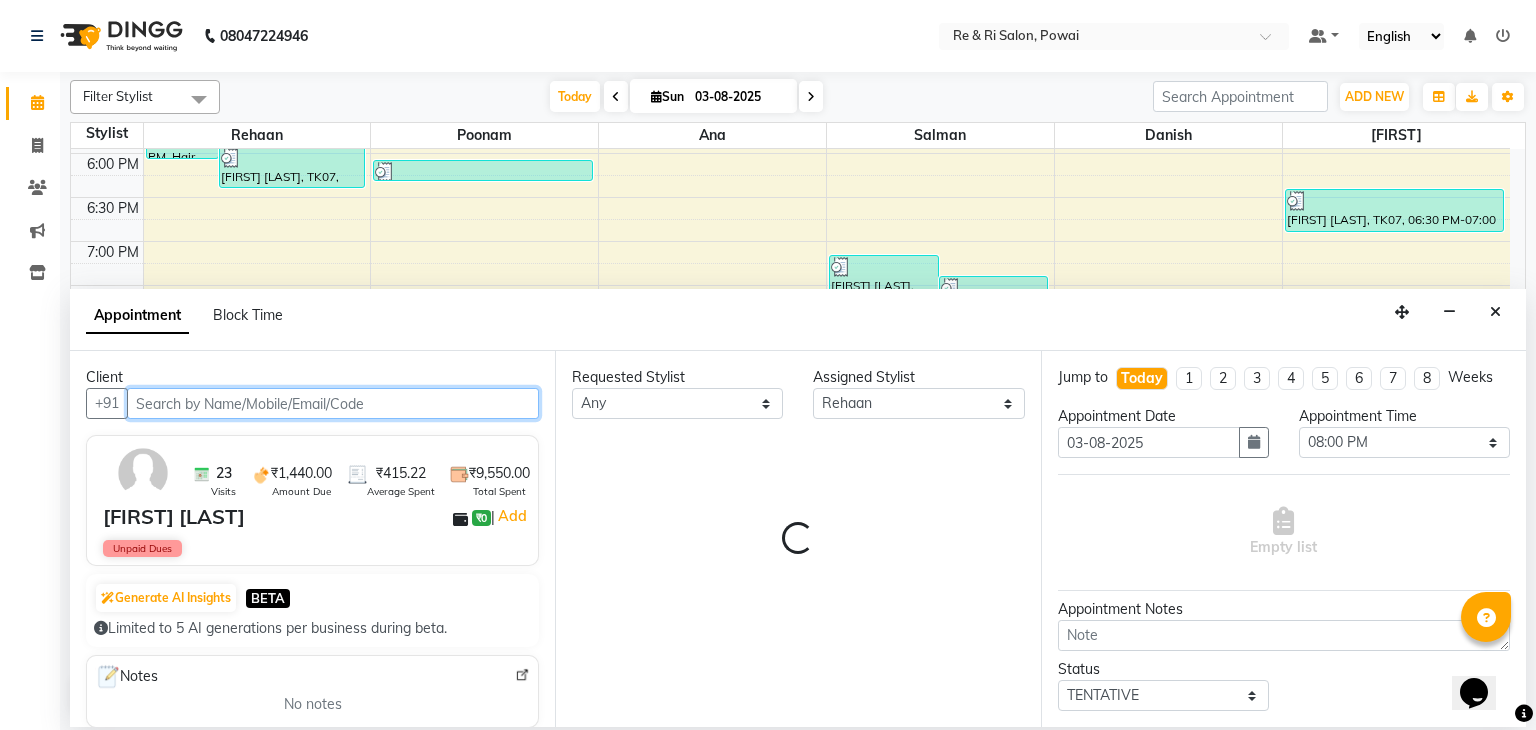 select on "2475" 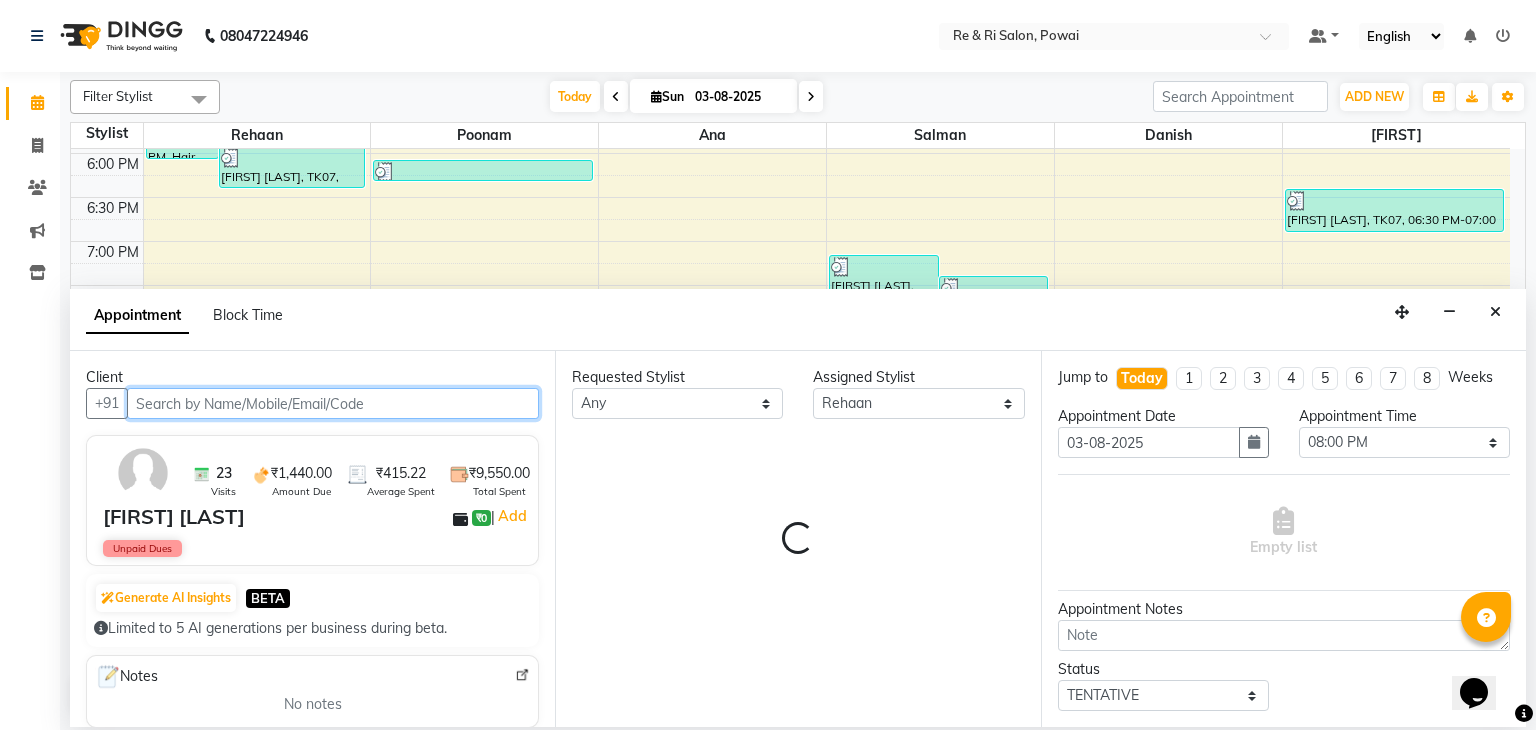 select on "2475" 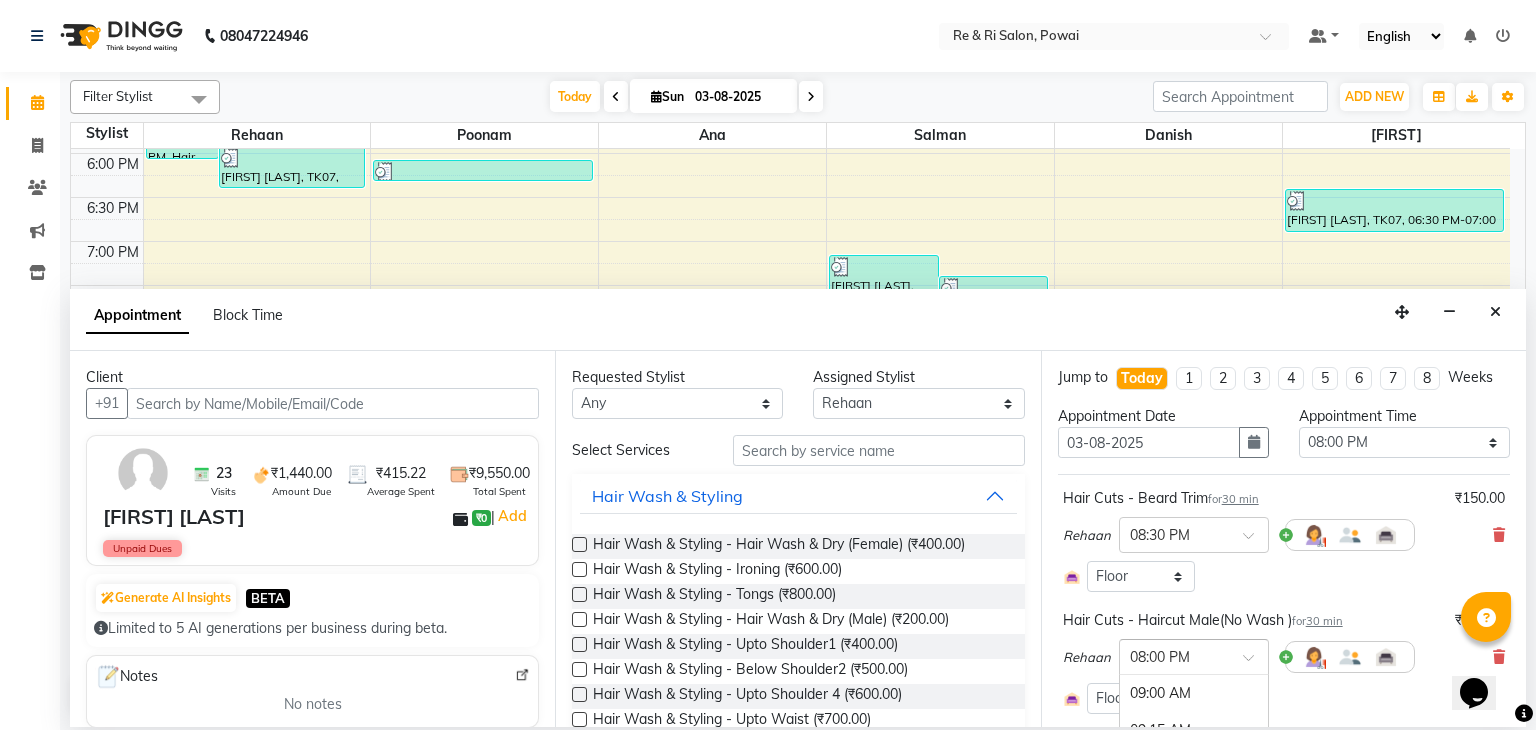 scroll, scrollTop: 1670, scrollLeft: 0, axis: vertical 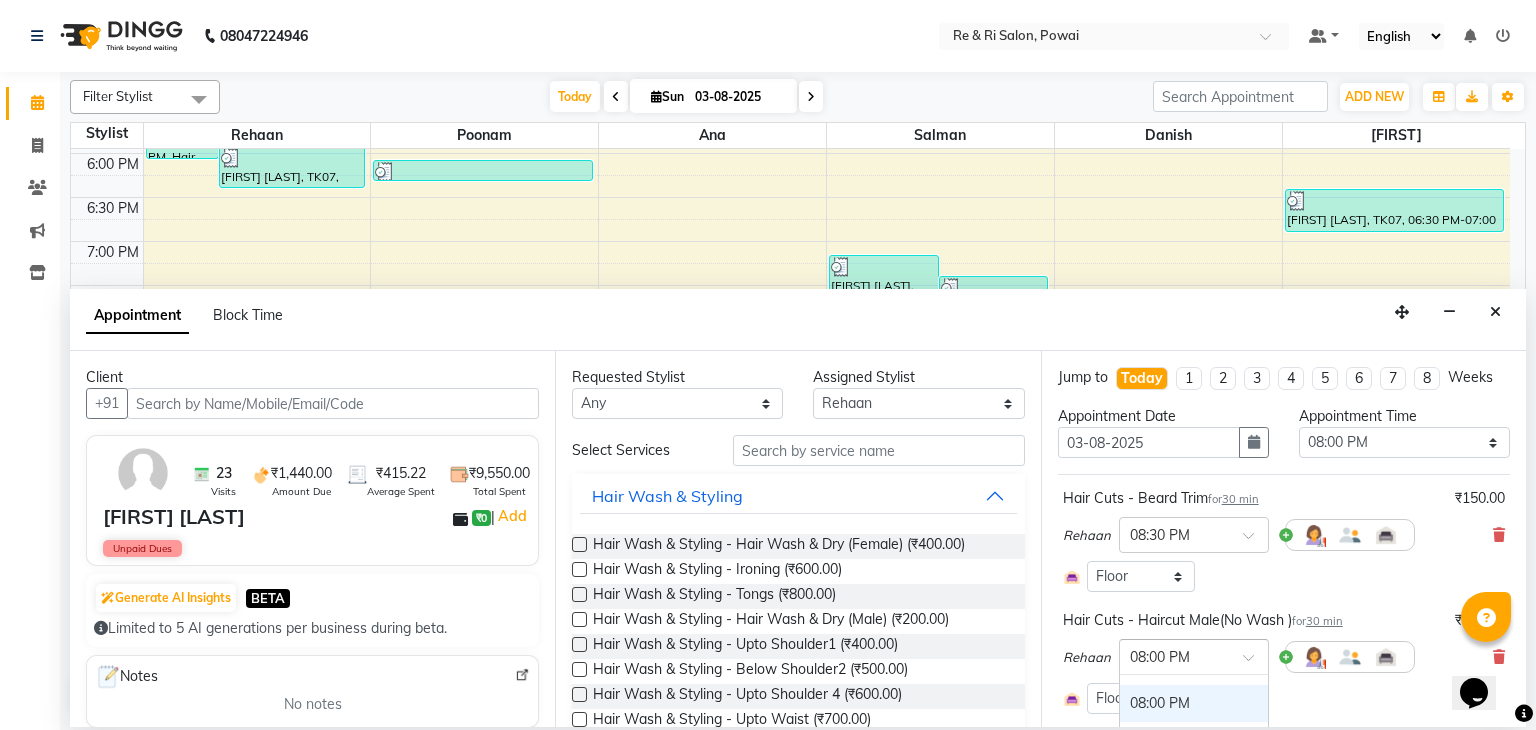 click at bounding box center (1174, 655) 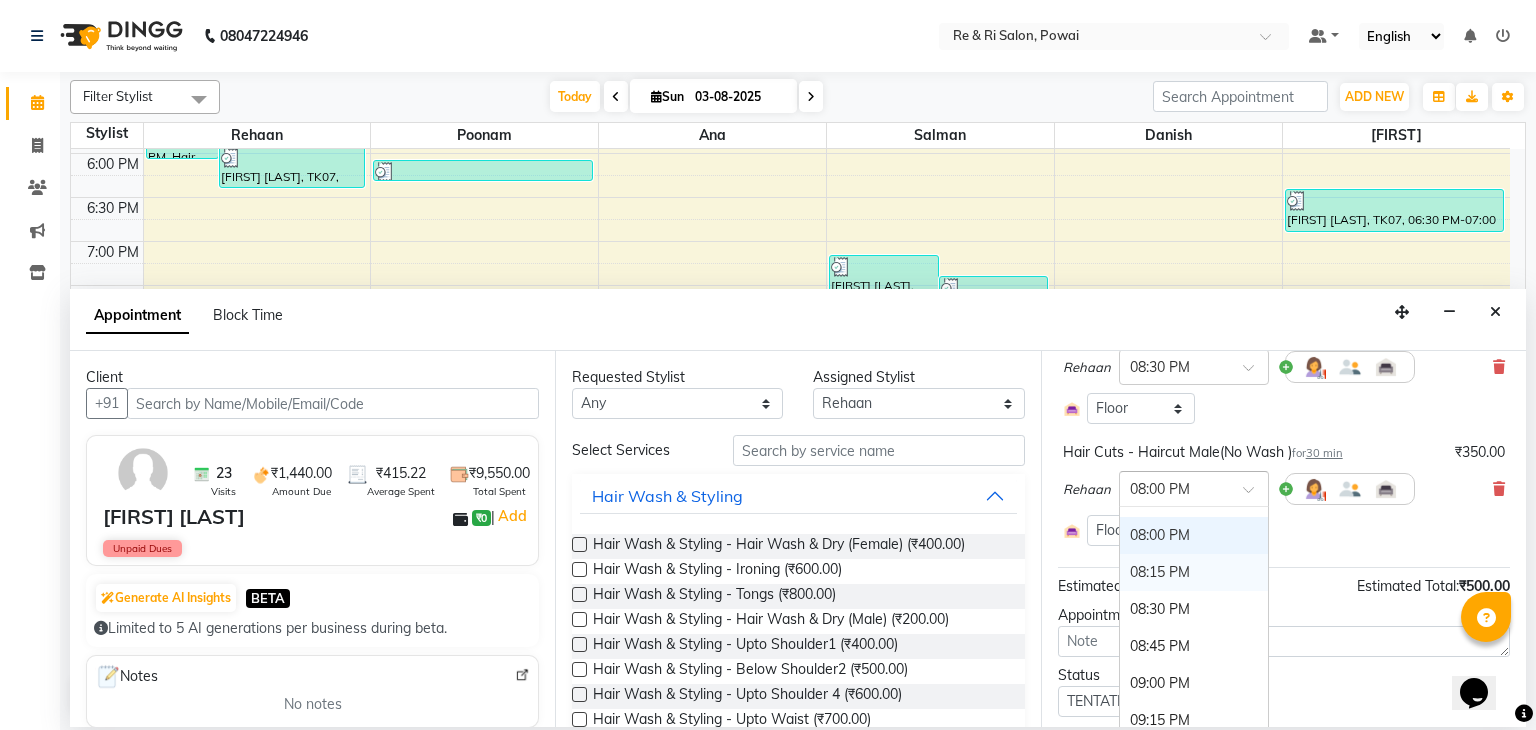 scroll, scrollTop: 172, scrollLeft: 0, axis: vertical 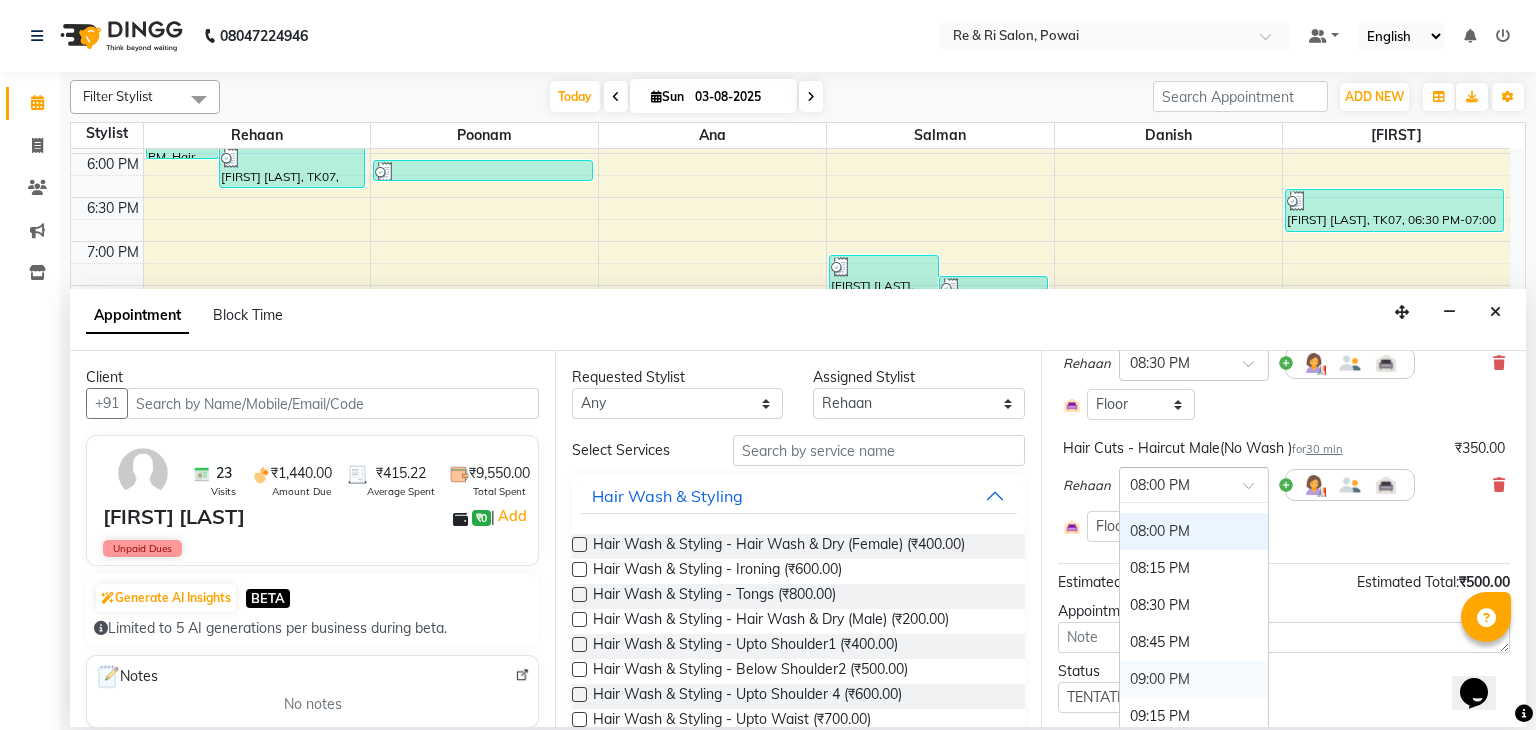 click on "09:00 PM" at bounding box center (1194, 679) 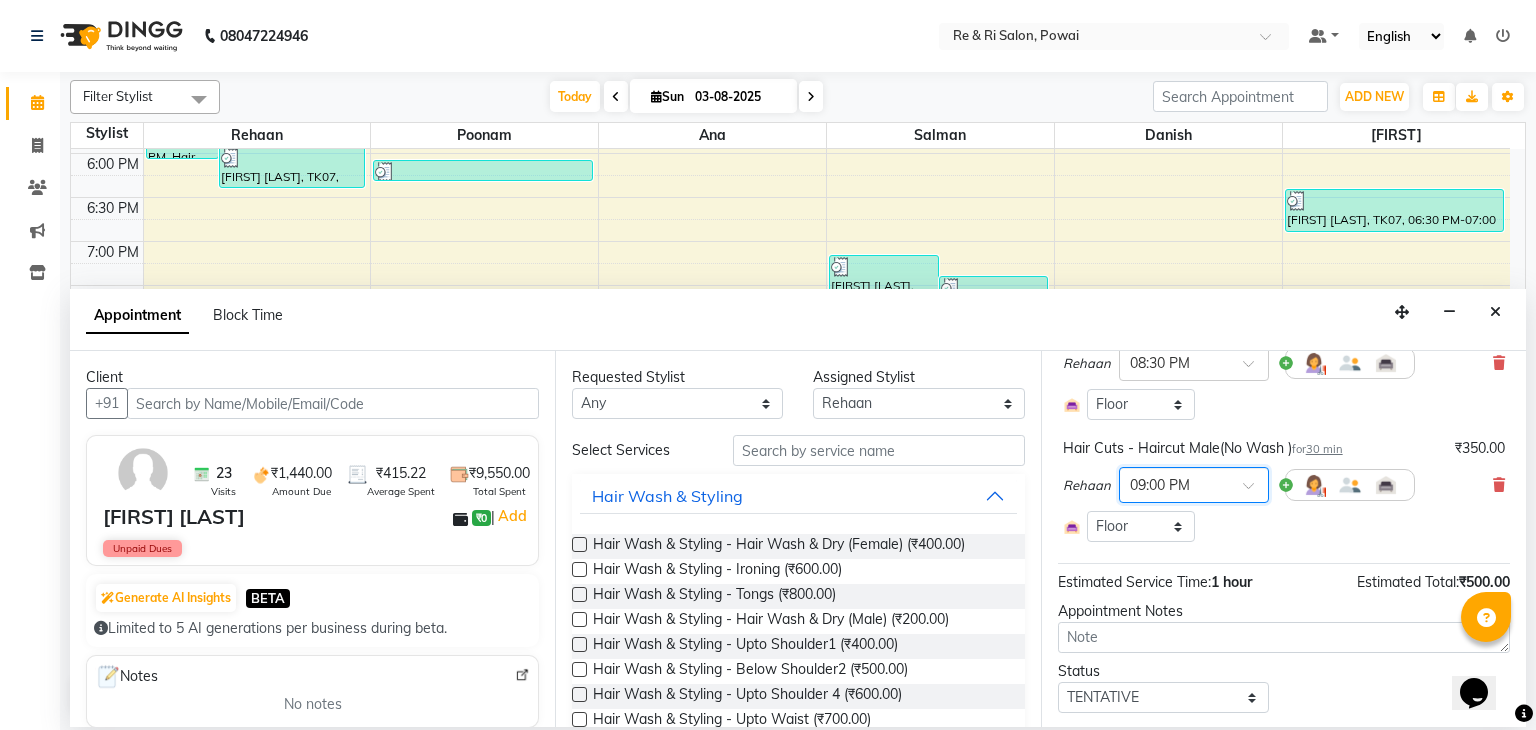 scroll, scrollTop: 0, scrollLeft: 0, axis: both 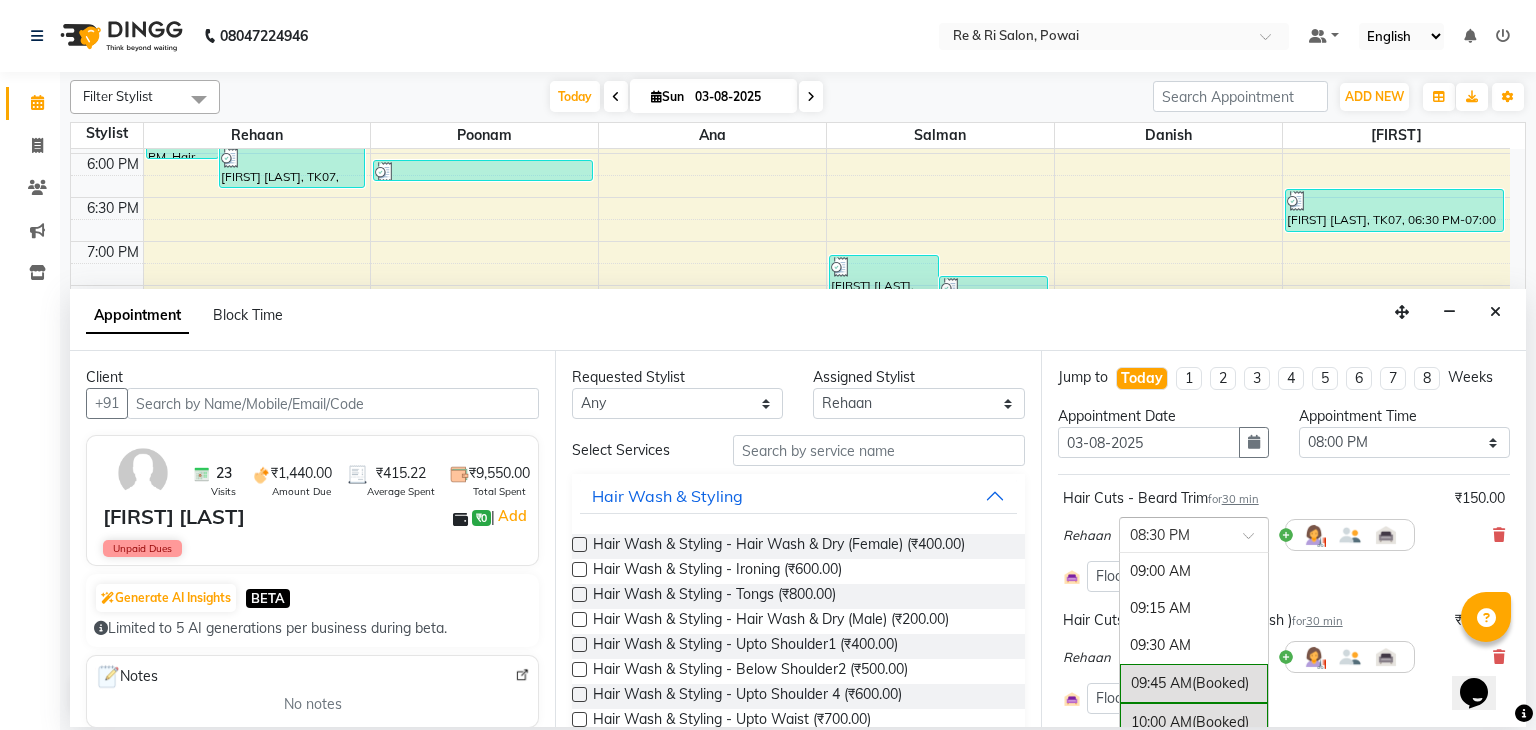 click at bounding box center (1174, 533) 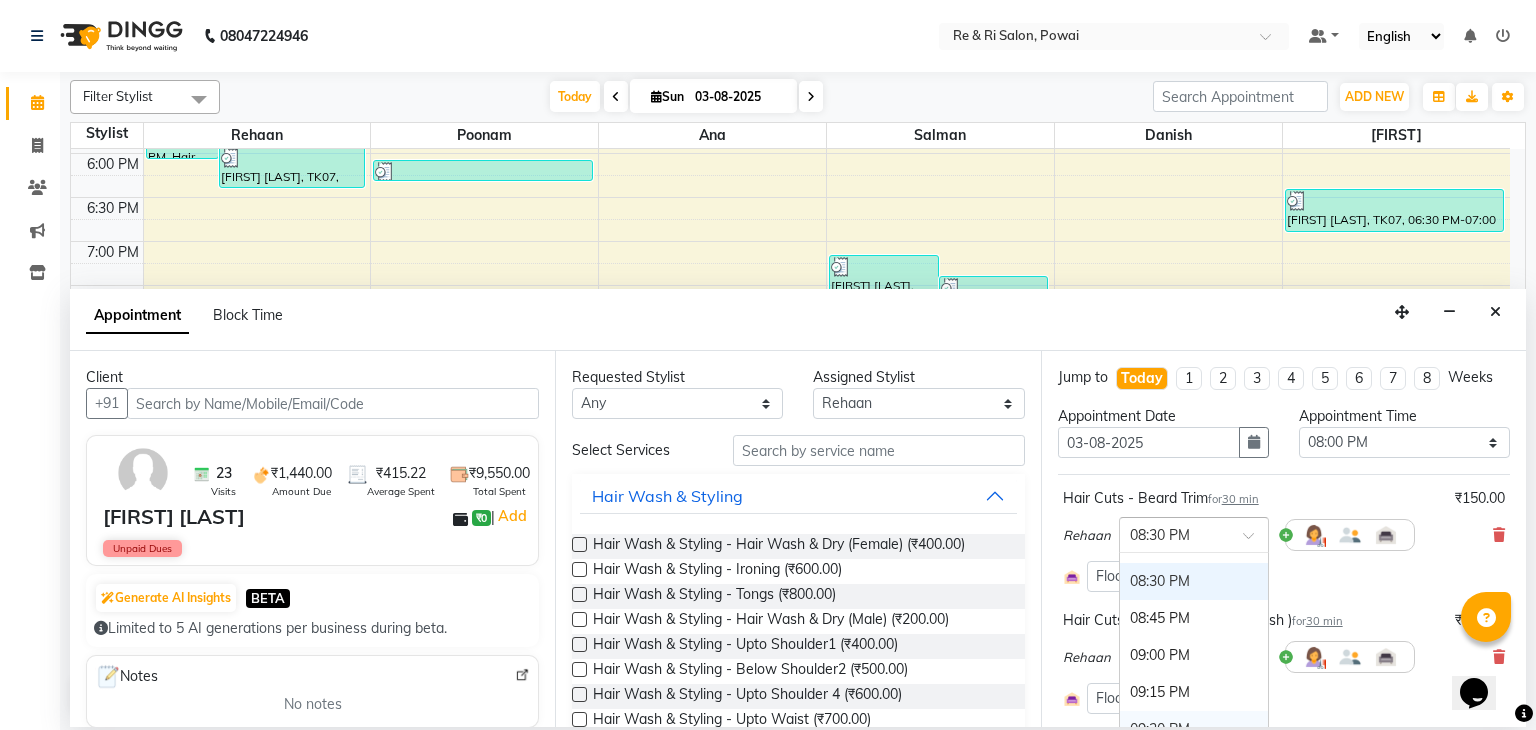 click on "09:30 PM" at bounding box center (1194, 729) 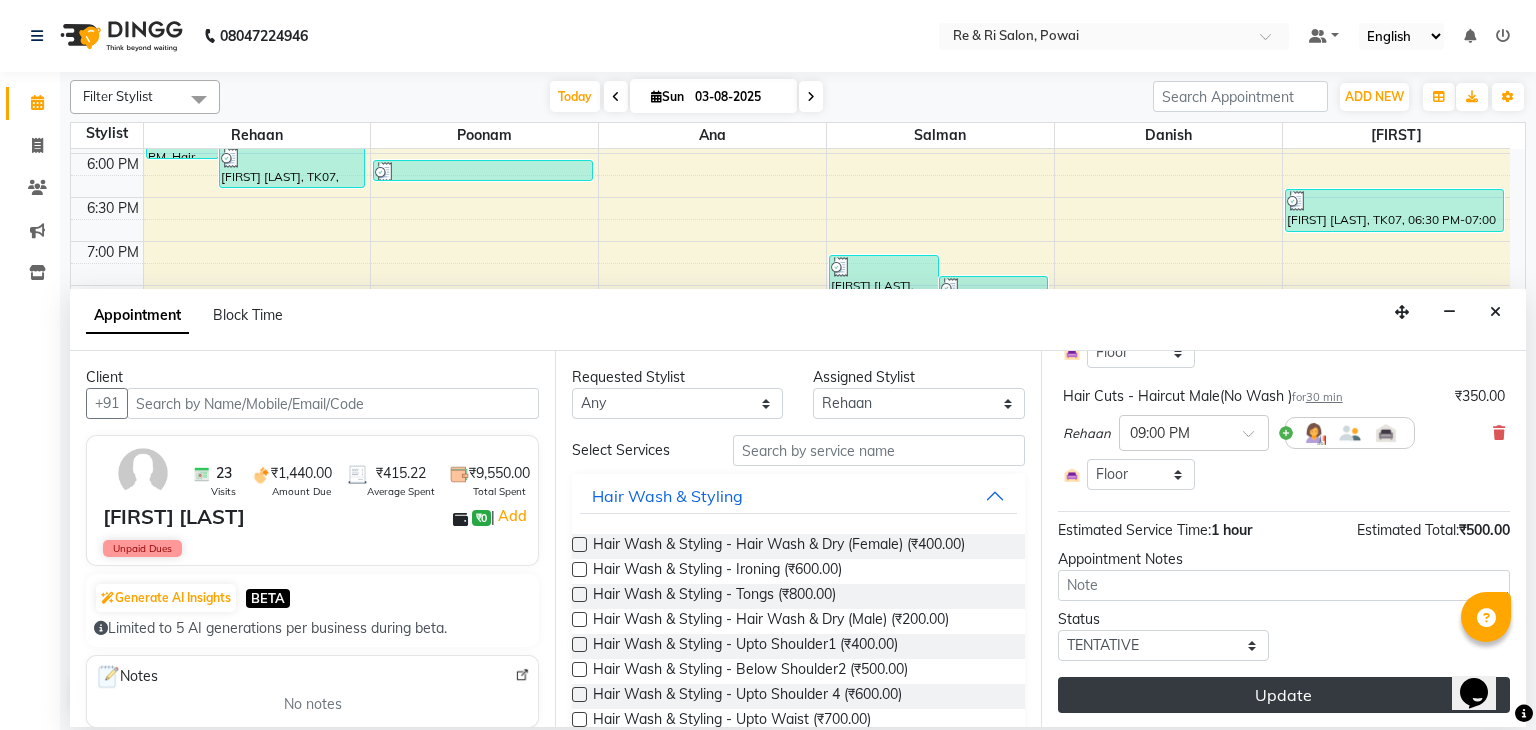 scroll, scrollTop: 224, scrollLeft: 0, axis: vertical 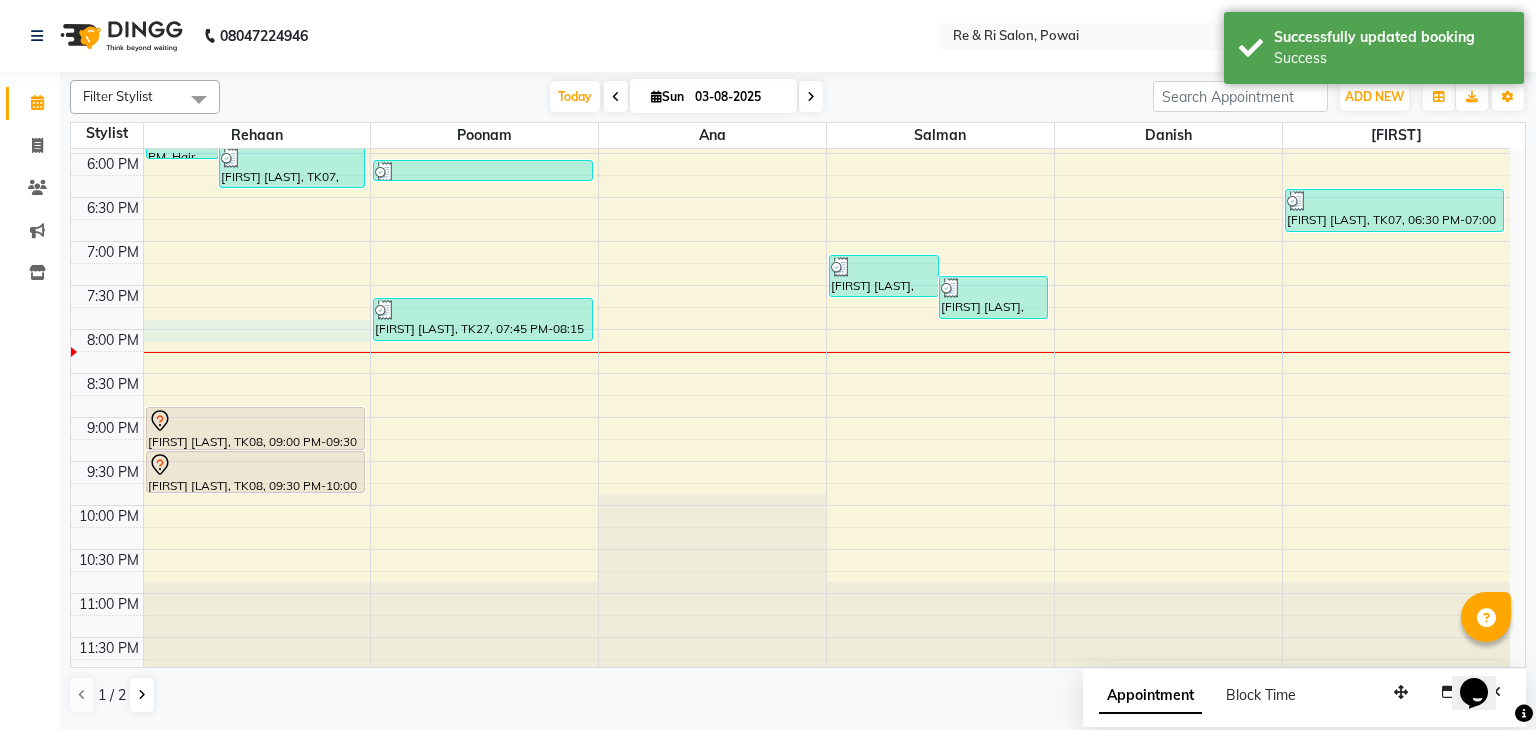 click on "8:00 AM 8:30 AM 9:00 AM 9:30 AM 10:00 AM 10:30 AM 11:00 AM 11:30 AM 12:00 PM 12:30 PM 1:00 PM 1:30 PM 2:00 PM 2:30 PM 3:00 PM 3:30 PM 4:00 PM 4:30 PM 5:00 PM 5:30 PM 6:00 PM 6:30 PM 7:00 PM 7:30 PM 8:00 PM 8:30 PM 9:00 PM 9:30 PM 10:00 PM 10:30 PM 11:00 PM 11:30 PM     shailja bajpai, TK21, 02:45 PM-04:45 PM, Tanino Botox - Below Shoulder     dhaneshwar poojari, TK23, 04:30 PM-05:30 PM, Hair Cuts - Haircut Male(With Wash),Hair Cuts - Beard Trim     dr gunjan kedia, TK24, 05:15 PM-05:45 PM, Hair Cuts - Haircut Male(With Wash)     dr gunjan kedia, TK25, 05:10 PM-06:10 PM, Hair Cuts - Kids Hair Cut Upto 8 Years Boys(No Wash),Hair Wash & Styling - Hair Wash & Dry (Male)     nalin jain, TK07, 06:00 PM-06:30 PM, Hair Cuts - Haircut Male(No Wash )     sameer rr, TK04, 12:15 PM-12:45 PM, Hair Cuts - Haircut Male(No Wash )     sindhu madhvan, TK13, 12:30 PM-01:00 PM, Hair Wash & Styling - Hair Wash & Dry (Female)     Aditya kumar, TK01, 09:55 AM-10:25 AM, Hair Cuts - Beard Trim" at bounding box center [790, -23] 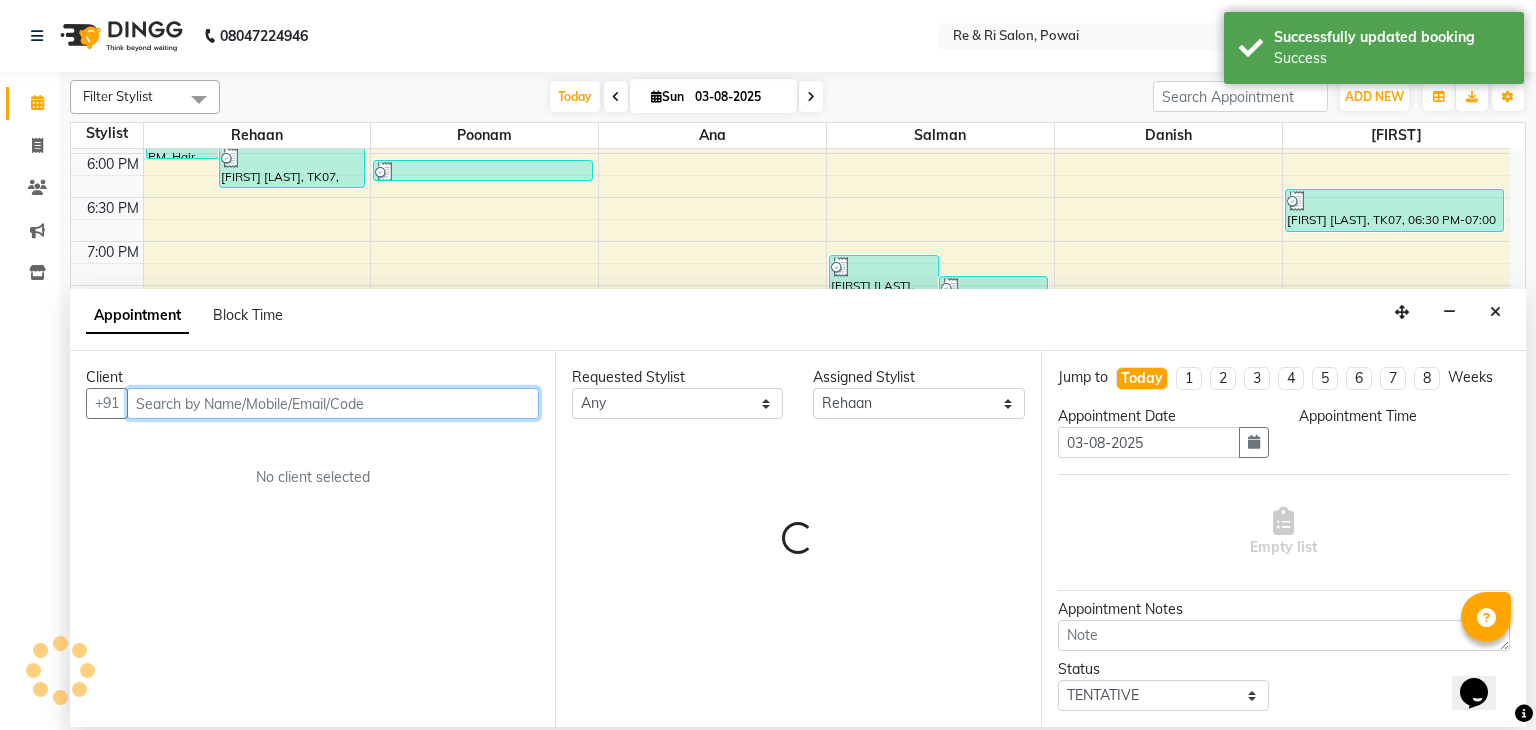 select on "1200" 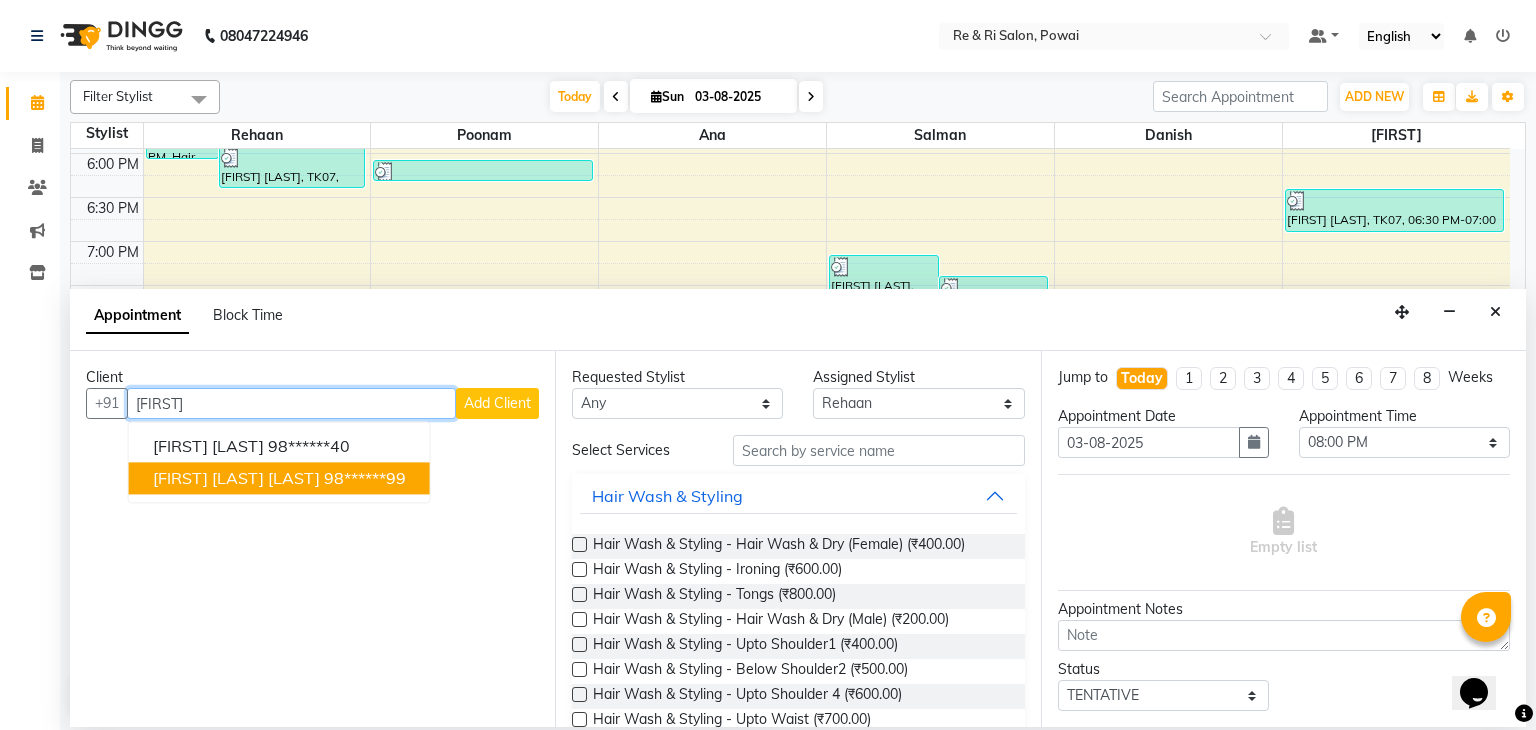 click on "ashutoush arya vandana tomar" at bounding box center [236, 479] 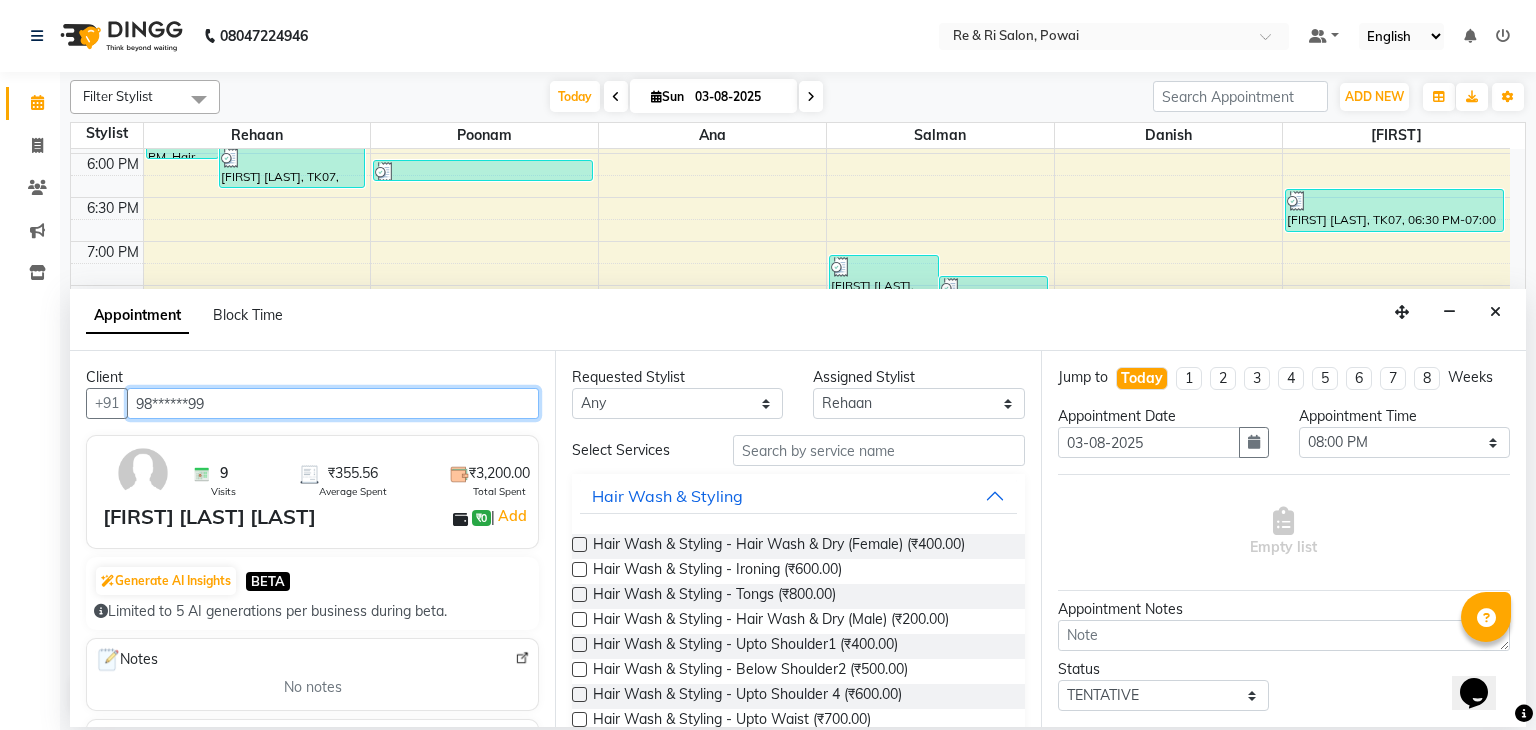 type on "98******99" 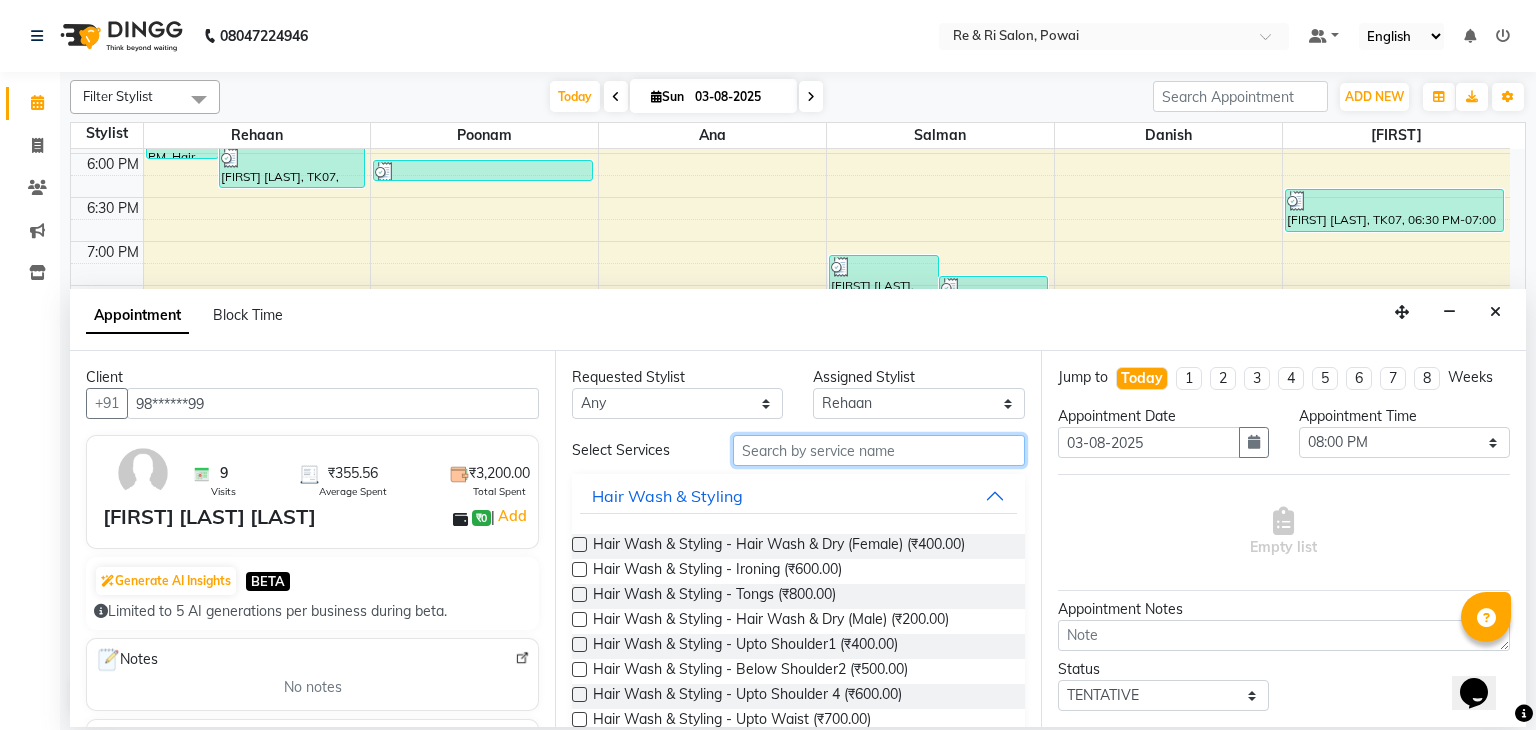 click at bounding box center (879, 450) 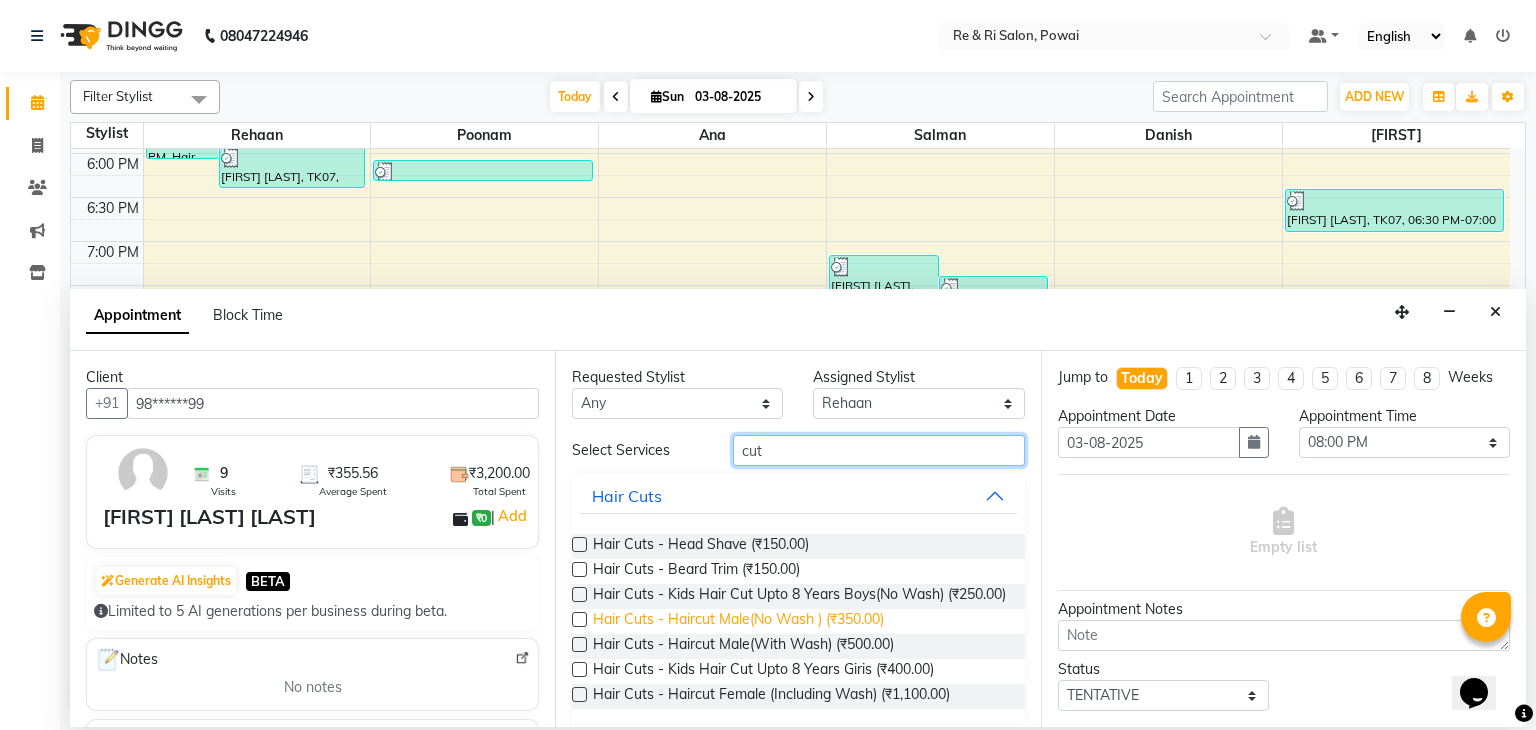 type on "cut" 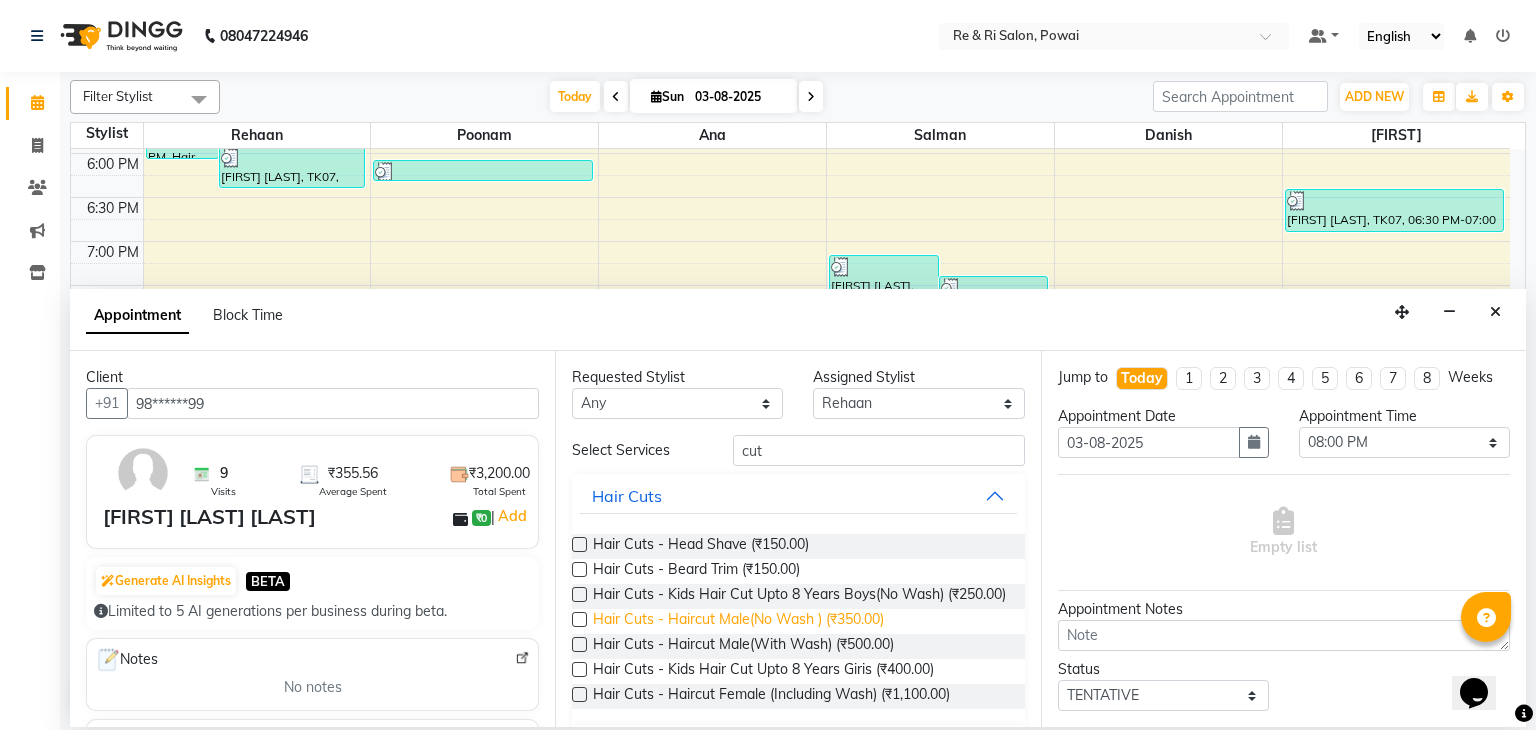 click on "Hair Cuts - Haircut Male(No Wash ) (₹350.00)" at bounding box center [738, 621] 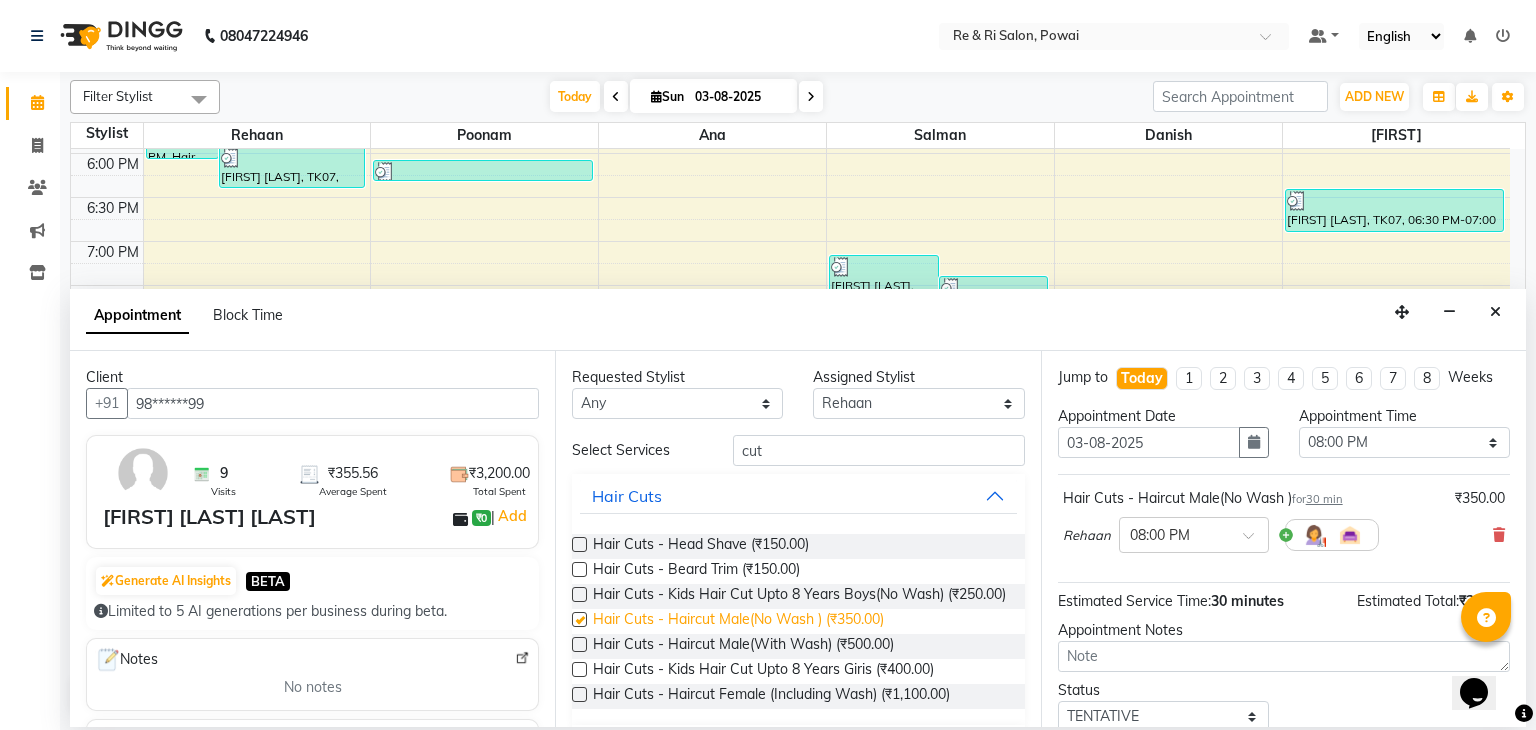 checkbox on "false" 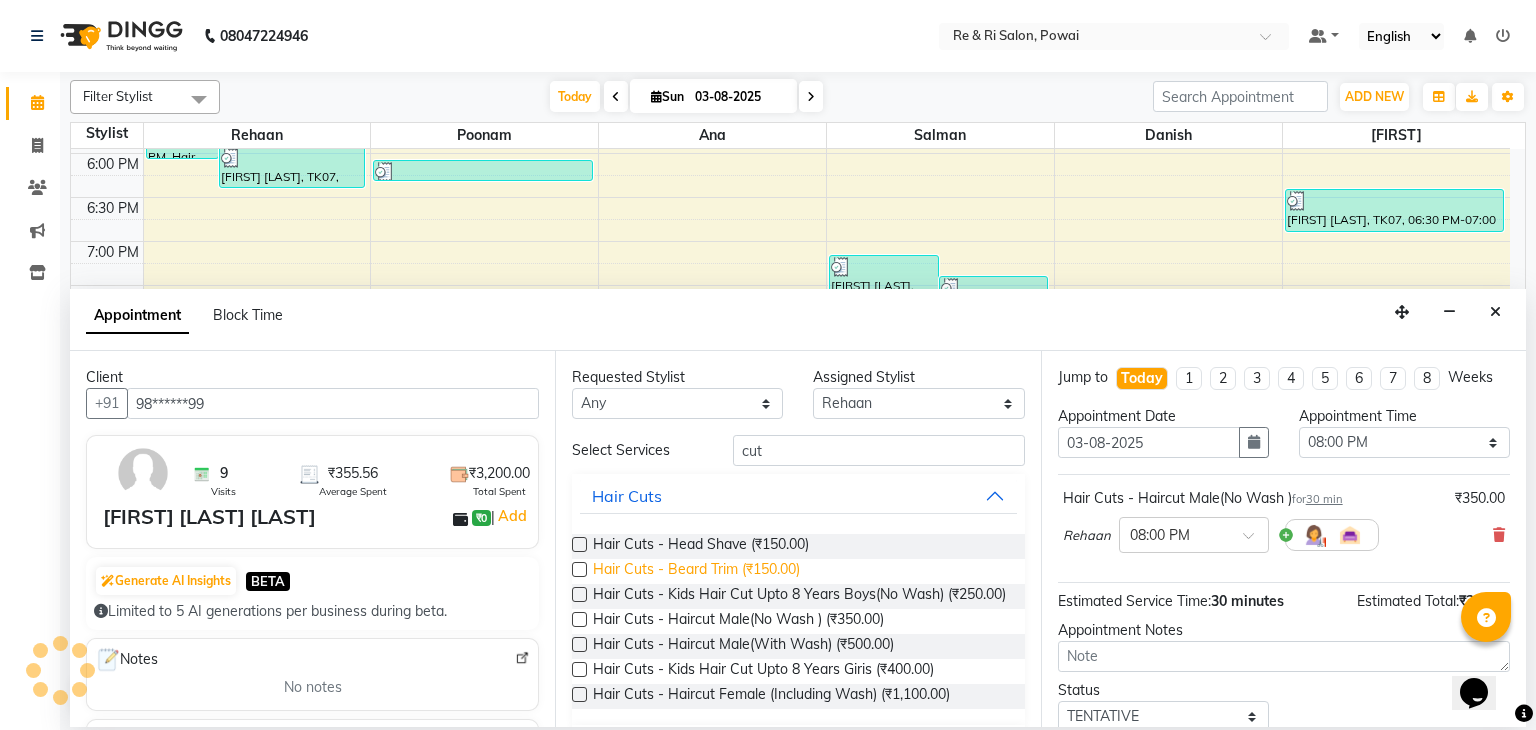 click on "Hair Cuts - Beard Trim (₹150.00)" at bounding box center [696, 571] 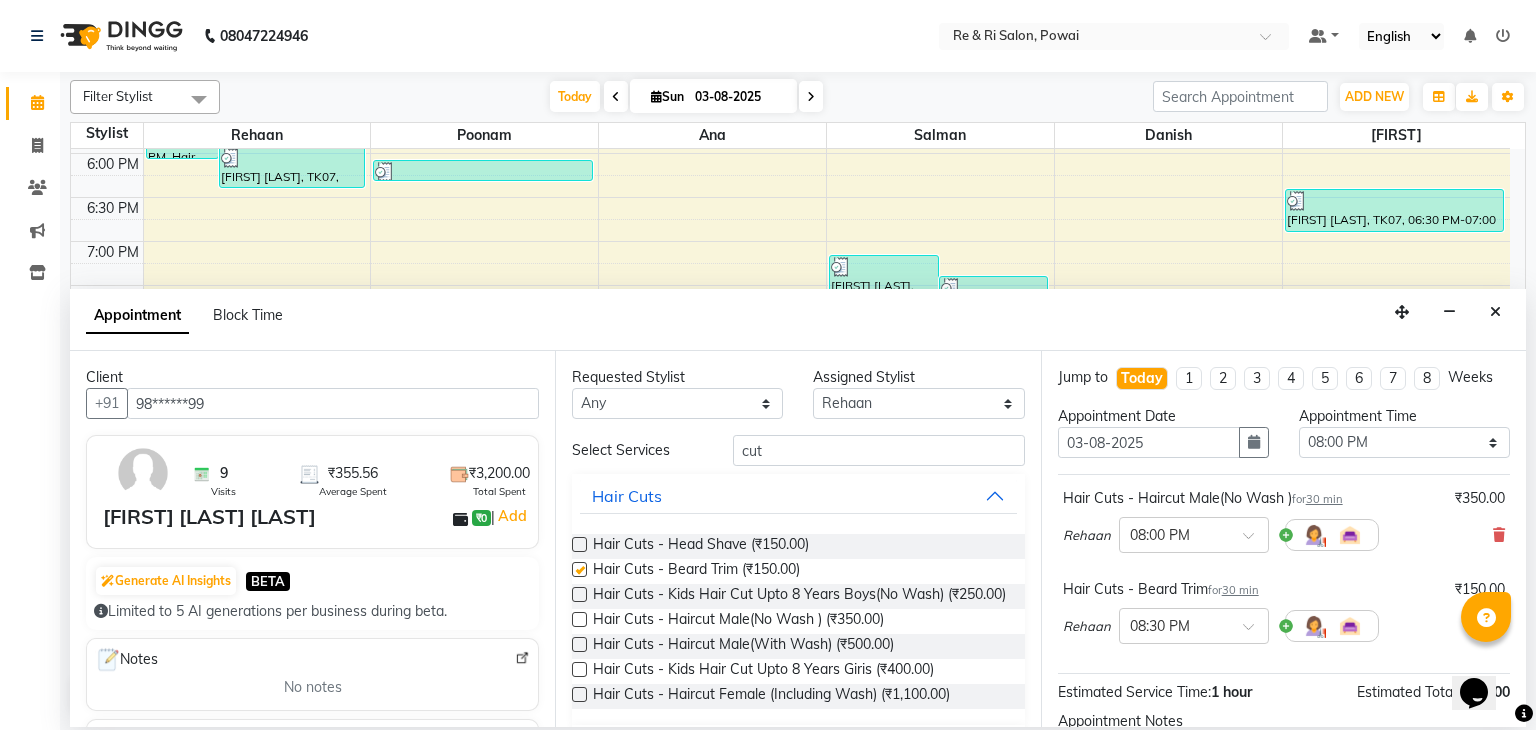 checkbox on "false" 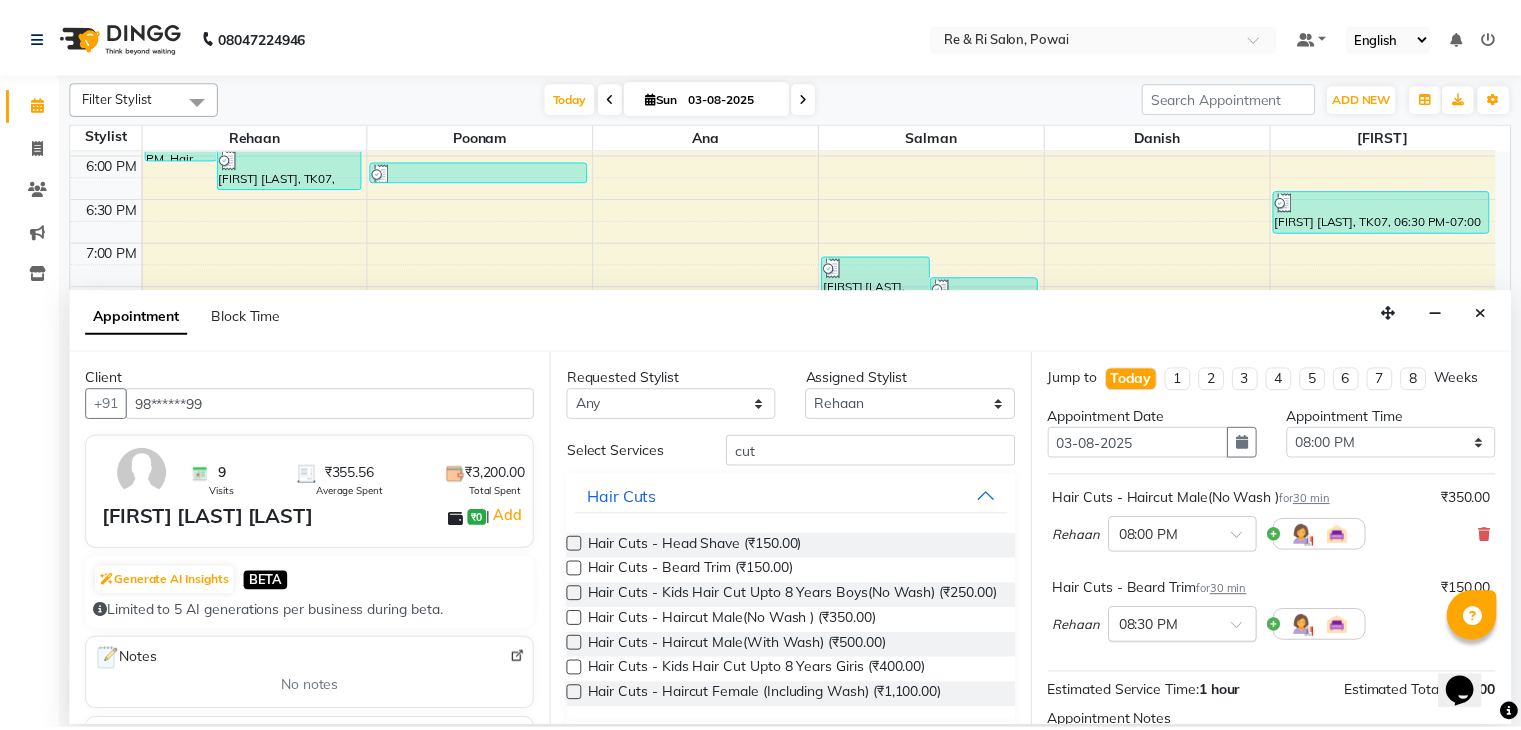 scroll, scrollTop: 220, scrollLeft: 0, axis: vertical 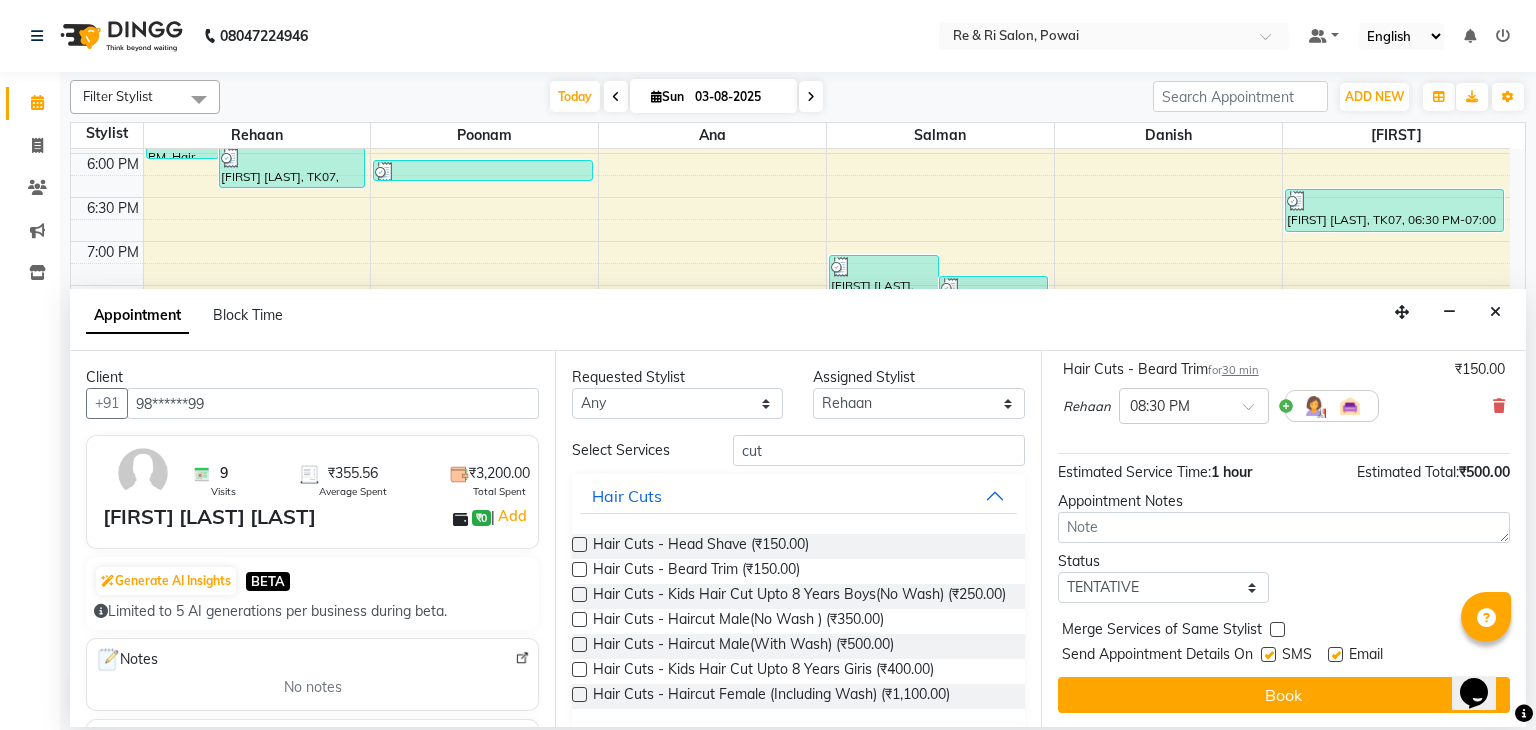 click at bounding box center [1268, 654] 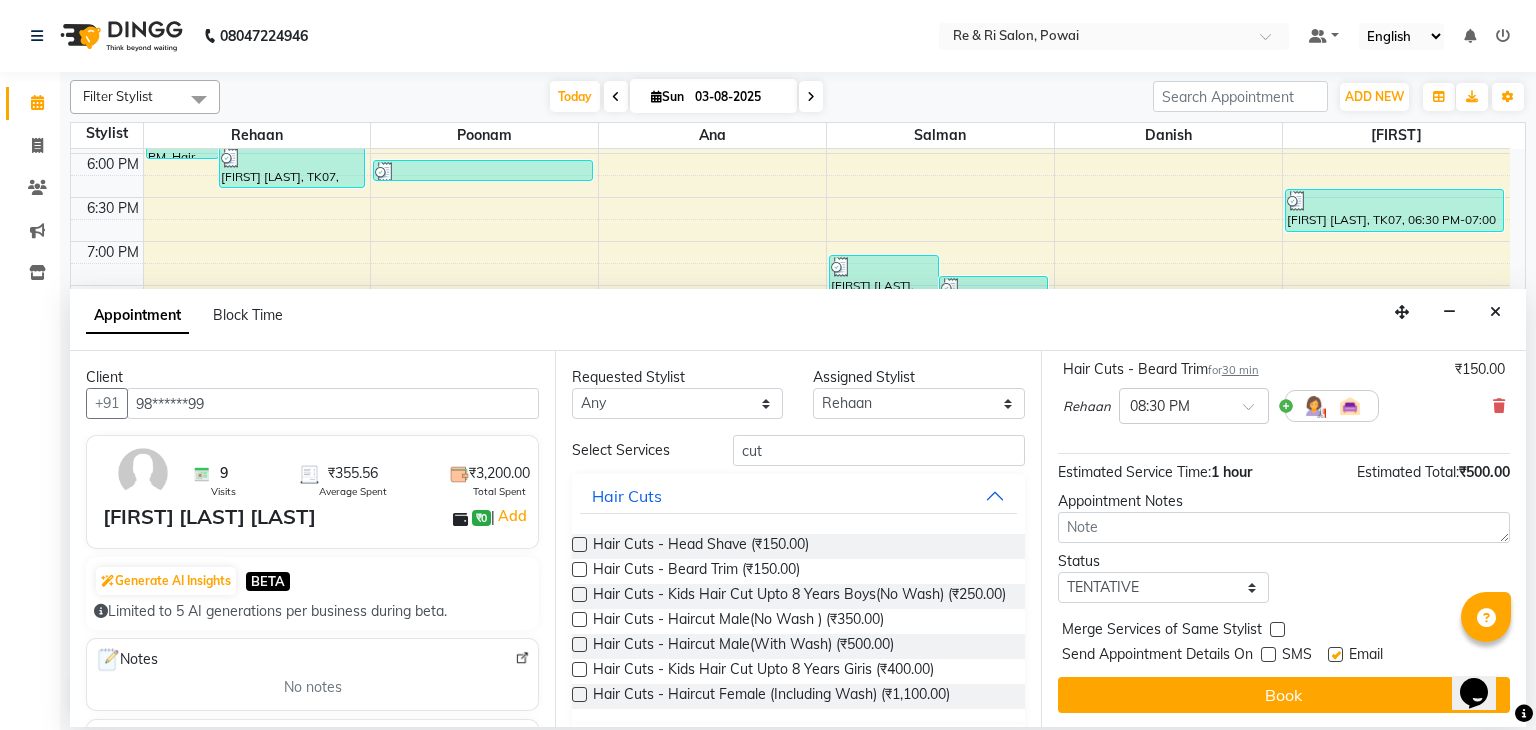 click at bounding box center [1335, 654] 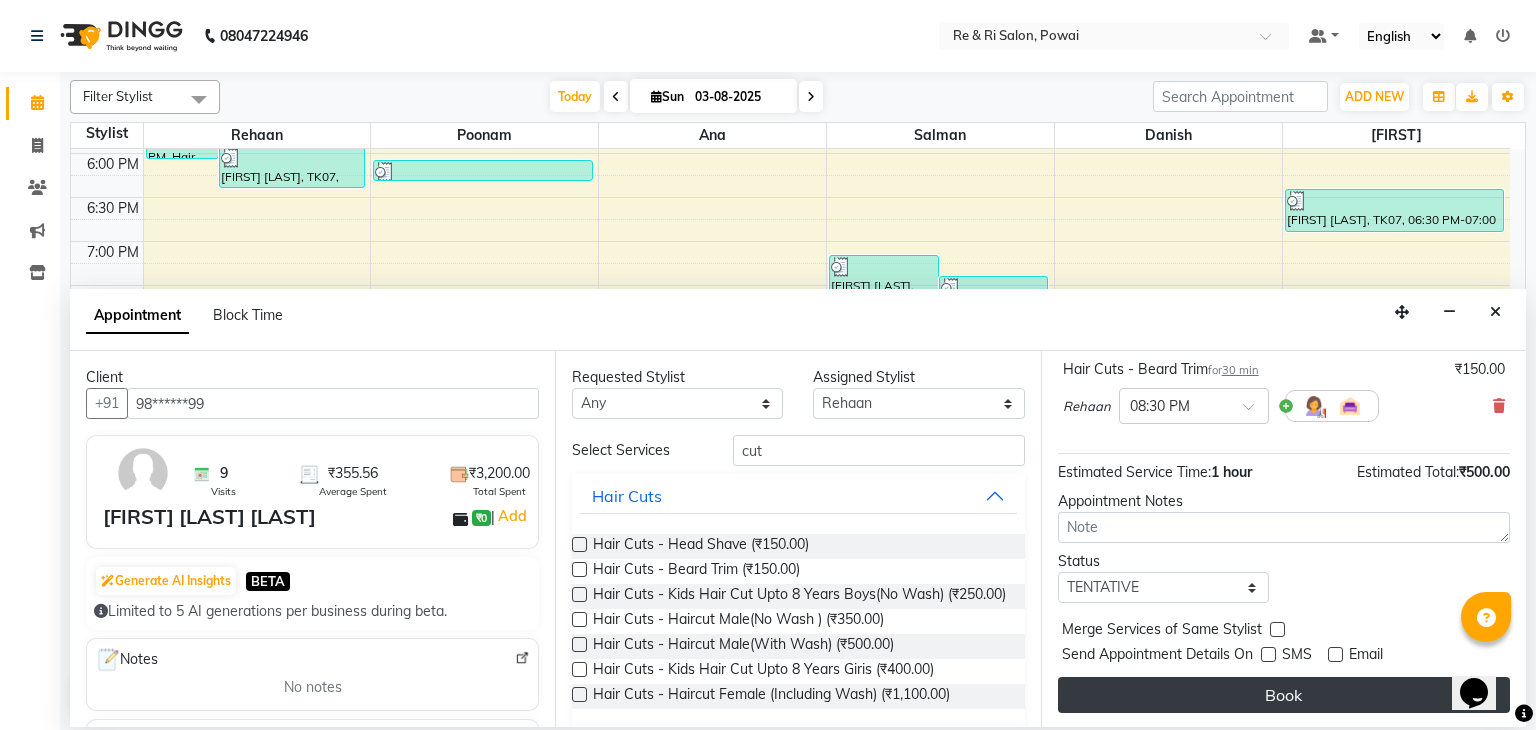 click on "Book" at bounding box center [1284, 695] 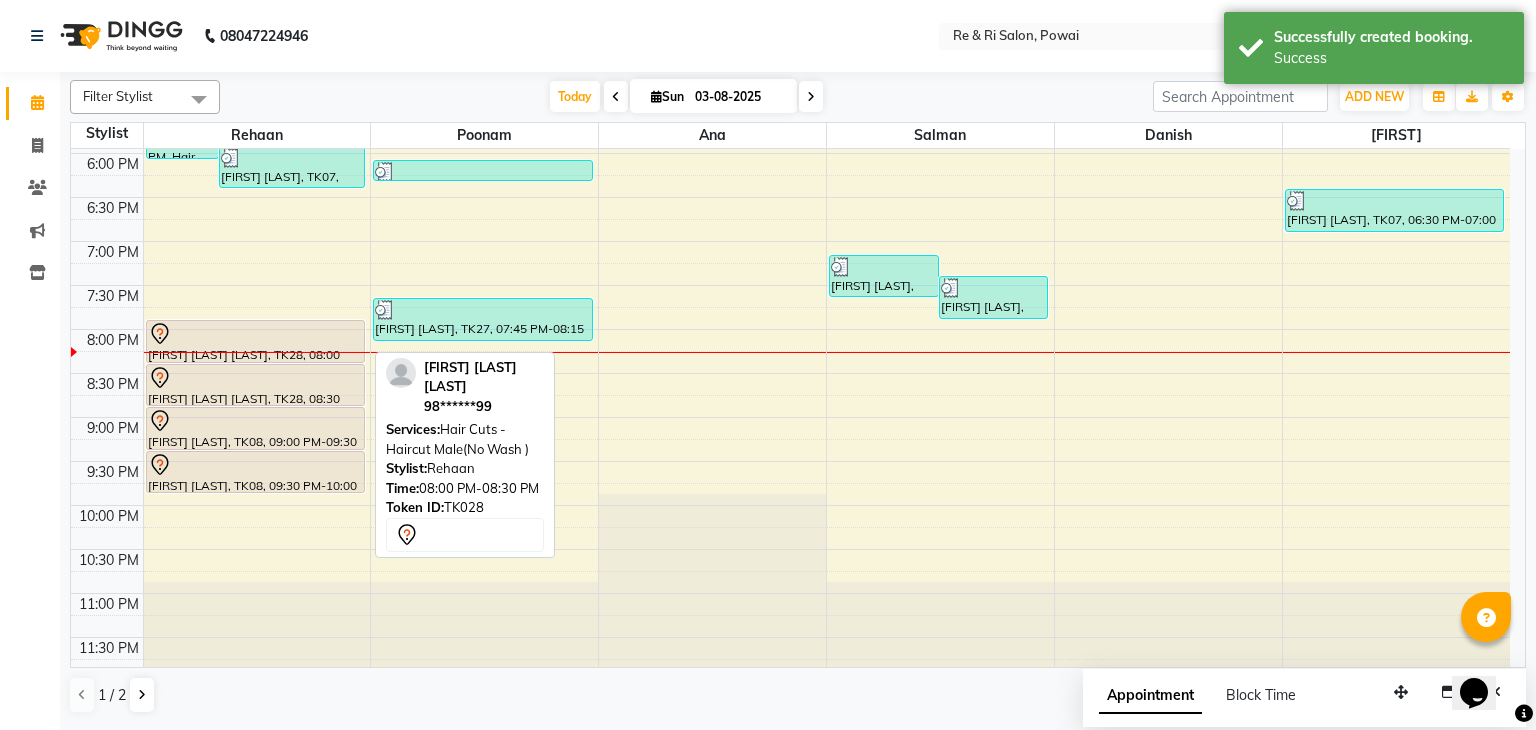 click at bounding box center [255, 334] 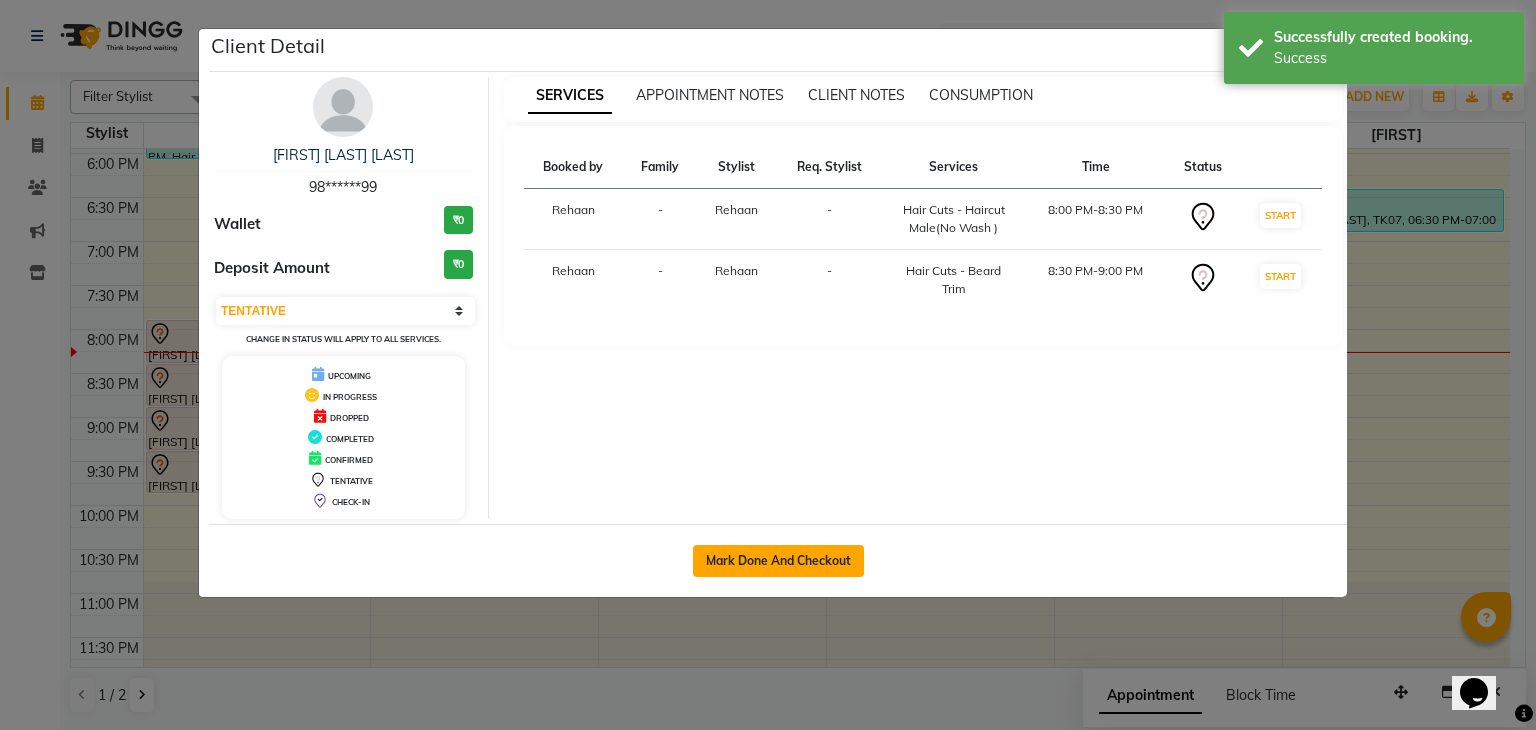 click on "Mark Done And Checkout" 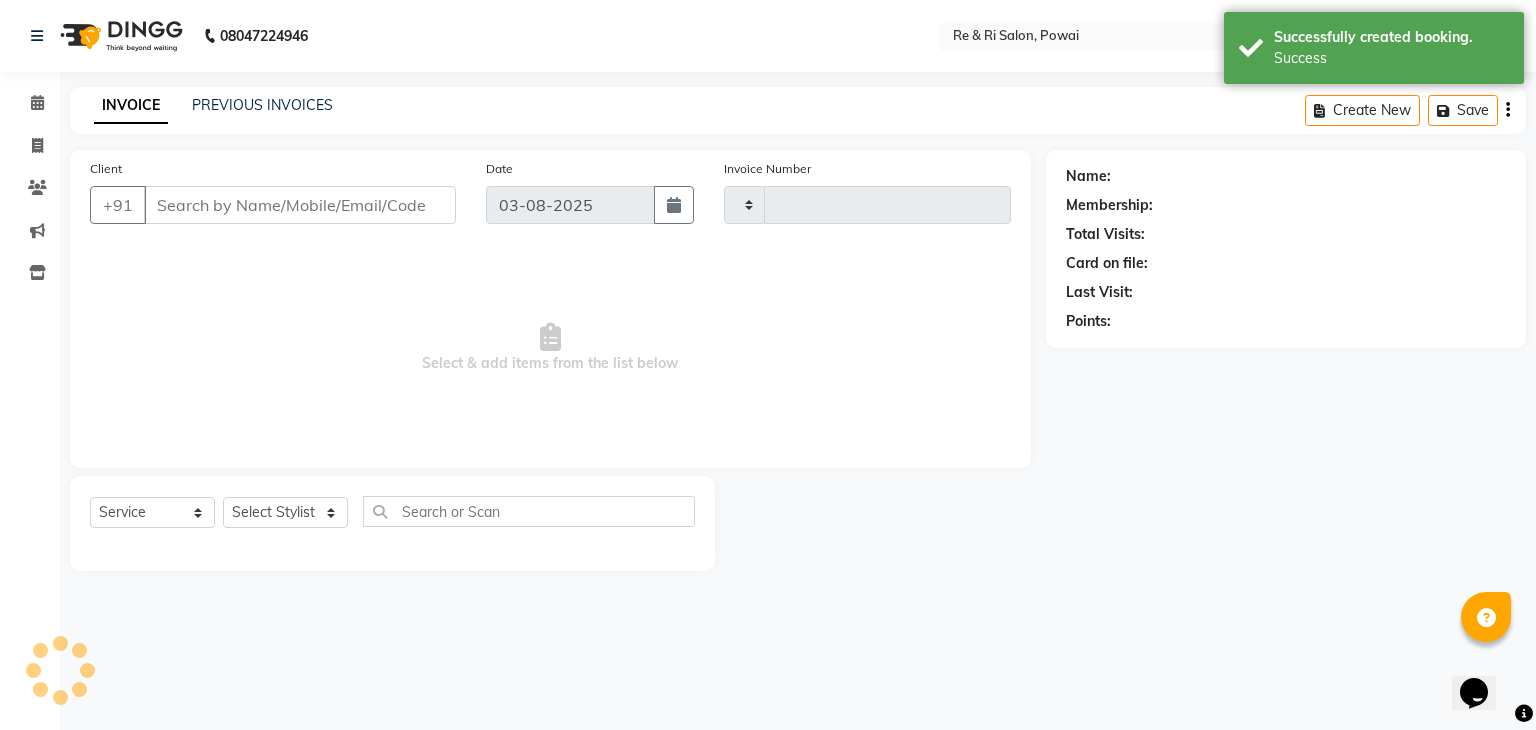 type on "1709" 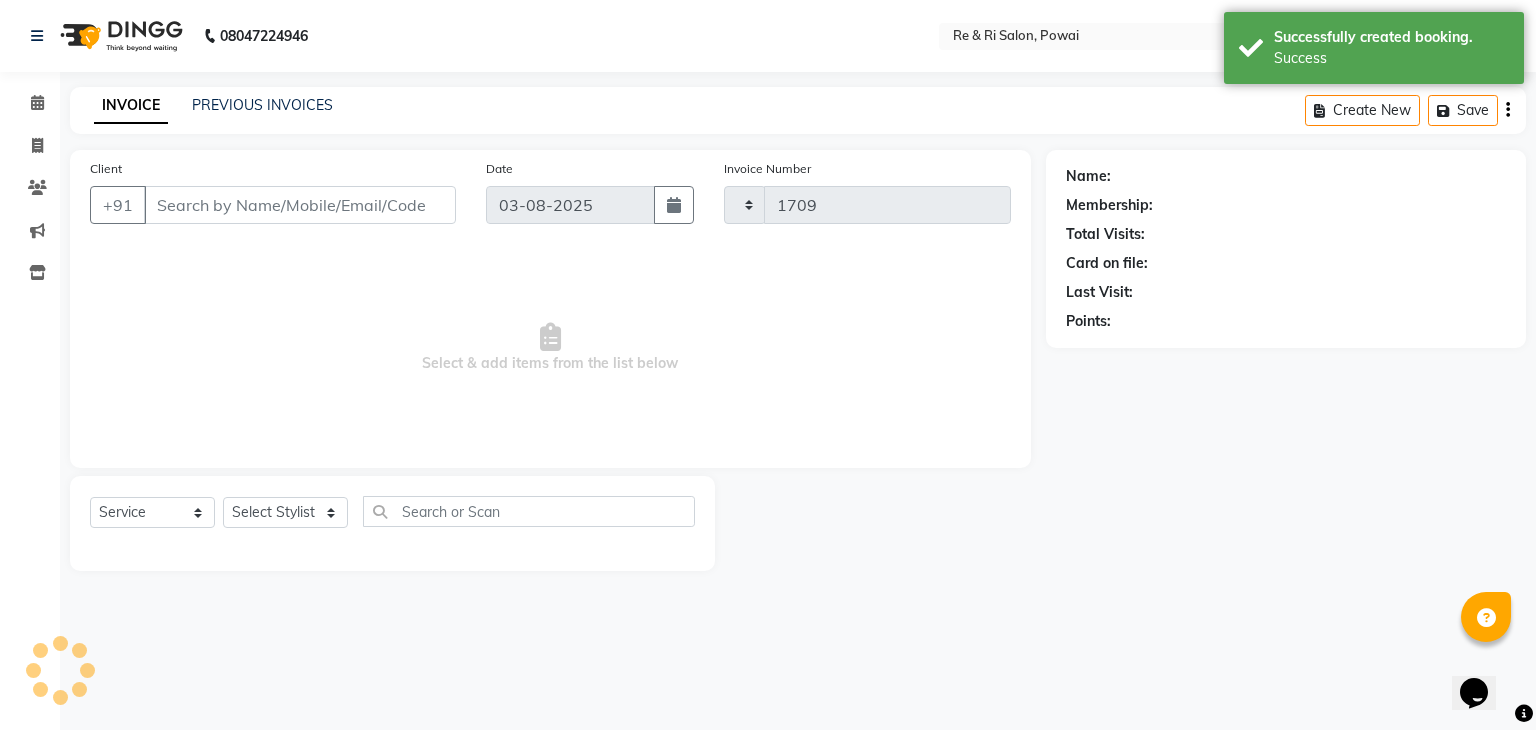 select on "5364" 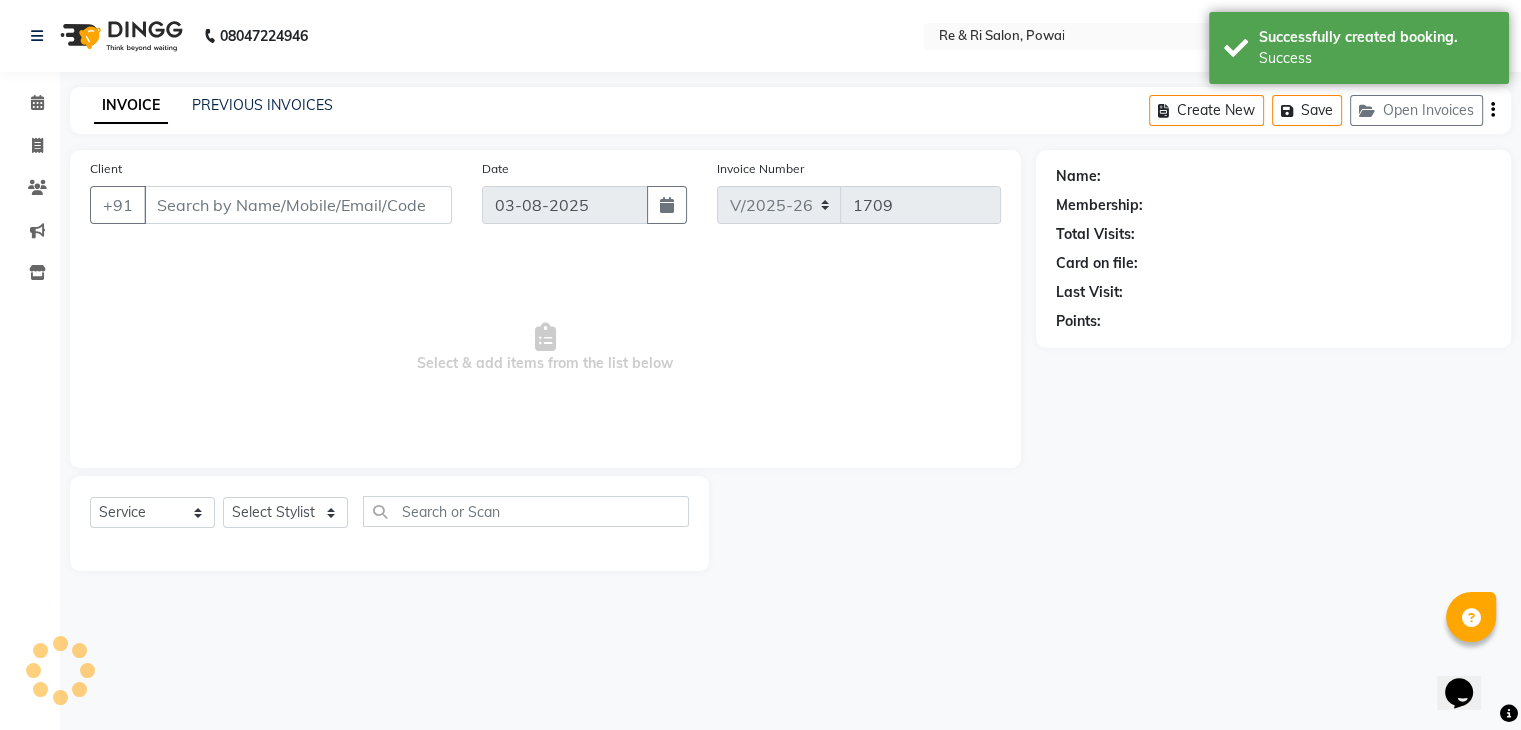 type on "98******99" 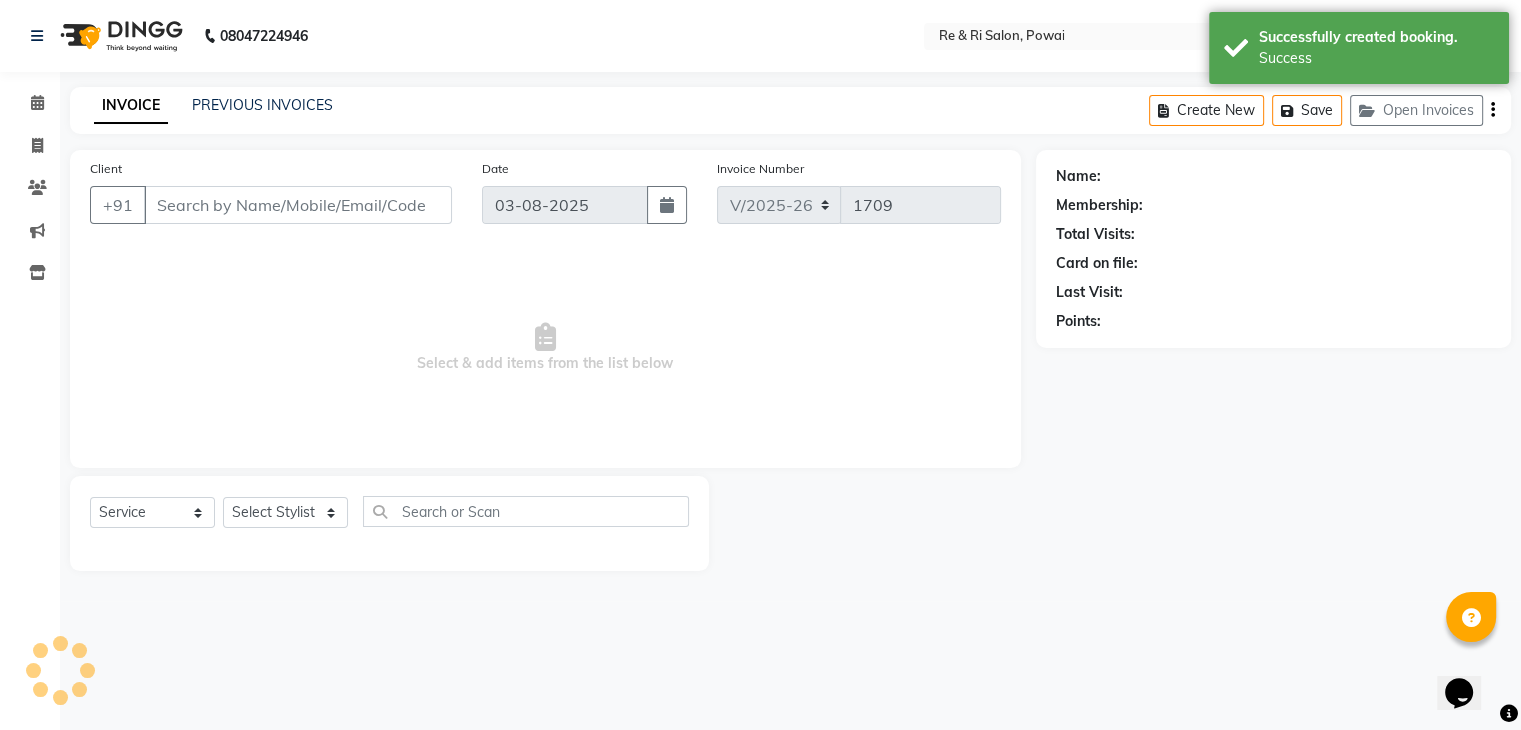 select on "35434" 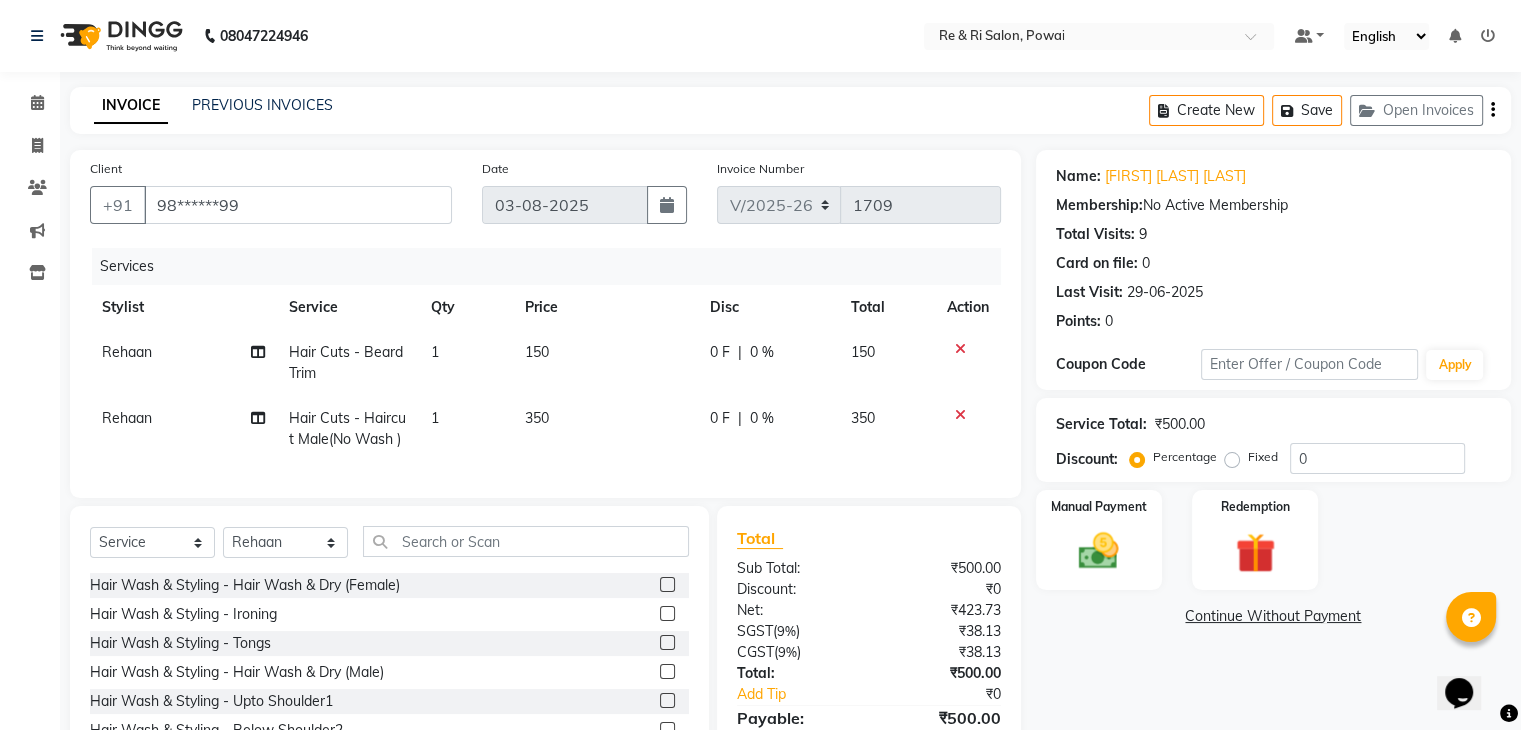 click on "0 F" 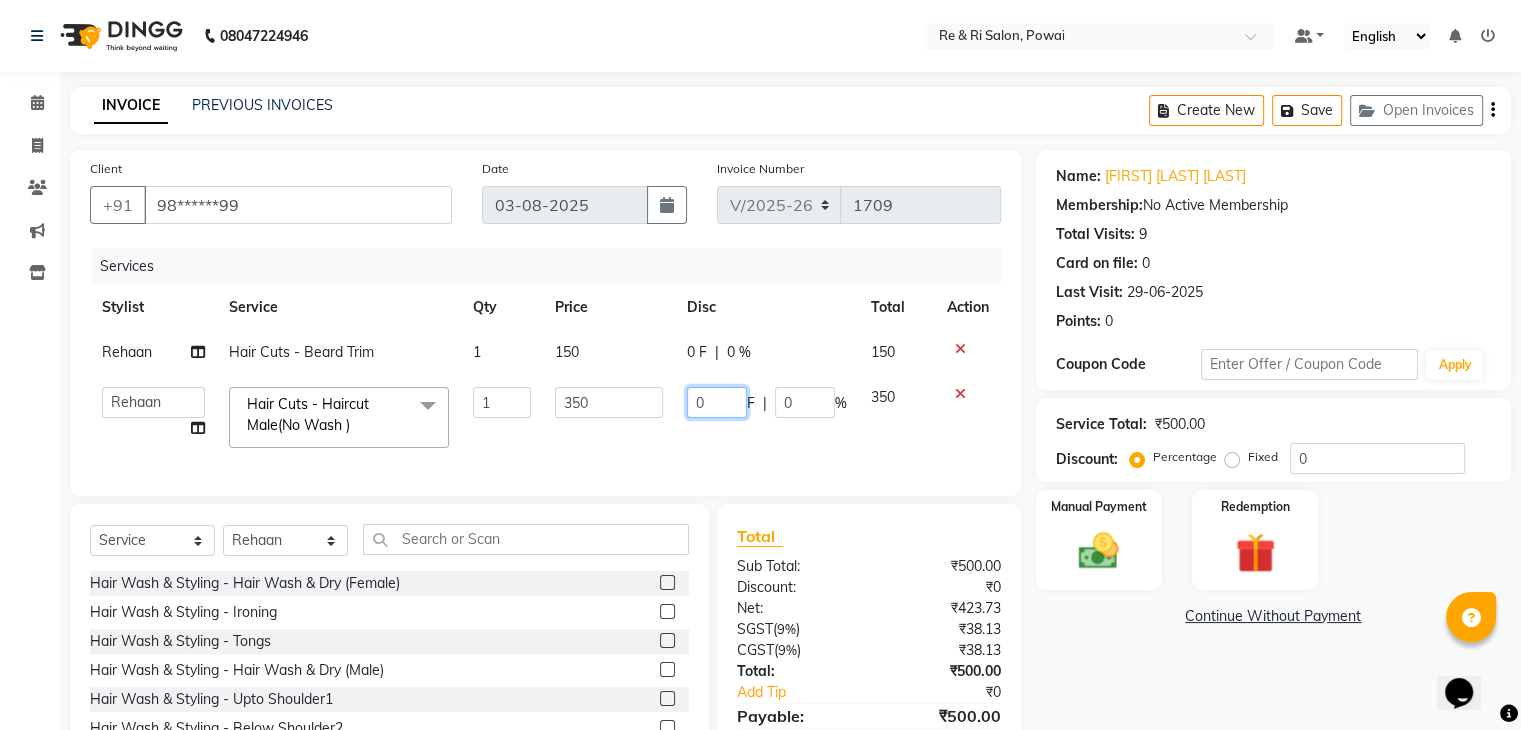 click on "0" 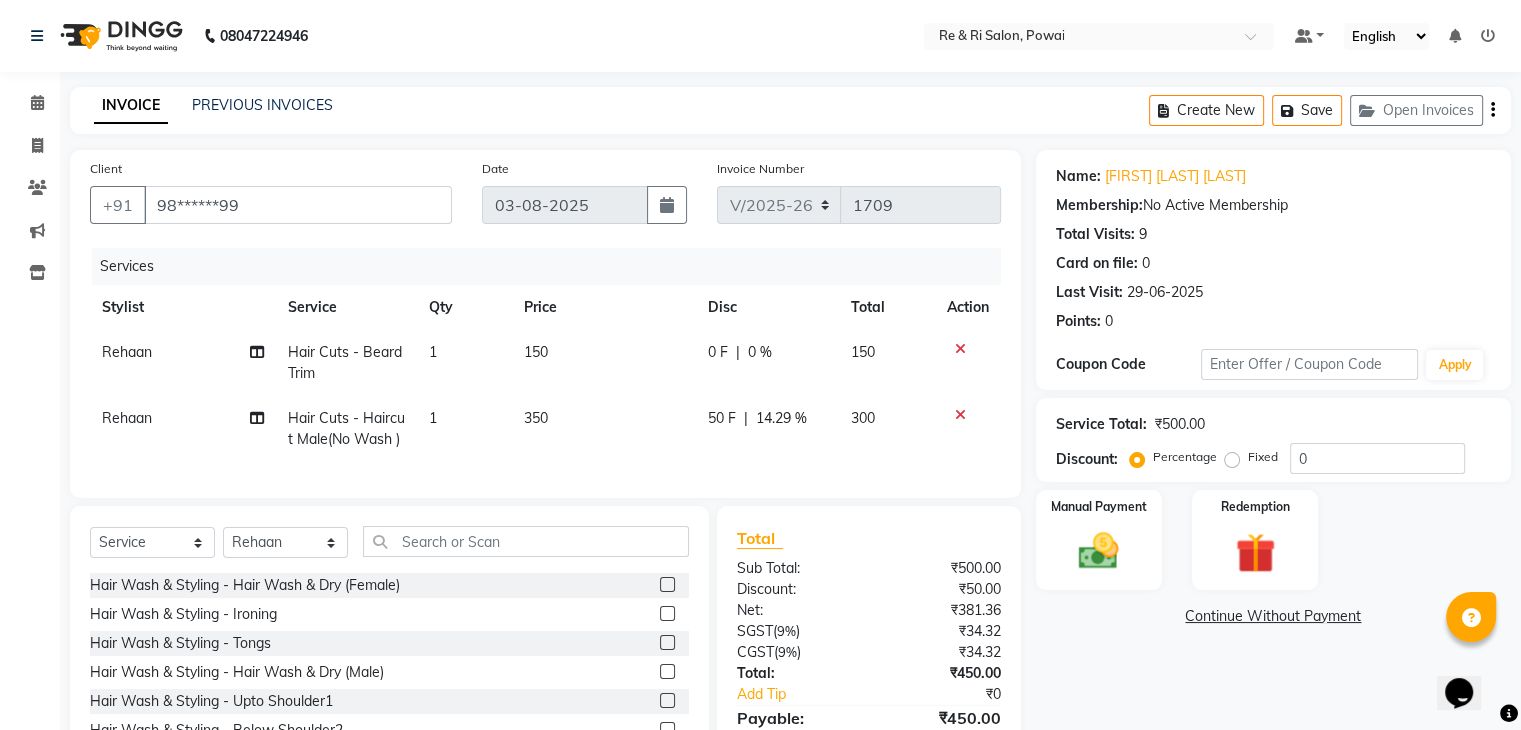click on "50 F | 14.29 %" 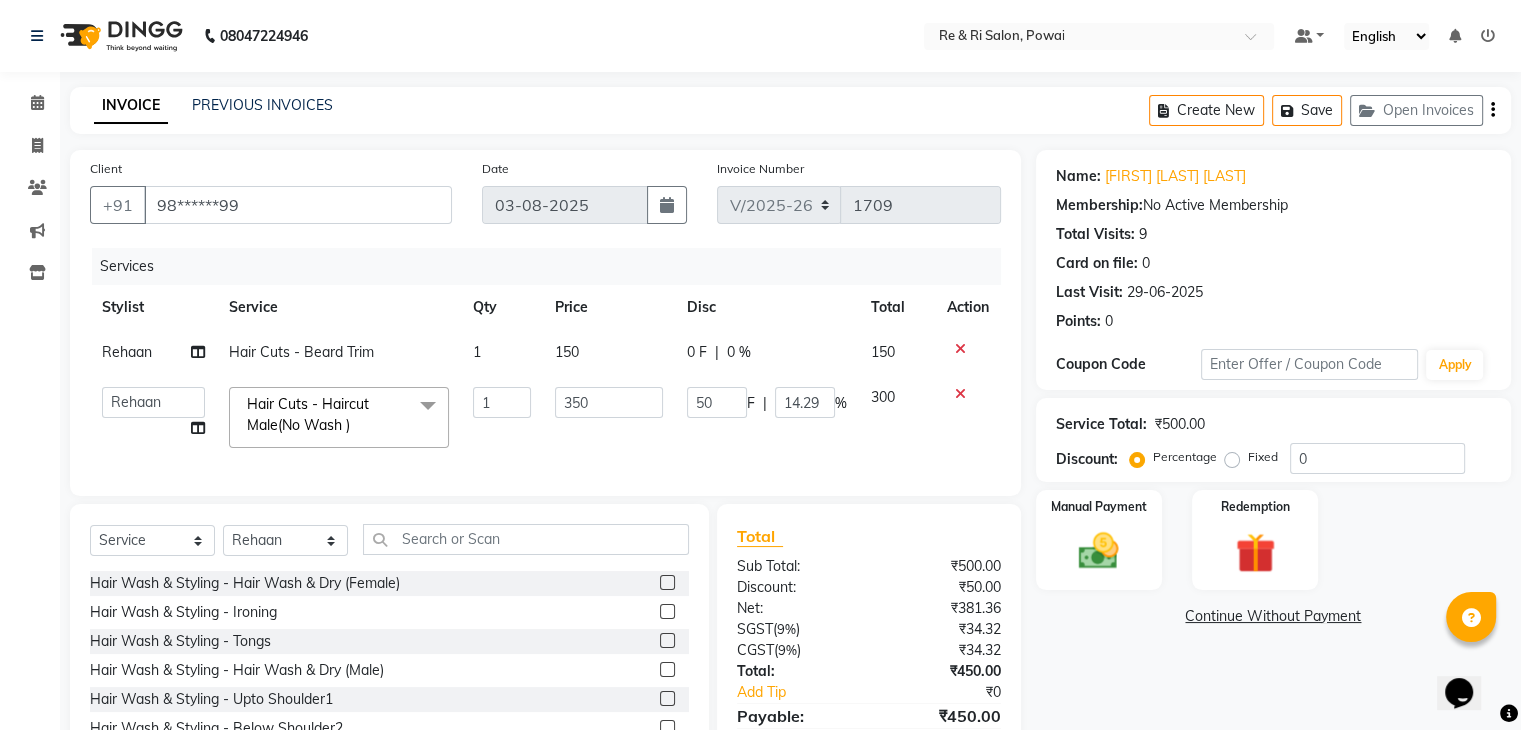 click on "150" 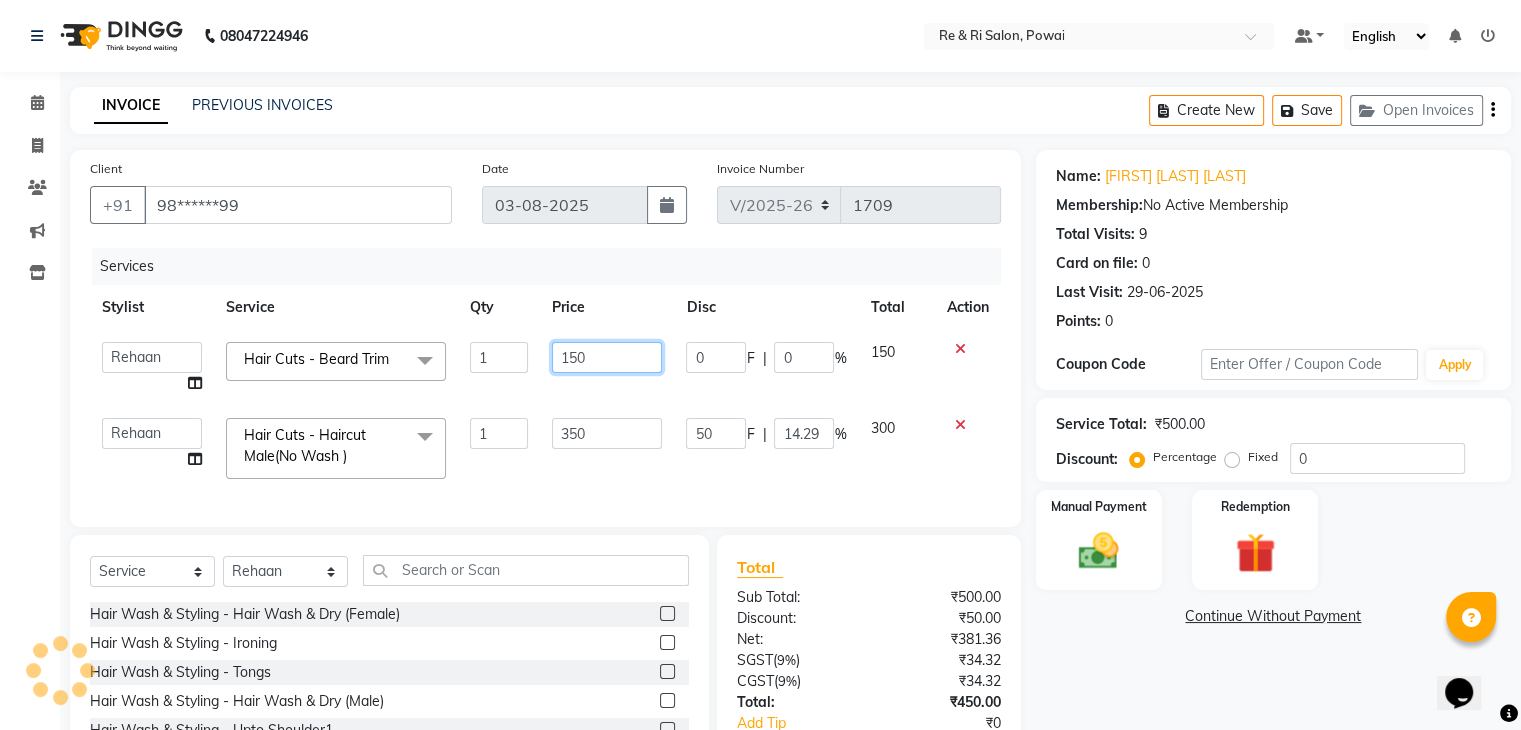 click on "150" 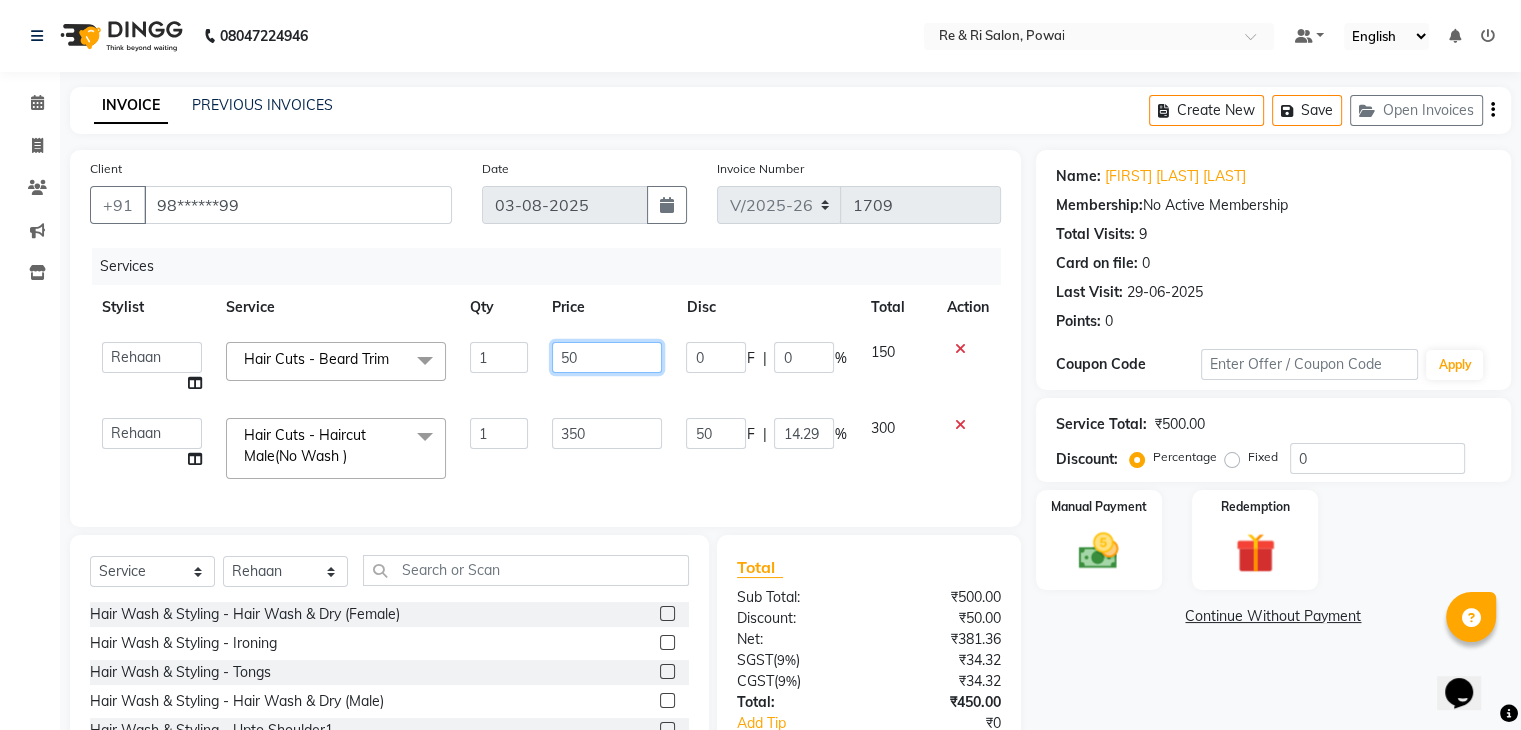 type on "250" 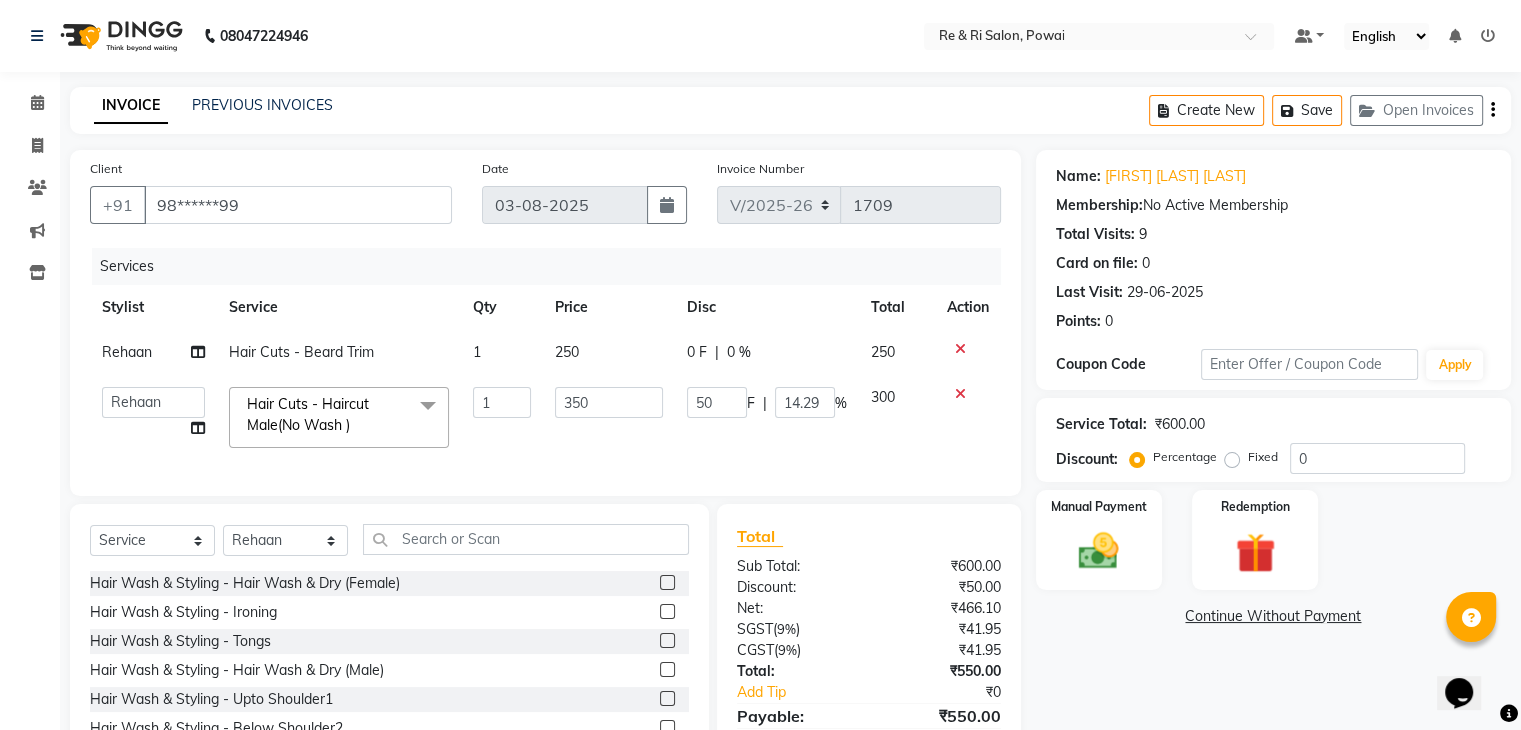 click on "0 F | 0 %" 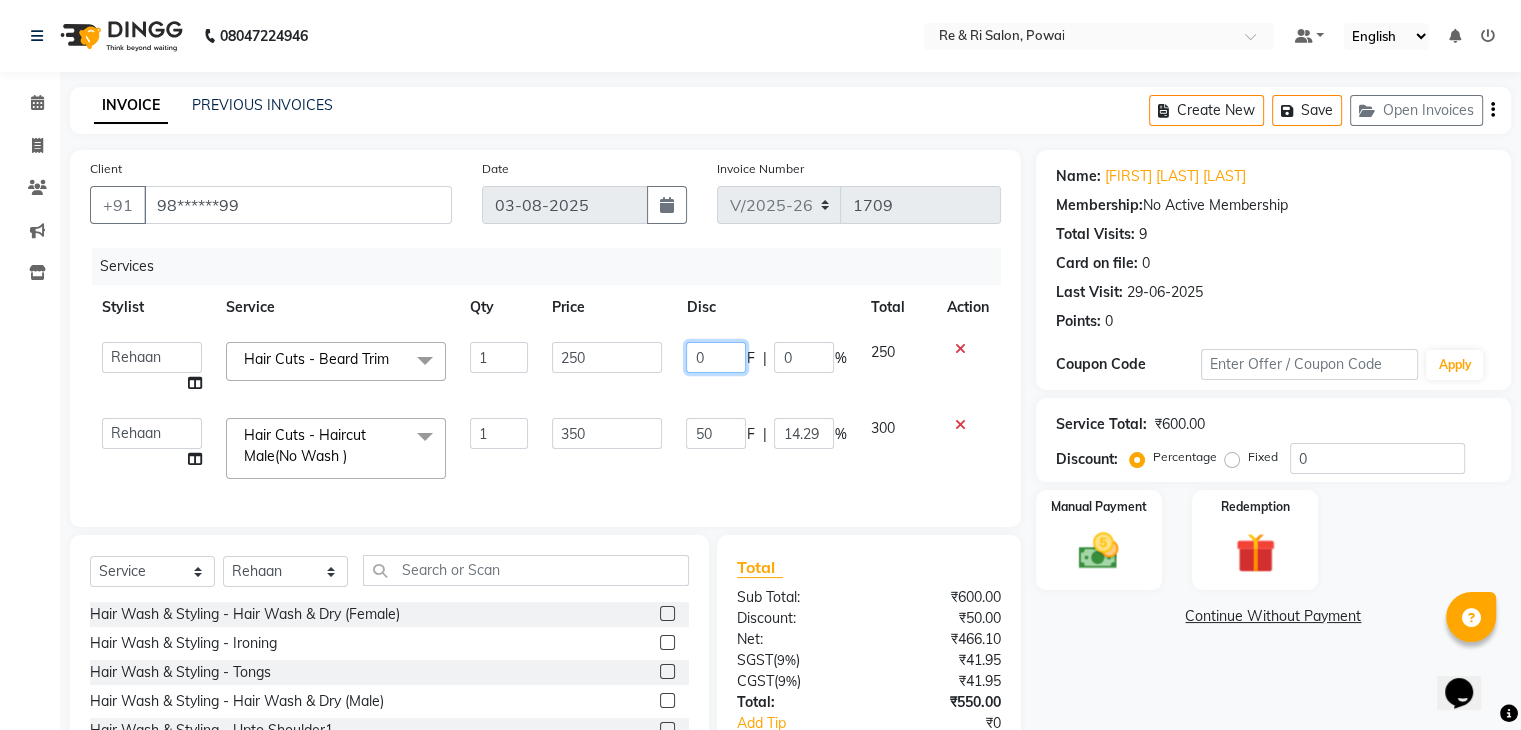 click on "0" 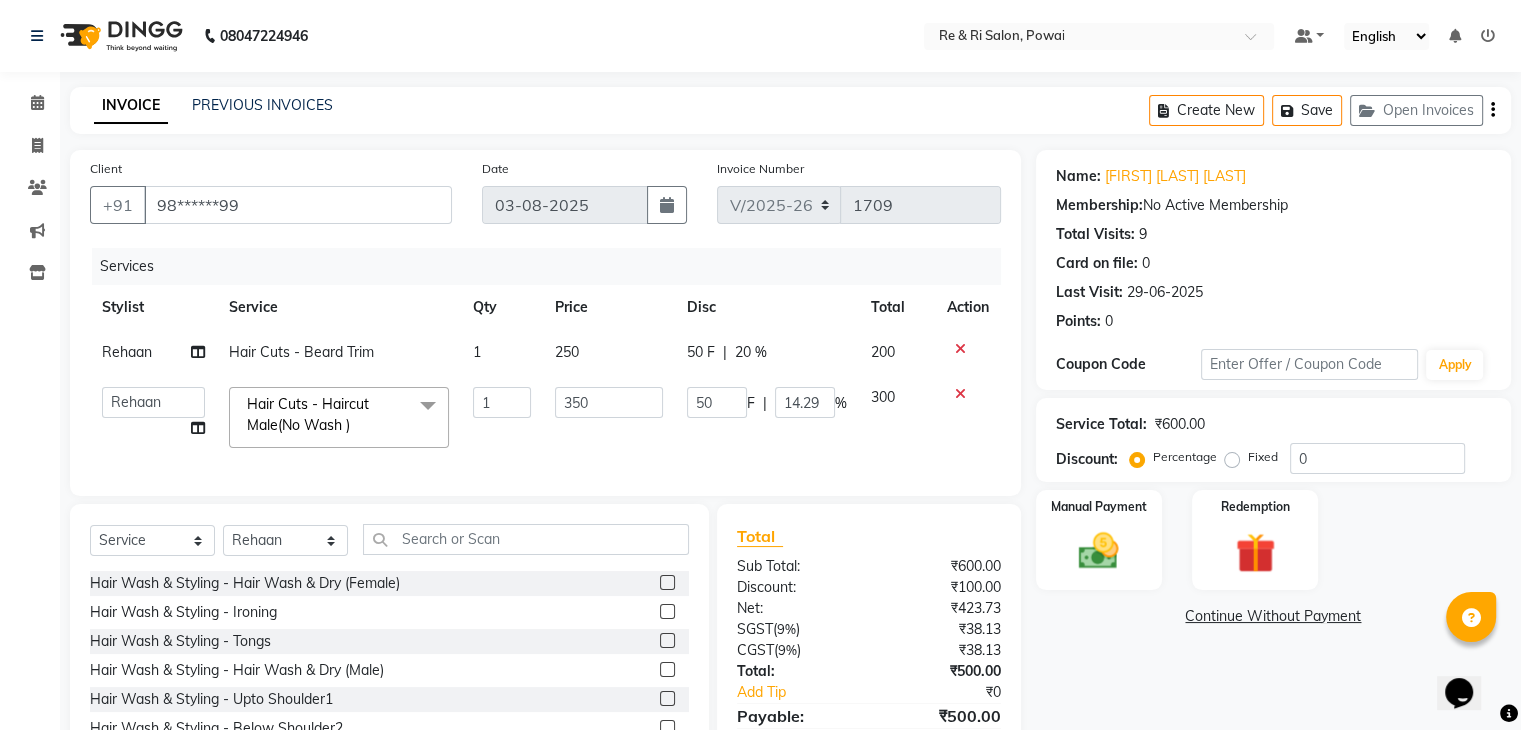 click on "Rehaan  Hair Cuts - Beard Trim 1 250 50 F | 20 % 200  ana   Arbaaz    Danish    Poonam   Rehaan    Salman    Sandy    Hair Cuts - Haircut Male(No Wash )  x Hair Wash & Styling - Hair Wash & Dry (Female) Hair Wash & Styling - Ironing Hair Wash & Styling - Tongs Hair Wash & Styling - Hair Wash & Dry (Male) Hair Wash & Styling - Upto Shoulder1 Hair Wash & Styling - Below Shoulder2 Hair Wash & Styling - Upto Shoulder 4 Hair Wash & Styling - Upto Waist Hair Wash & Styling - Paddle Brush Blow-Dry (With Wash). Hair Wash & Styling - Blow-Dry Curis (With Wash) Hair Wash & Styling - Below Shoulder Hair Wash & Styling - Upto Shoulder Hair Wash & Styling - Upto Waist2 Hair Wash & Styling - Below Shoulder 1 Hair Wash & Styling - Upto Waist 1 Hair Triming Women chest trimming Colour Women - Global Colour Women - High-Light Colour Women-Balayage Colour Women - Root Touch Up (1 Inch) Colour Women - Root Touch Up (No Ammonia) 1 Inch Colour Women - Upto Neck 1 Colour Women - Upto Shoulder 1 Colour Women - Upto Neck nose wax 1" 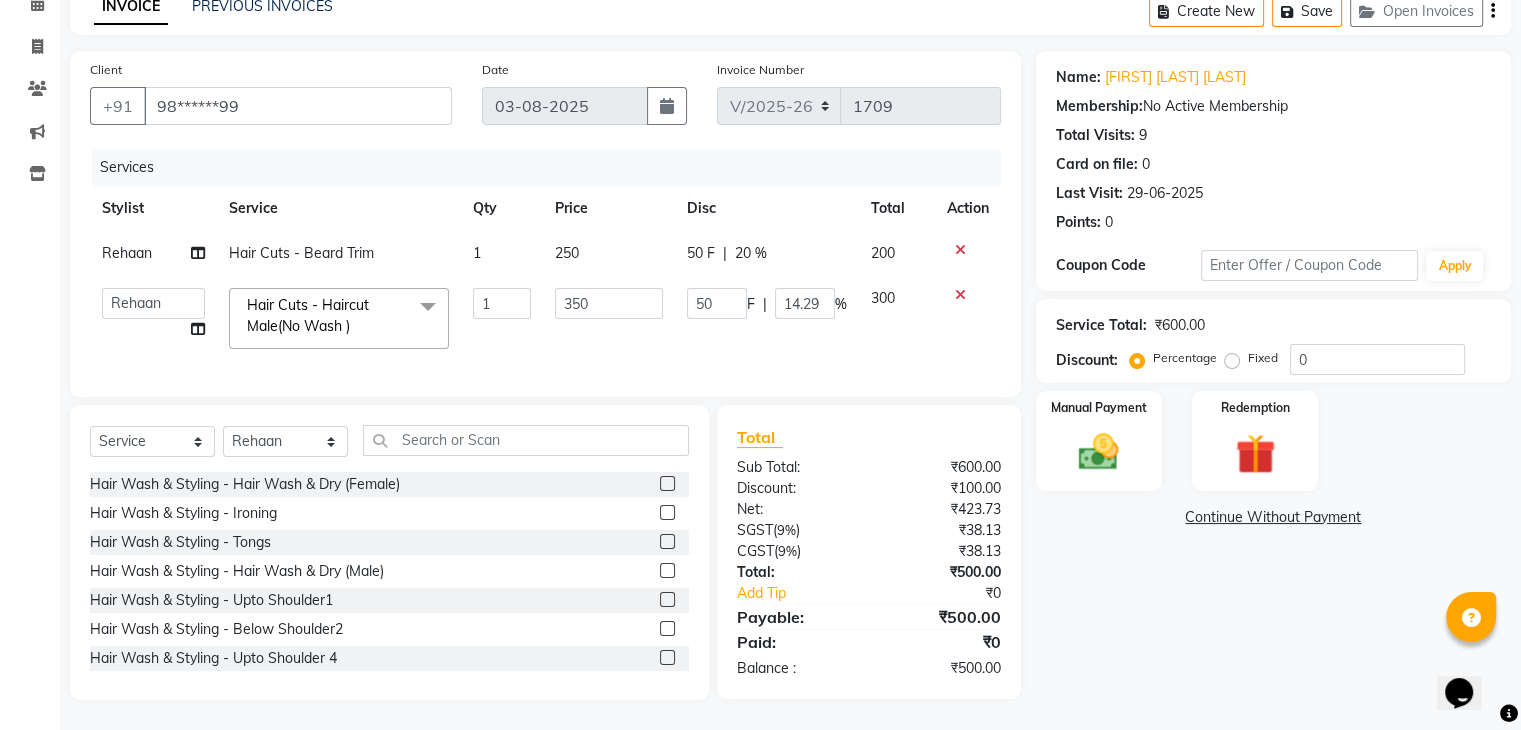 click on "Services Stylist Service Qty Price Disc Total Action Rehaan  Hair Cuts - Beard Trim 1 250 50 F | 20 % 200  ana   Arbaaz    Danish    Poonam   Rehaan    Salman    Sandy    Hair Cuts - Haircut Male(No Wash )  x Hair Wash & Styling - Hair Wash & Dry (Female) Hair Wash & Styling - Ironing Hair Wash & Styling - Tongs Hair Wash & Styling - Hair Wash & Dry (Male) Hair Wash & Styling - Upto Shoulder1 Hair Wash & Styling - Below Shoulder2 Hair Wash & Styling - Upto Shoulder 4 Hair Wash & Styling - Upto Waist Hair Wash & Styling - Paddle Brush Blow-Dry (With Wash). Hair Wash & Styling - Blow-Dry Curis (With Wash) Hair Wash & Styling - Below Shoulder Hair Wash & Styling - Upto Shoulder Hair Wash & Styling - Upto Waist2 Hair Wash & Styling - Below Shoulder 1 Hair Wash & Styling - Upto Waist 1 Hair Triming Women chest trimming Colour Women - Global Colour Women - High-Light Colour Women-Balayage Colour Women - Root Touch Up (1 Inch) Colour Women - Root Touch Up (No Ammonia) 1 Inch Colour Women - Upto Neck 1 nose wax demo" 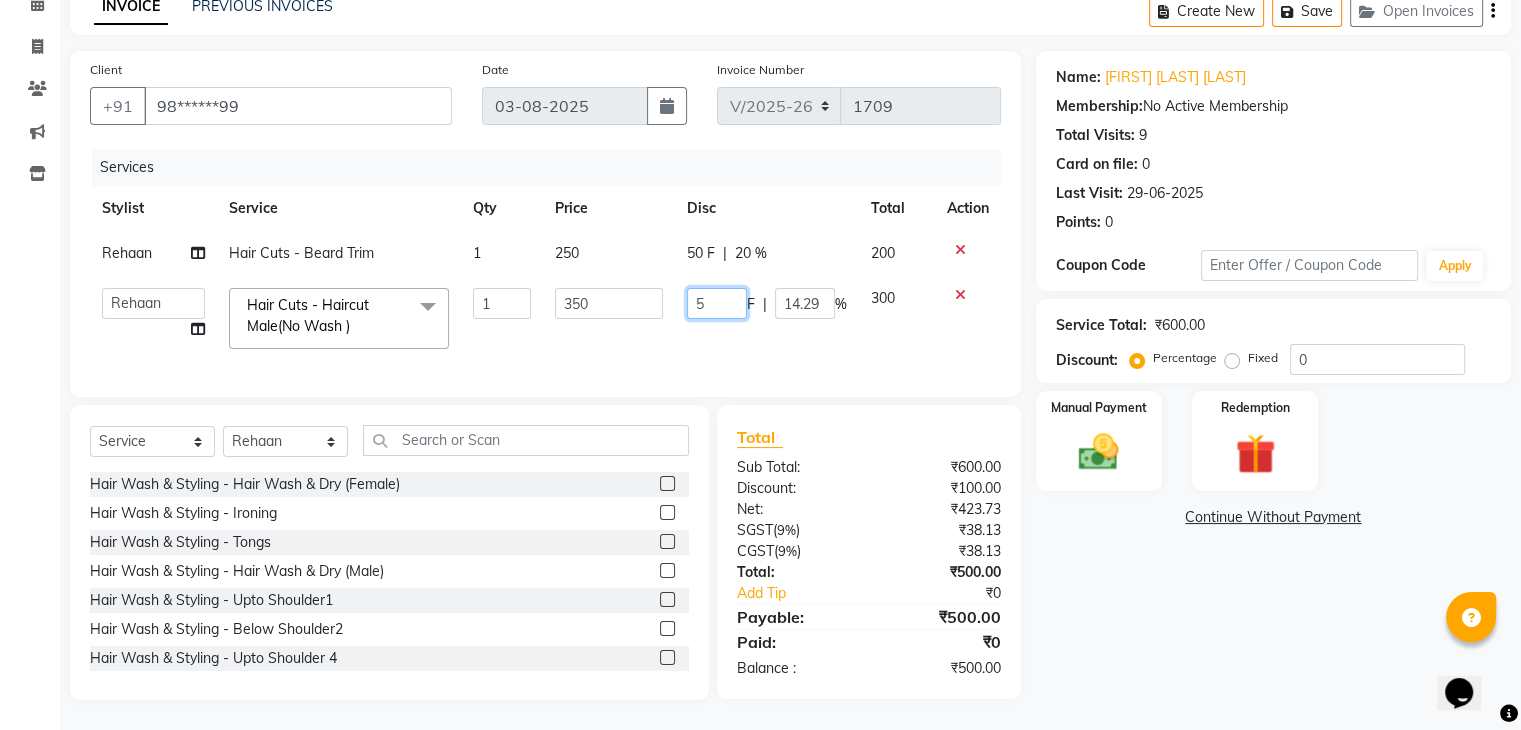 click on "5" 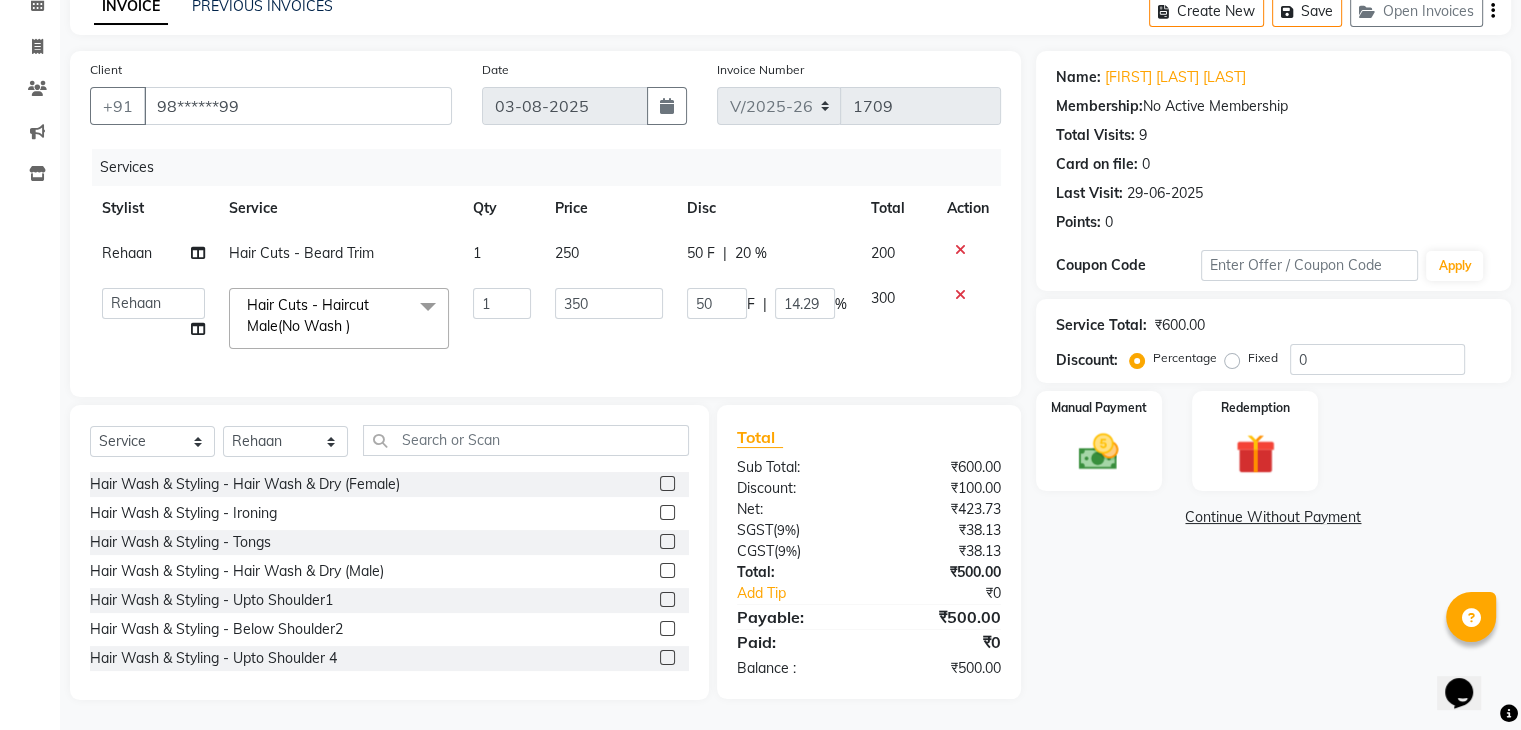 click on "50 F | 14.29 %" 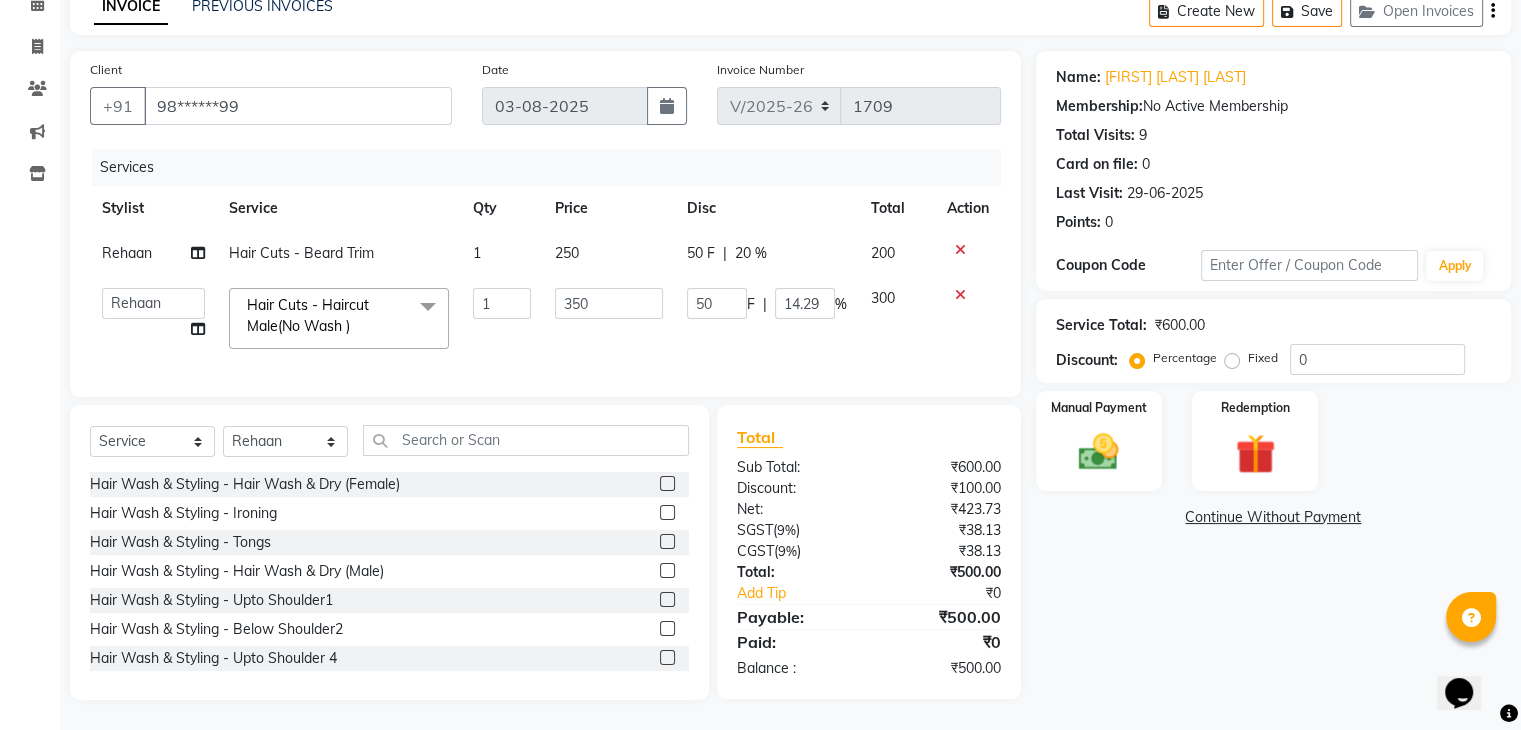 click on "Name: Ashutoush Arya Vandana Tomar Membership:  No Active Membership  Total Visits:  9 Card on file:  0 Last Visit:   29-06-2025 Points:   0  Coupon Code Apply Service Total:  ₹600.00  Discount:  Percentage   Fixed  0 Manual Payment Redemption  Continue Without Payment" 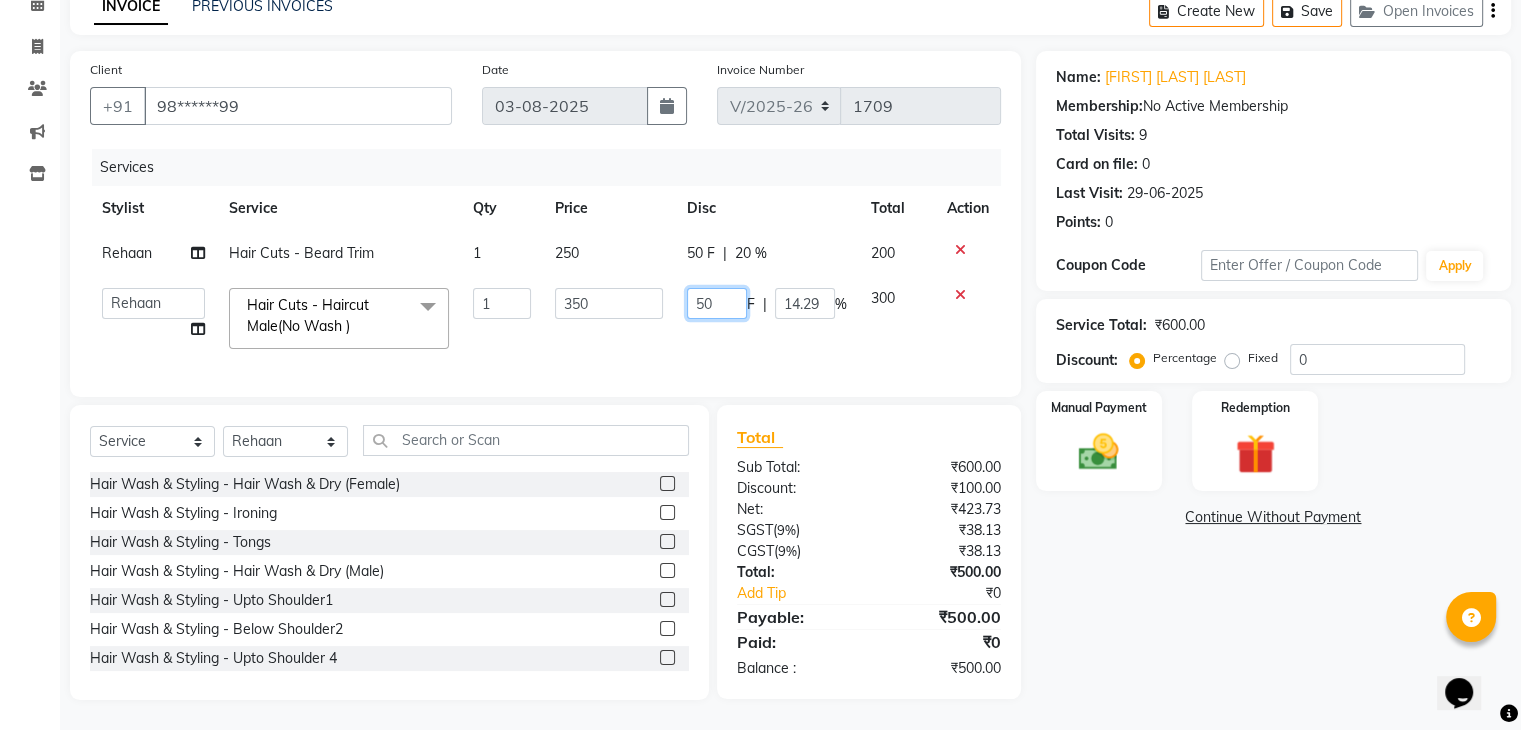 click on "50" 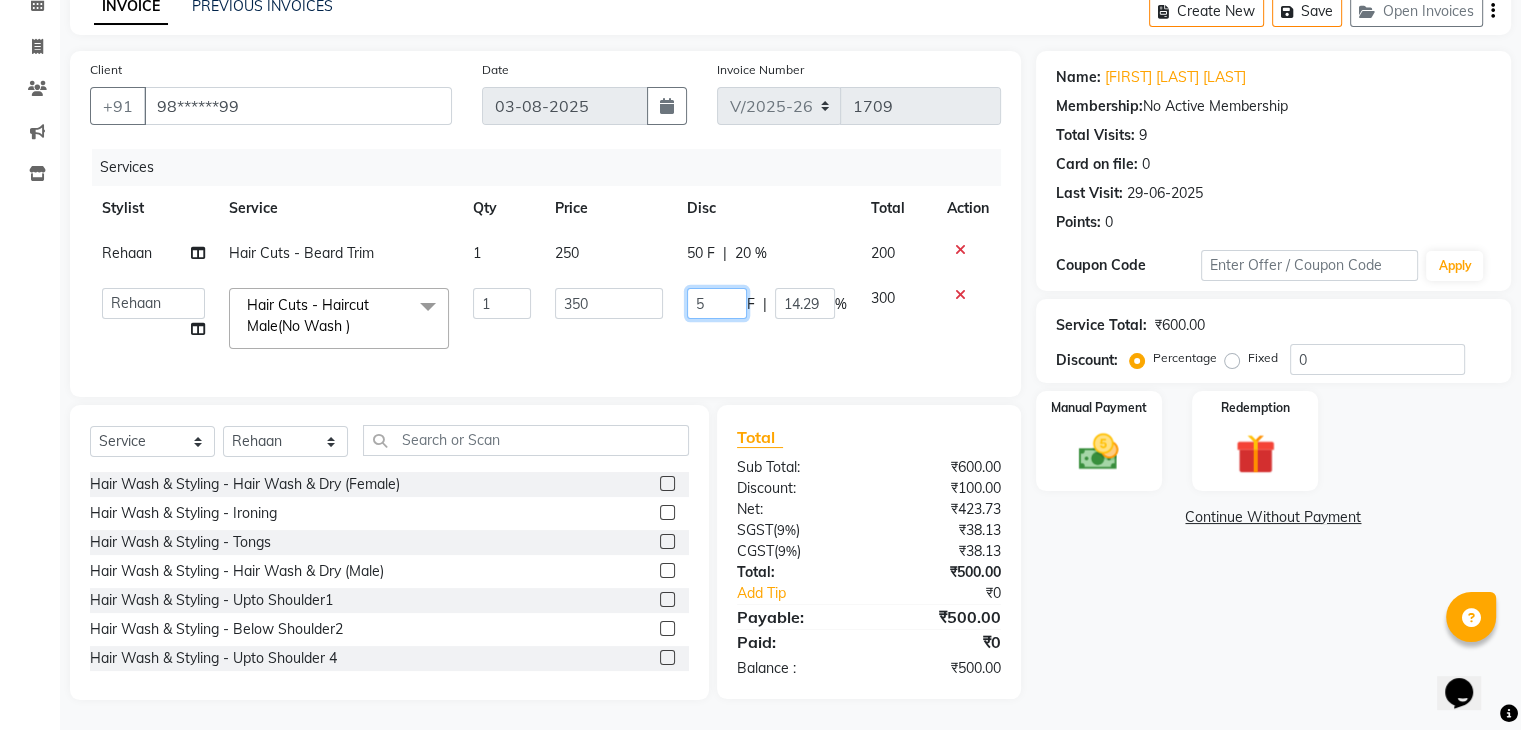 type on "50" 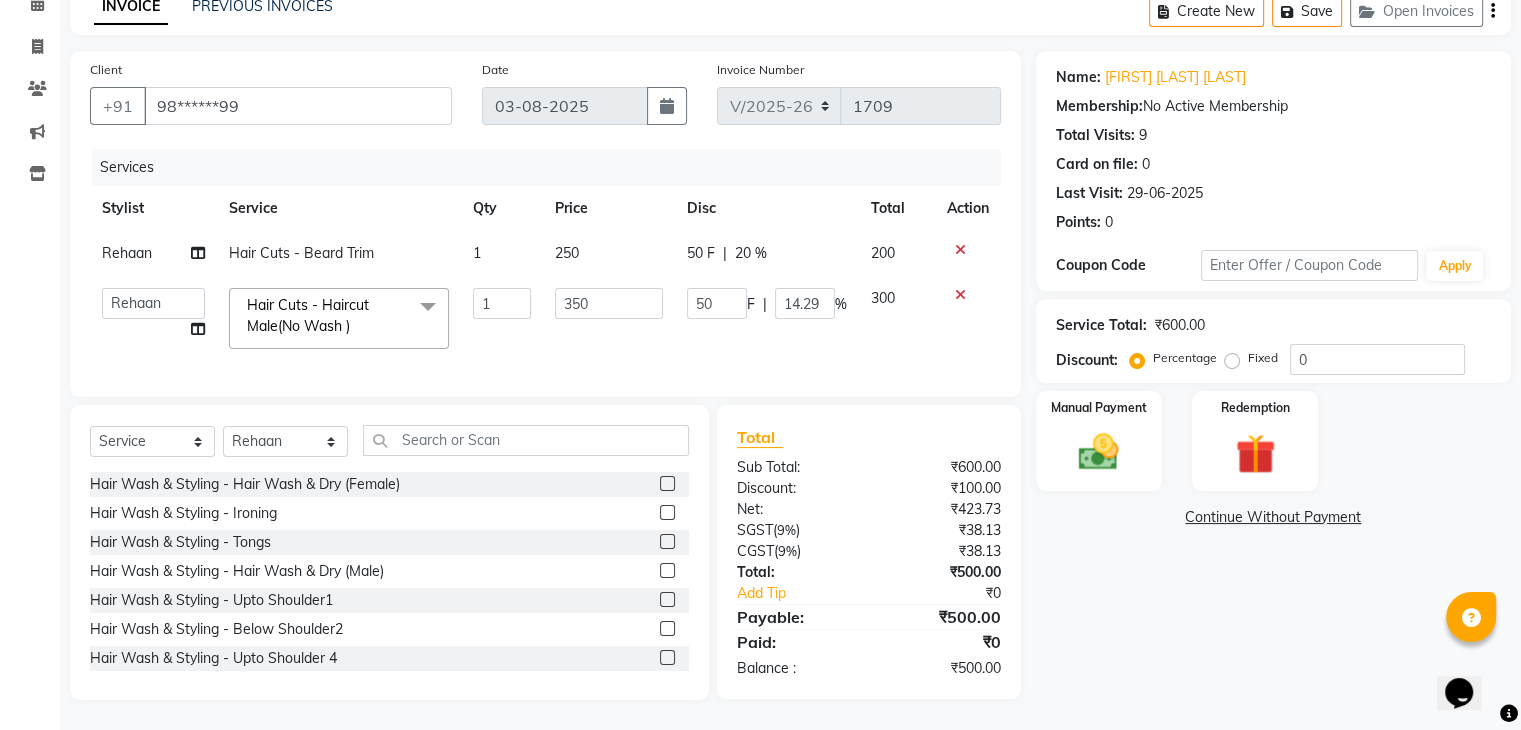 click on "Name: Ashutoush Arya Vandana Tomar Membership:  No Active Membership  Total Visits:  9 Card on file:  0 Last Visit:   29-06-2025 Points:   0  Coupon Code Apply Service Total:  ₹600.00  Discount:  Percentage   Fixed  0 Manual Payment Redemption  Continue Without Payment" 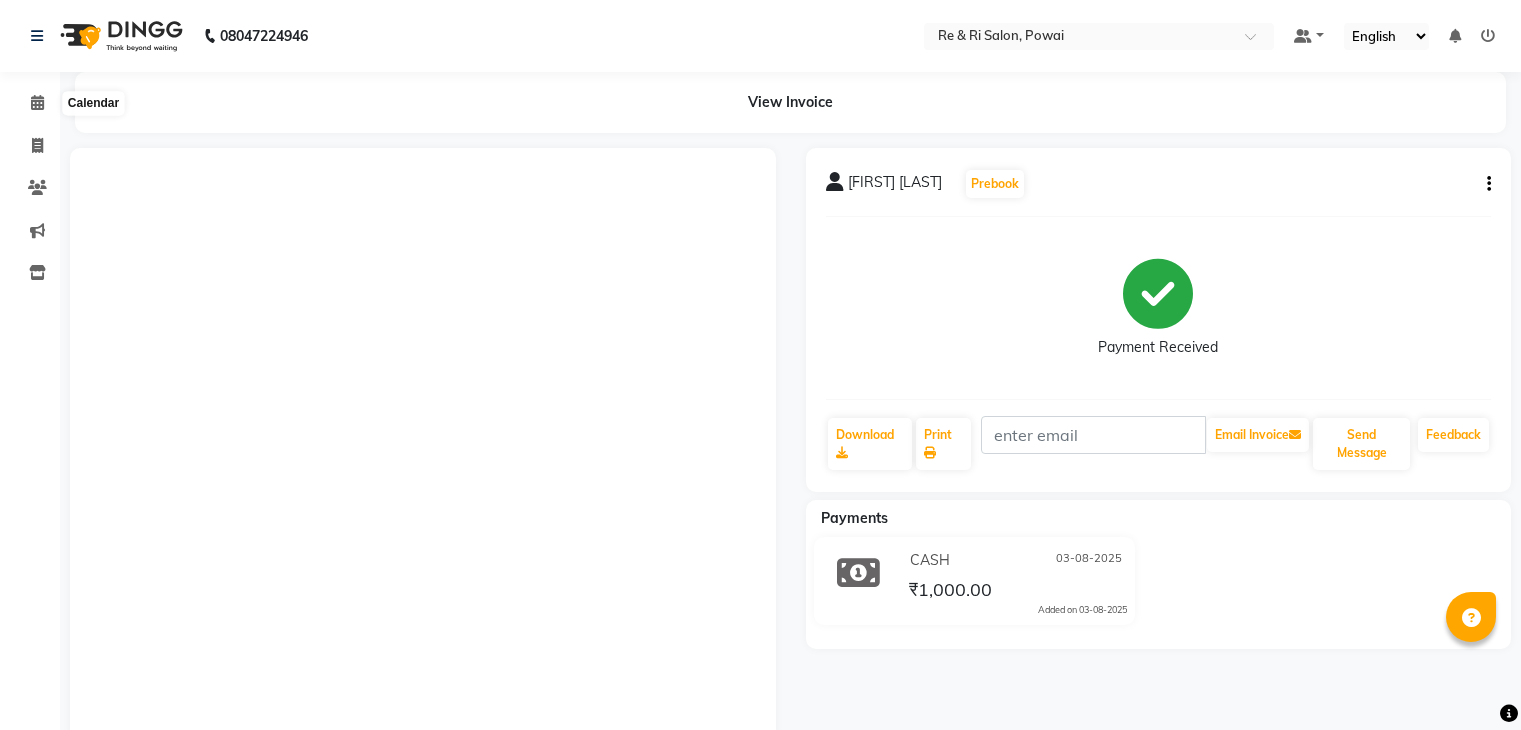 scroll, scrollTop: 0, scrollLeft: 0, axis: both 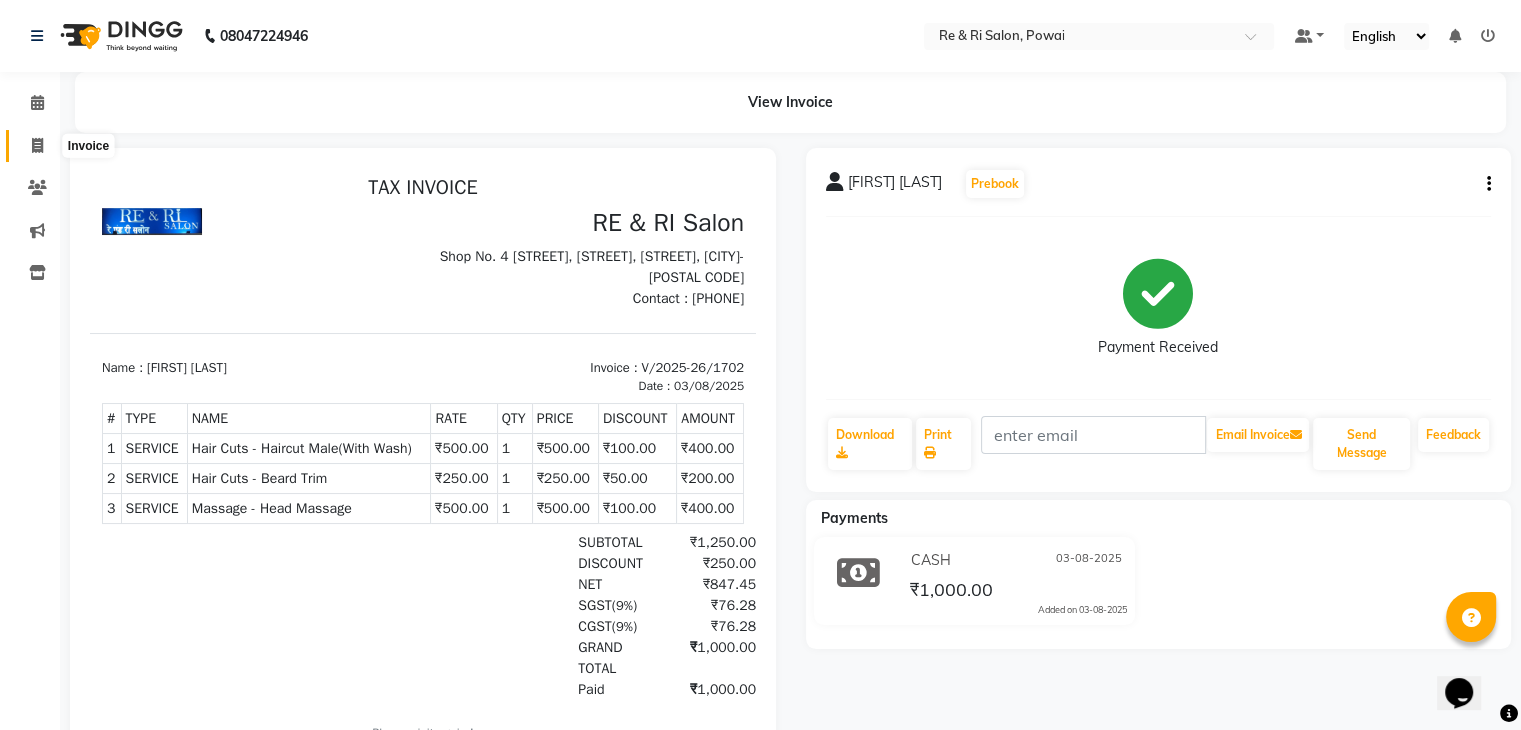 click 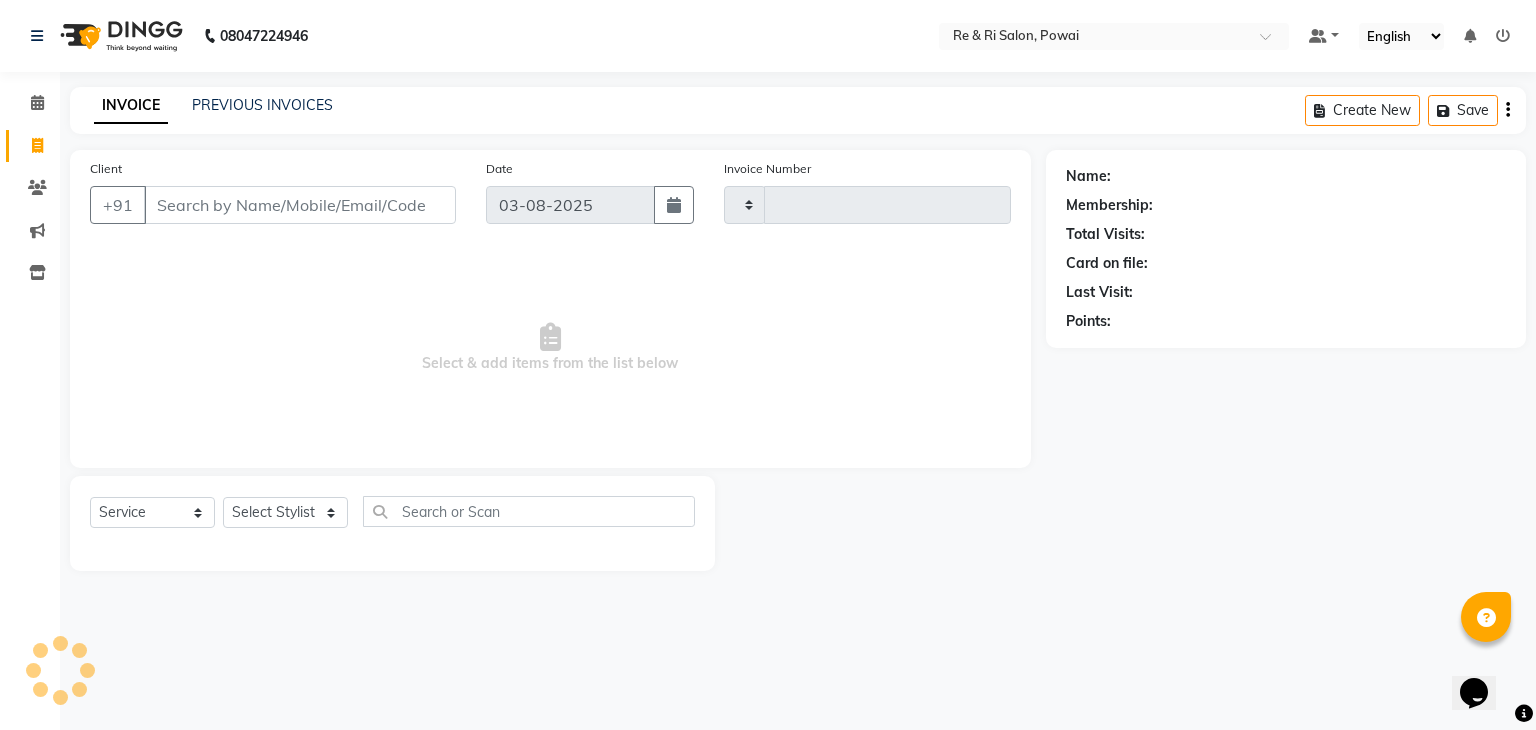 type on "1709" 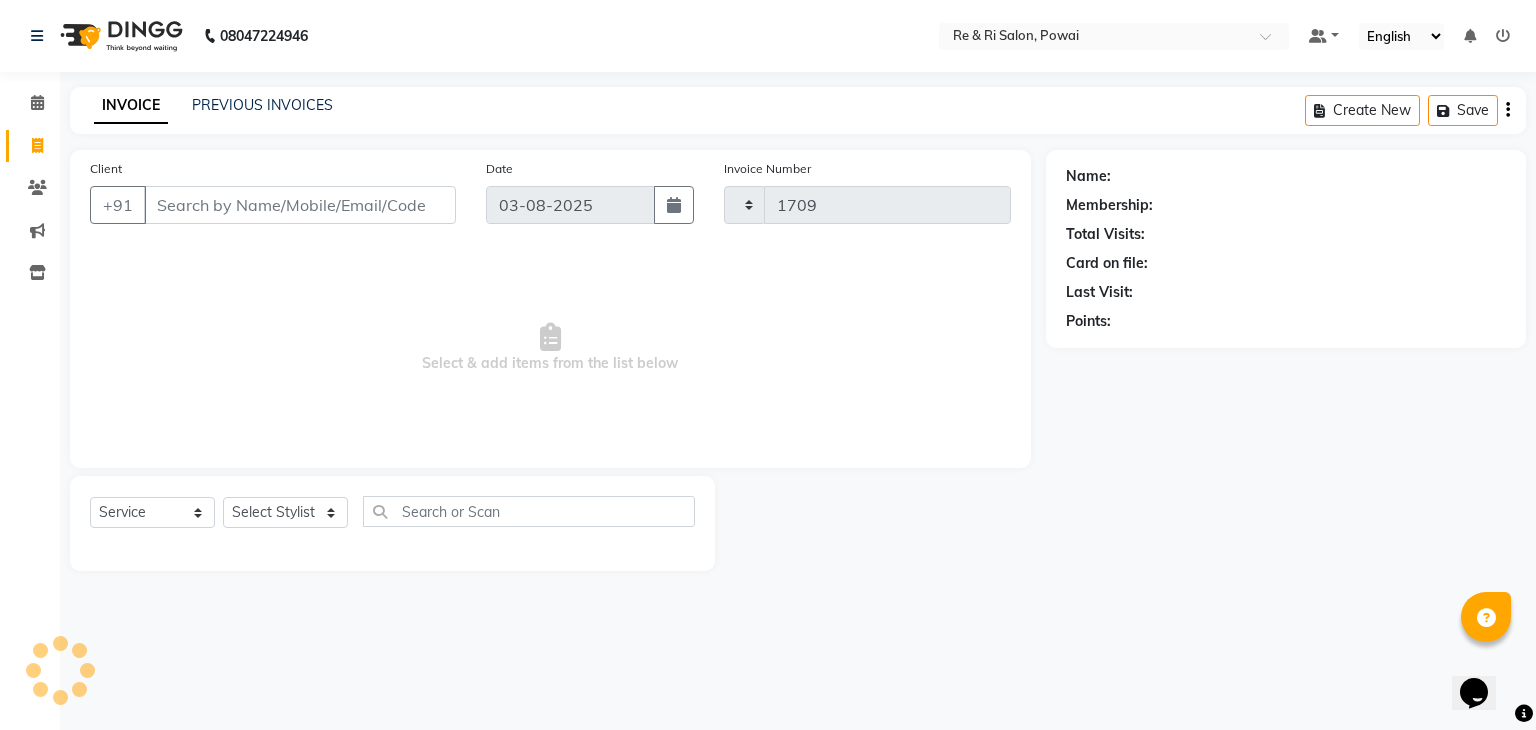 select on "5364" 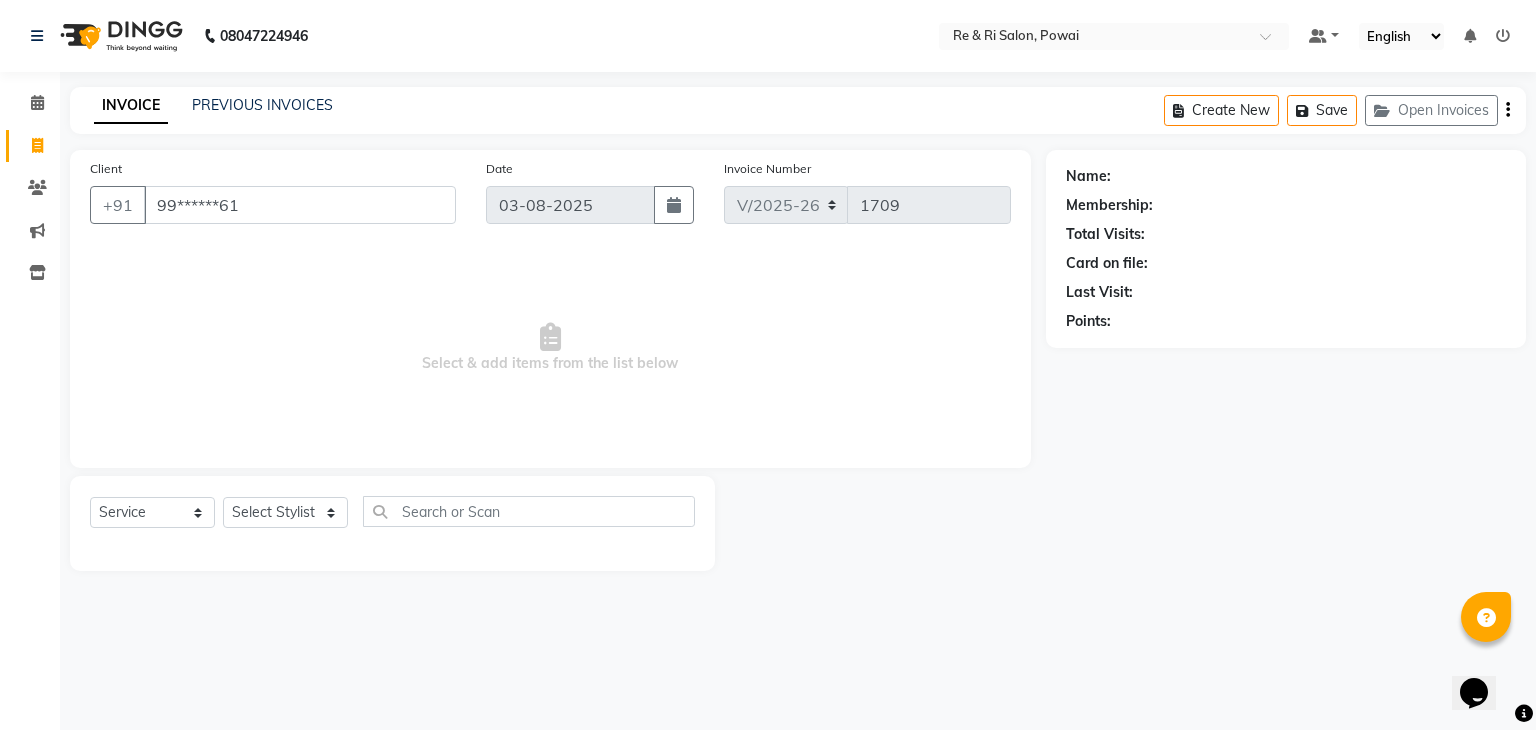 type on "99******61" 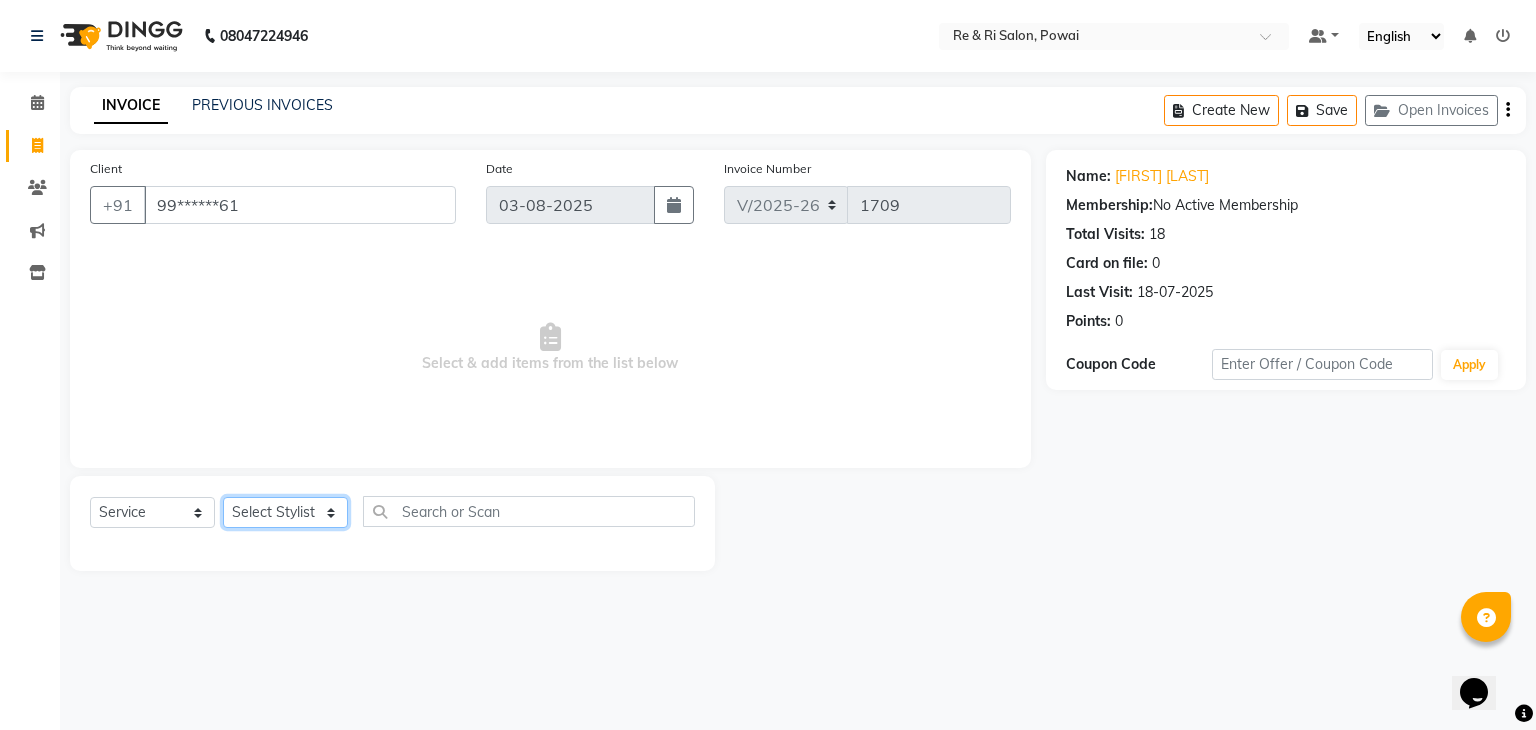 click on "Select Stylist [FIRST] [FIRST]  [FIRST] [FIRST] [FIRST]  [FIRST]  [FIRST]" 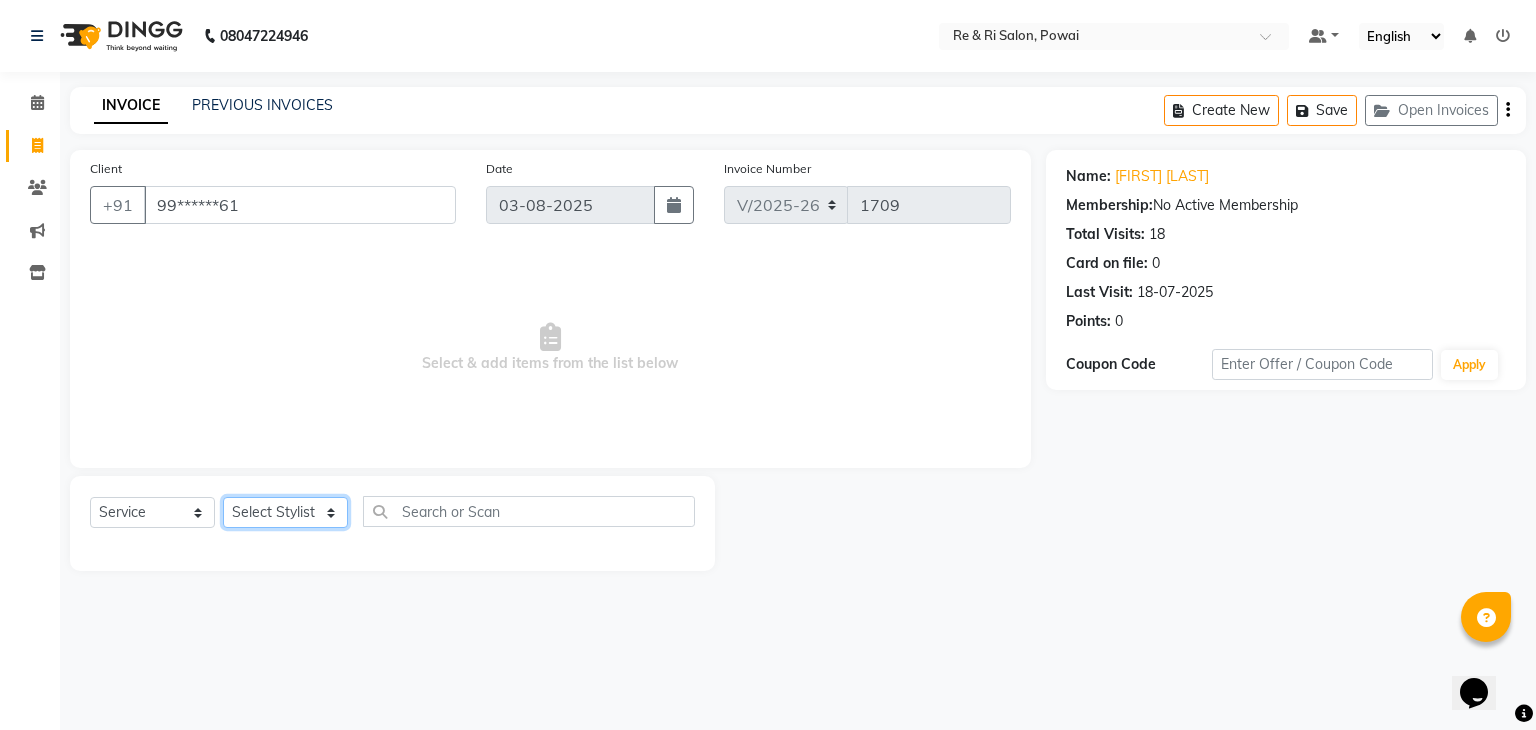 select on "63988" 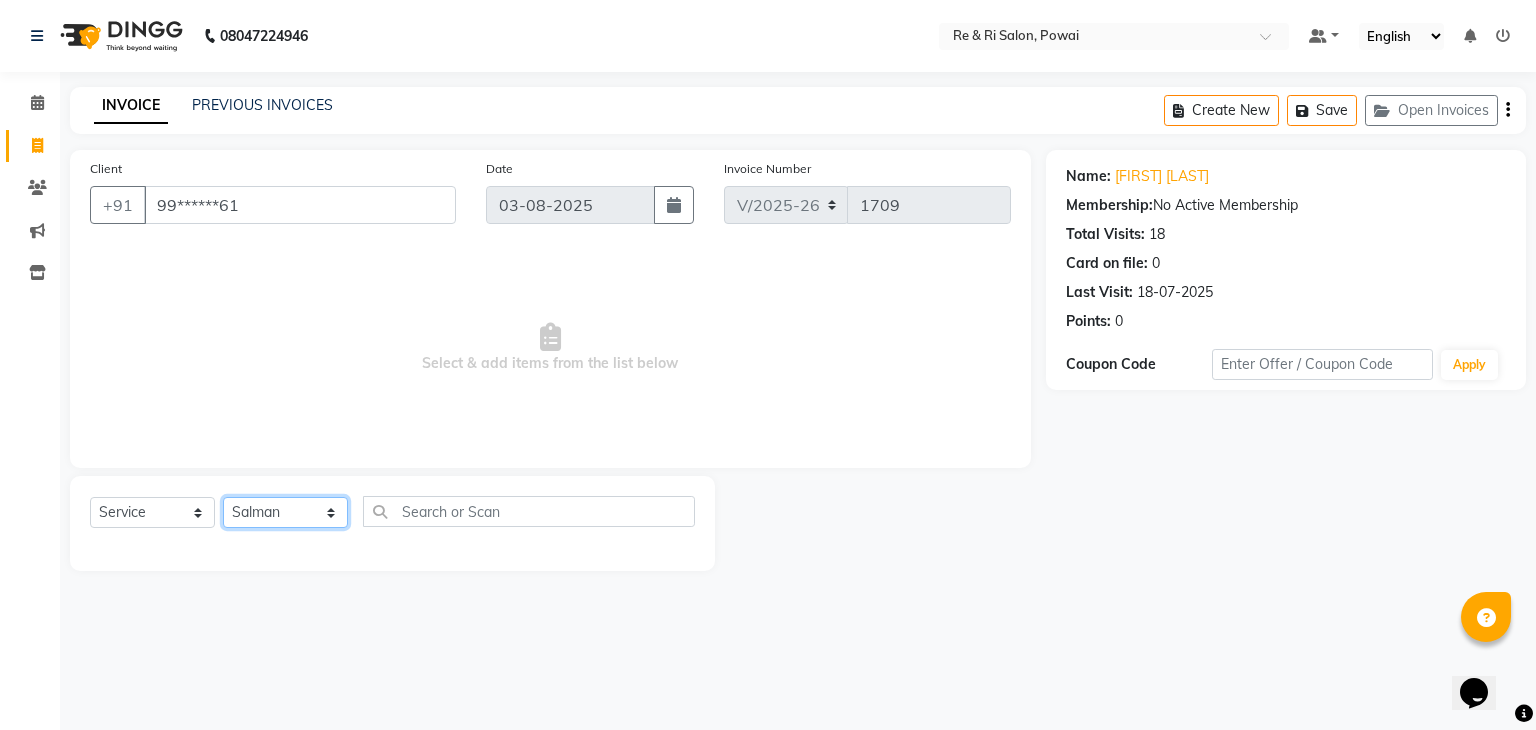 click on "Select Stylist [FIRST] [FIRST]  [FIRST] [FIRST] [FIRST]  [FIRST]  [FIRST]" 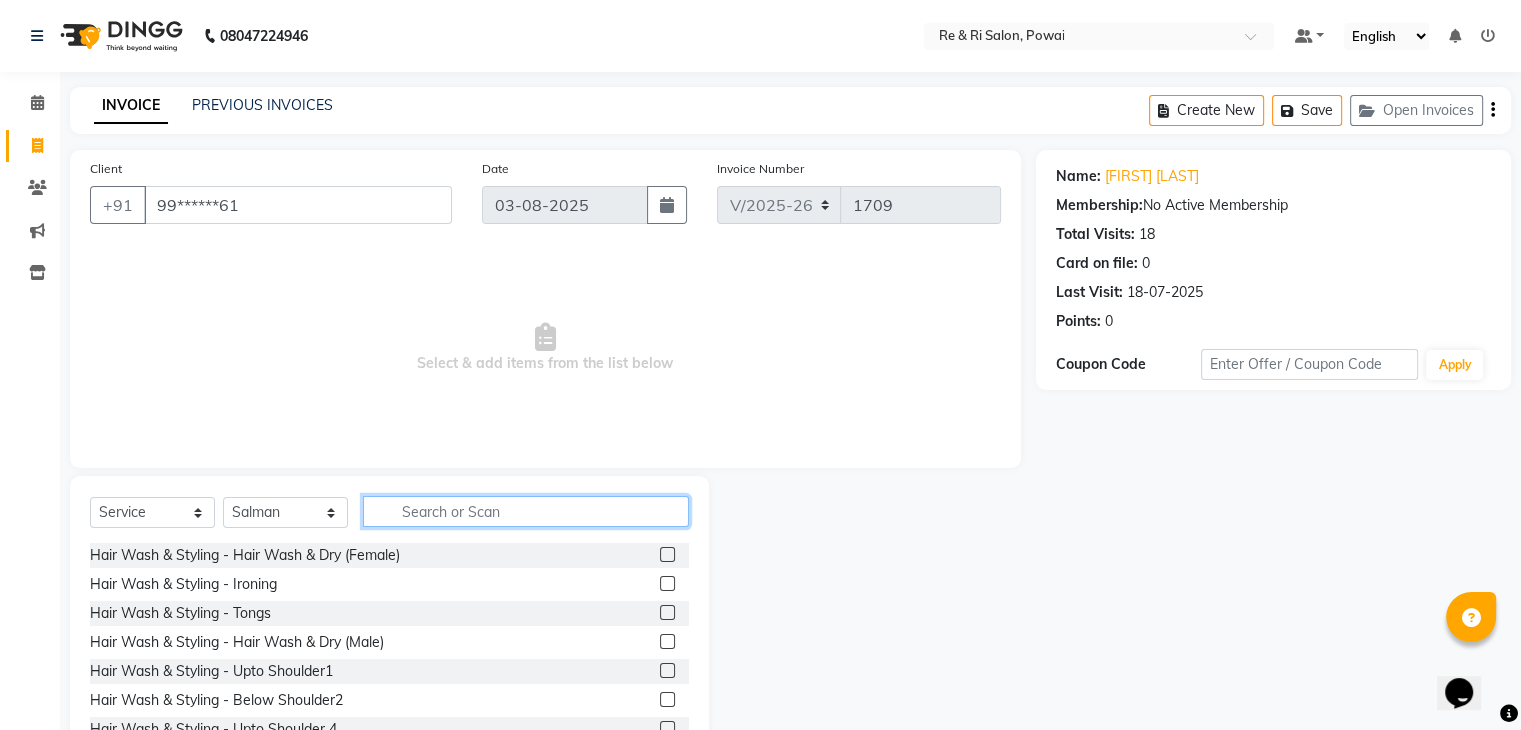 click 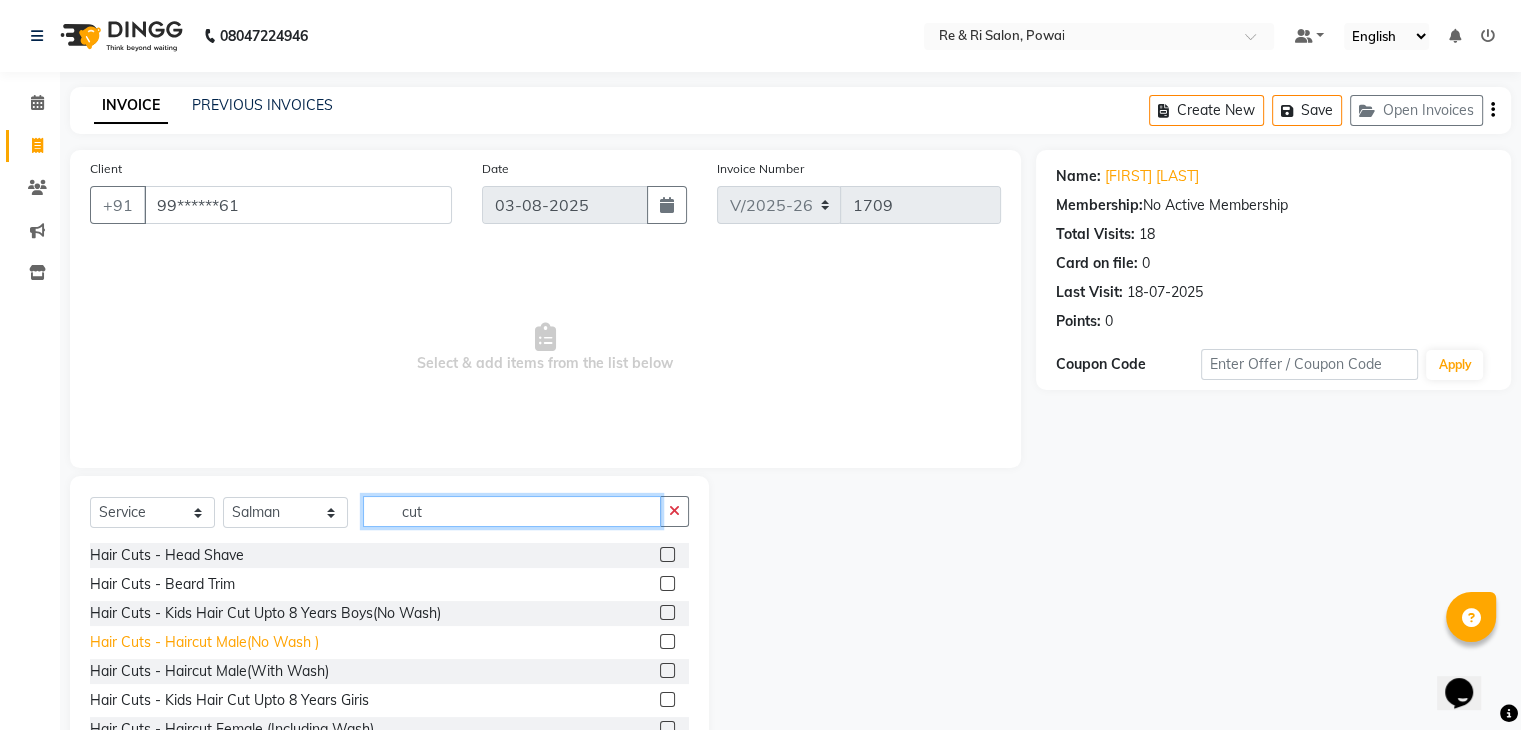 type on "cut" 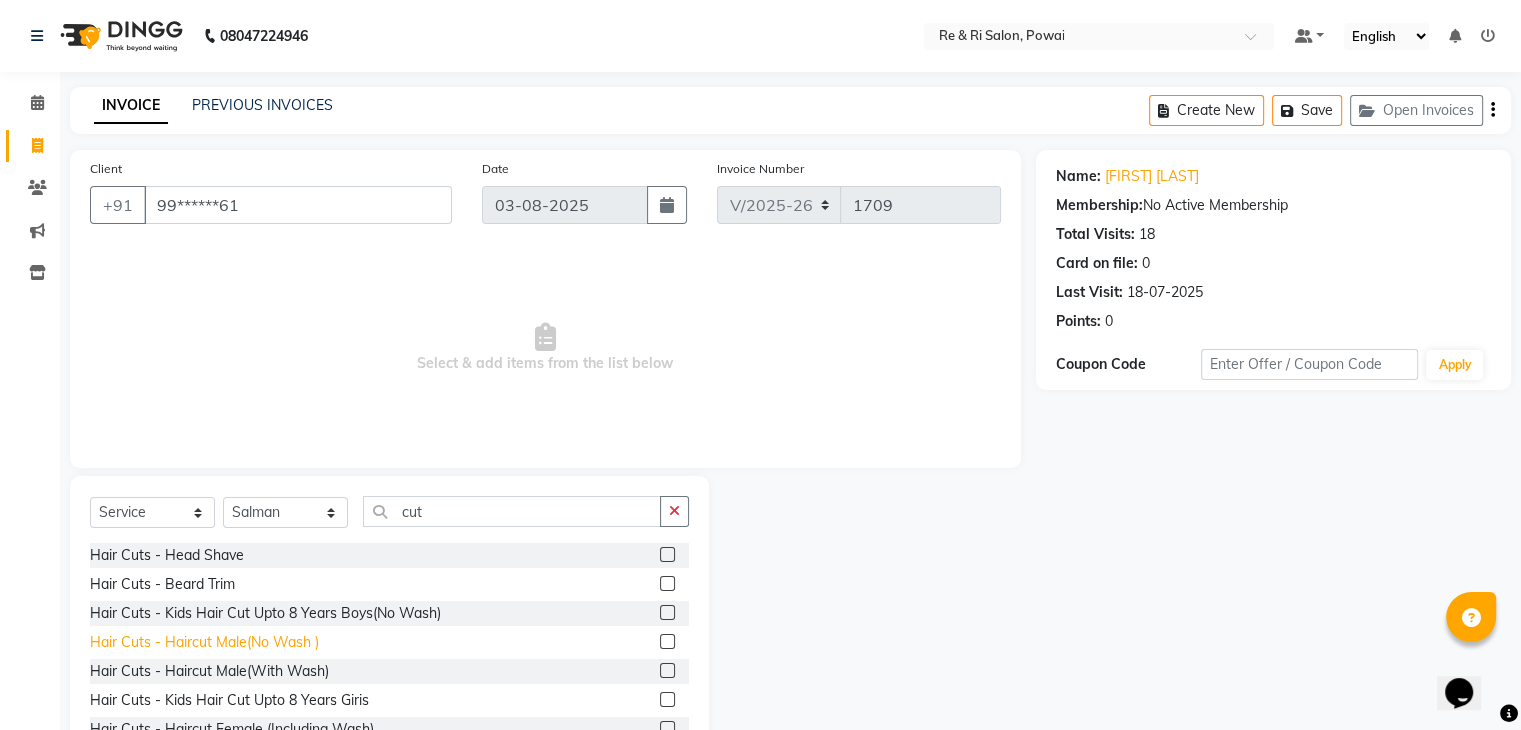 click on "Hair Cuts - Haircut Male(No Wash )" 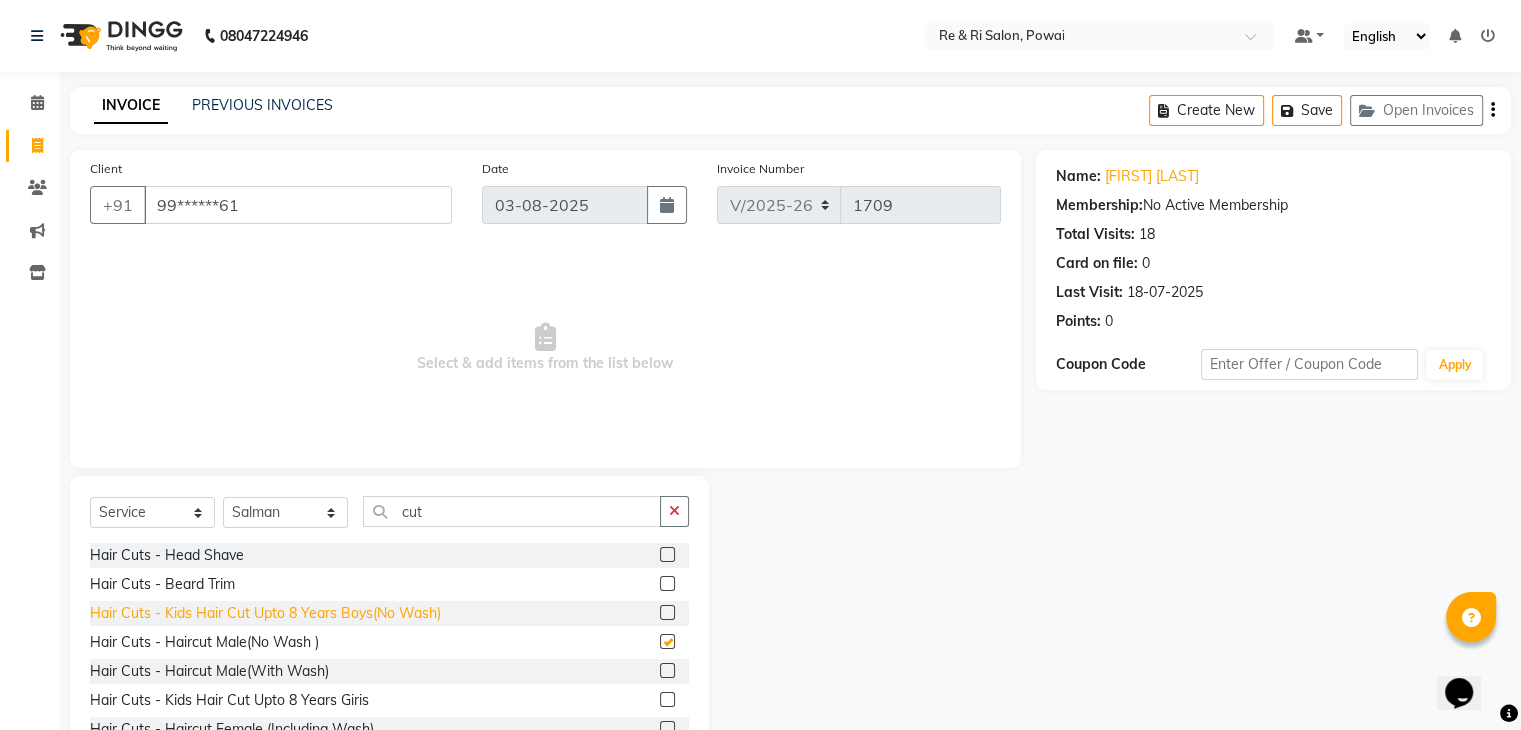 checkbox on "false" 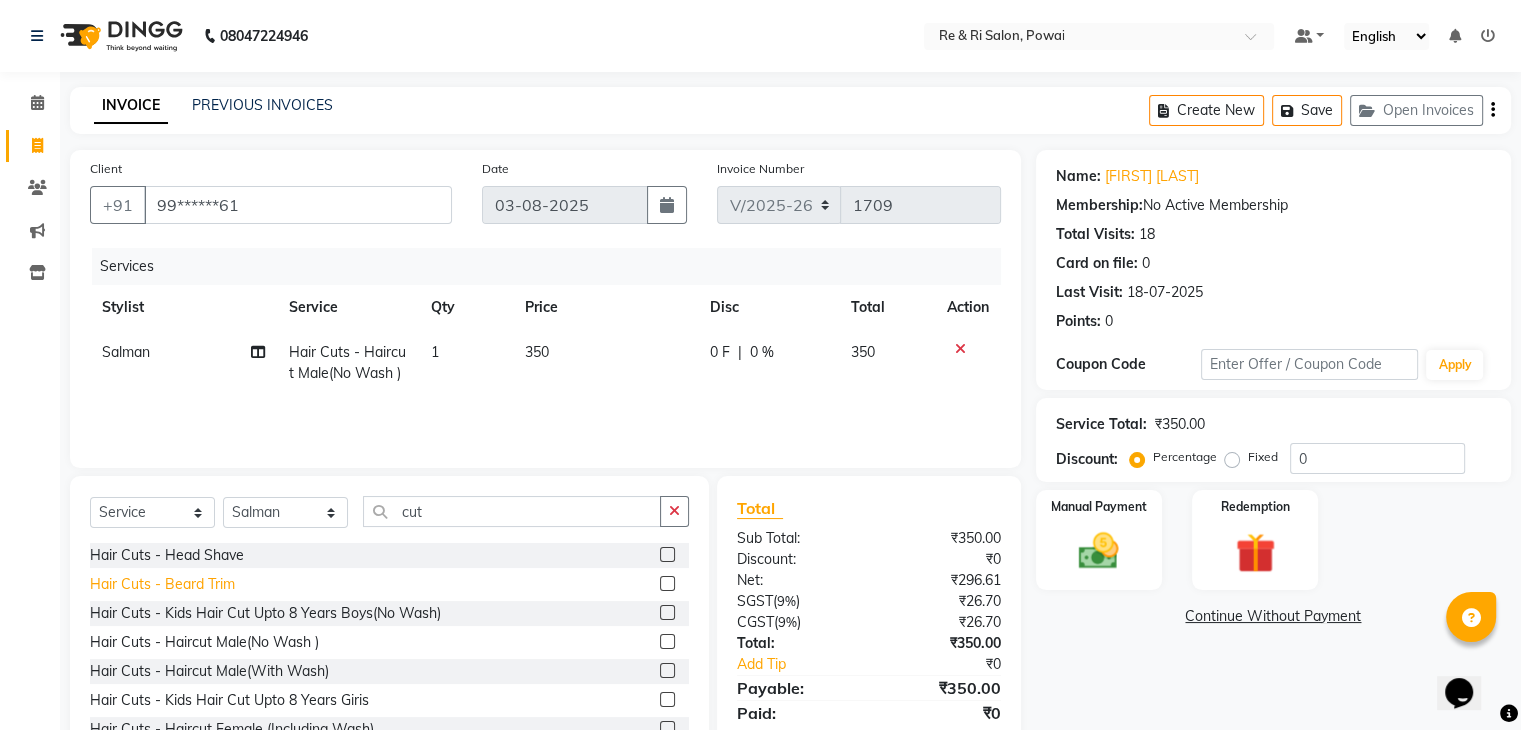 click on "Hair Cuts - Beard Trim" 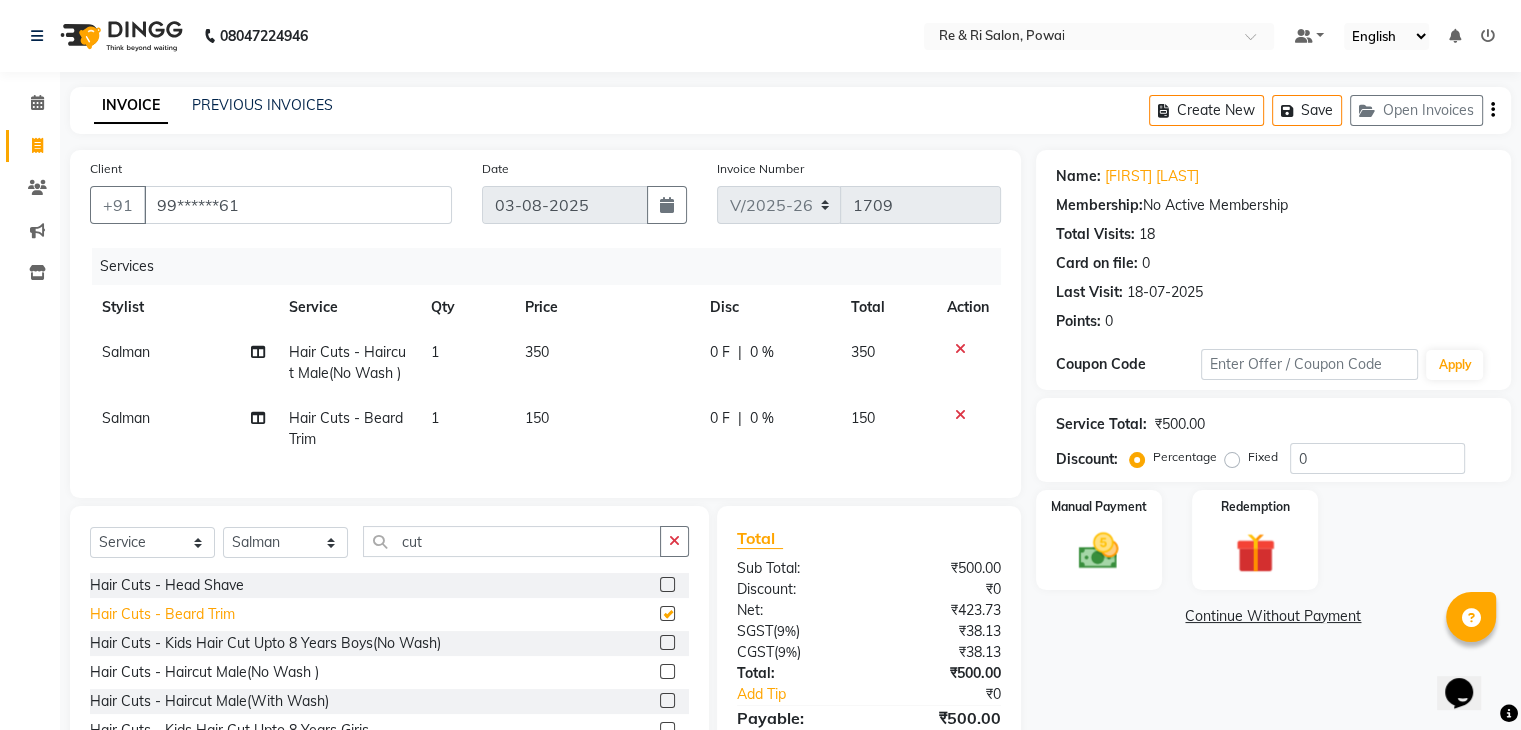 checkbox on "false" 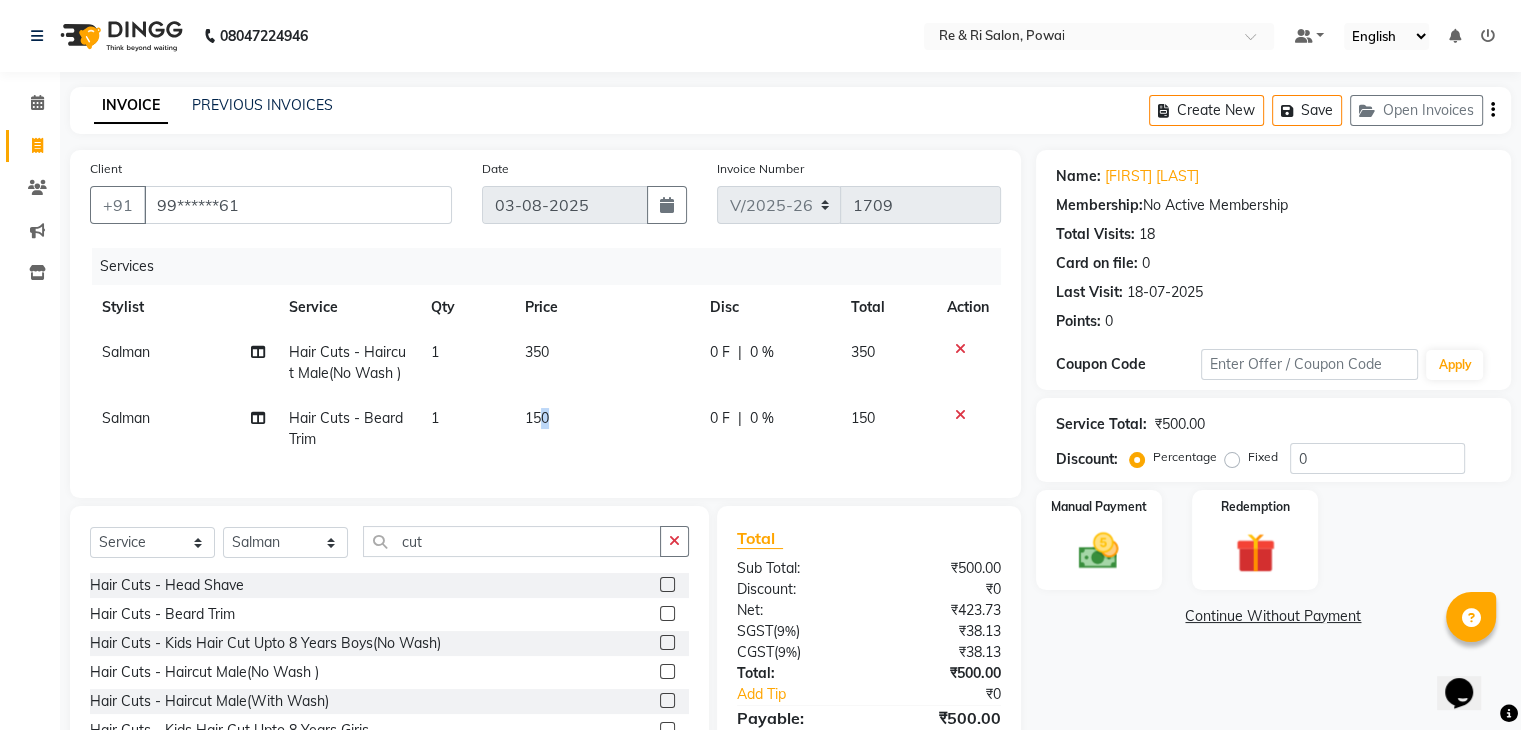 drag, startPoint x: 537, startPoint y: 420, endPoint x: 548, endPoint y: 425, distance: 12.083046 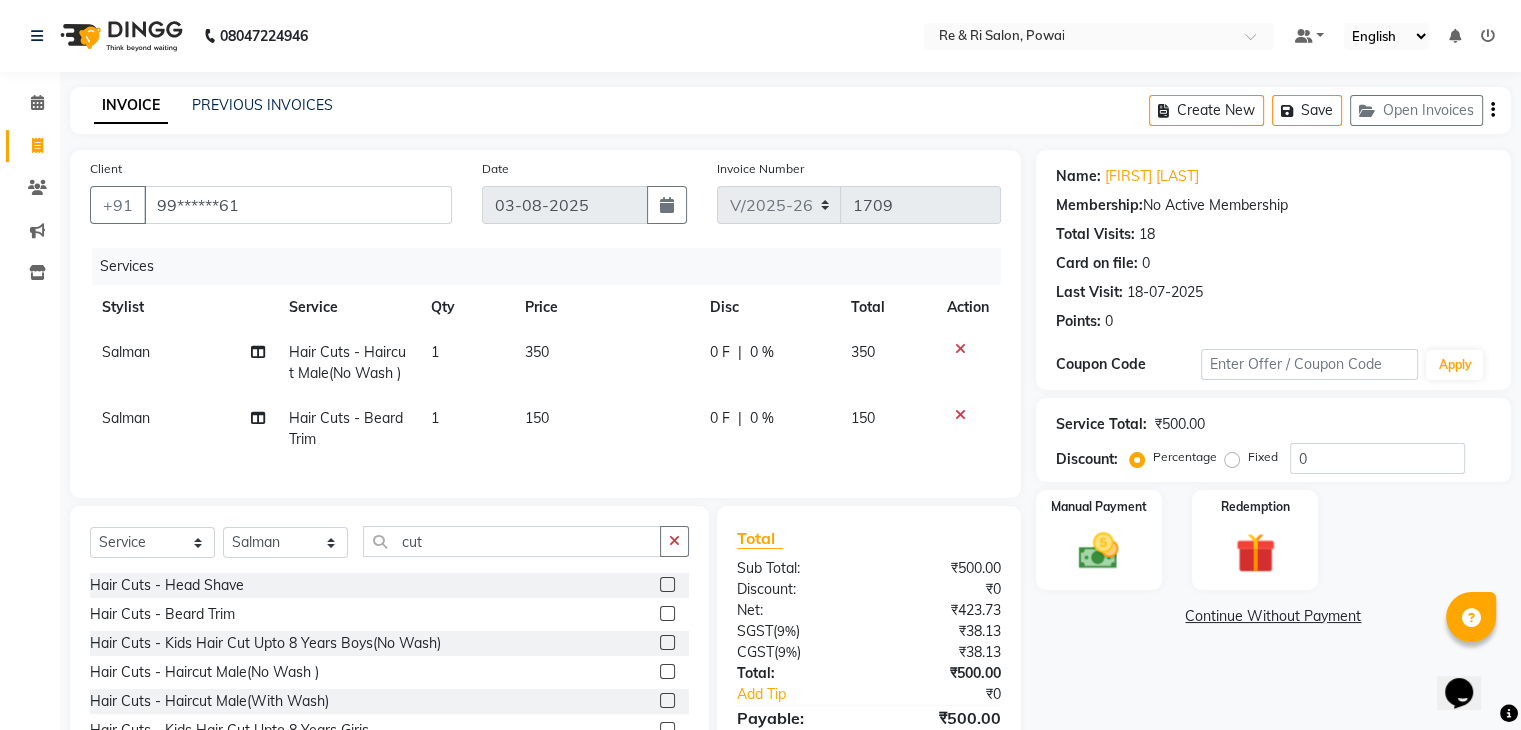 select on "63988" 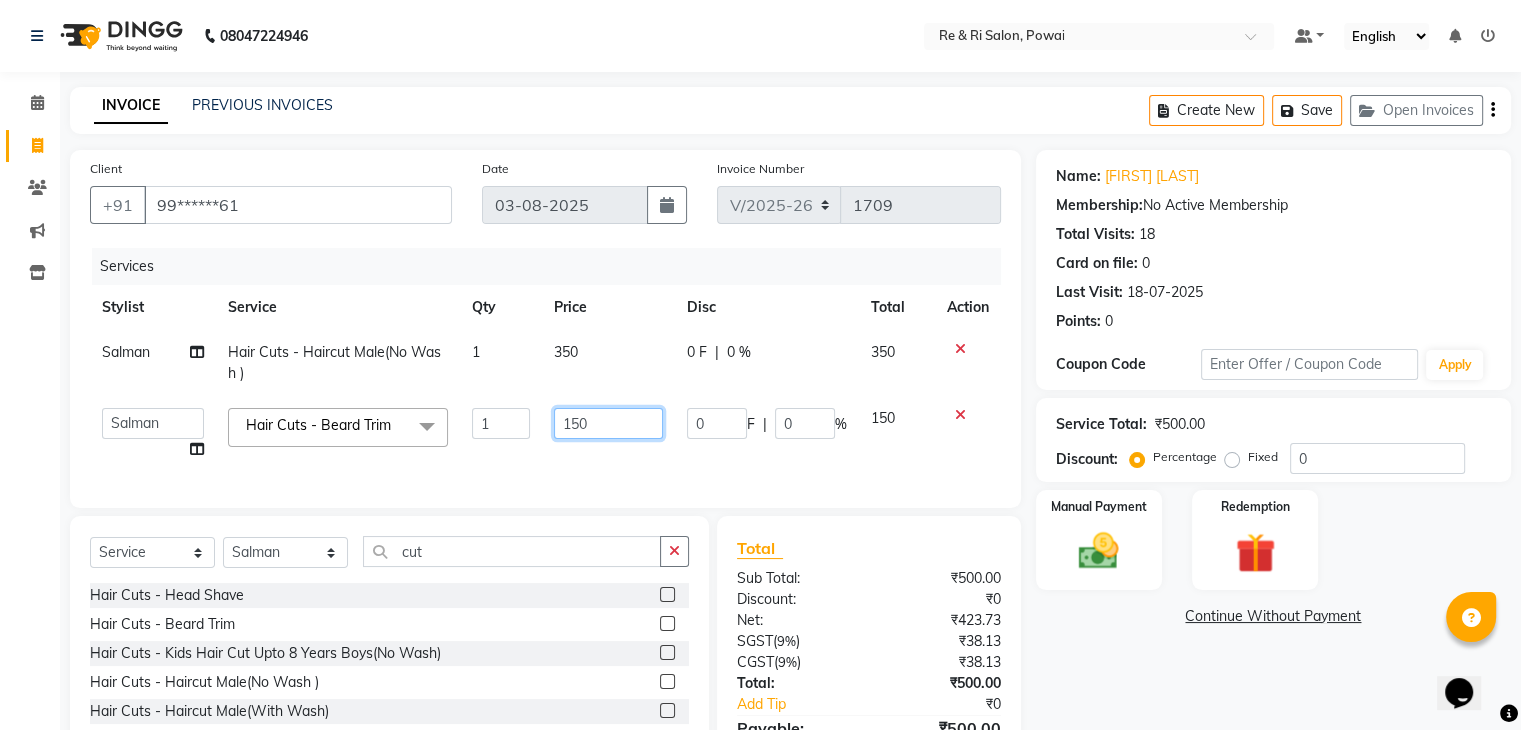click on "150" 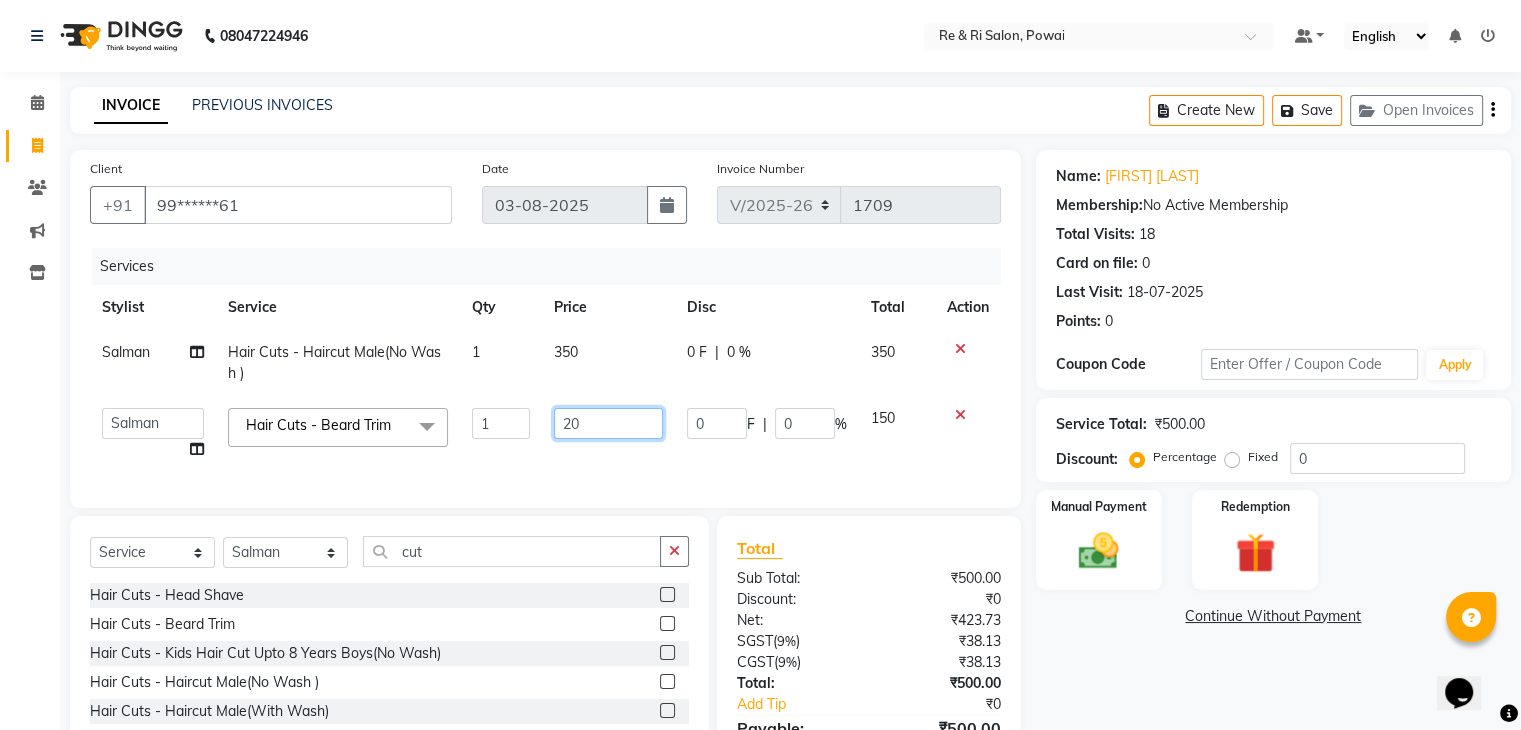 type on "200" 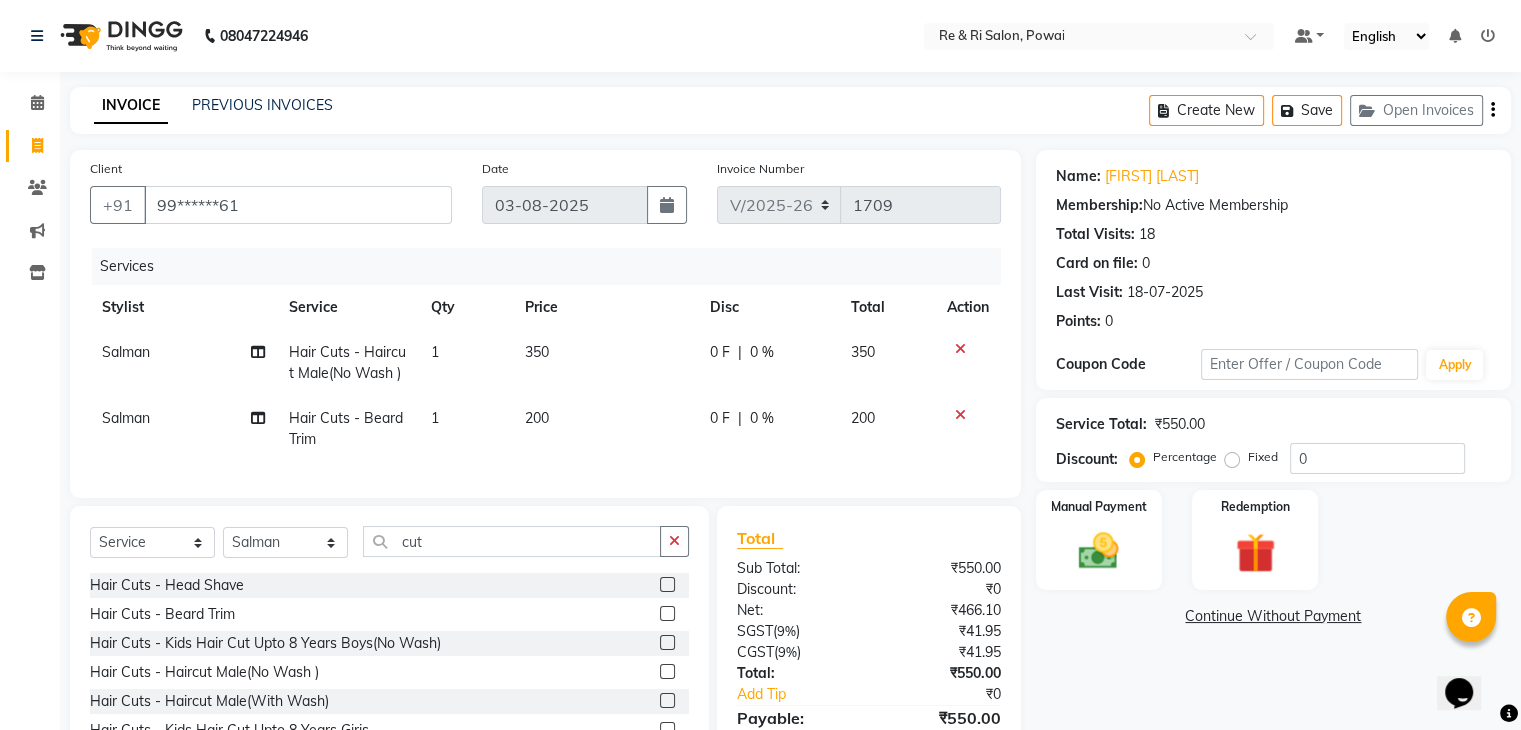 click on "Services Stylist Service Qty Price Disc Total Action Salman  Hair Cuts - Haircut Male(No Wash ) 1 350 0 F | 0 % 350 Salman  Hair Cuts - Beard Trim 1 200 0 F | 0 % 200" 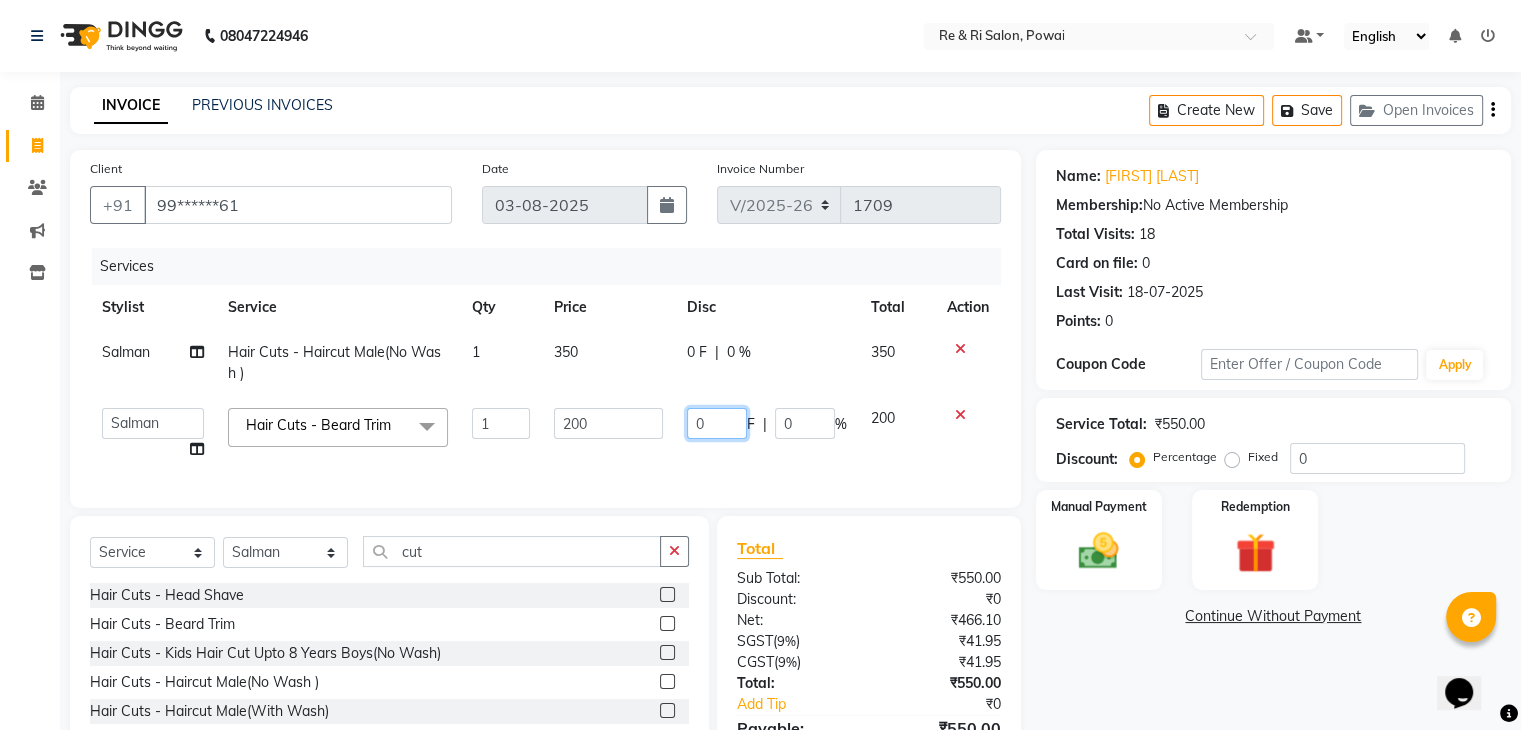 click on "0" 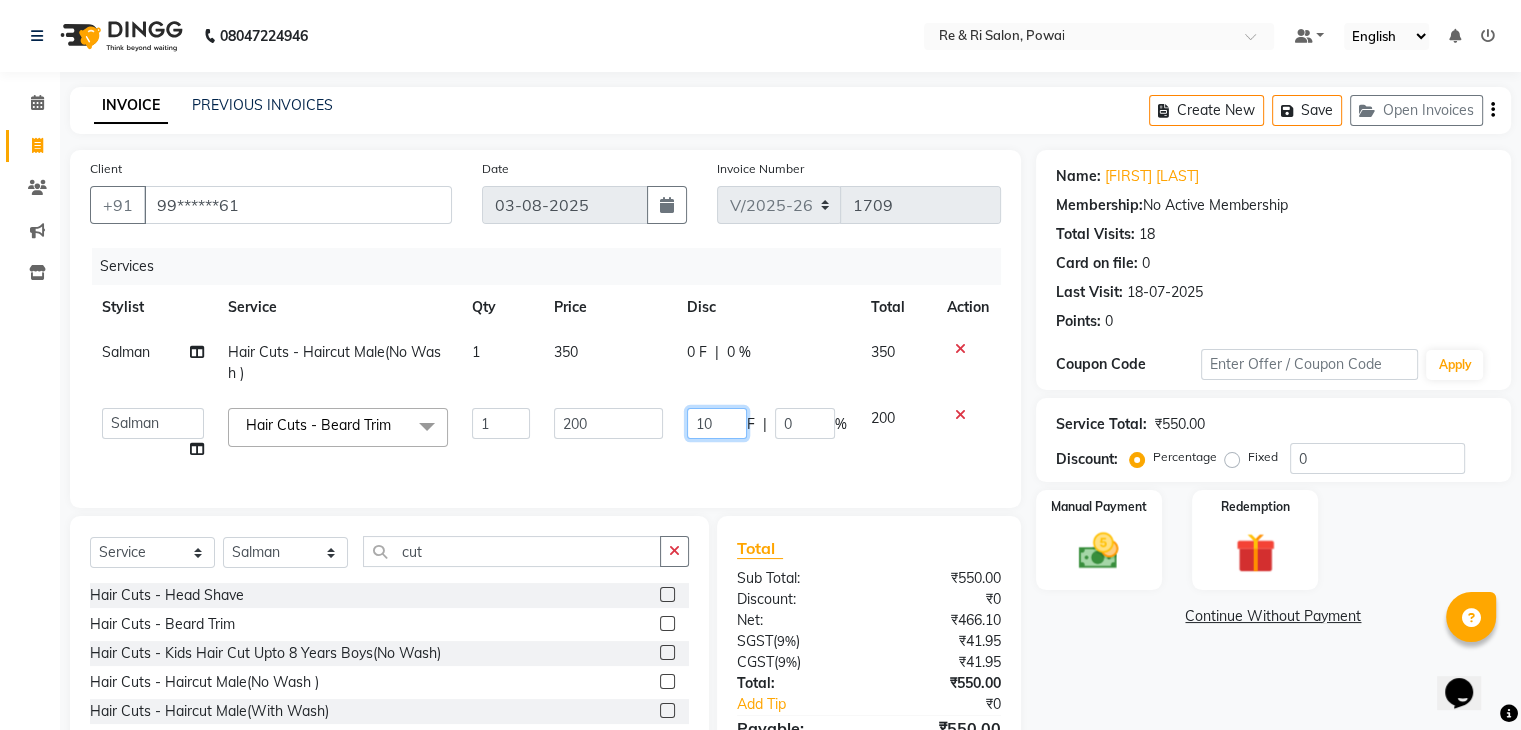 type on "100" 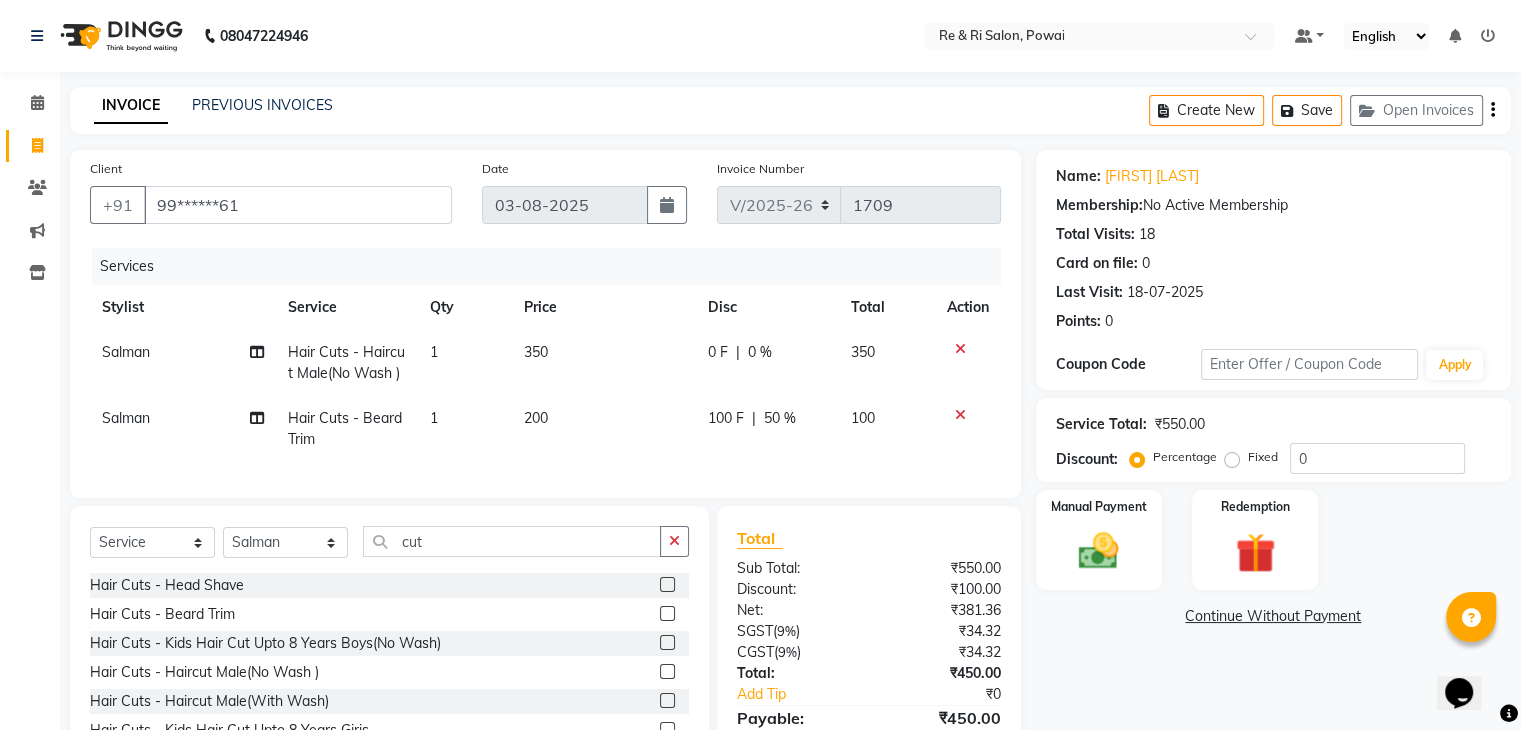 click on "Services Stylist Service Qty Price Disc Total Action Salman  Hair Cuts - Haircut Male(No Wash ) 1 350 0 F | 0 % 350 Salman  Hair Cuts - Beard Trim 1 200 100 F | 50 % 100" 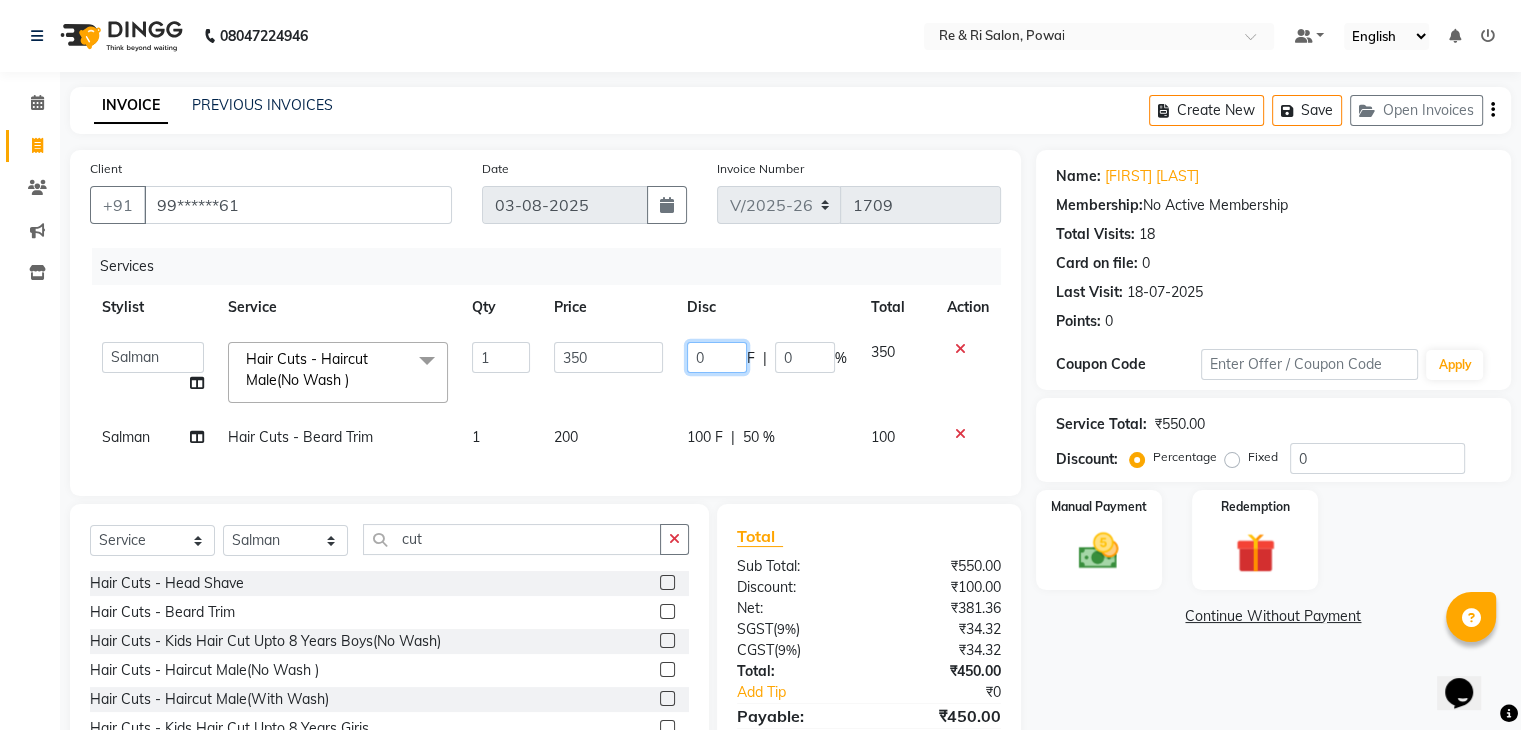 click on "0" 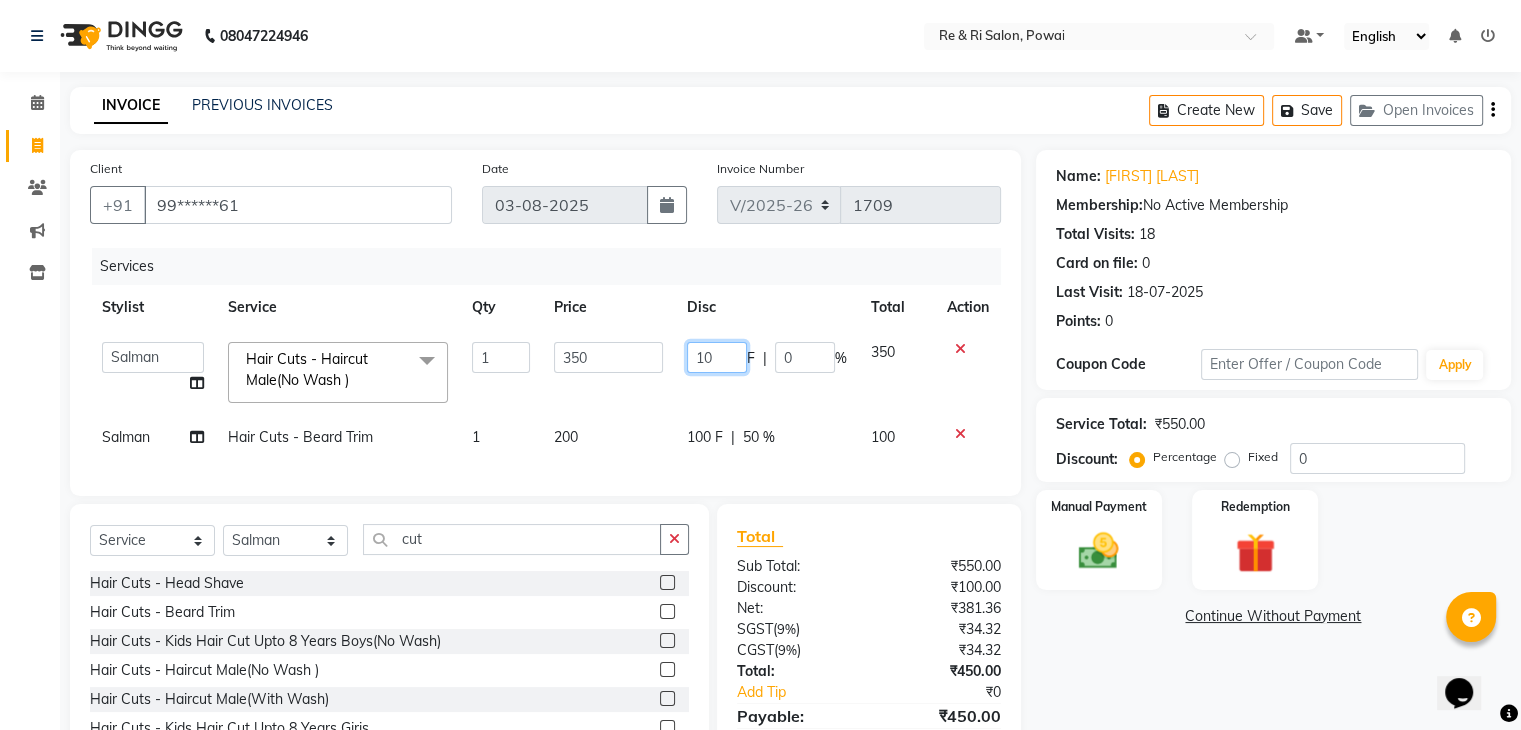 type on "100" 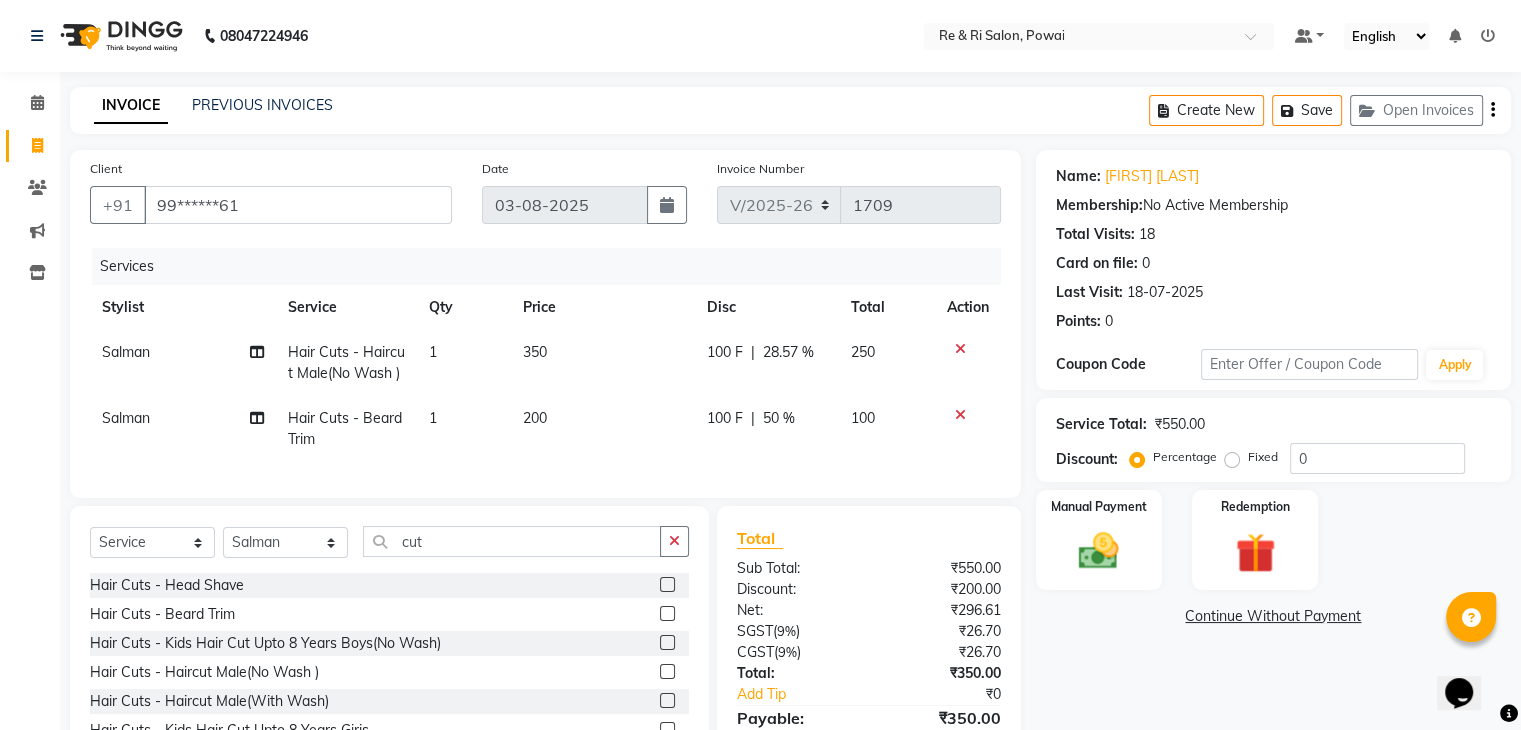 click on "Services" 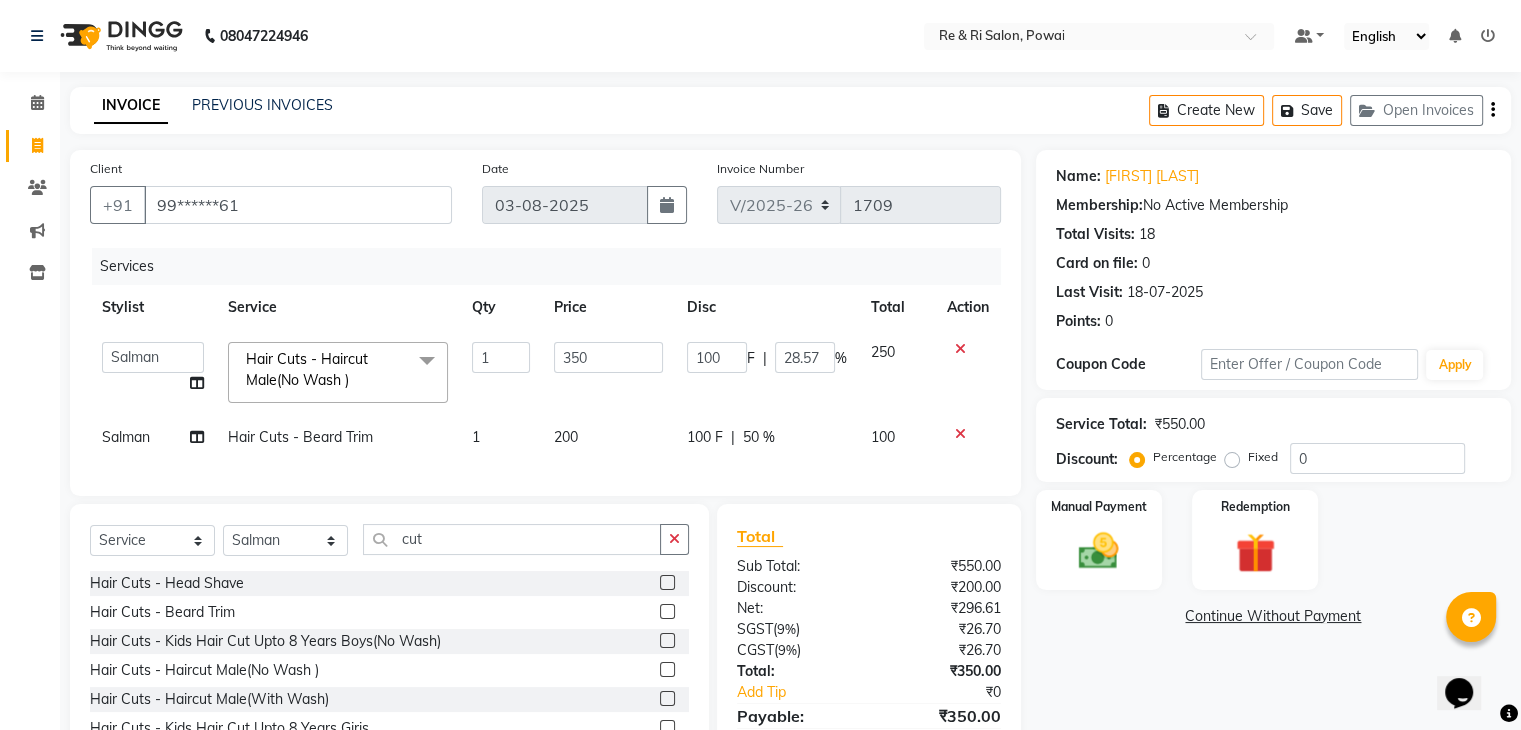 click on "100 F" 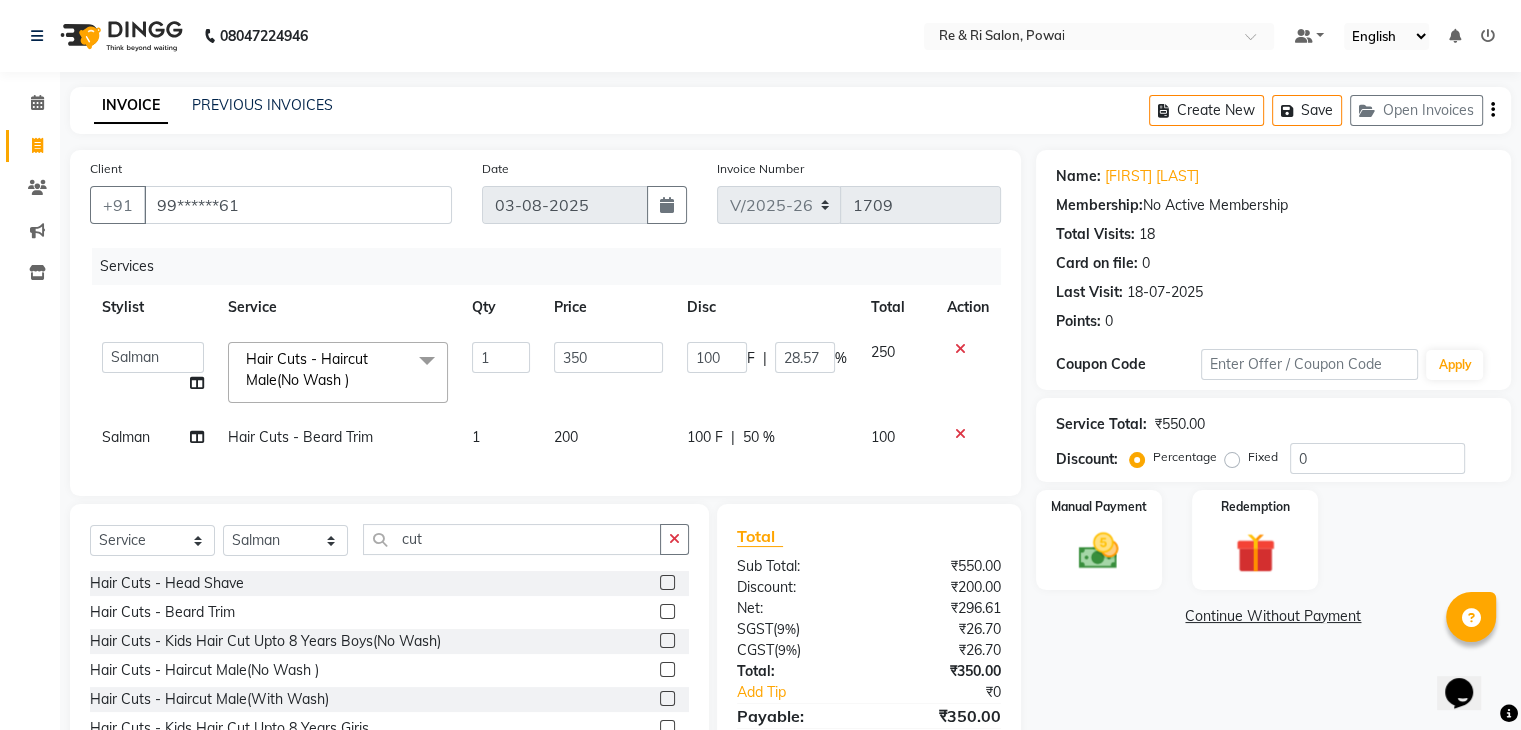 select on "63988" 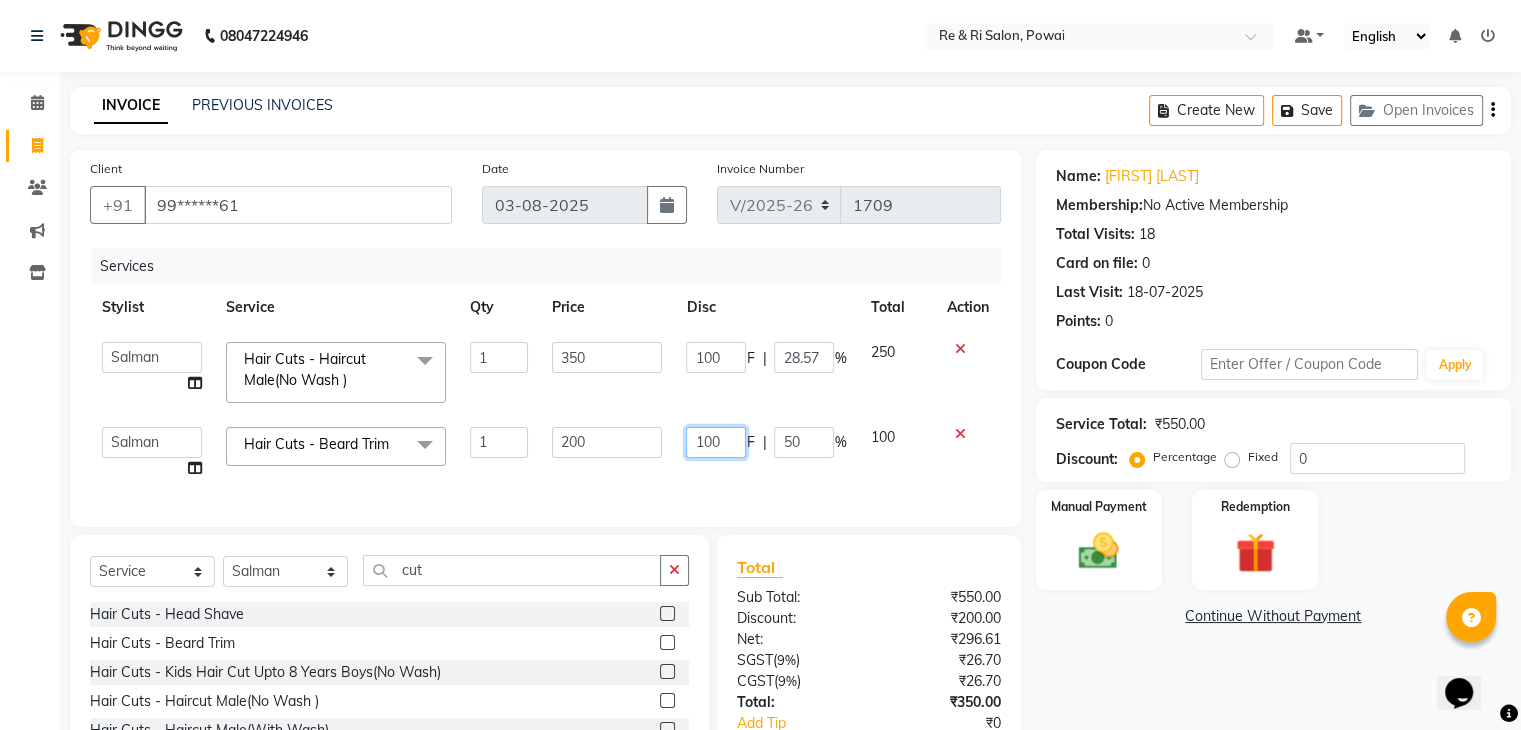 click on "100" 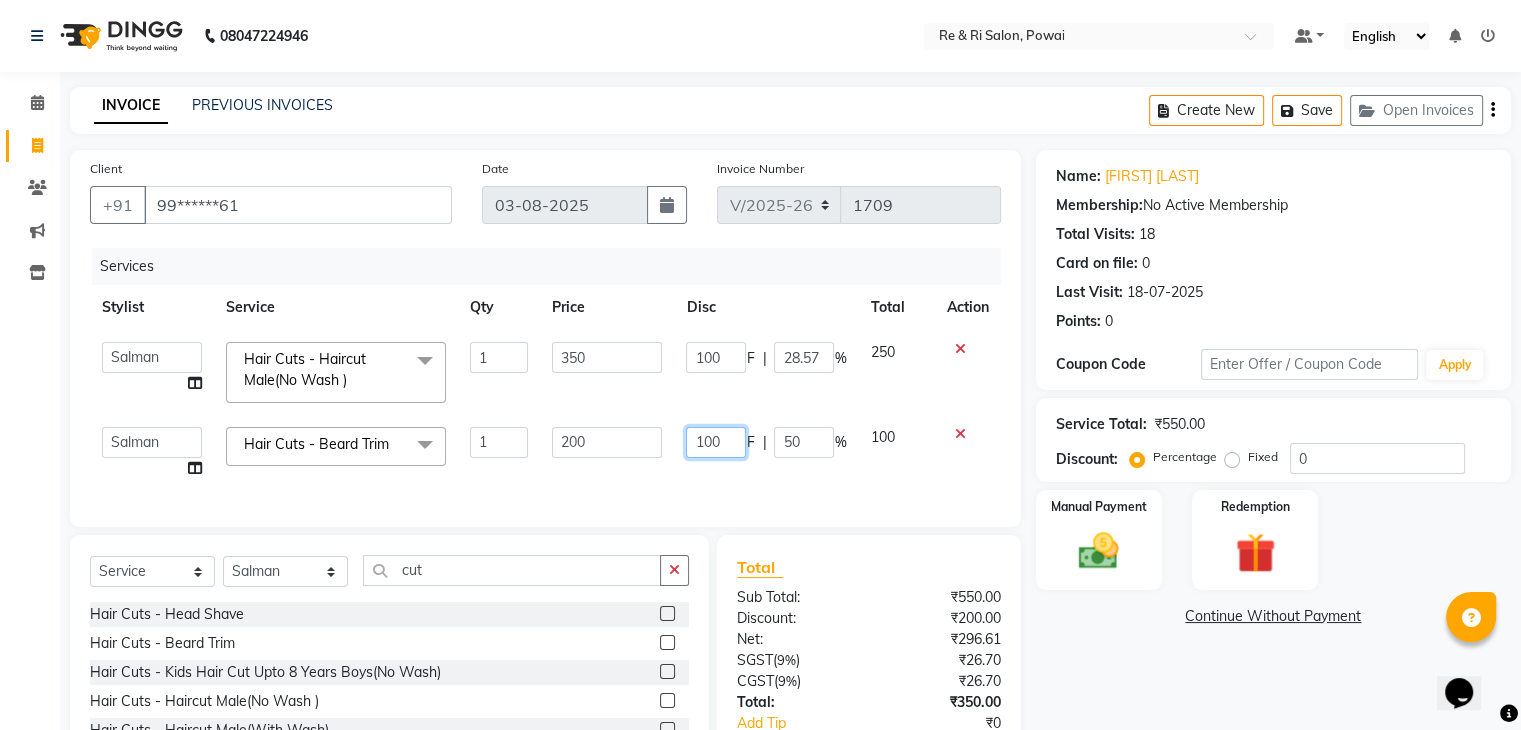 click on "100" 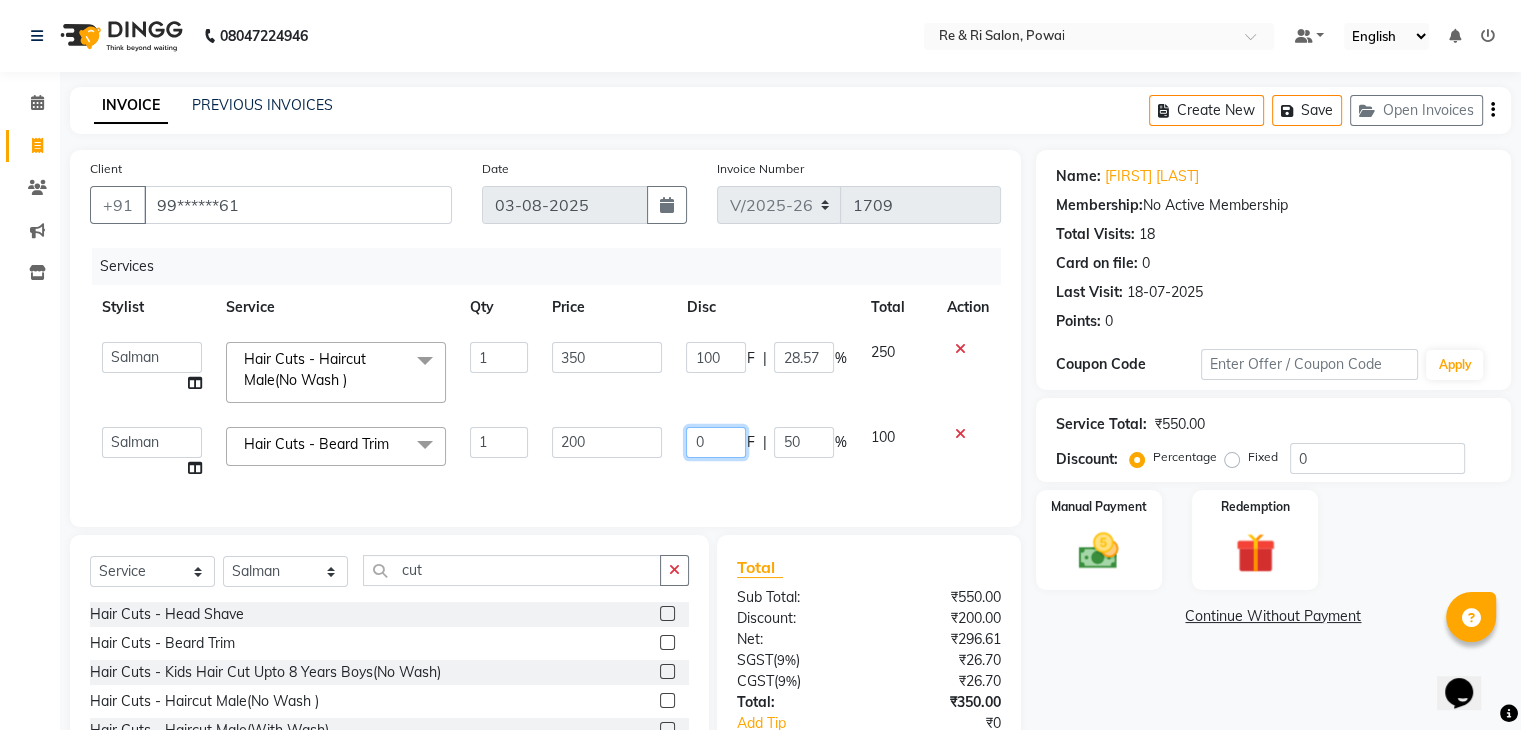 type on "50" 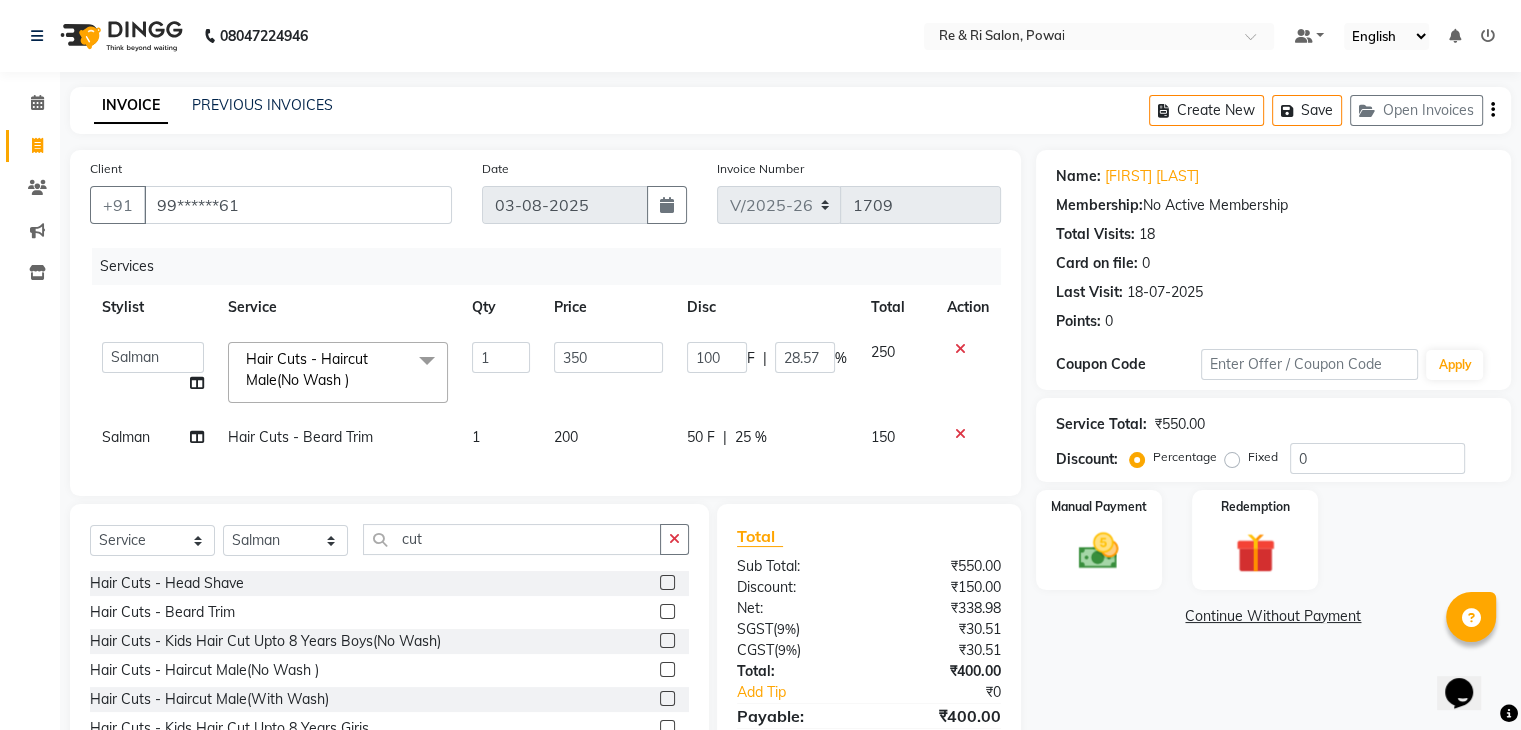 click on "Client +91 99******61 Date 03-08-2025 Invoice Number V/2025 V/2025-26 1709 Services Stylist Service Qty Price Disc Total Action  ana   Arbaaz    Danish    Poonam   Rehaan    Salman    Sandy    Hair Cuts - Haircut Male(No Wash )  x Hair Wash & Styling - Hair Wash & Dry (Female) Hair Wash & Styling - Ironing Hair Wash & Styling - Tongs Hair Wash & Styling - Hair Wash & Dry (Male) Hair Wash & Styling - Upto Shoulder1 Hair Wash & Styling - Below Shoulder2 Hair Wash & Styling - Upto Shoulder 4 Hair Wash & Styling - Upto Waist Hair Wash & Styling - Paddle Brush Blow-Dry (With Wash). Hair Wash & Styling - Blow-Dry Curis (With Wash) Hair Wash & Styling - Below Shoulder Hair Wash & Styling - Upto Shoulder Hair Wash & Styling - Upto Waist2 Hair Wash & Styling - Below Shoulder 1 Hair Wash & Styling - Upto Waist 1 Hair Triming Women chest trimming Colour Women - Global Colour Women - High-Light Colour Women-Balayage Colour Women - Root Touch Up (1 Inch) Colour Women - Root Touch Up (No Ammonia) 1 Inch colour application" 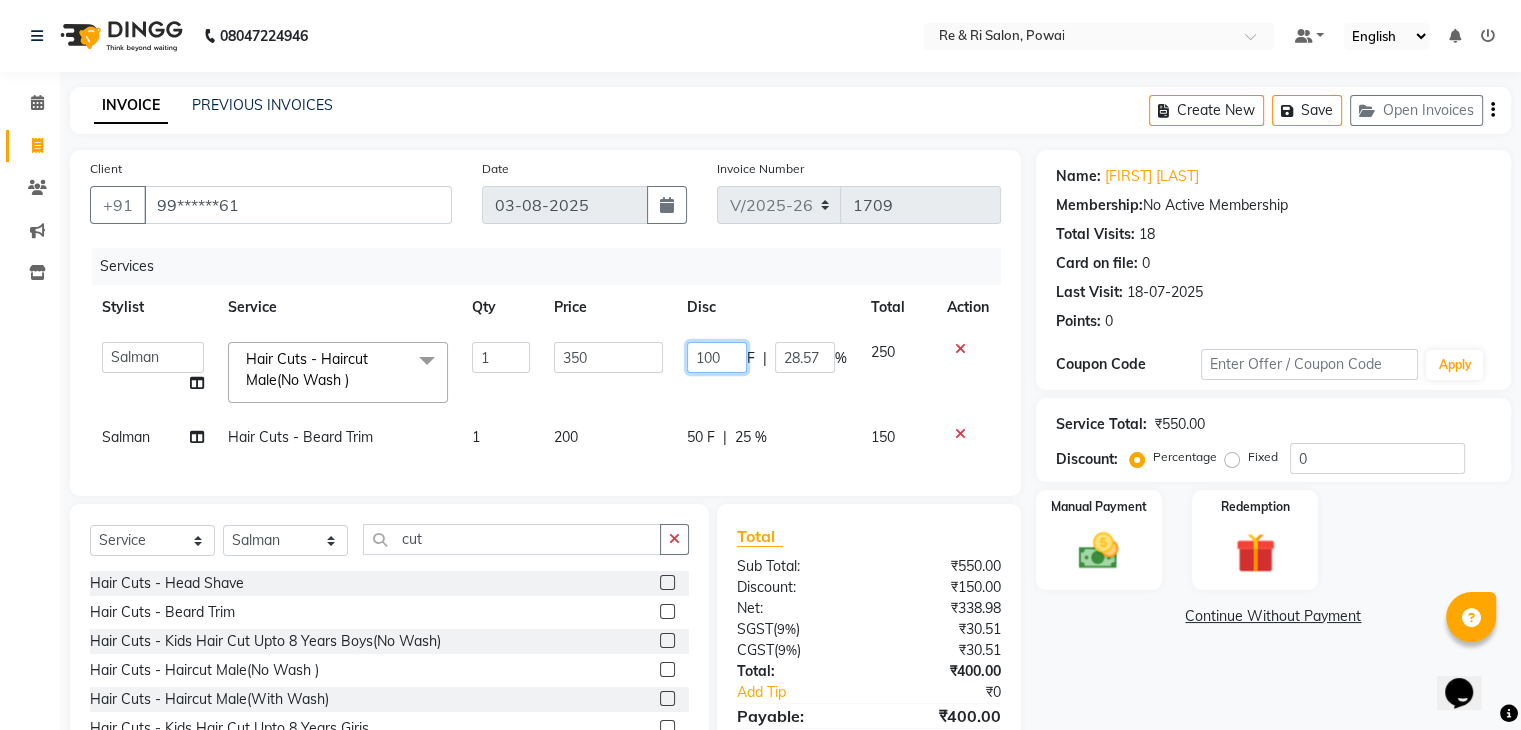 click on "100" 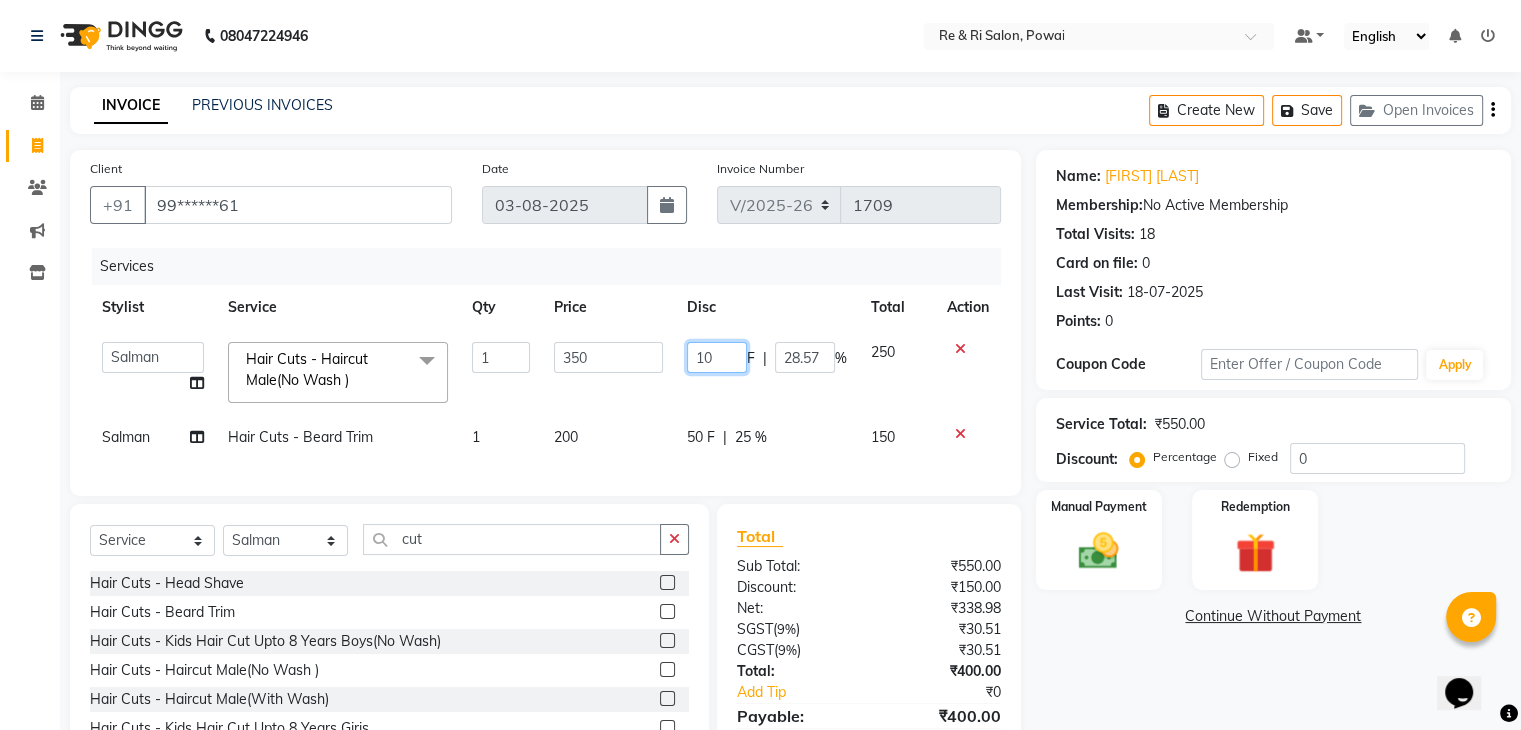 type on "100" 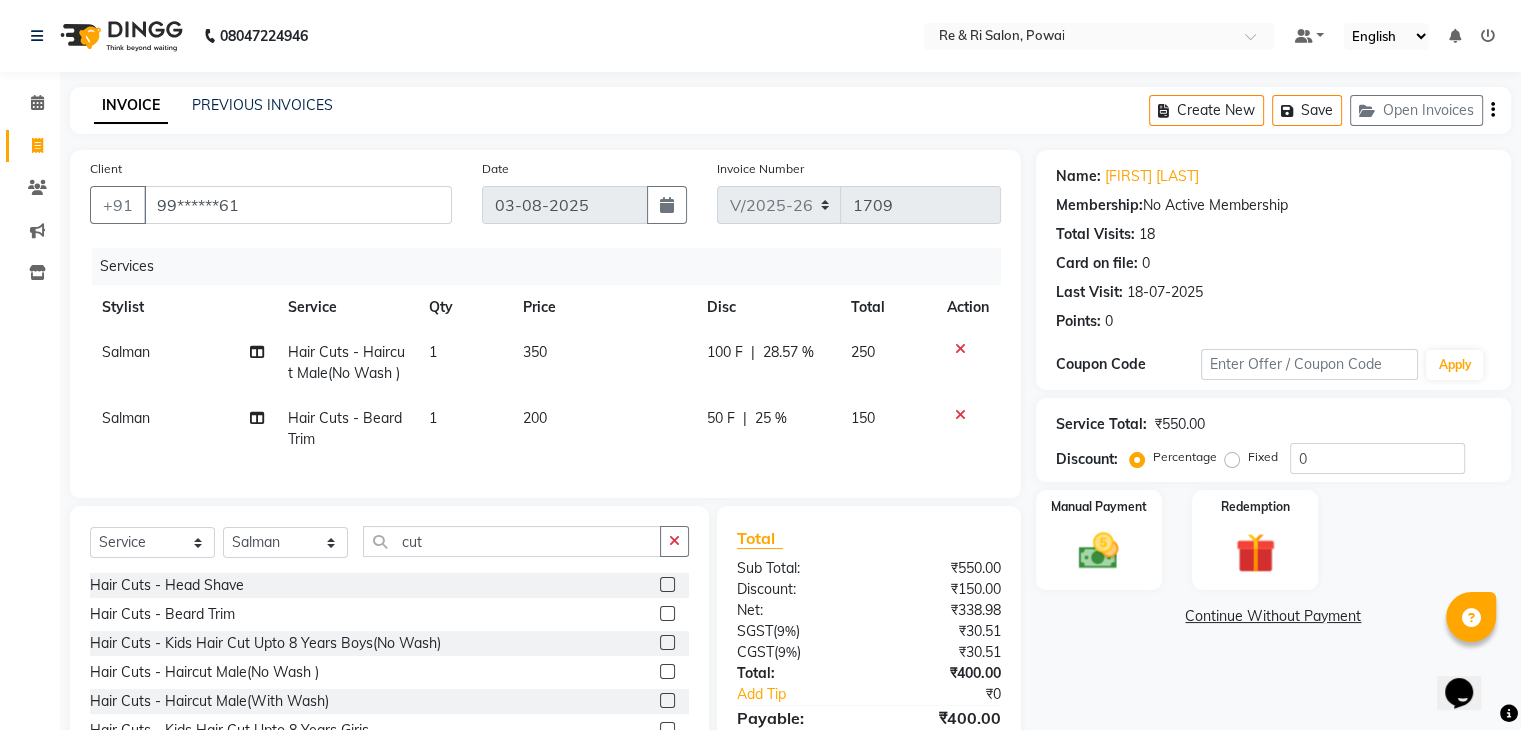 click on "INVOICE PREVIOUS INVOICES Create New   Save   Open Invoices" 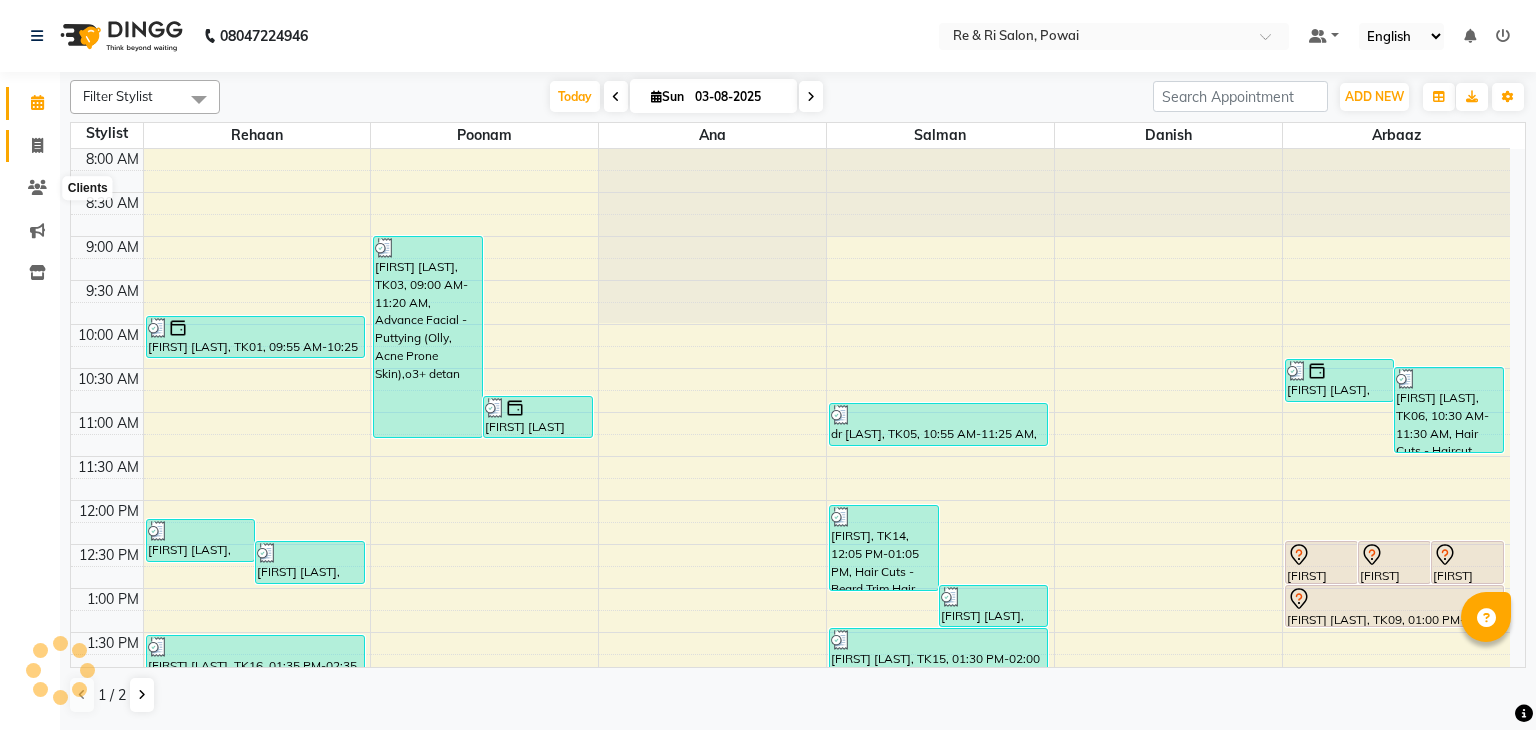 scroll, scrollTop: 0, scrollLeft: 0, axis: both 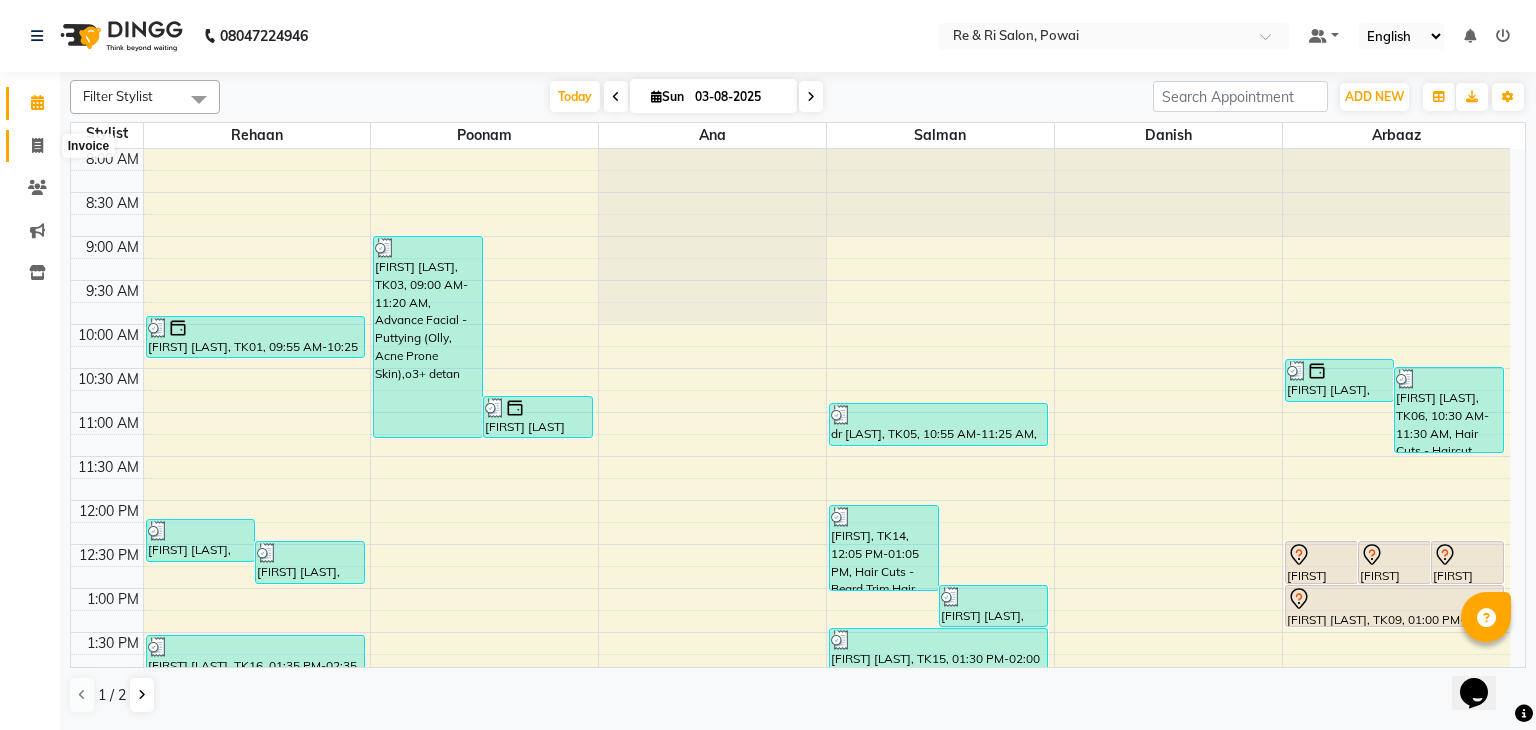 click 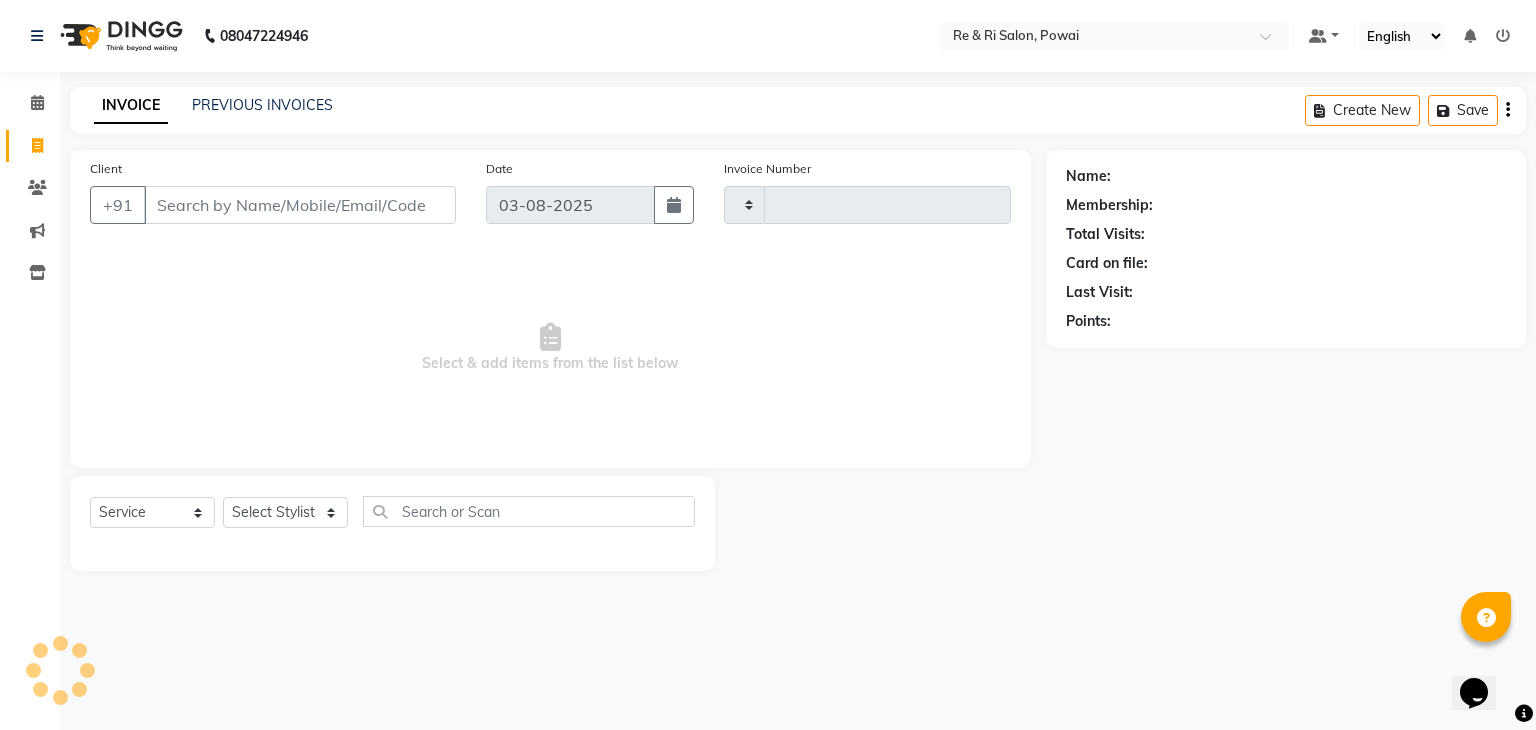 type on "1709" 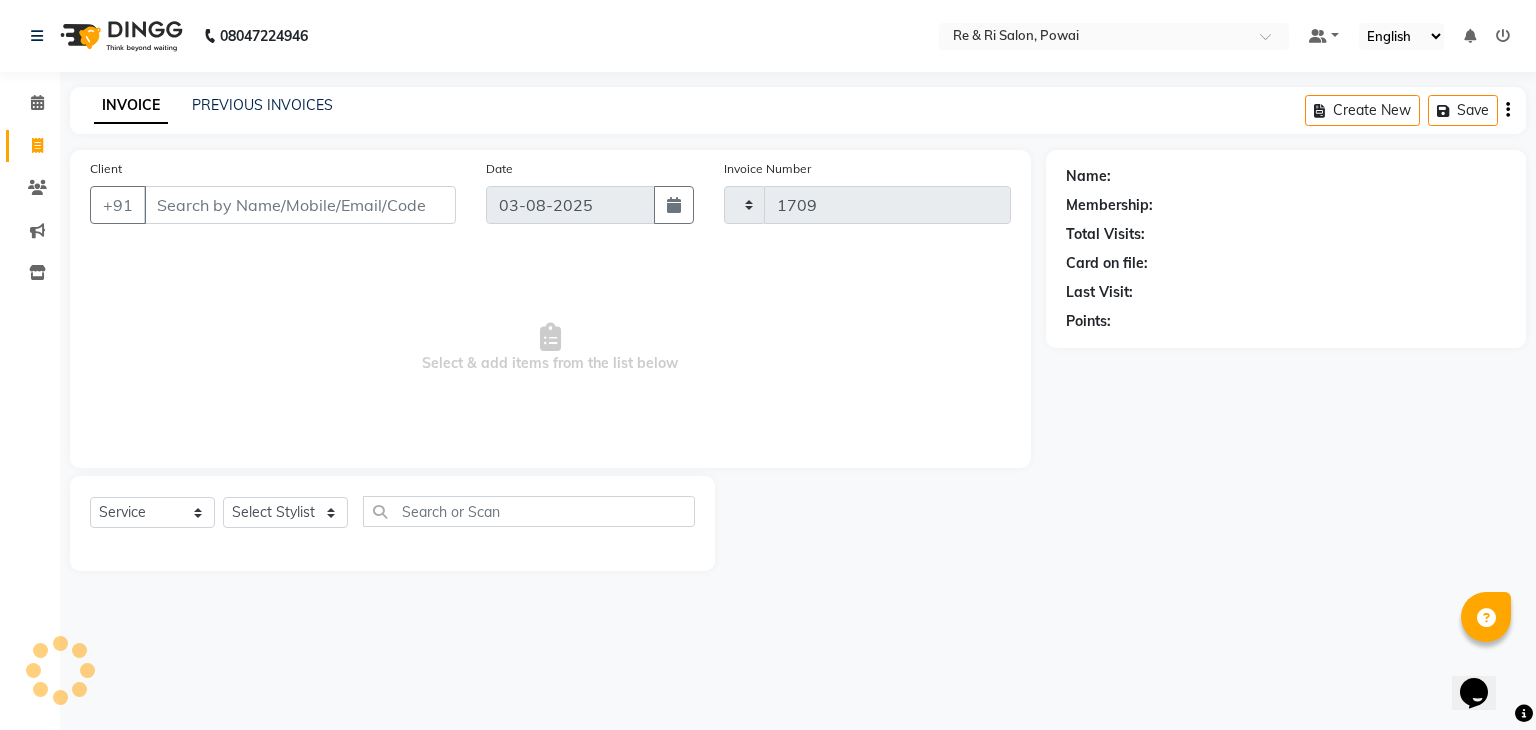 select on "5364" 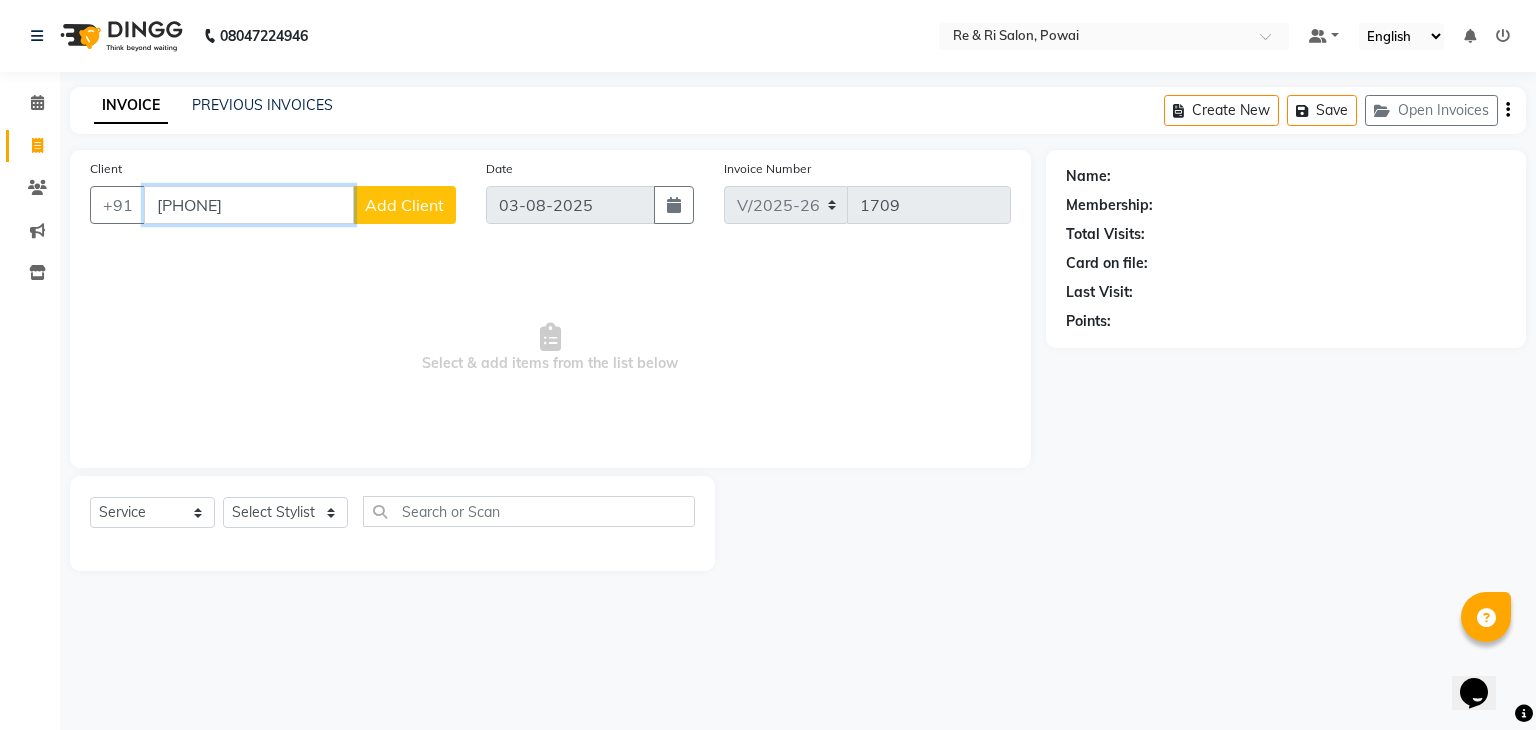 type on "9016248325" 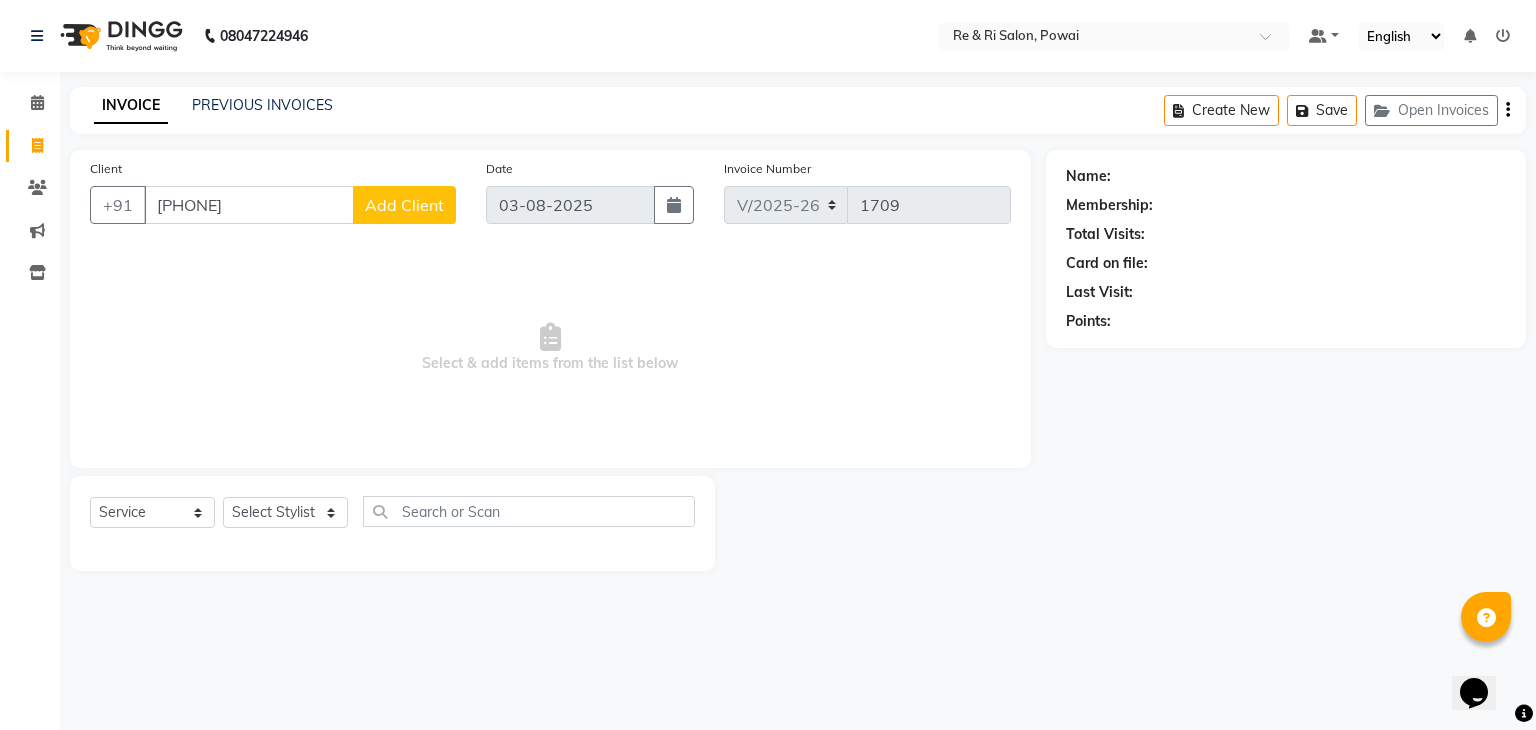 click on "Add Client" 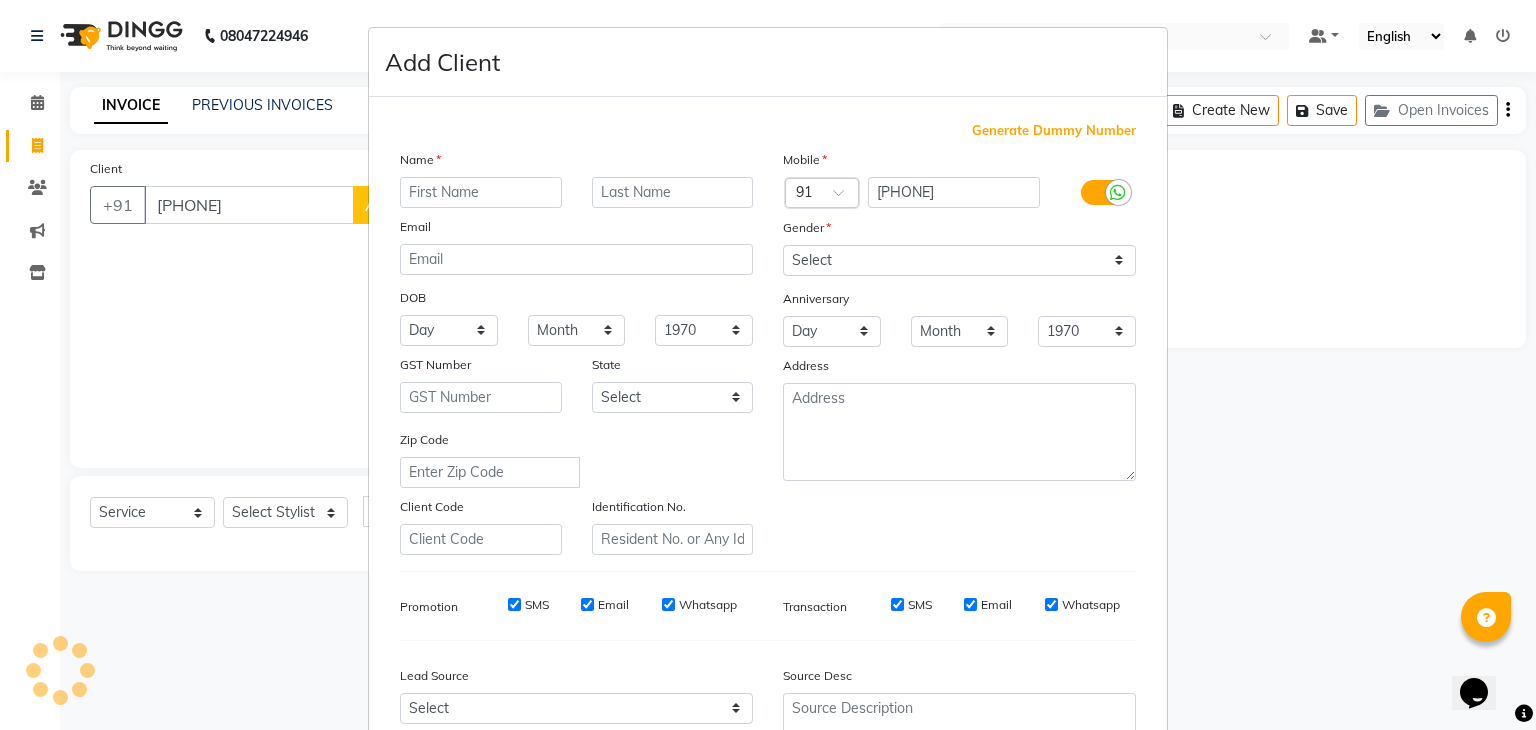 scroll, scrollTop: 3, scrollLeft: 0, axis: vertical 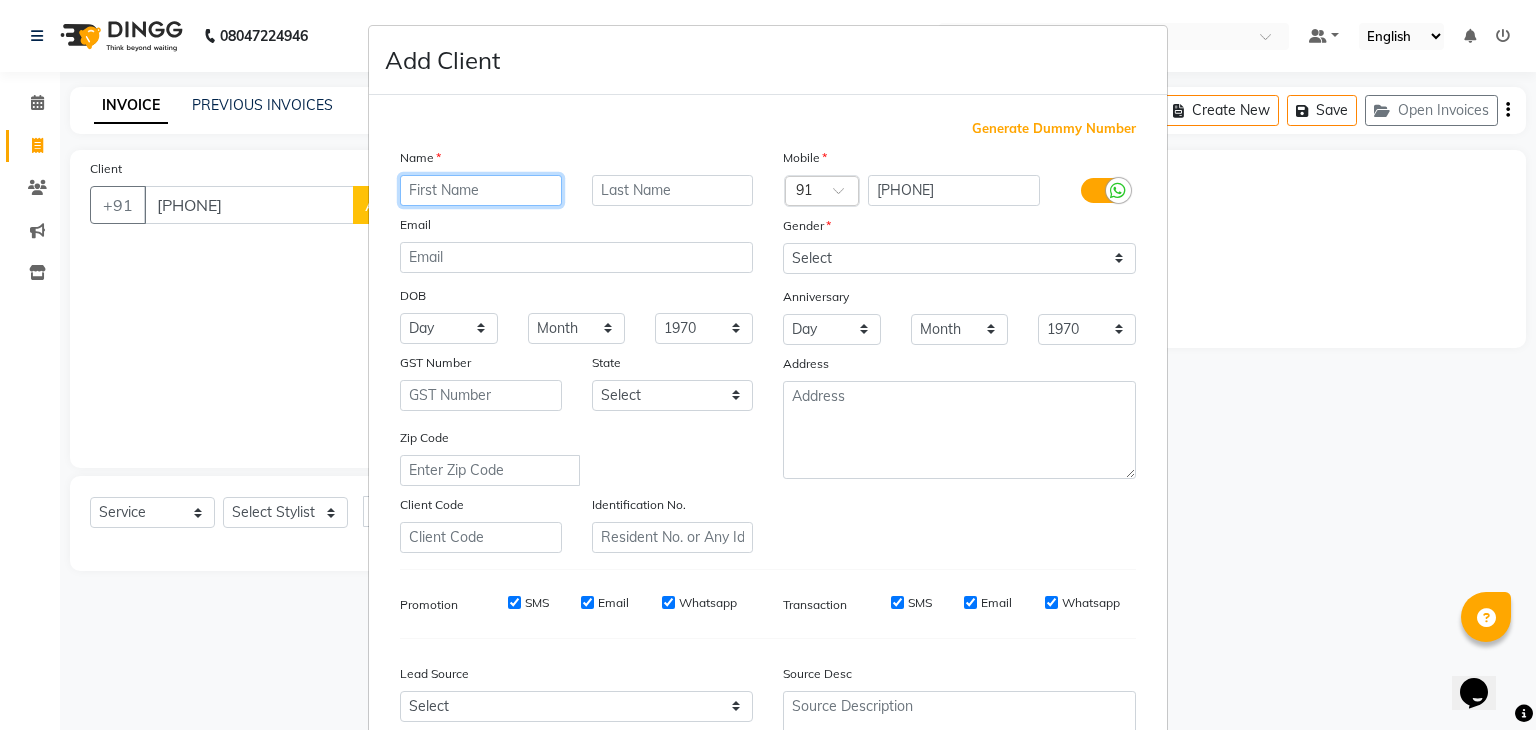 click at bounding box center [481, 190] 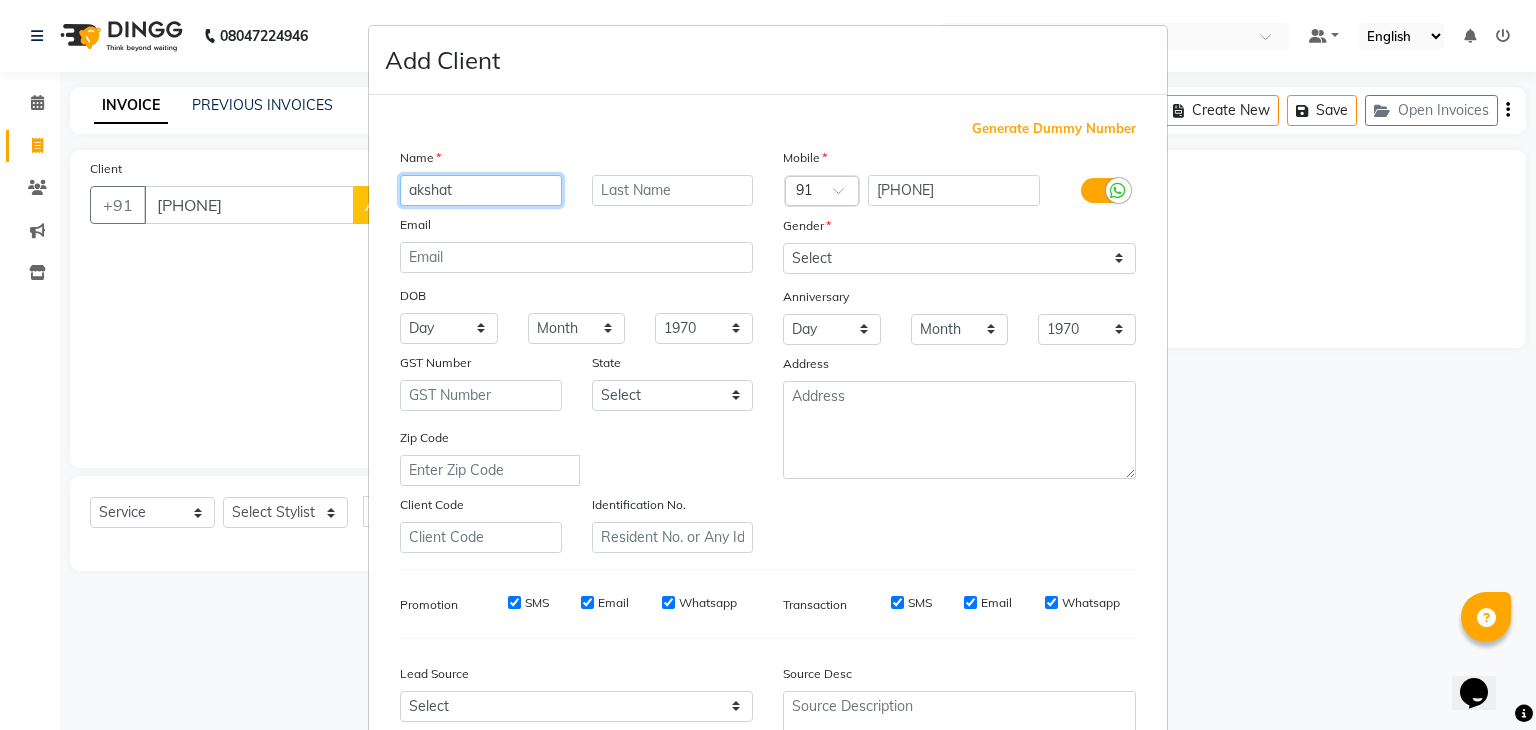 type on "akshat" 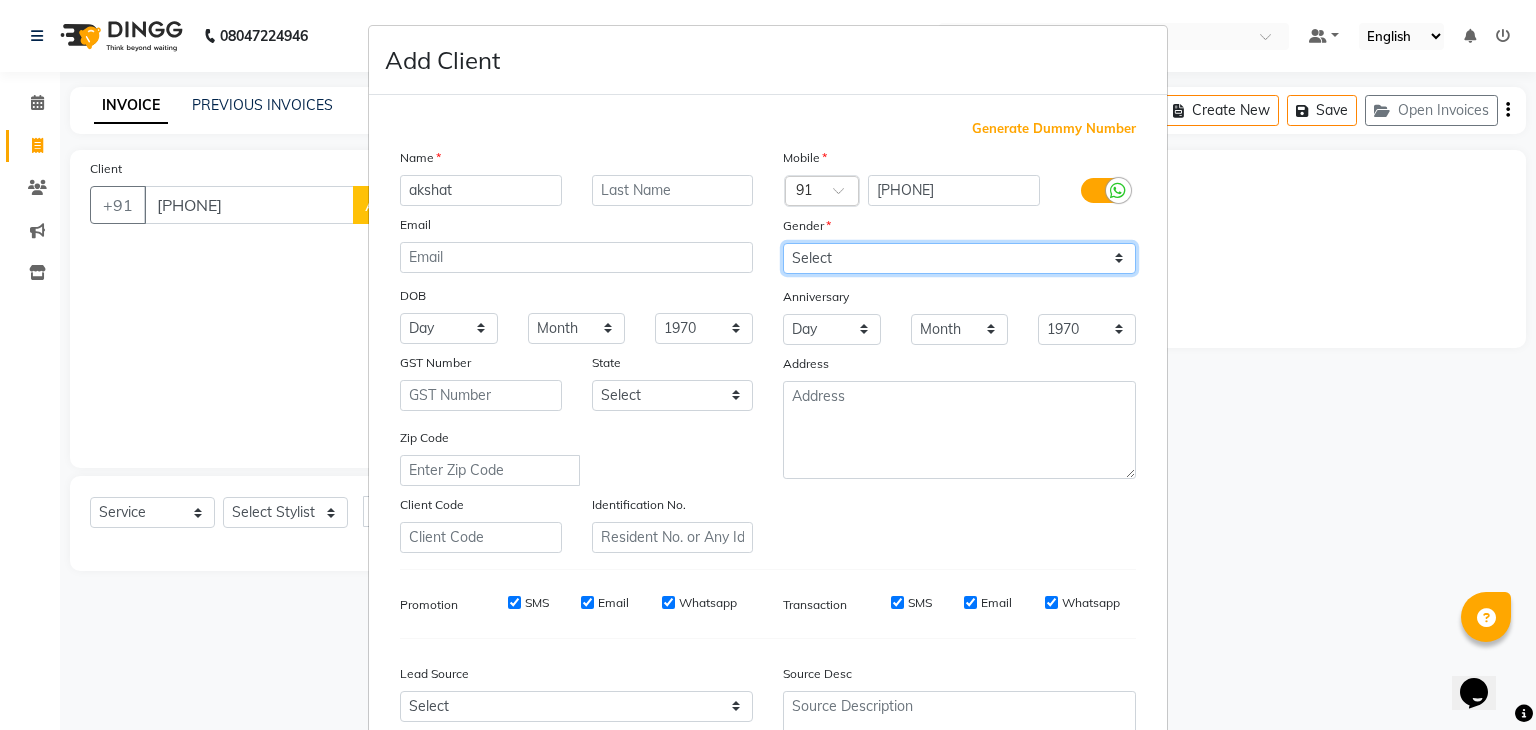 click on "Select Male Female Other Prefer Not To Say" at bounding box center [959, 258] 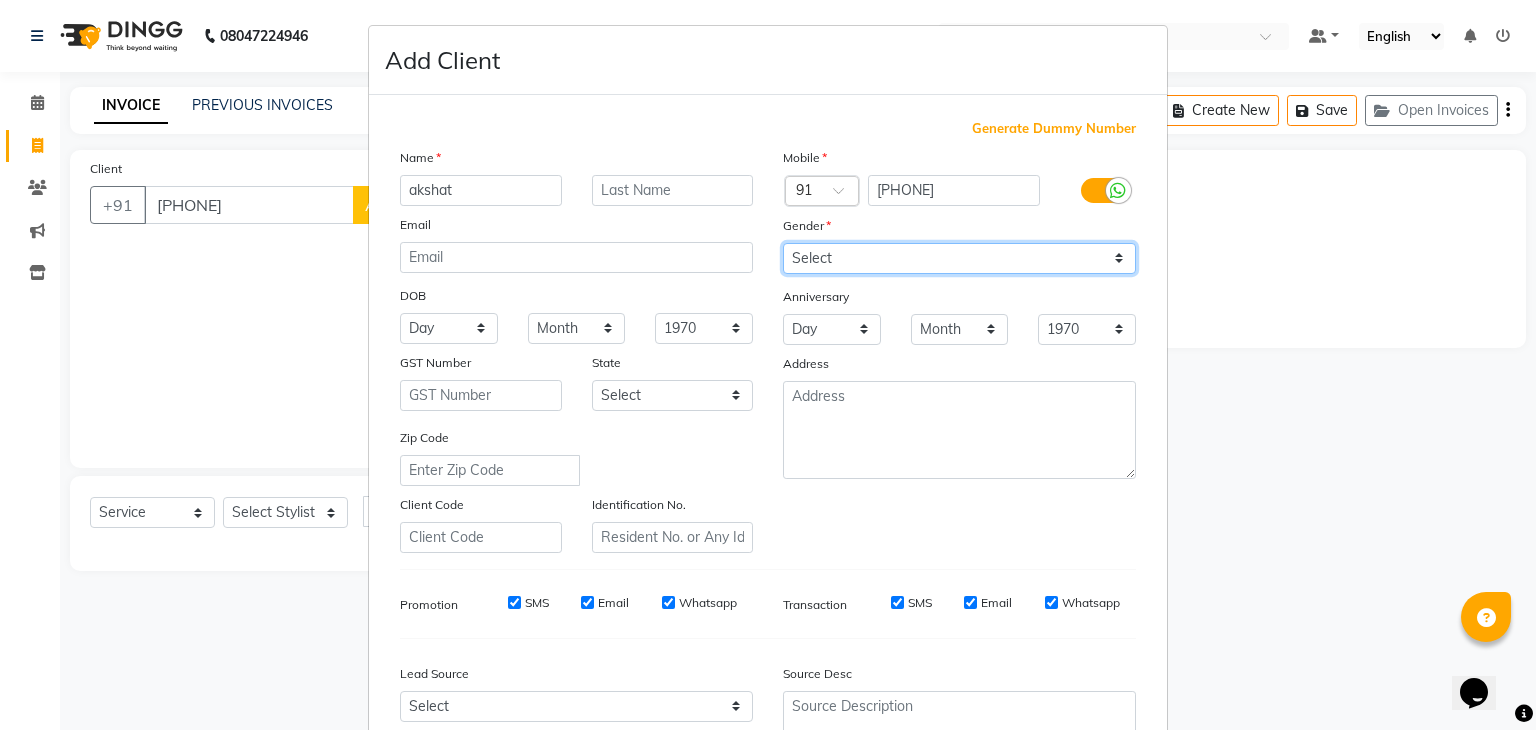 select on "male" 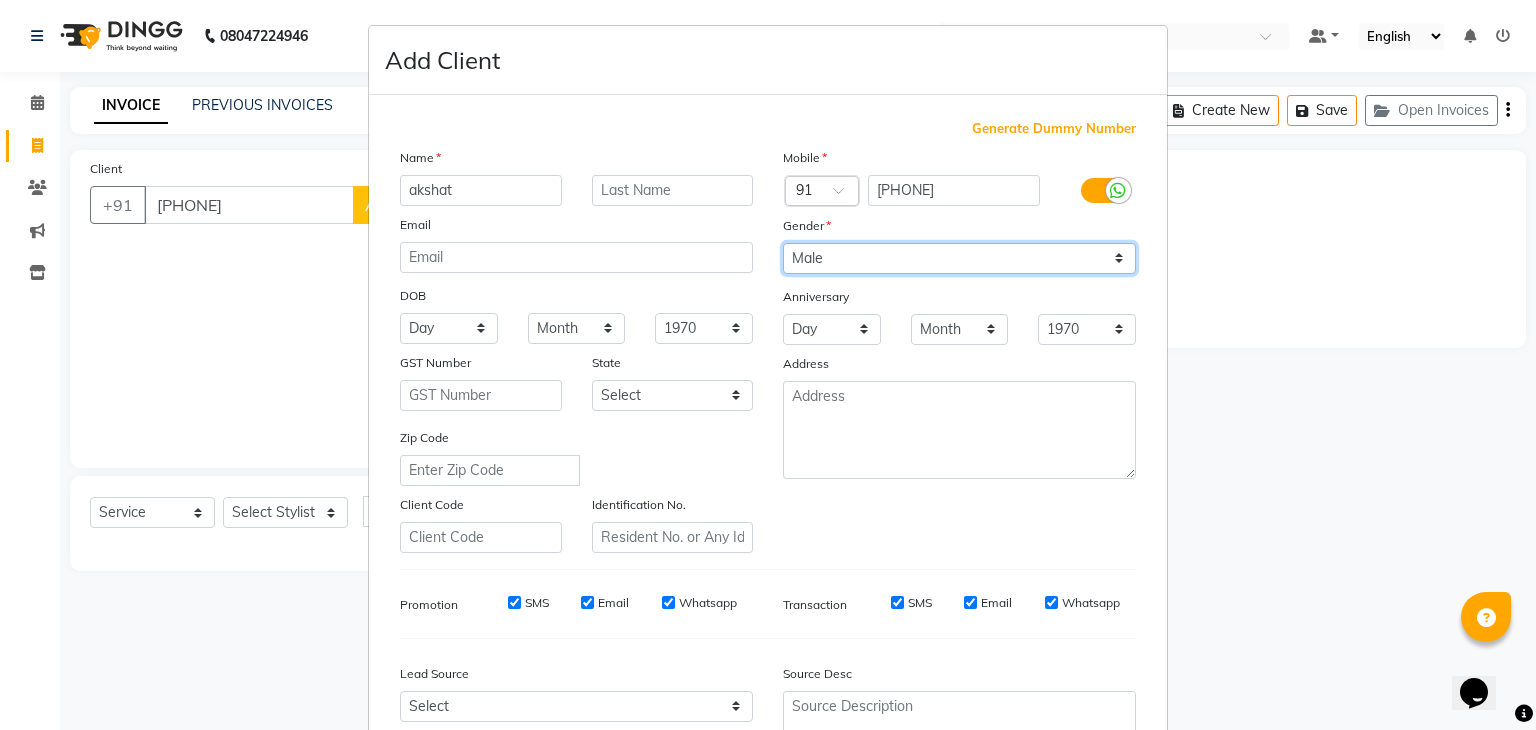 click on "Select Male Female Other Prefer Not To Say" at bounding box center [959, 258] 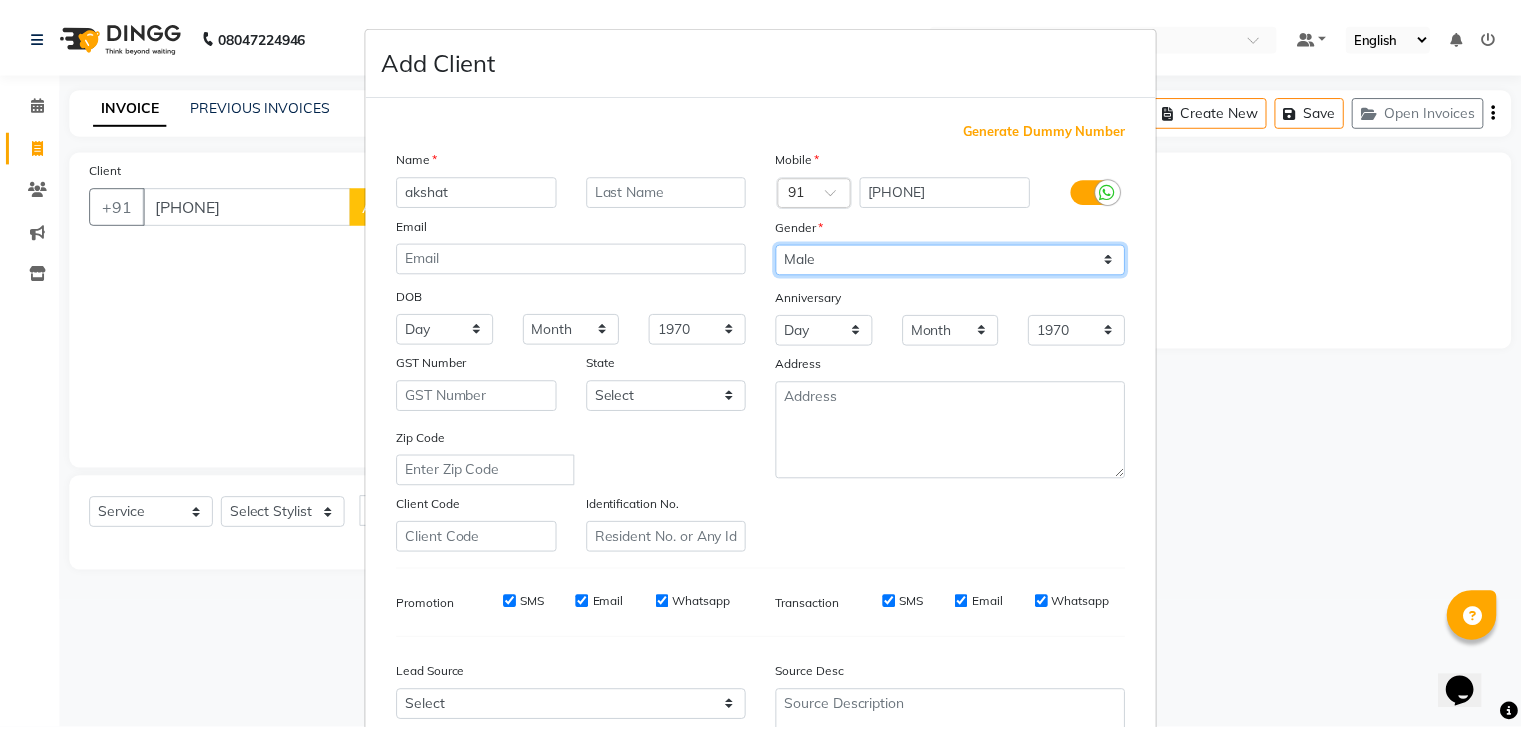 scroll, scrollTop: 203, scrollLeft: 0, axis: vertical 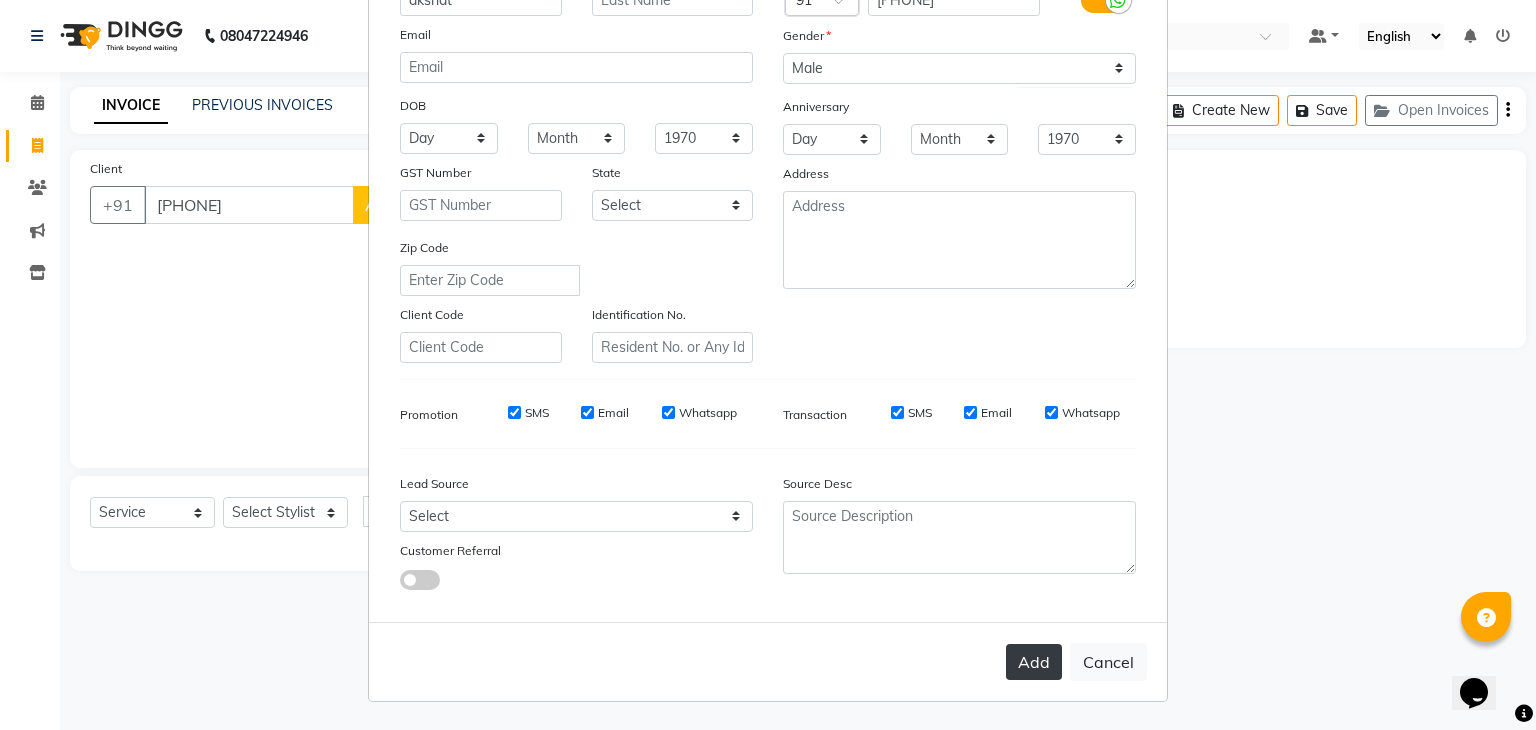 click on "Add" at bounding box center [1034, 662] 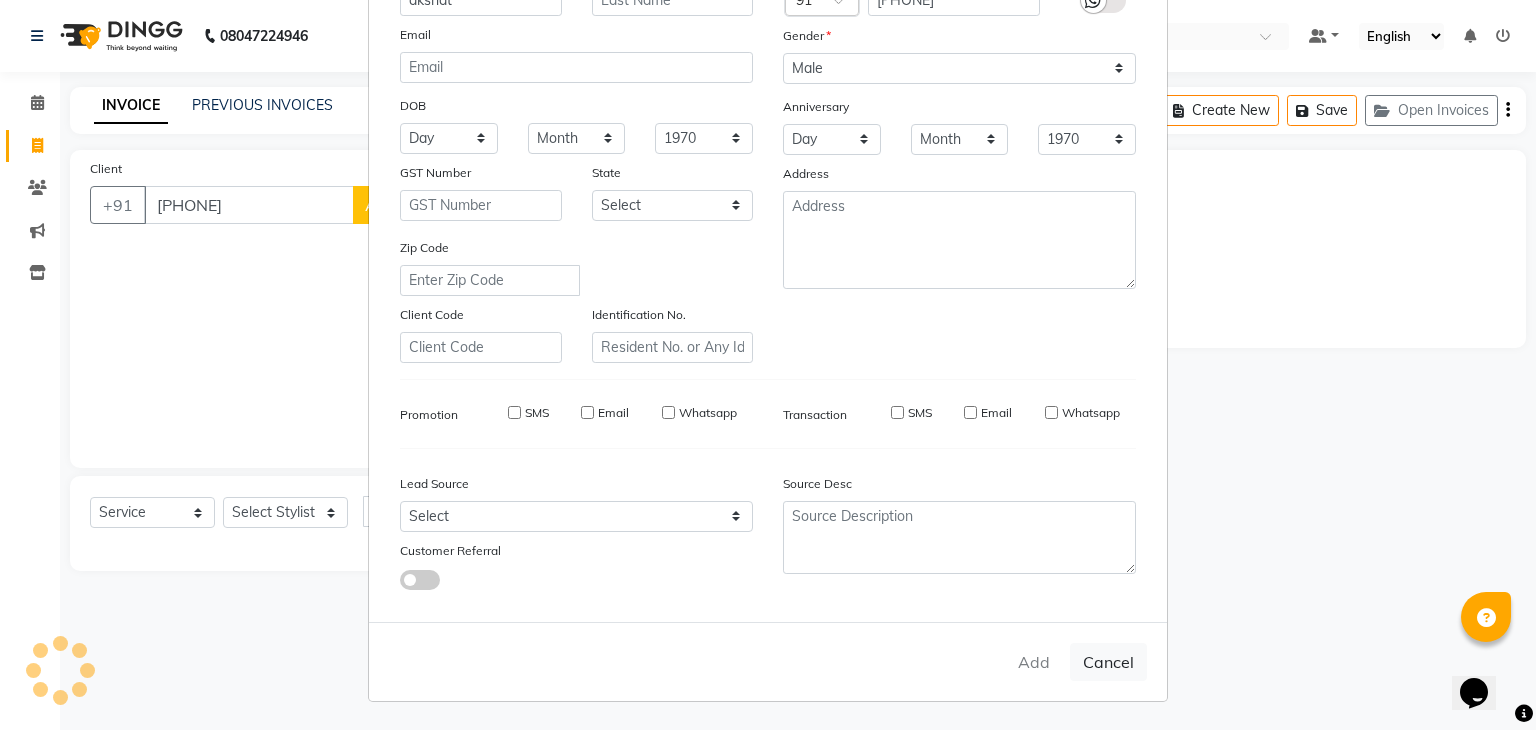type on "90******25" 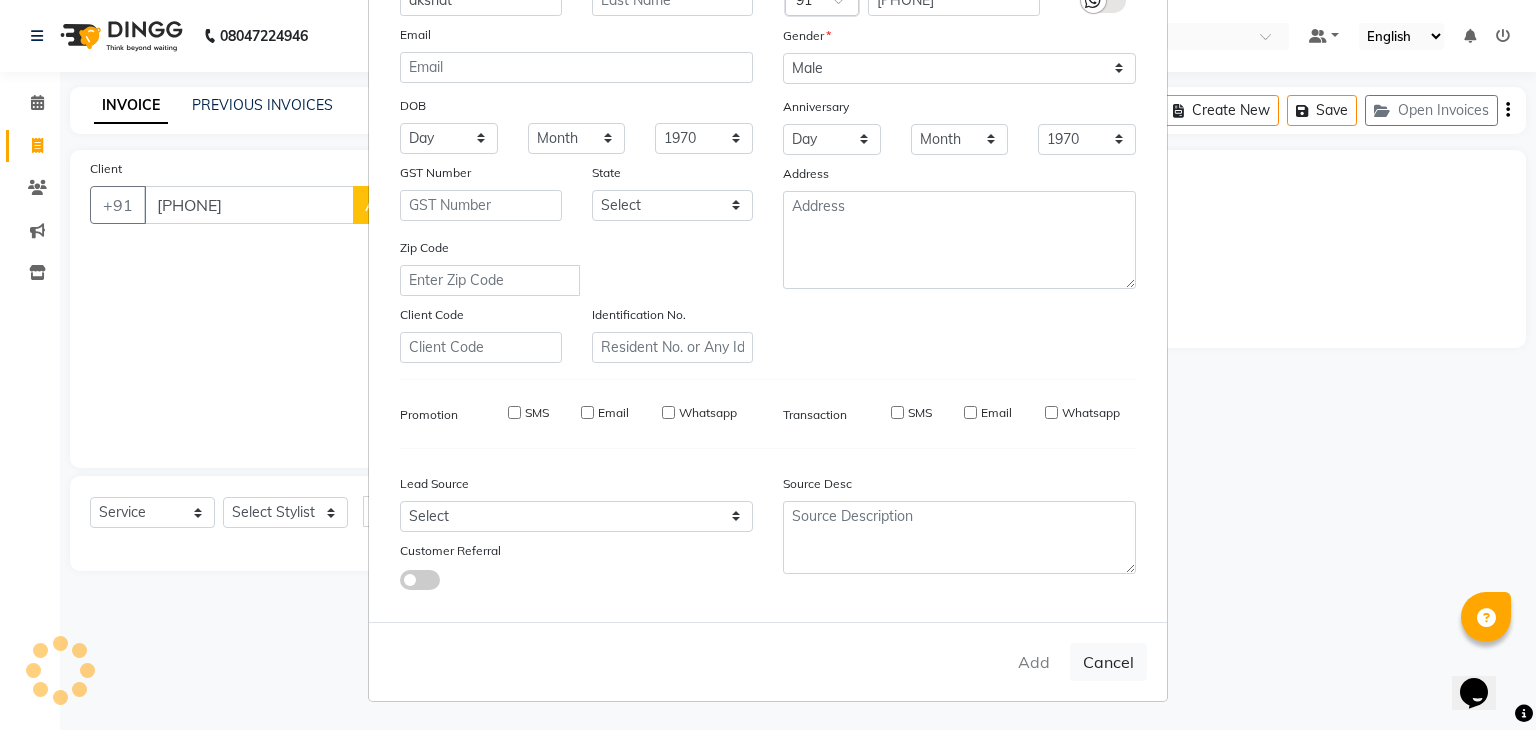 type 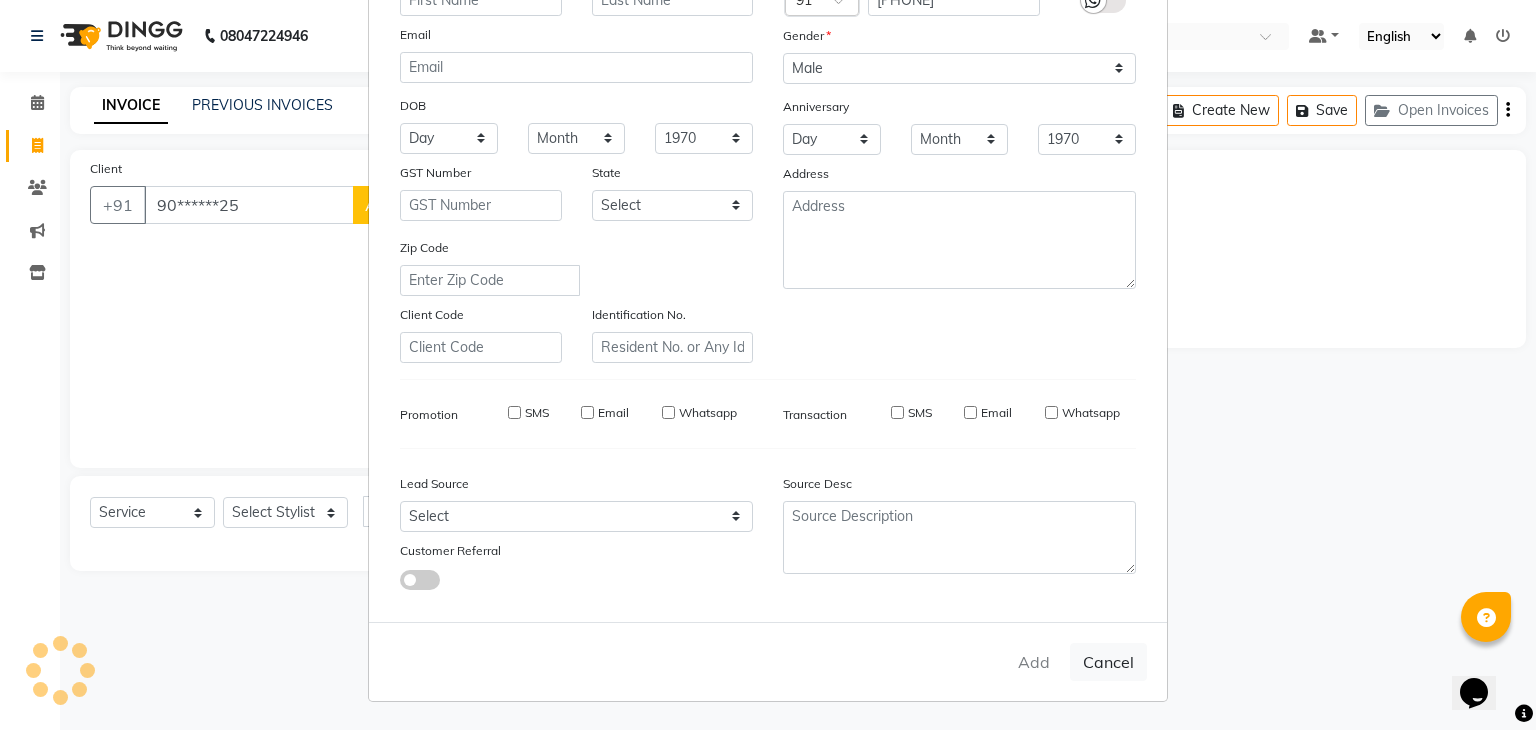 select 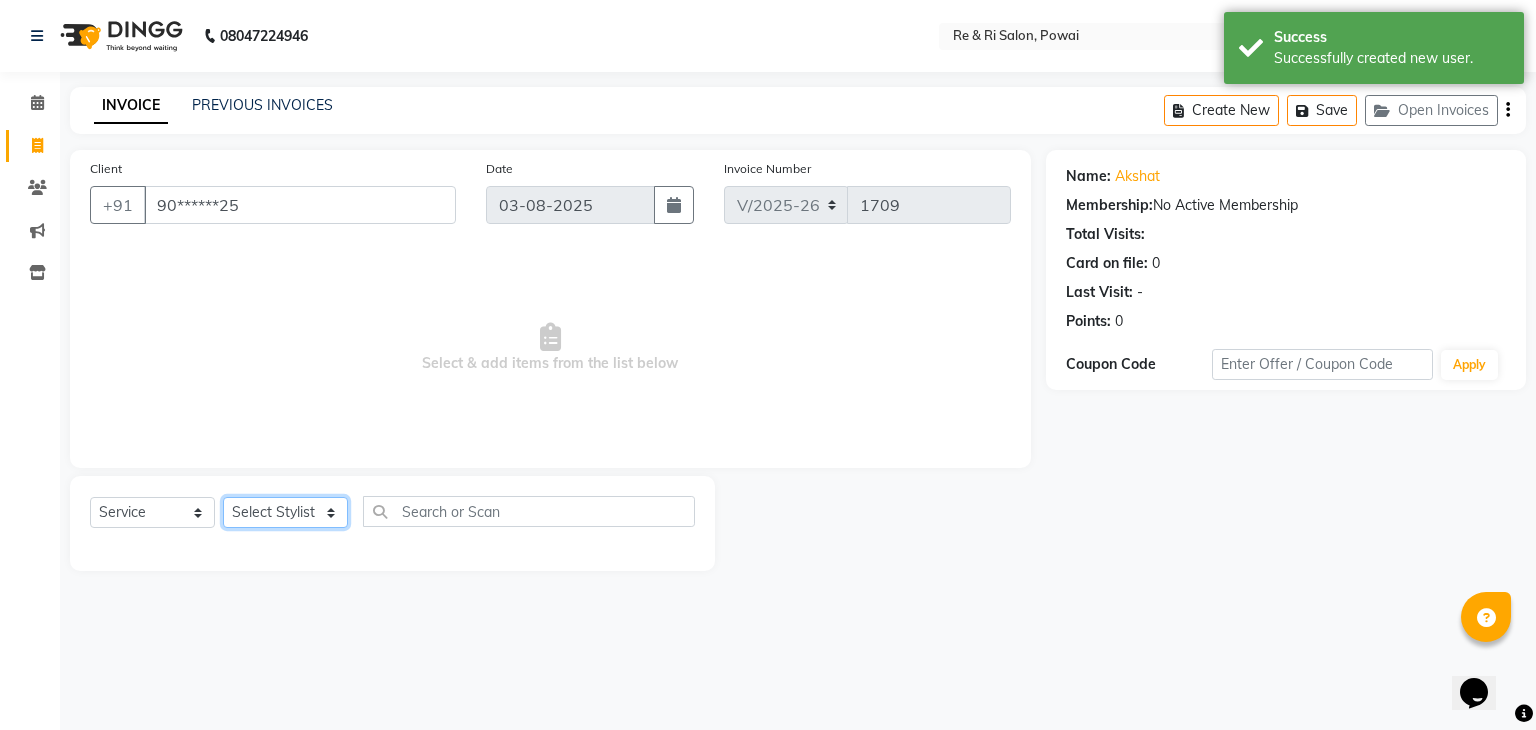 click on "Select Stylist [FIRST] [FIRST]  [FIRST] [FIRST] [FIRST]  [FIRST]  [FIRST]" 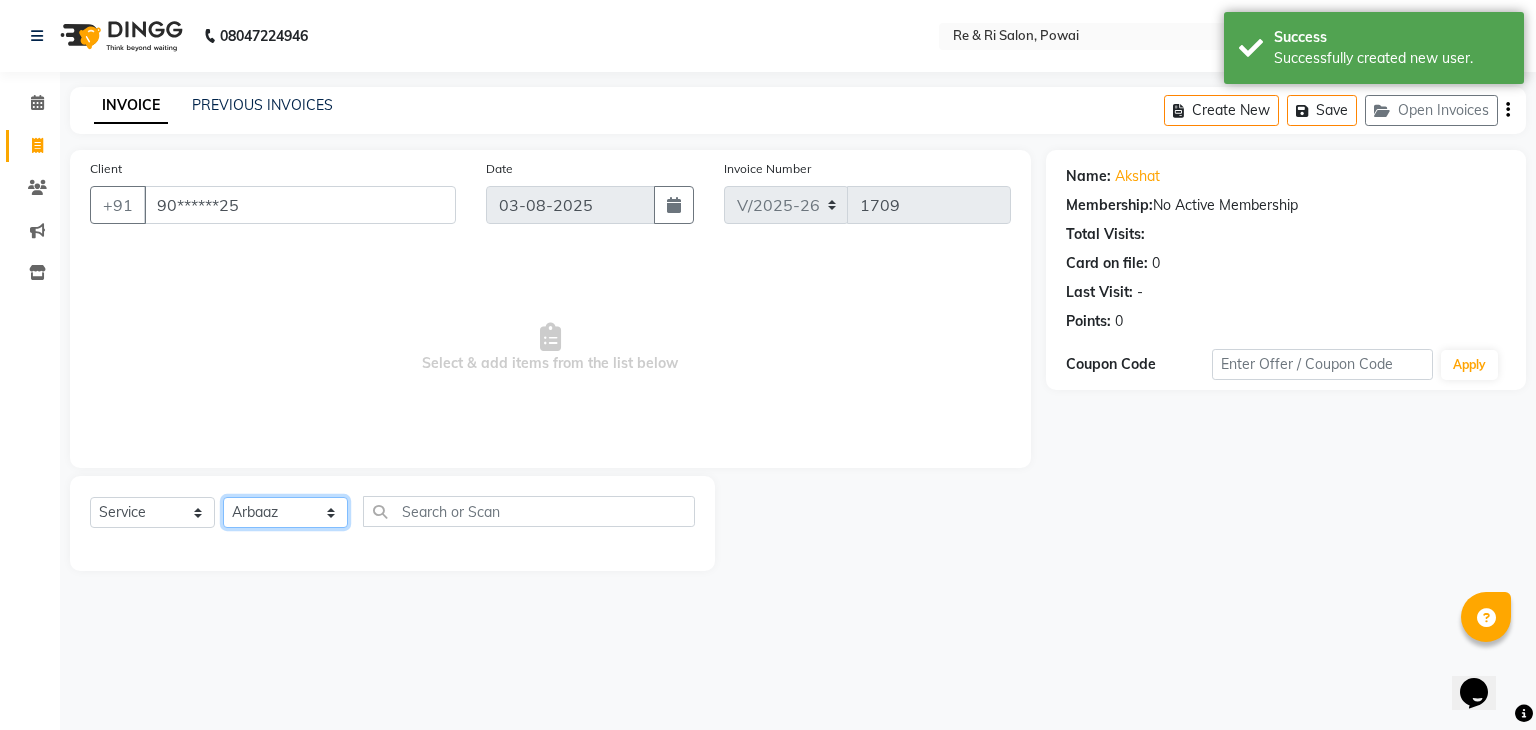 click on "Select Stylist [FIRST] [FIRST]  [FIRST] [FIRST] [FIRST]  [FIRST]  [FIRST]" 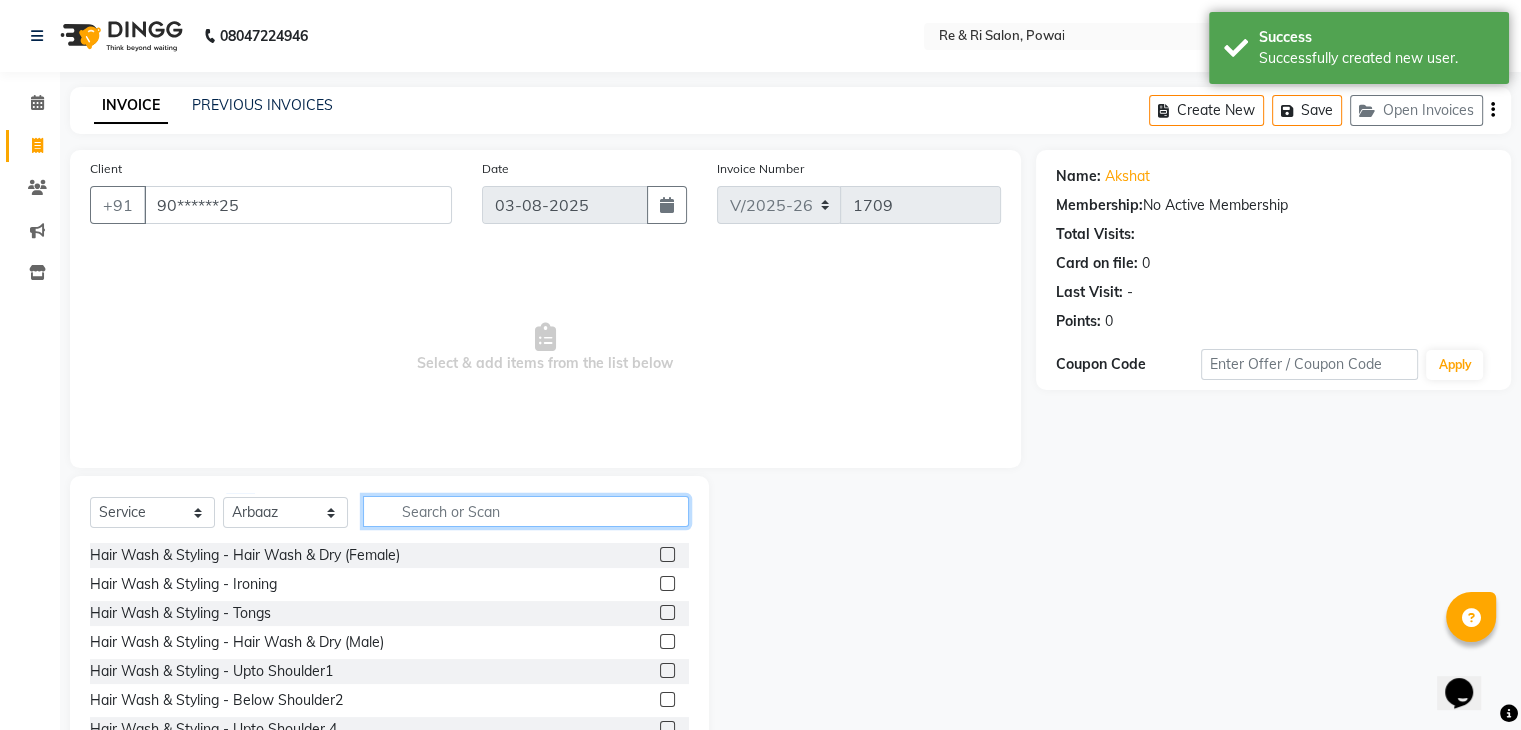 click 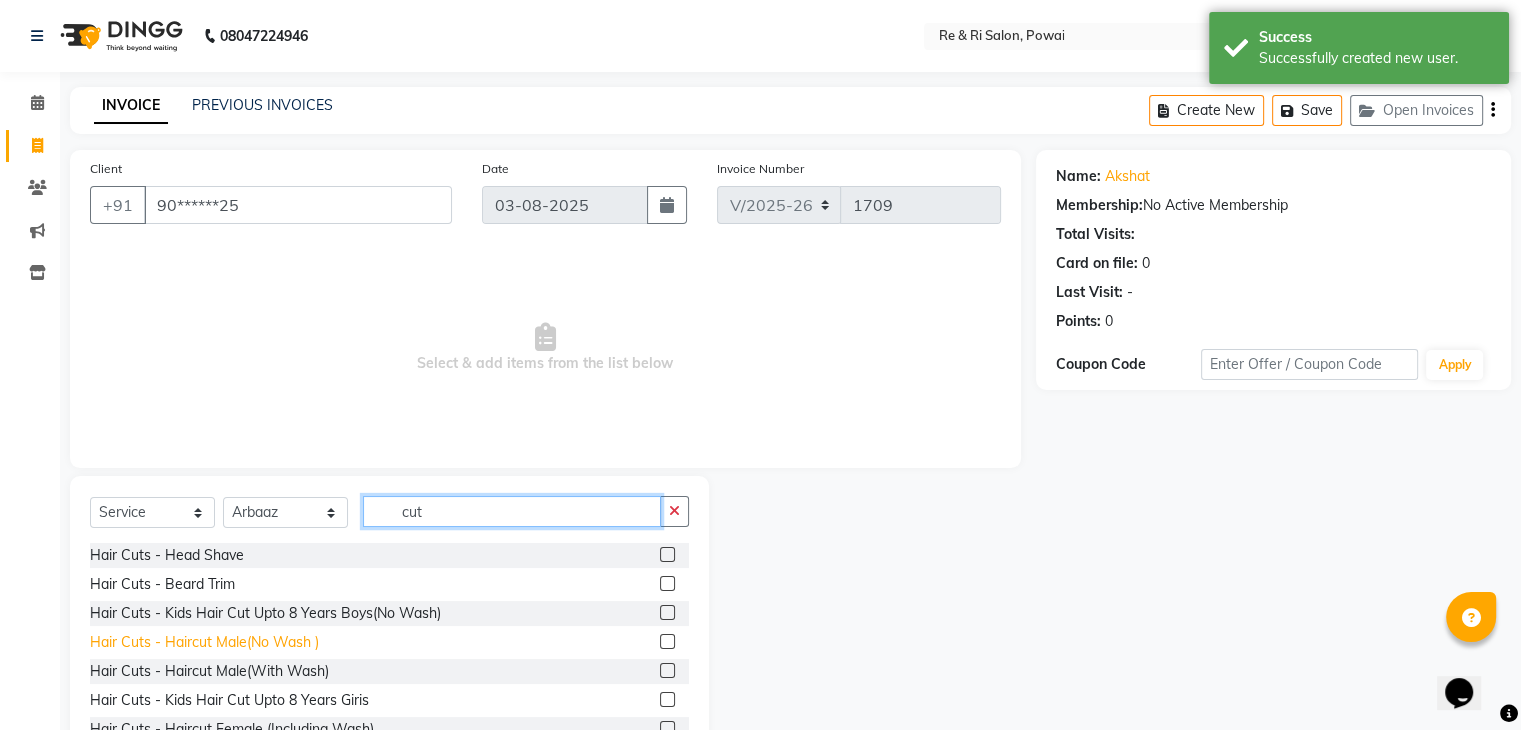 type on "cut" 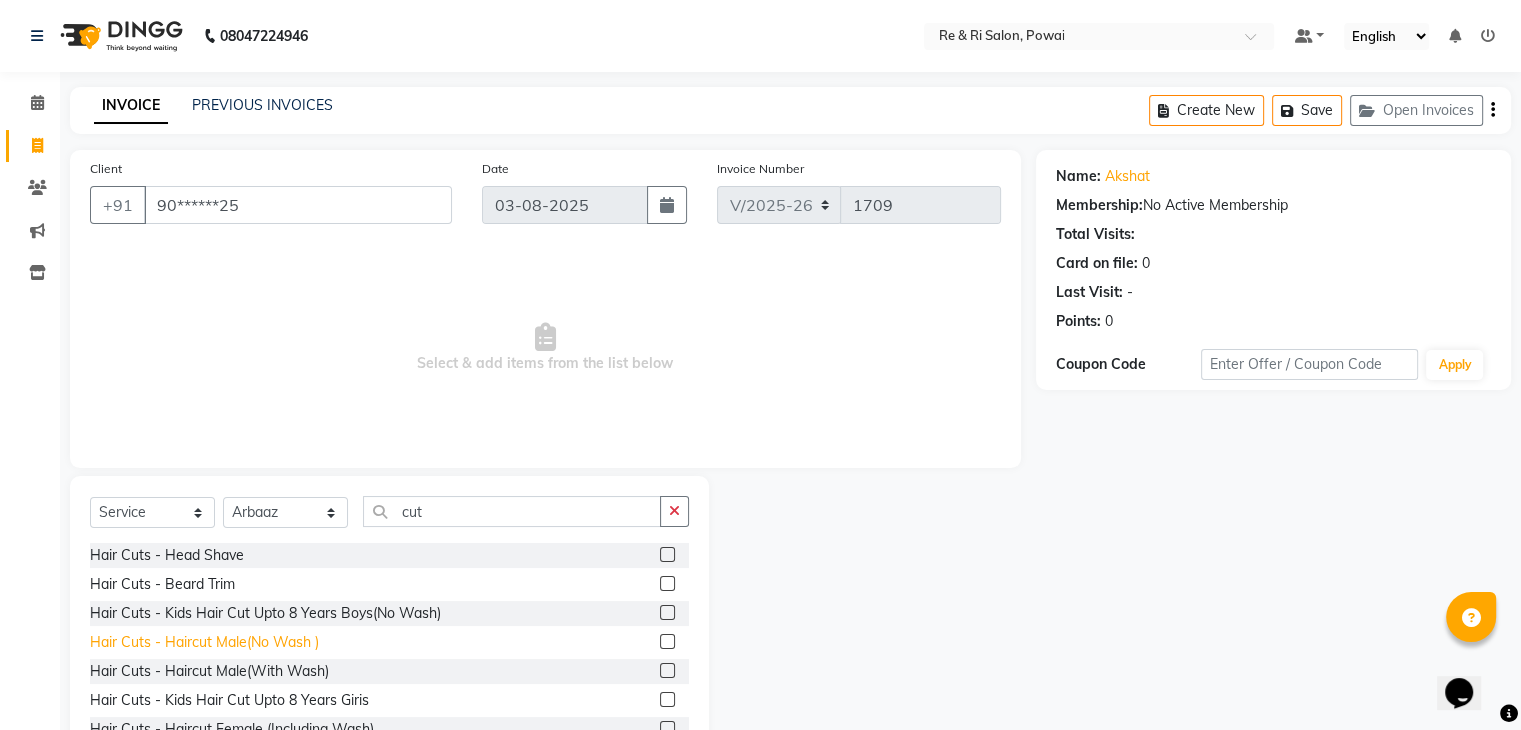 click on "Hair Cuts - Haircut Male(No Wash )" 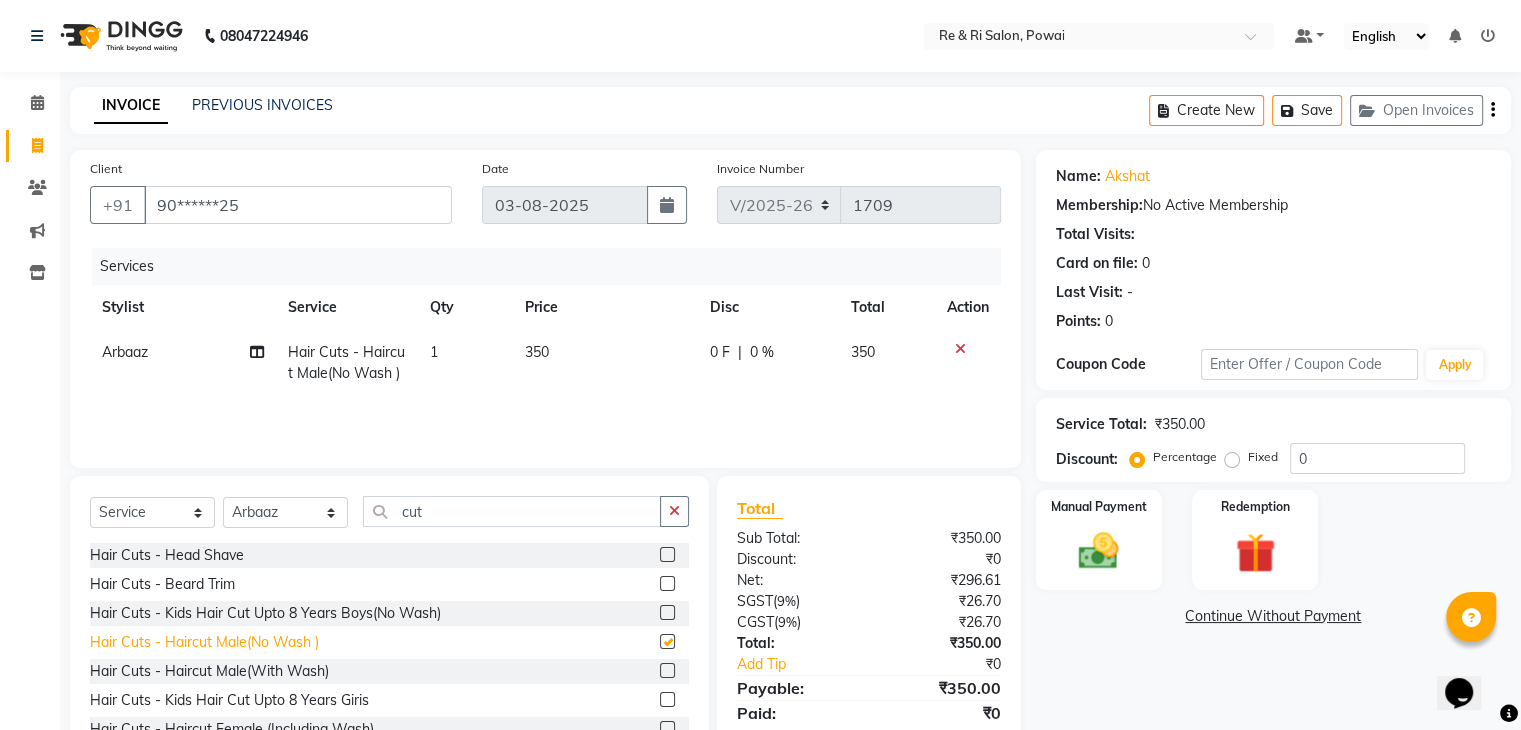 checkbox on "false" 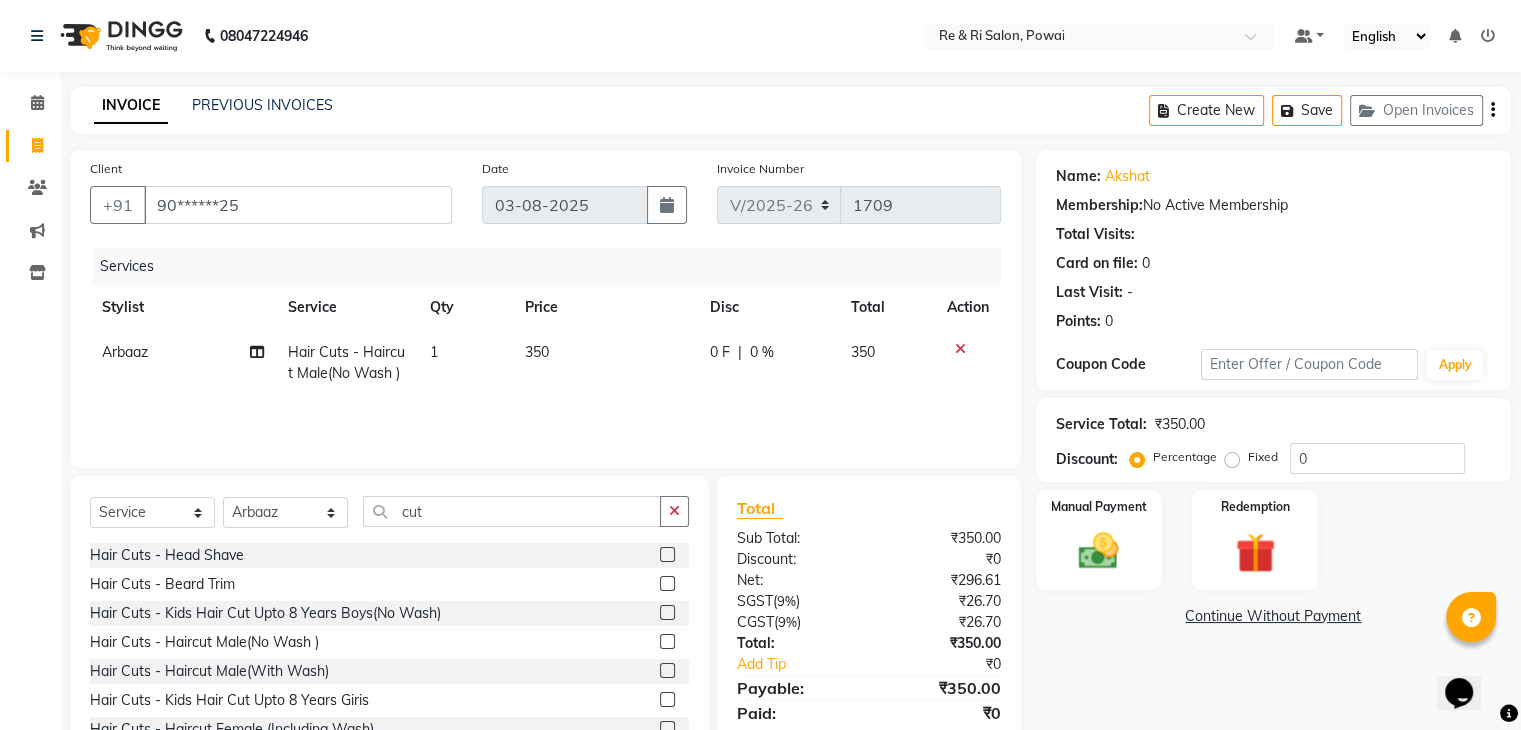 click on "350" 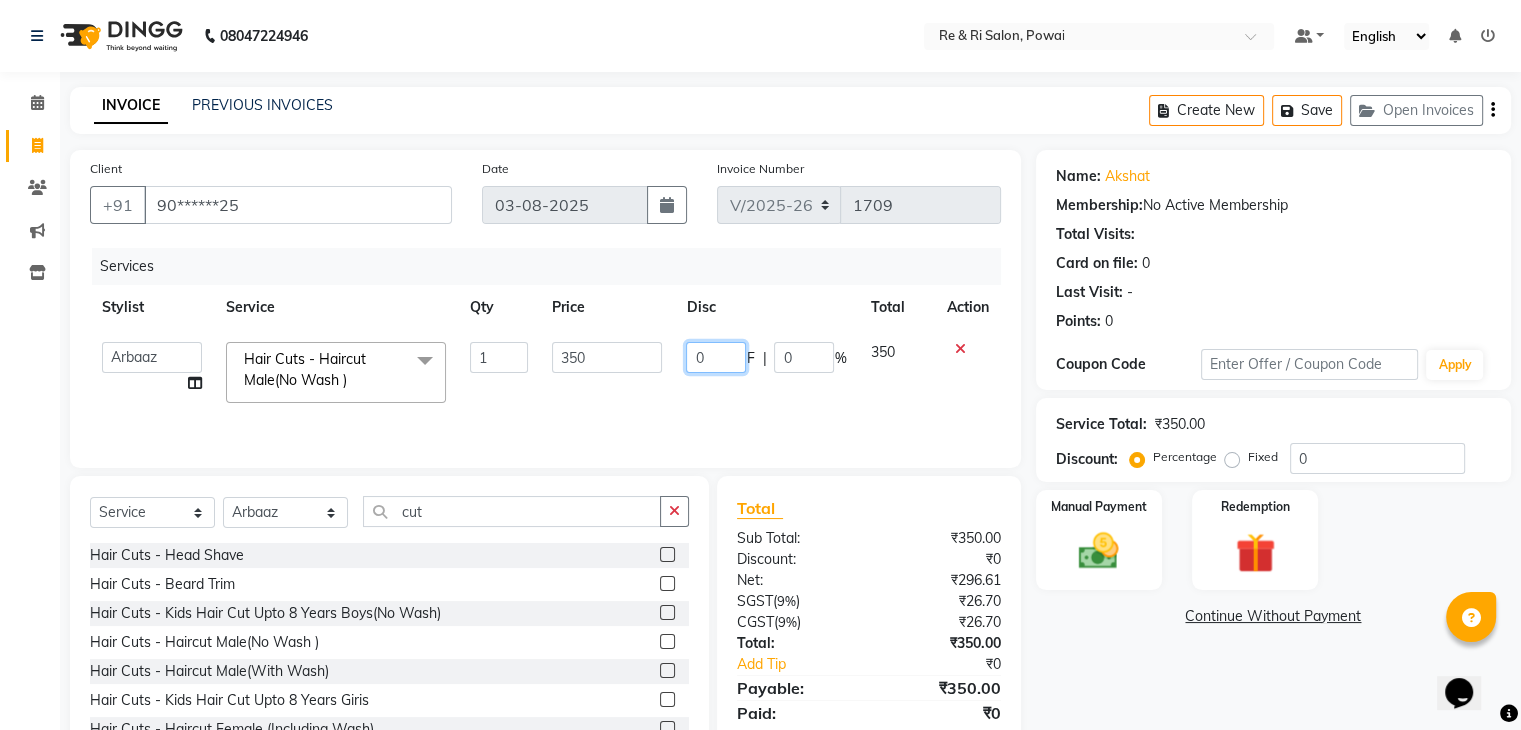 click on "0" 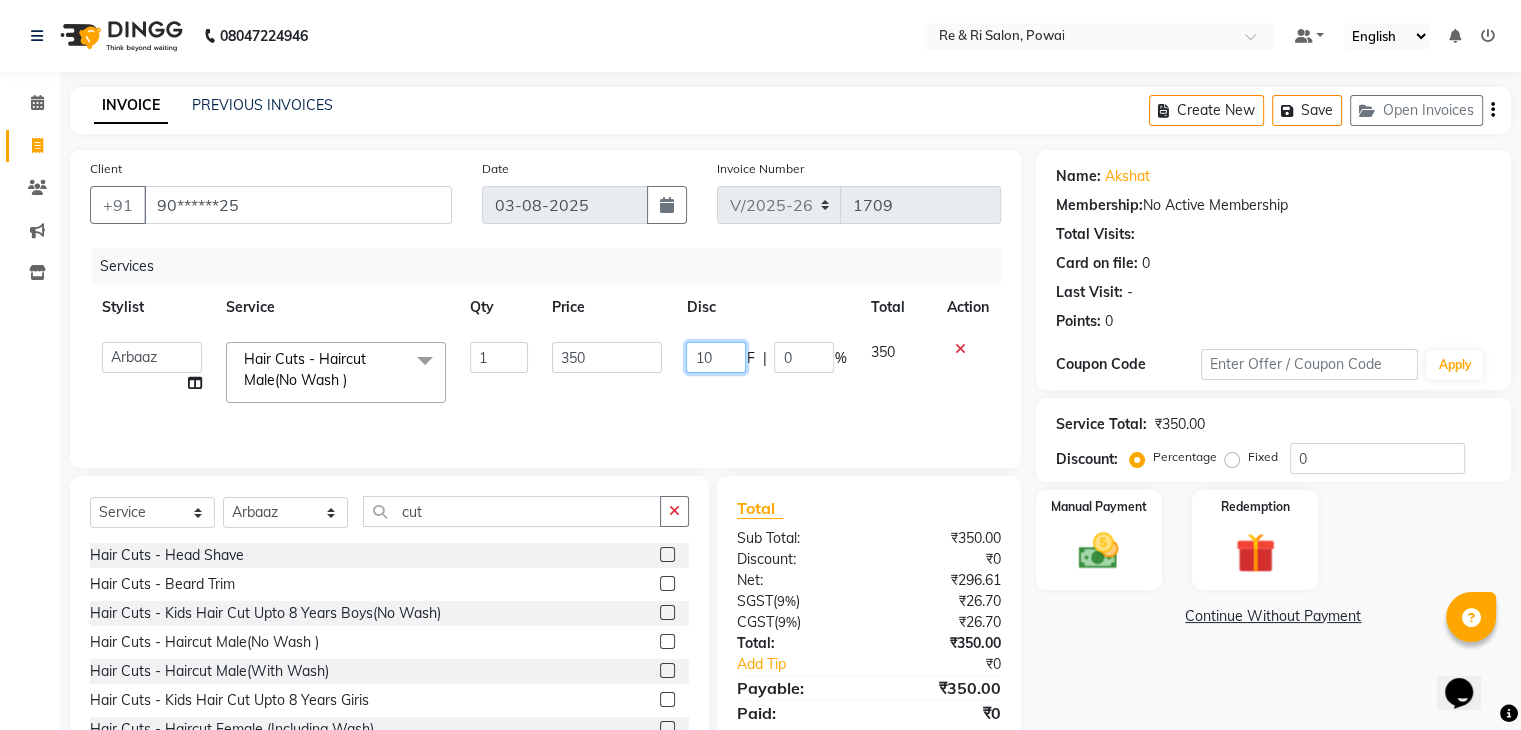 type on "100" 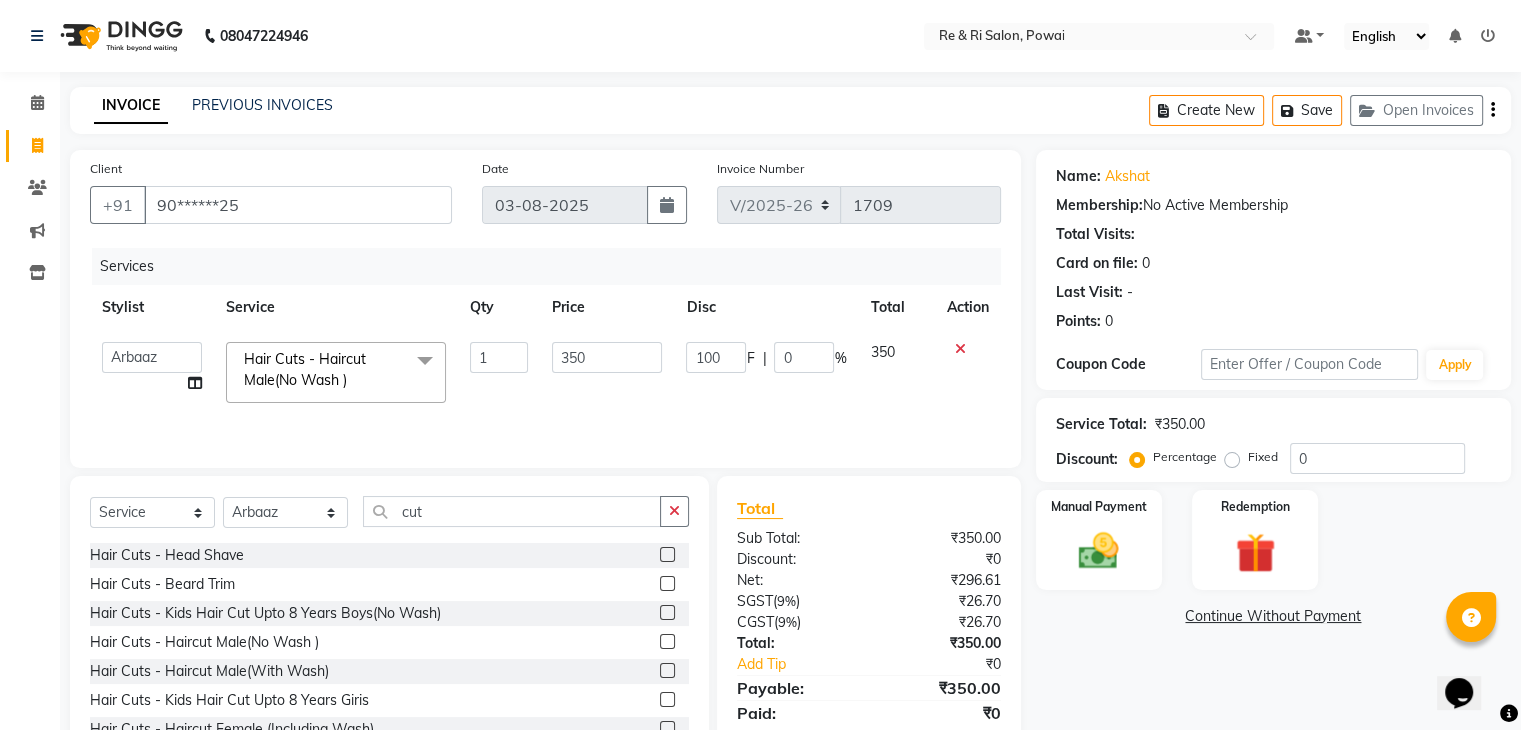 click on "Services Stylist Service Qty Price Disc Total Action  ana   Arbaaz    Danish    Poonam   Rehaan    Salman    Sandy    Hair Cuts - Haircut Male(No Wash )  x Hair Wash & Styling - Hair Wash & Dry (Female) Hair Wash & Styling - Ironing Hair Wash & Styling - Tongs Hair Wash & Styling - Hair Wash & Dry (Male) Hair Wash & Styling - Upto Shoulder1 Hair Wash & Styling - Below Shoulder2 Hair Wash & Styling - Upto Shoulder 4 Hair Wash & Styling - Upto Waist Hair Wash & Styling - Paddle Brush Blow-Dry (With Wash). Hair Wash & Styling - Blow-Dry Curis (With Wash) Hair Wash & Styling - Below Shoulder Hair Wash & Styling - Upto Shoulder Hair Wash & Styling - Upto Waist2 Hair Wash & Styling - Below Shoulder 1 Hair Wash & Styling - Upto Waist 1 Hair Triming Women chest trimming Colour Women - Global Colour Women - High-Light Colour Women-Balayage Colour Women - Root Touch Up (1 Inch) Colour Women - Root Touch Up (No Ammonia) 1 Inch Colour Women - Upto Neck 1 Colour Women - Upto Shoulder 1 Colour Women - Upto Neck nose wax 1" 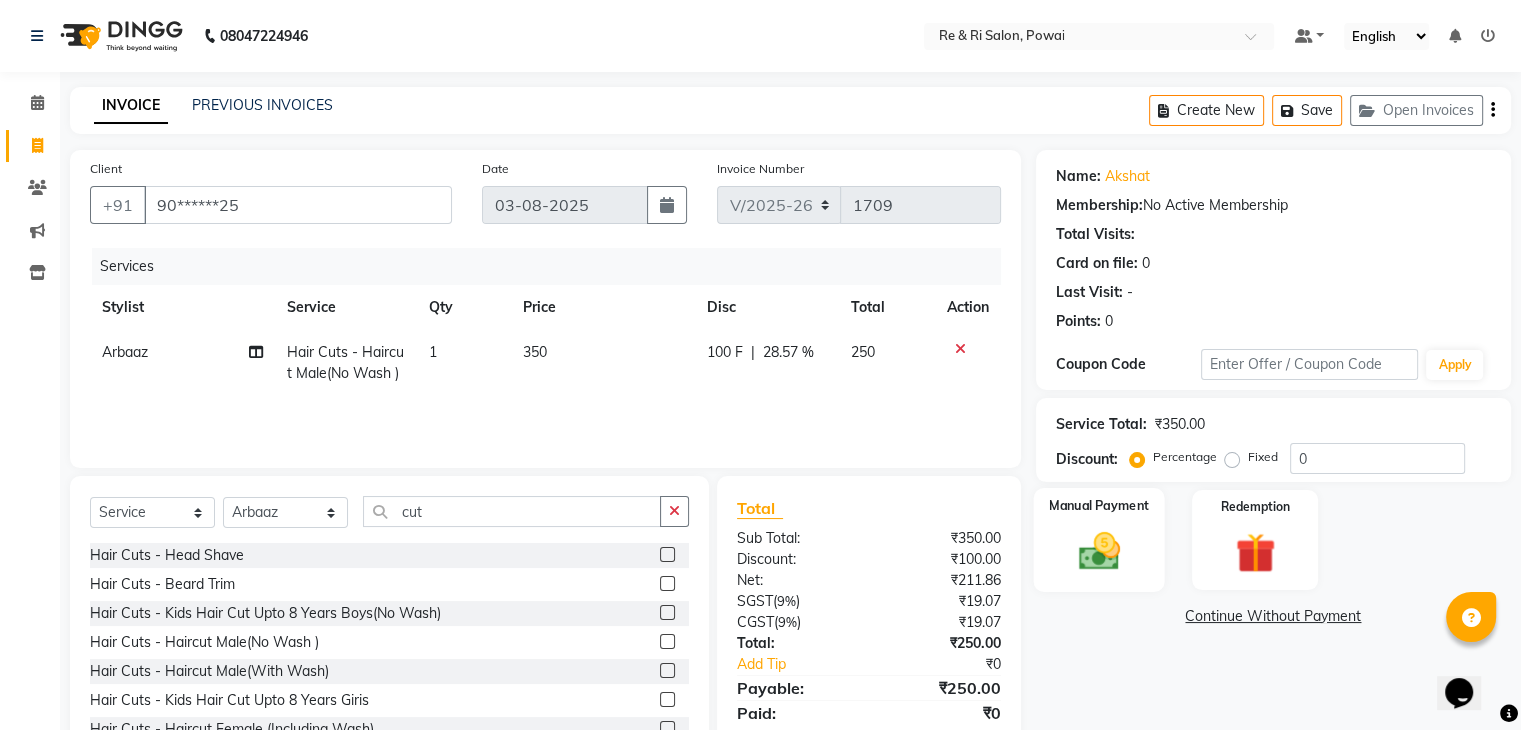 click 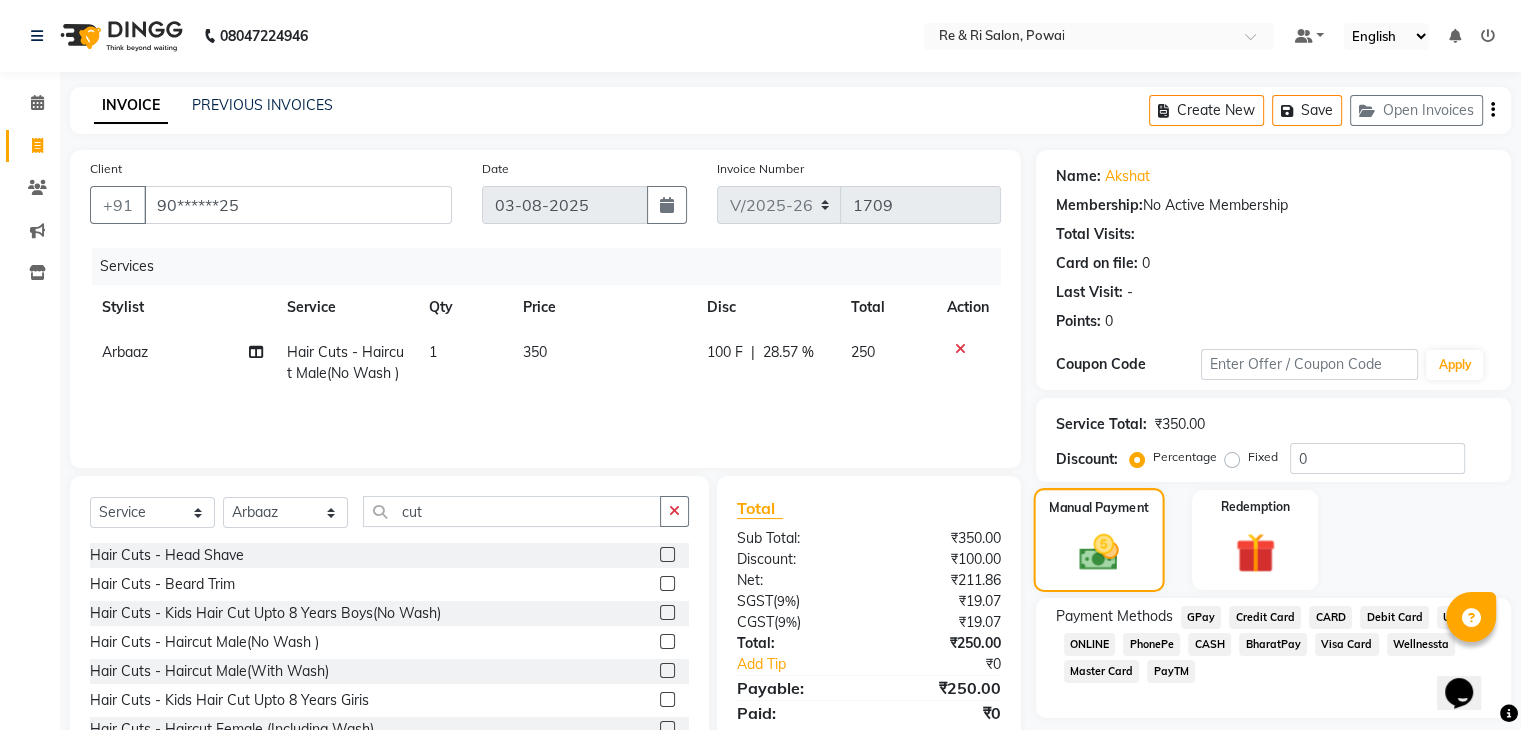 scroll, scrollTop: 72, scrollLeft: 0, axis: vertical 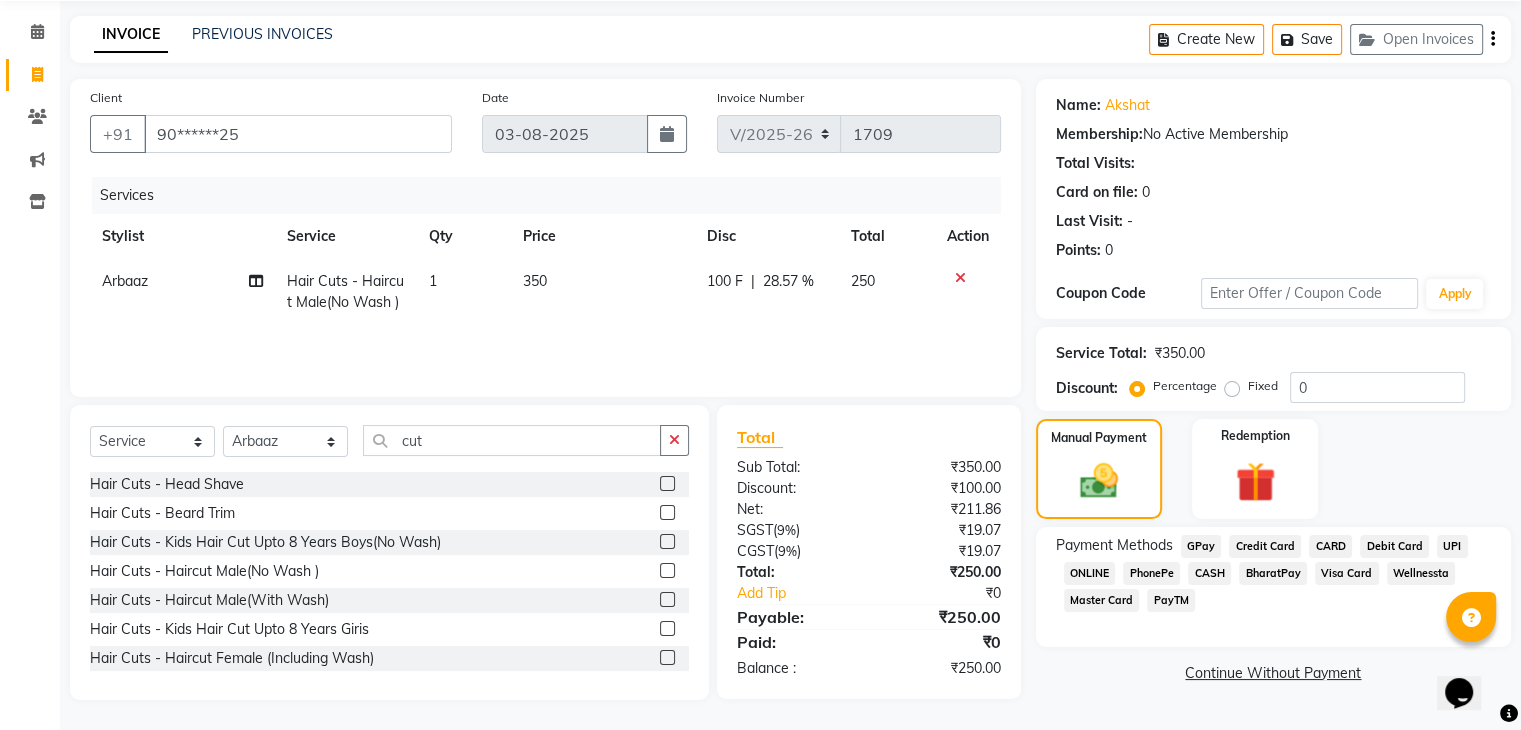 click on "CASH" 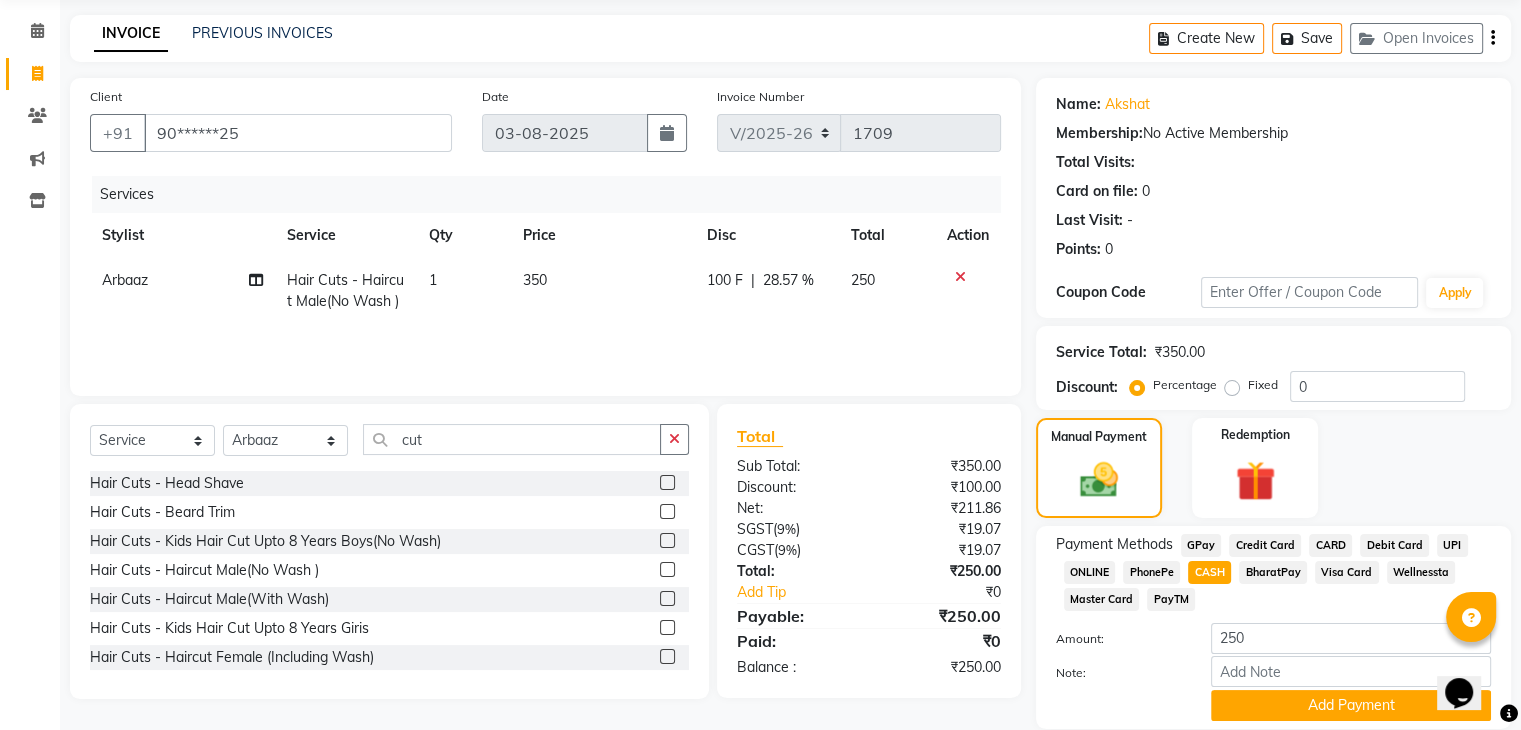 scroll, scrollTop: 145, scrollLeft: 0, axis: vertical 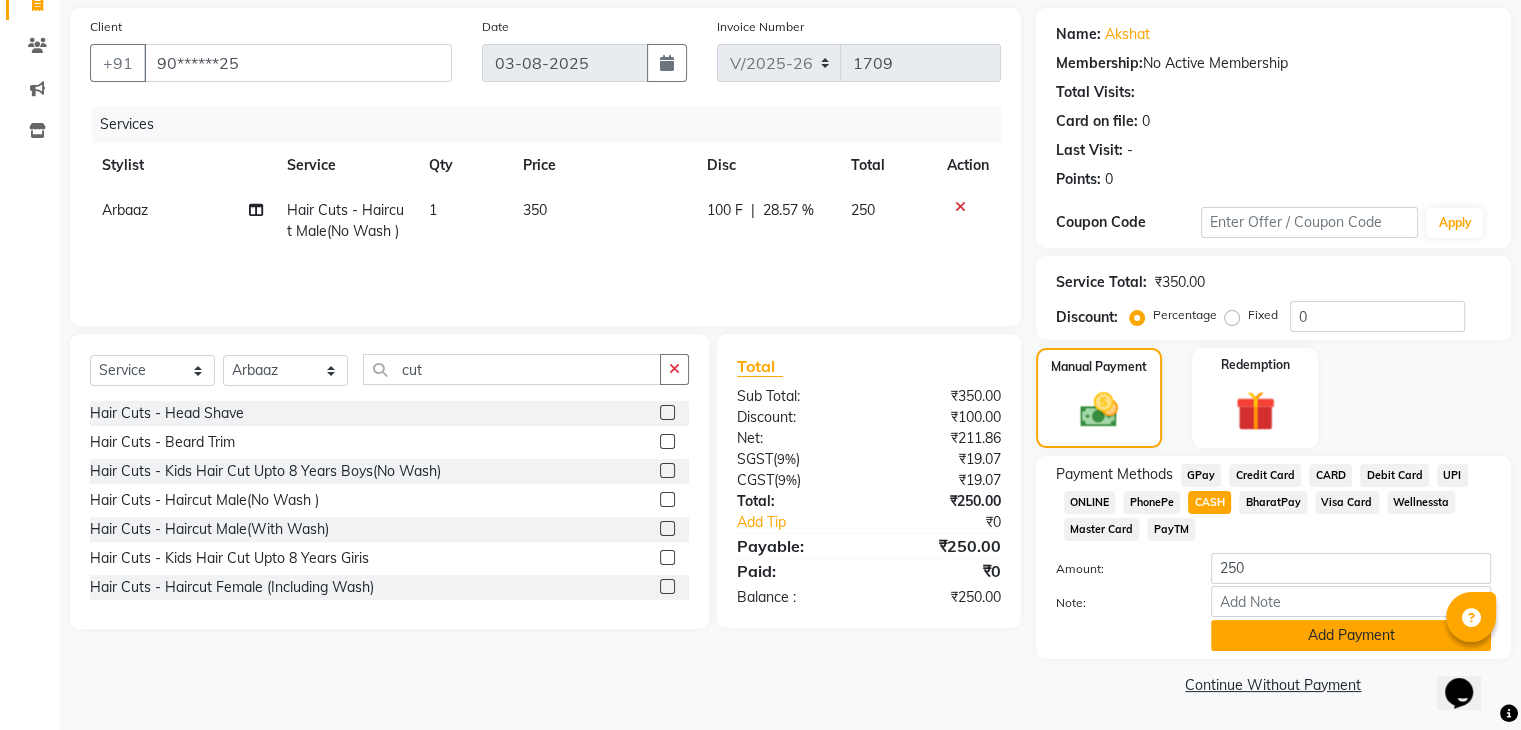 click on "Add Payment" 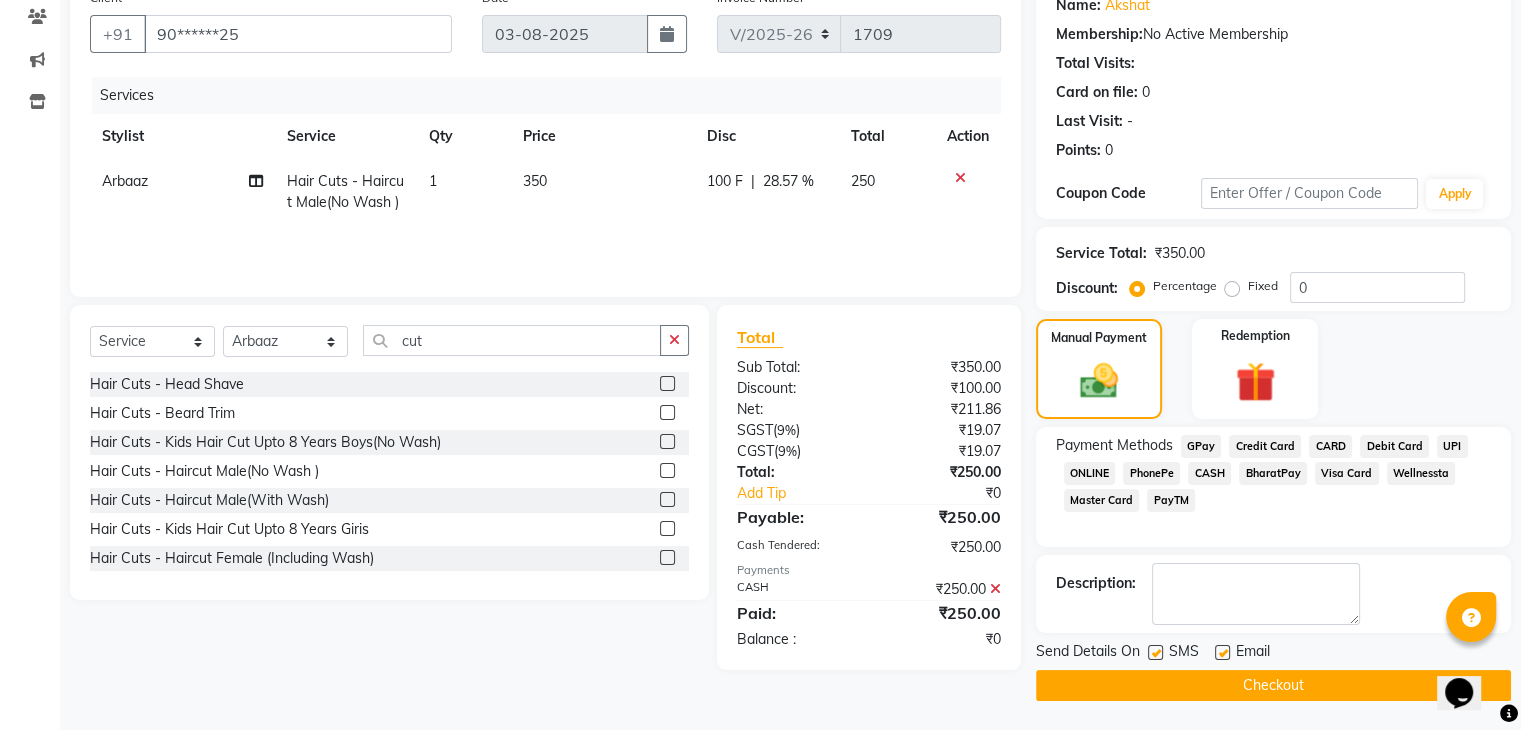 click 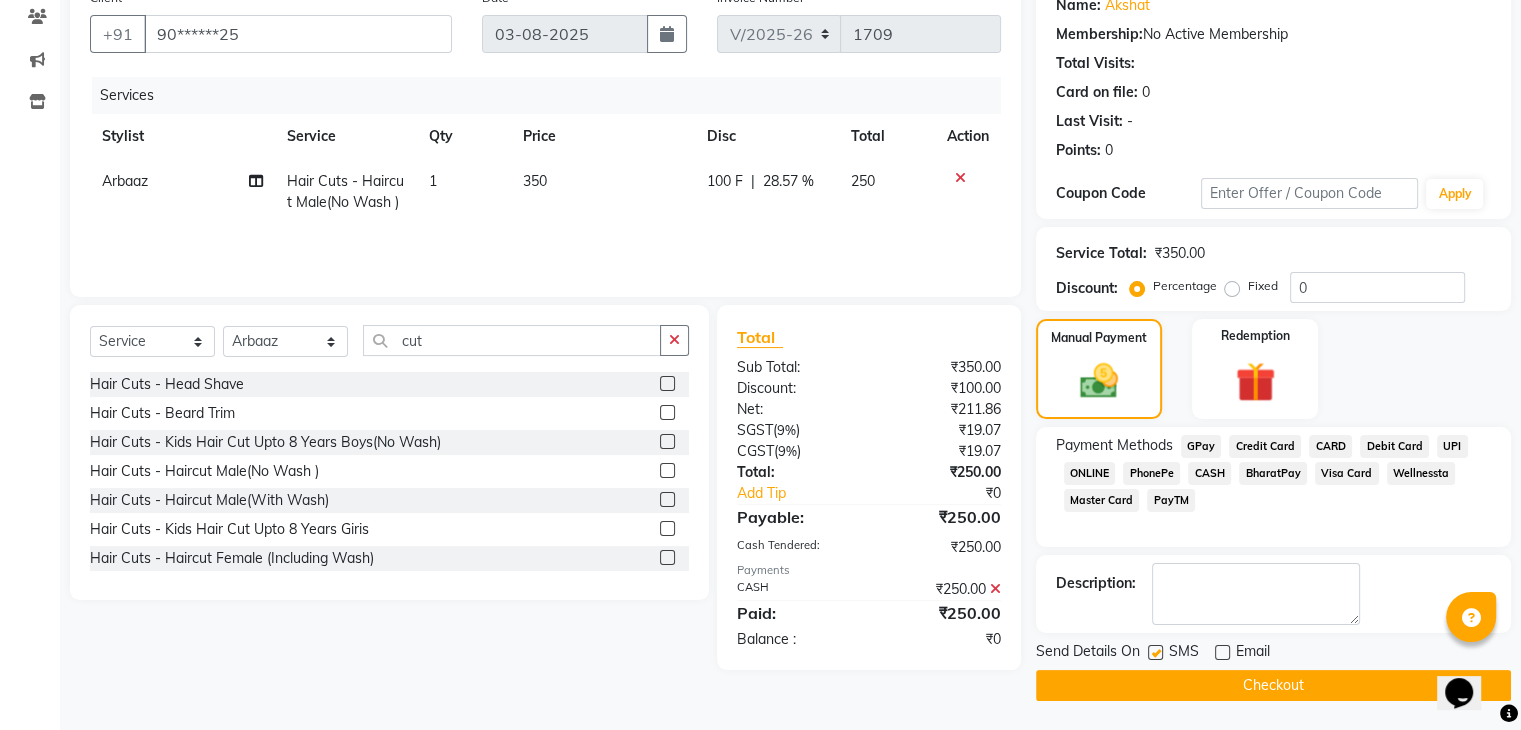 click 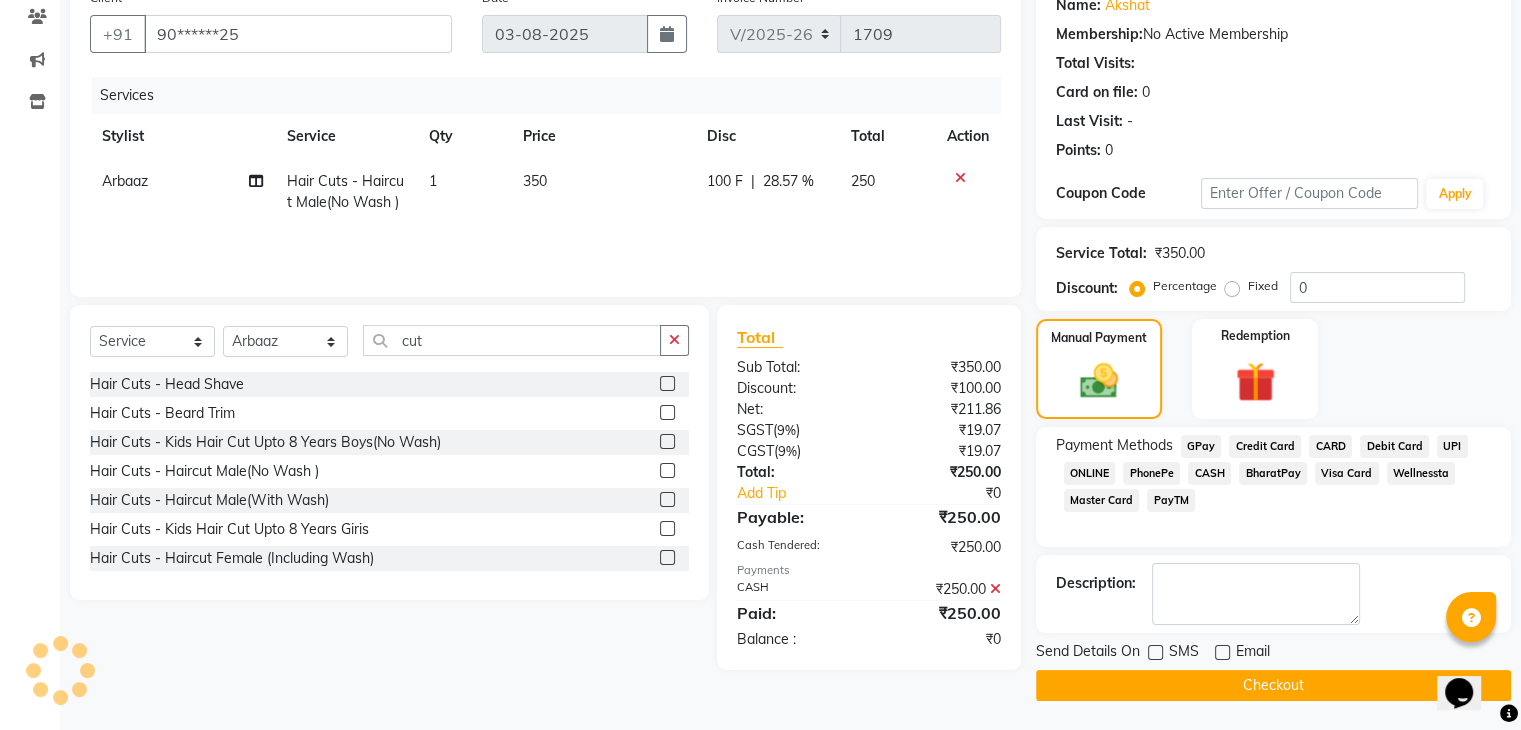click on "Checkout" 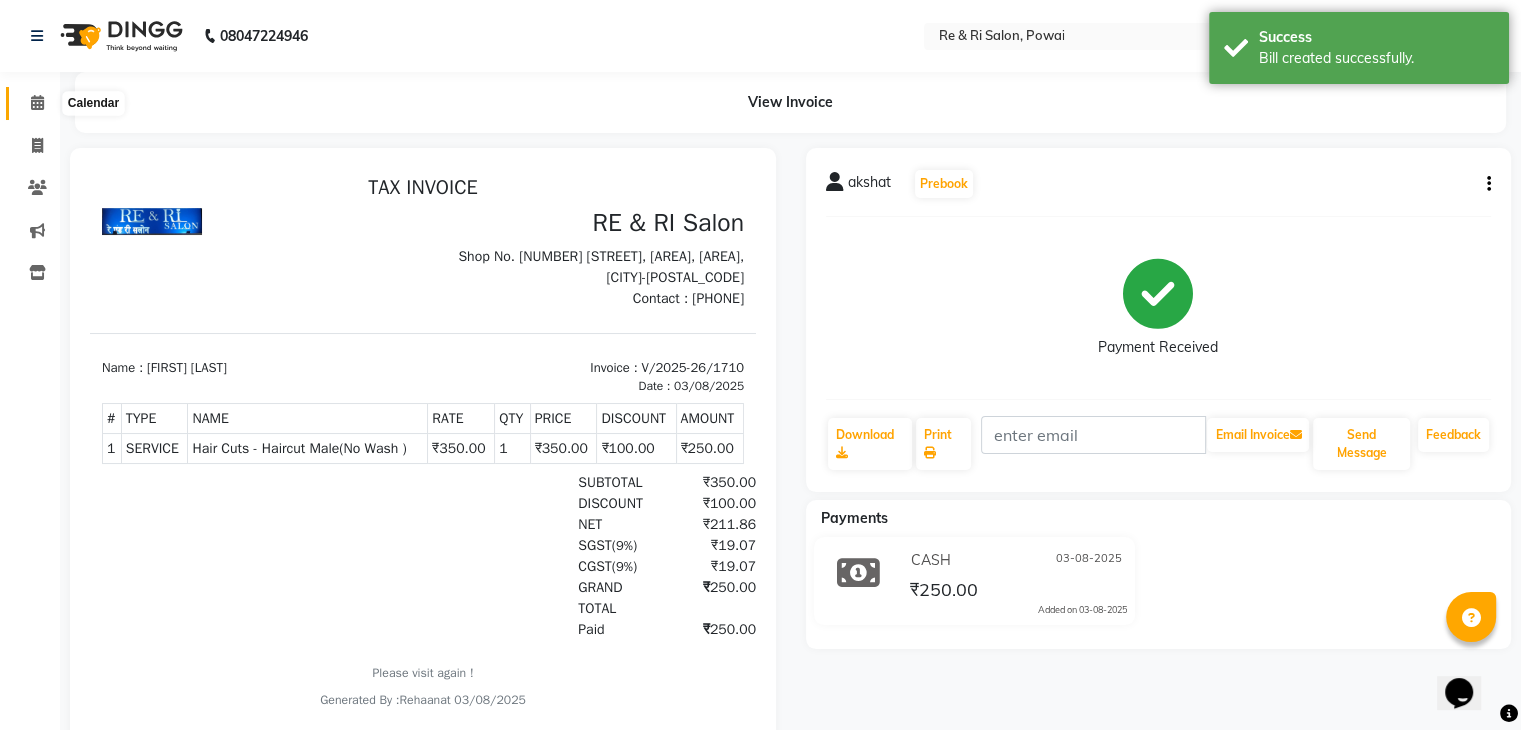scroll, scrollTop: 0, scrollLeft: 0, axis: both 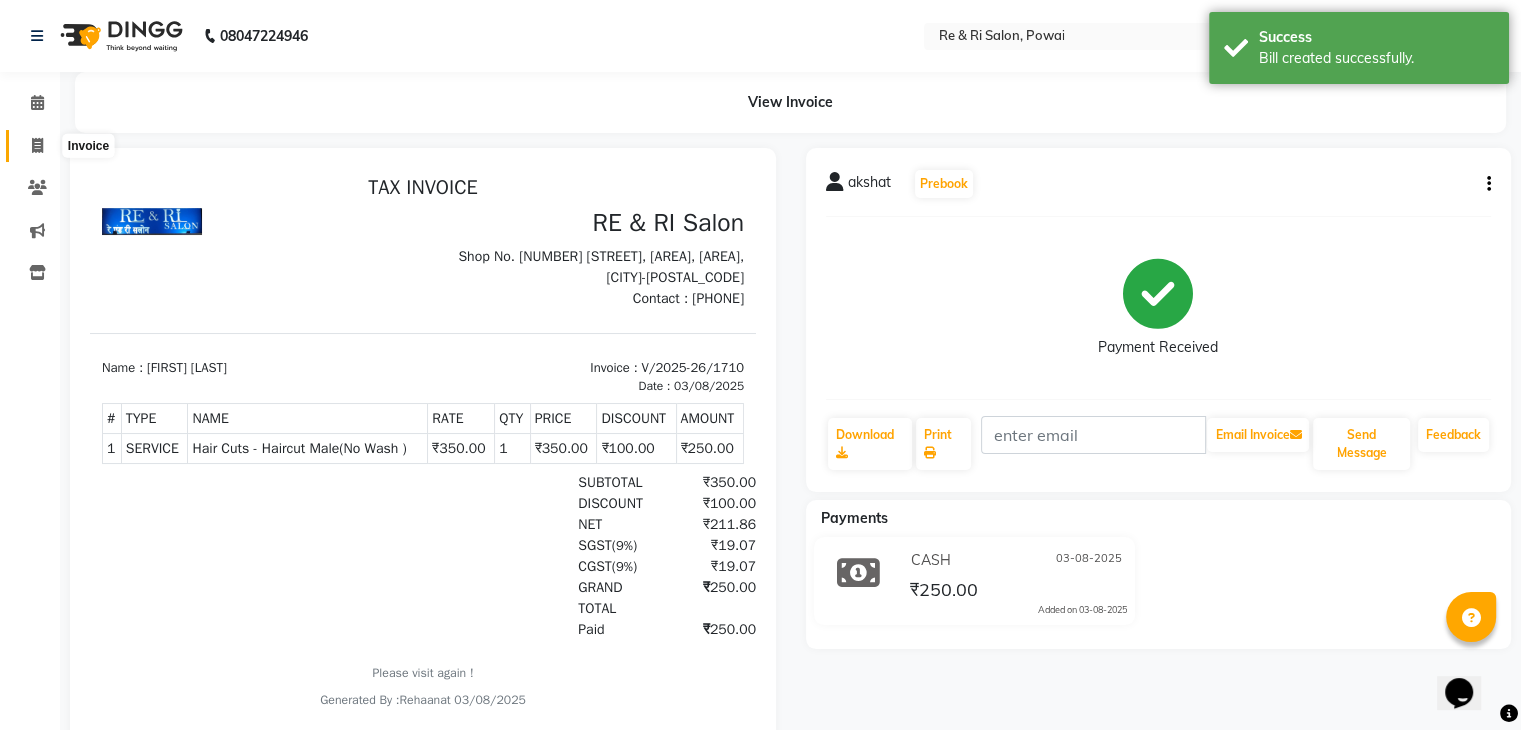 click 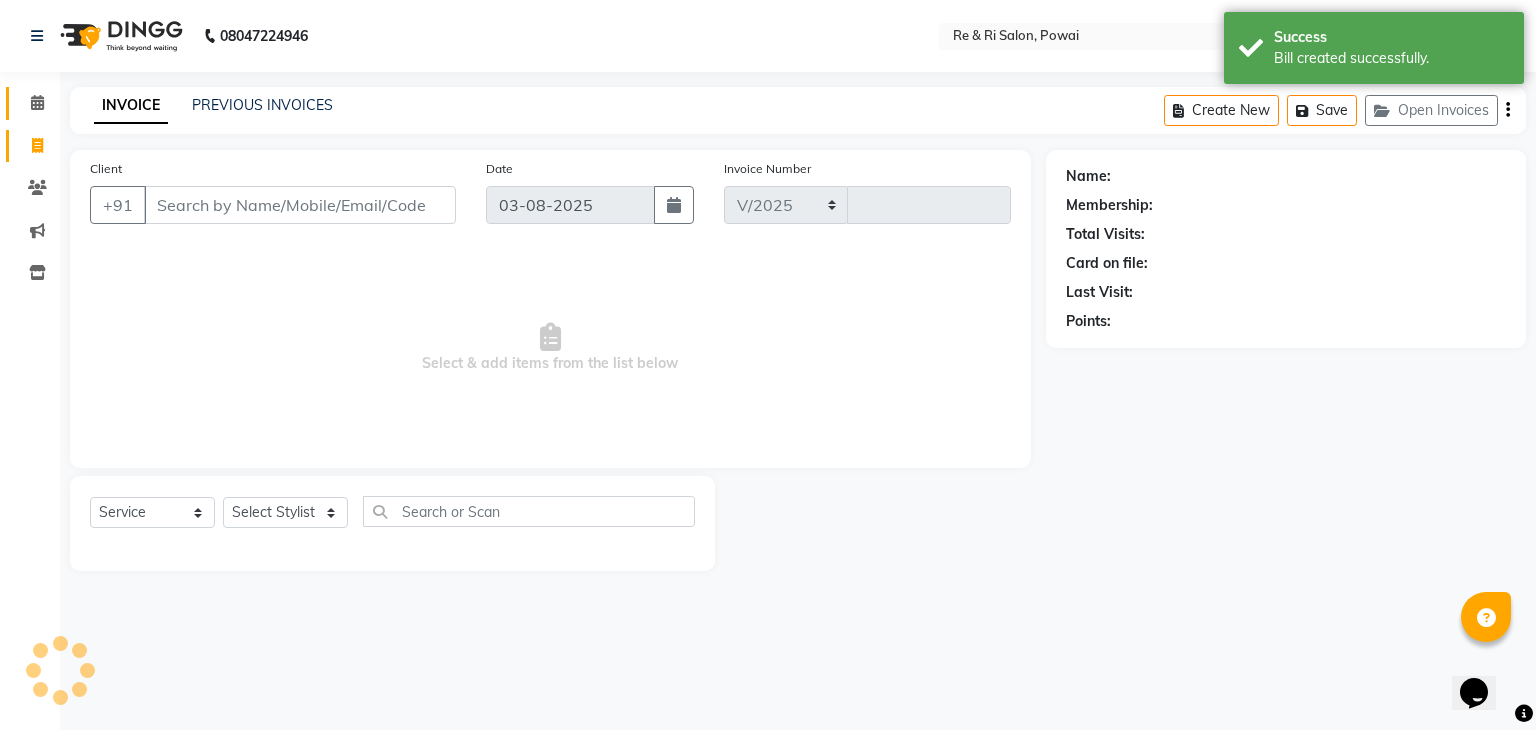select on "5364" 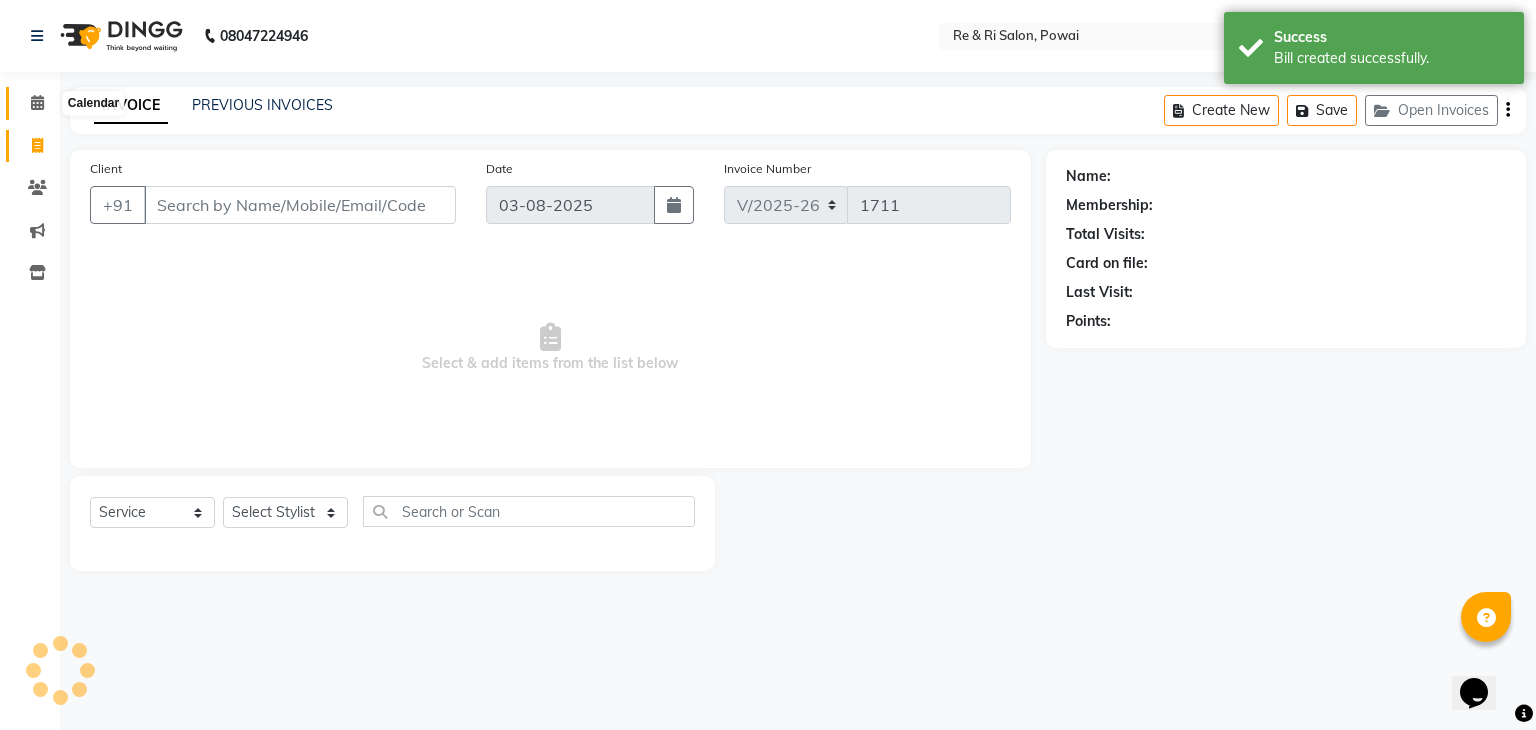 click 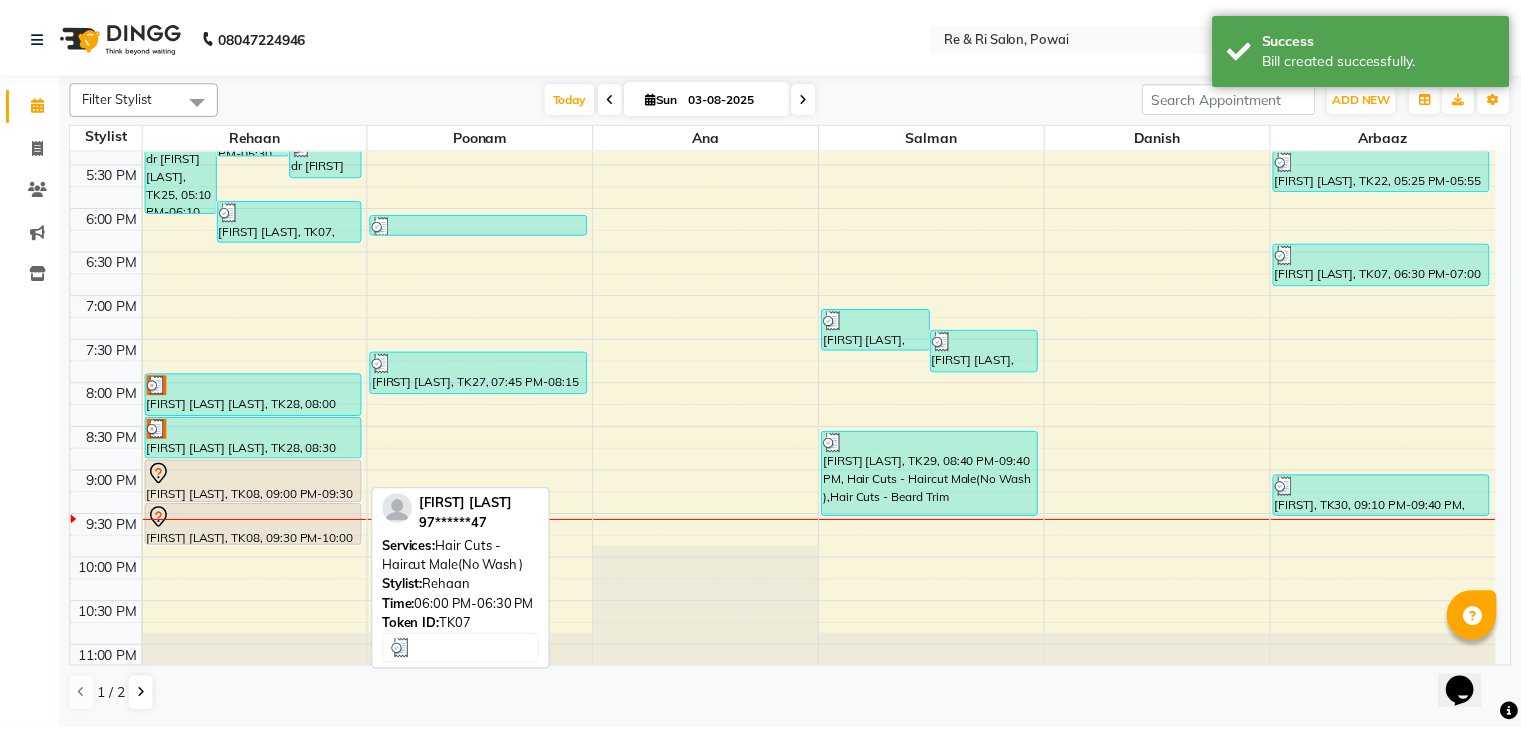 scroll, scrollTop: 826, scrollLeft: 0, axis: vertical 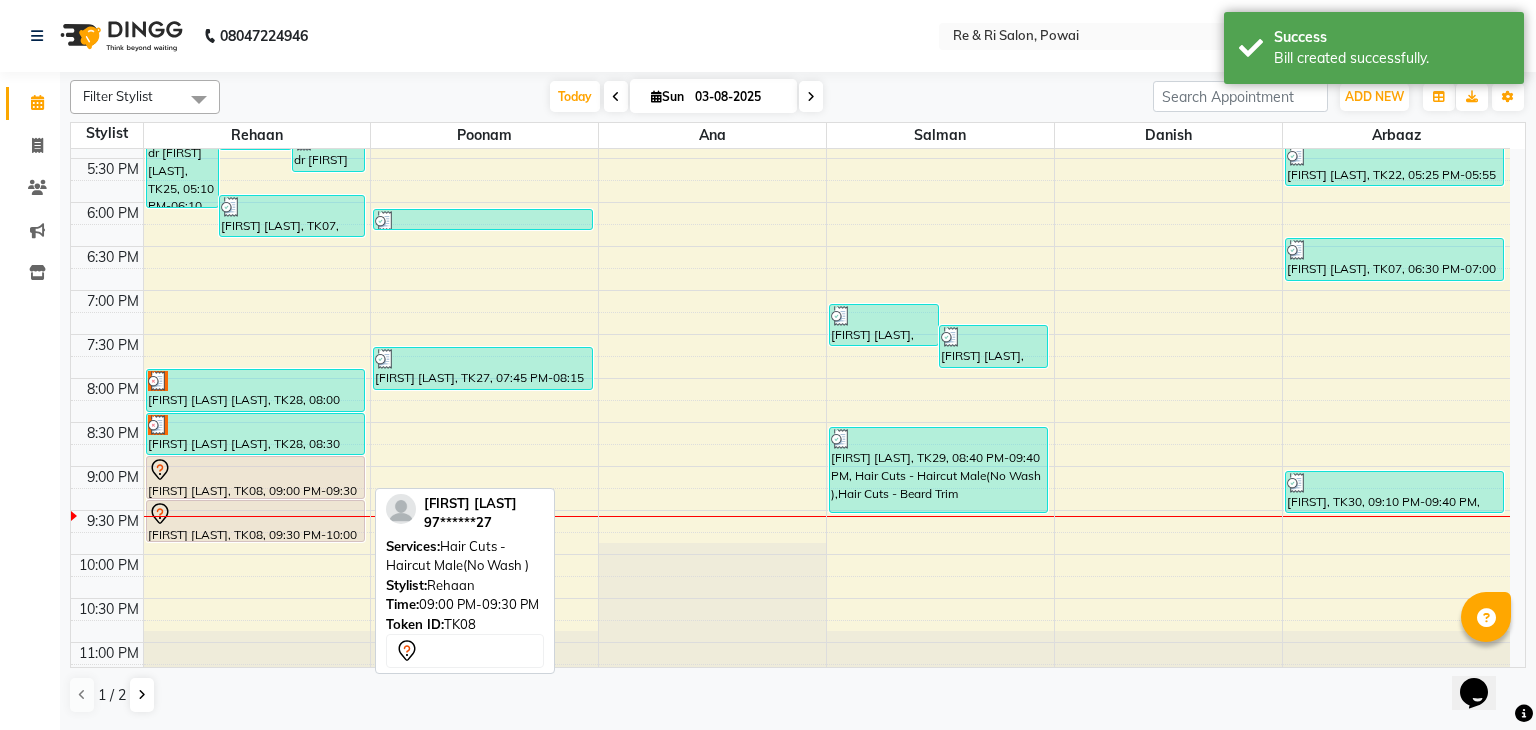 click on "hardik ahuja, TK08, 09:00 PM-09:30 PM, Hair Cuts - Haircut Male(No Wash )" at bounding box center [255, 477] 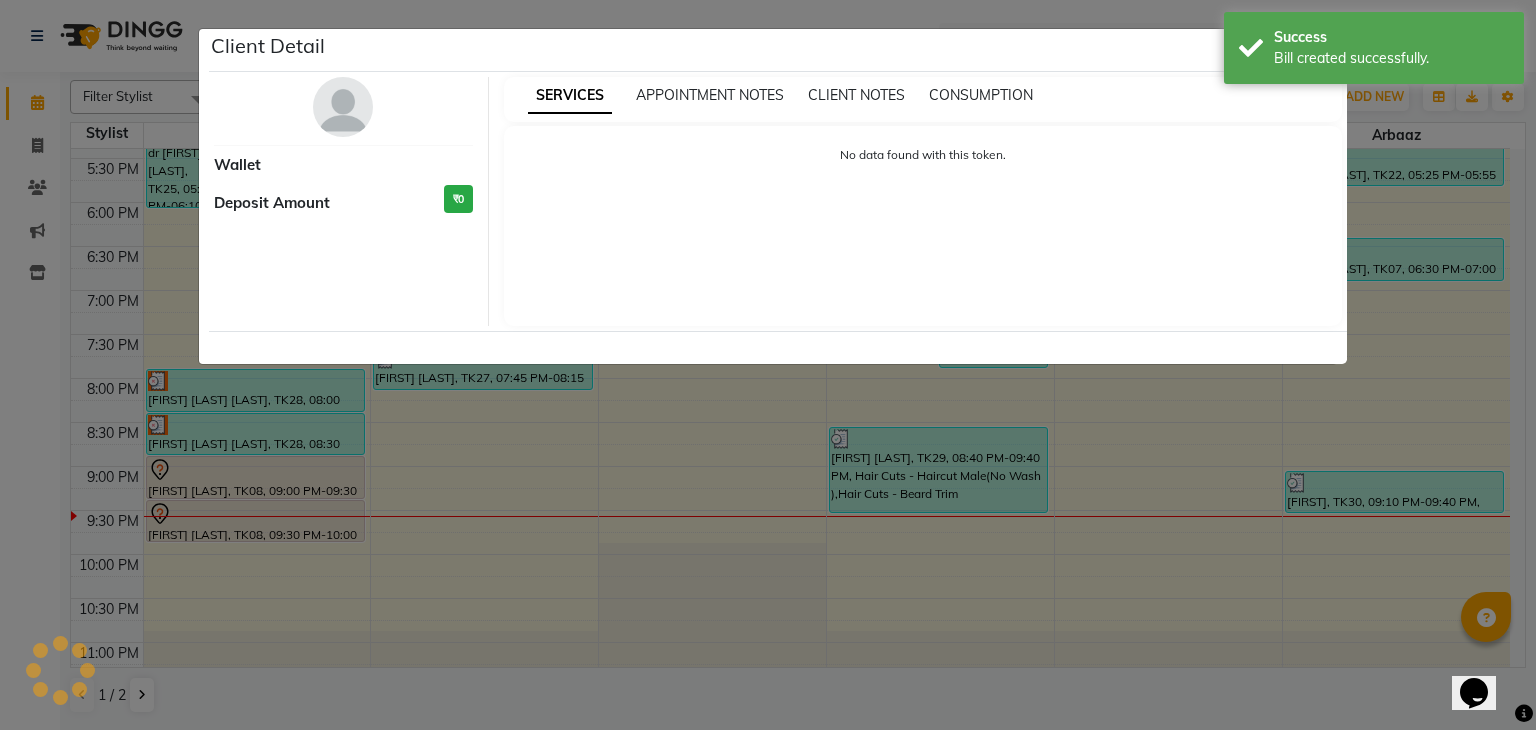 select on "7" 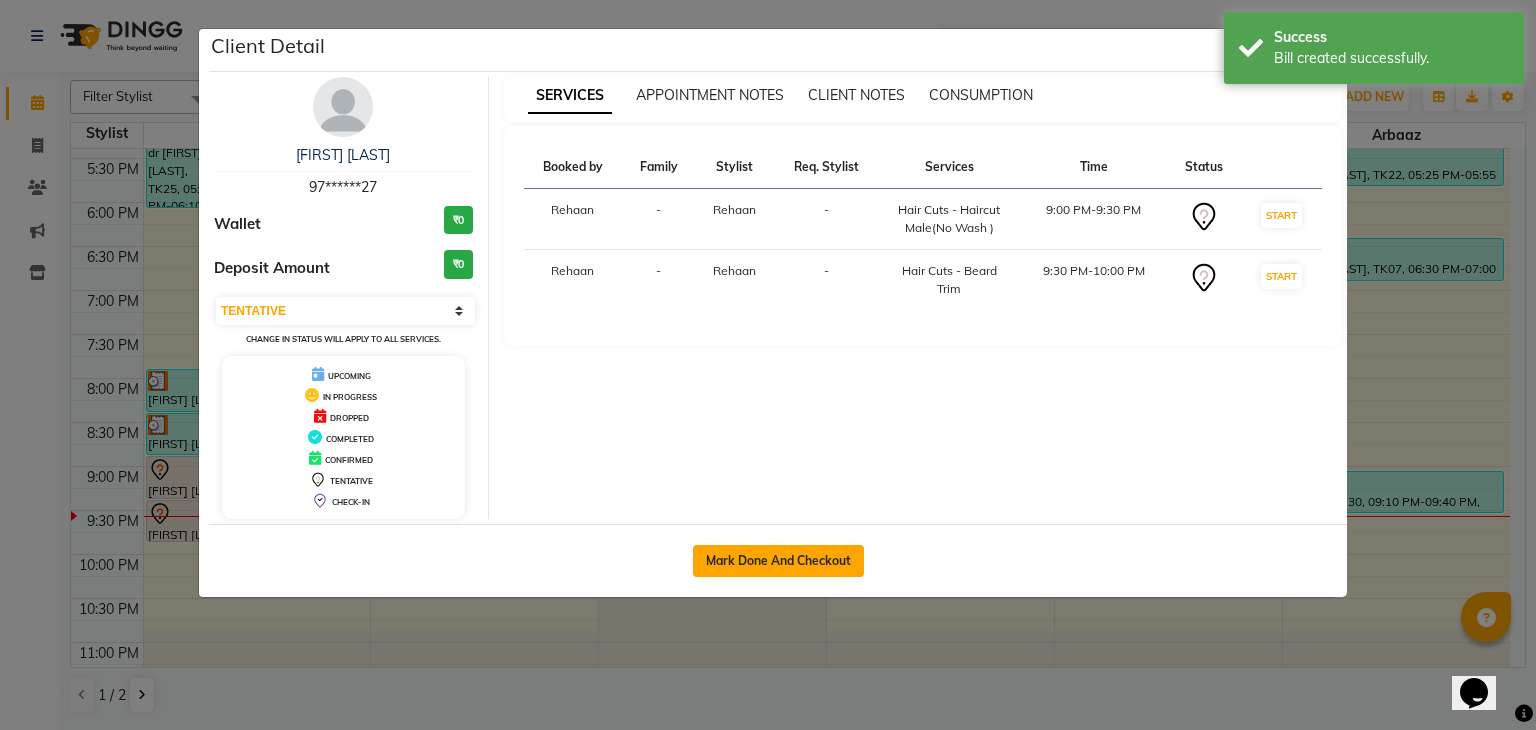 click on "Mark Done And Checkout" 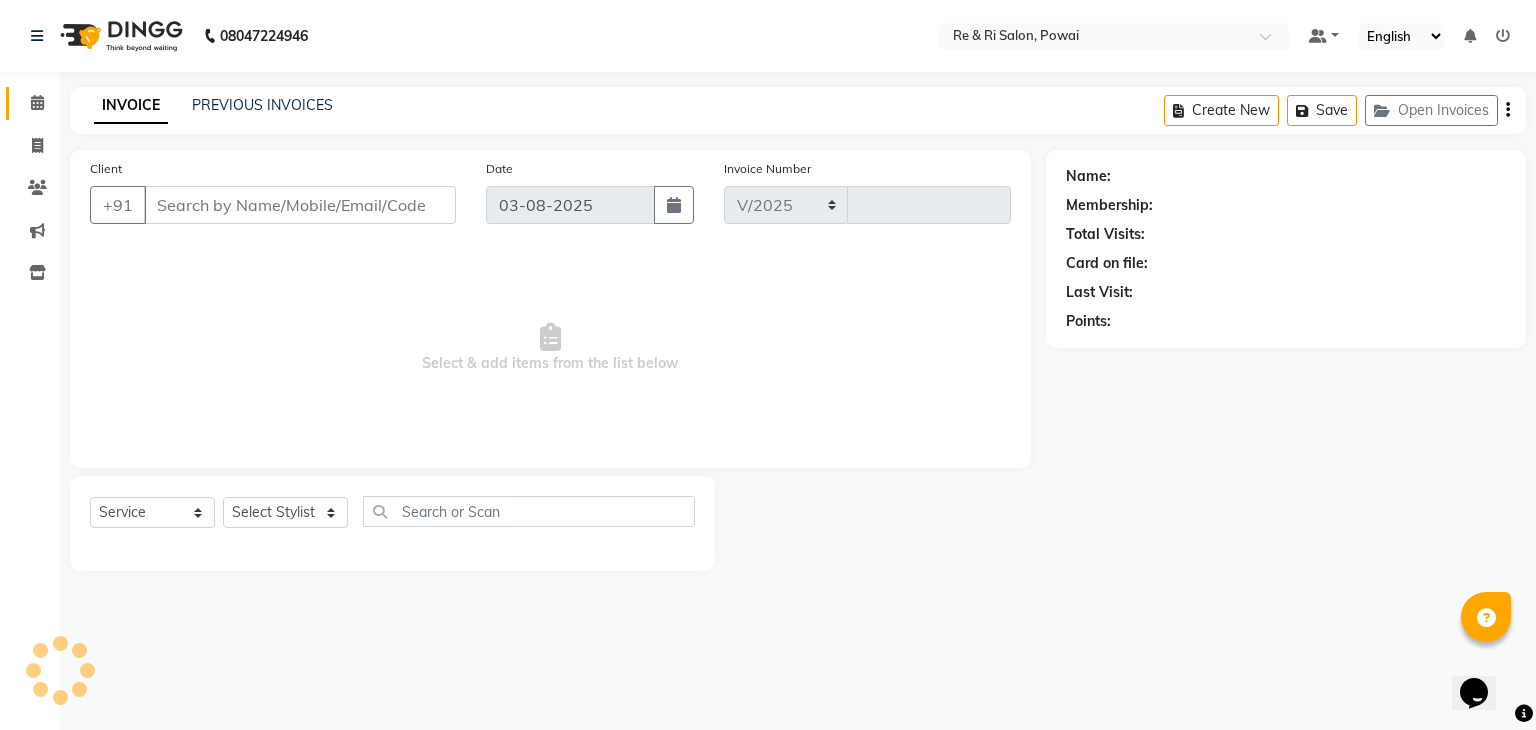select on "5364" 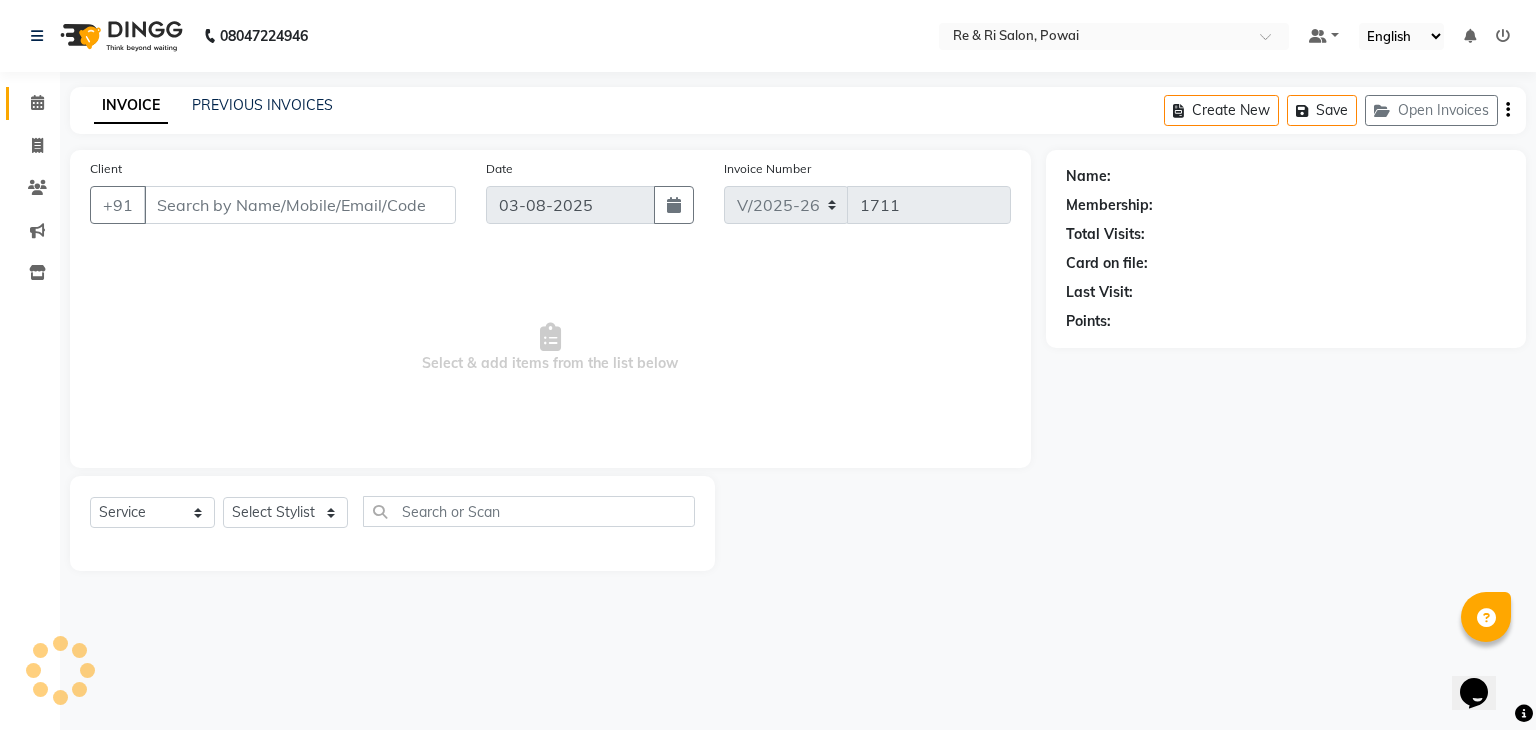 type on "97******27" 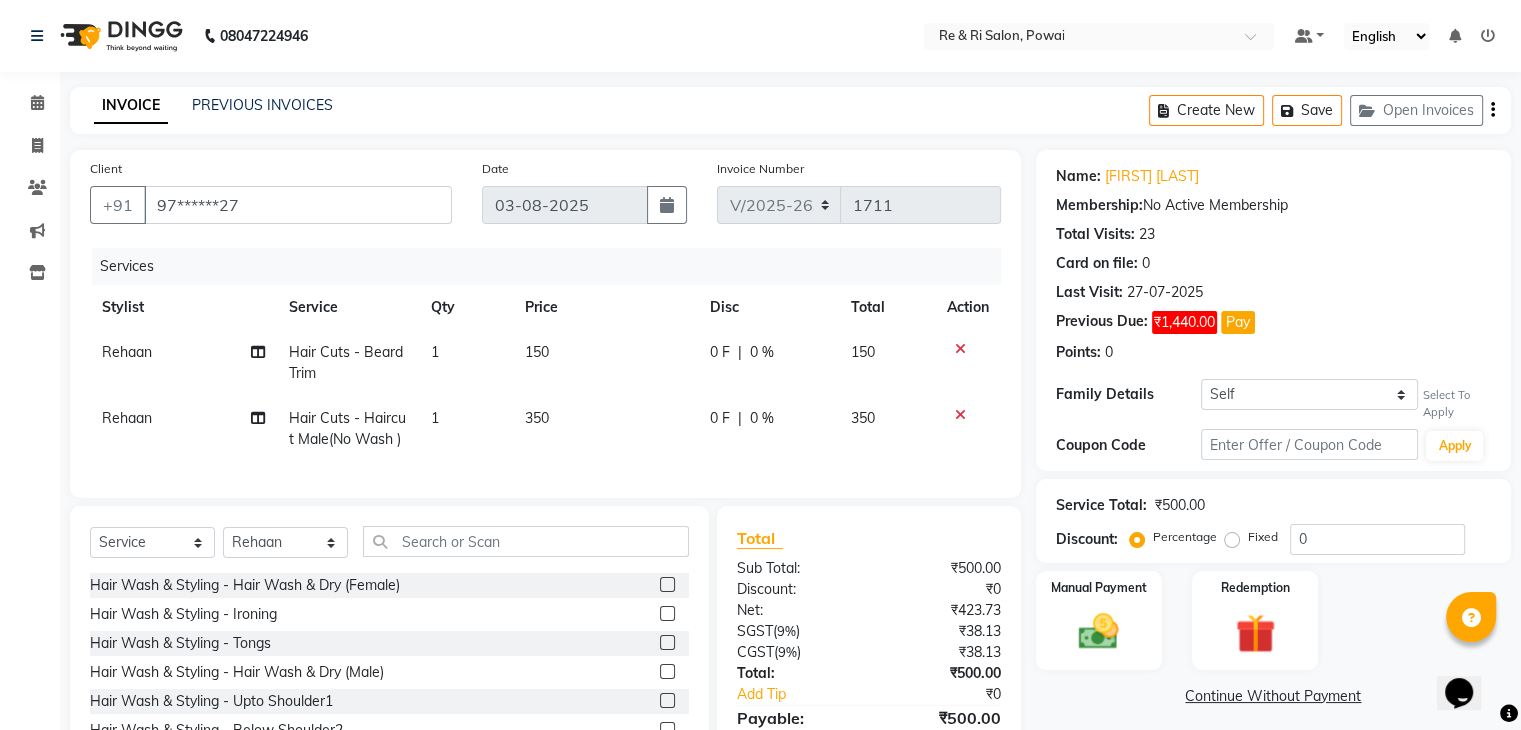 click on "0 F" 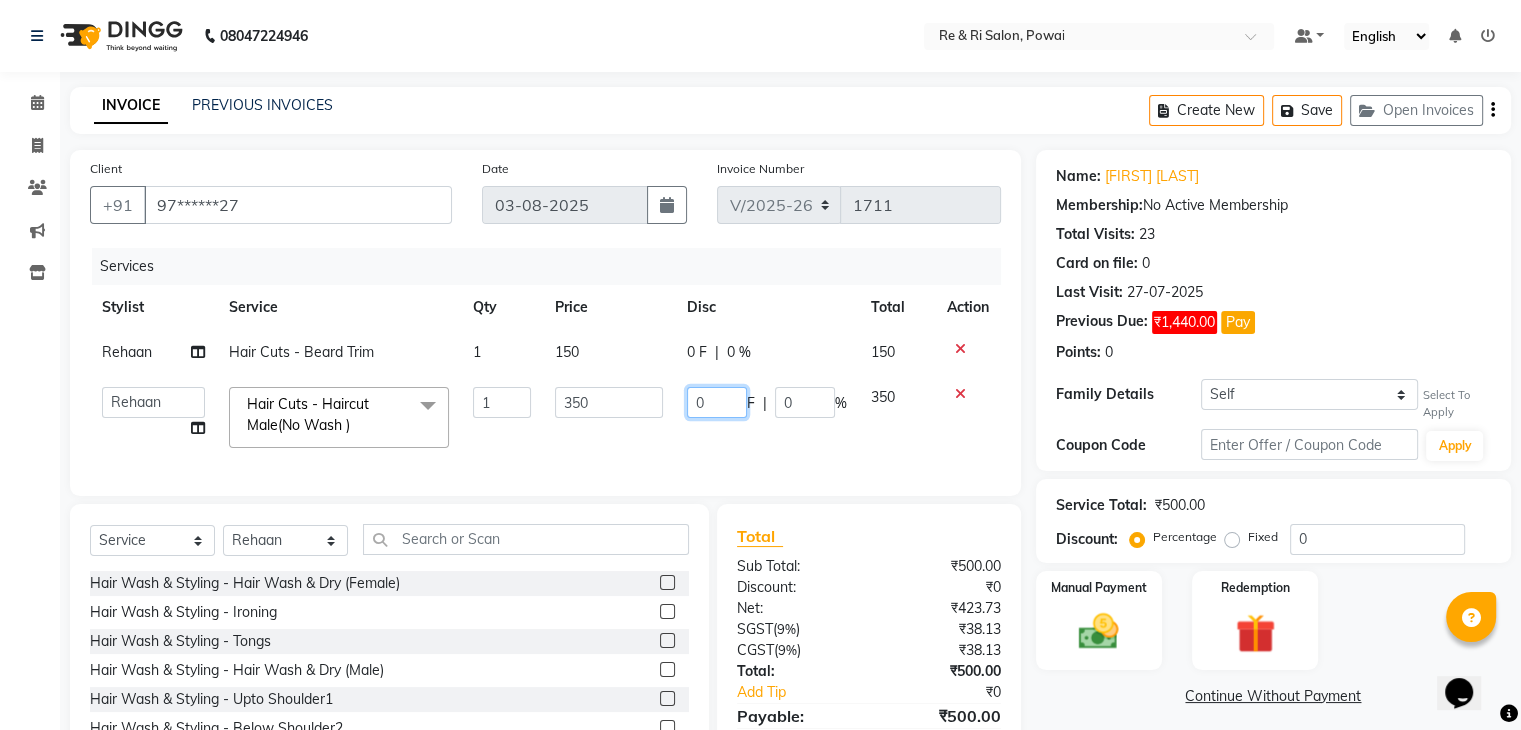 click on "0" 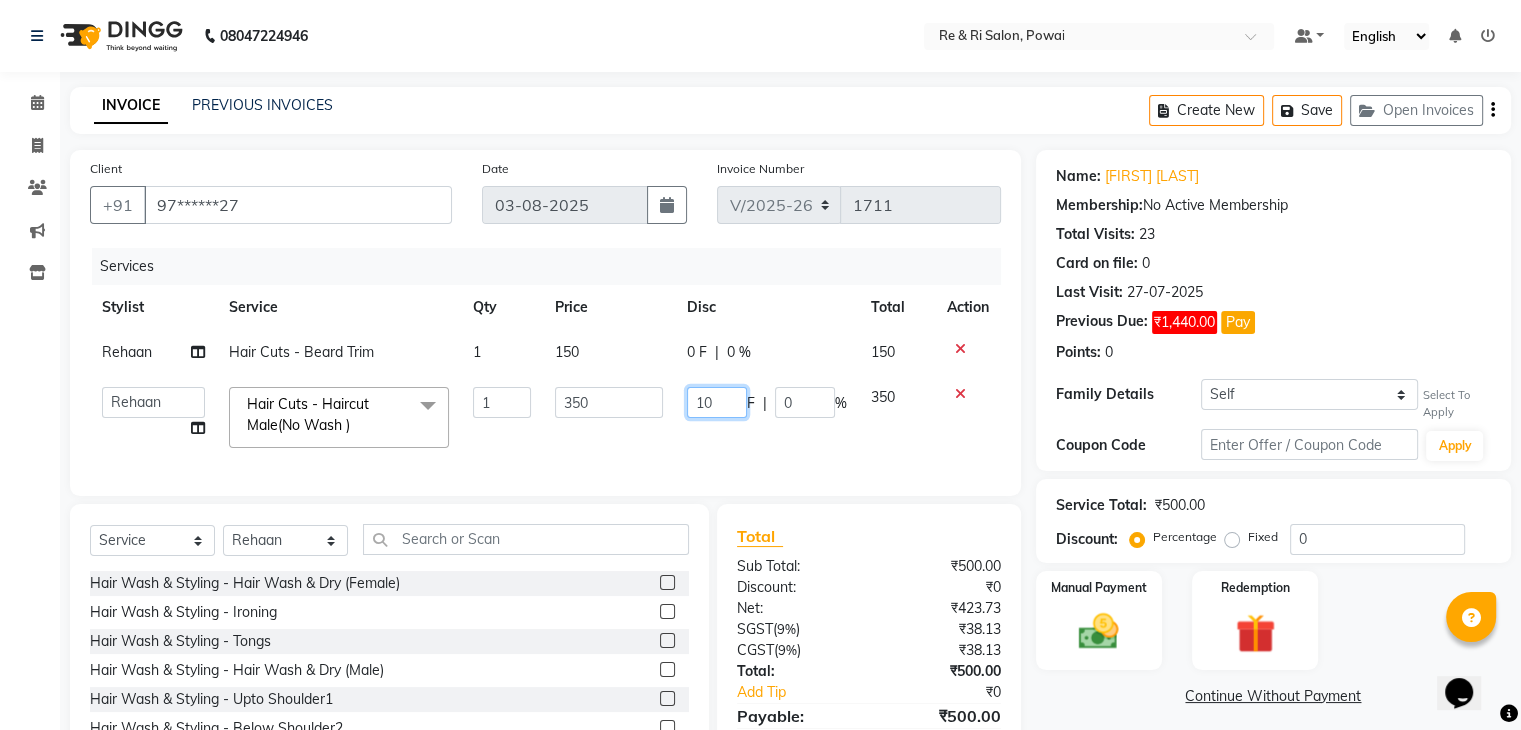 type on "100" 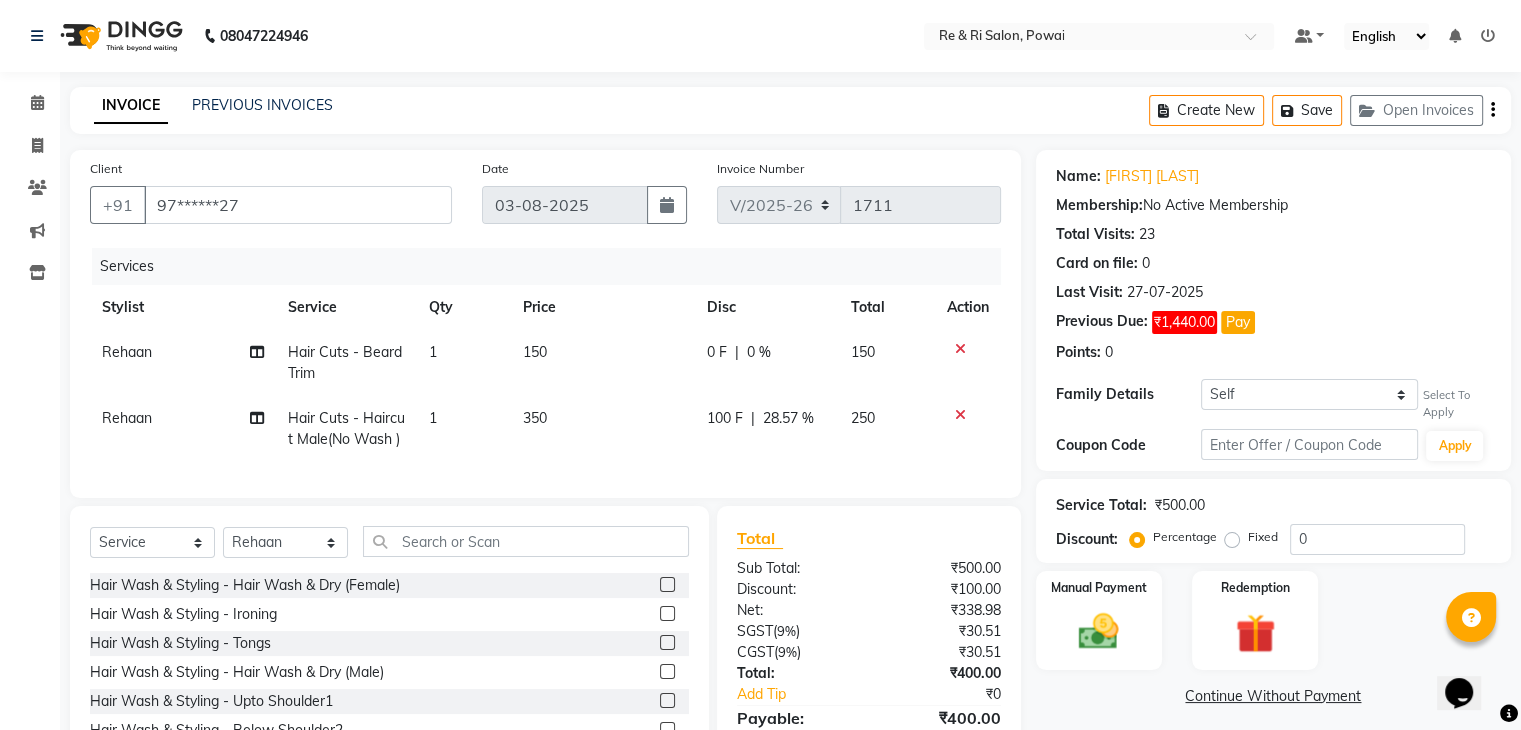click on "100 F | 28.57 %" 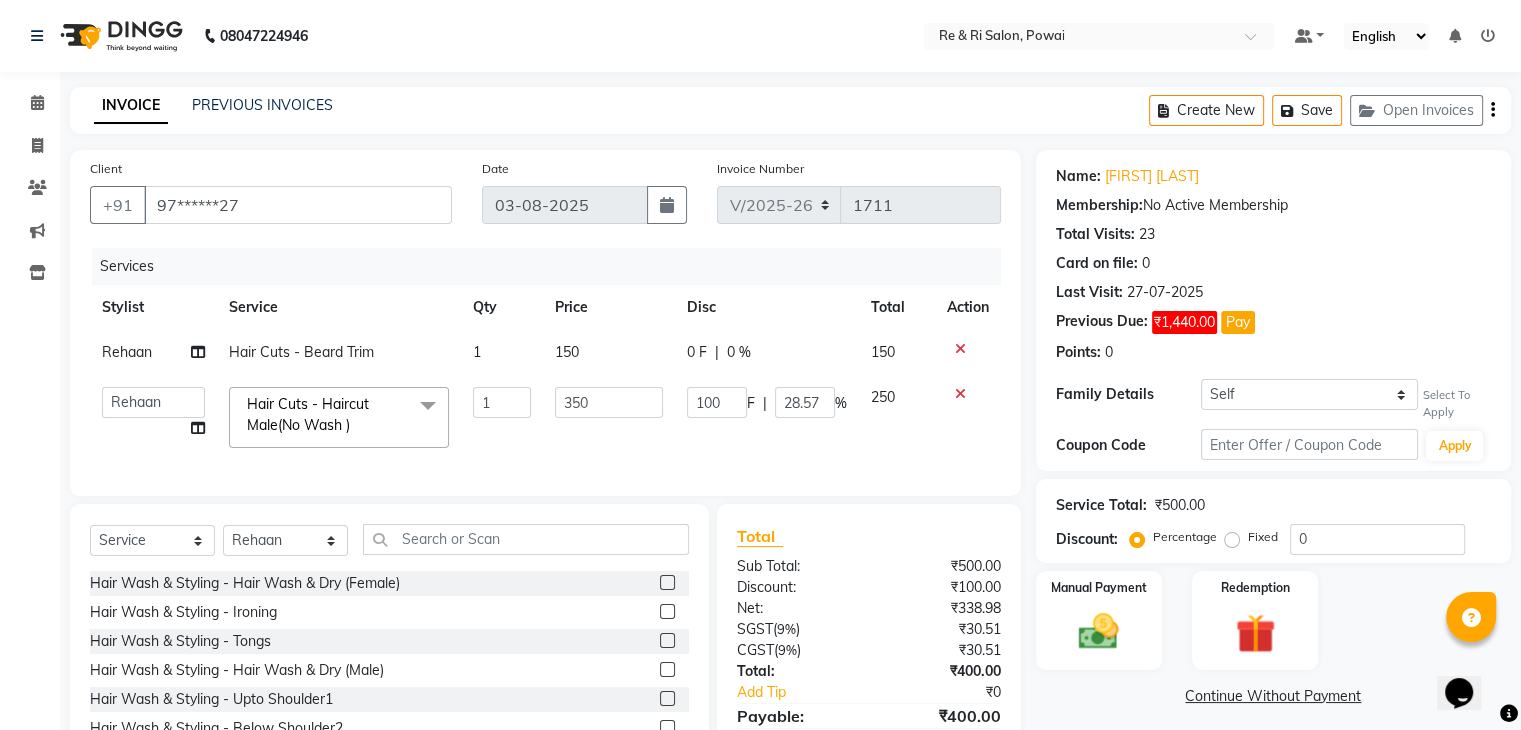 click on "150" 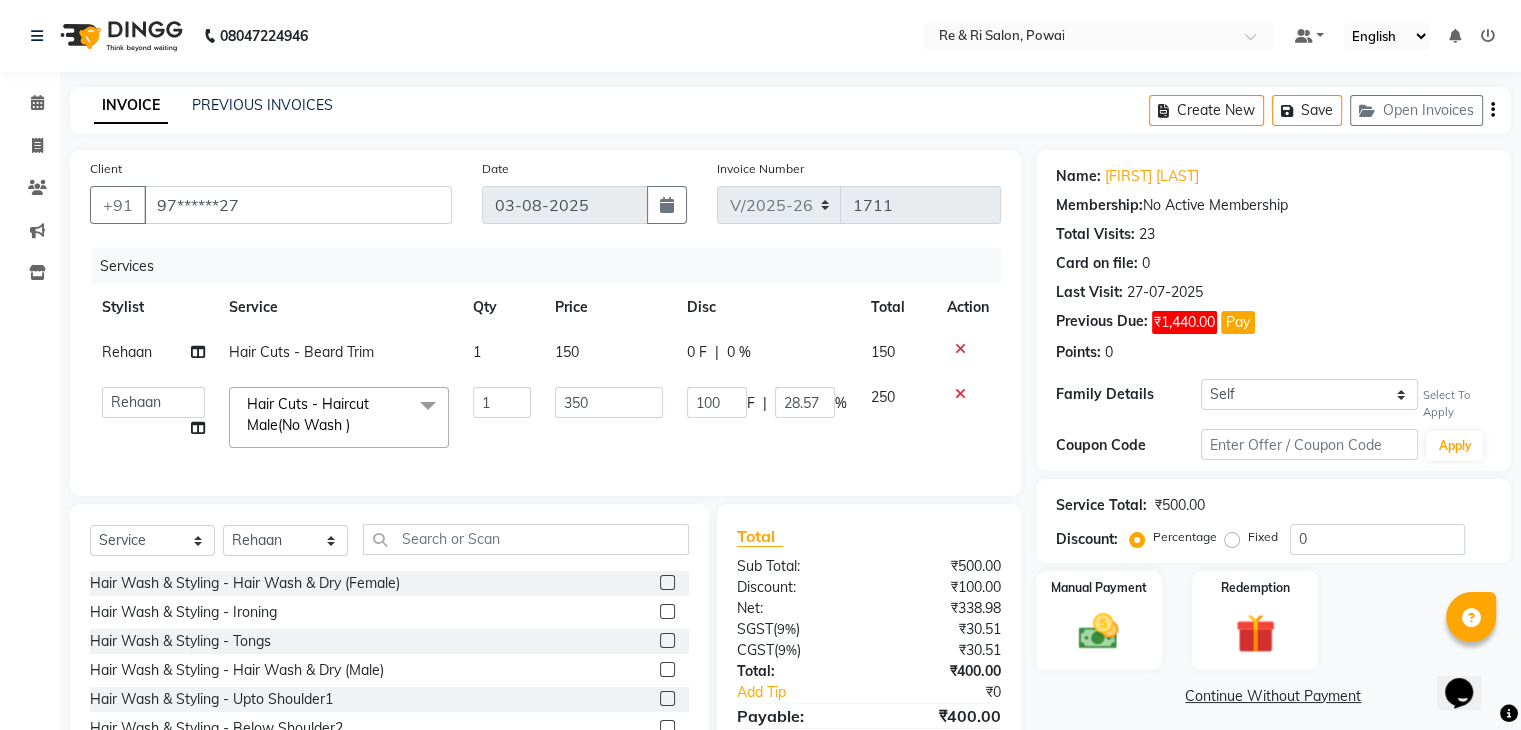 select on "35434" 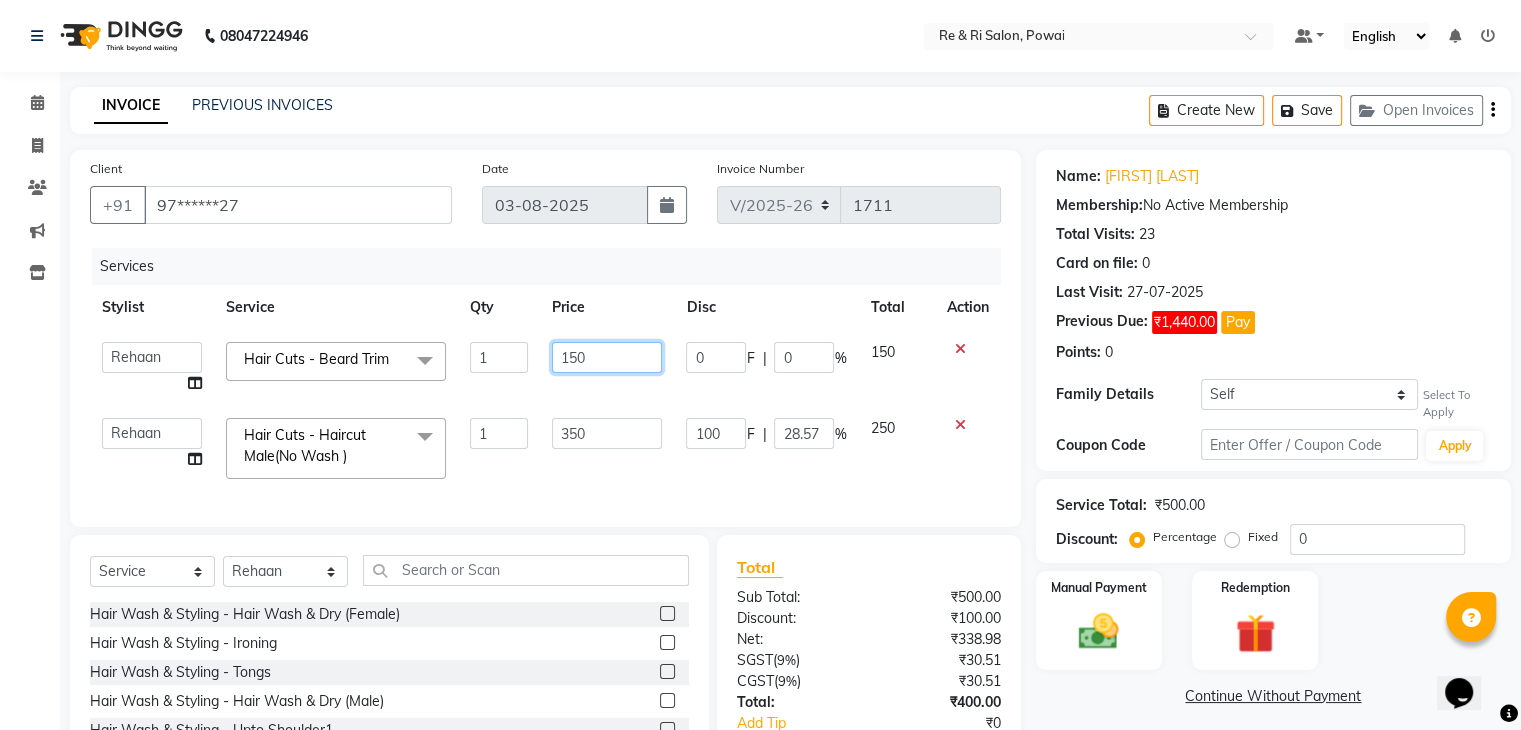 click on "150" 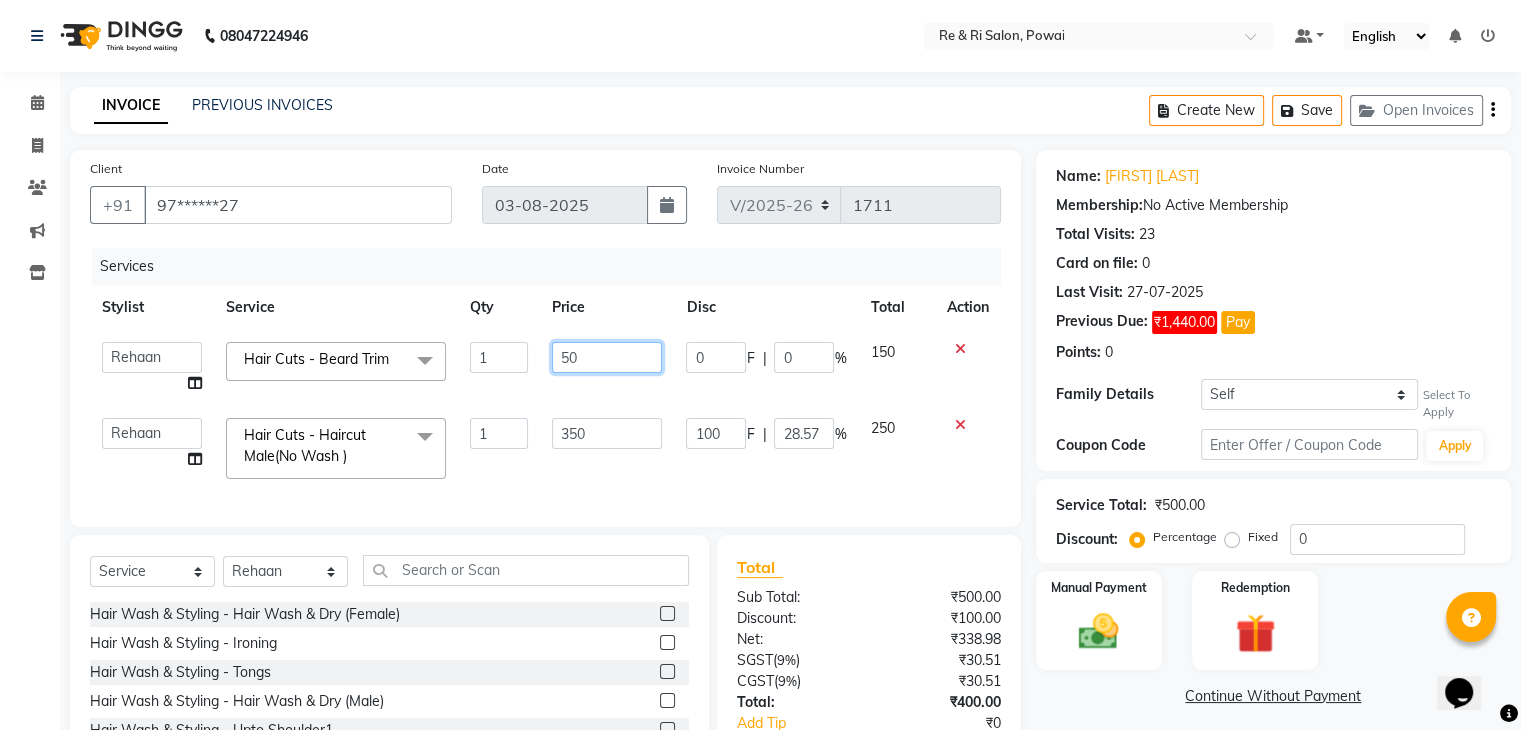 type on "250" 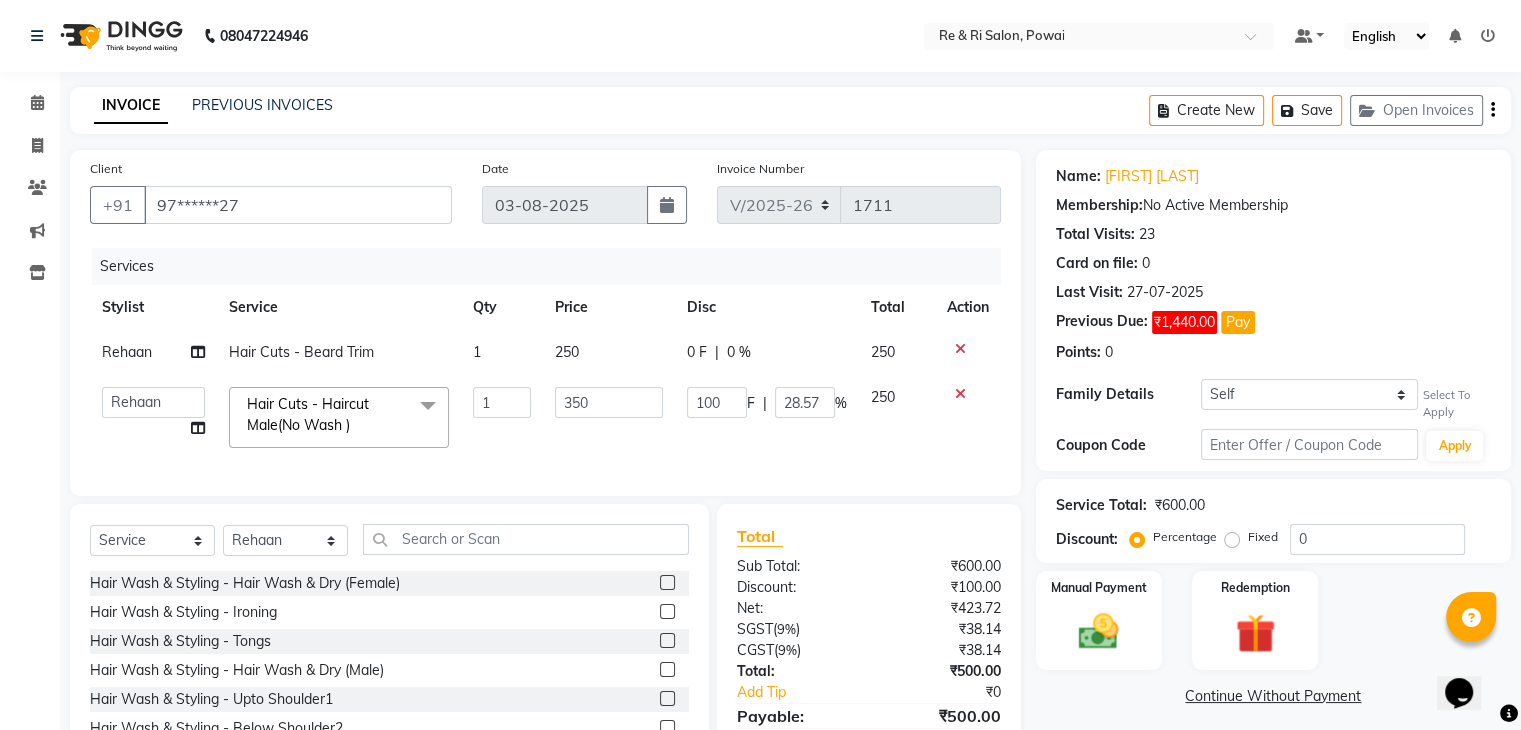 click on "0 F | 0 %" 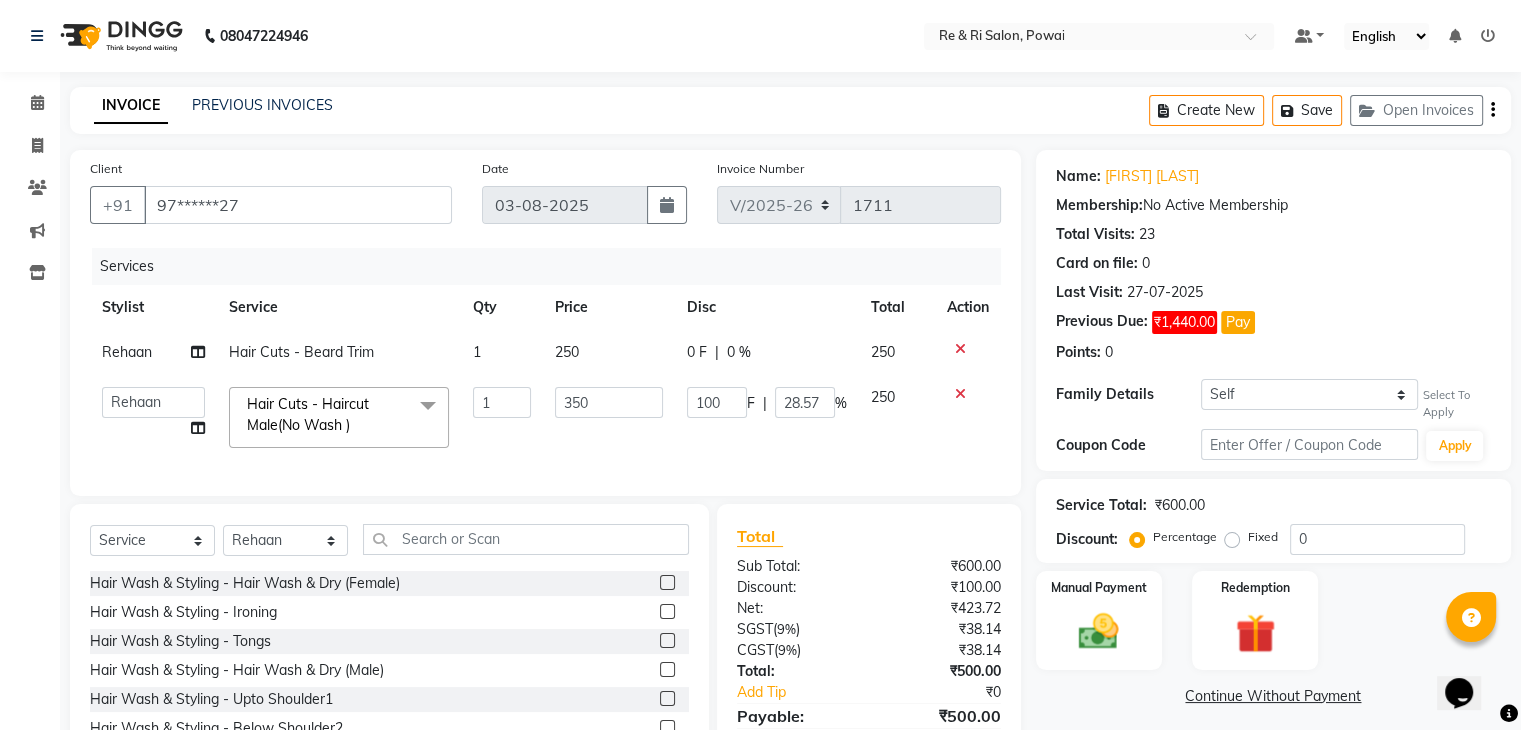 select on "35434" 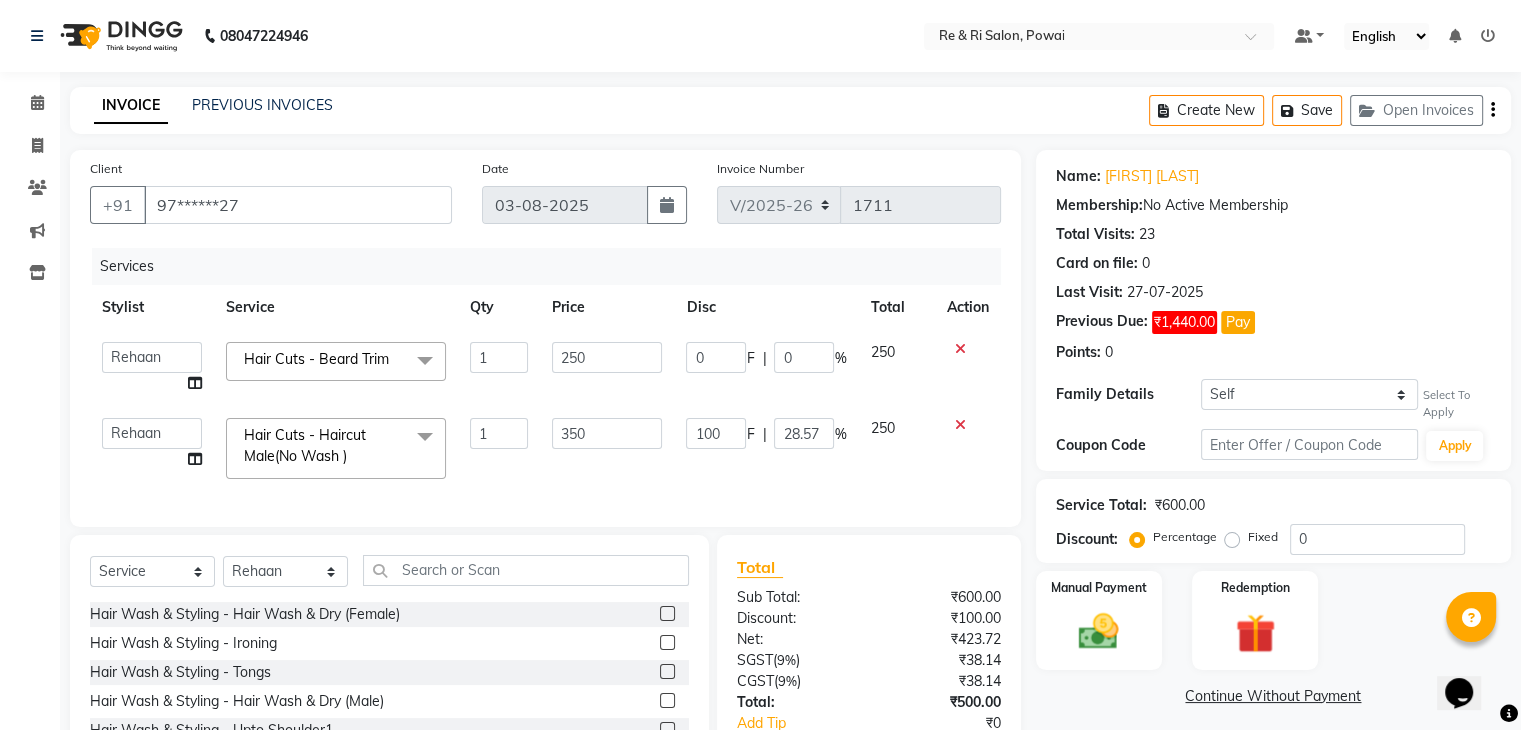 click on "0 F | 0 %" 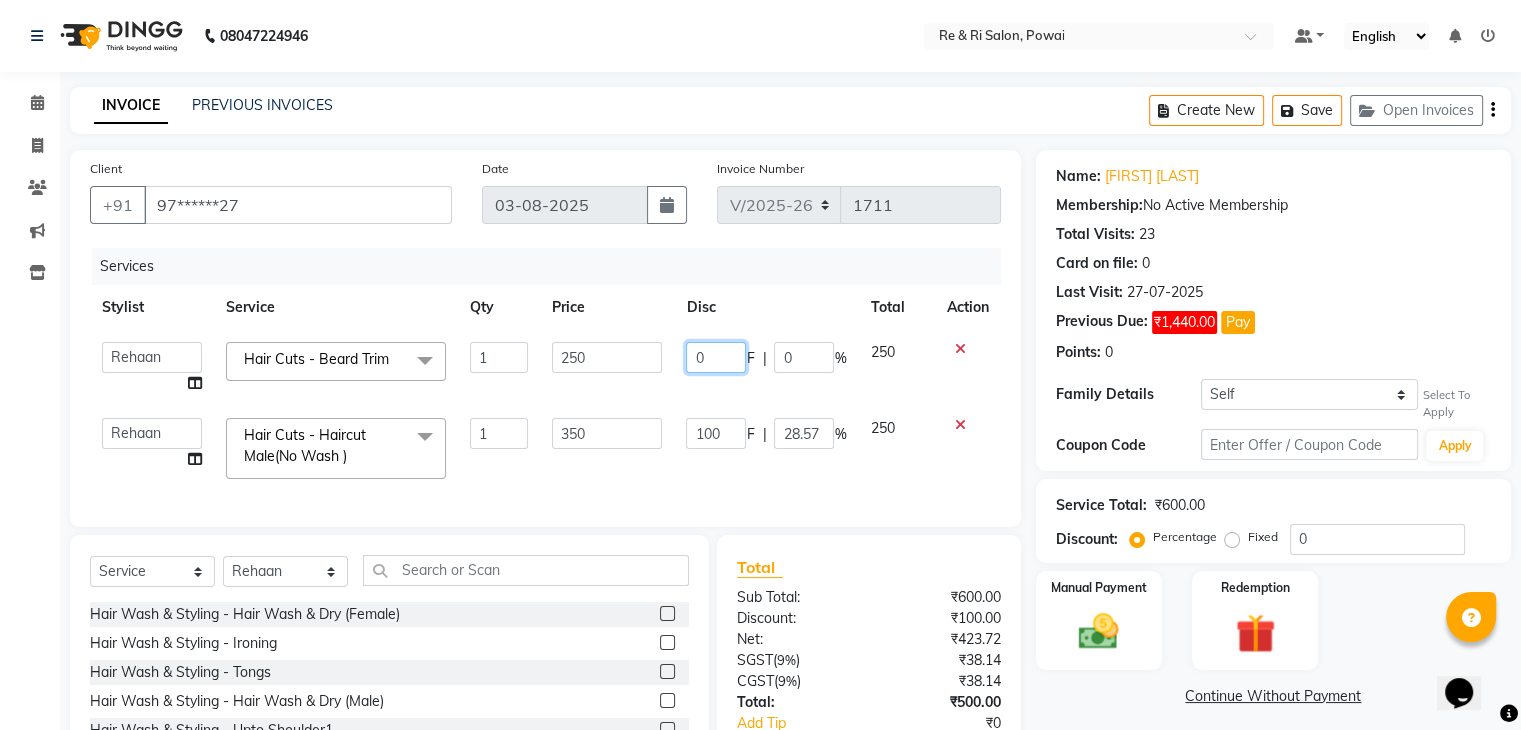 click on "0" 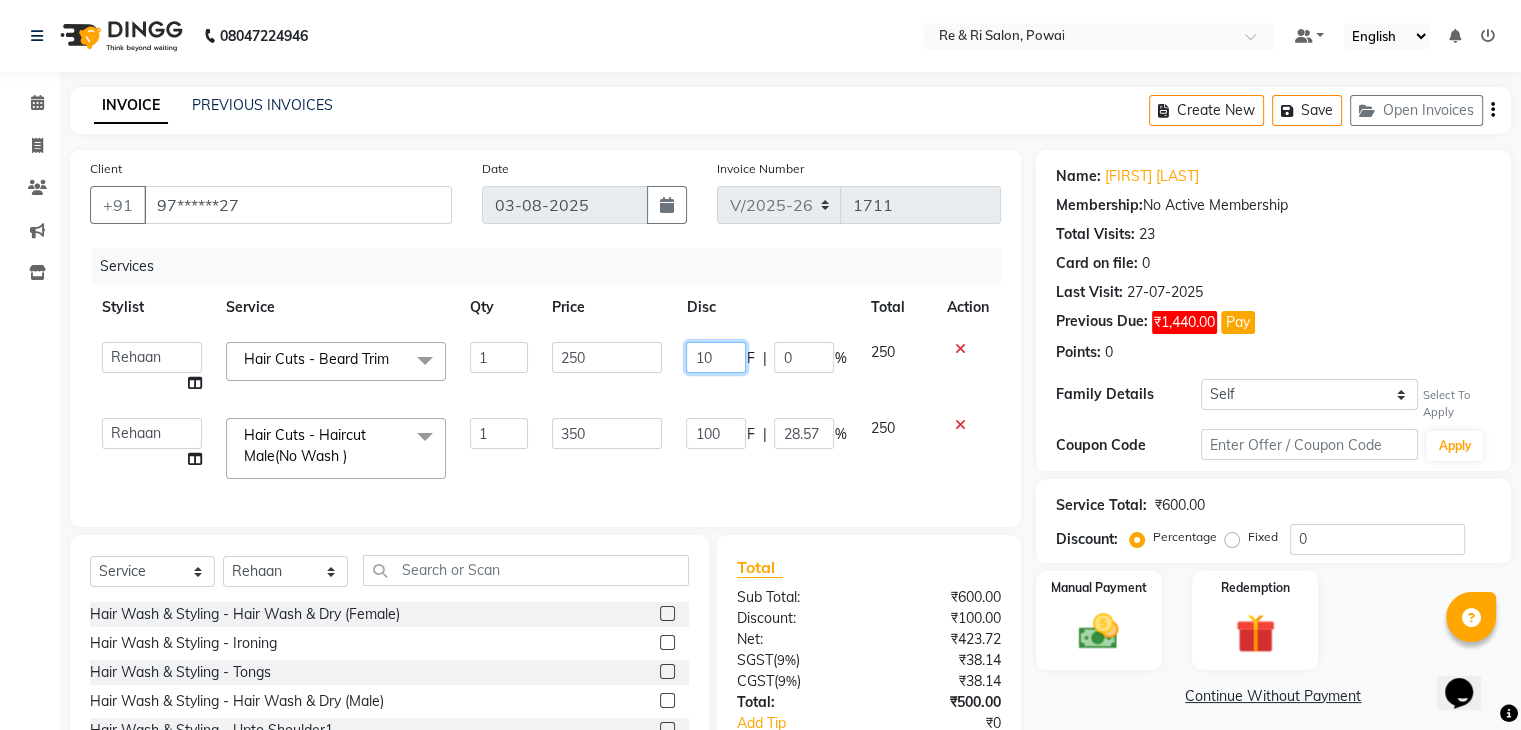 type on "100" 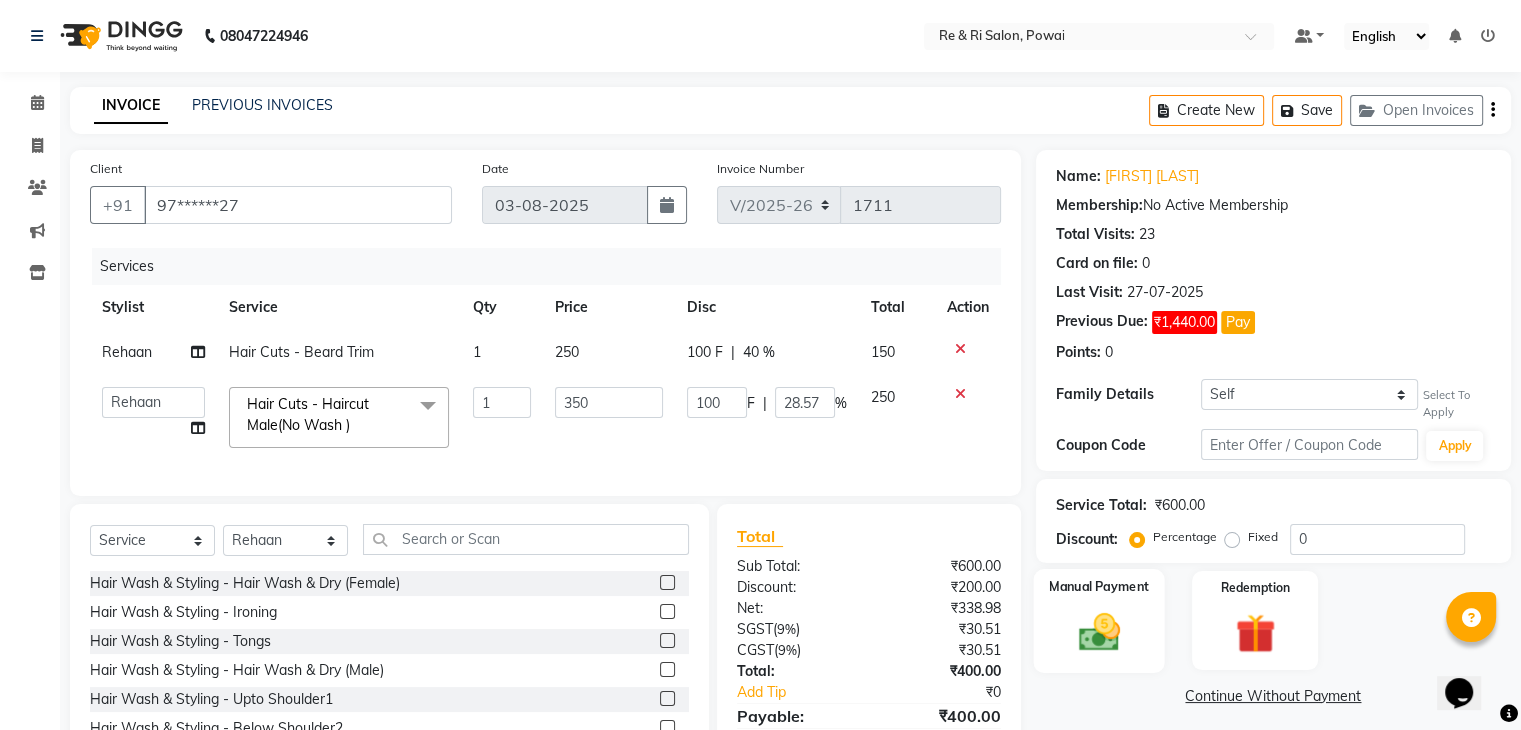 click 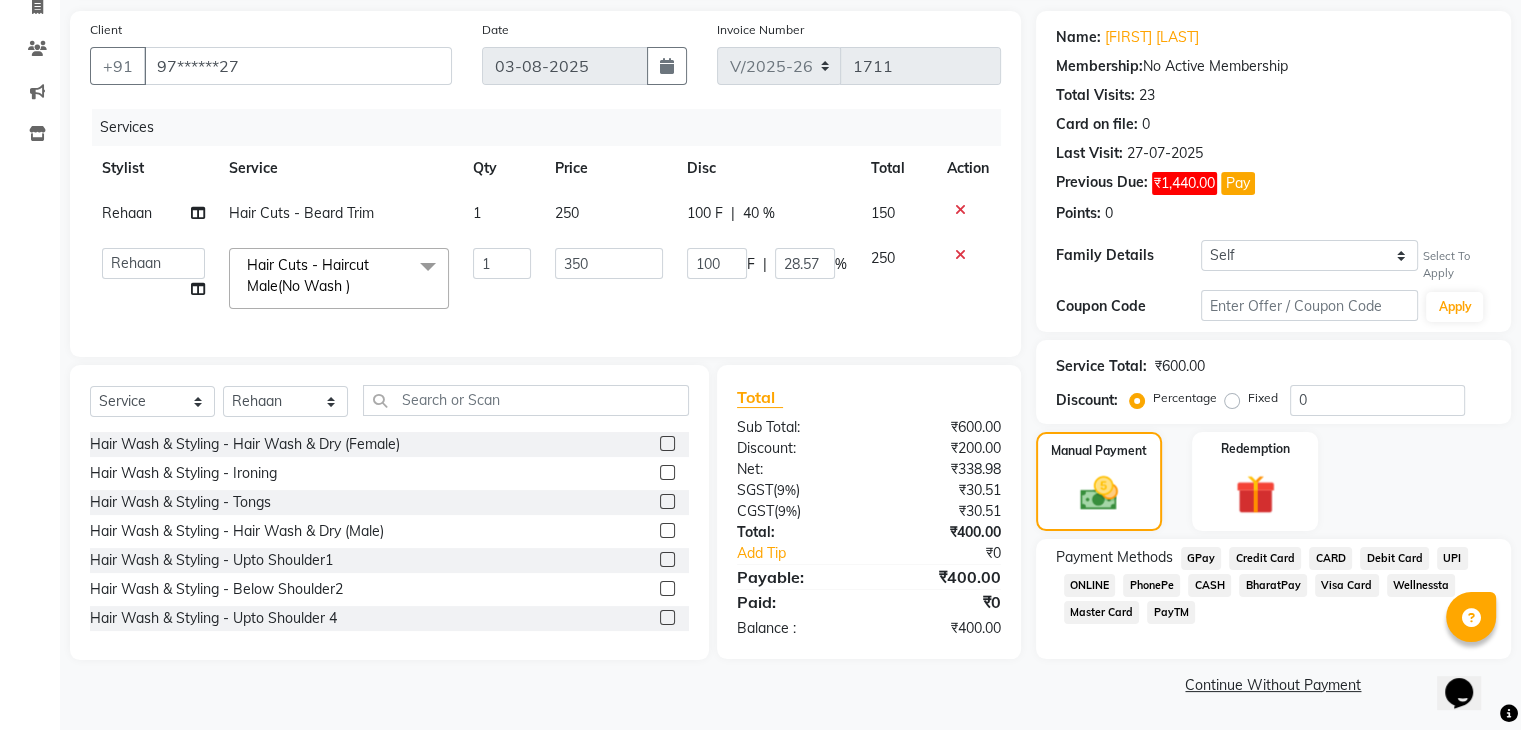 scroll, scrollTop: 139, scrollLeft: 0, axis: vertical 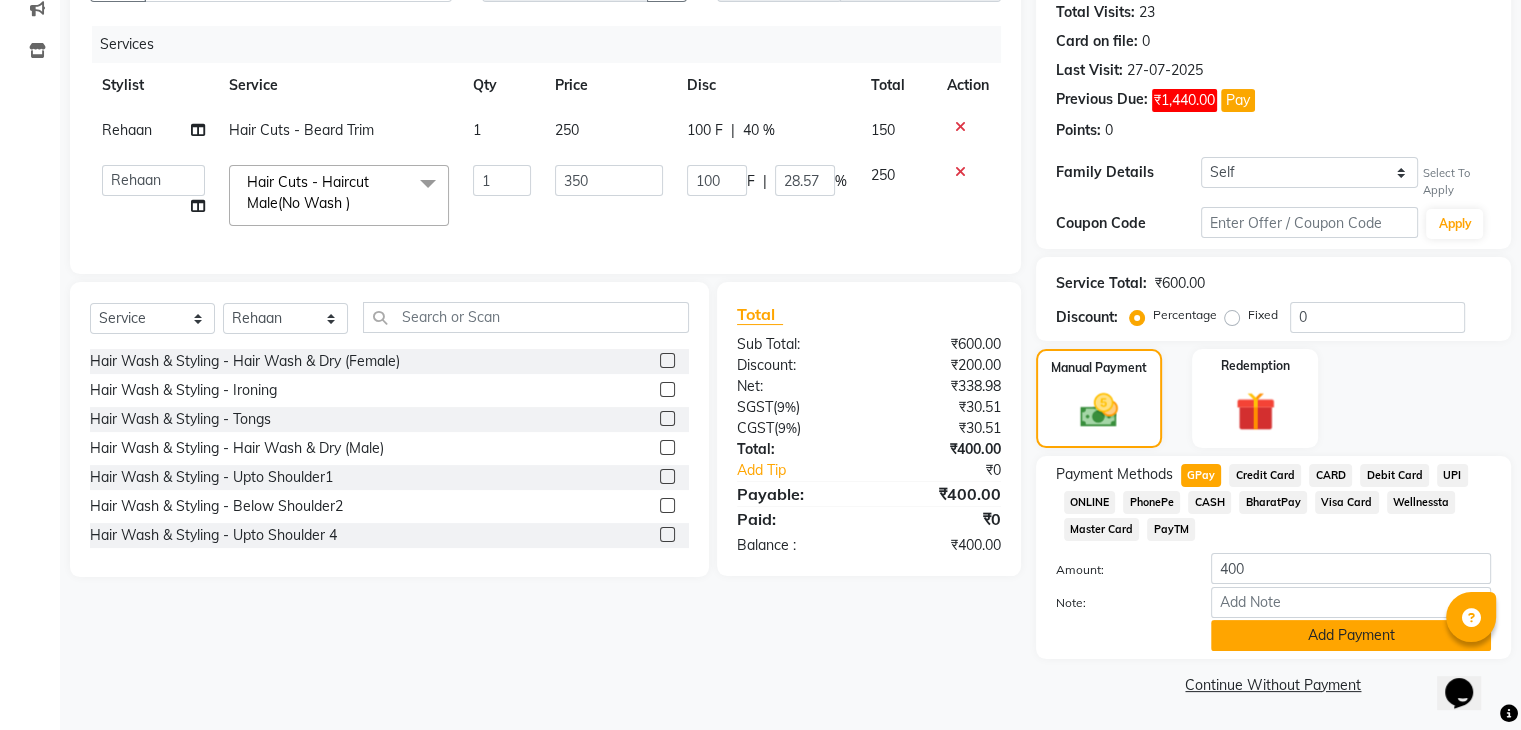 click on "Add Payment" 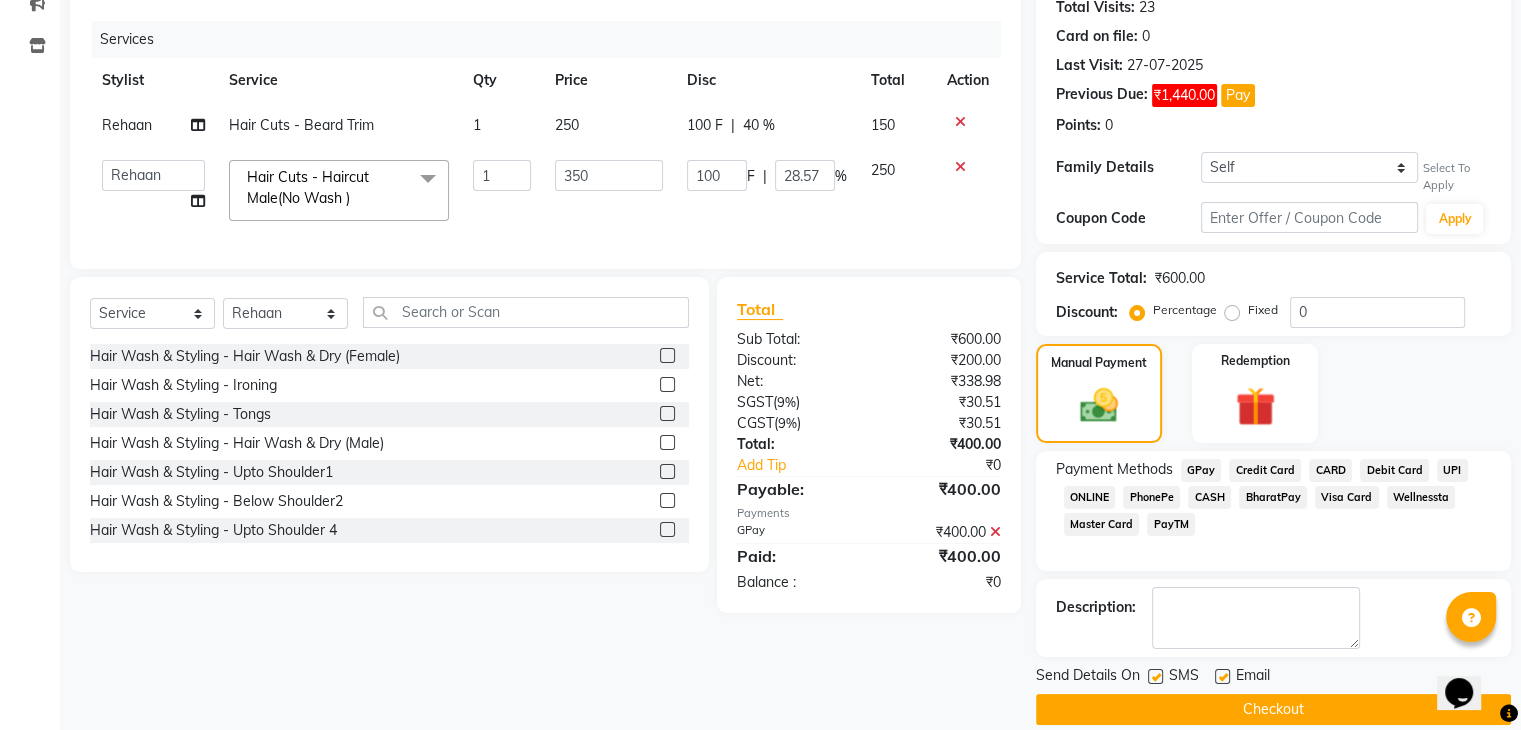 scroll, scrollTop: 252, scrollLeft: 0, axis: vertical 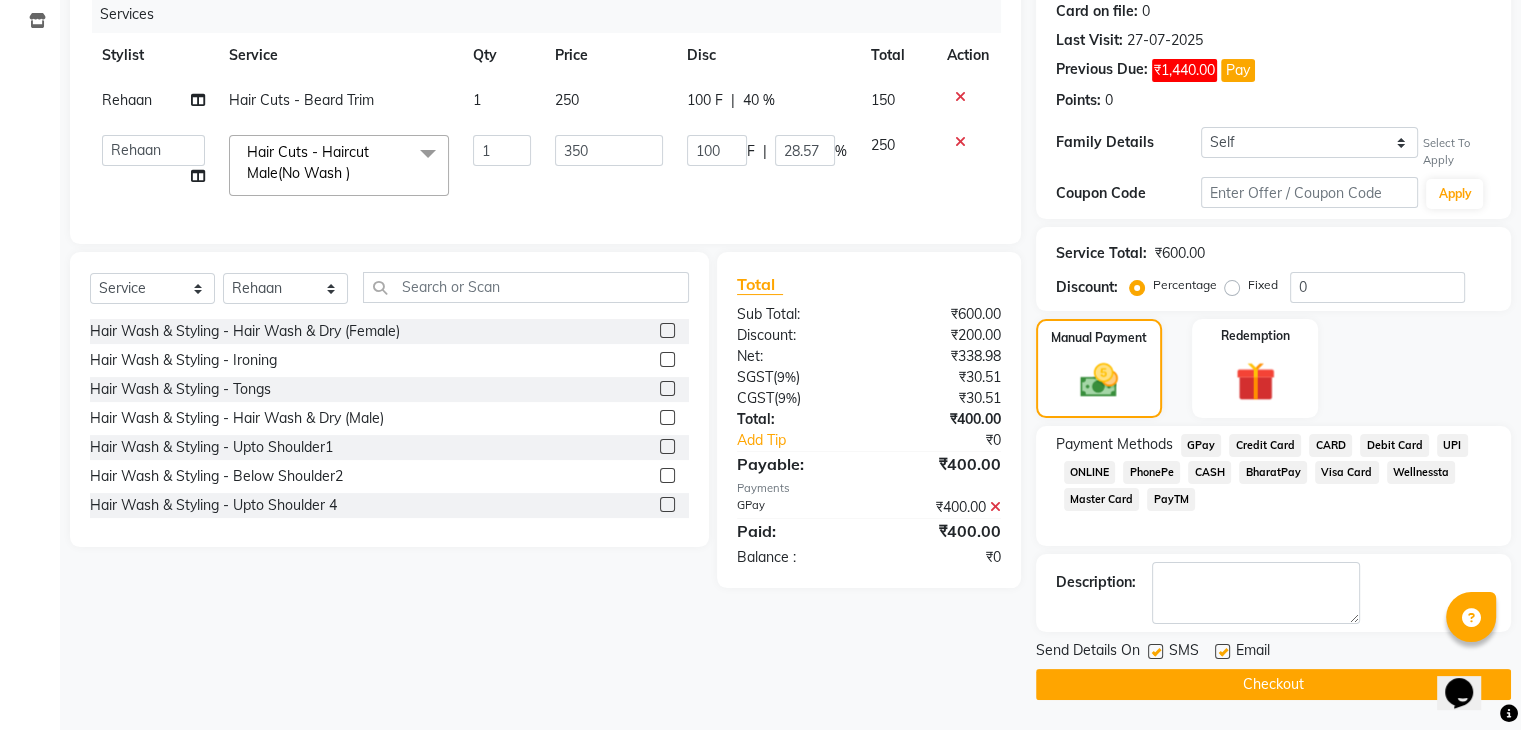 click 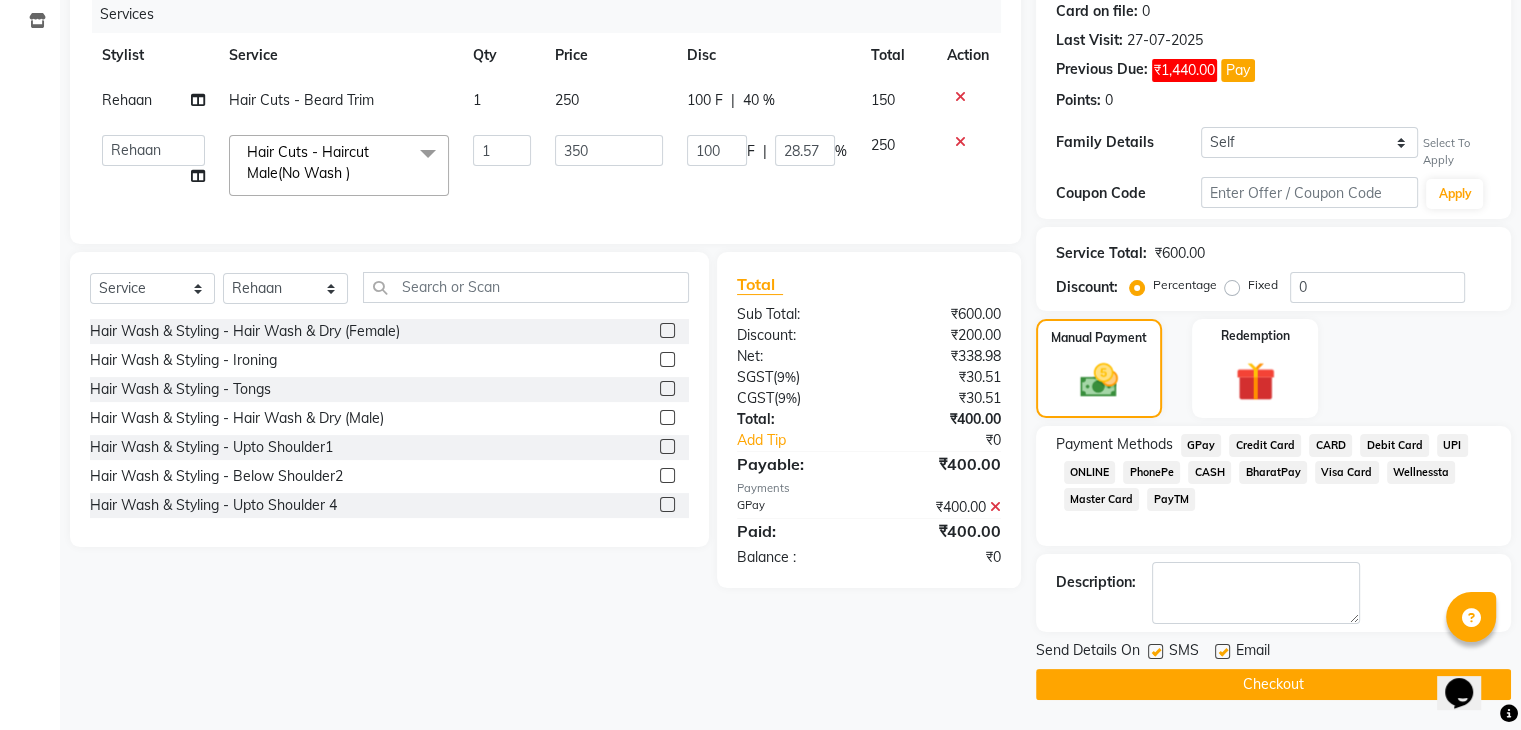 click at bounding box center [1221, 652] 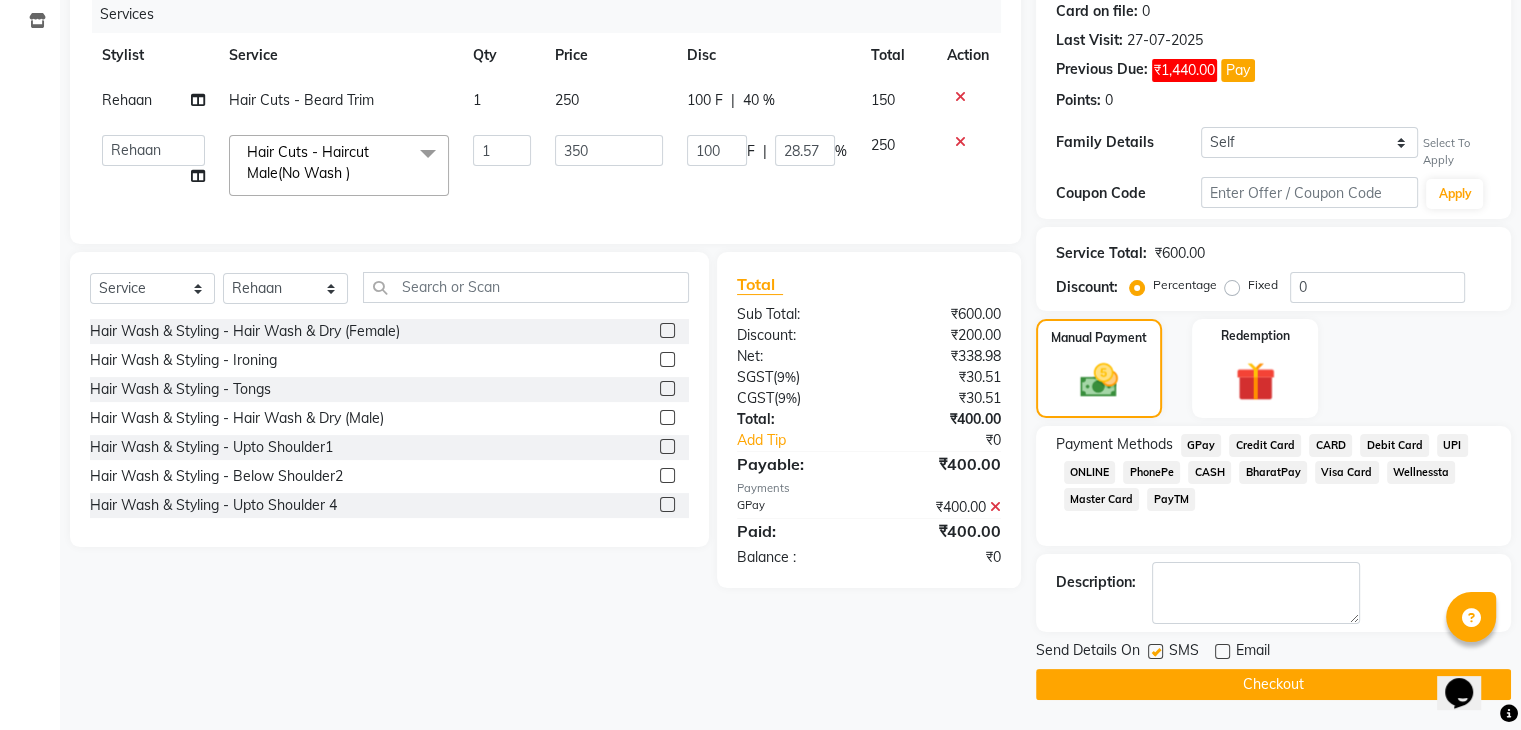 click on "Checkout" 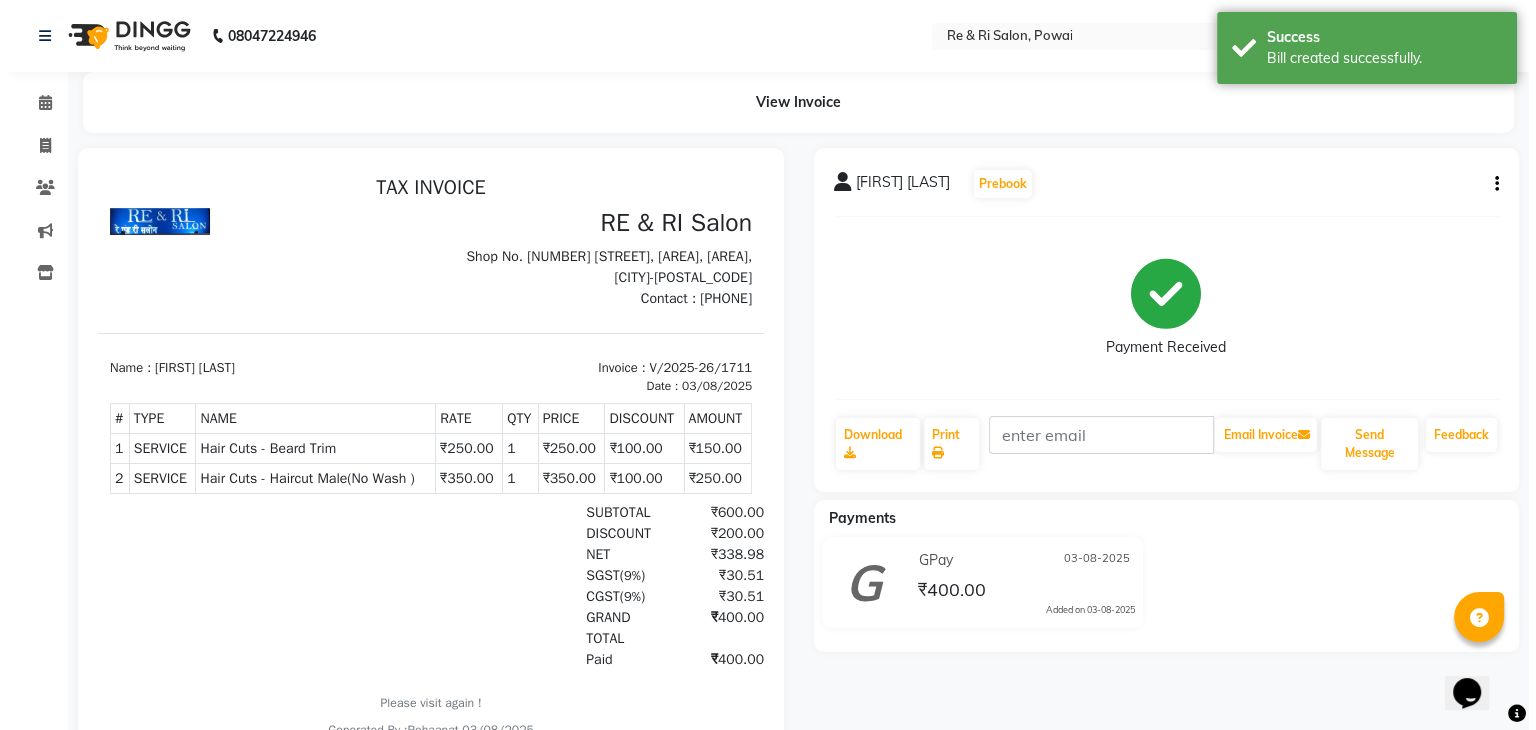 scroll, scrollTop: 0, scrollLeft: 0, axis: both 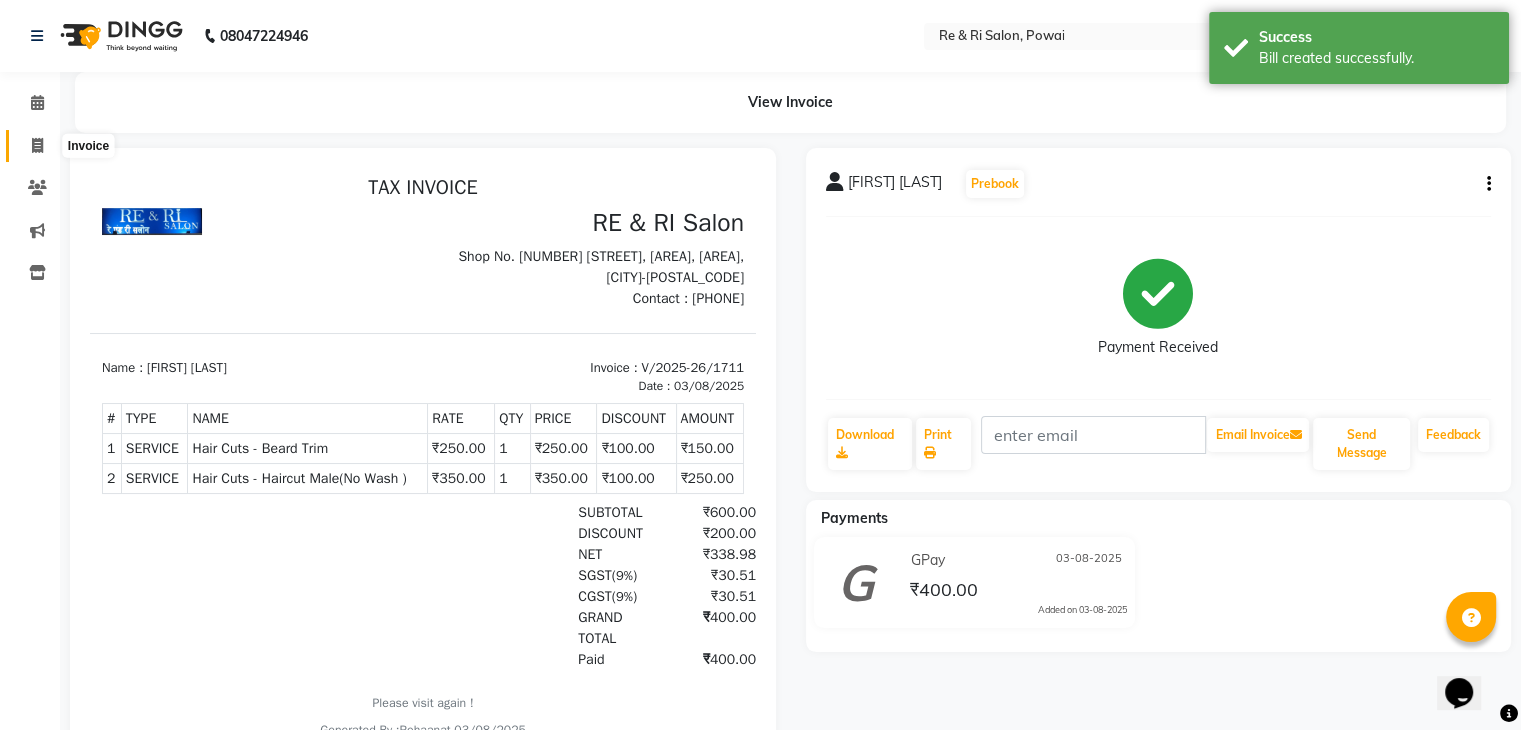 click 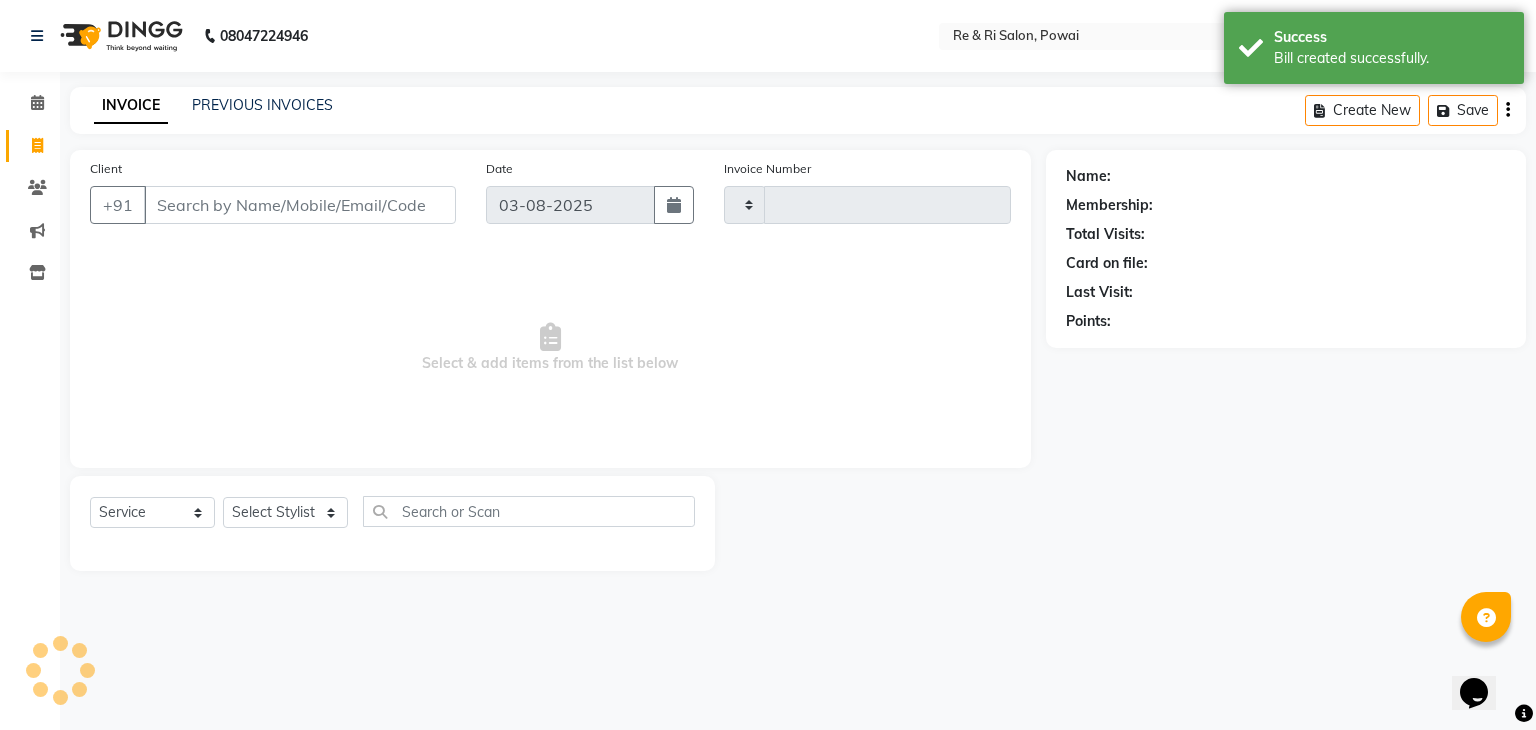 type on "1712" 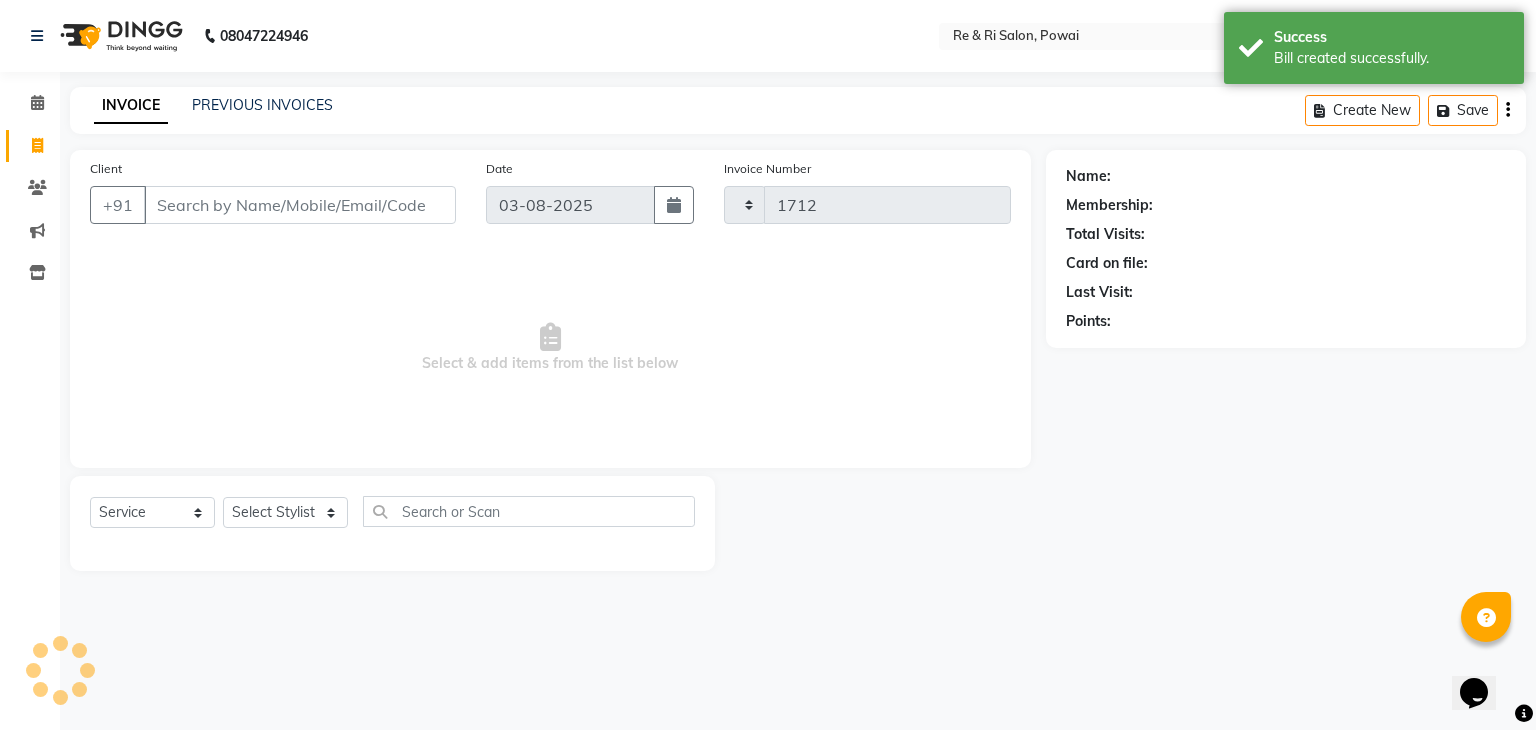 select on "5364" 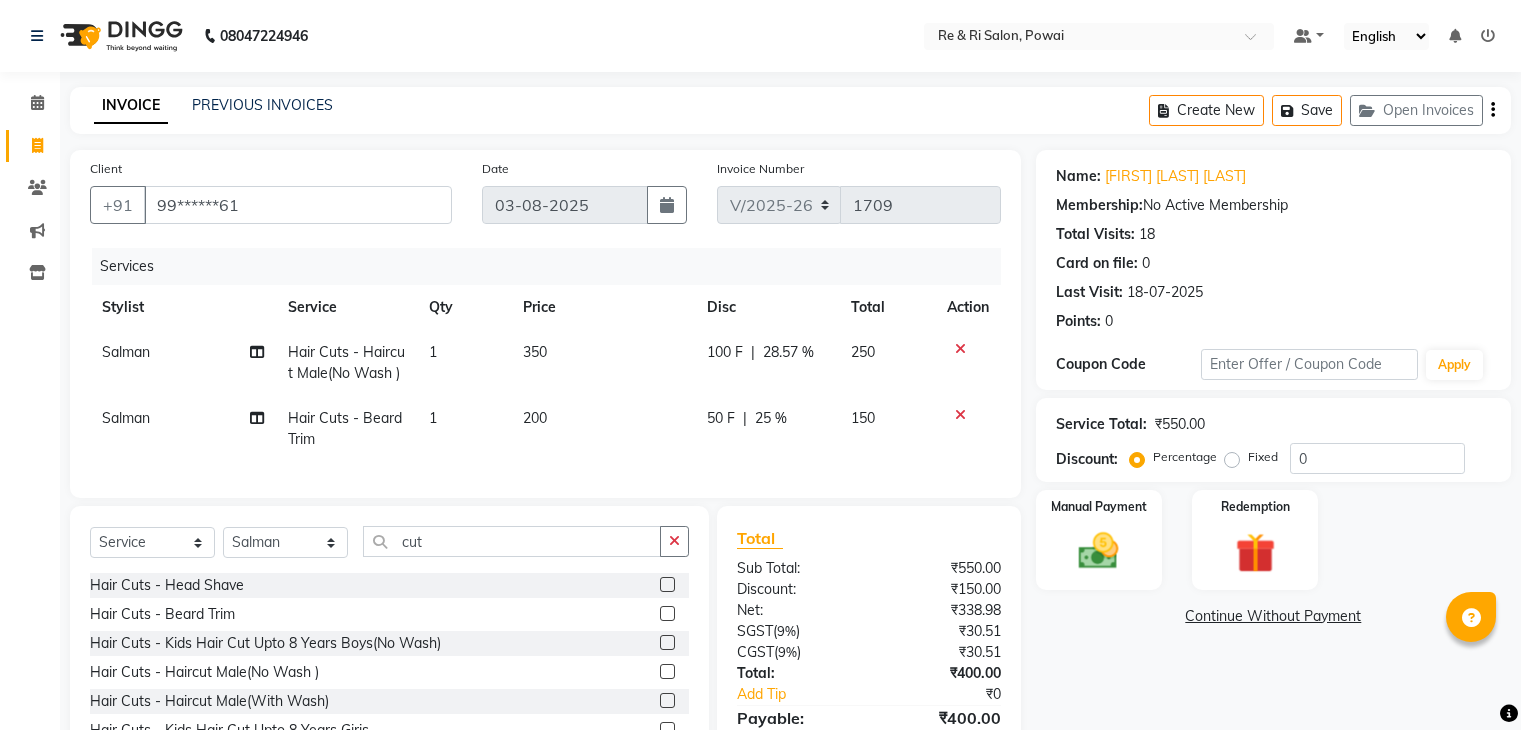 select on "5364" 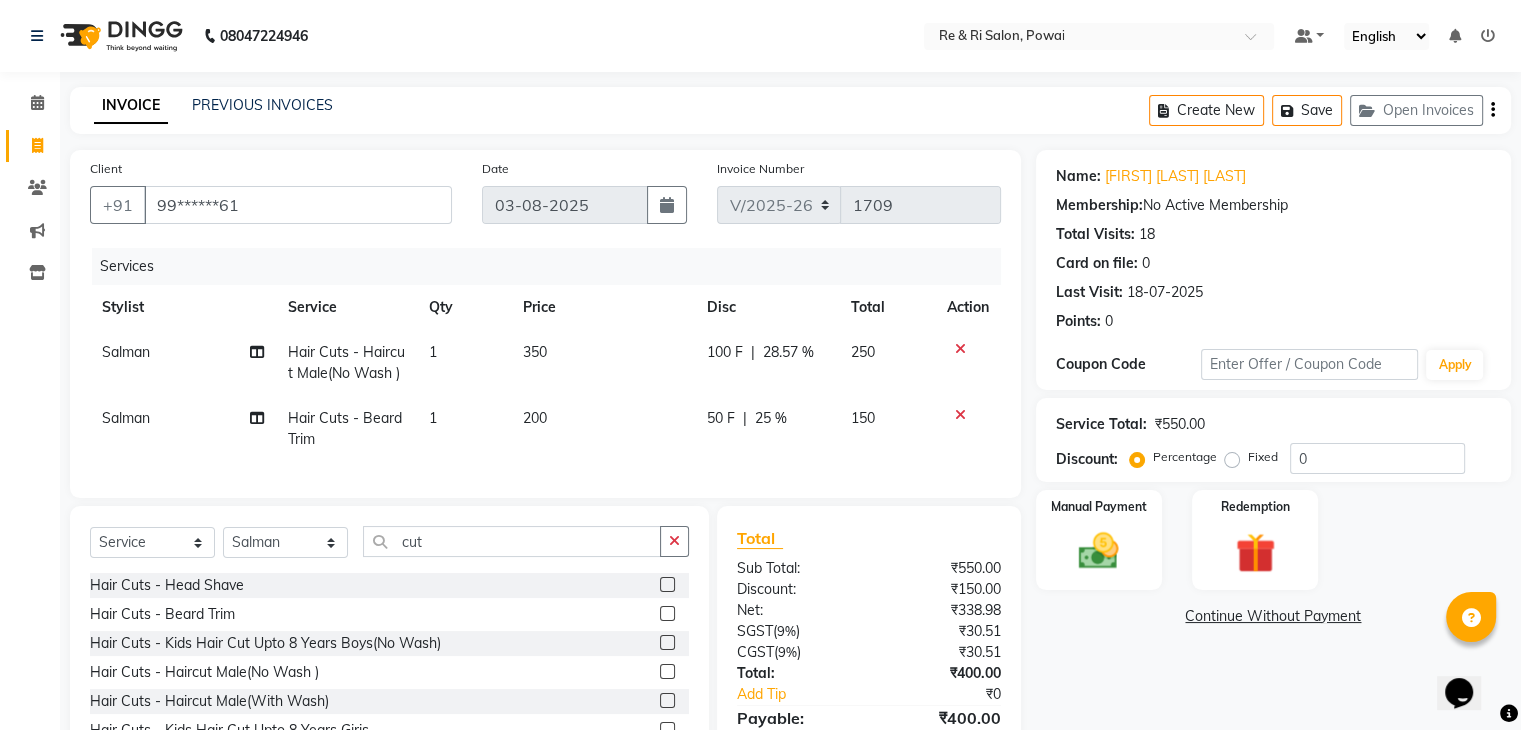 scroll, scrollTop: 0, scrollLeft: 0, axis: both 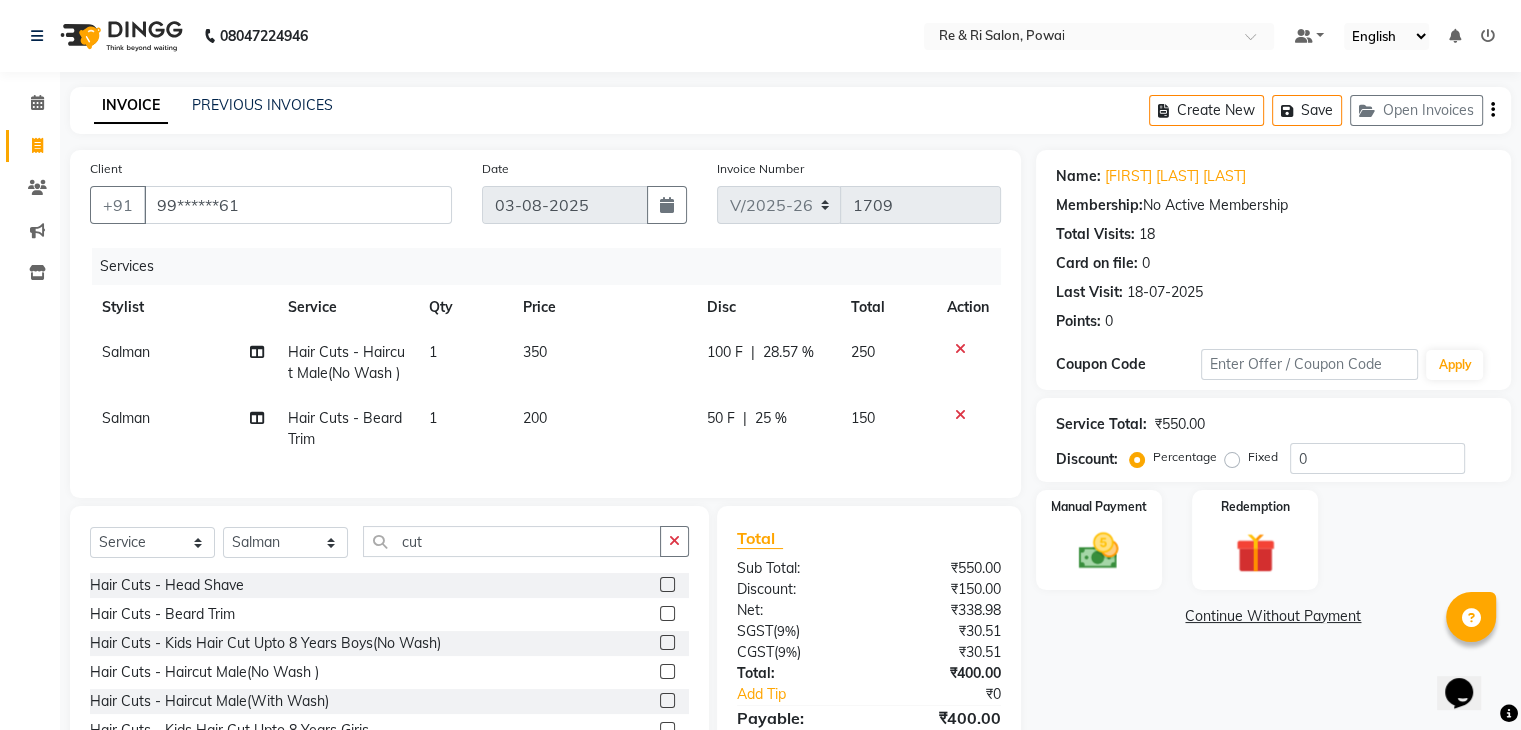 click on "Manual Payment" 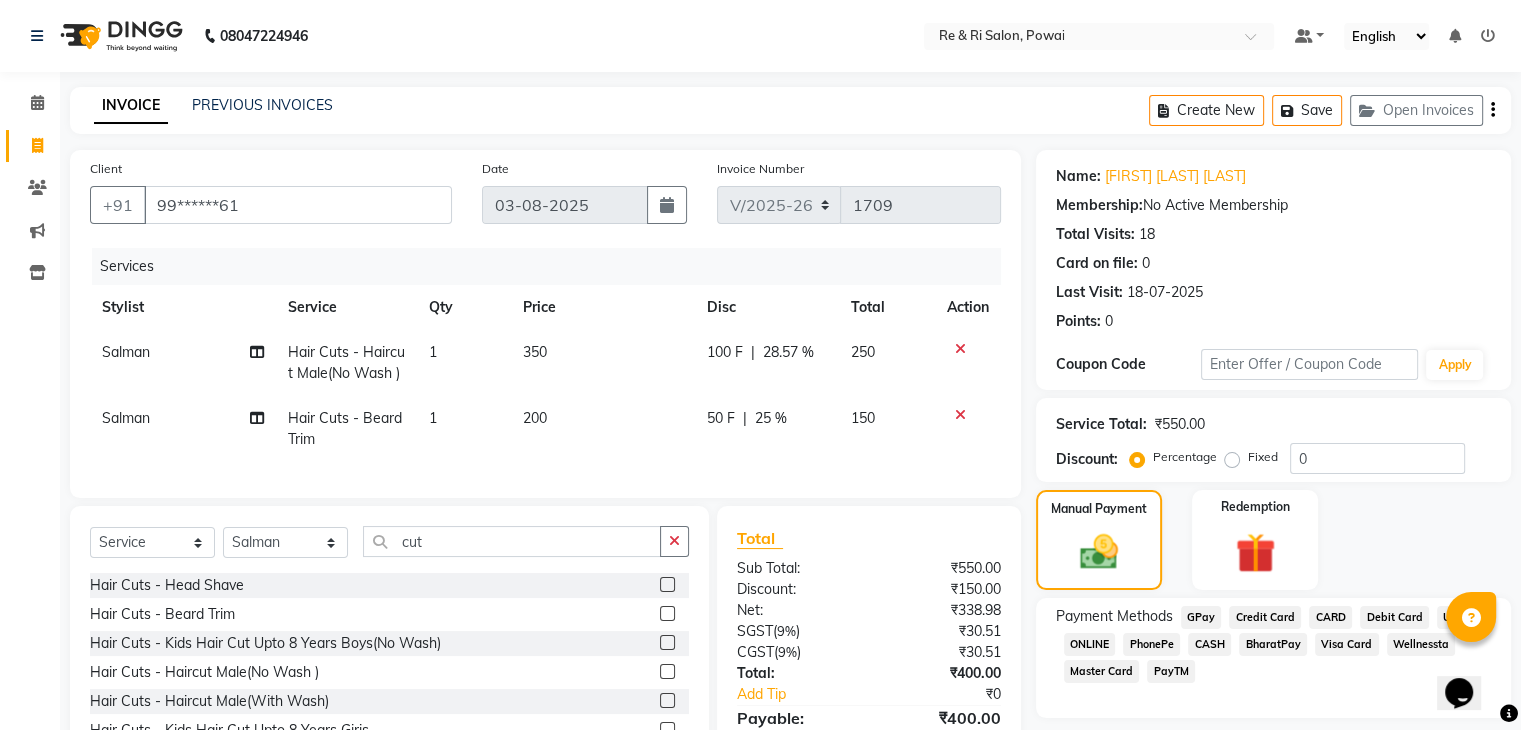 scroll, scrollTop: 117, scrollLeft: 0, axis: vertical 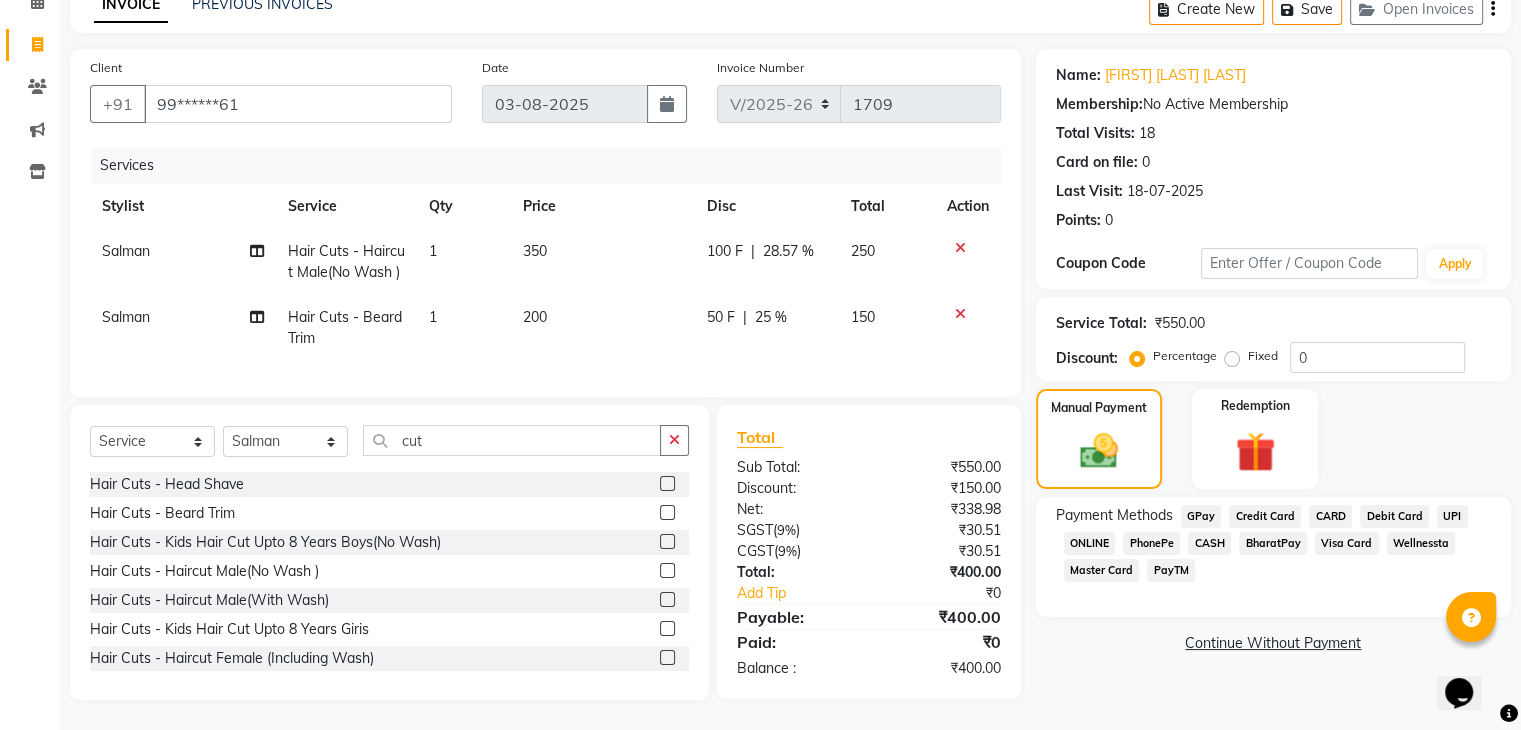 click on "GPay" 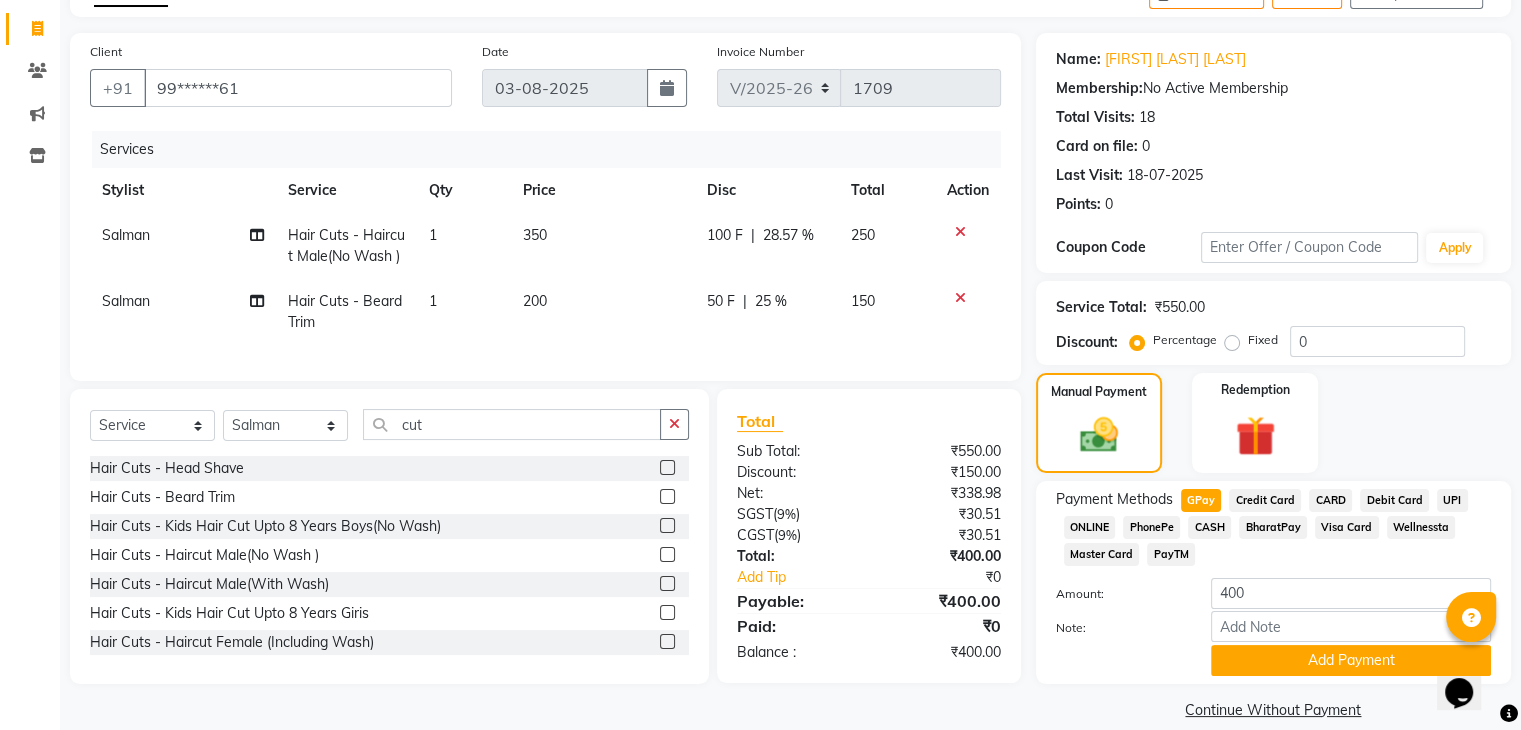 scroll, scrollTop: 145, scrollLeft: 0, axis: vertical 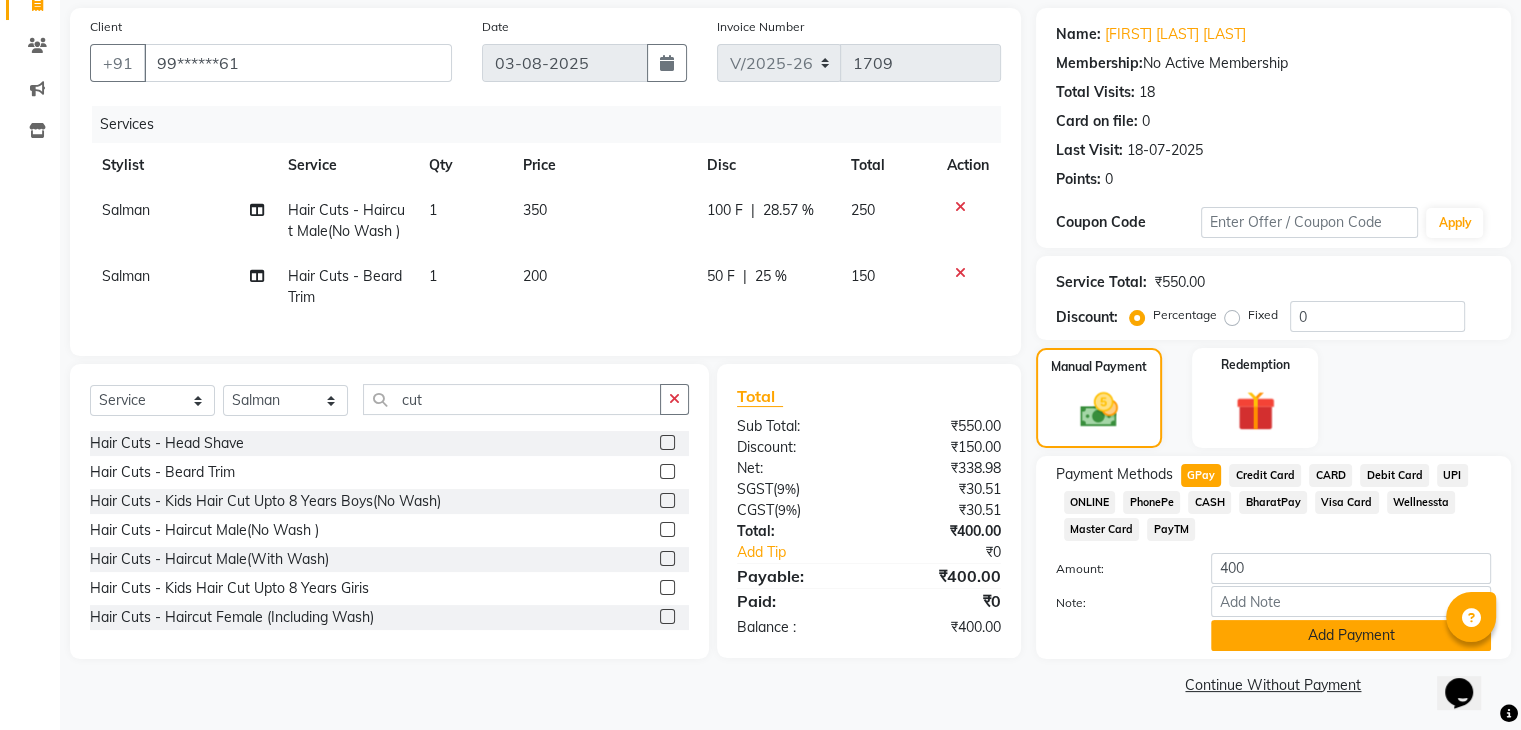 click on "Add Payment" 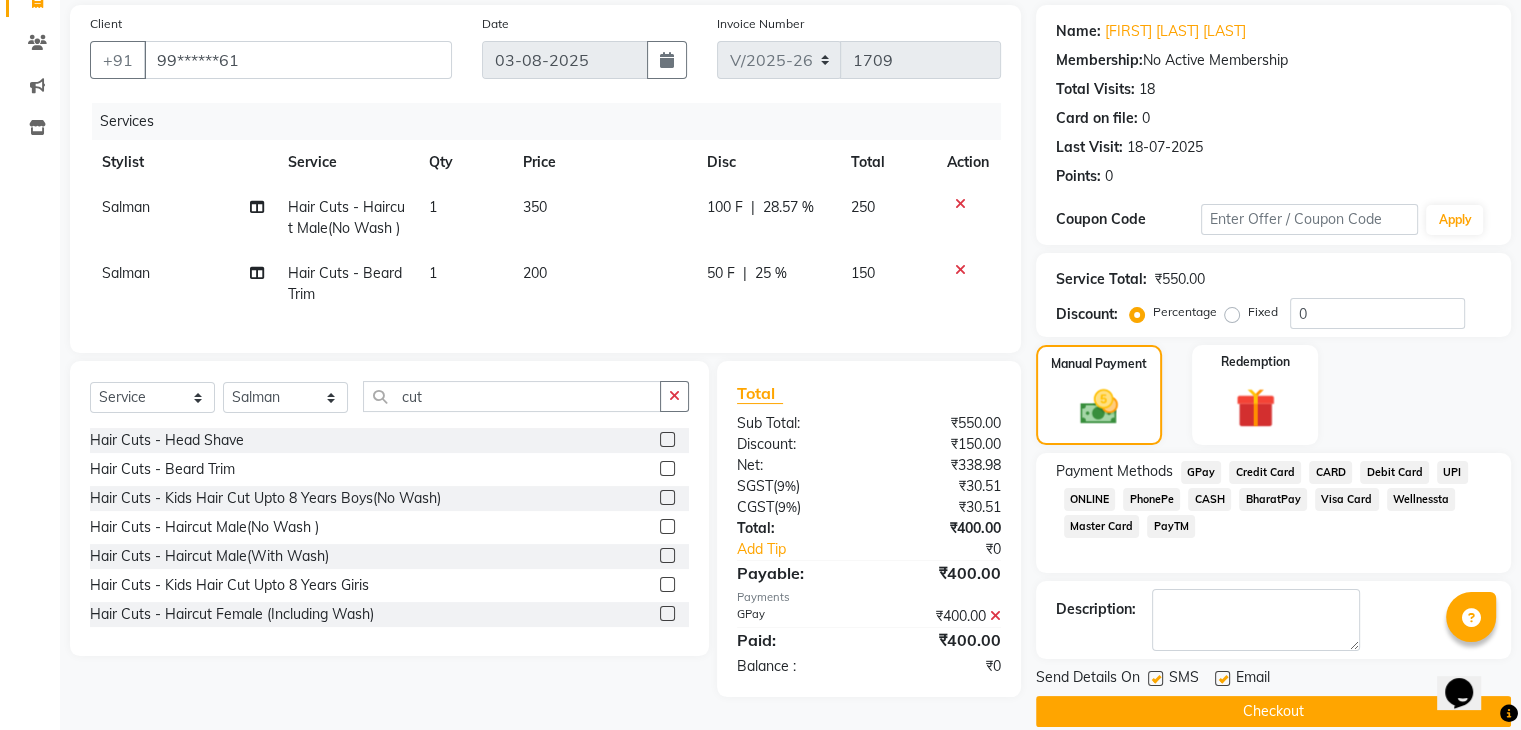 scroll, scrollTop: 171, scrollLeft: 0, axis: vertical 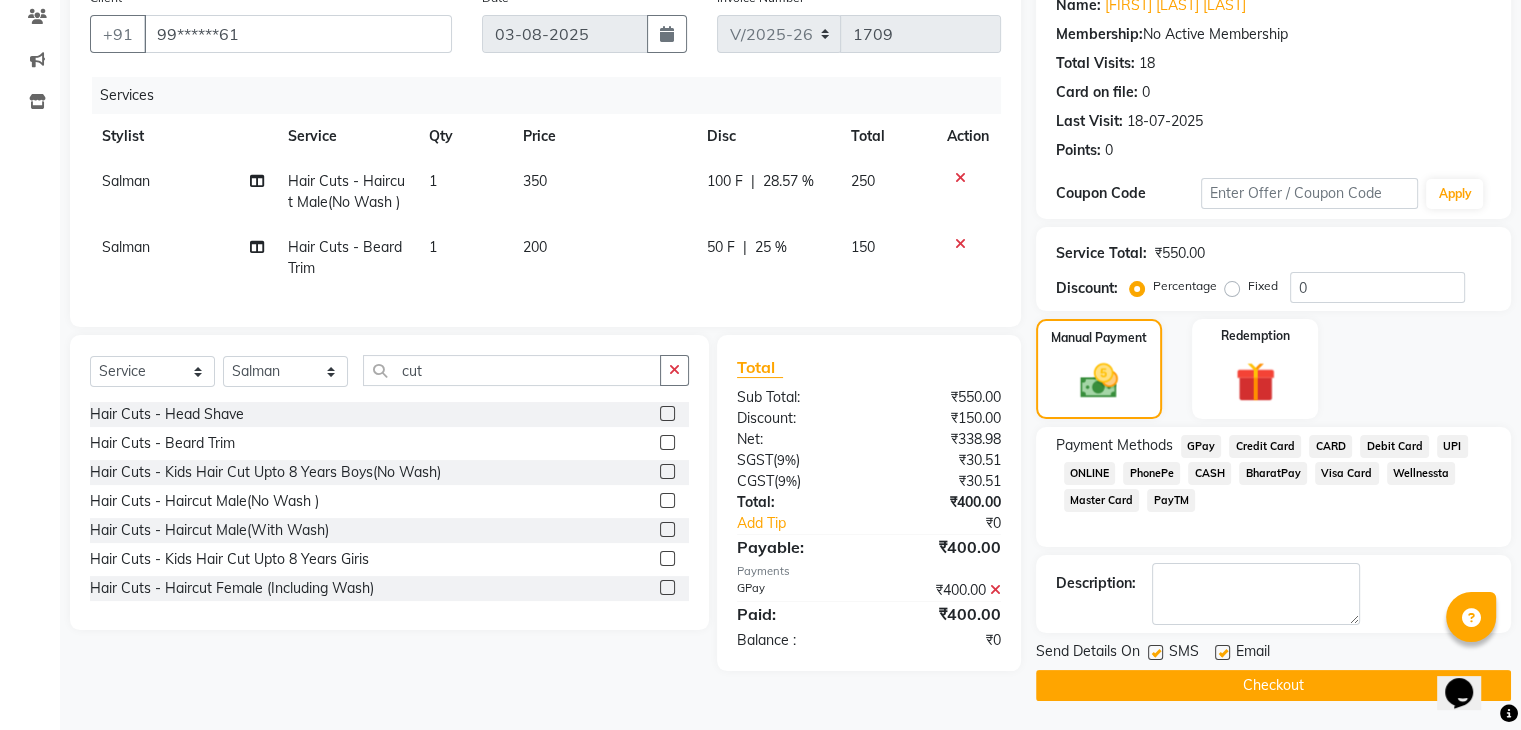 click 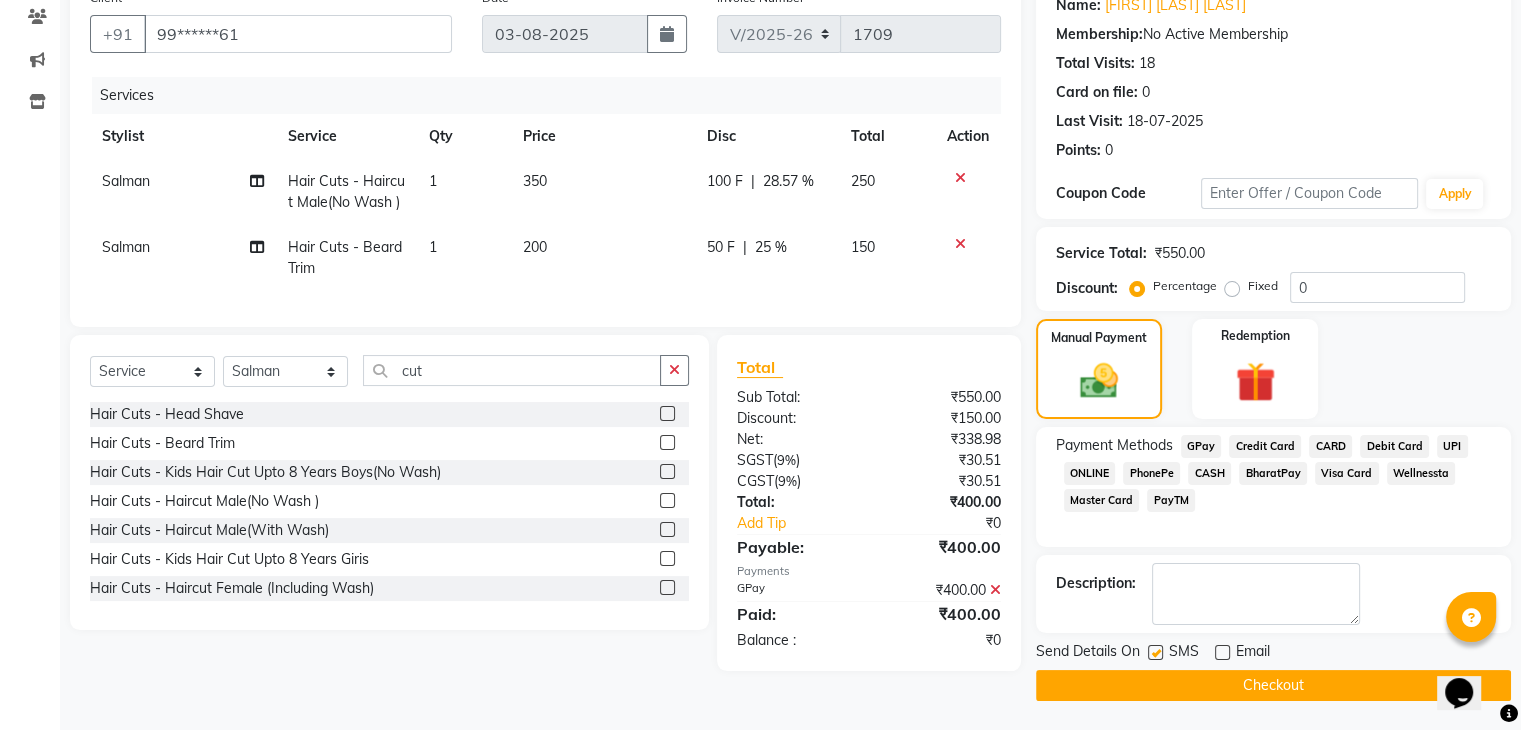 click 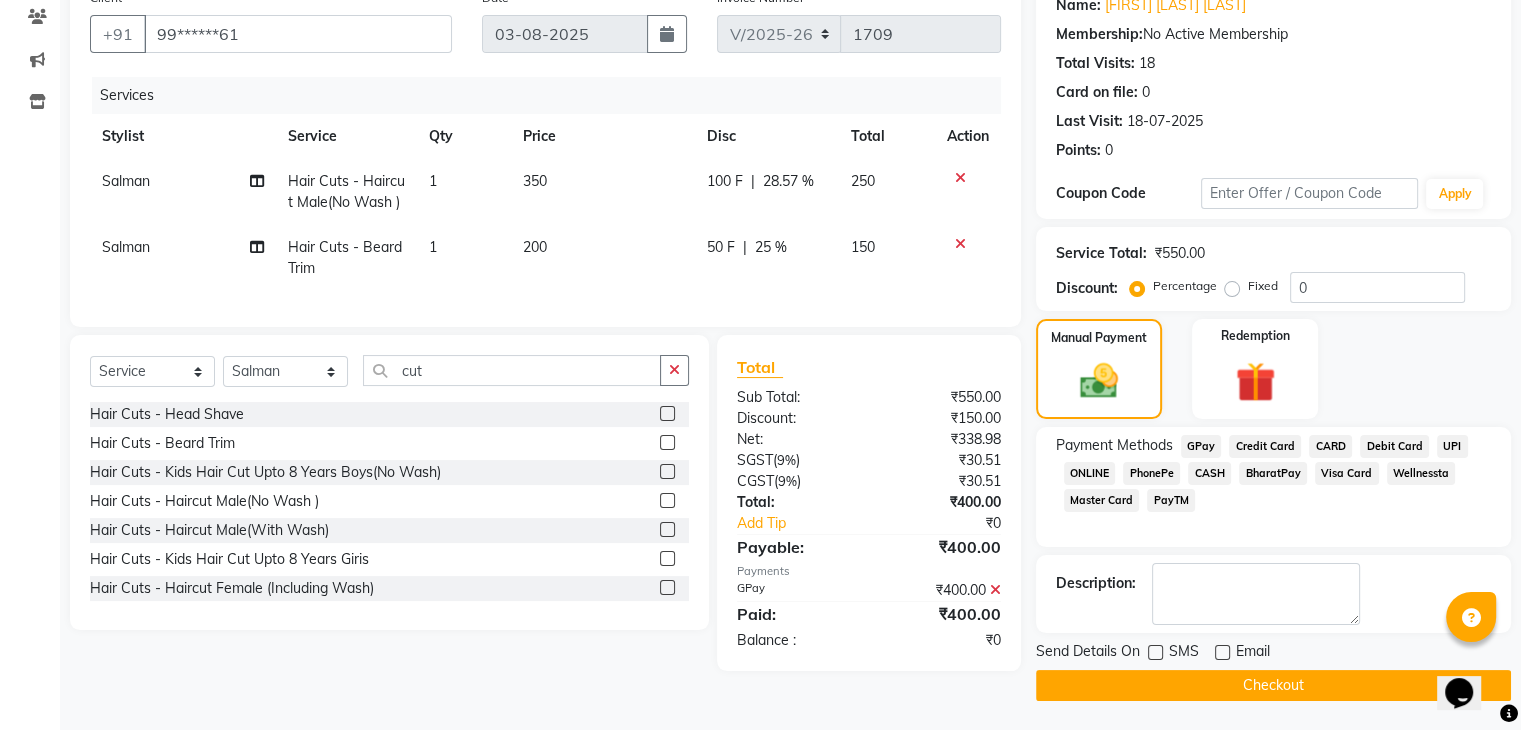 click on "Checkout" 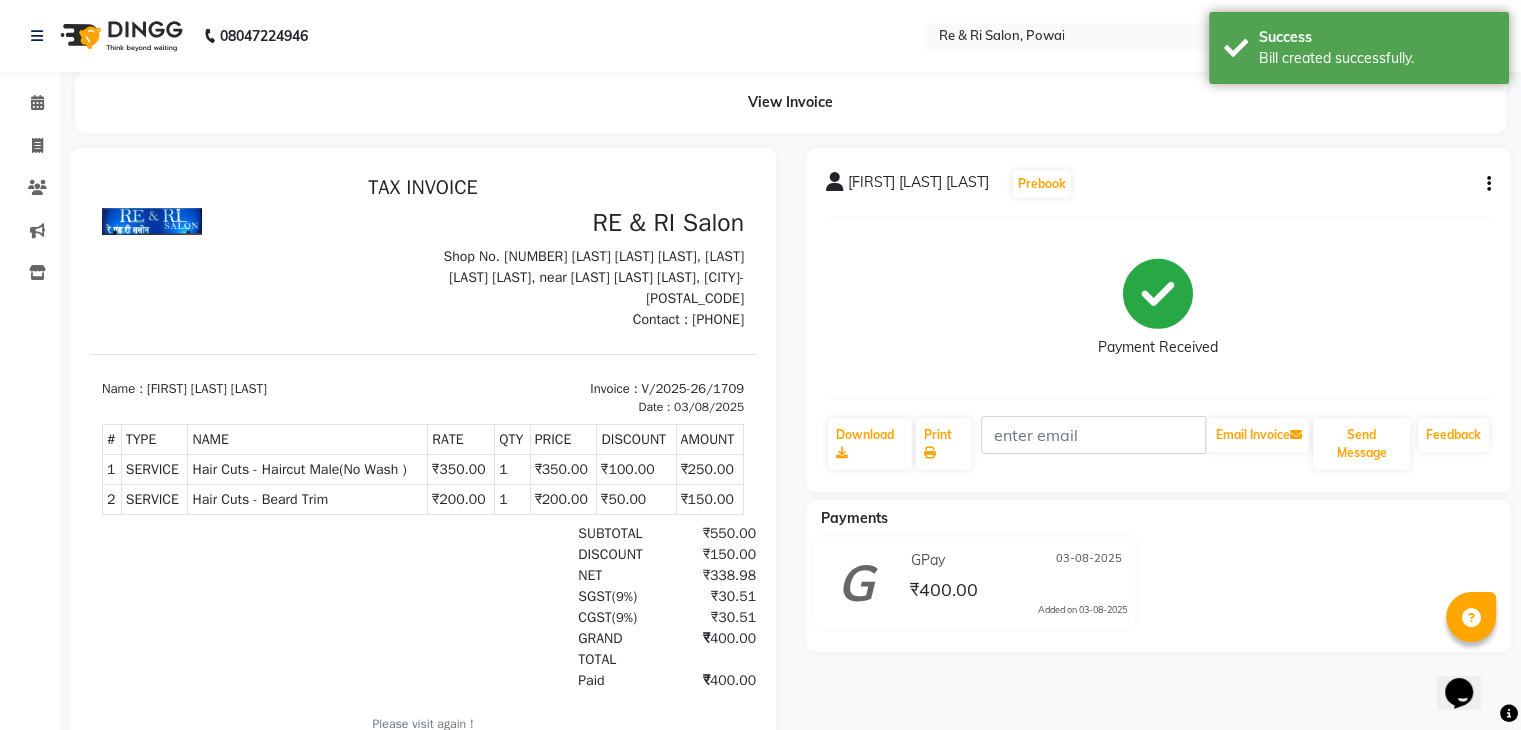 scroll, scrollTop: 0, scrollLeft: 0, axis: both 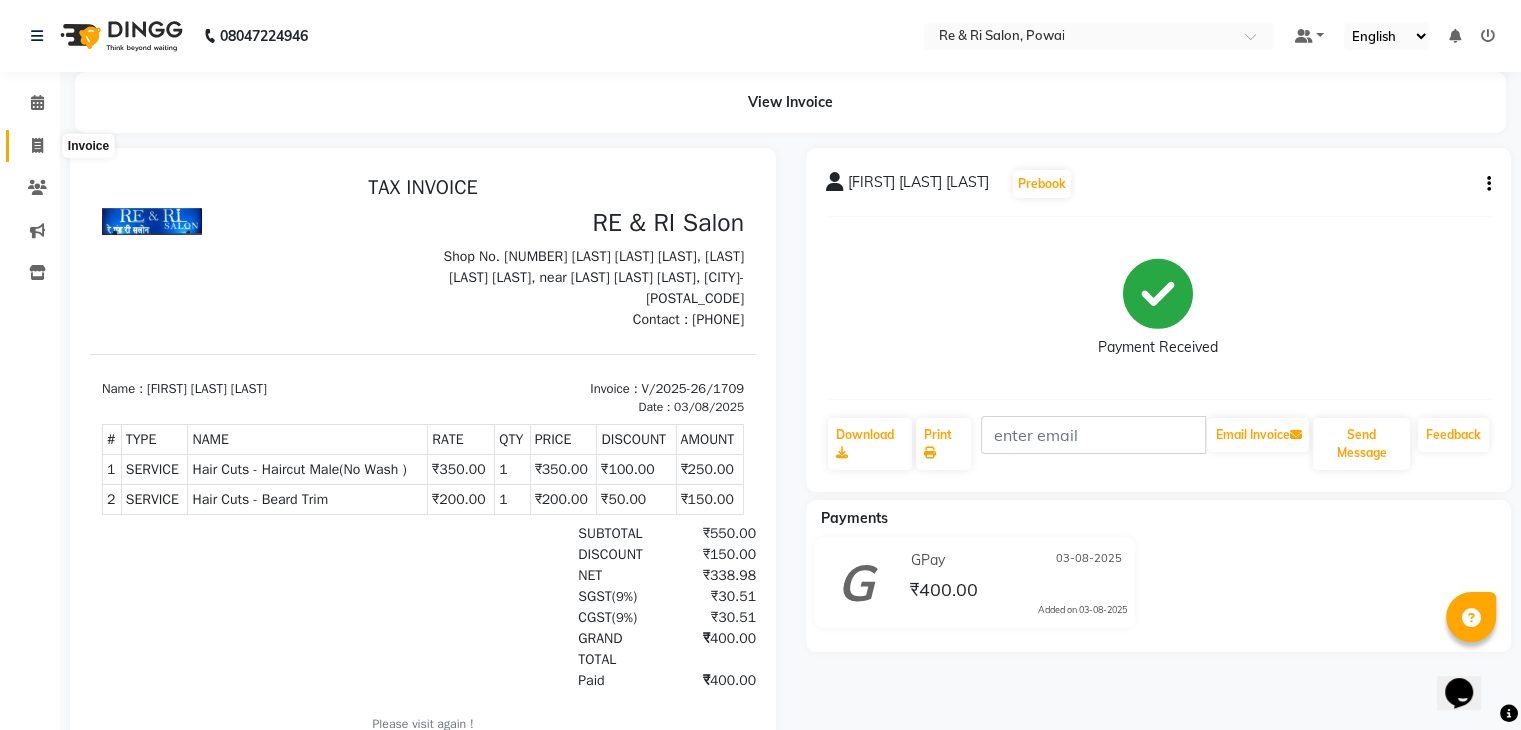 click 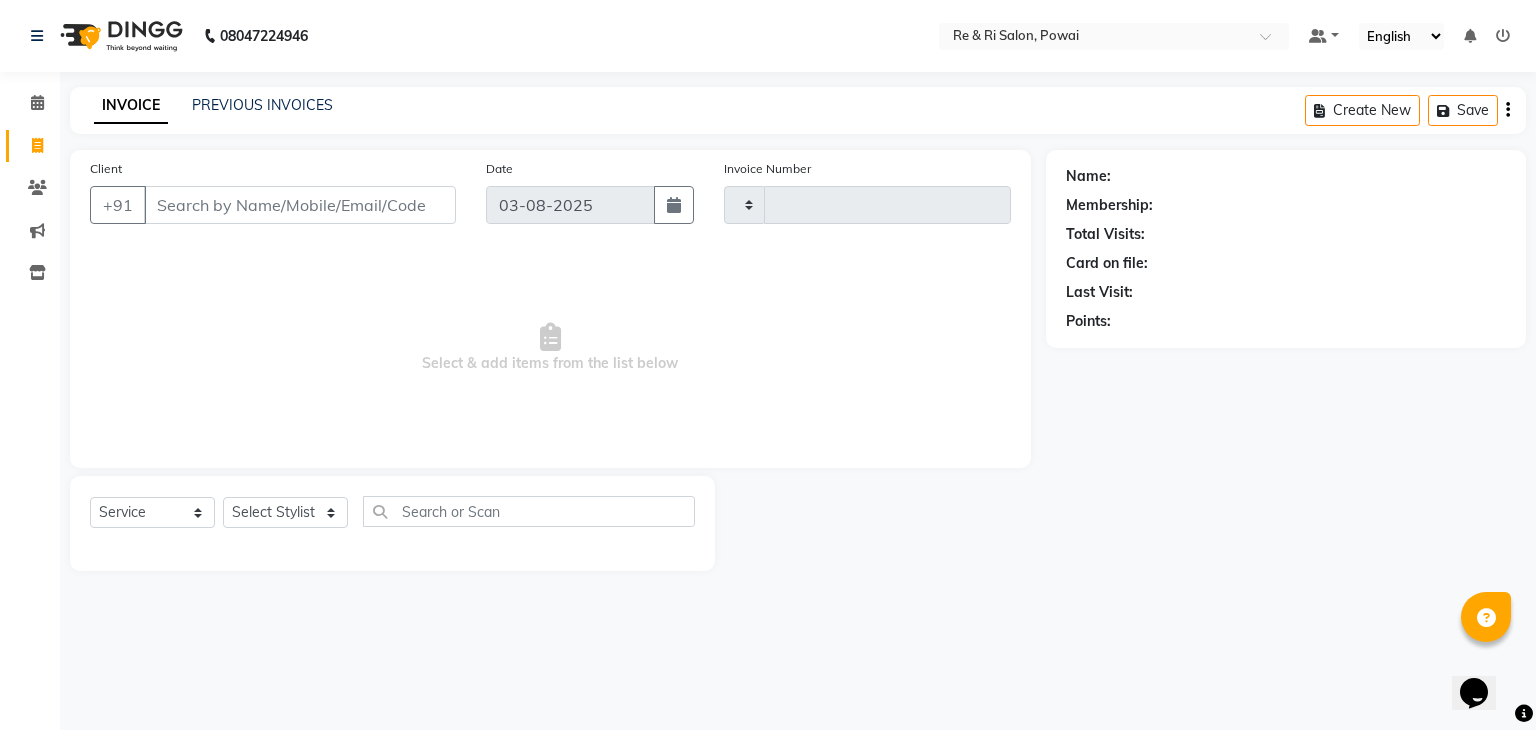 type on "1713" 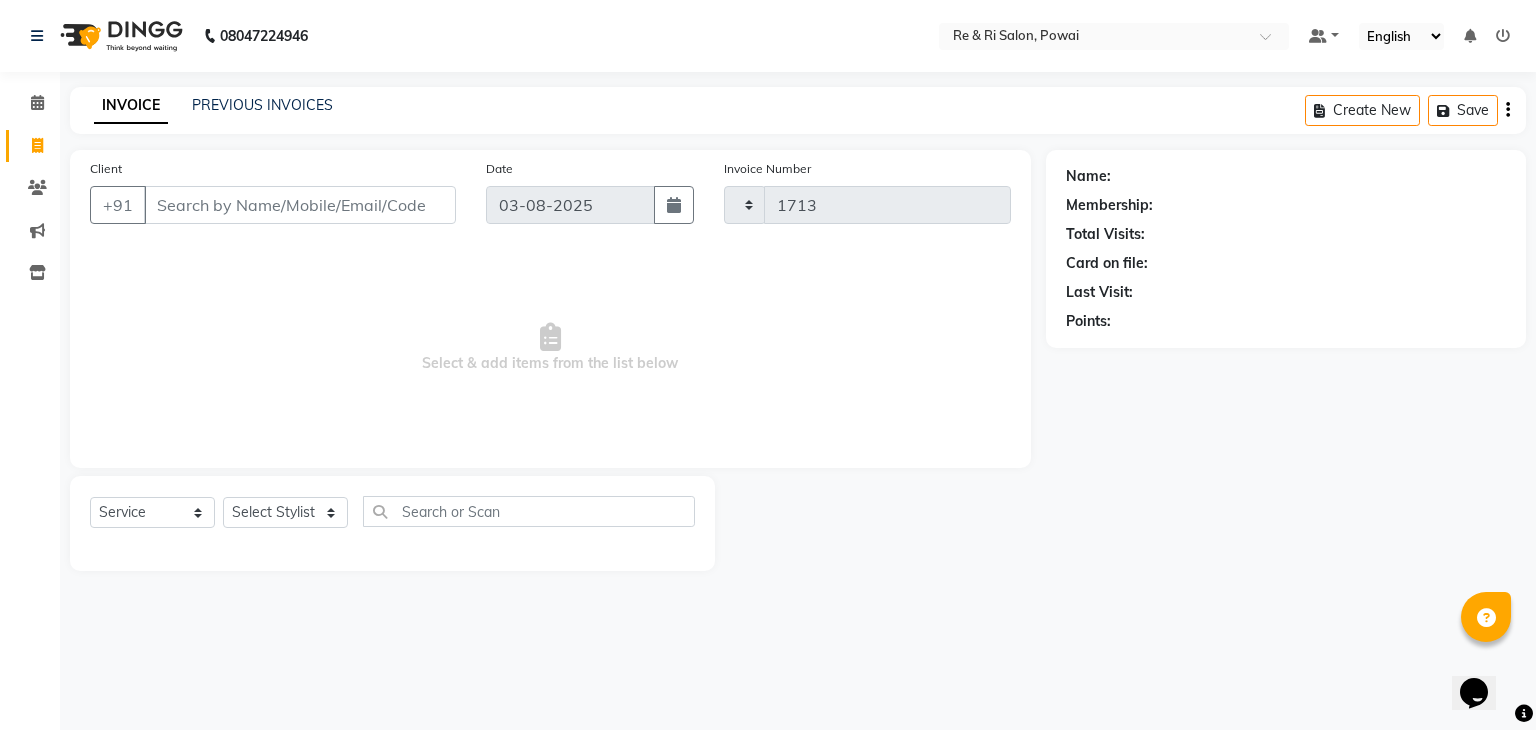 select on "5364" 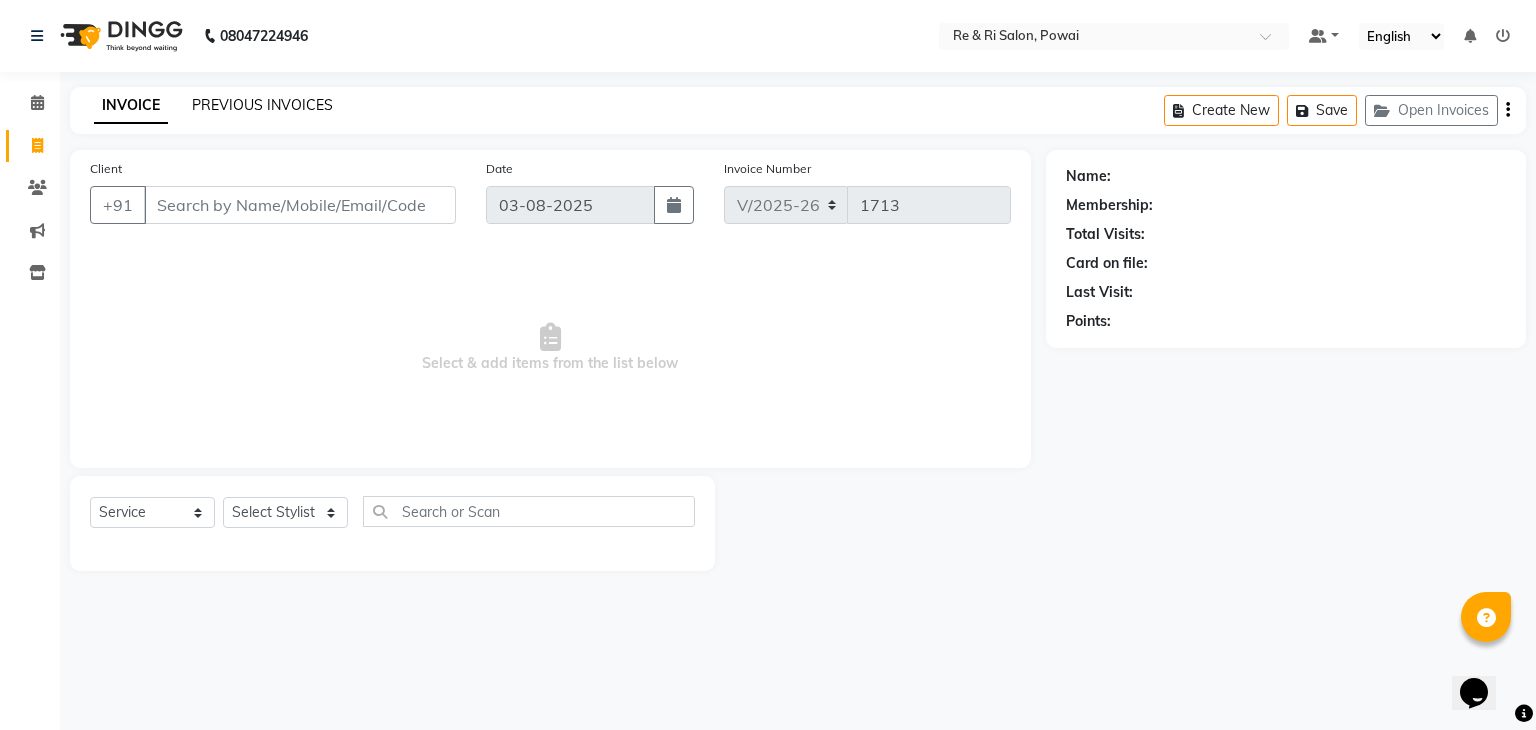 click on "PREVIOUS INVOICES" 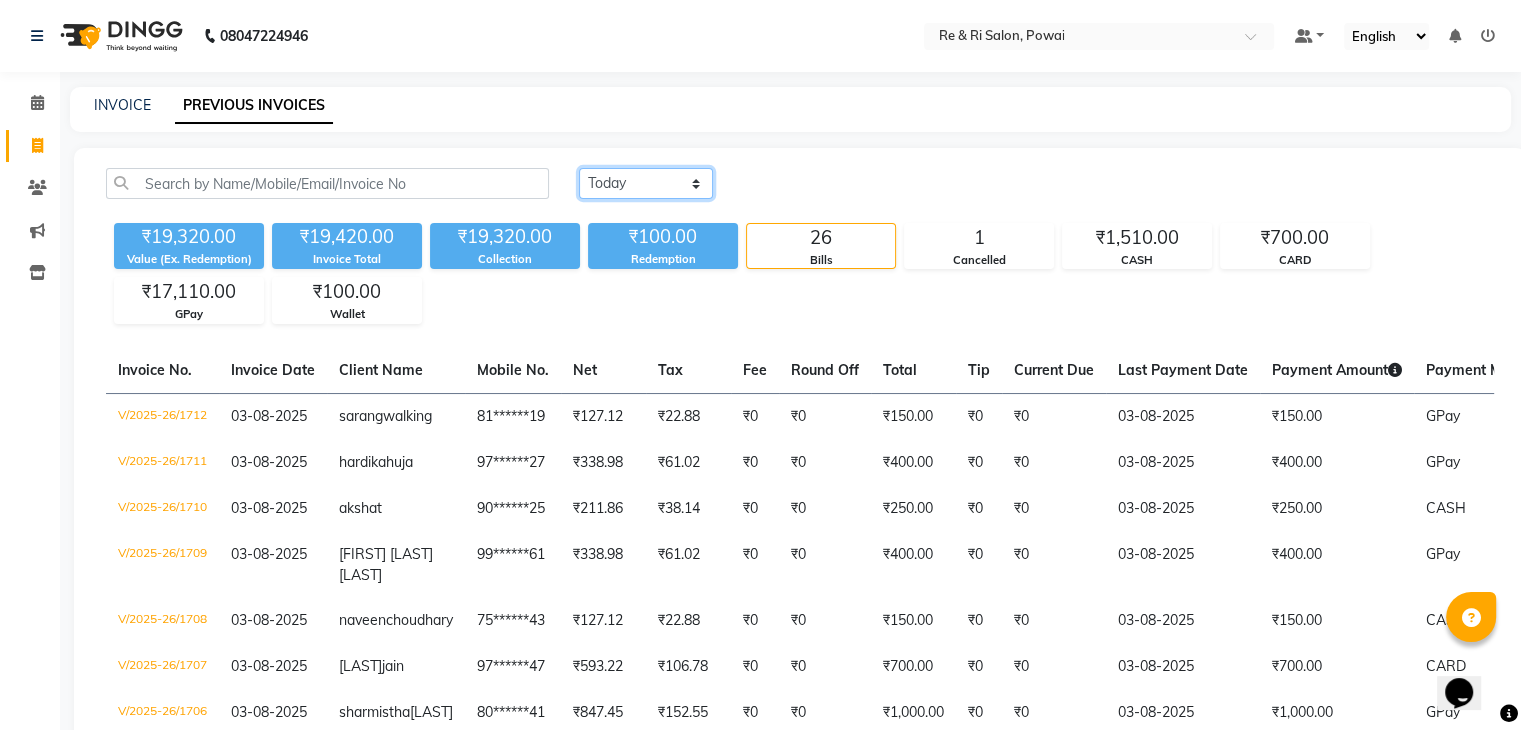 click on "Today Yesterday Custom Range" 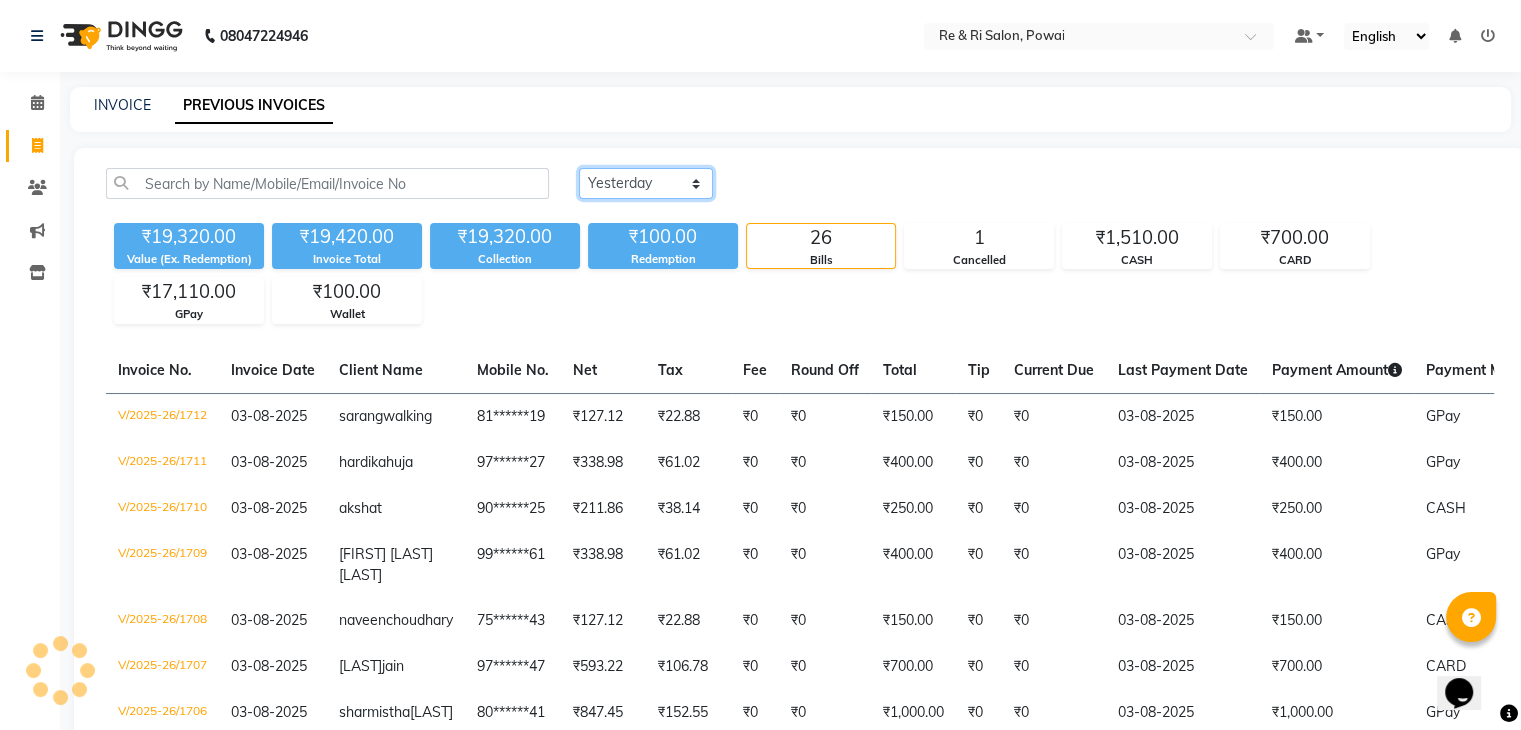 click on "Today Yesterday Custom Range" 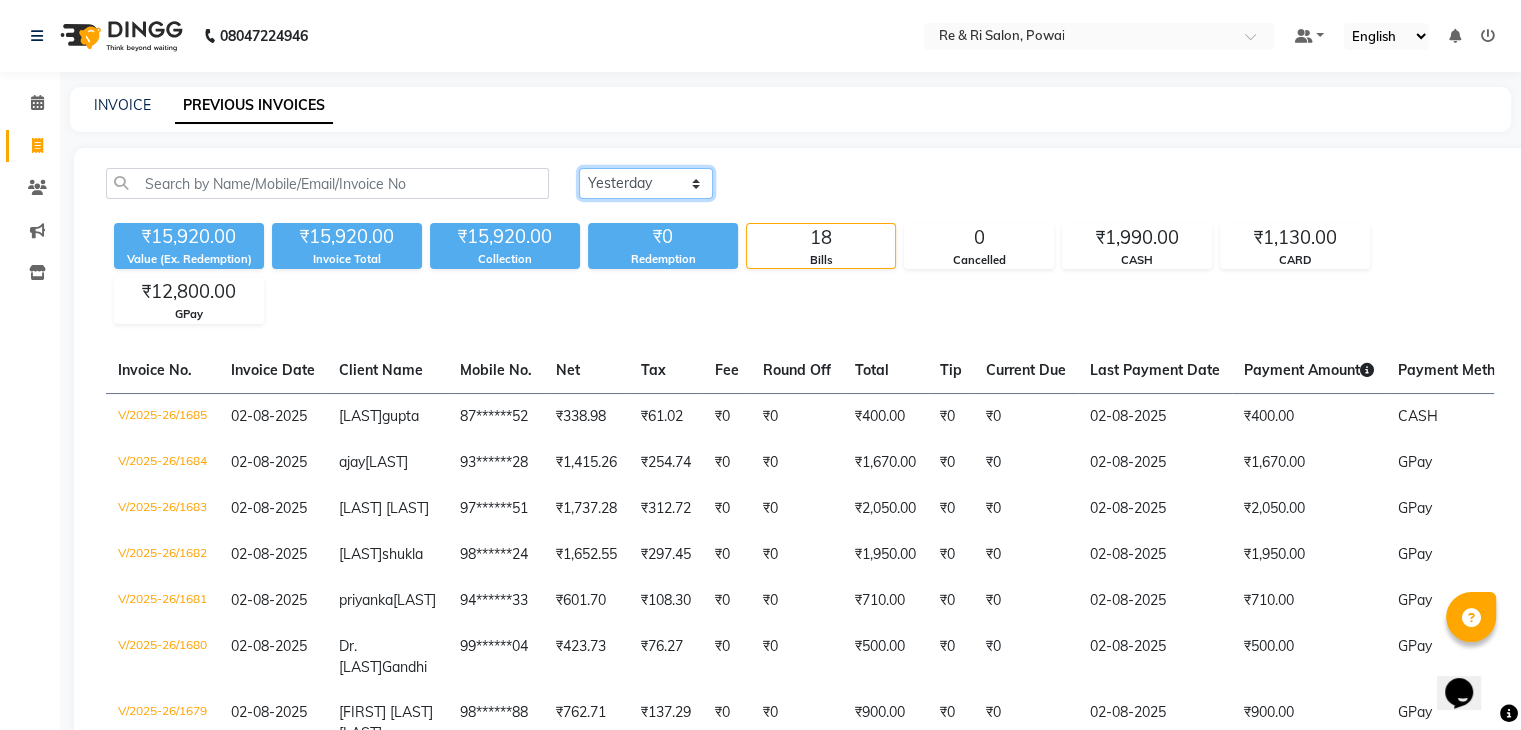 click on "Today Yesterday Custom Range" 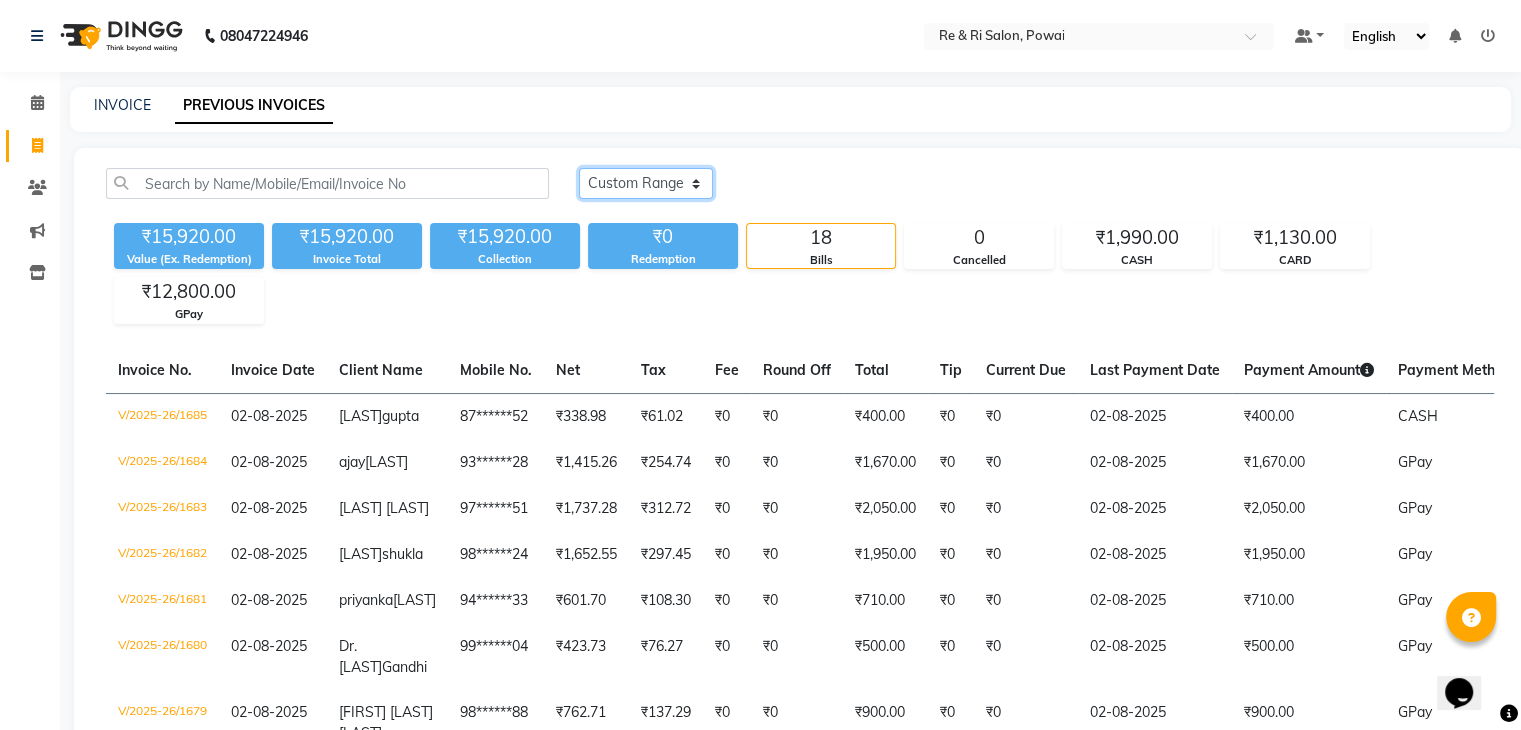 click on "Today Yesterday Custom Range" 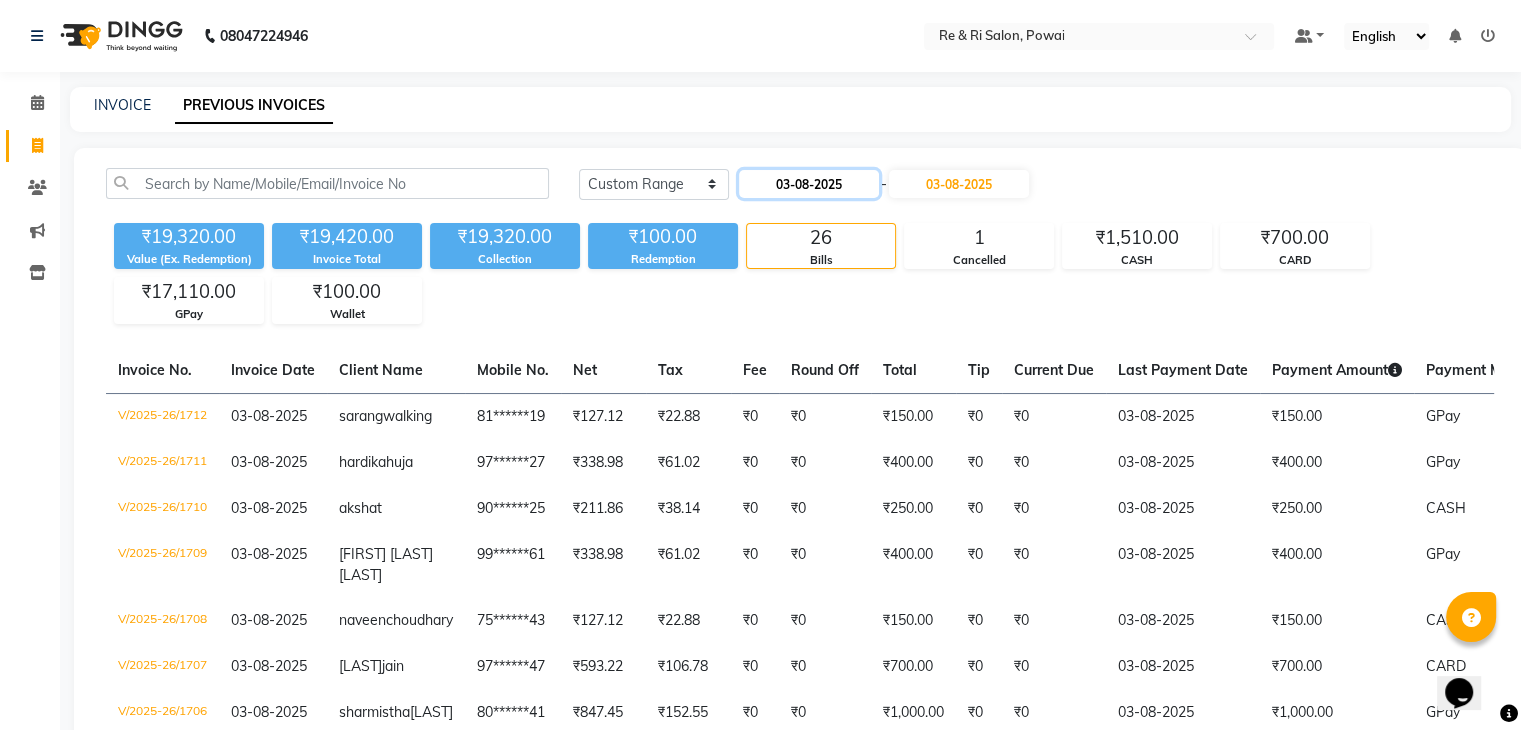 click on "03-08-2025" 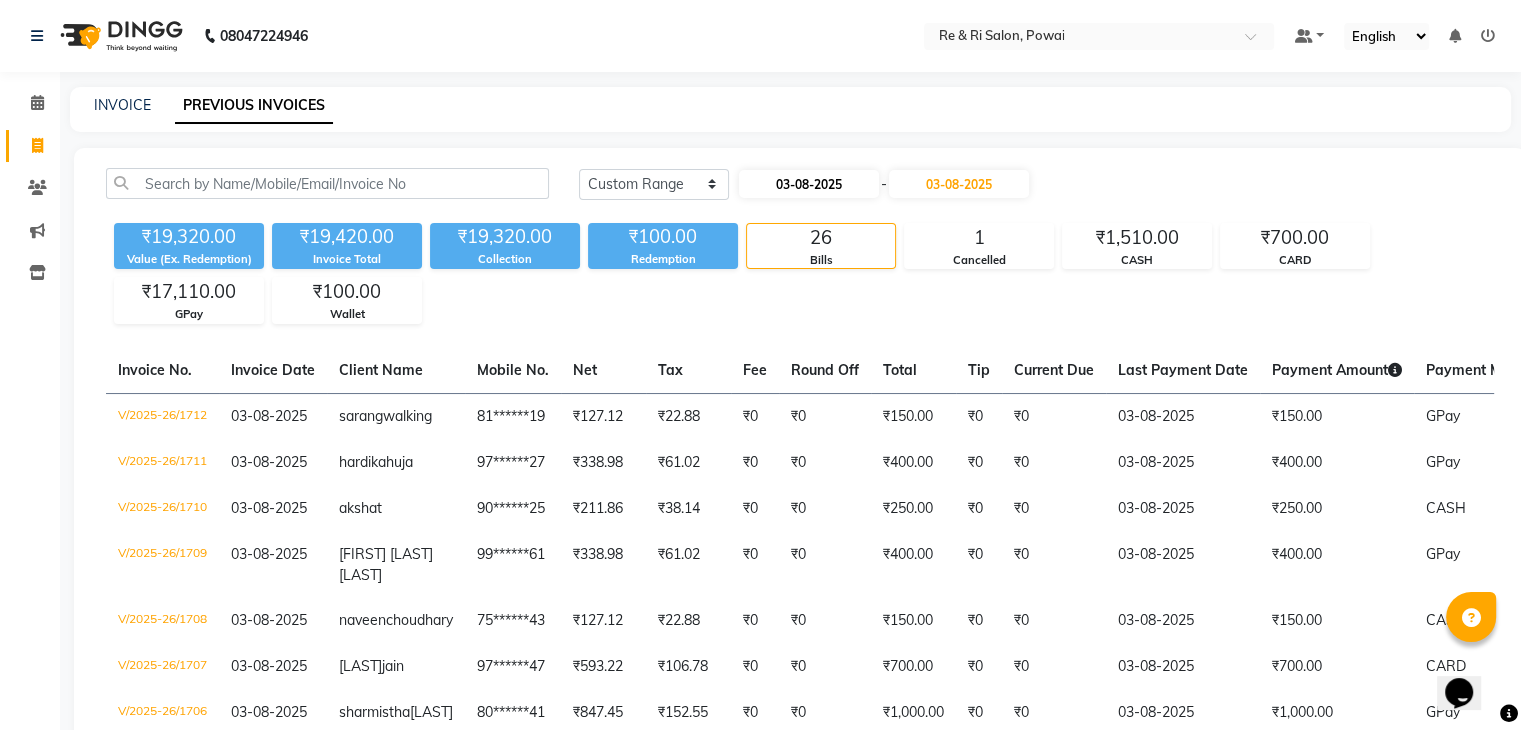 select on "8" 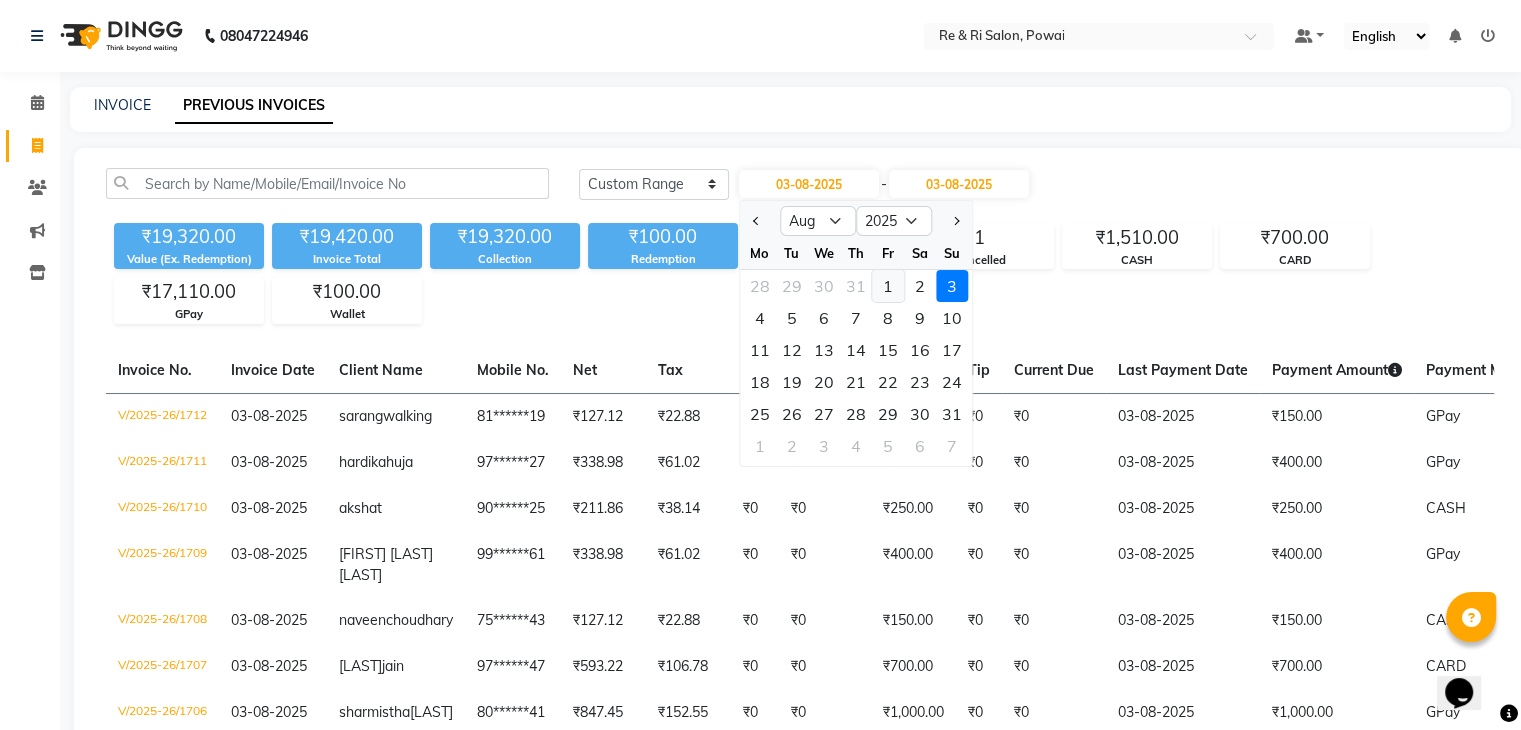 click on "1" 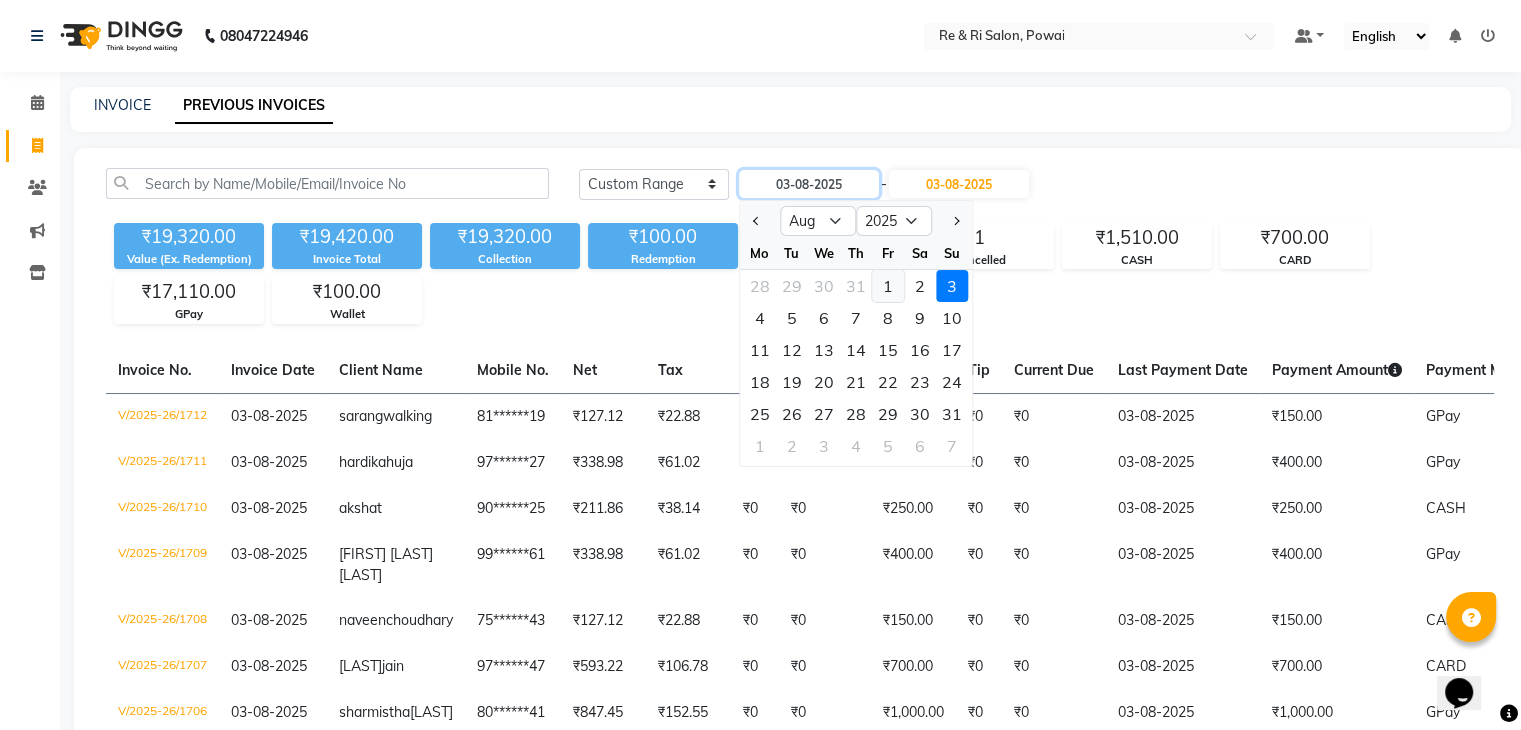 type on "01-08-2025" 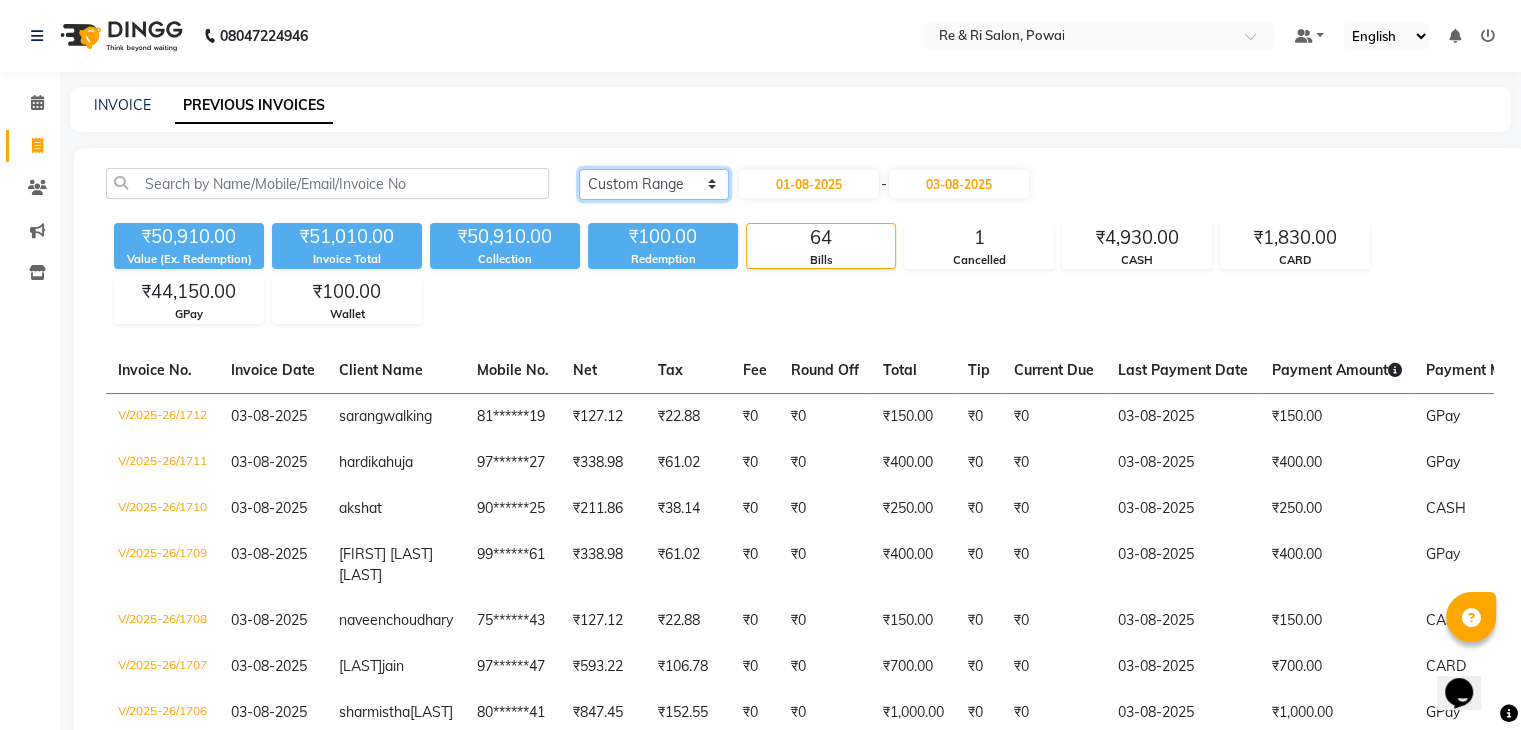 click on "Today Yesterday Custom Range" 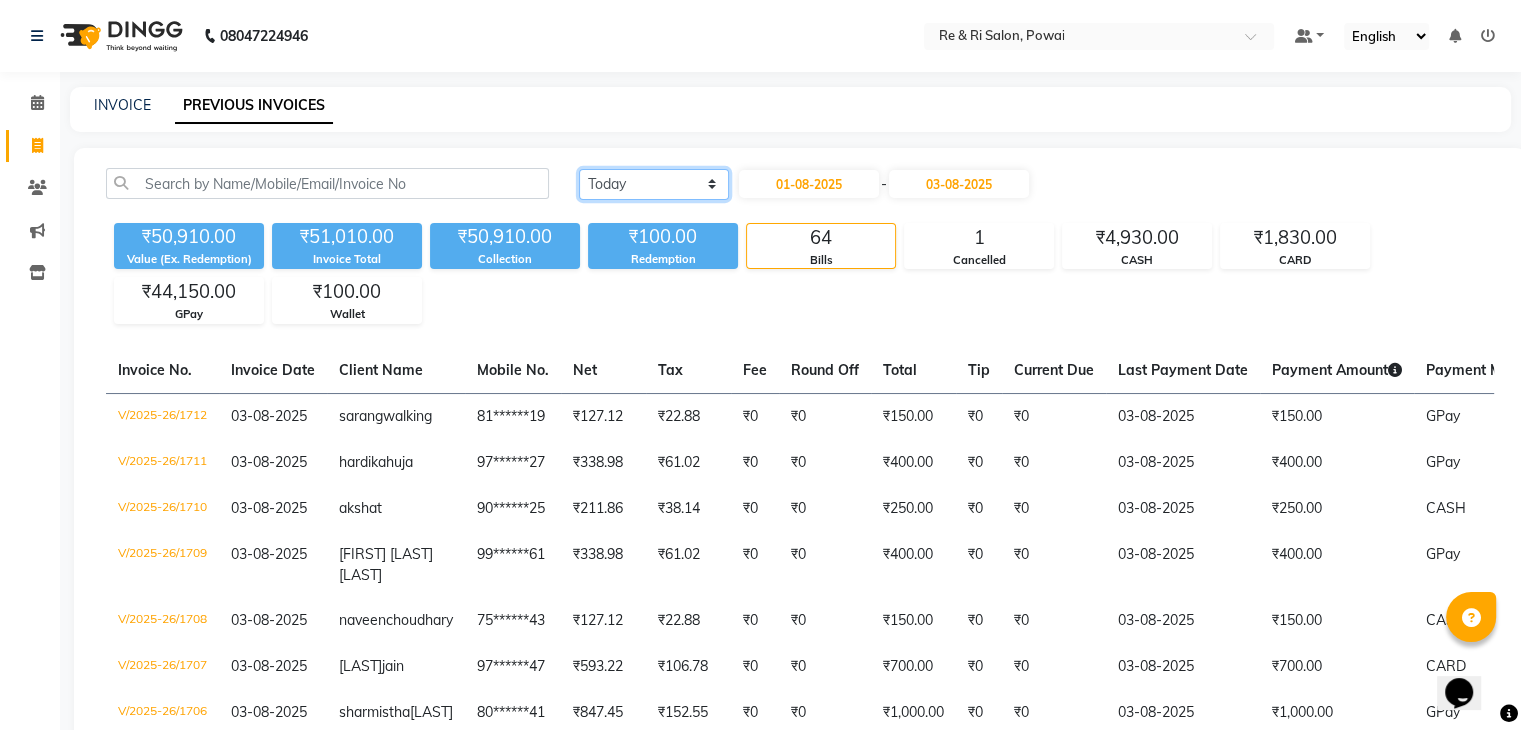 click on "Today Yesterday Custom Range" 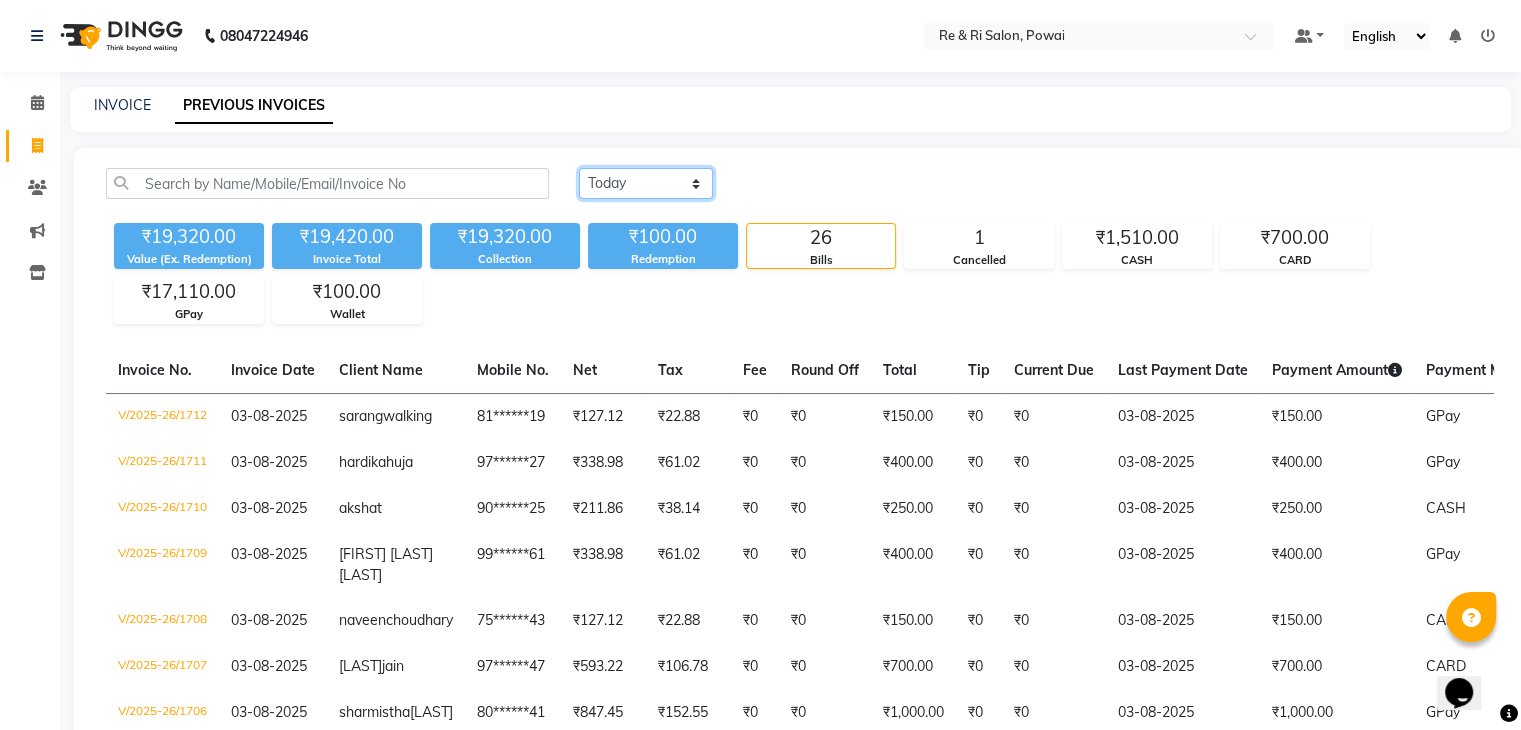 click on "Today Yesterday Custom Range" 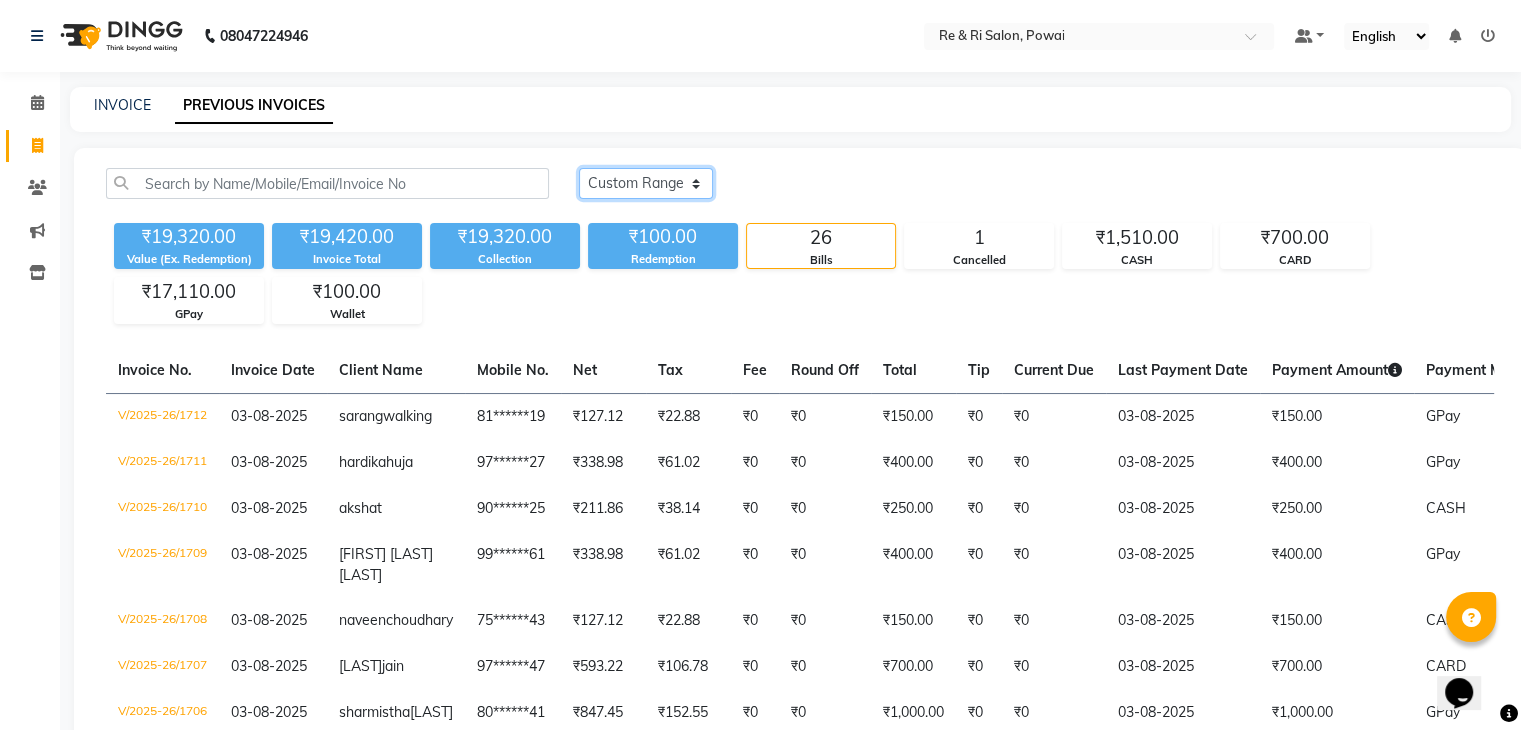 click on "Today Yesterday Custom Range" 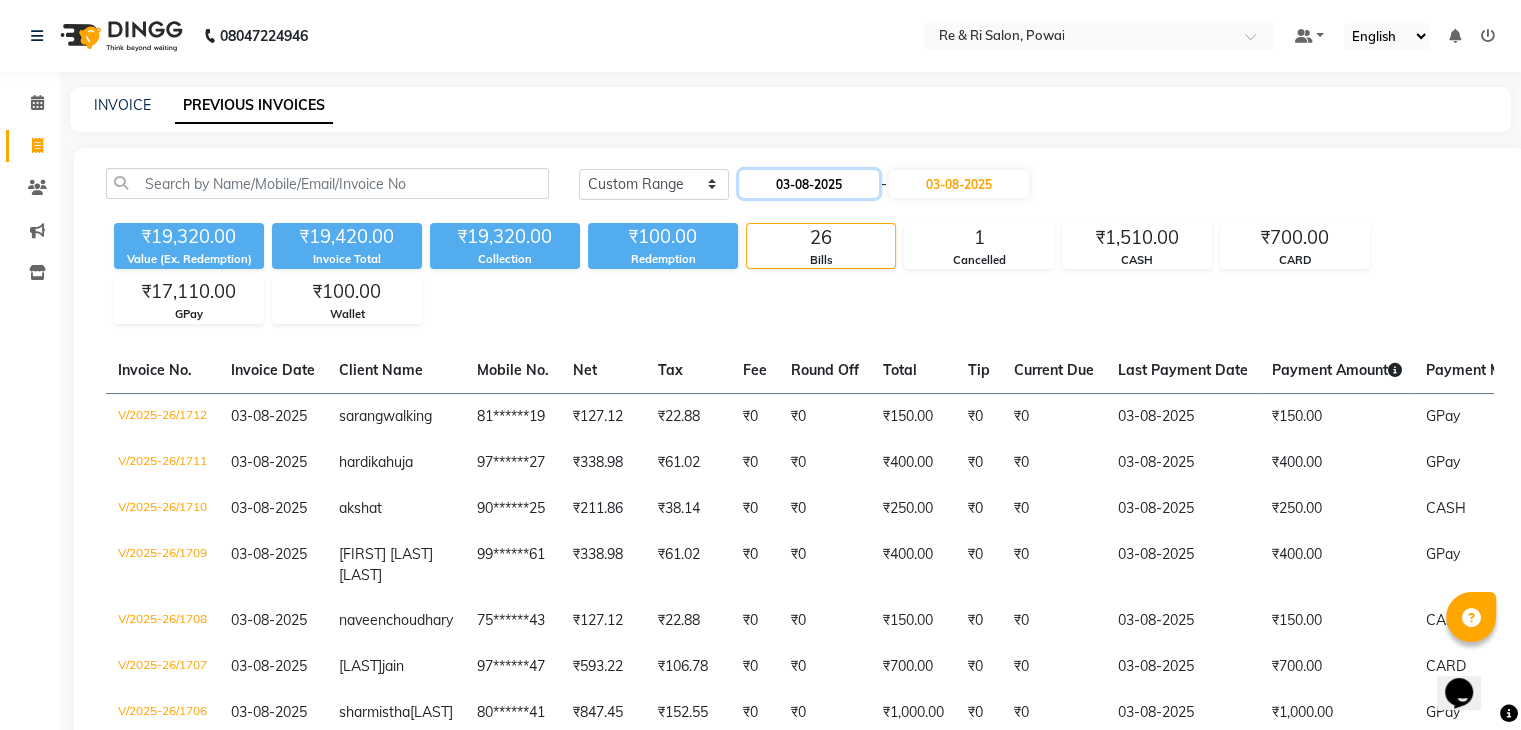 click on "03-08-2025" 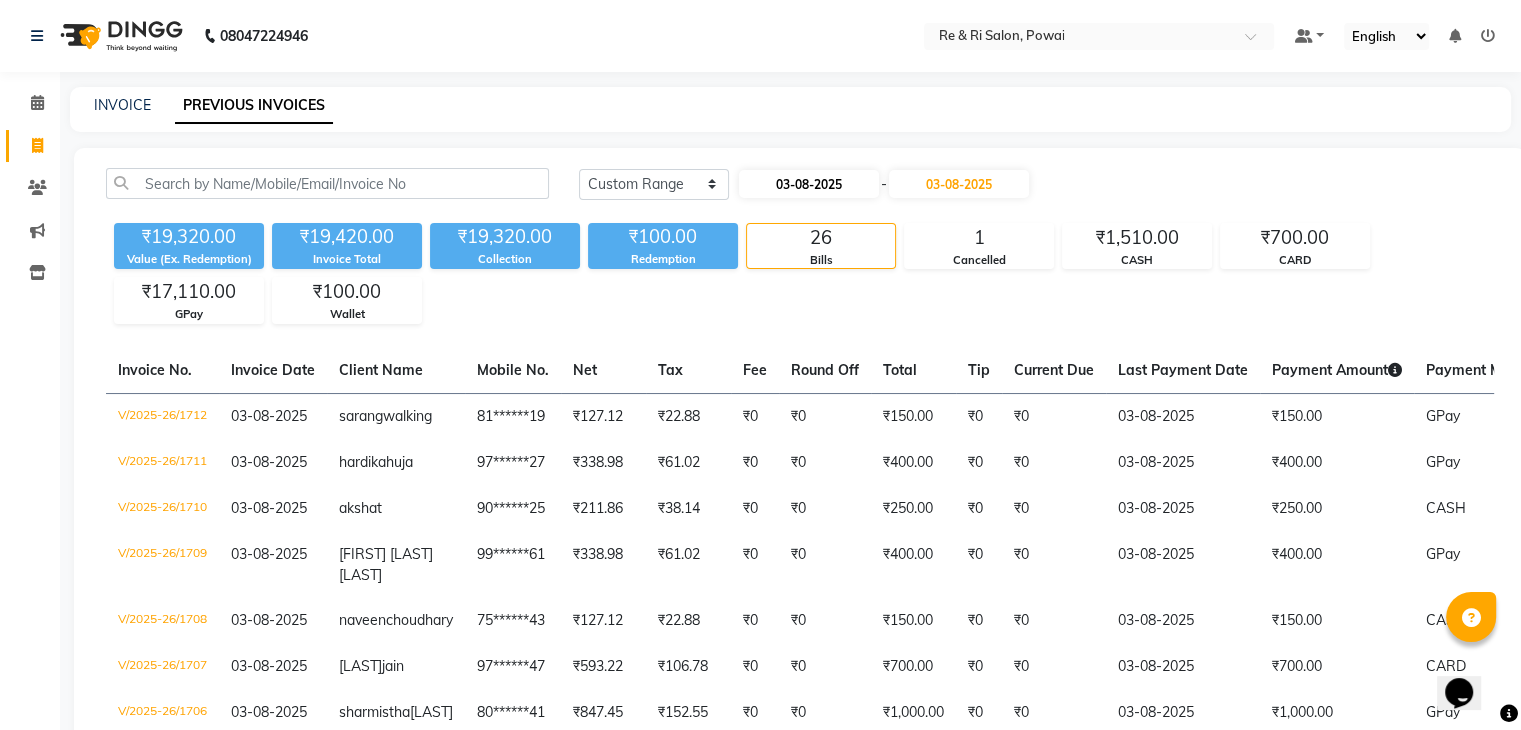 select on "8" 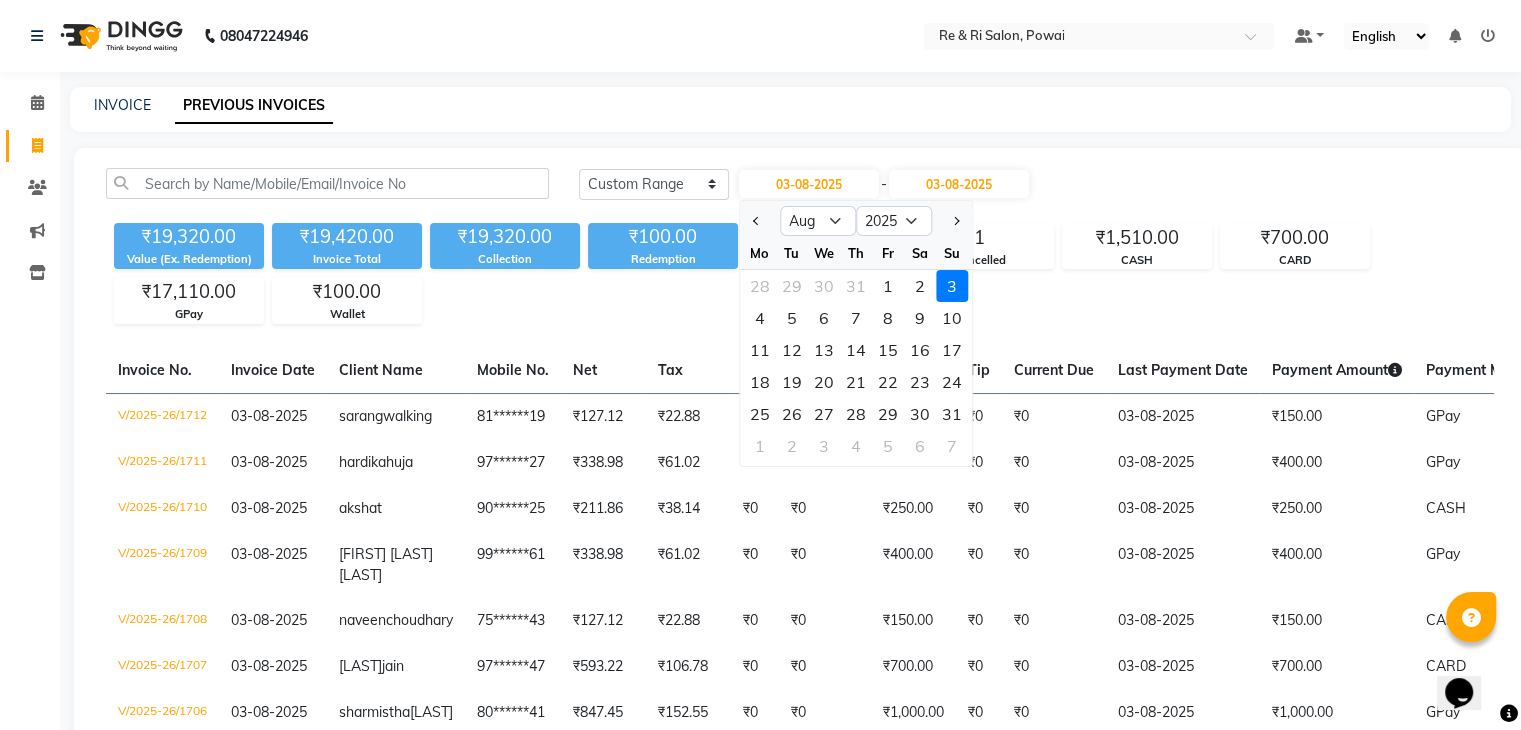 click 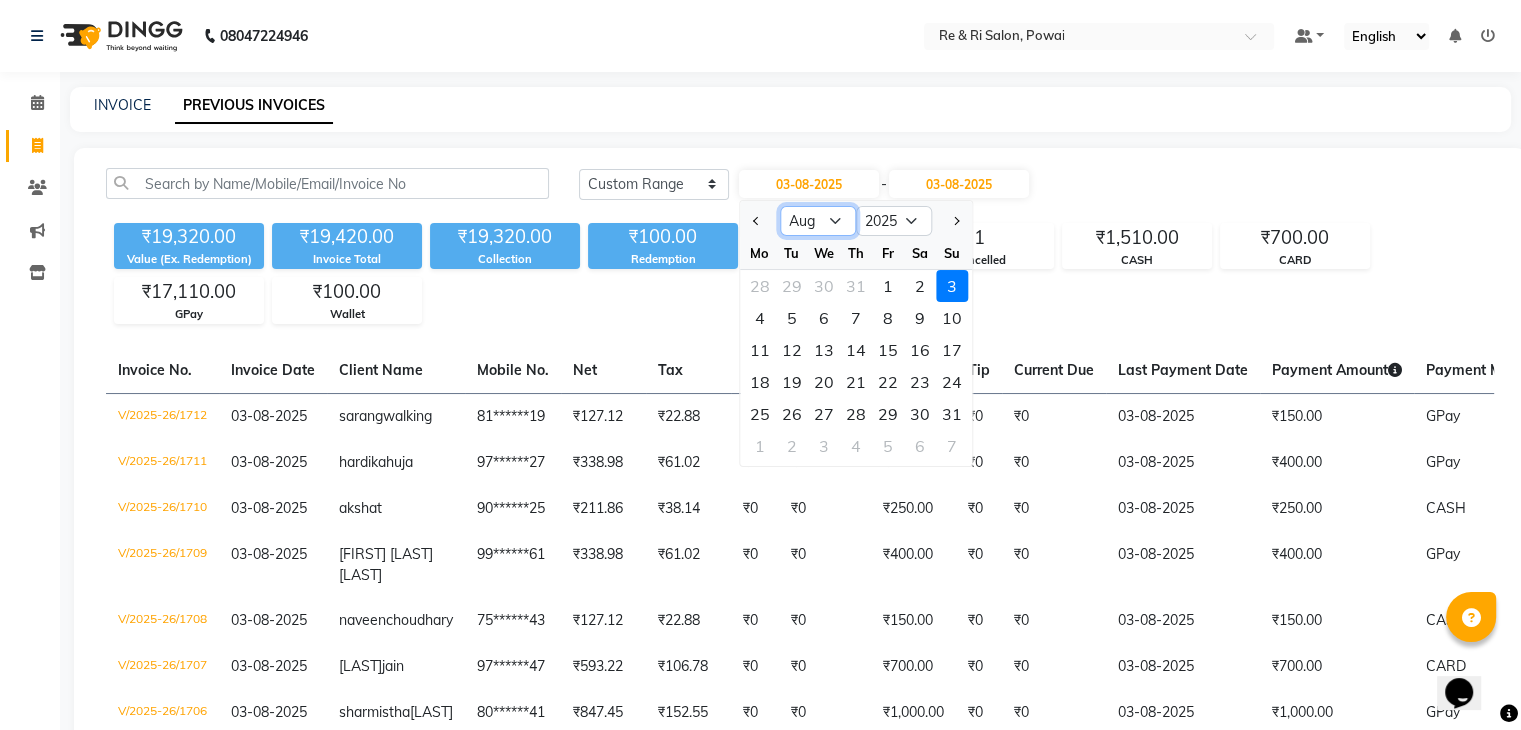 click on "Jan Feb Mar Apr May Jun Jul Aug Sep Oct Nov Dec" 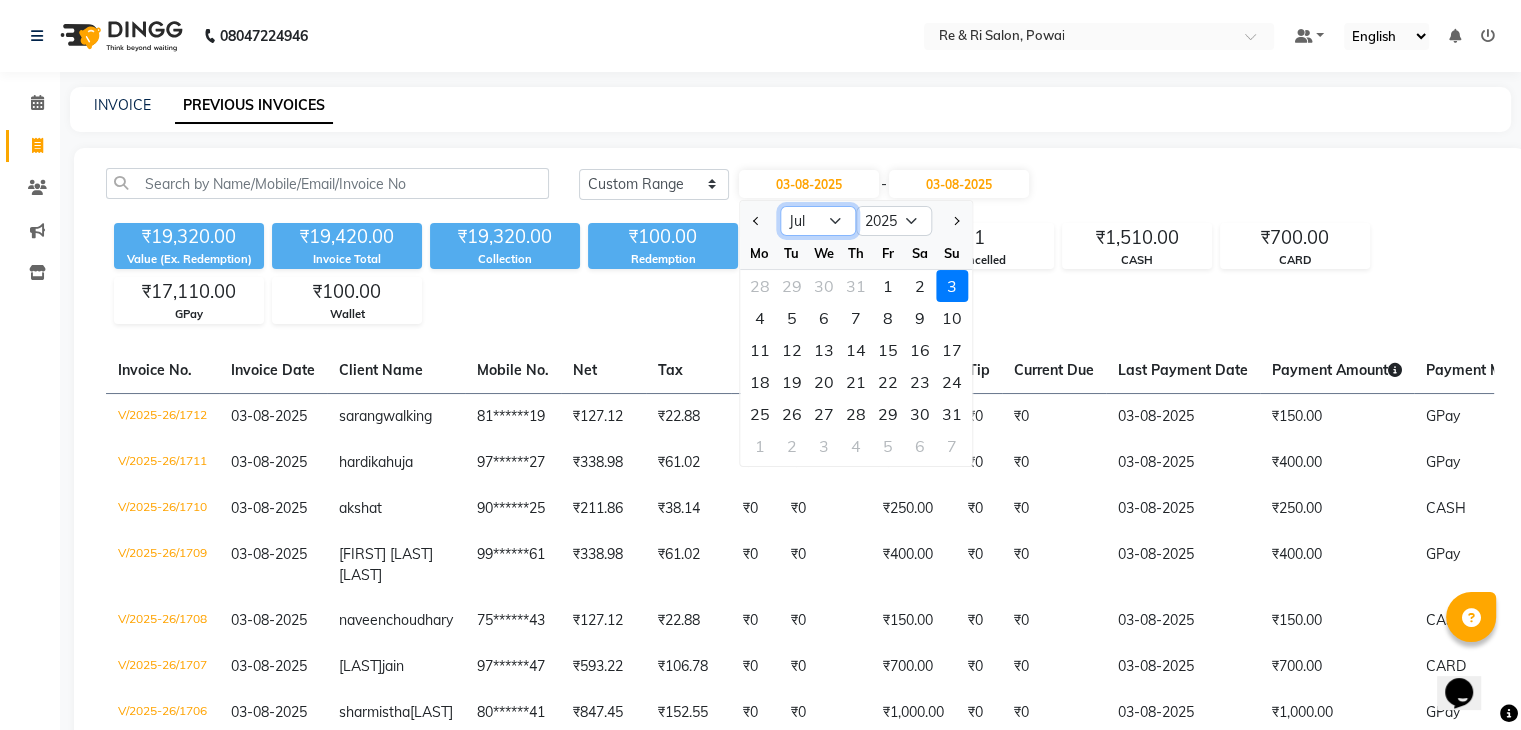 click on "Jan Feb Mar Apr May Jun Jul Aug Sep Oct Nov Dec" 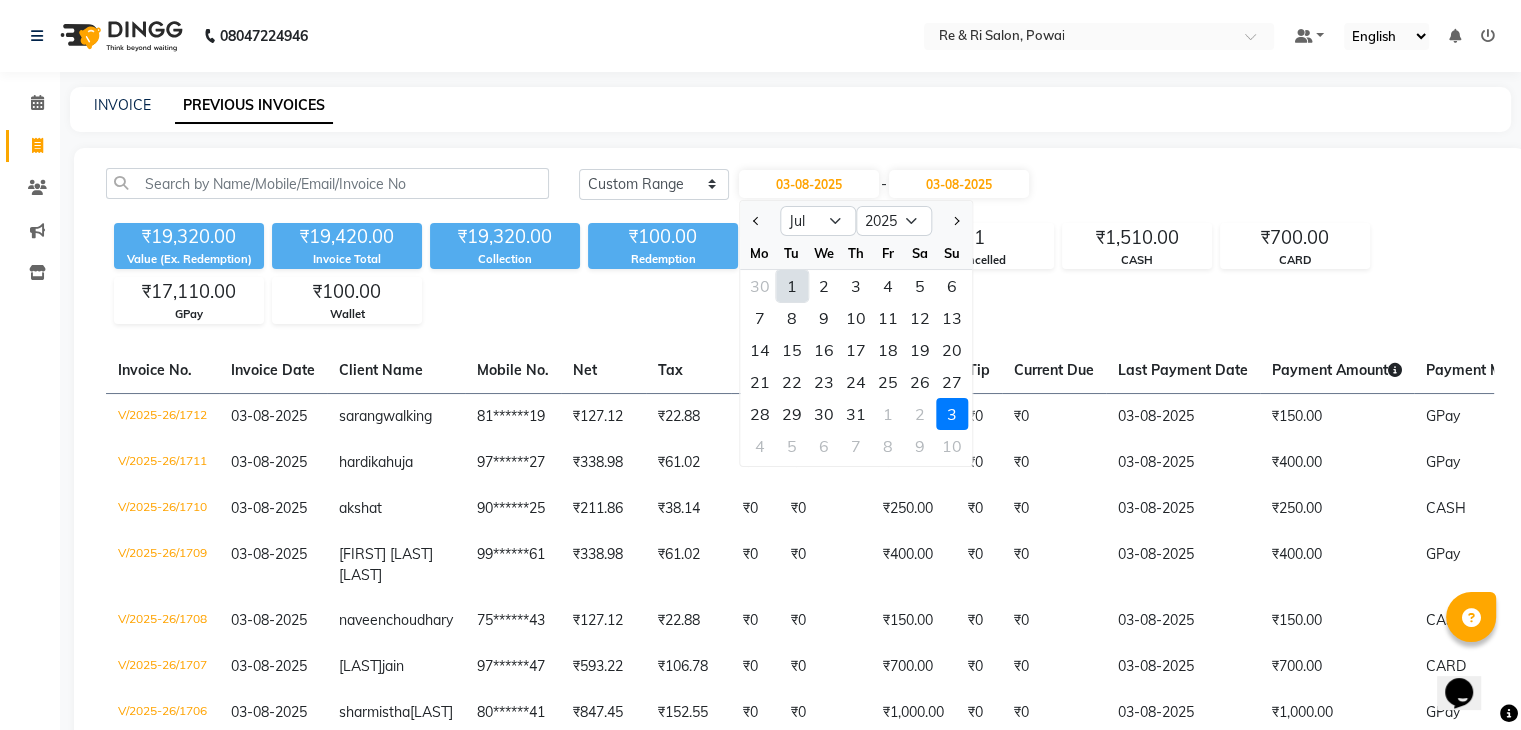 click on "1" 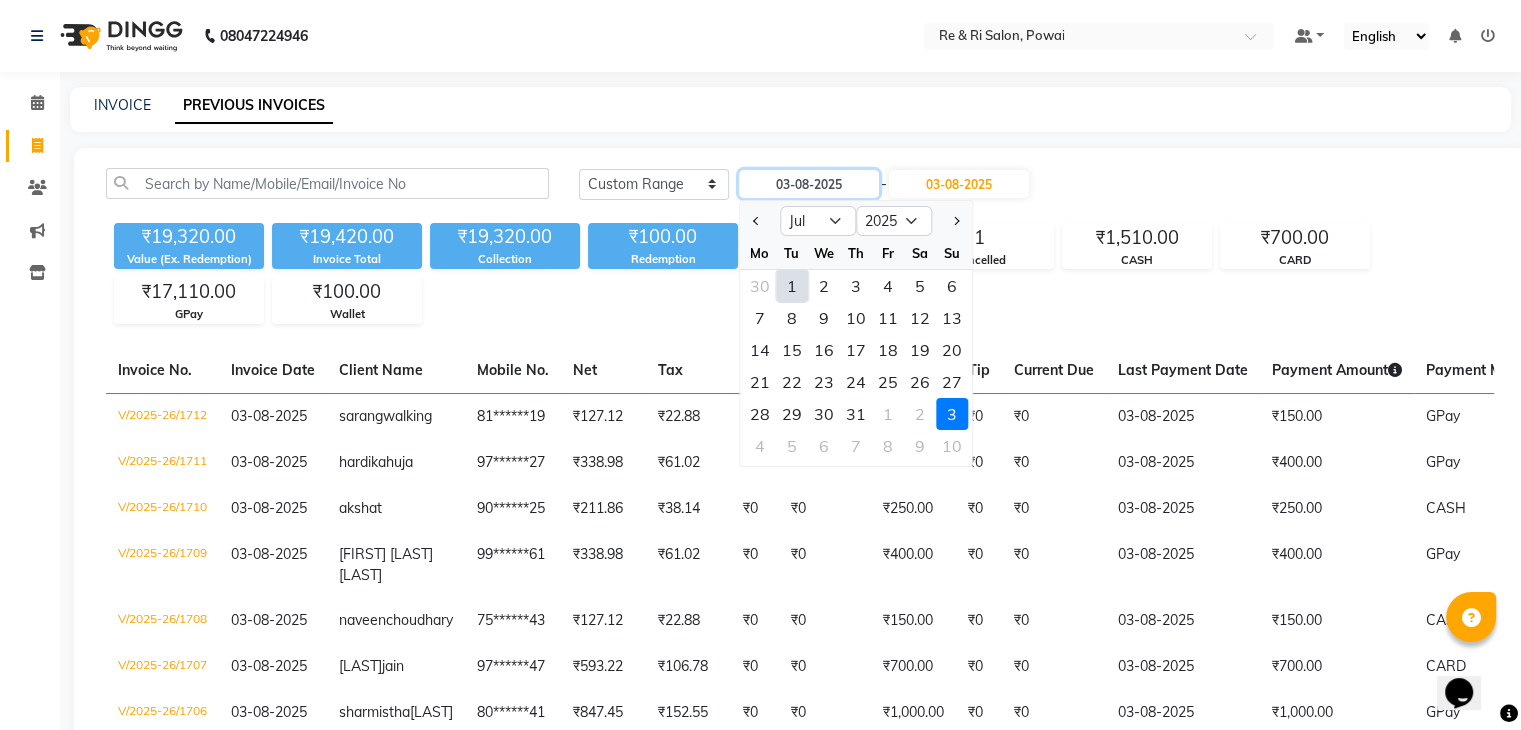 type on "01-07-2025" 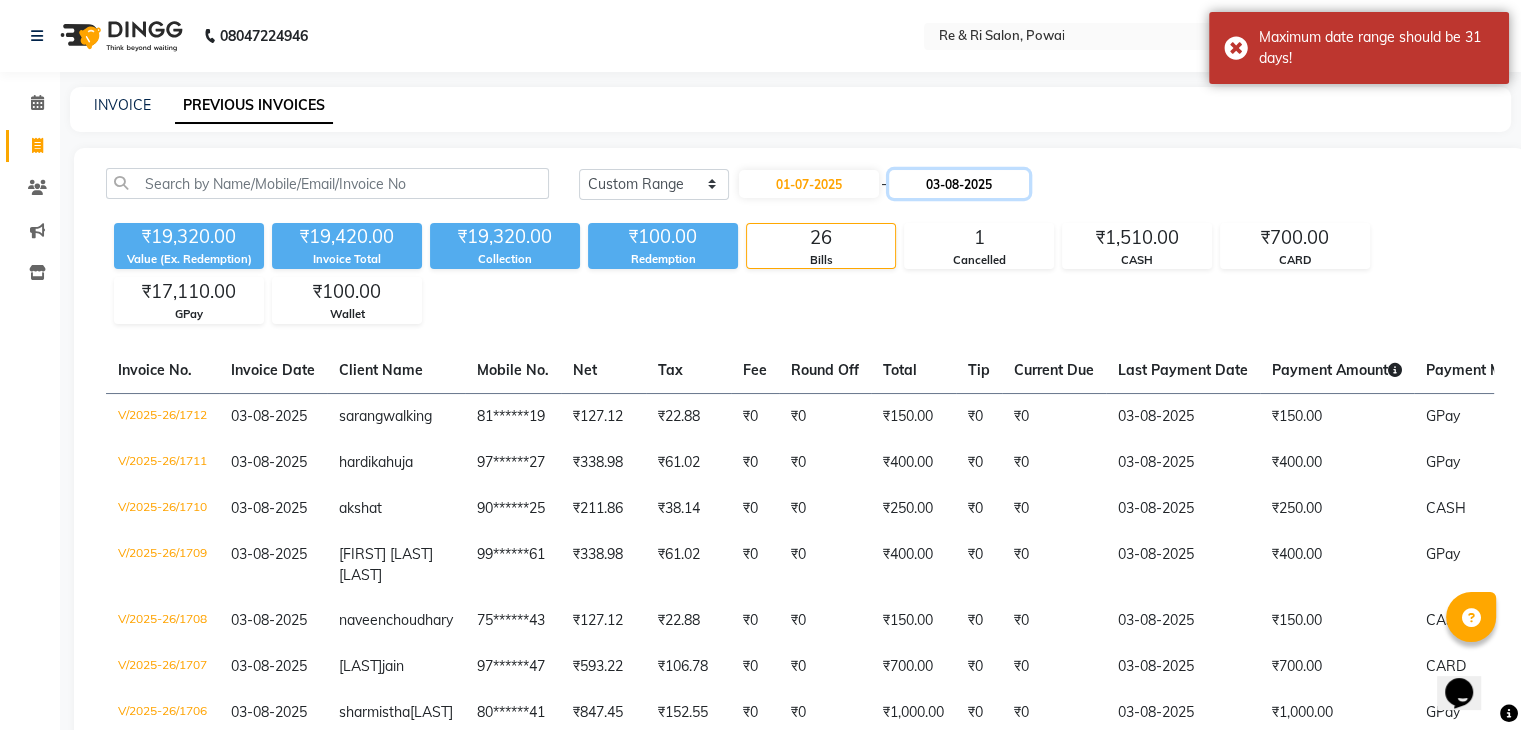 click on "03-08-2025" 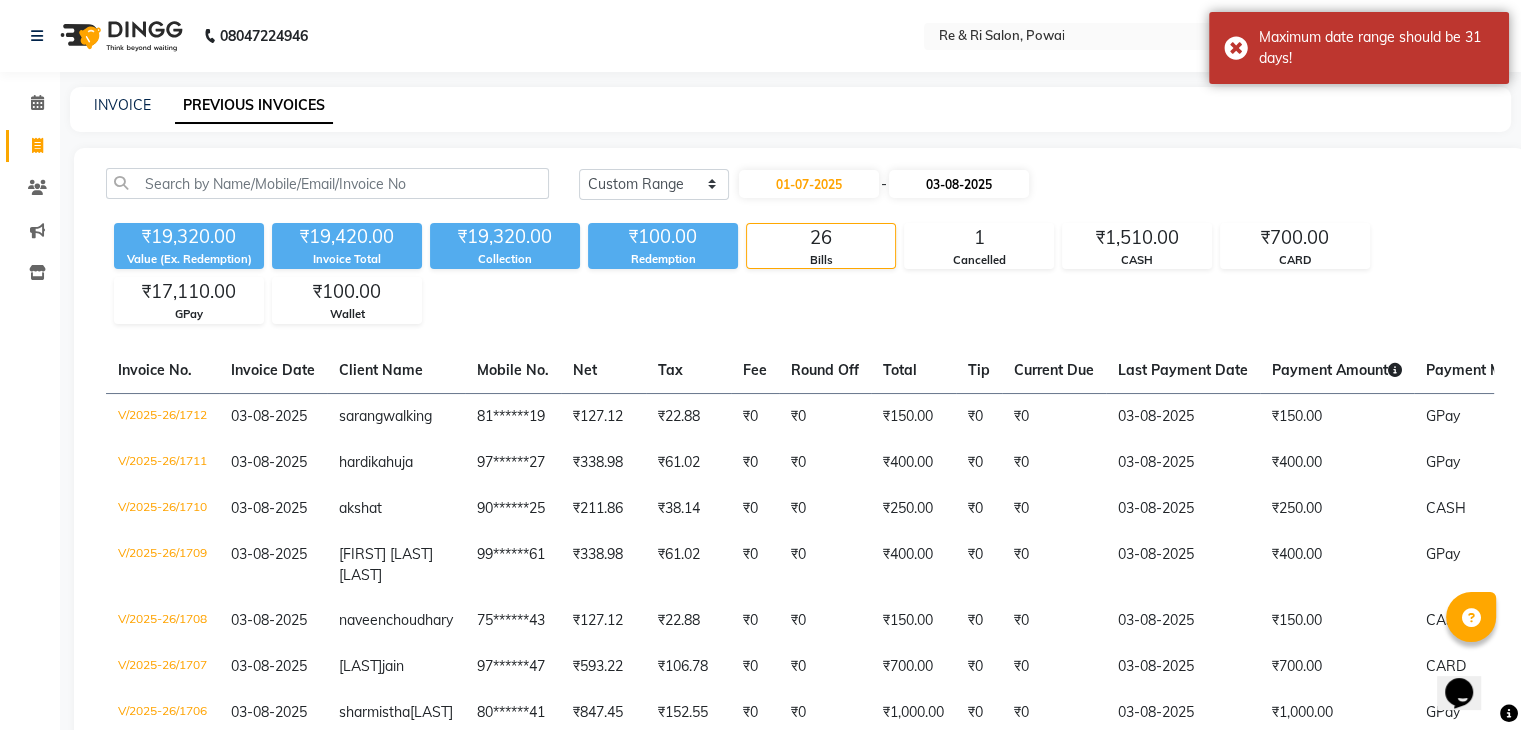 select on "8" 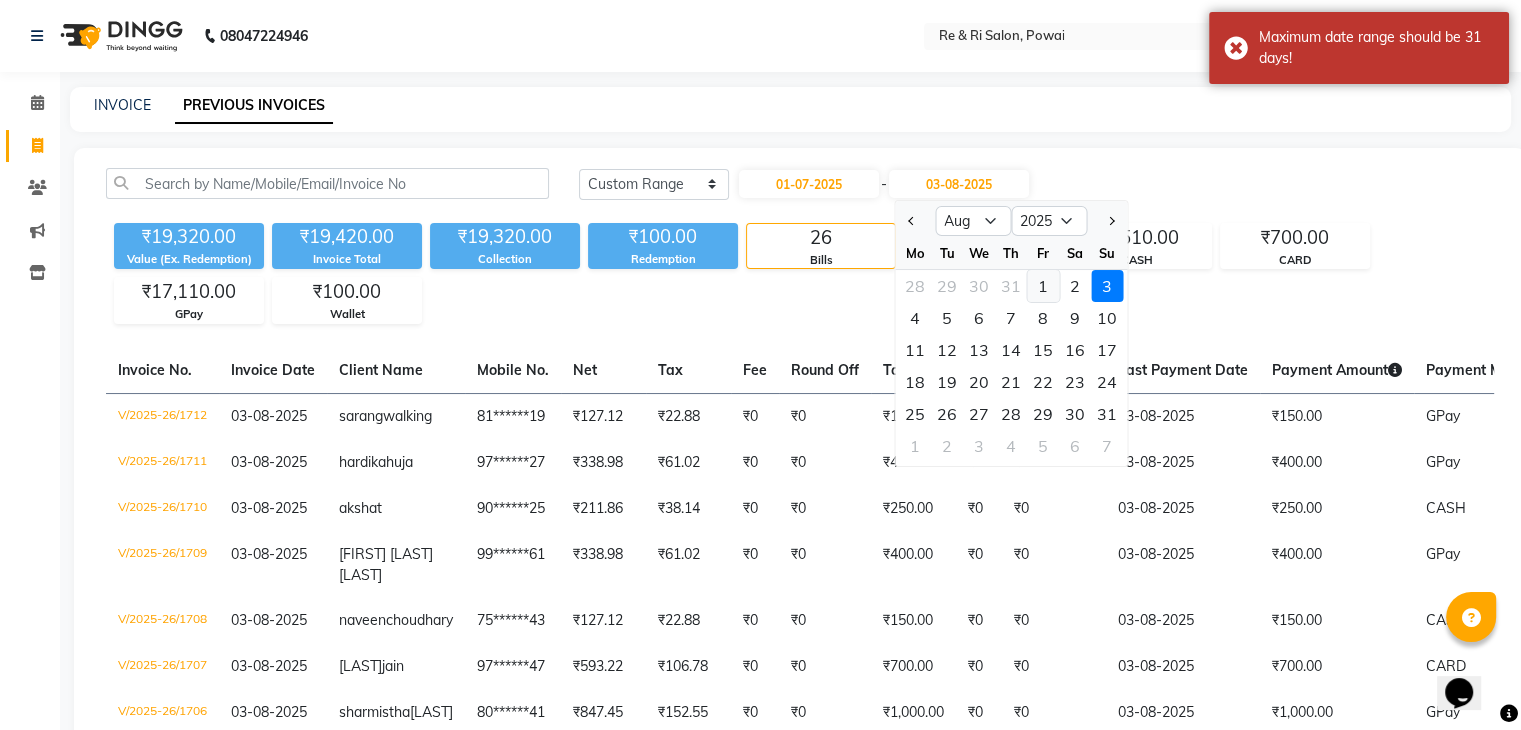 click on "1" 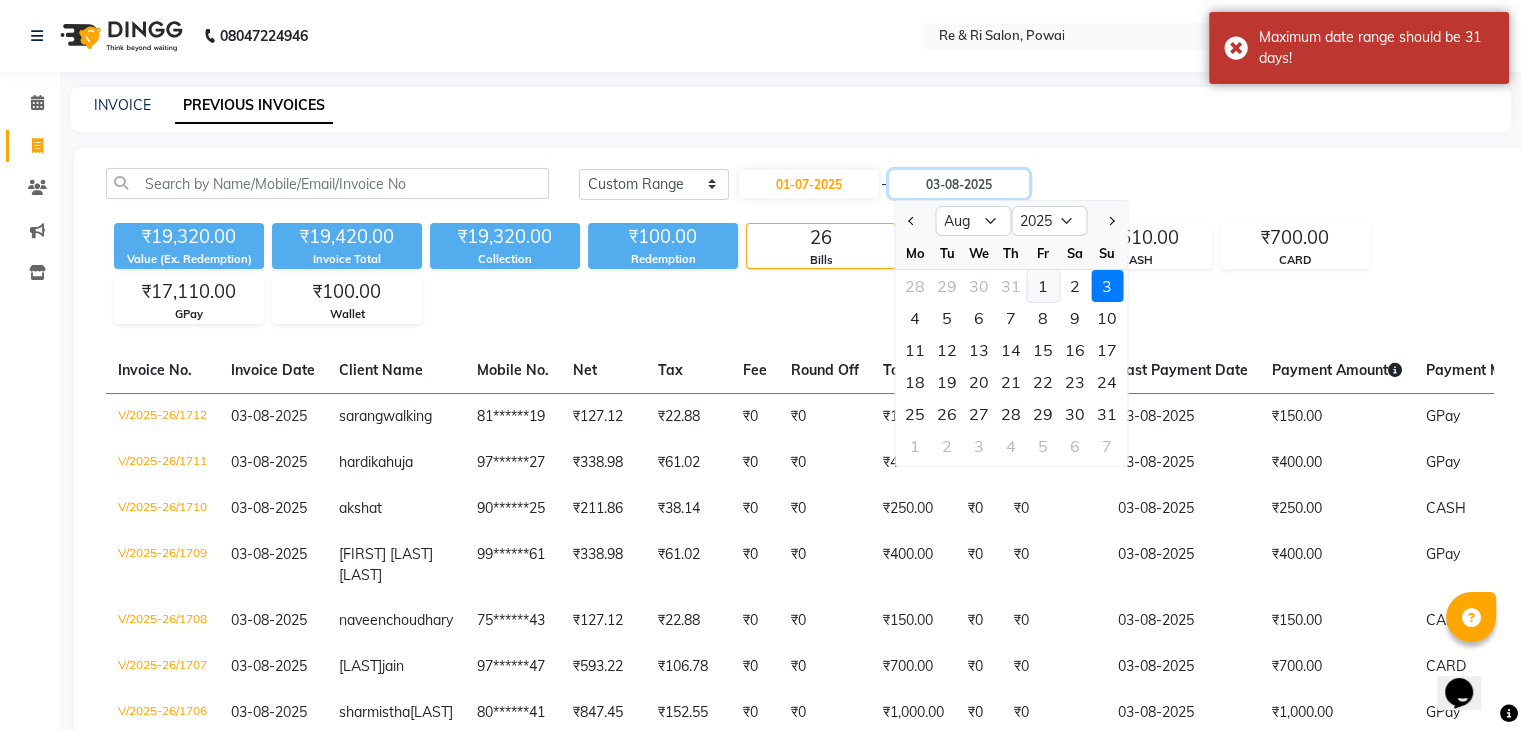 type on "01-08-2025" 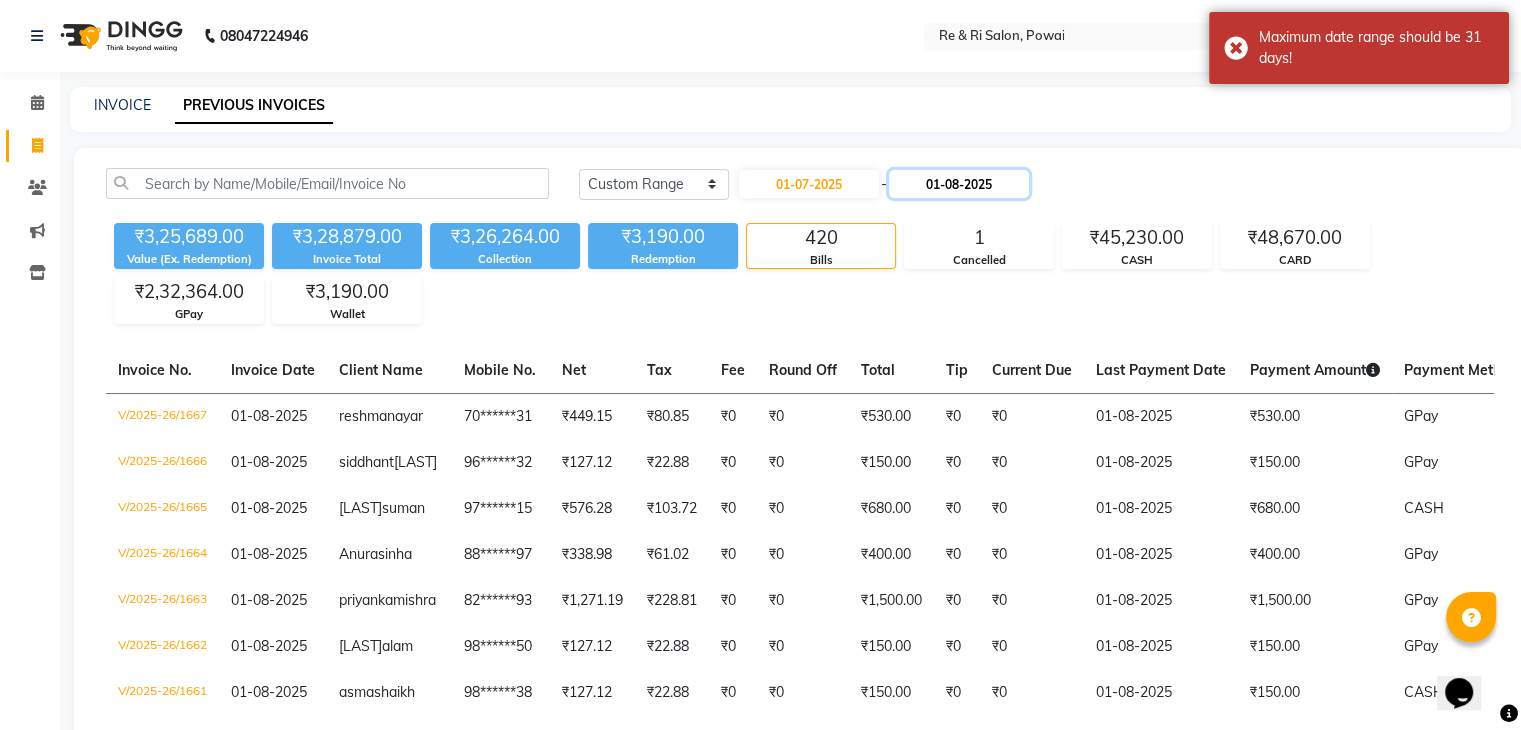 click on "01-08-2025" 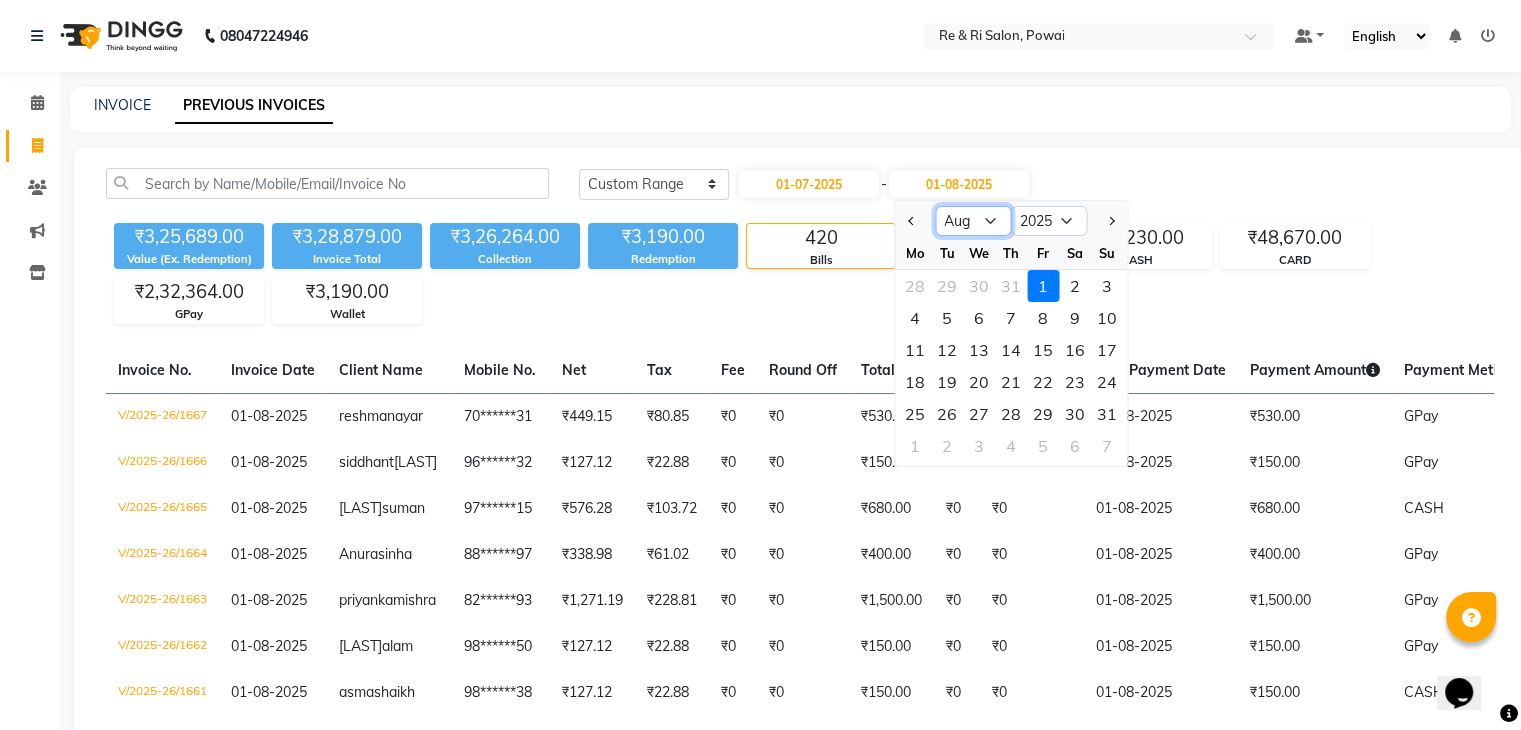 click on "Jul Aug Sep Oct Nov Dec" 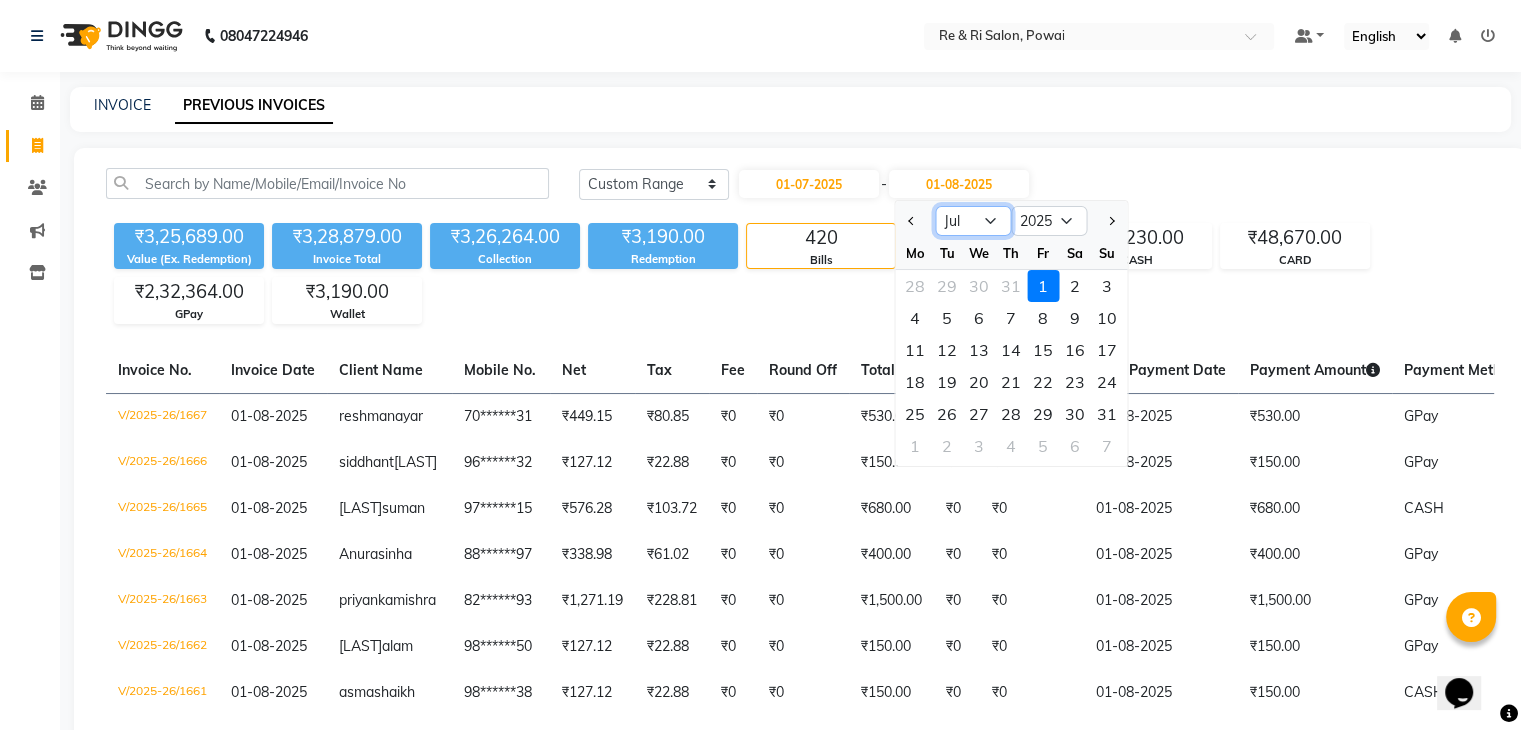 click on "Jul Aug Sep Oct Nov Dec" 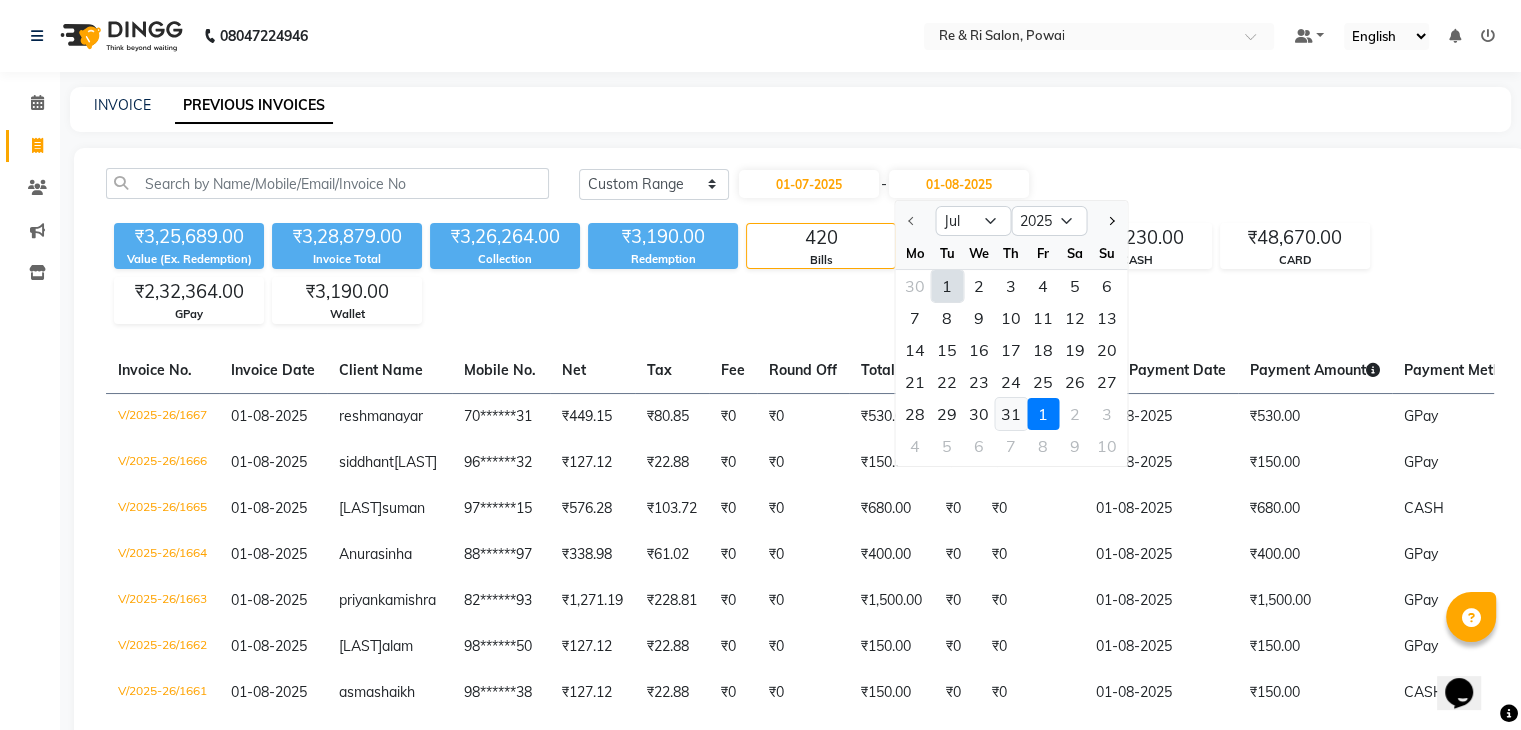 click on "31" 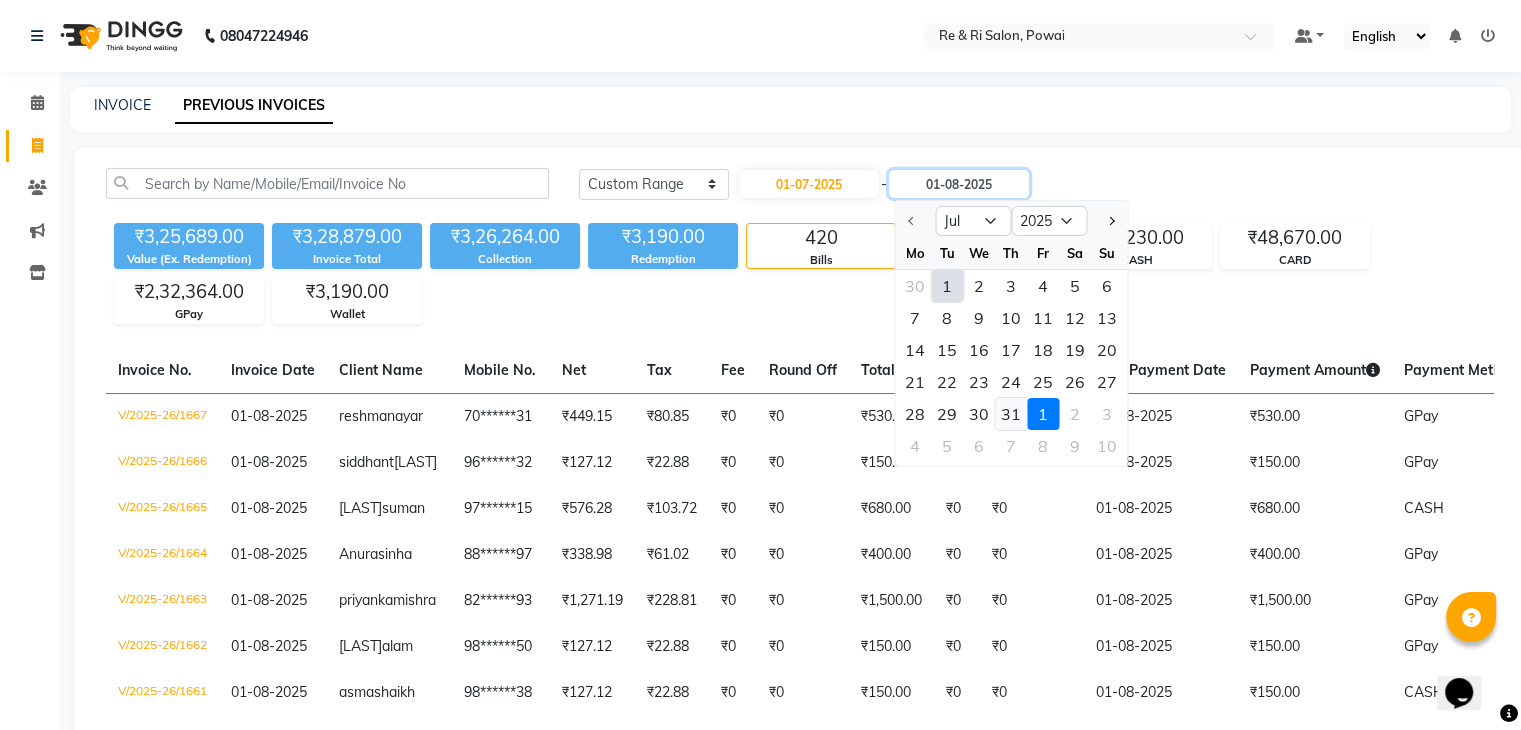 type on "31-07-2025" 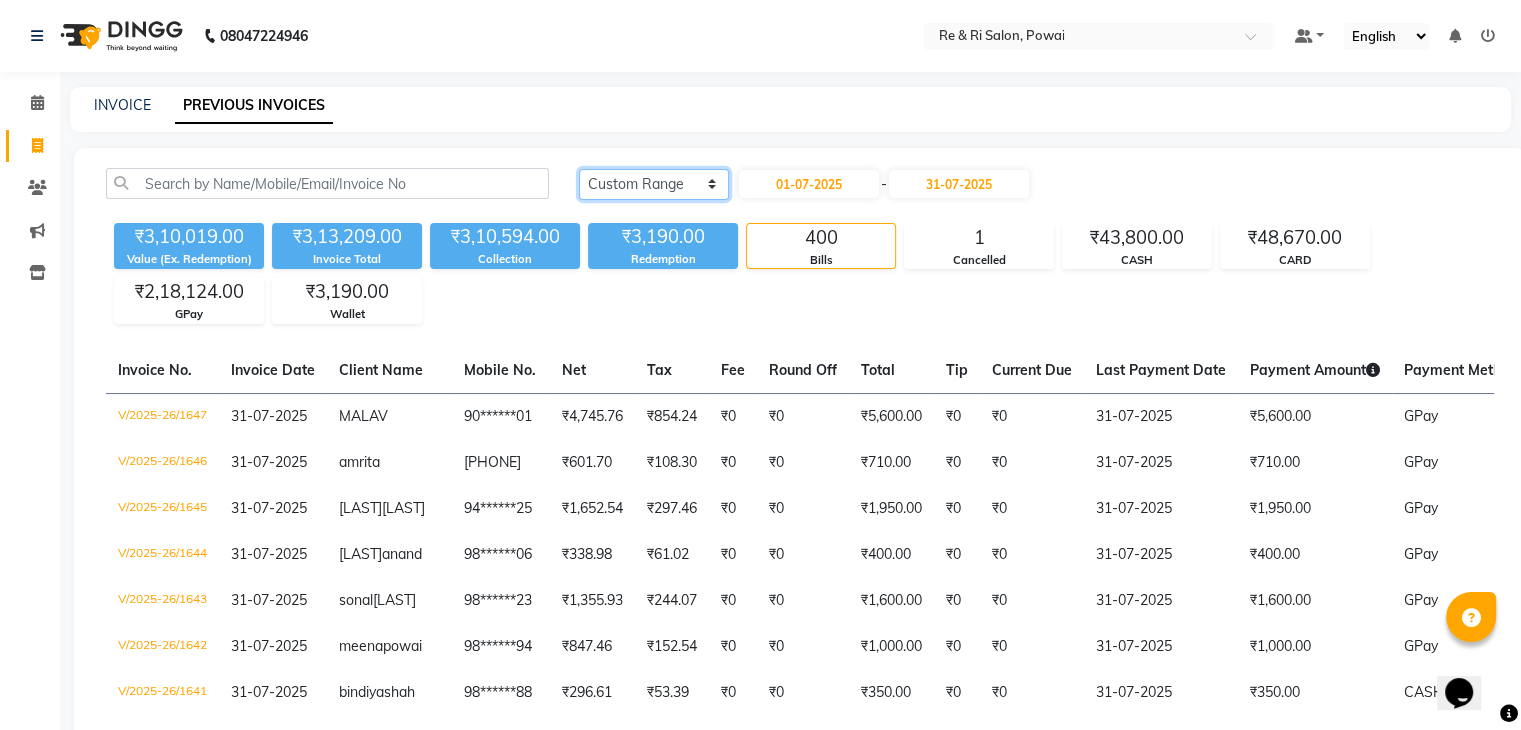 click on "Today Yesterday Custom Range" 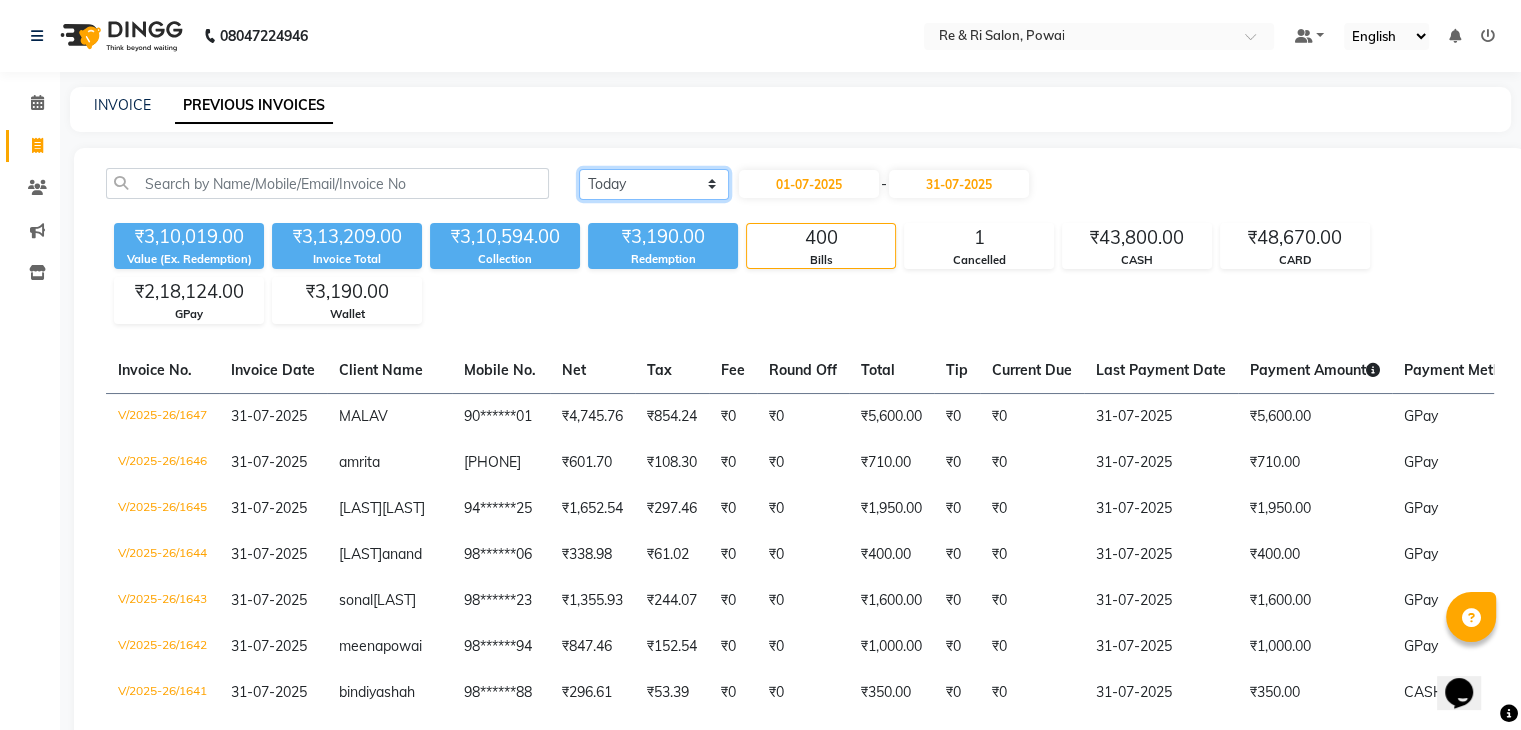 click on "Today Yesterday Custom Range" 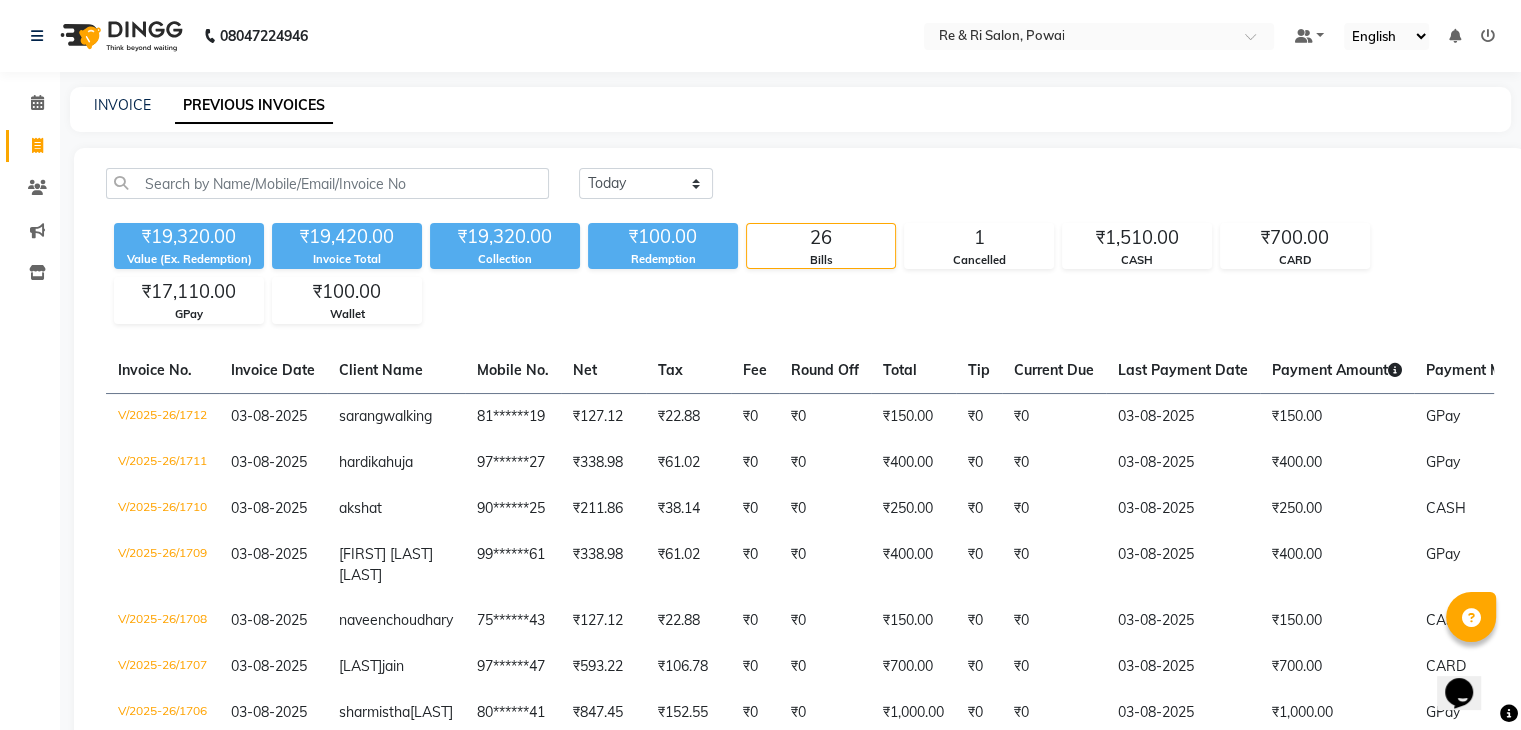 click on "INVOICE PREVIOUS INVOICES" 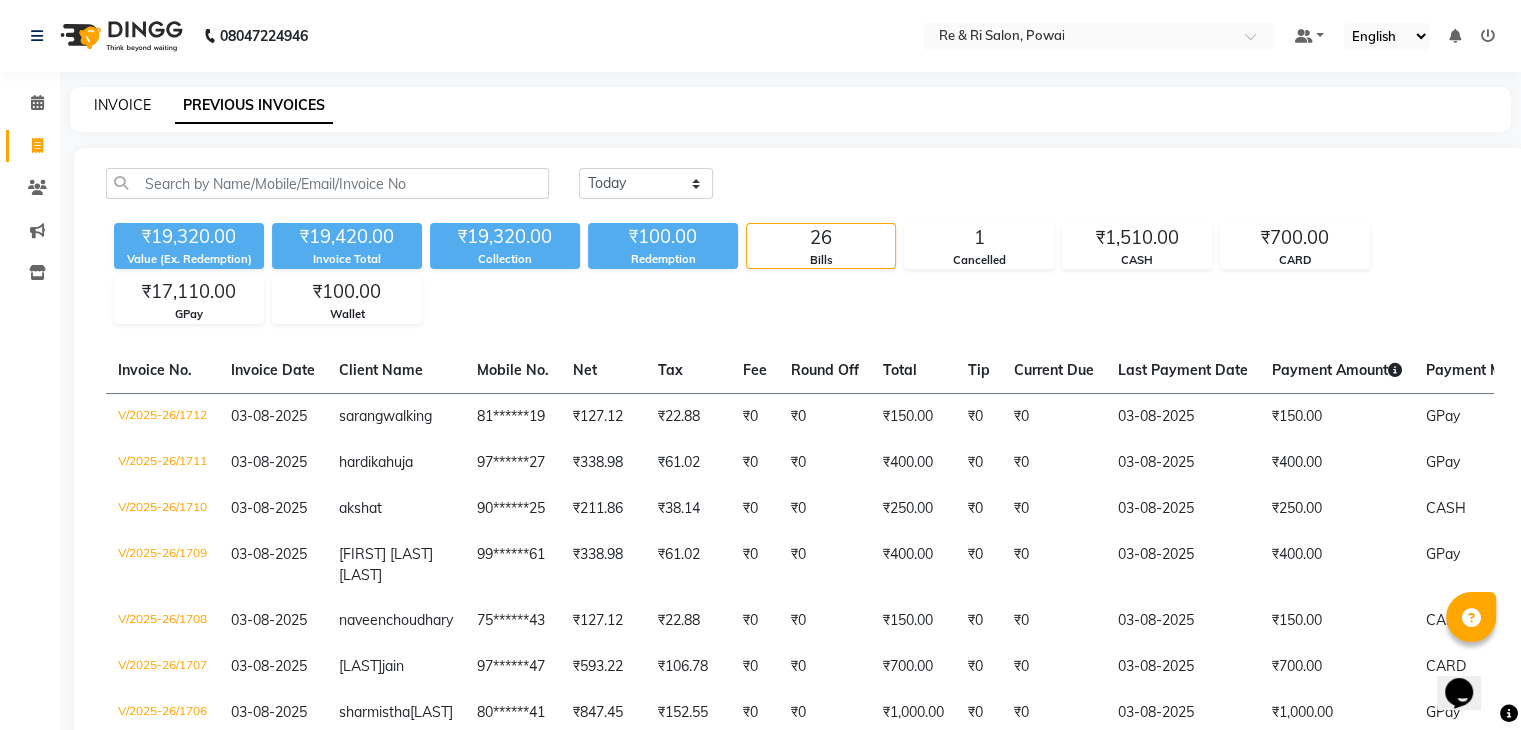 click on "INVOICE" 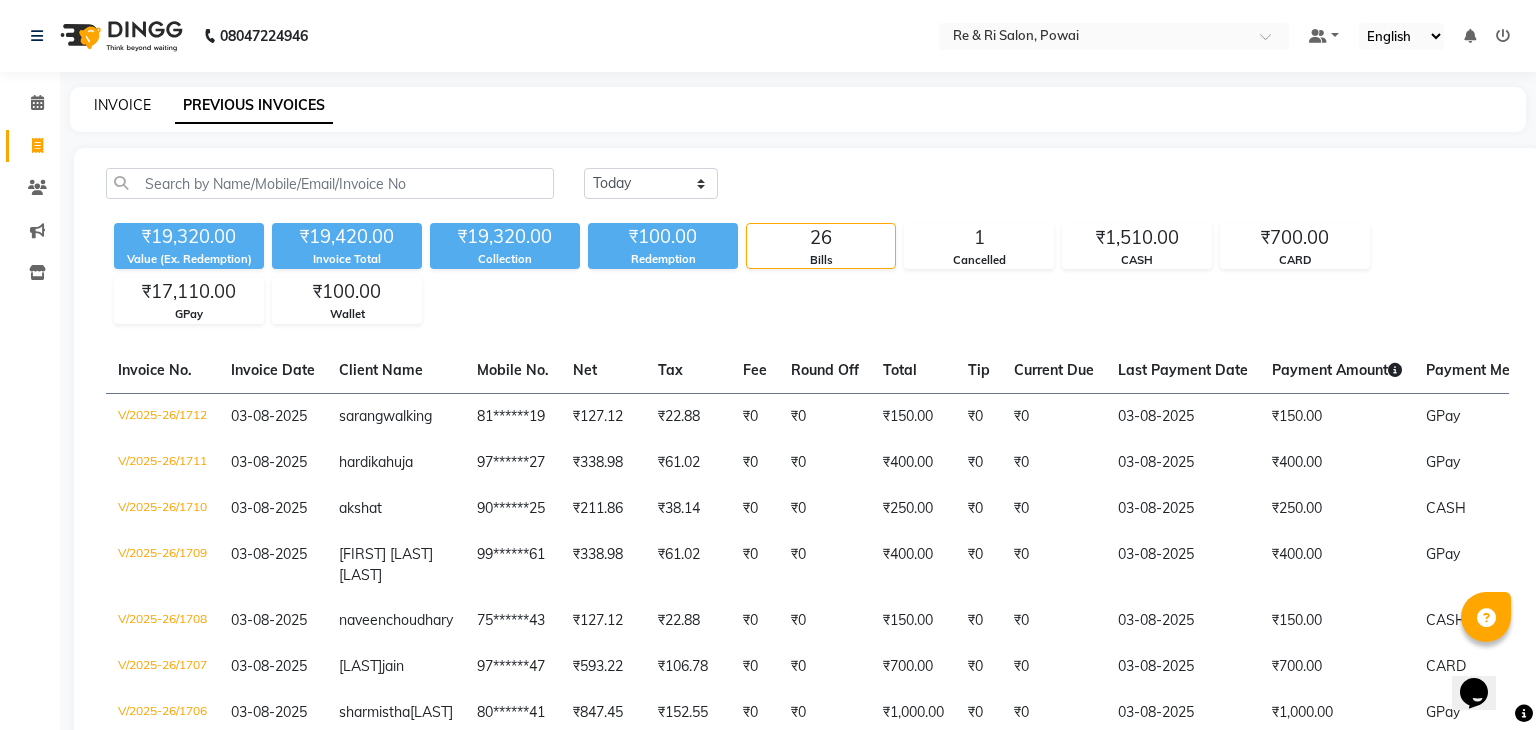 select on "5364" 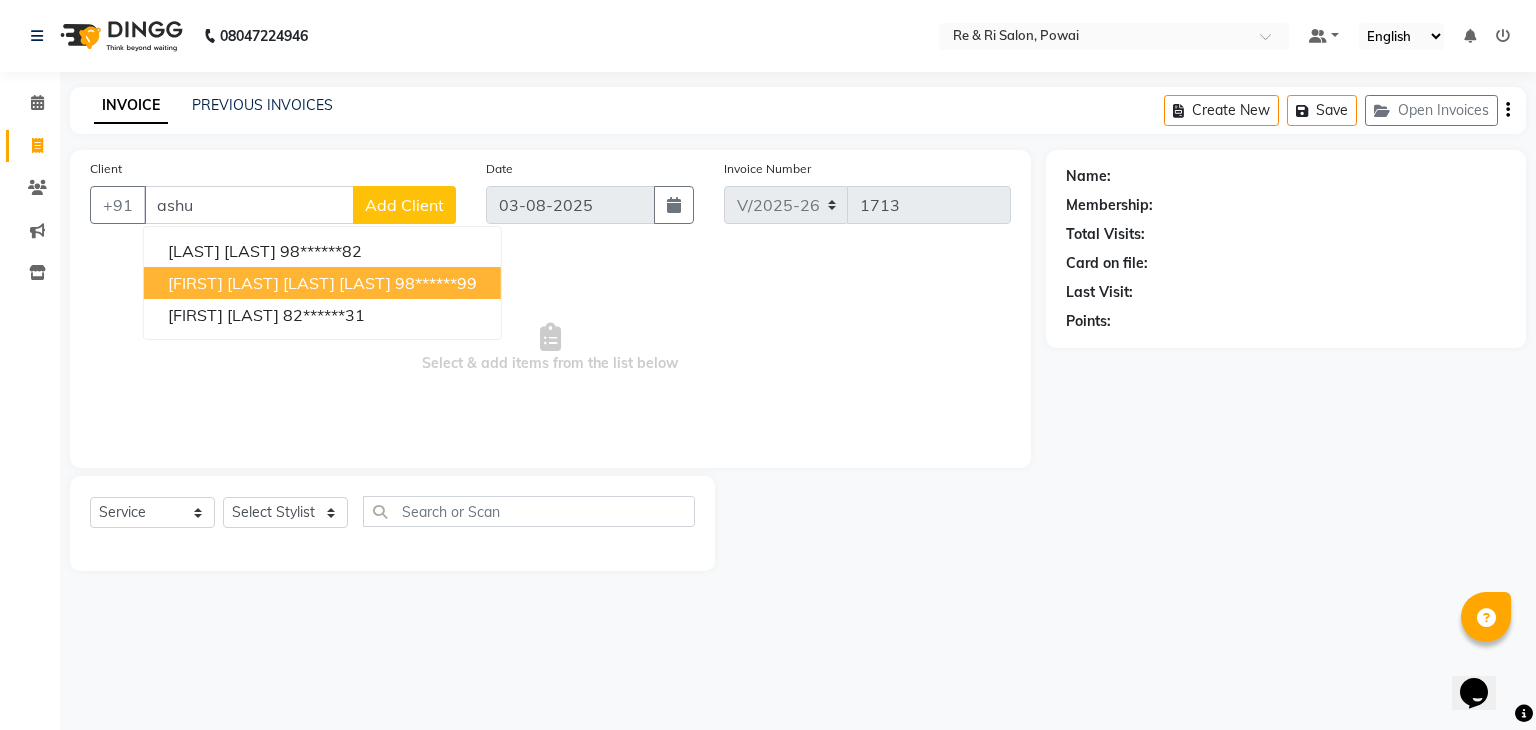 click on "ashutoush arya vandana tomar" at bounding box center (279, 283) 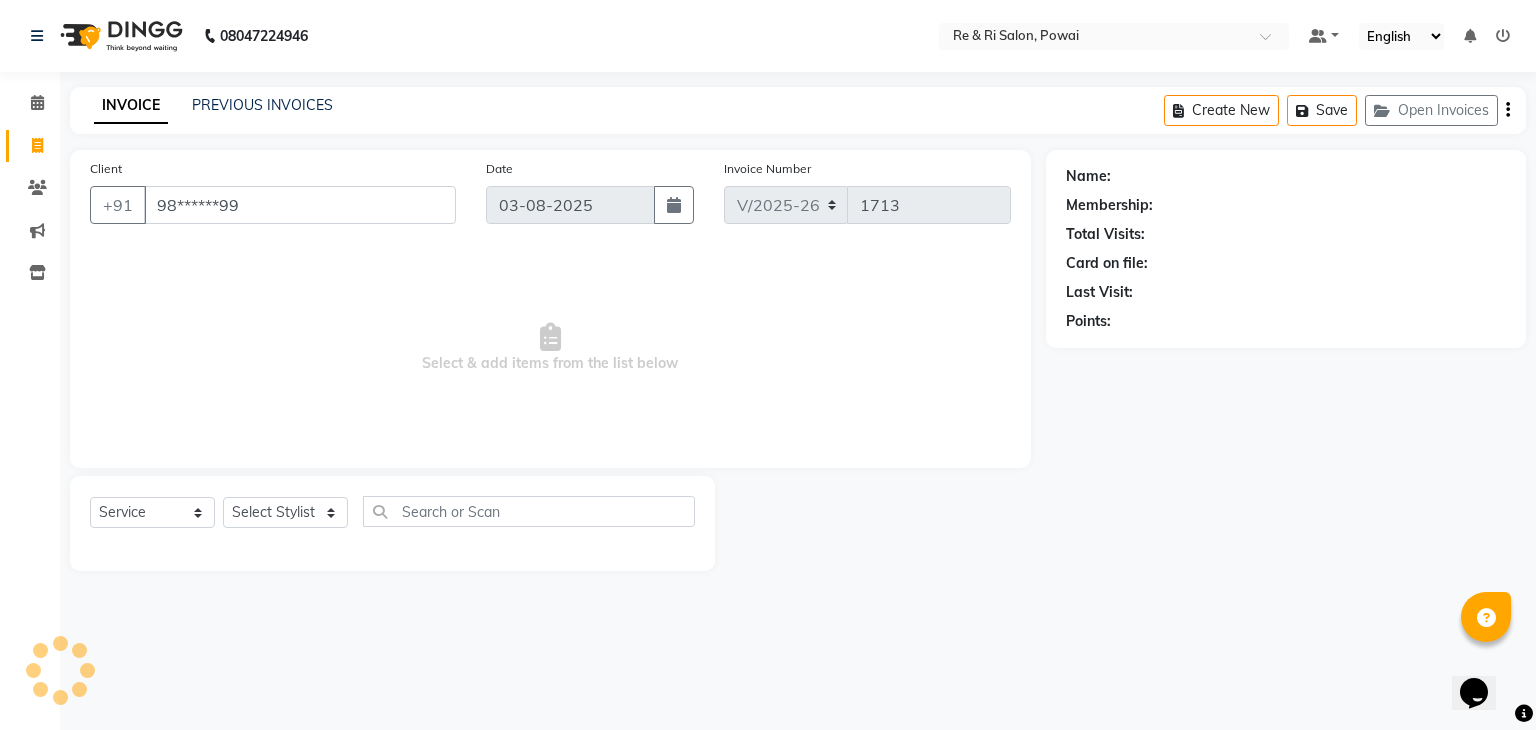 type on "98******99" 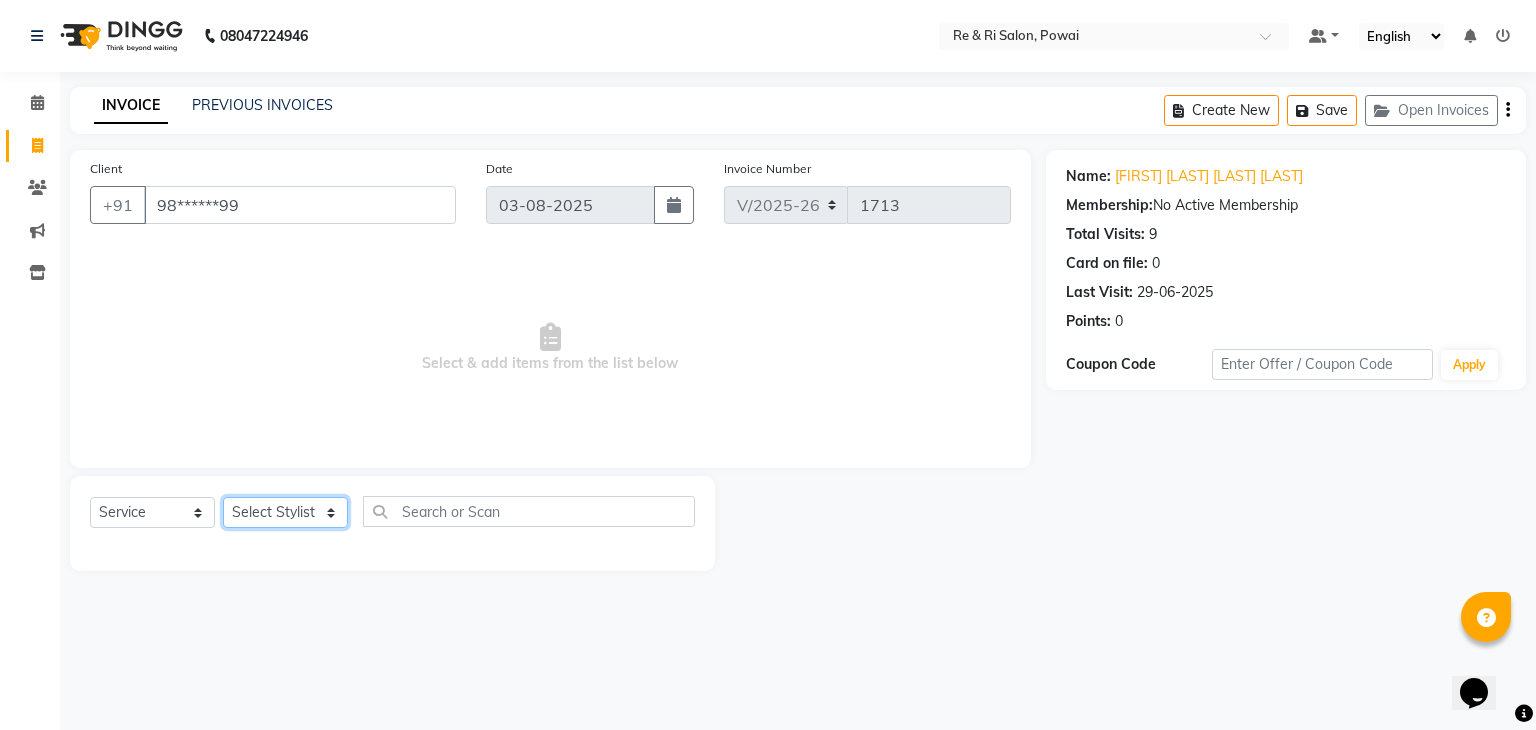 click on "Select Stylist ana Arbaaz  Danish  Poonam Rehaan  Salman  Sandy" 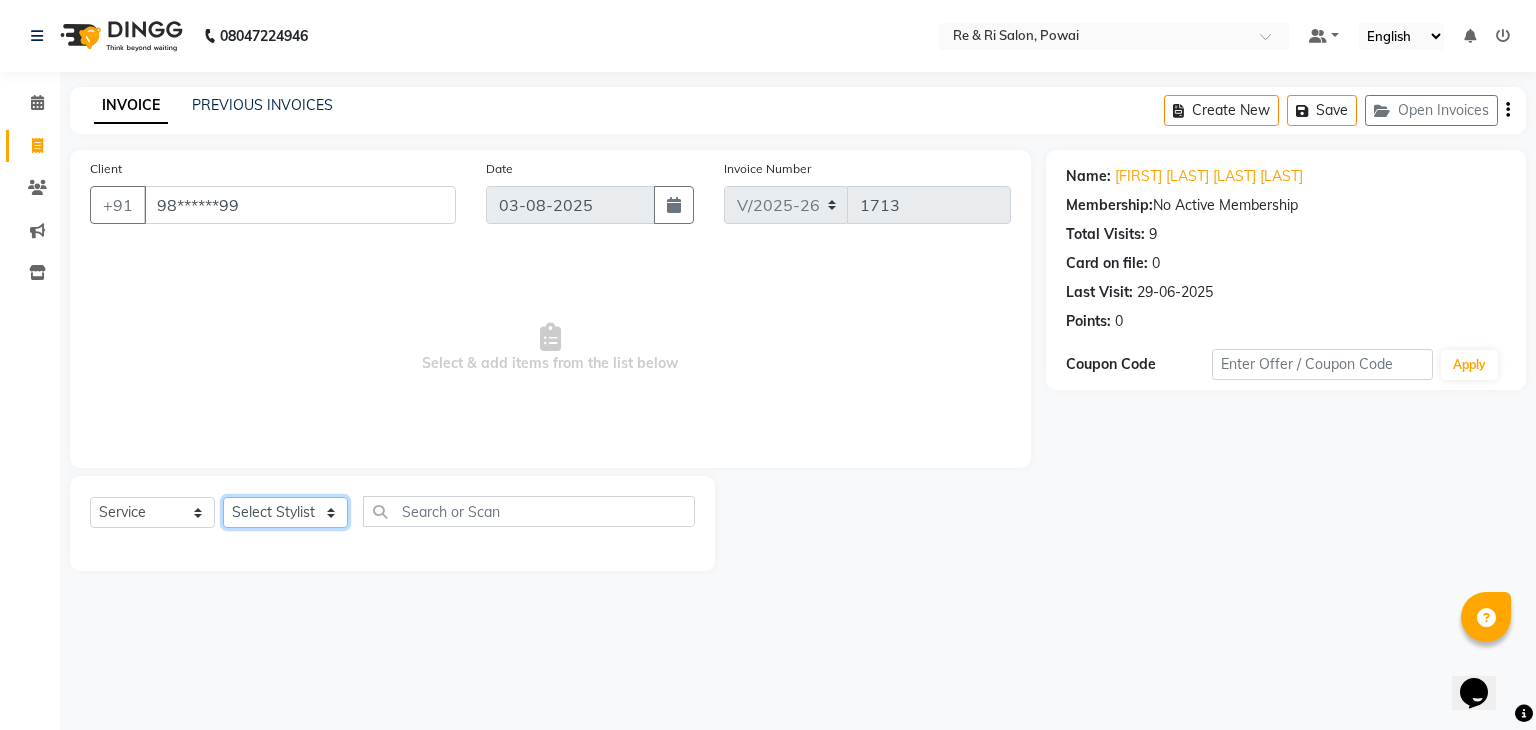 select on "35434" 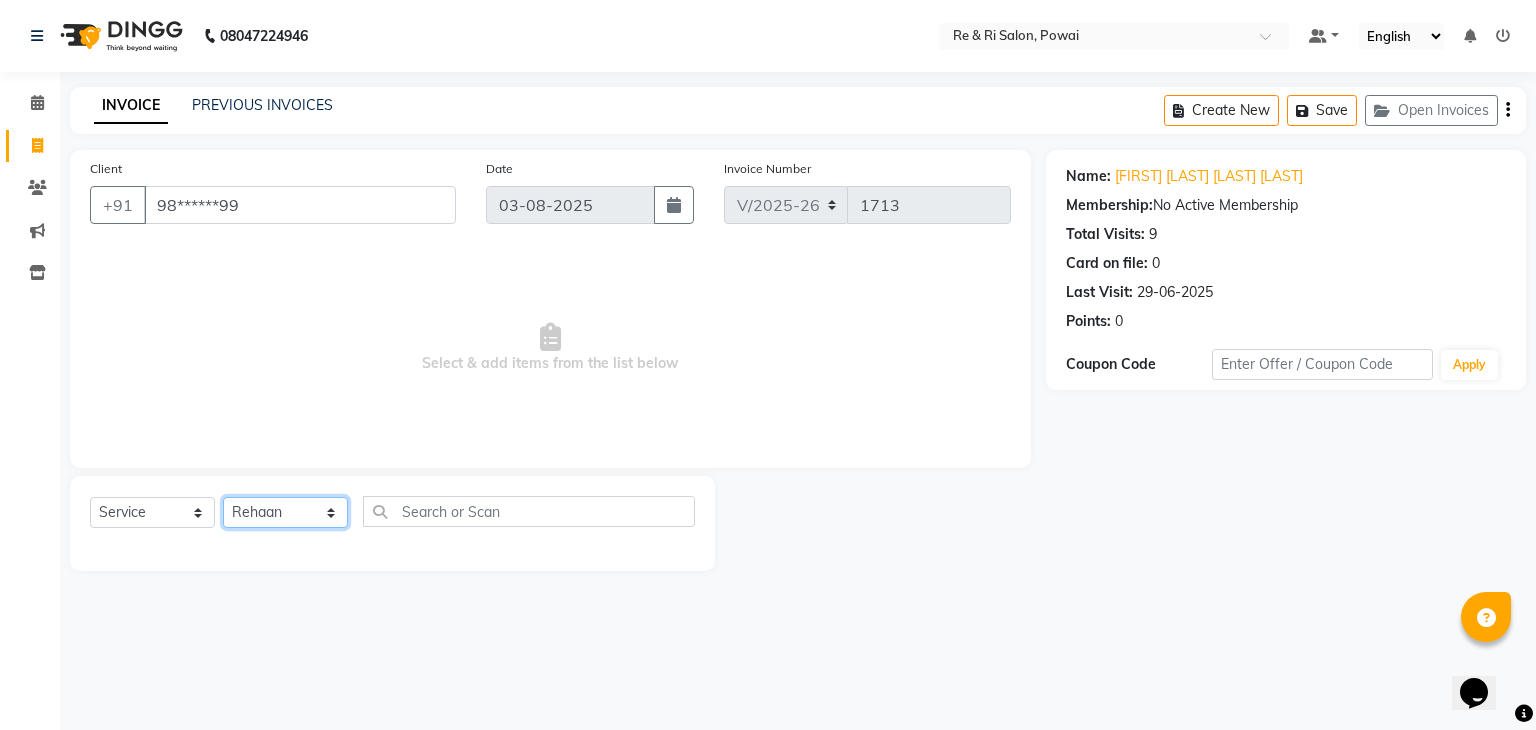 click on "Select Stylist ana Arbaaz  Danish  Poonam Rehaan  Salman  Sandy" 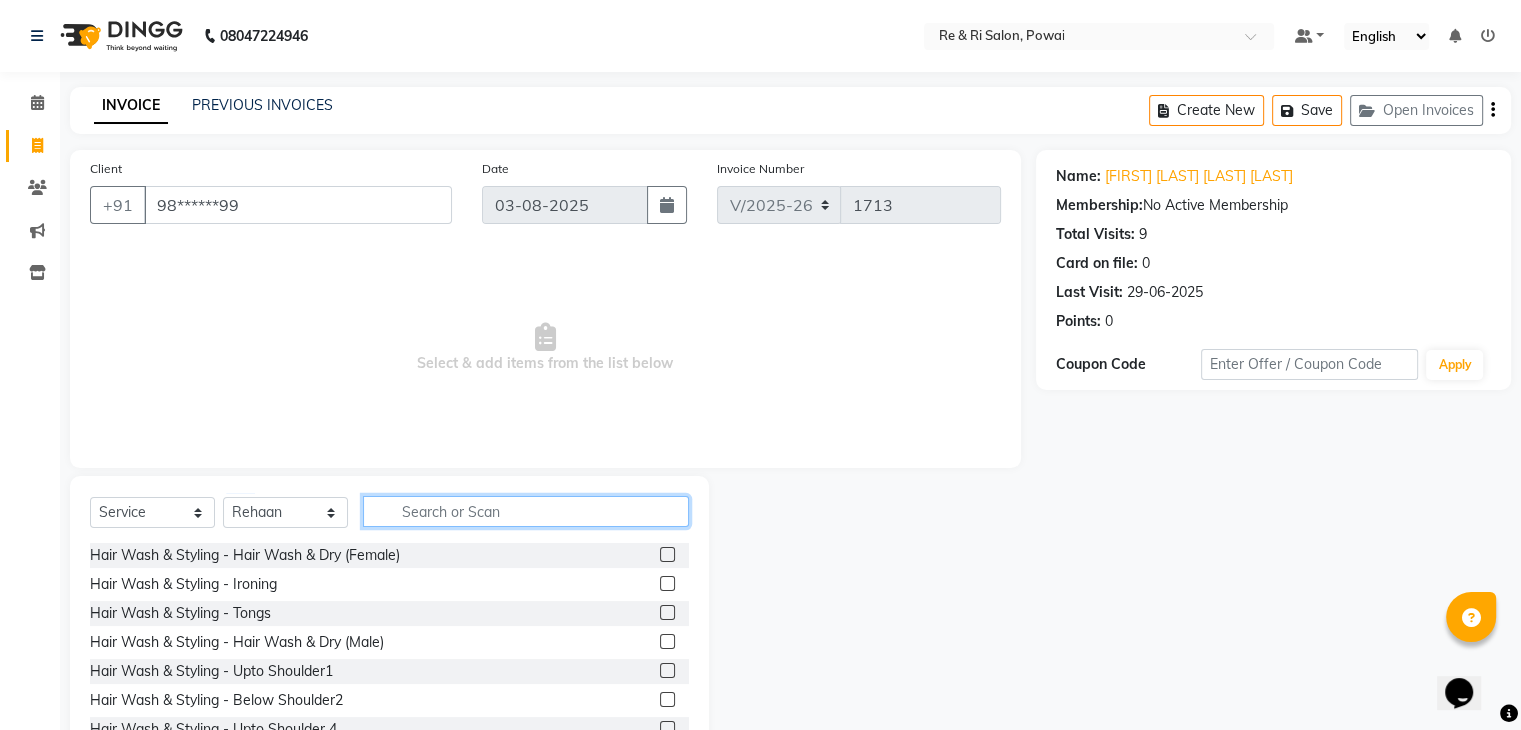 click 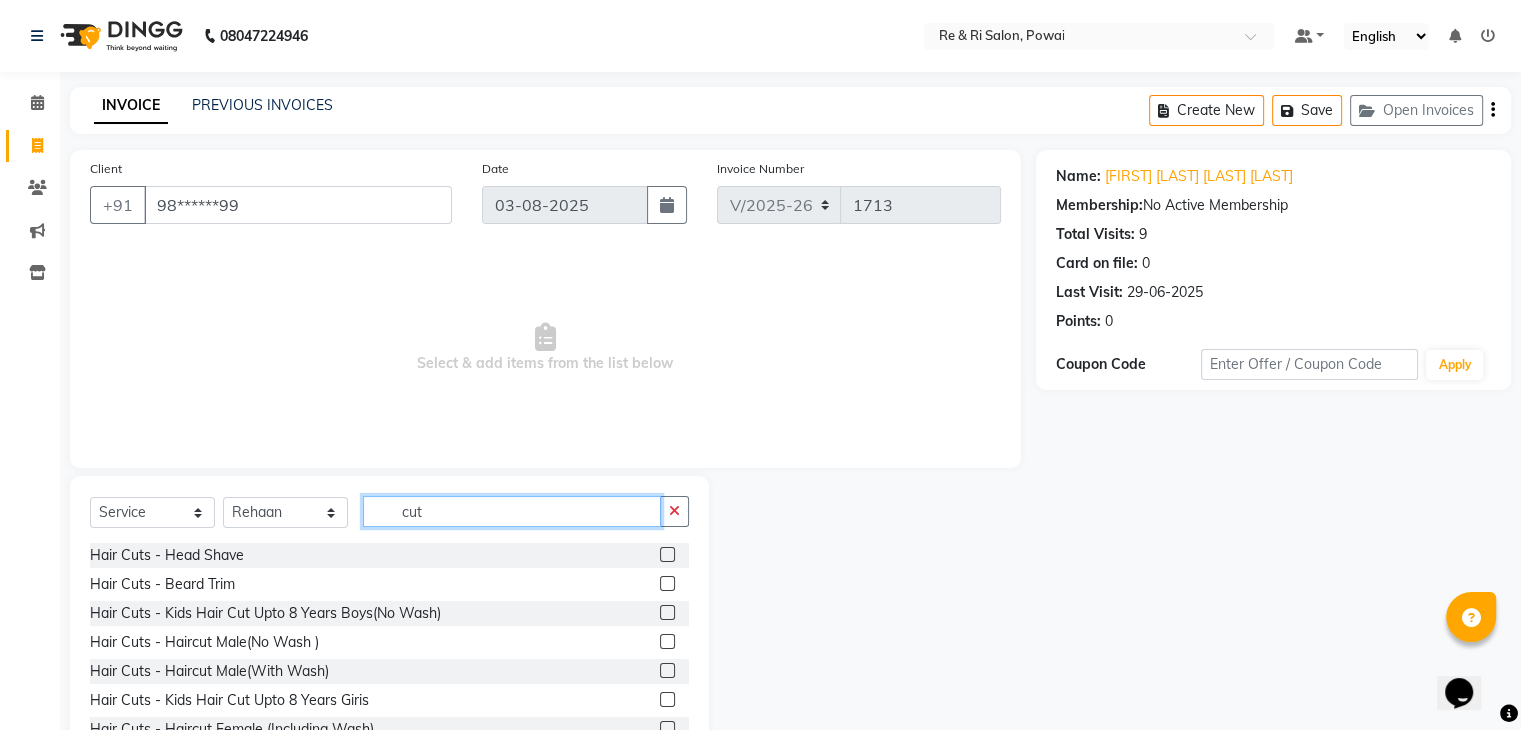 type on "cut" 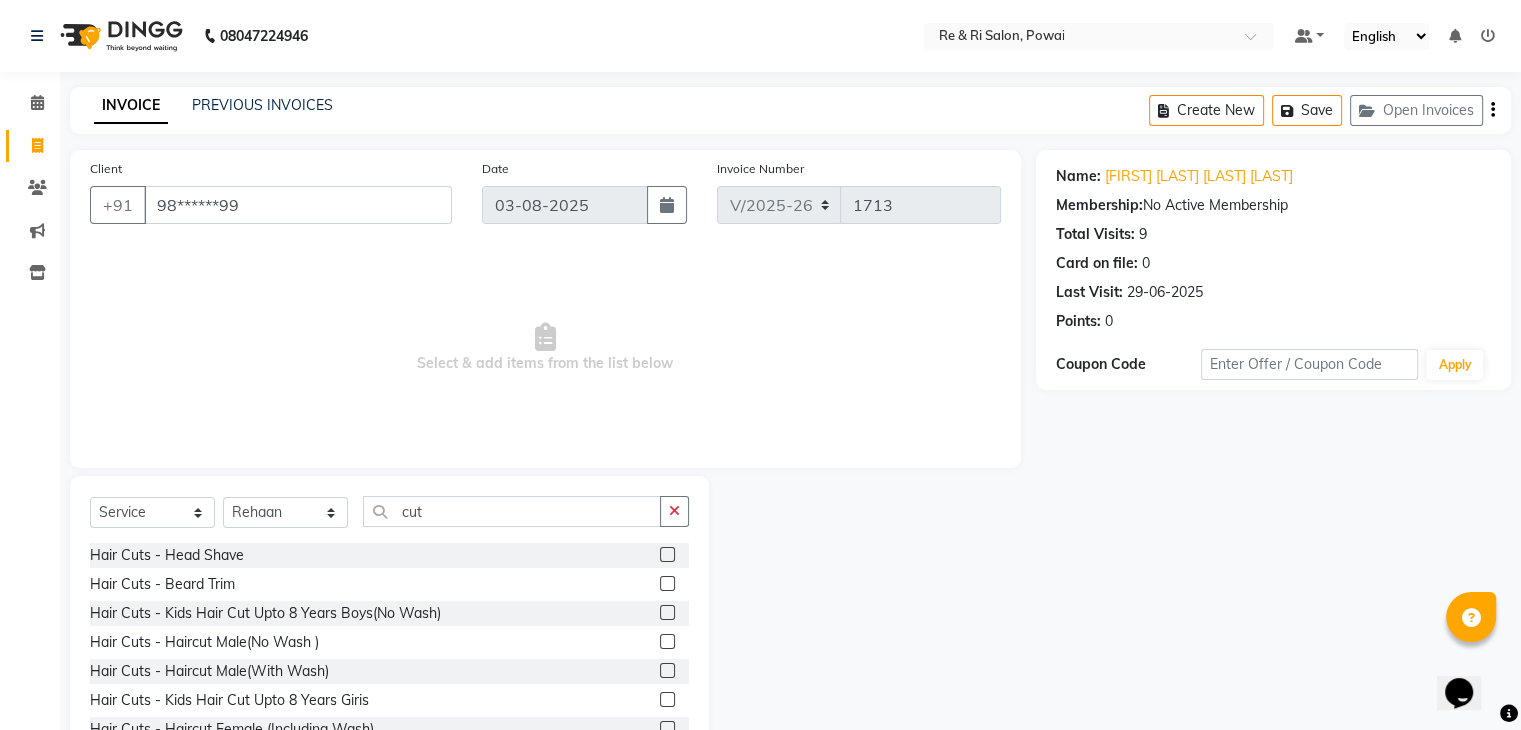 click 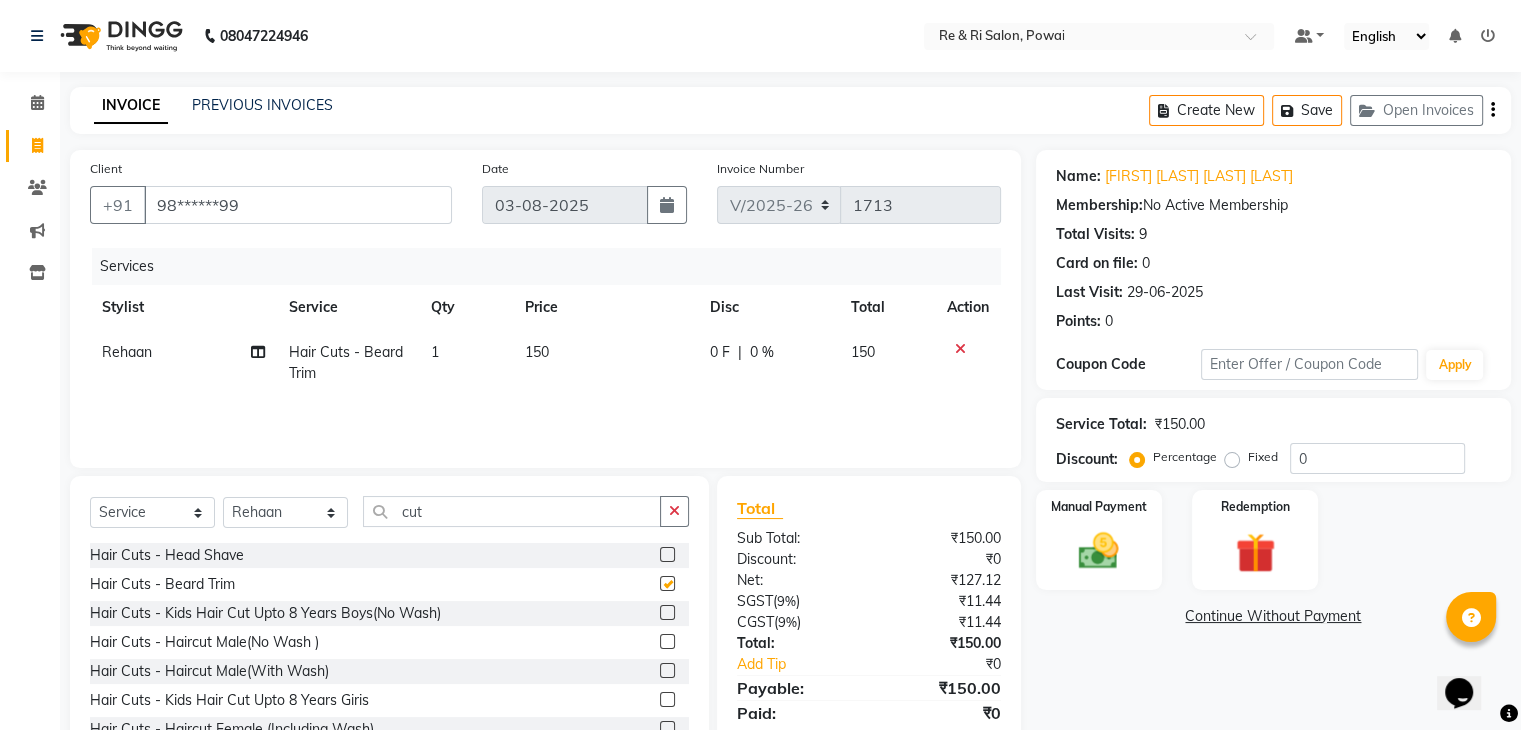 checkbox on "false" 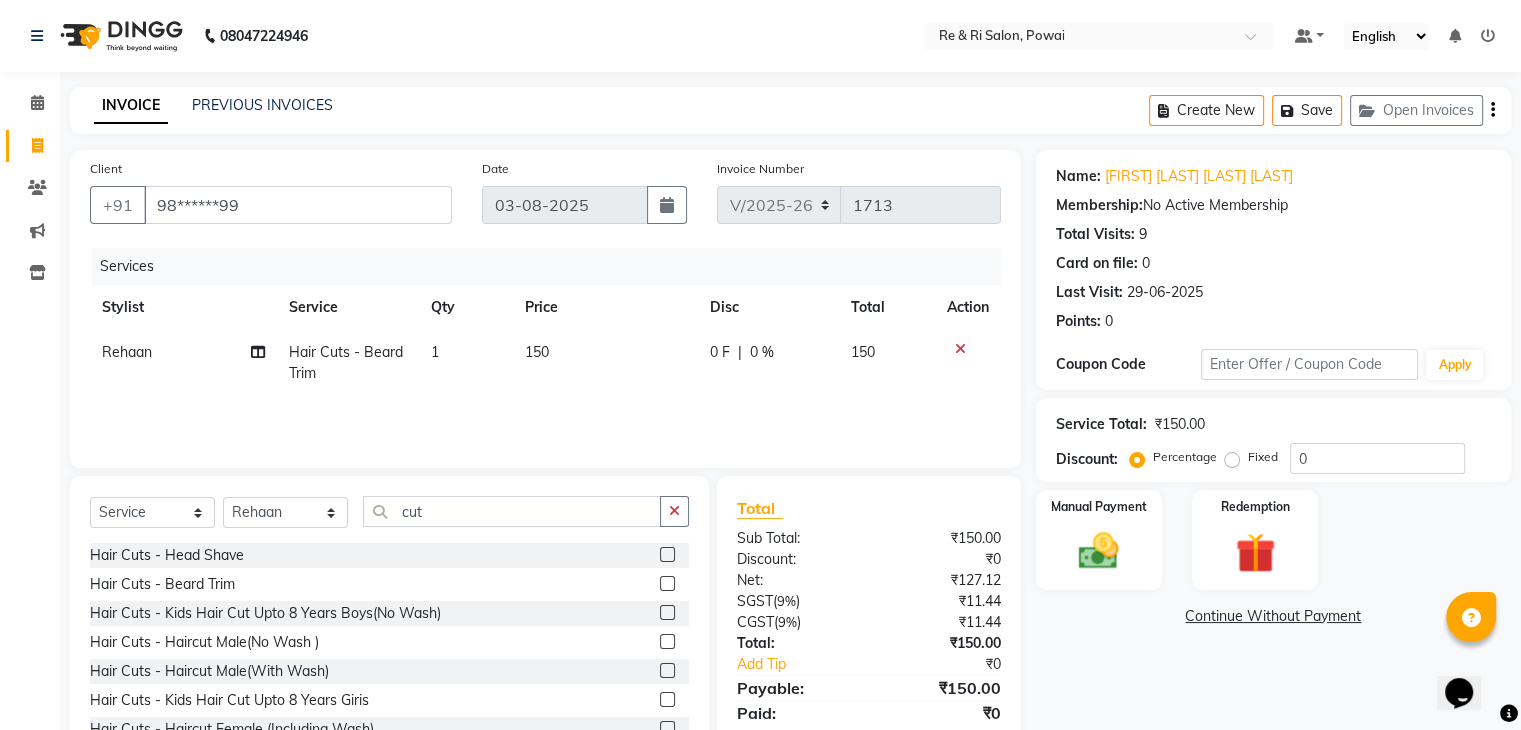 click 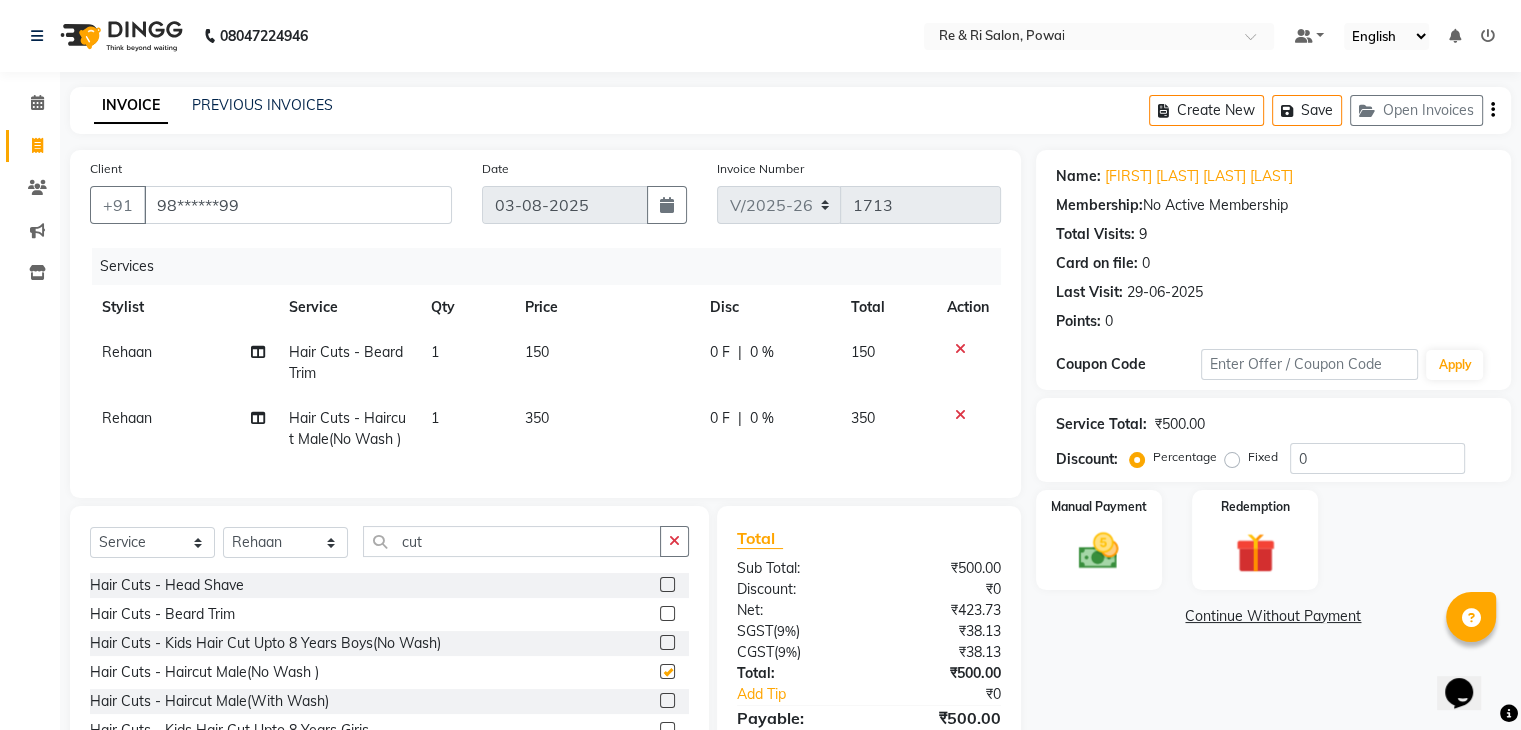 checkbox on "false" 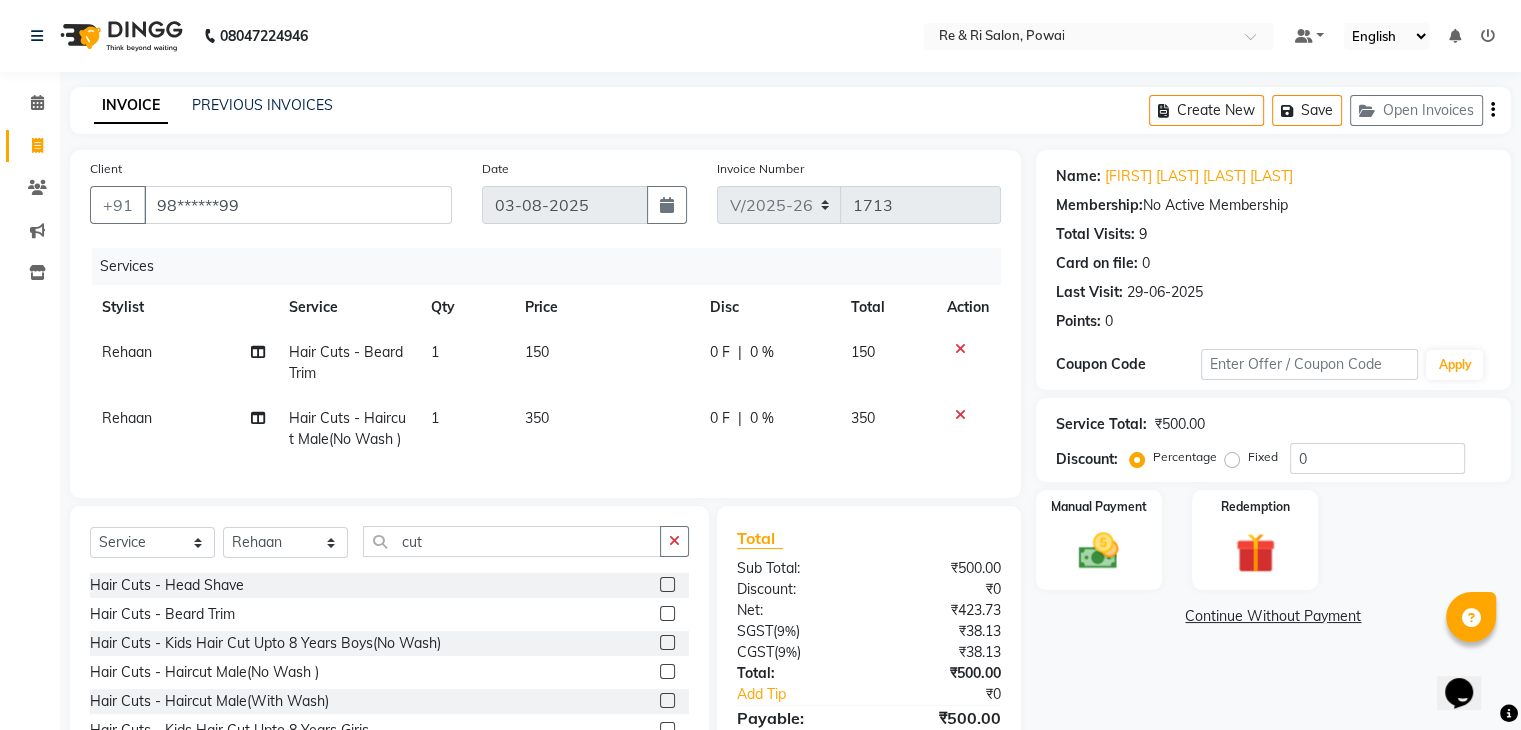 click on "0 F" 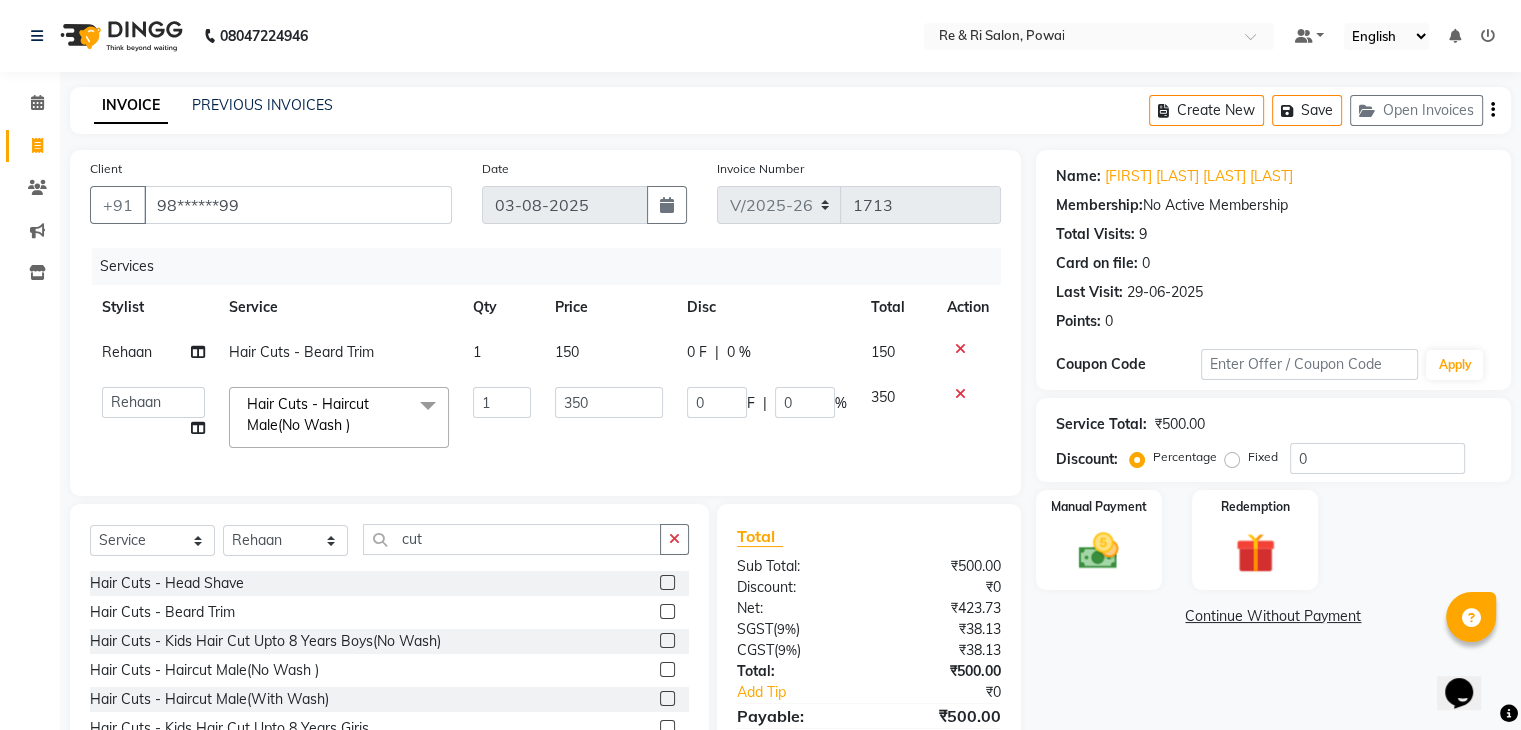 click on "0" 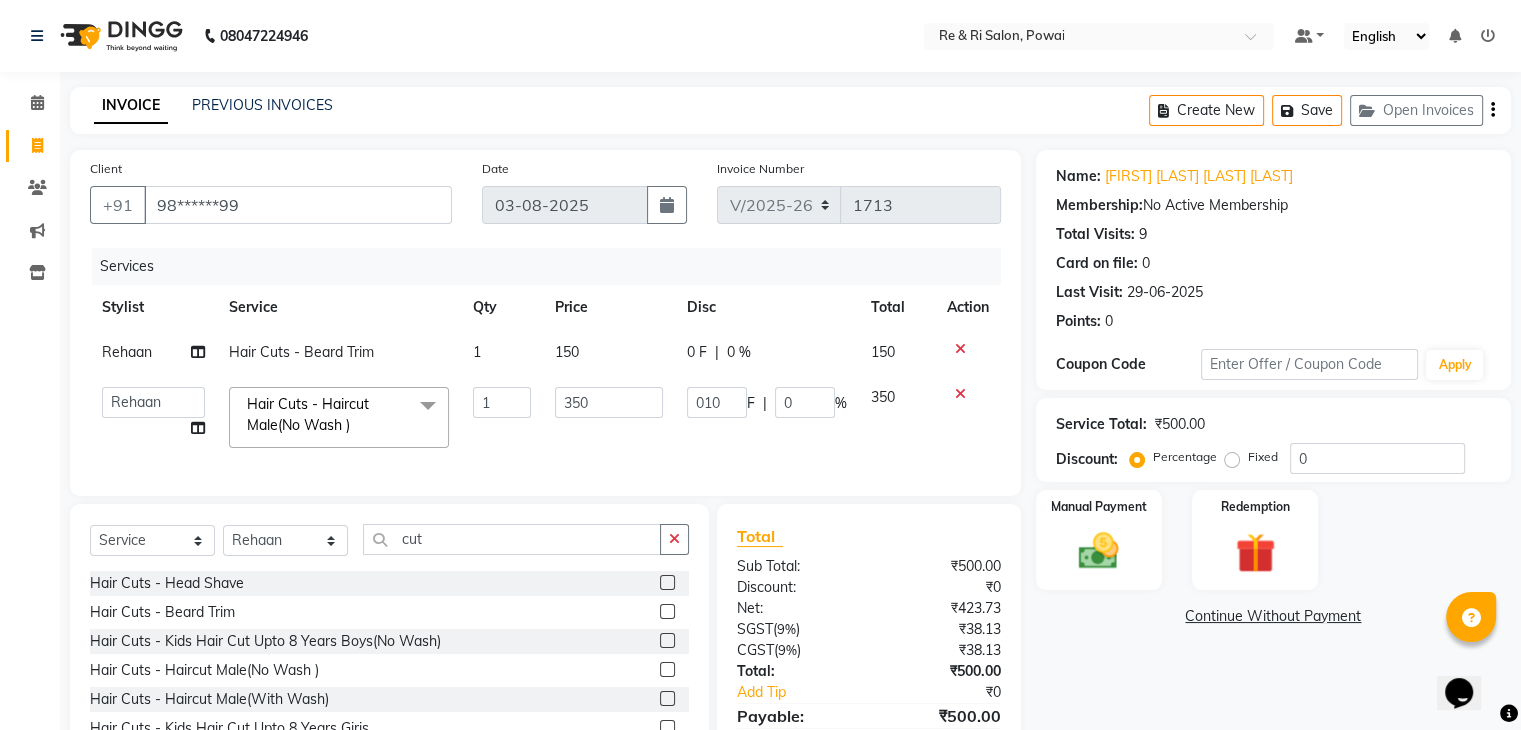 type on "0100" 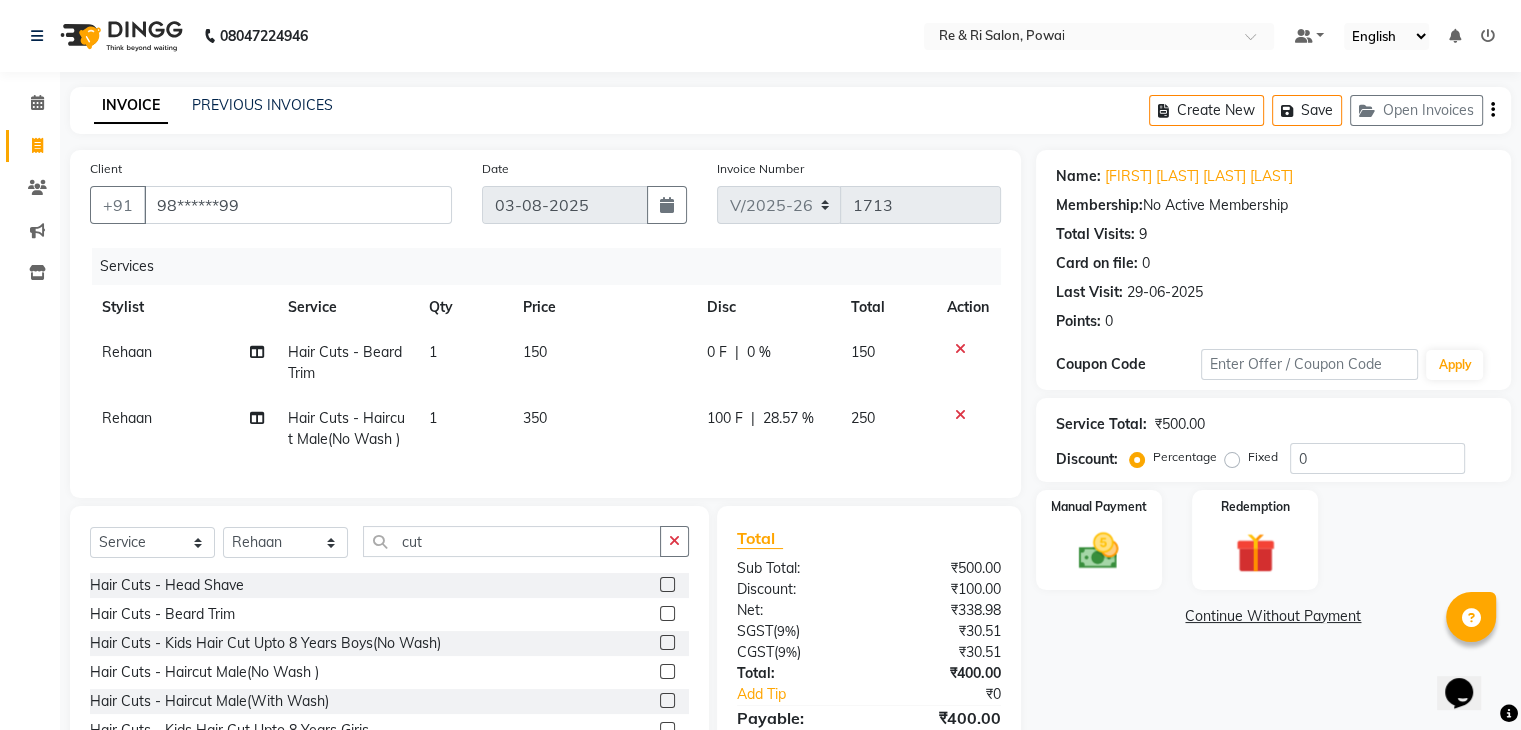 click on "350" 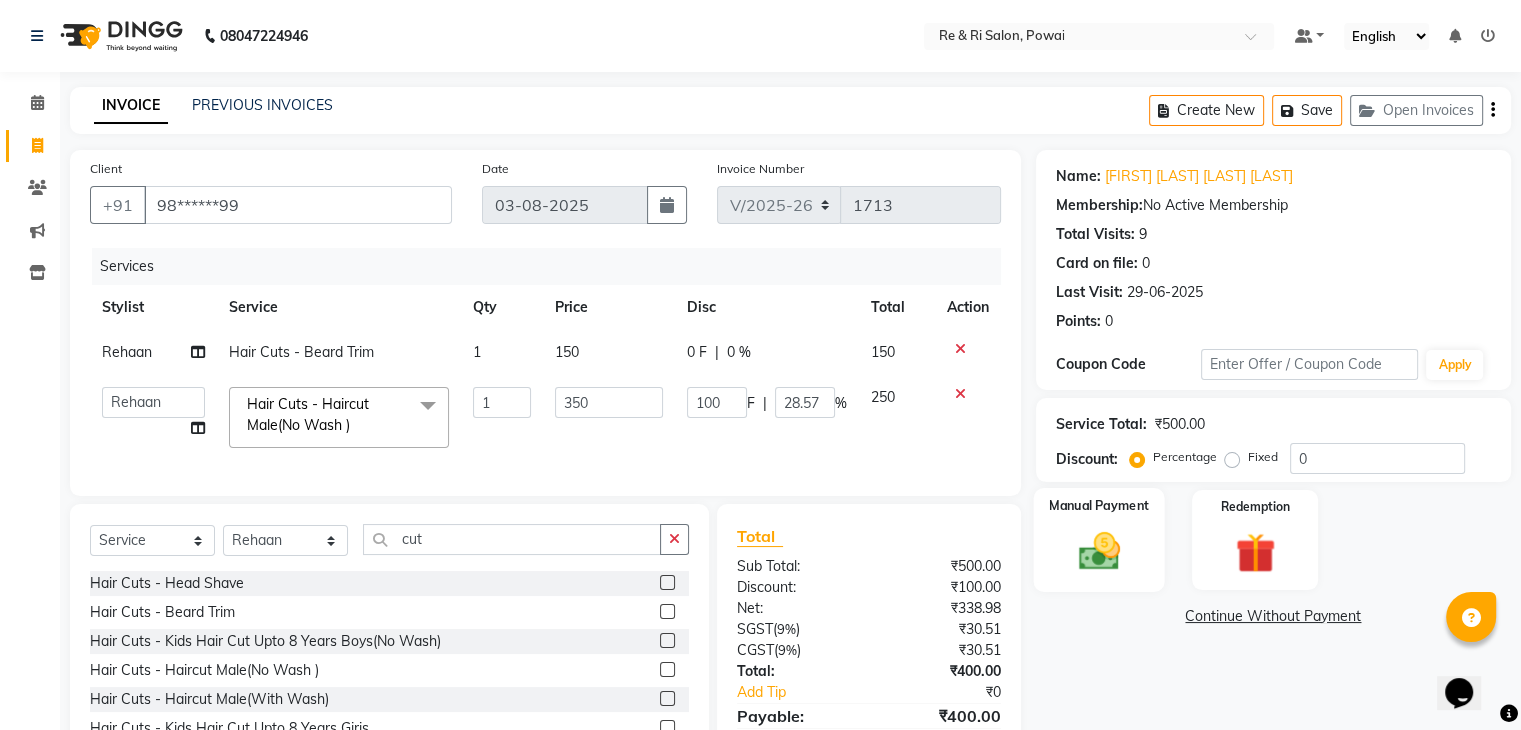 click 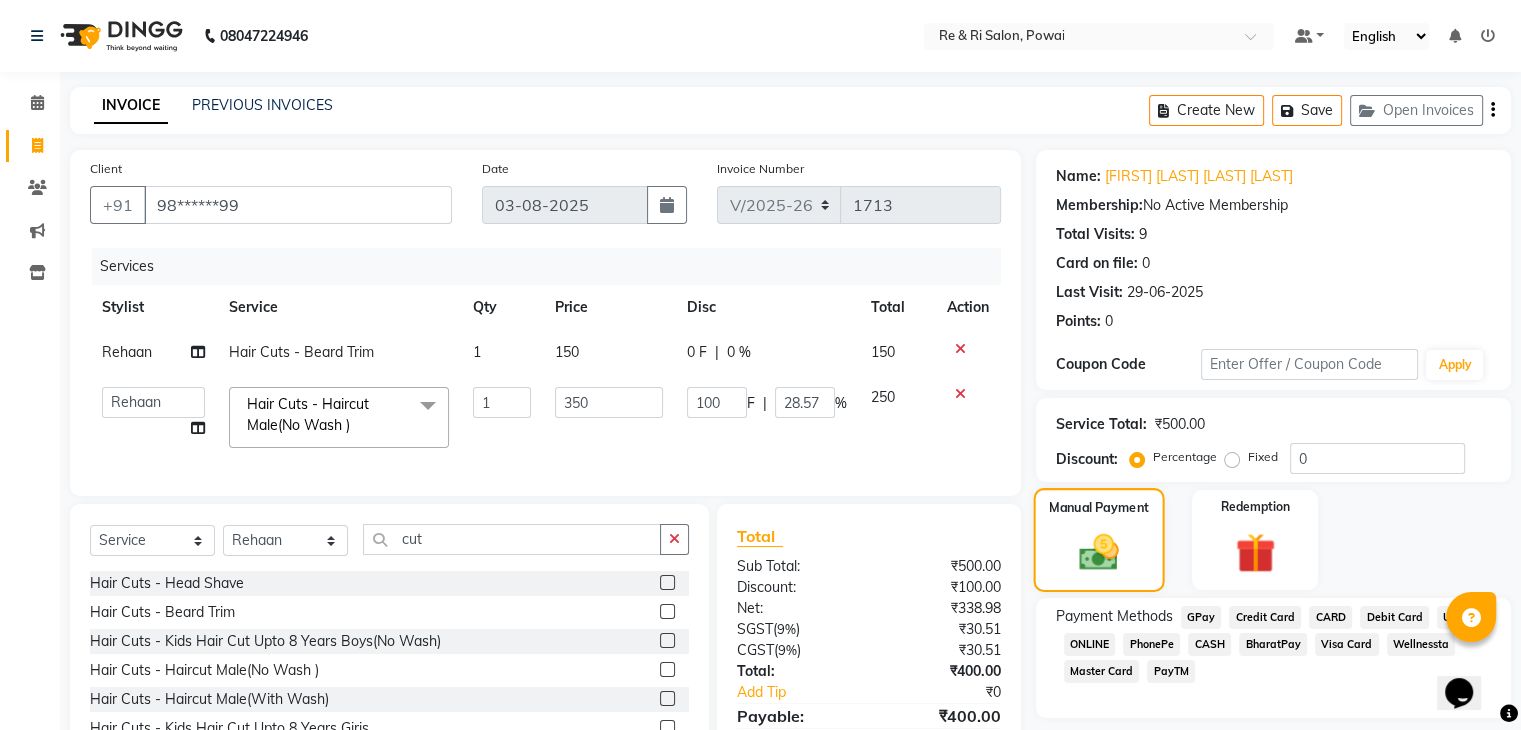 scroll, scrollTop: 115, scrollLeft: 0, axis: vertical 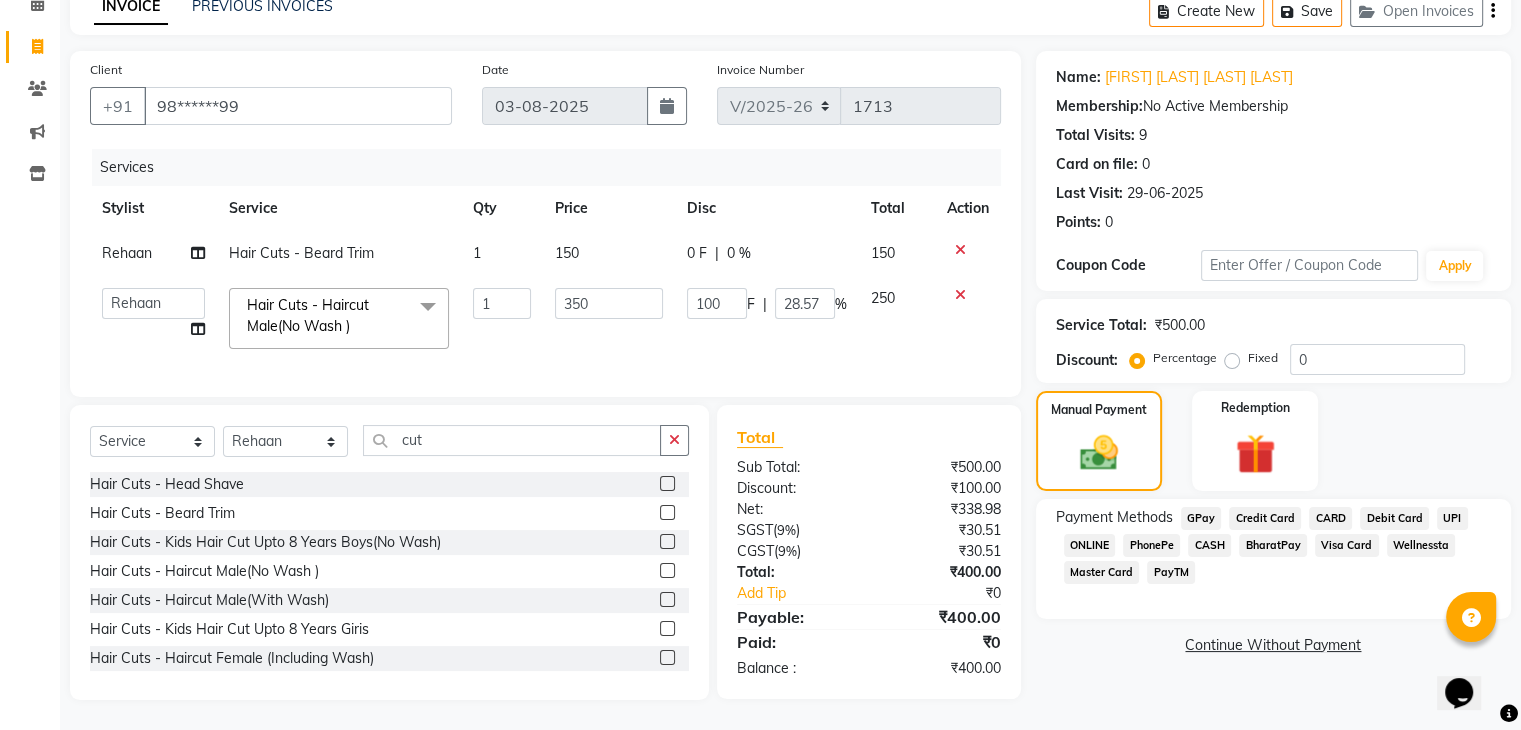 click on "GPay" 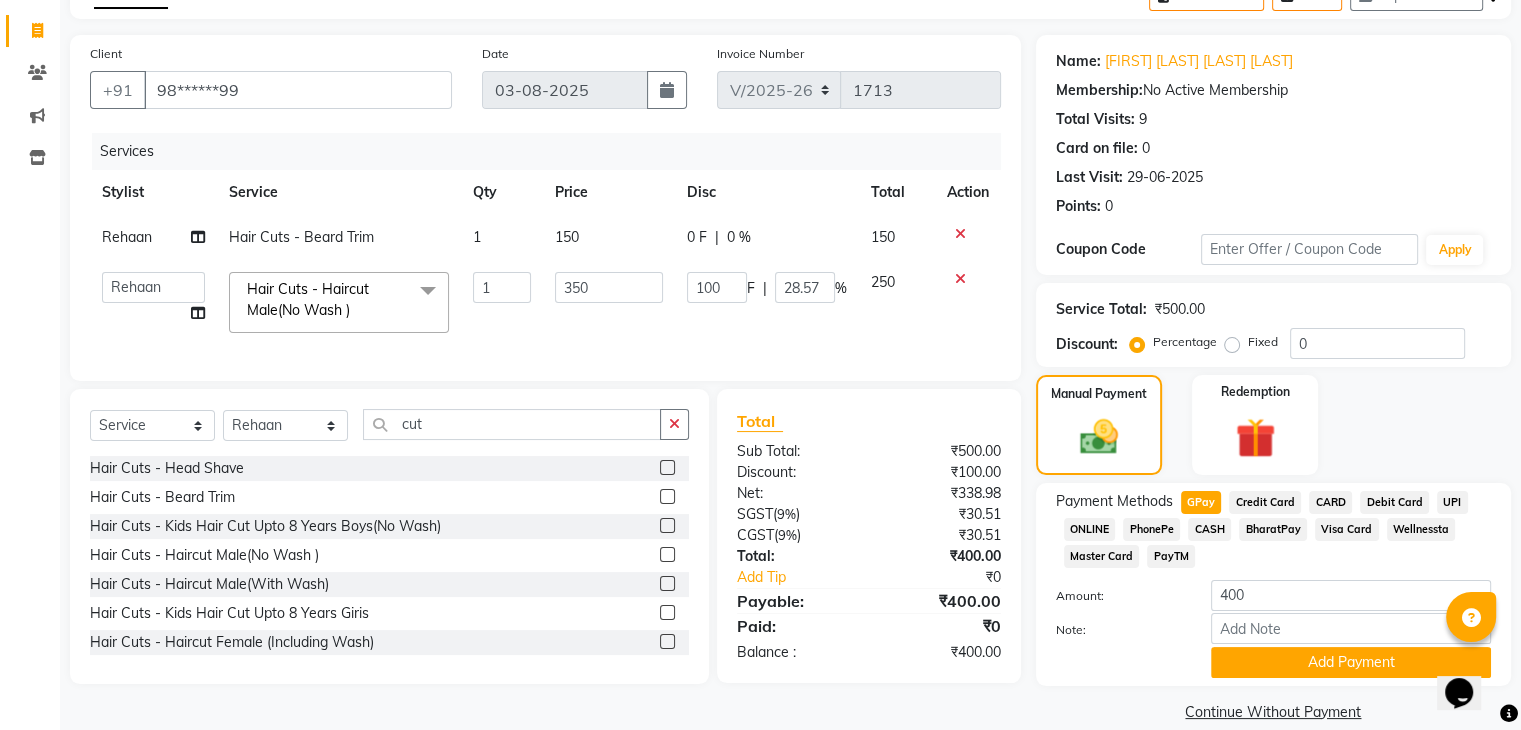 scroll, scrollTop: 145, scrollLeft: 0, axis: vertical 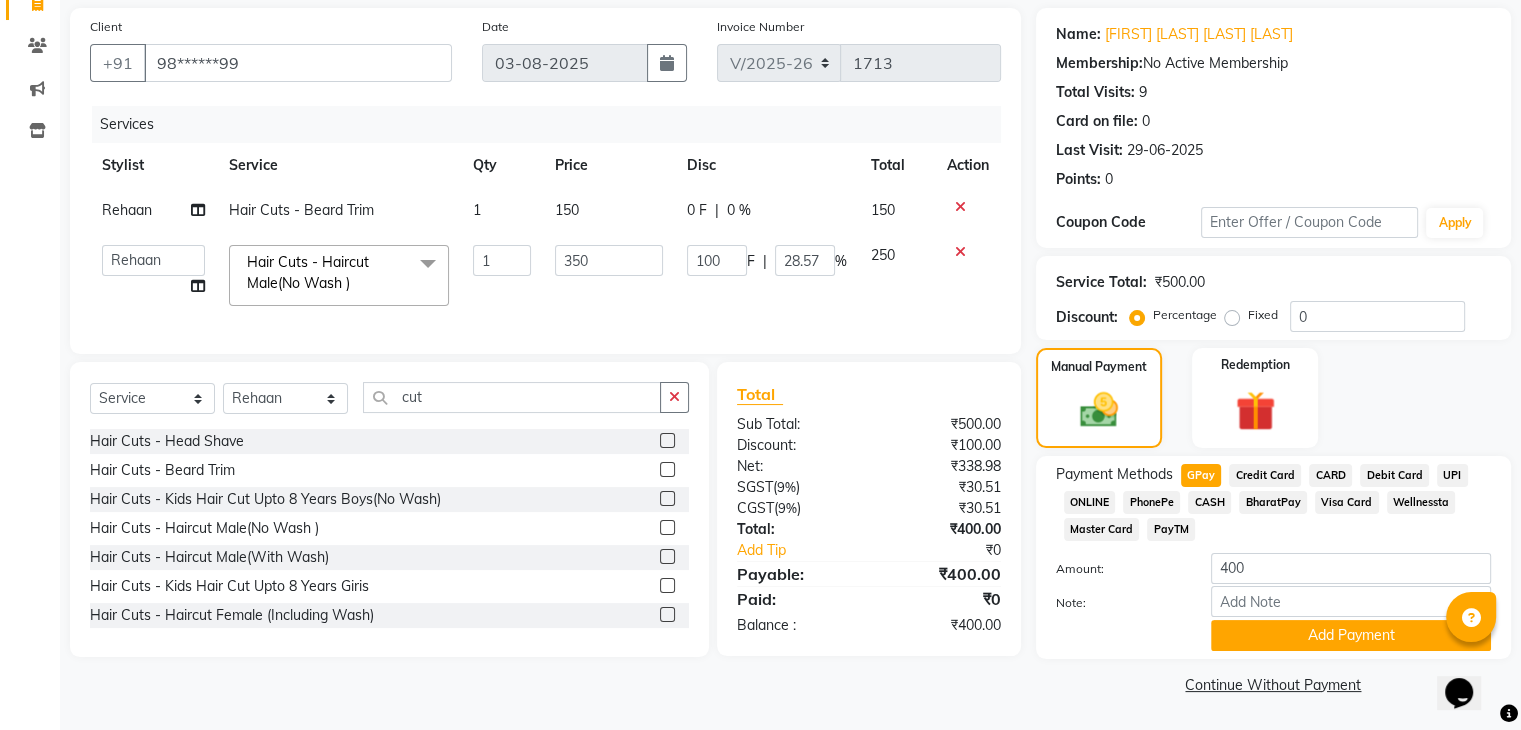 click on "CASH" 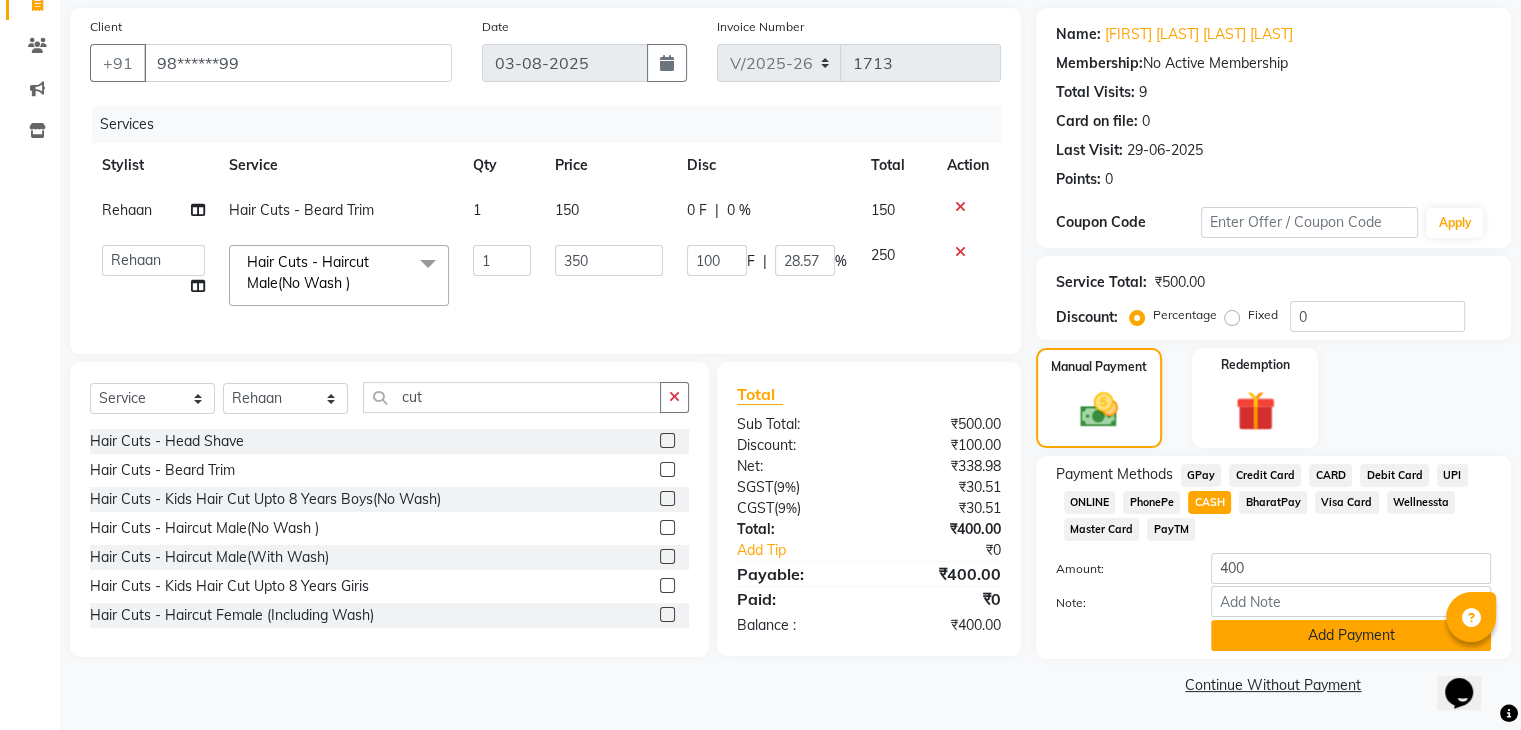 click on "Add Payment" 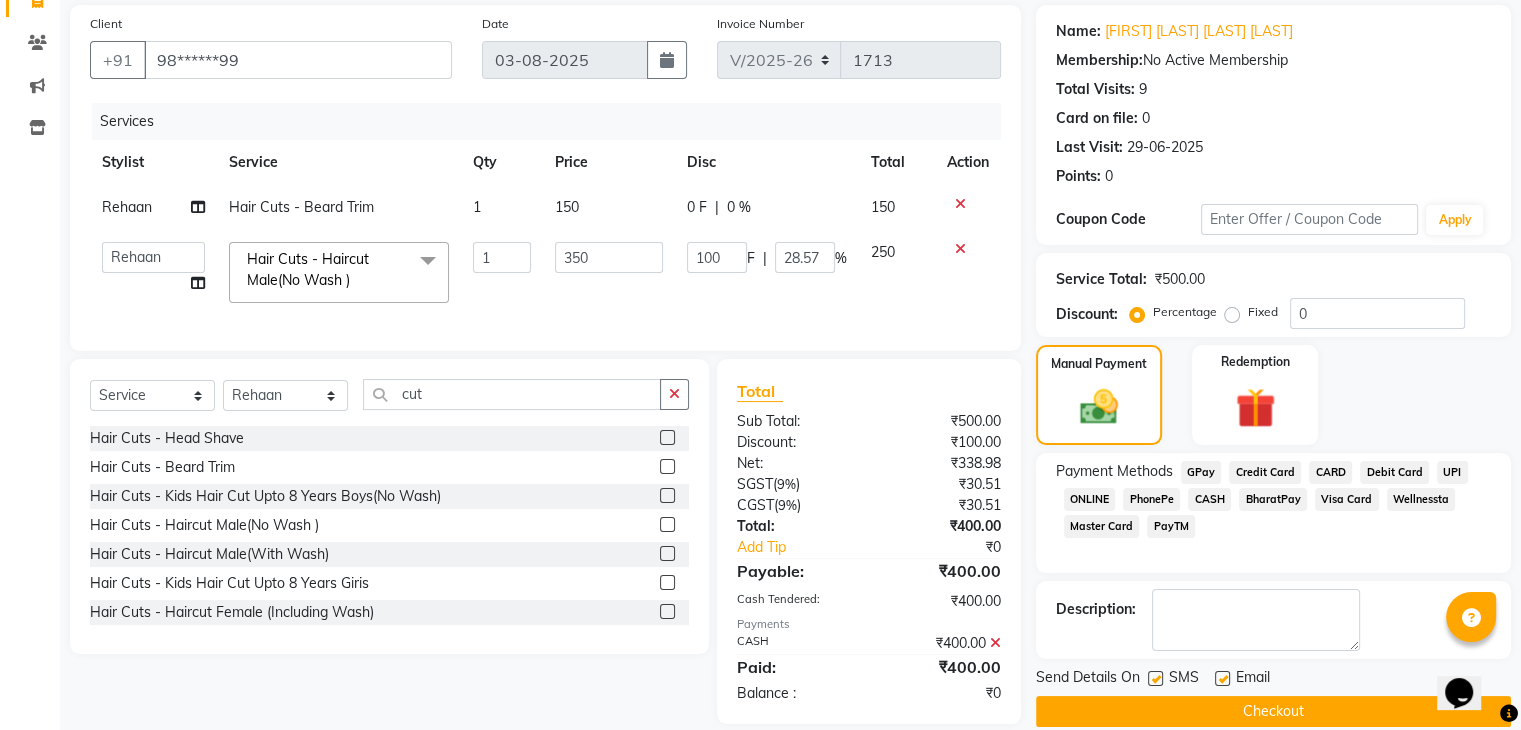 scroll, scrollTop: 184, scrollLeft: 0, axis: vertical 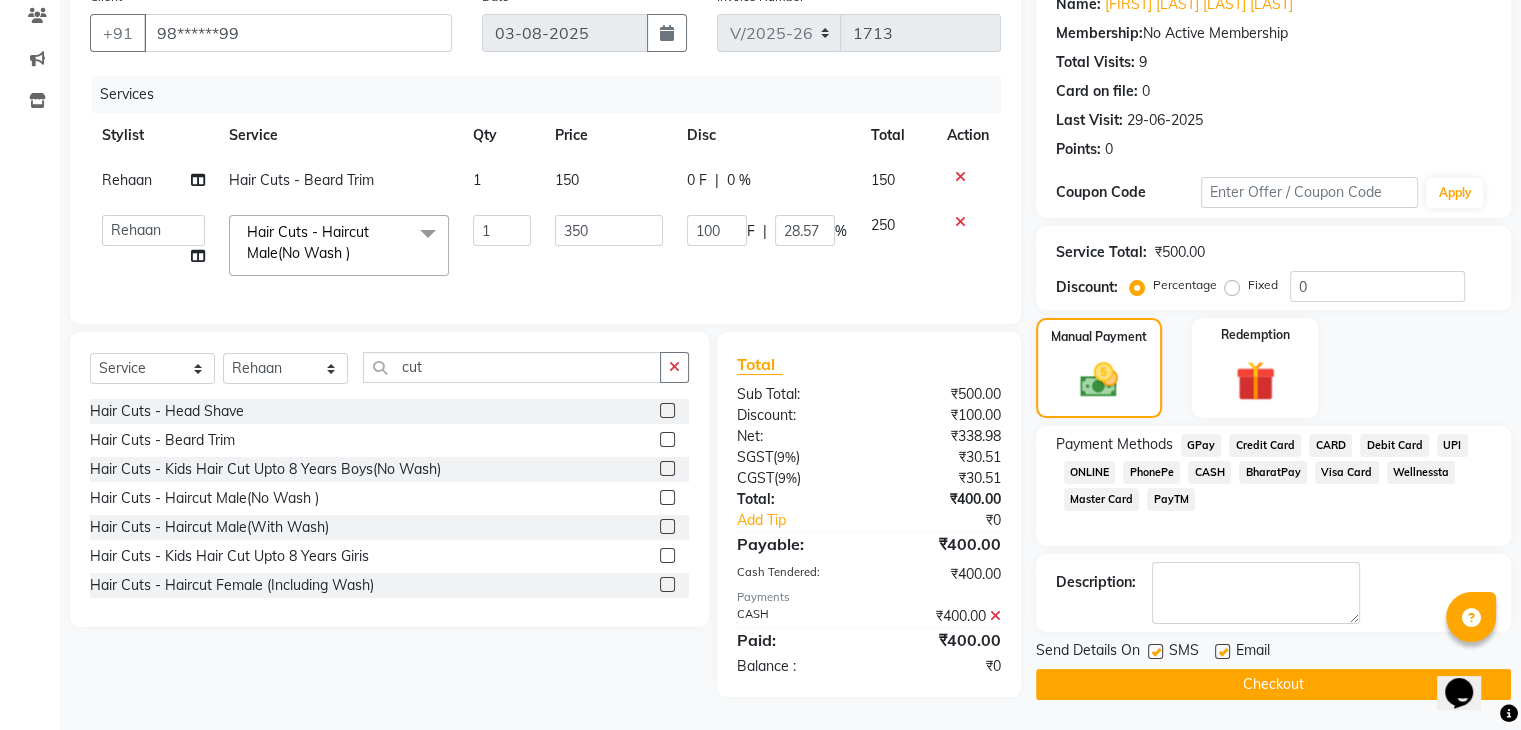 click 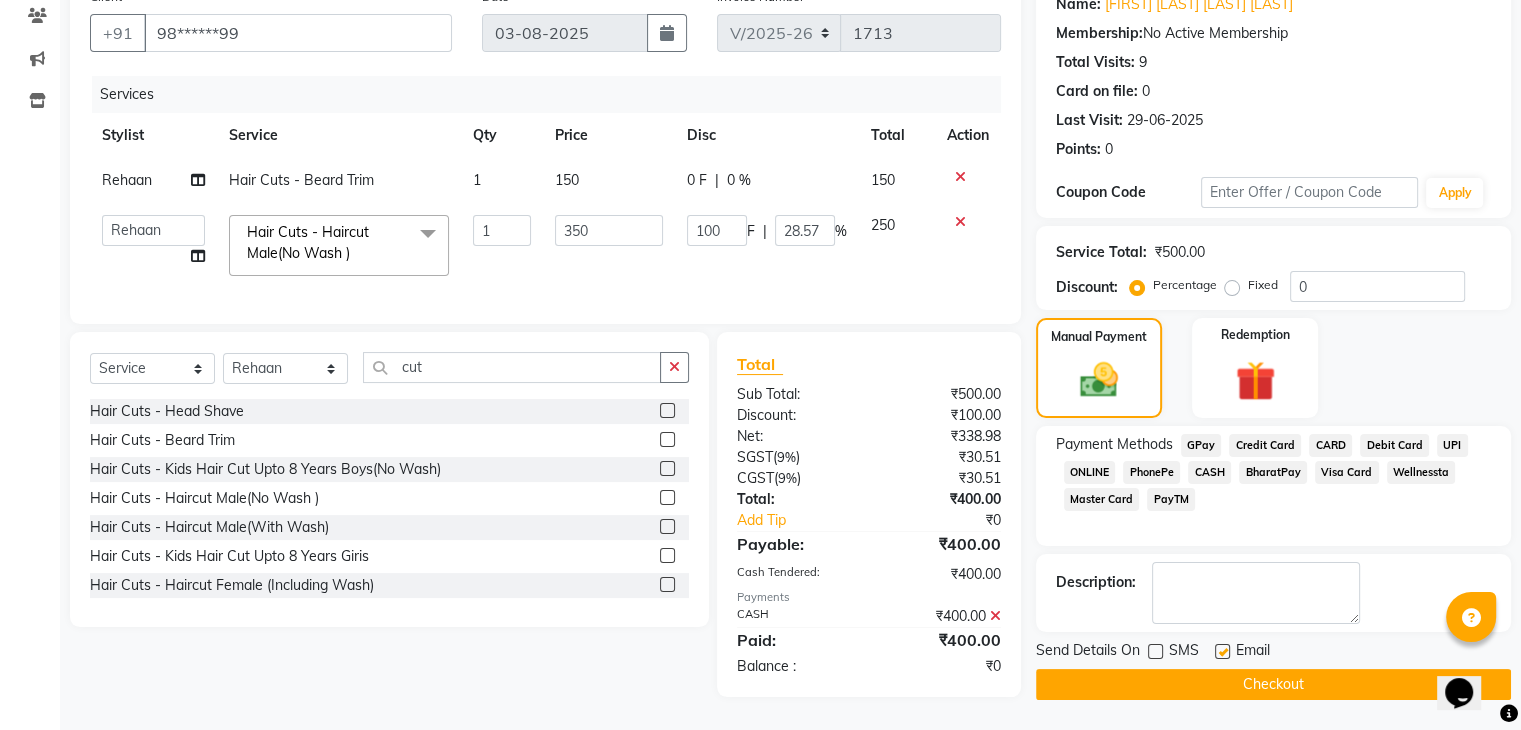 click 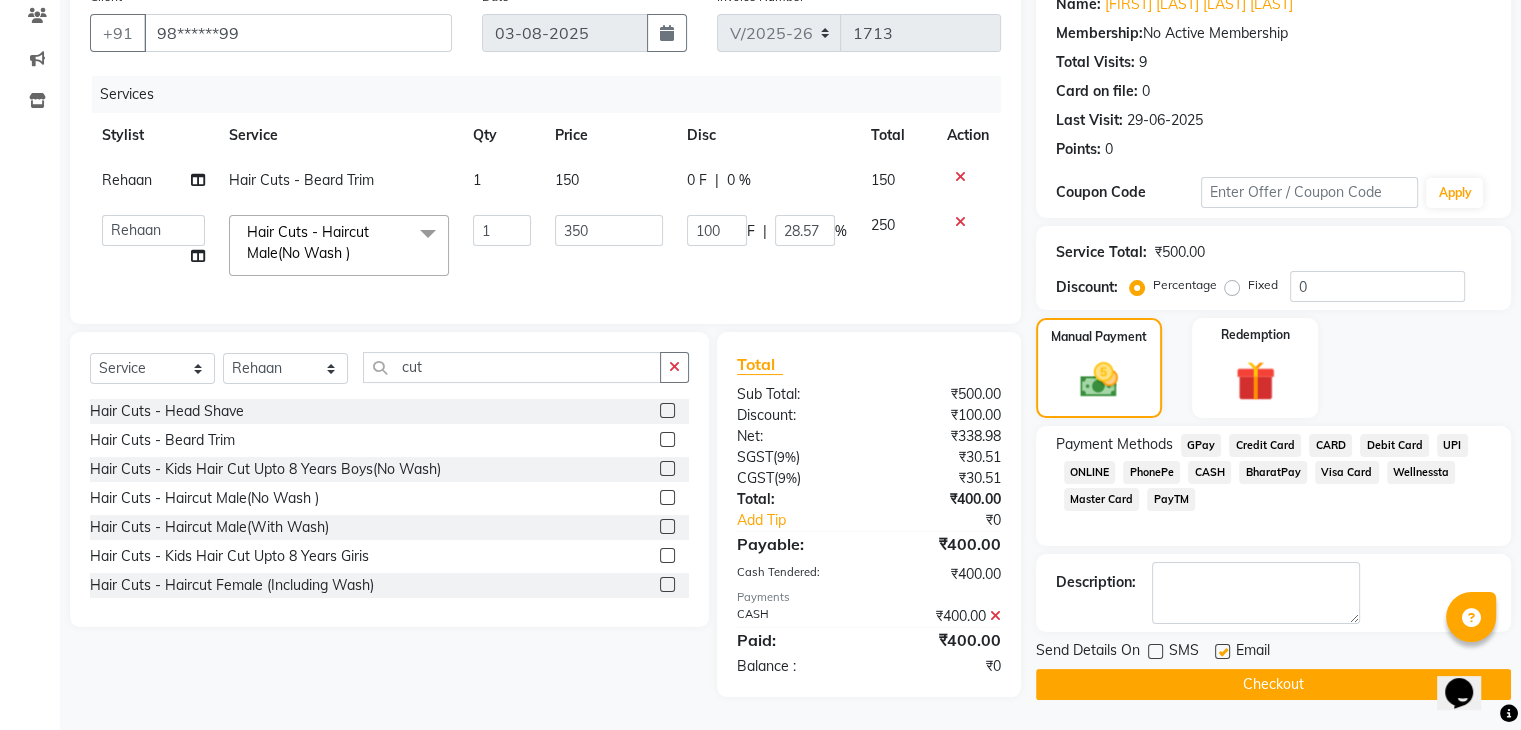 click at bounding box center [1221, 652] 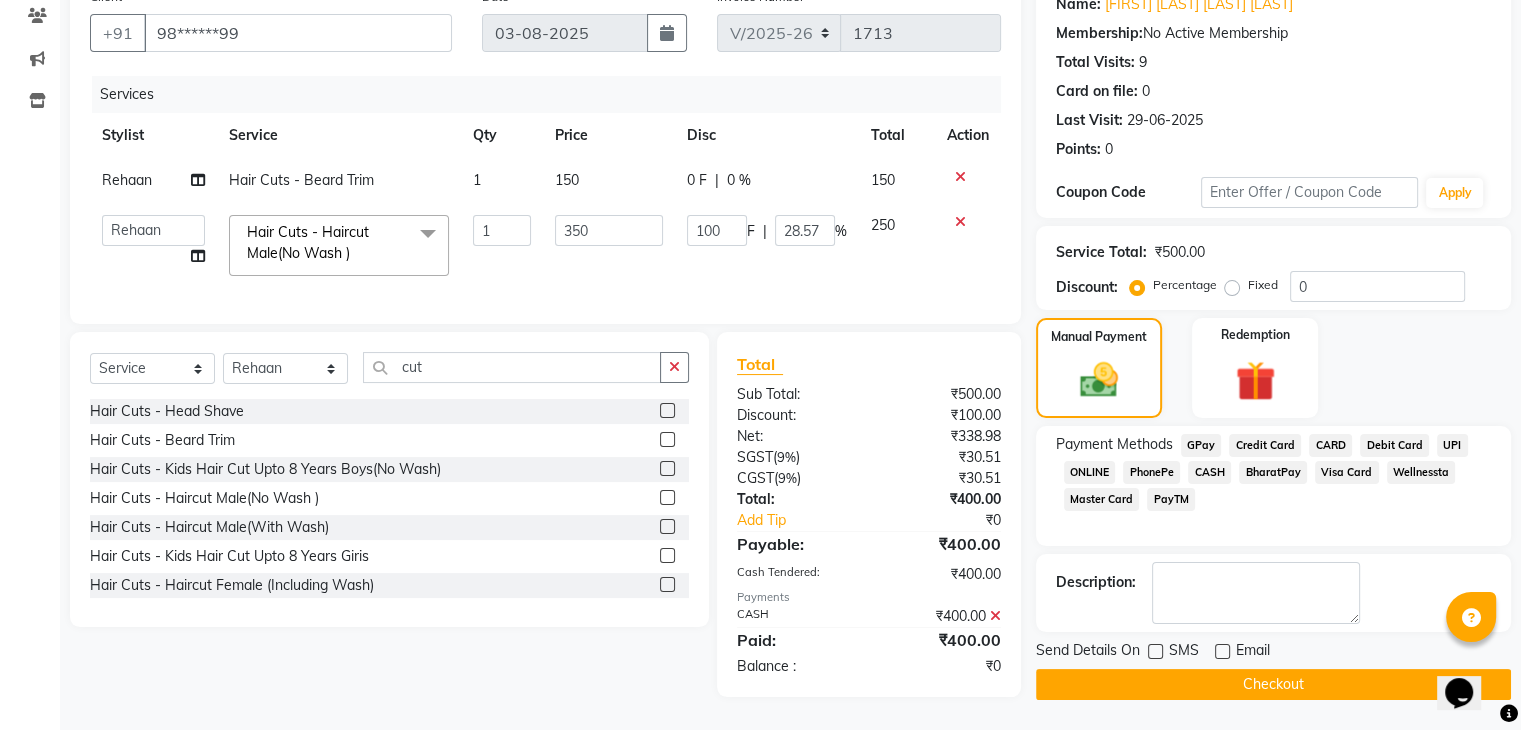 click on "Checkout" 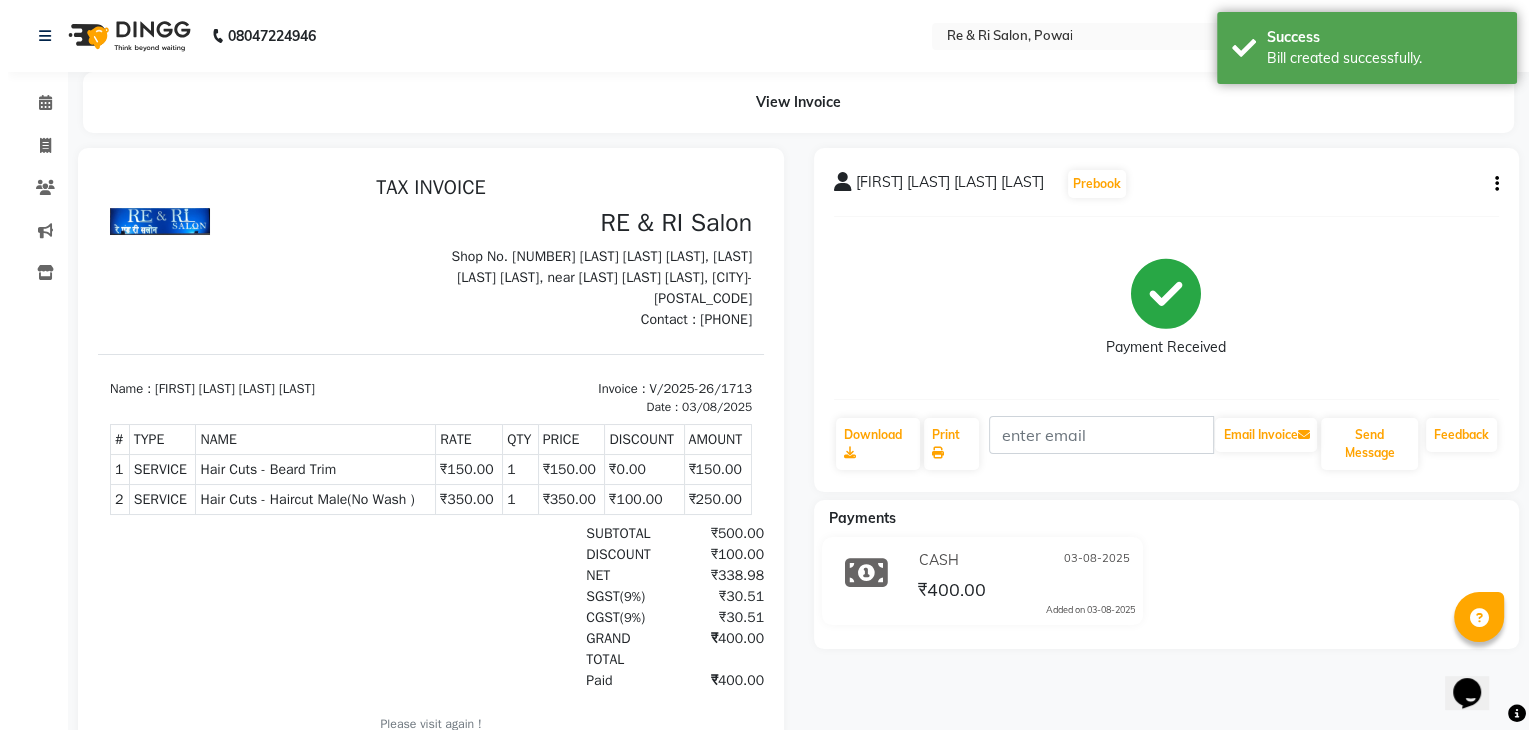 scroll, scrollTop: 0, scrollLeft: 0, axis: both 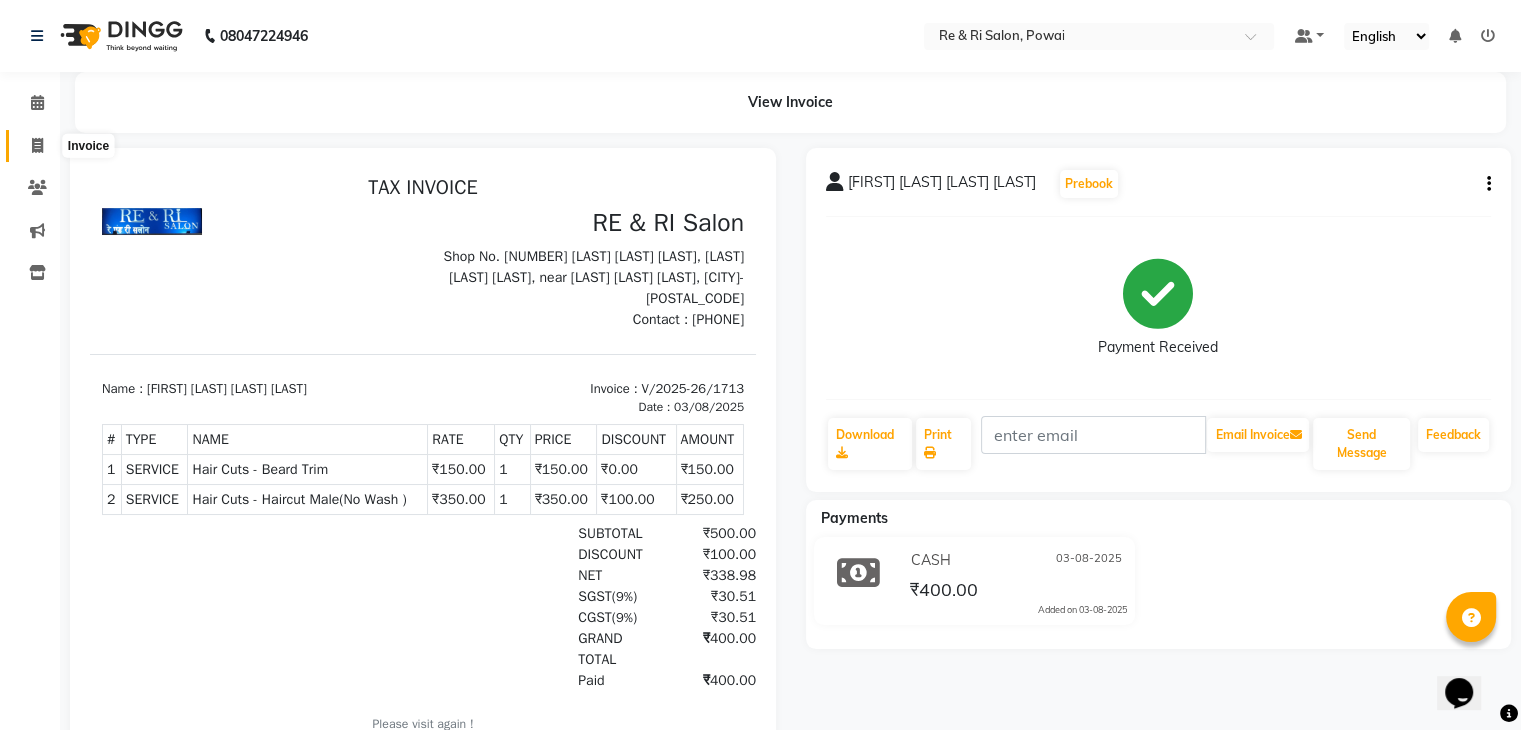 click 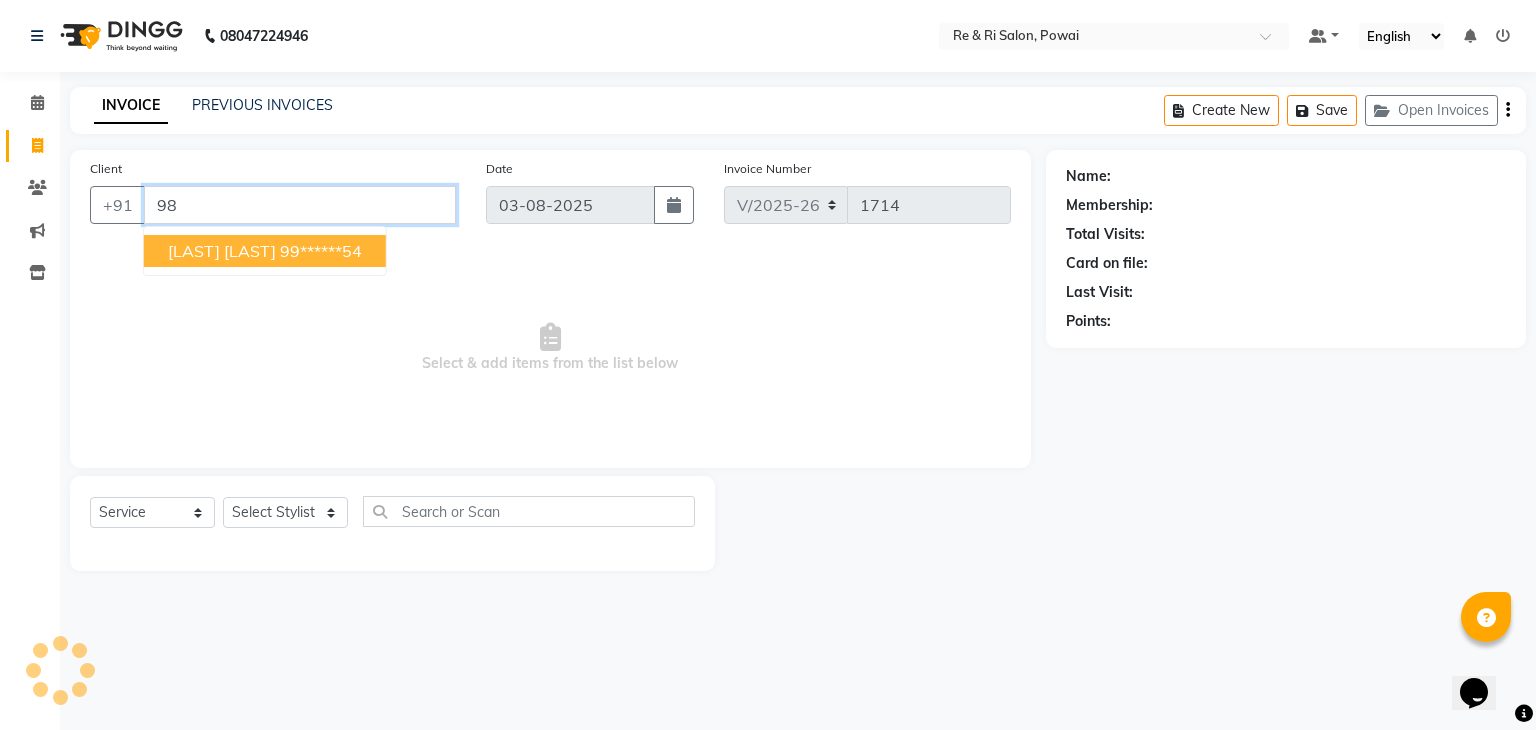 type on "9" 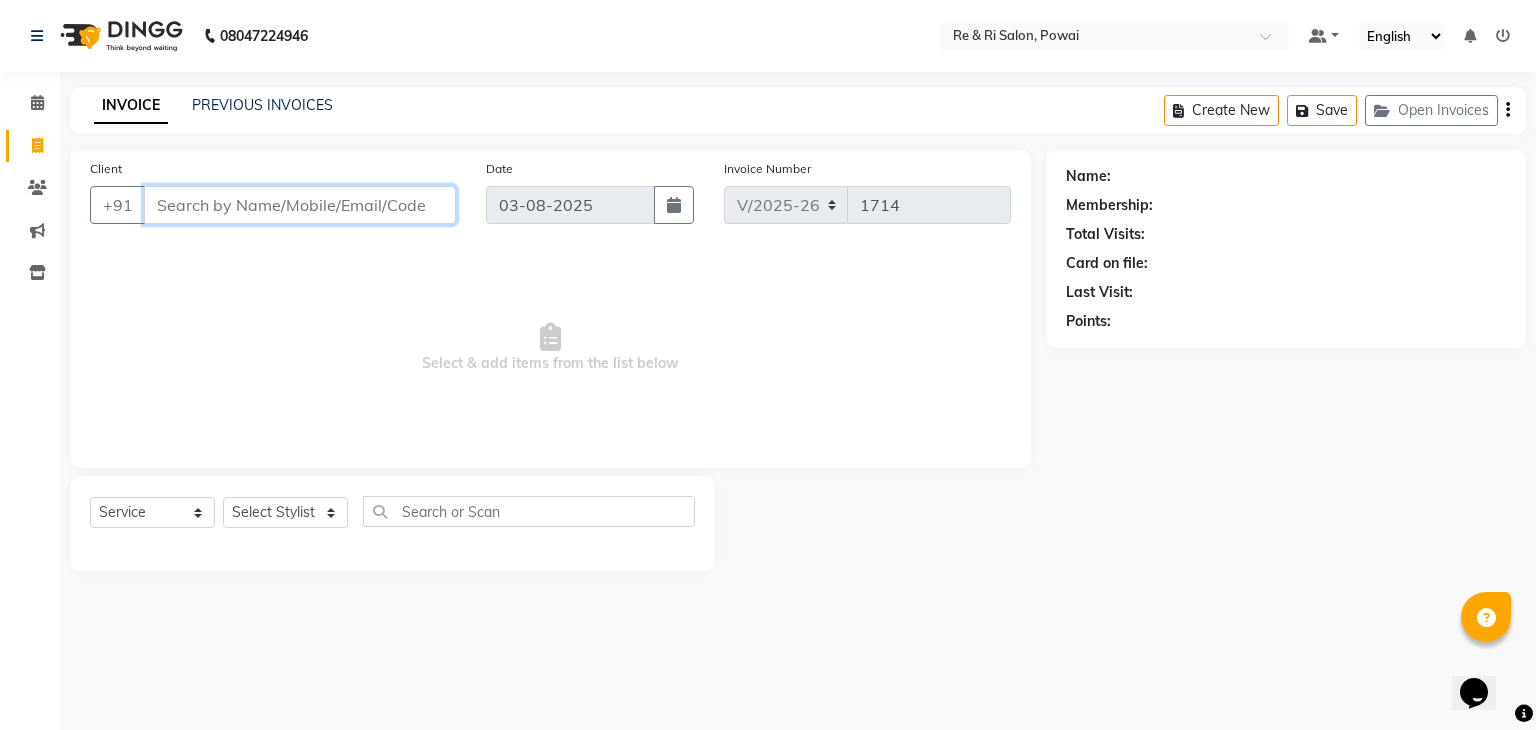 type 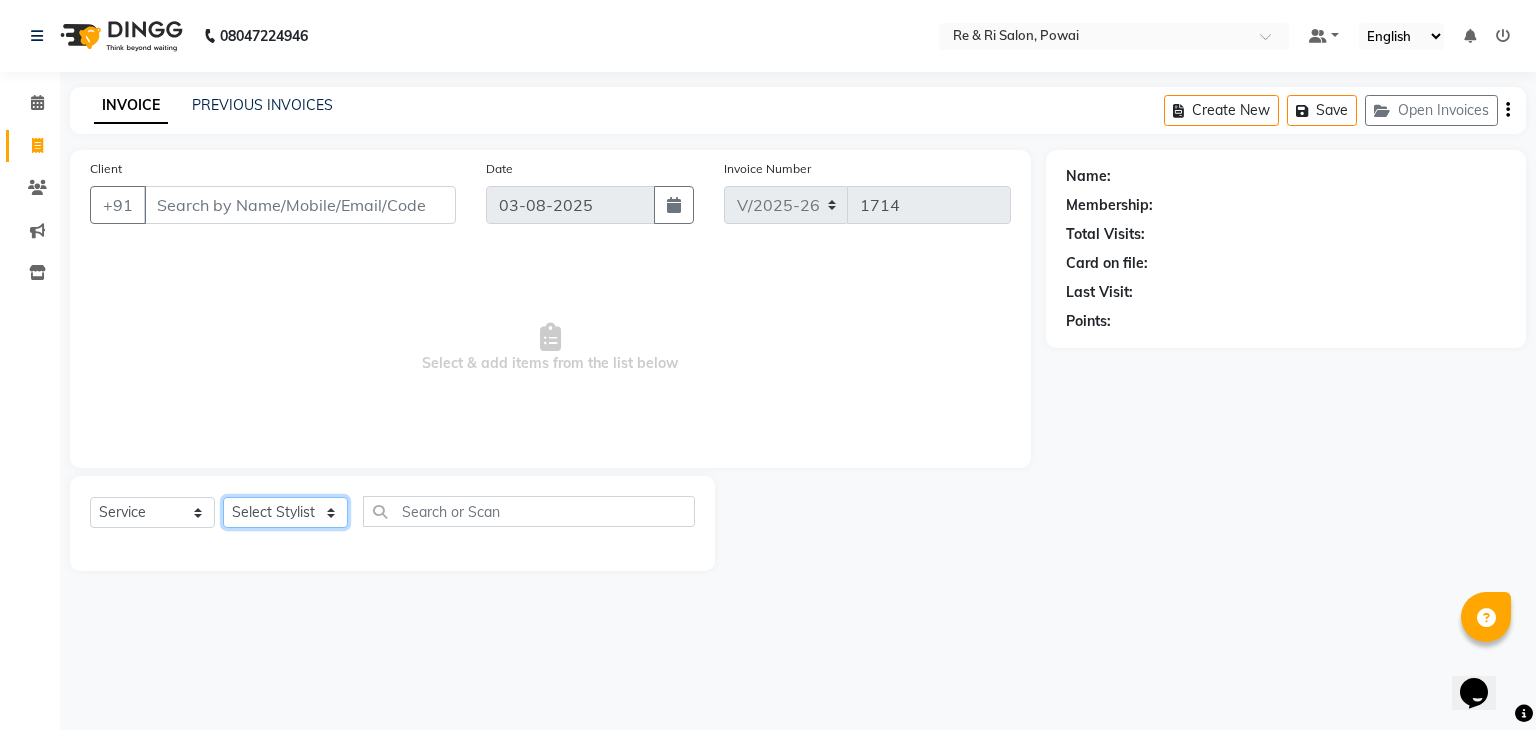 click on "Select Stylist ana Arbaaz  Danish  Poonam Rehaan  Salman  Sandy" 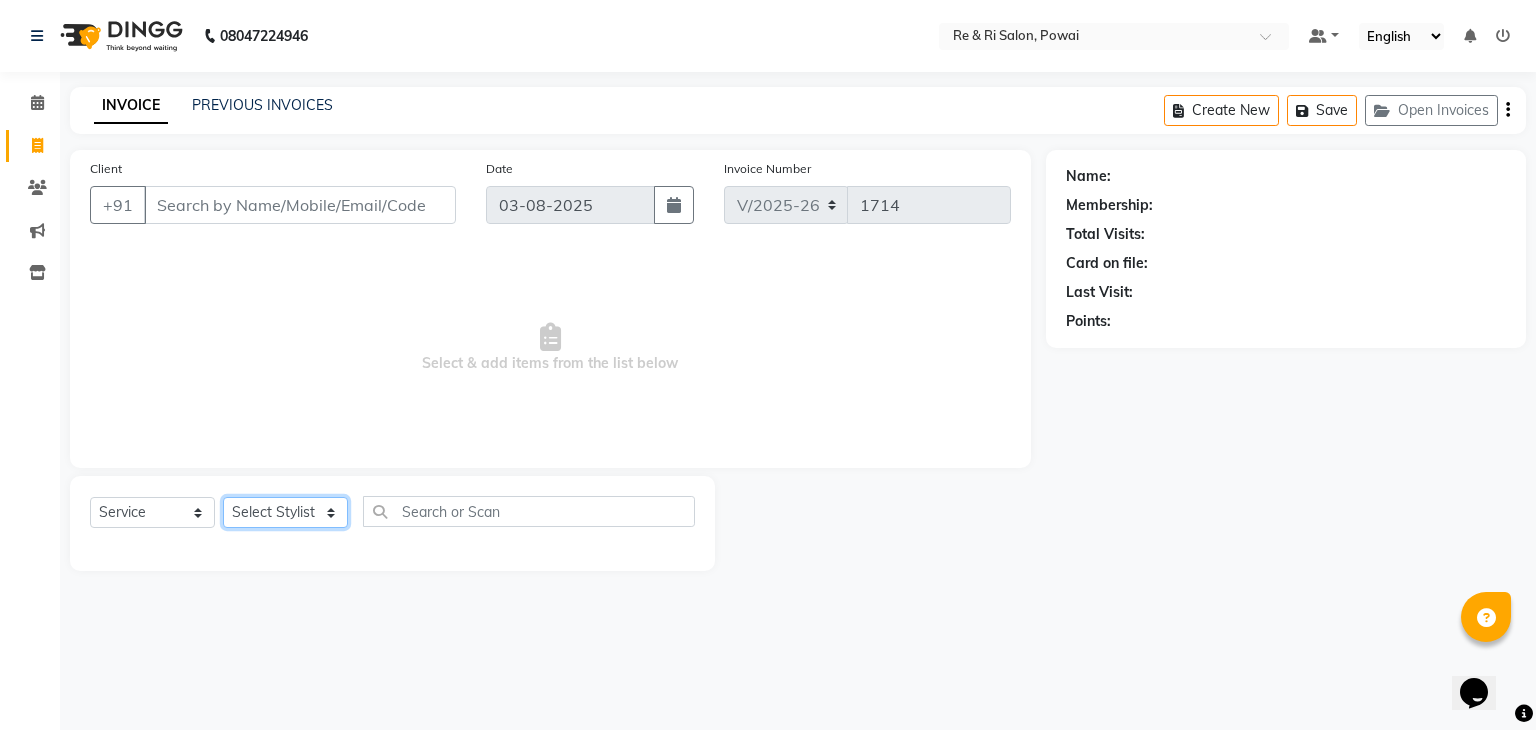select on "87747" 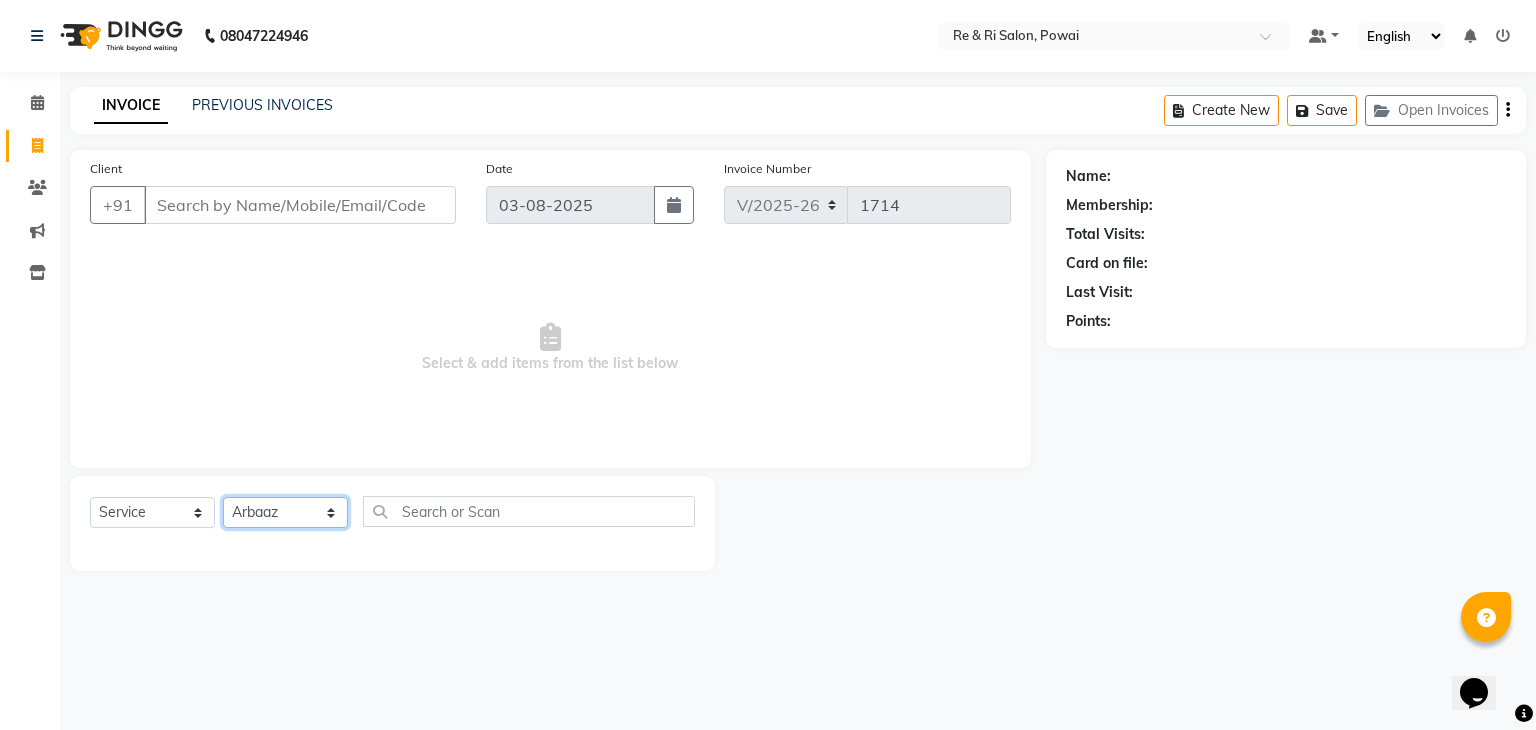 click on "Select Stylist ana Arbaaz  Danish  Poonam Rehaan  Salman  Sandy" 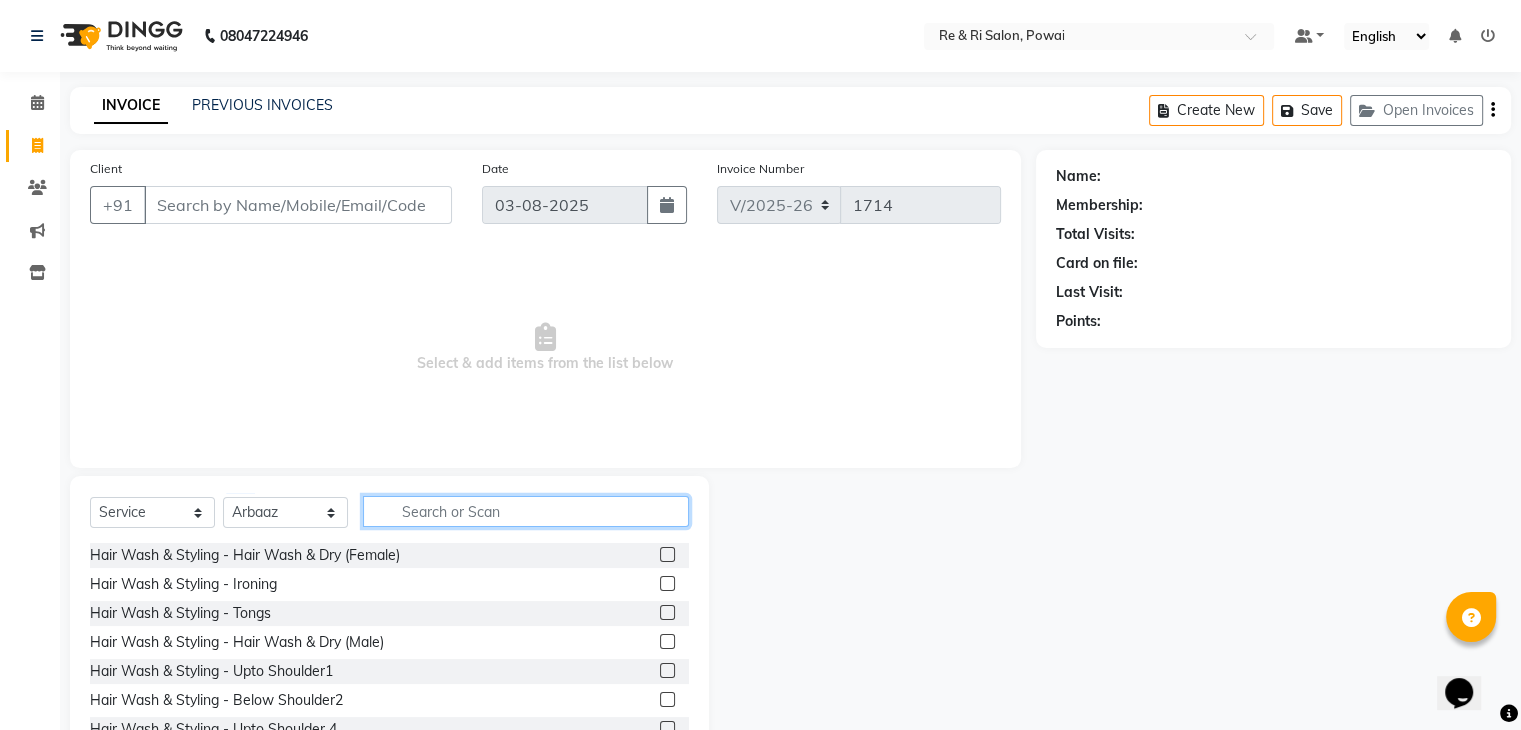 click 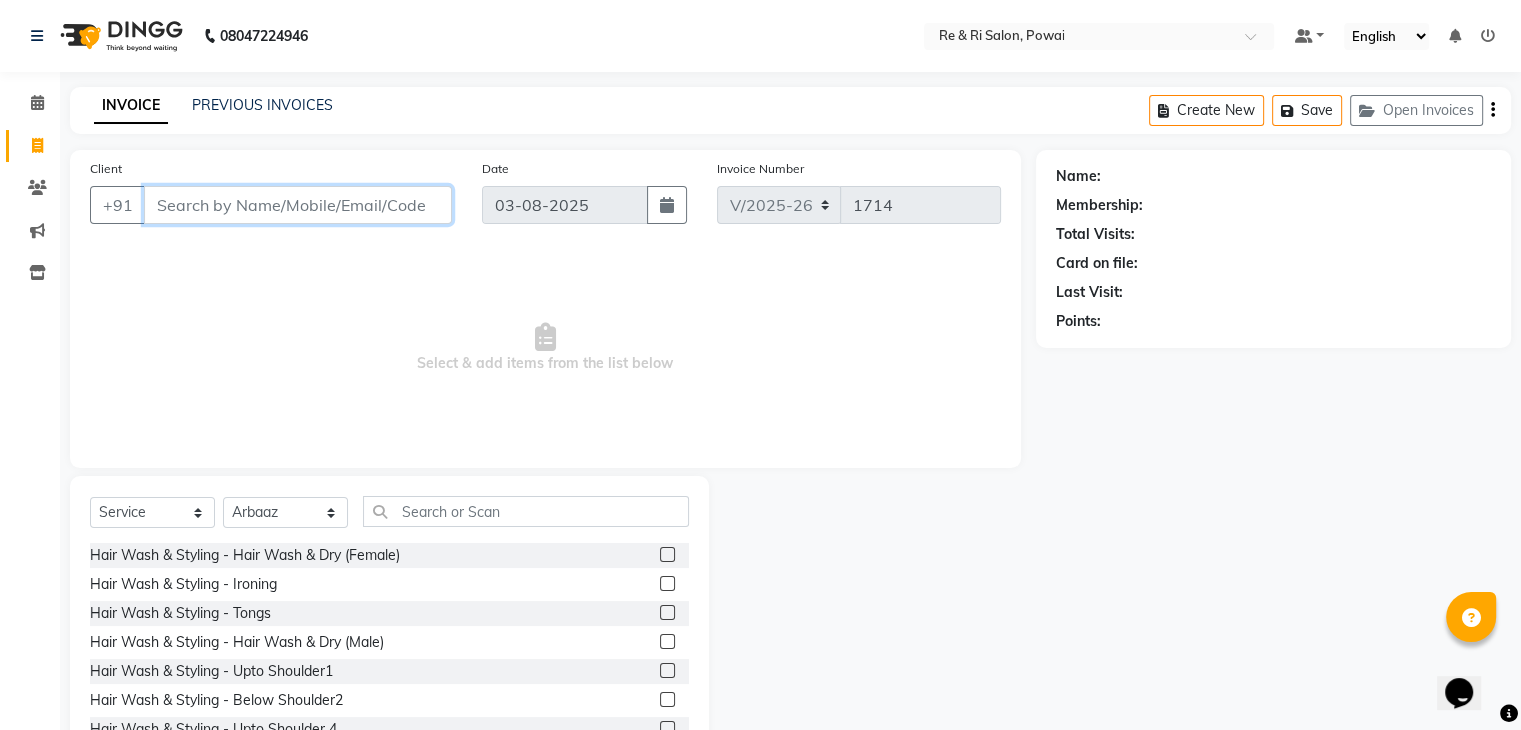 click on "Client" at bounding box center (298, 205) 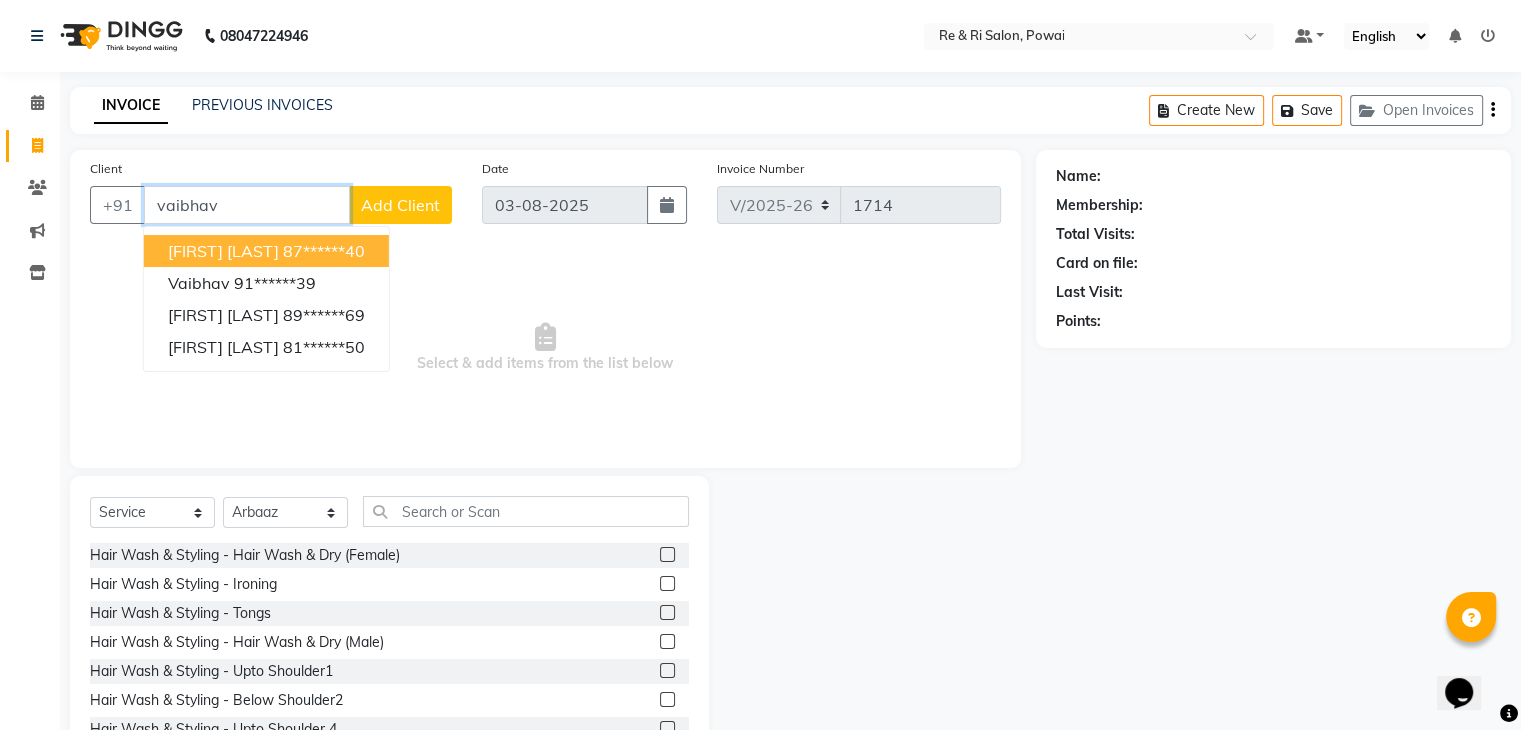 click on "vaibhav" at bounding box center [247, 205] 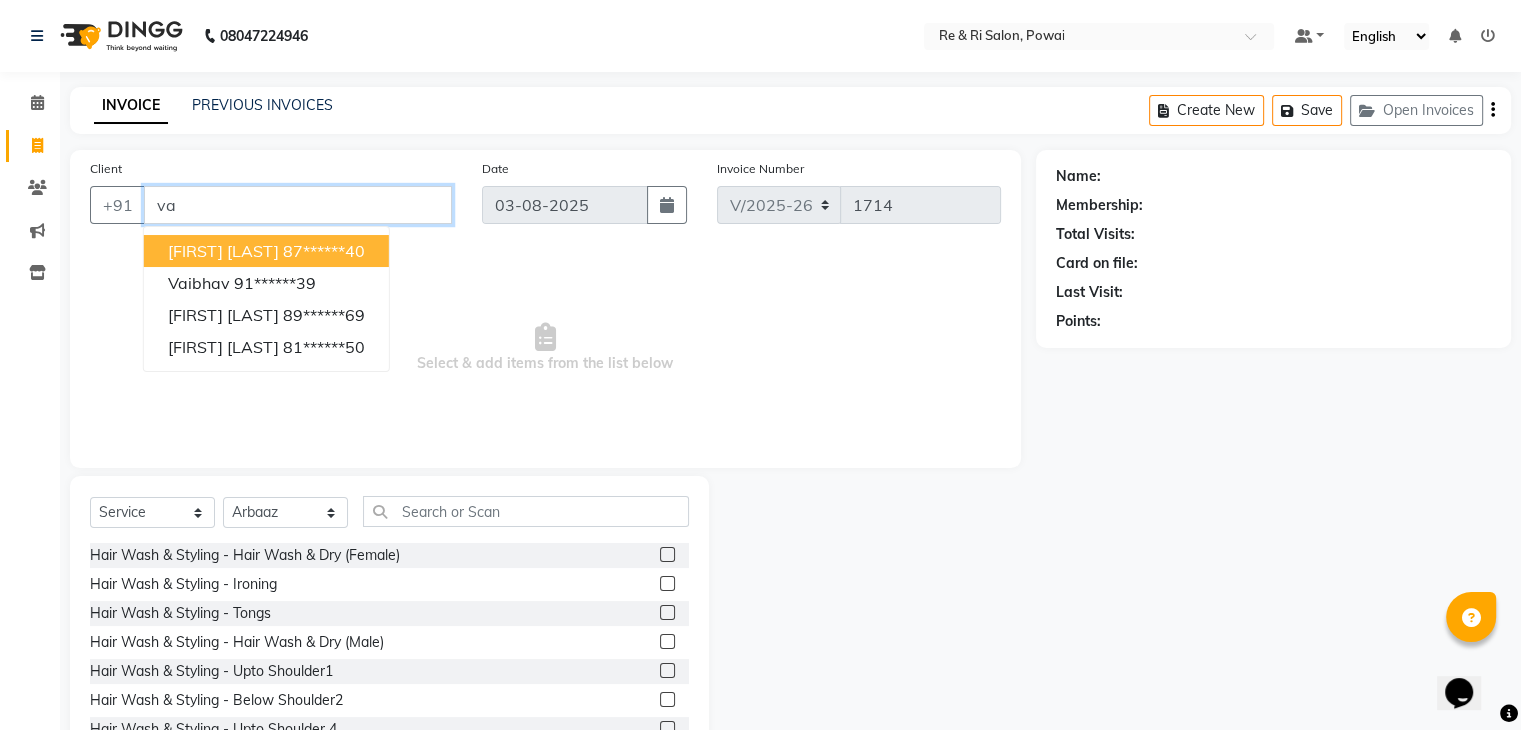 type on "v" 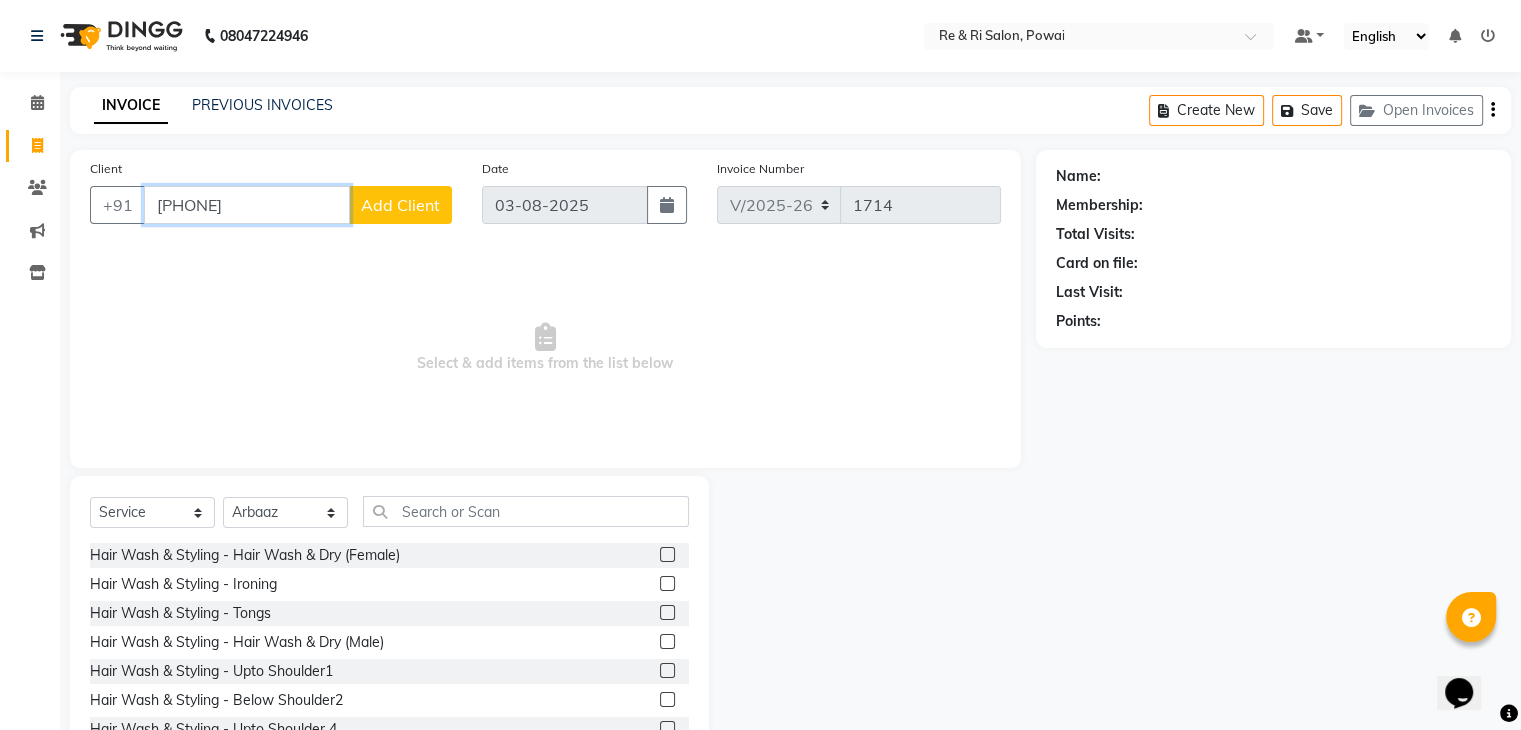 type on "8108951737" 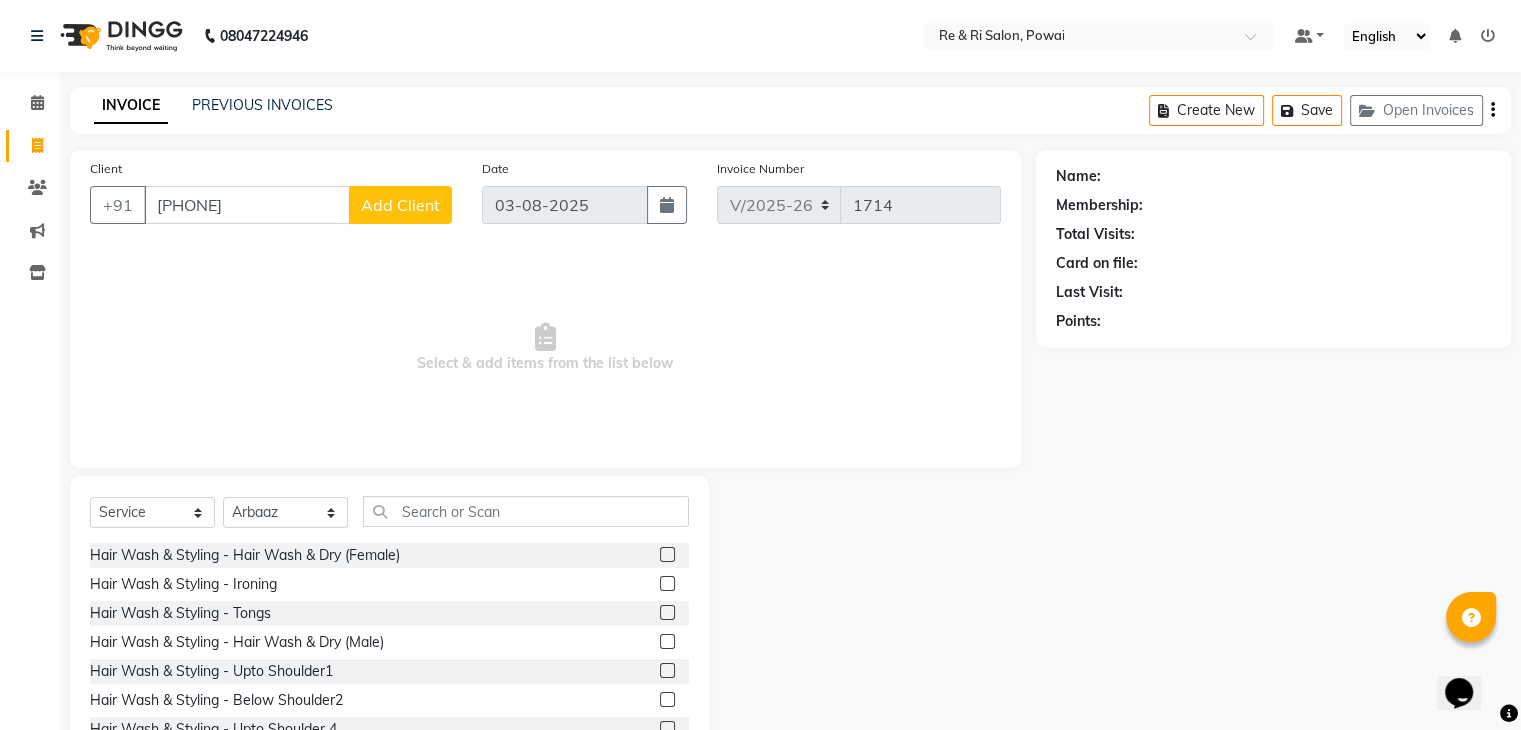 click on "Add Client" 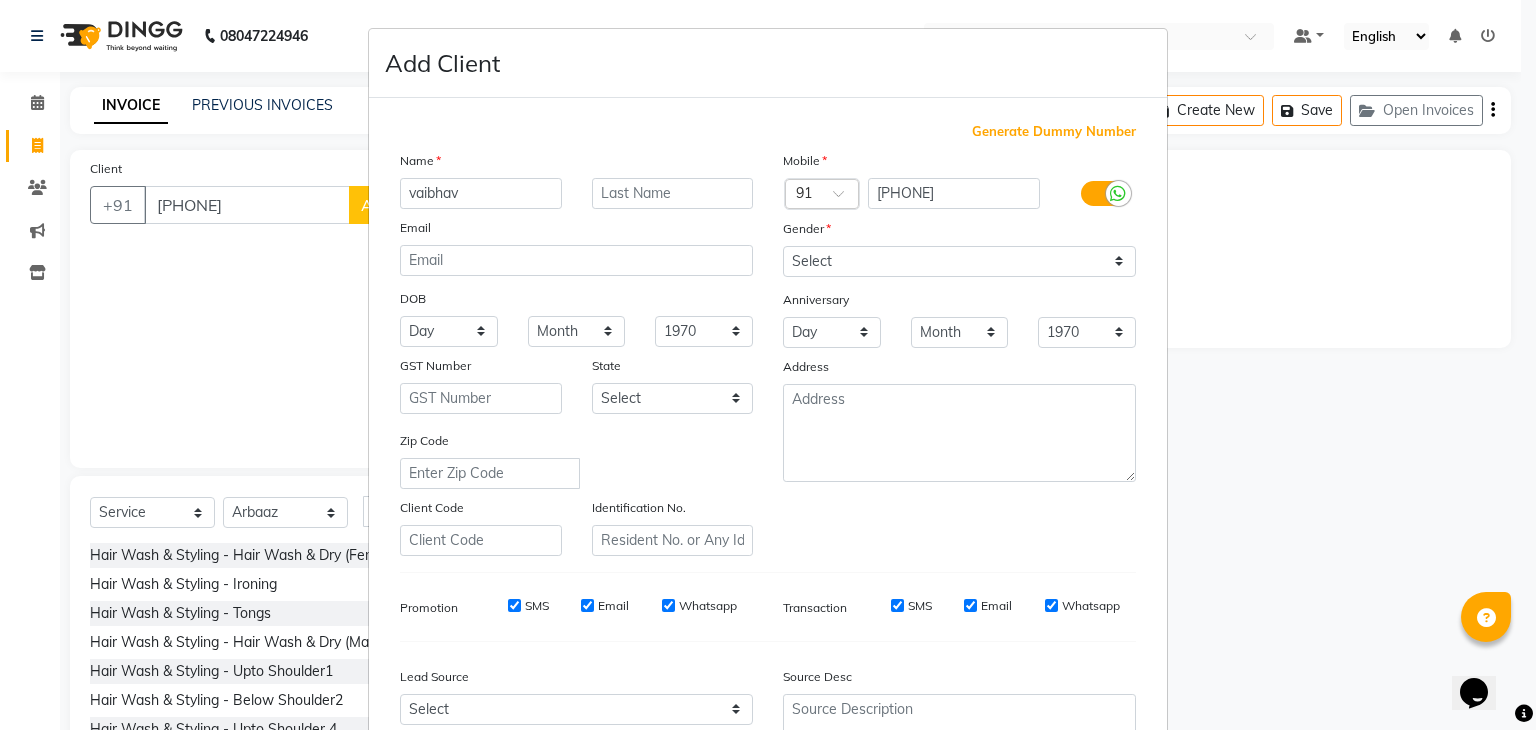 type on "vaibhav" 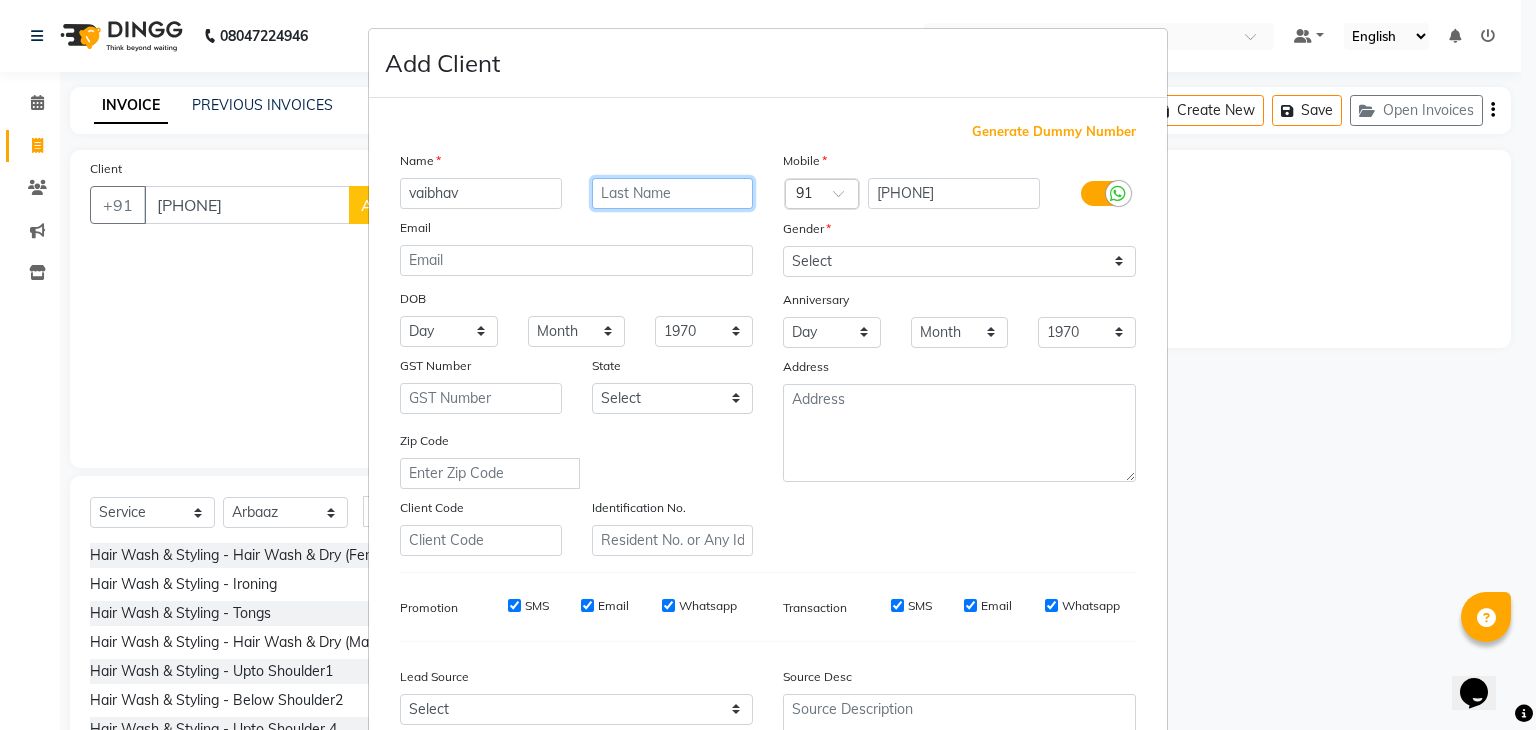 click at bounding box center (673, 193) 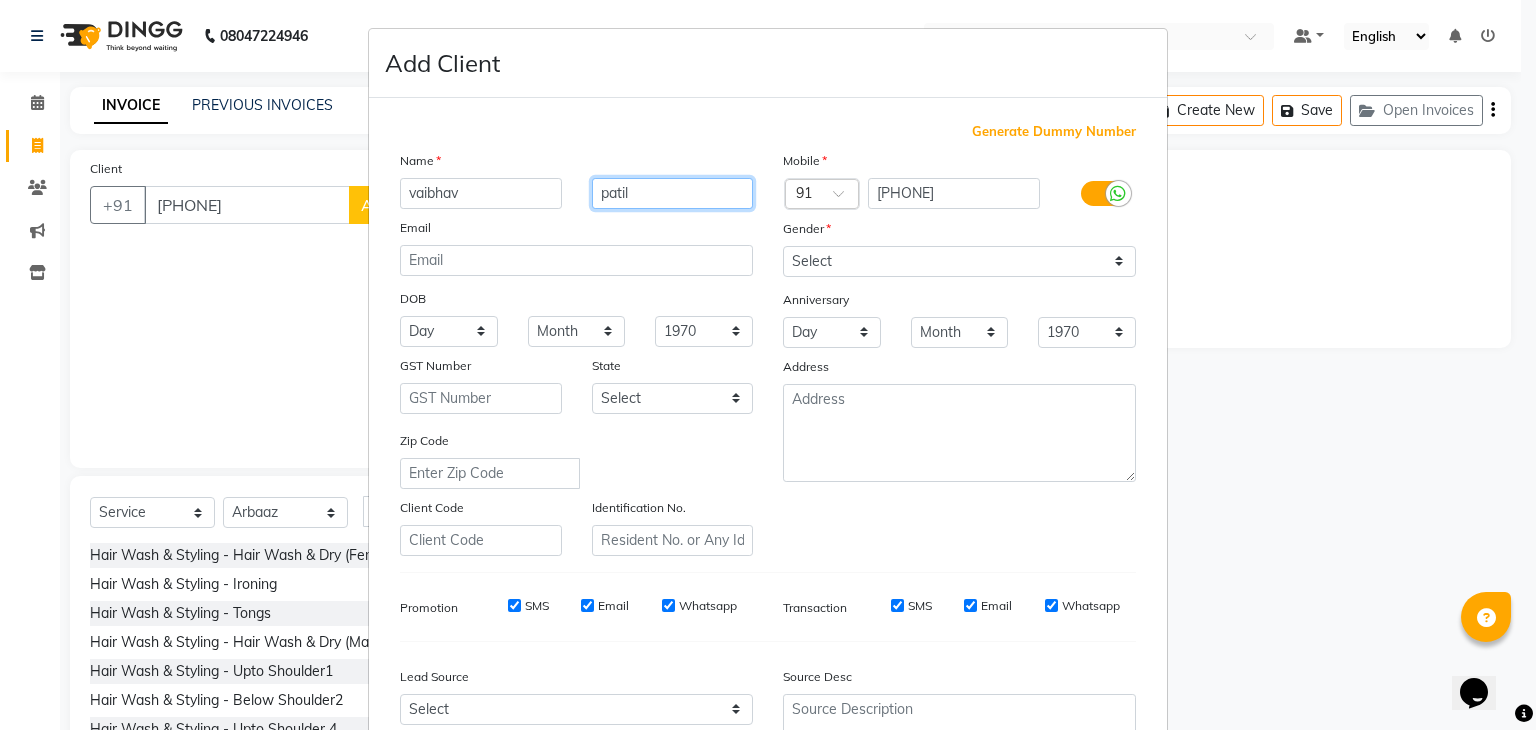 type on "patil" 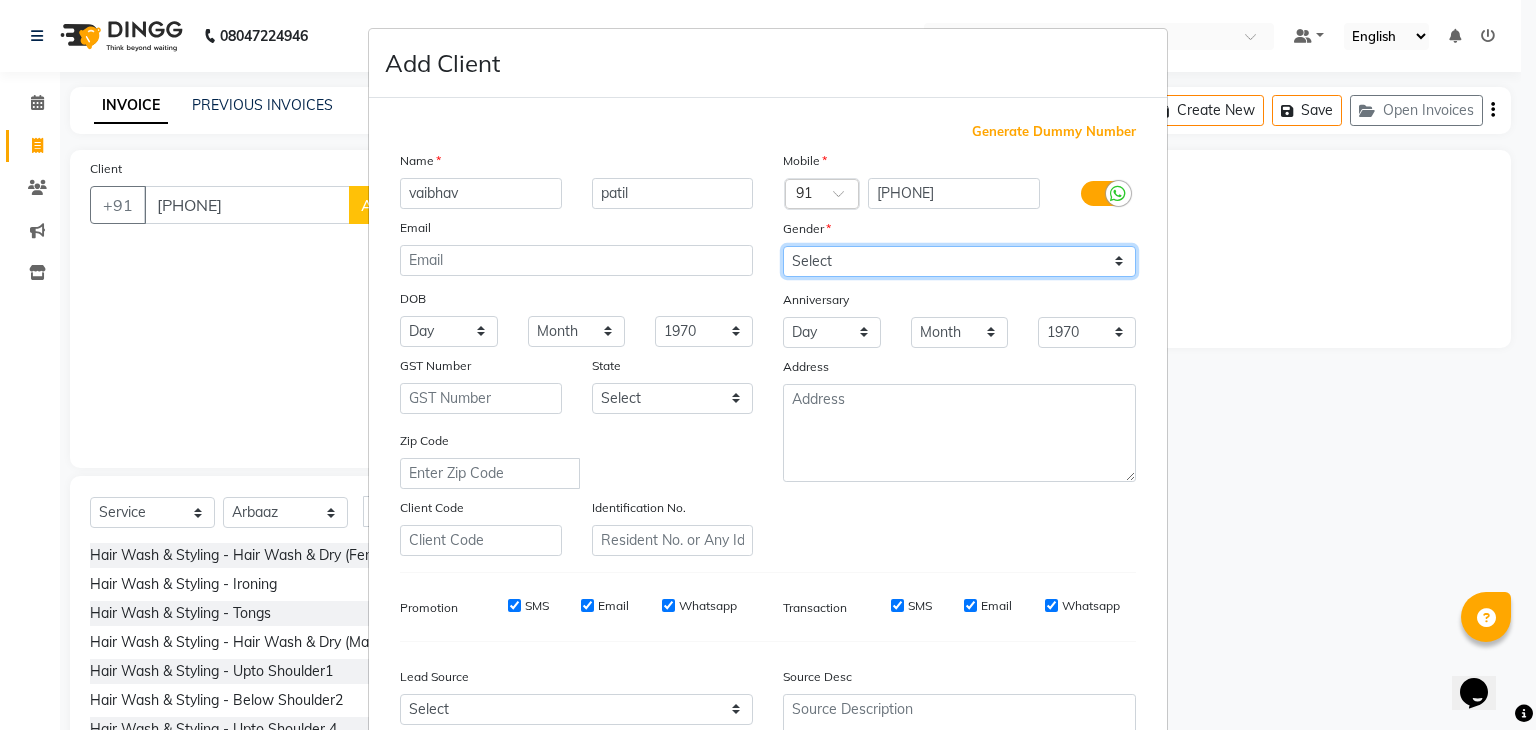 click on "Select Male Female Other Prefer Not To Say" at bounding box center (959, 261) 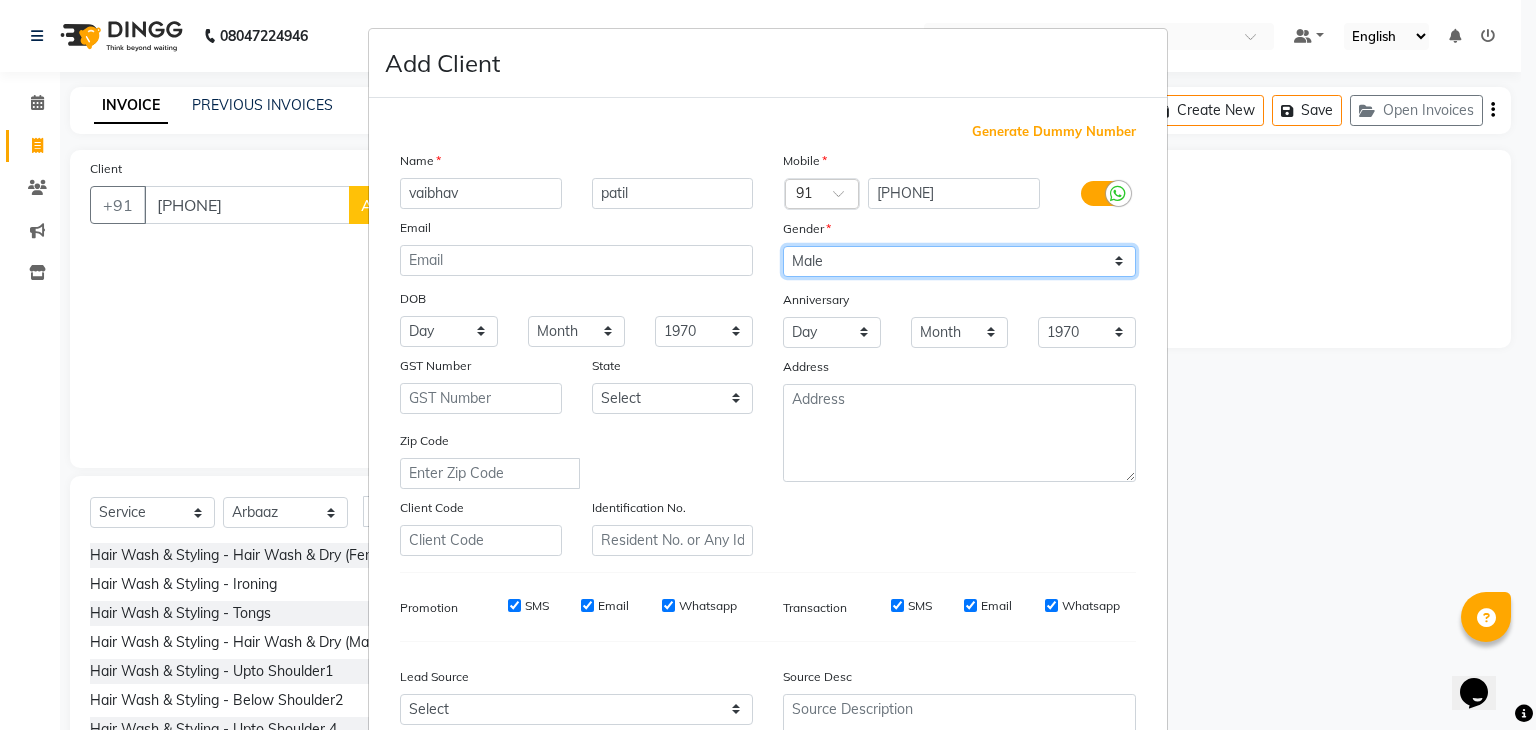 click on "Select Male Female Other Prefer Not To Say" at bounding box center [959, 261] 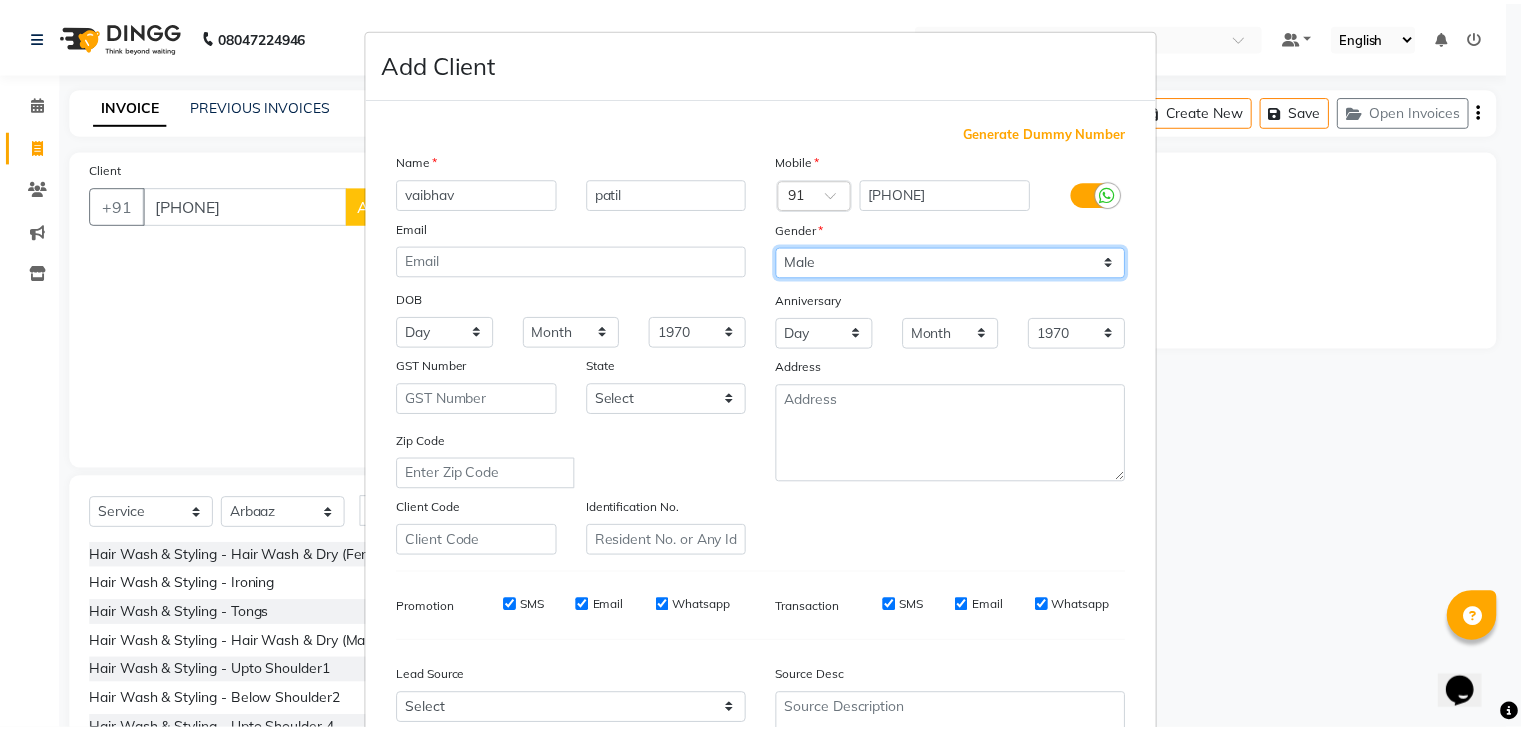 scroll, scrollTop: 203, scrollLeft: 0, axis: vertical 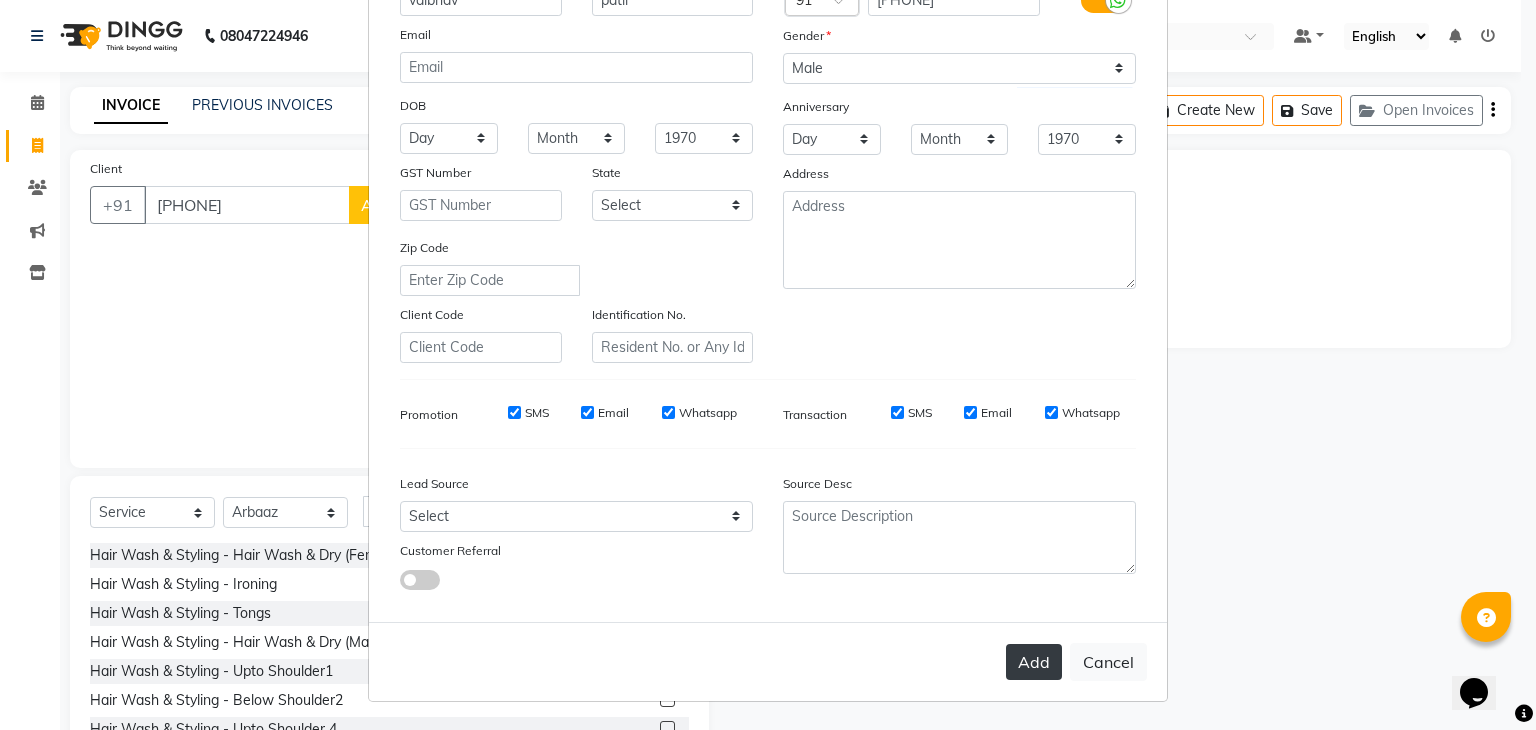 click on "Add" at bounding box center [1034, 662] 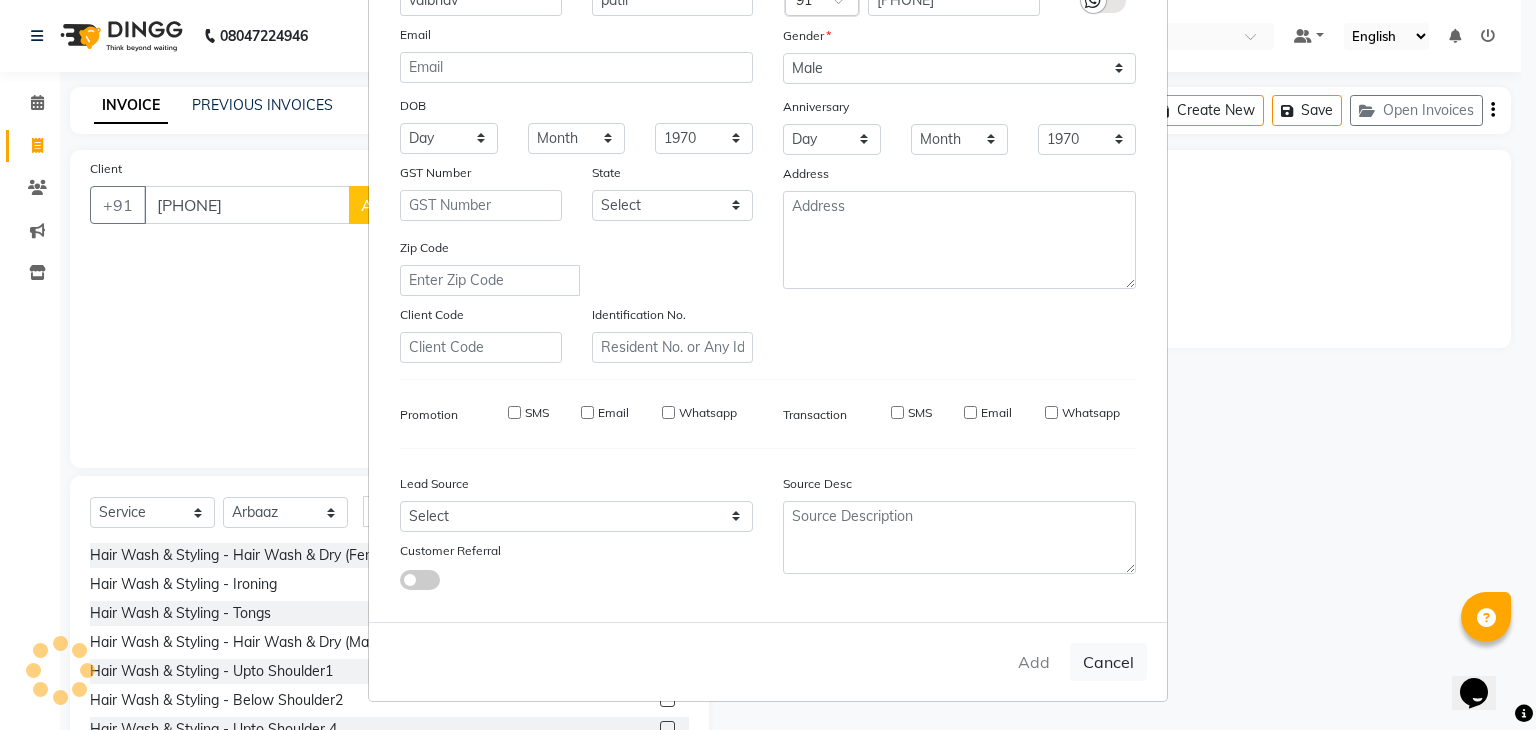 type on "81******37" 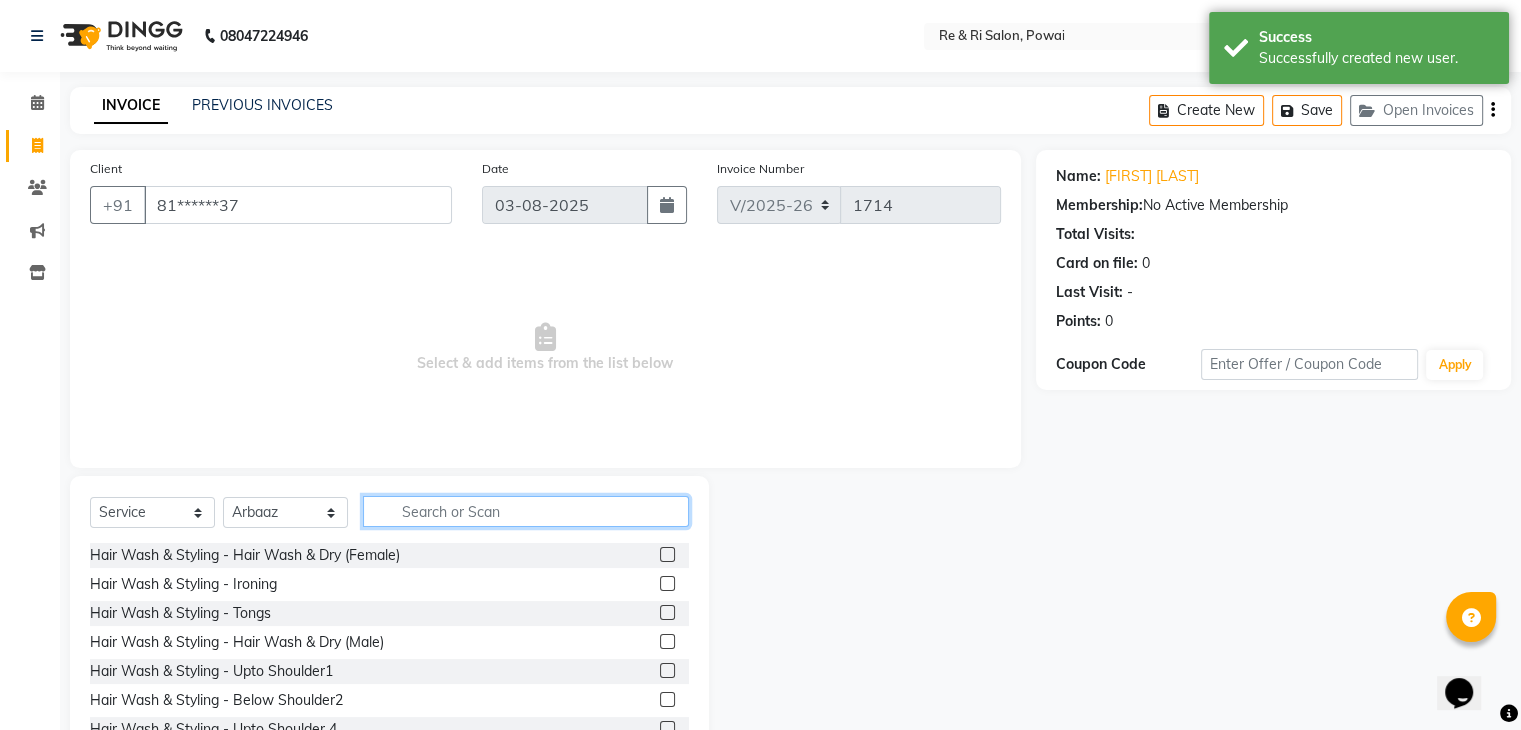 click 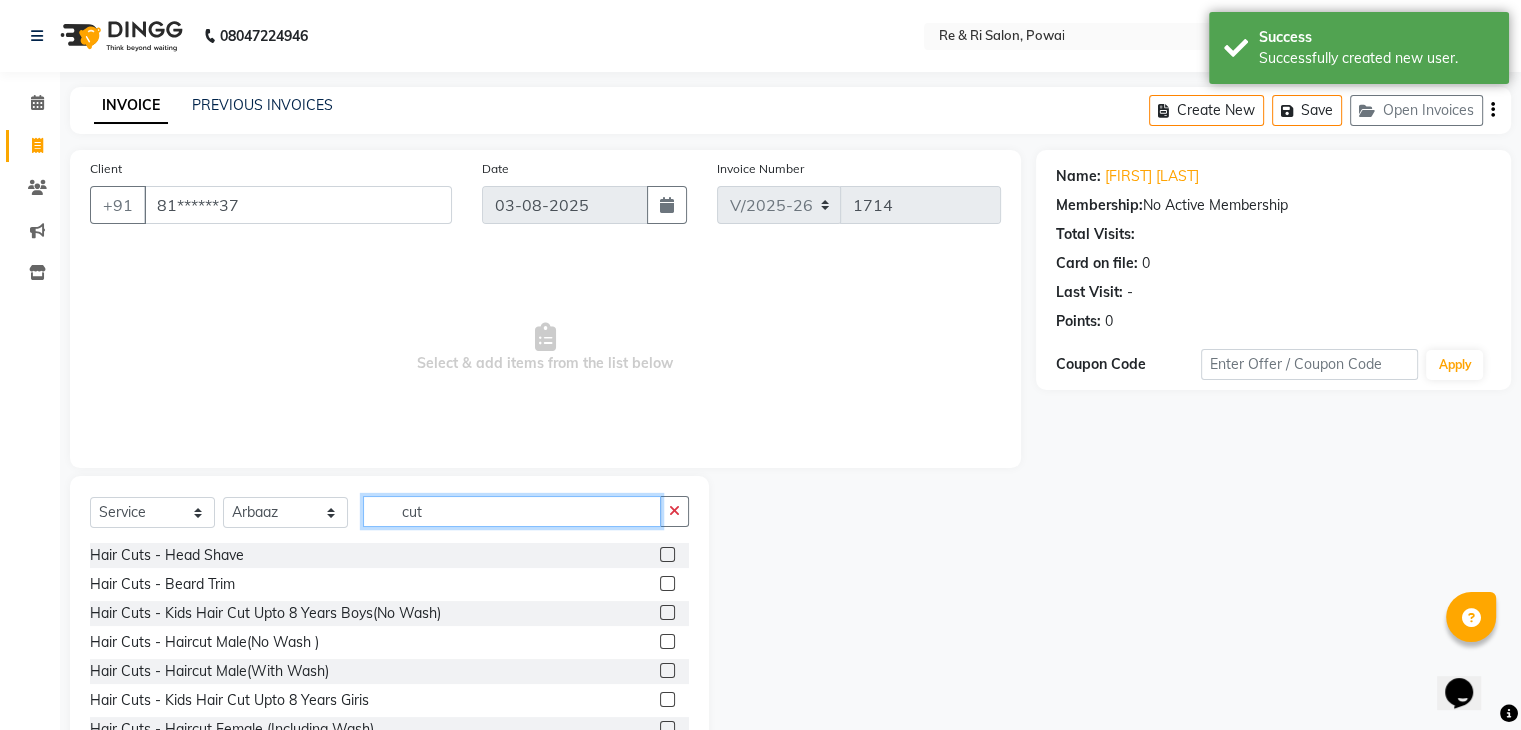 type on "cut" 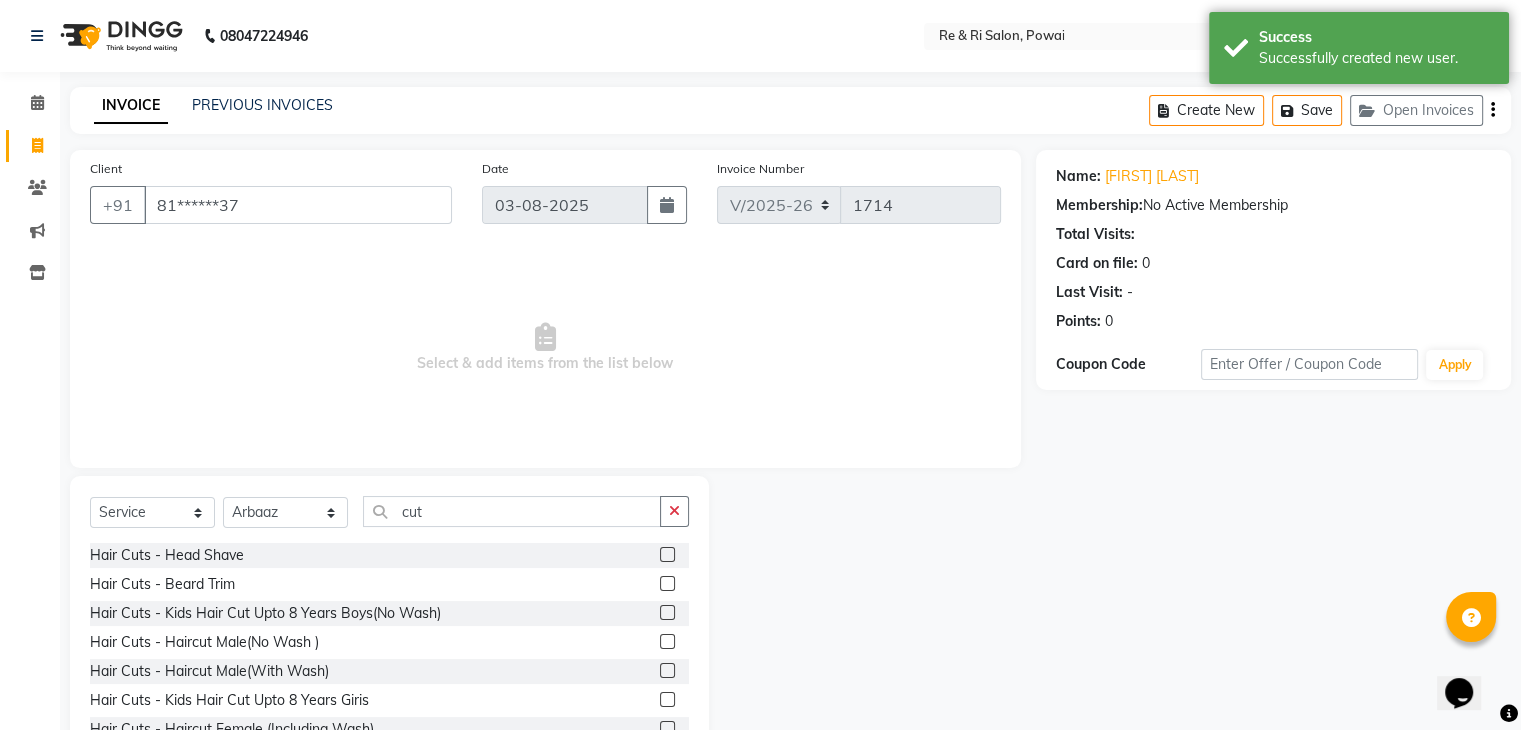 click 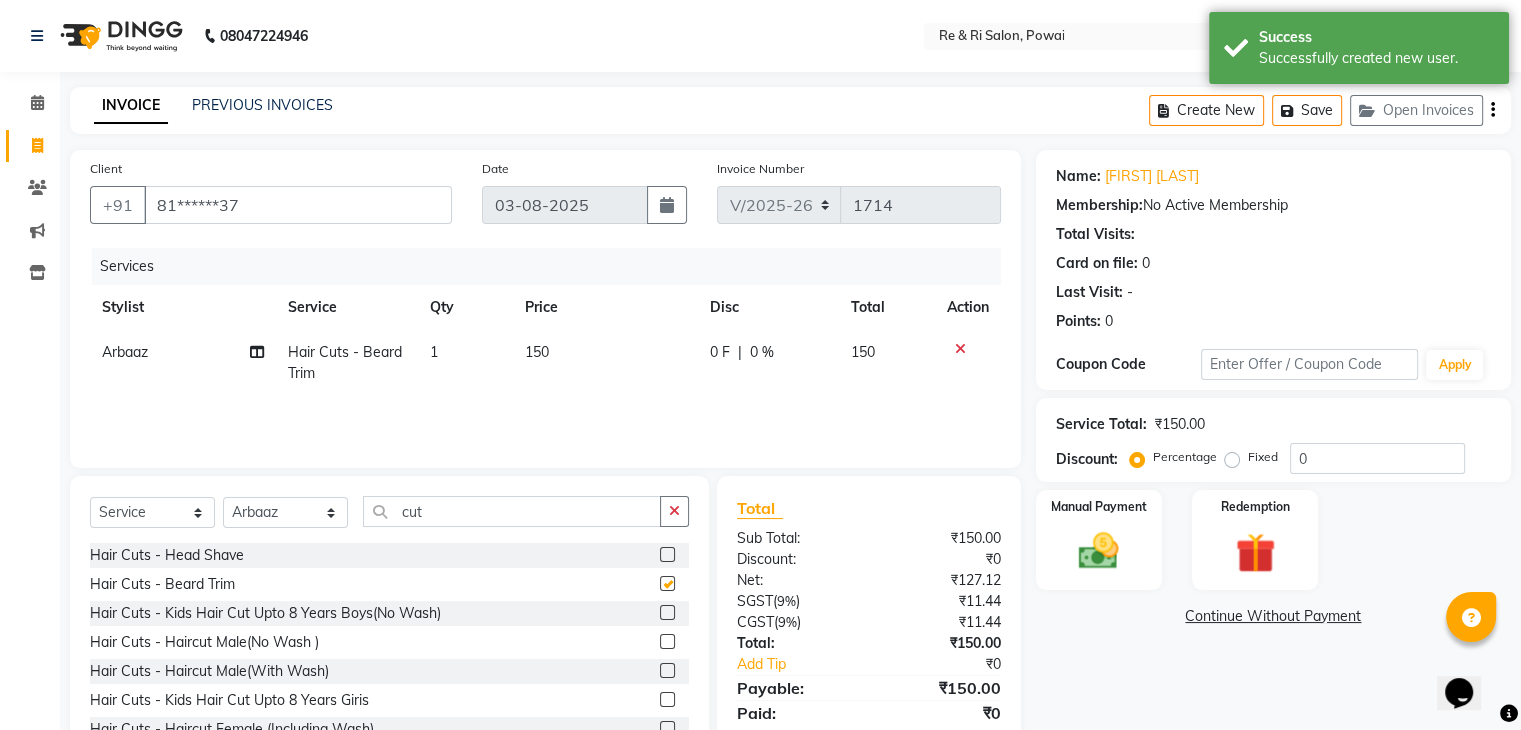checkbox on "false" 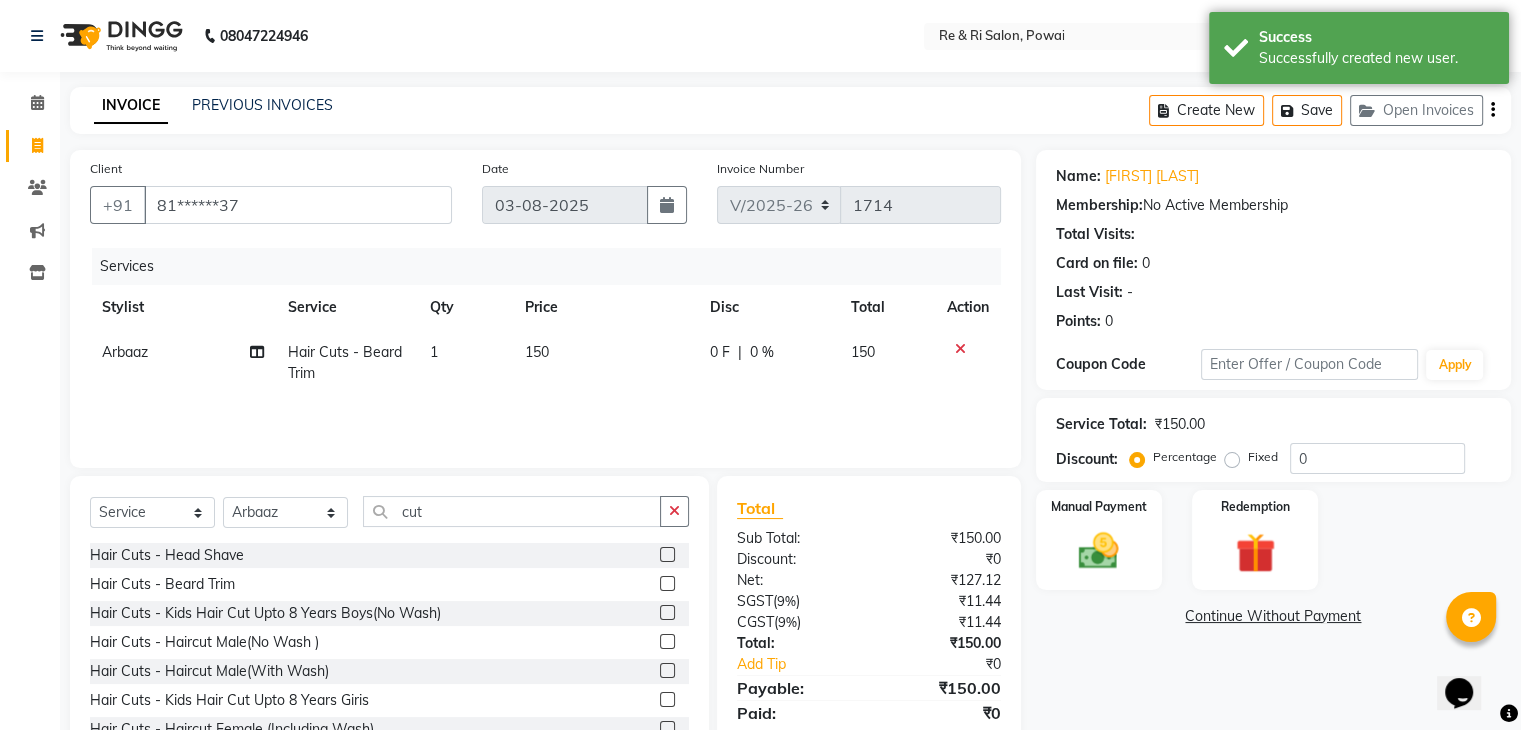 click 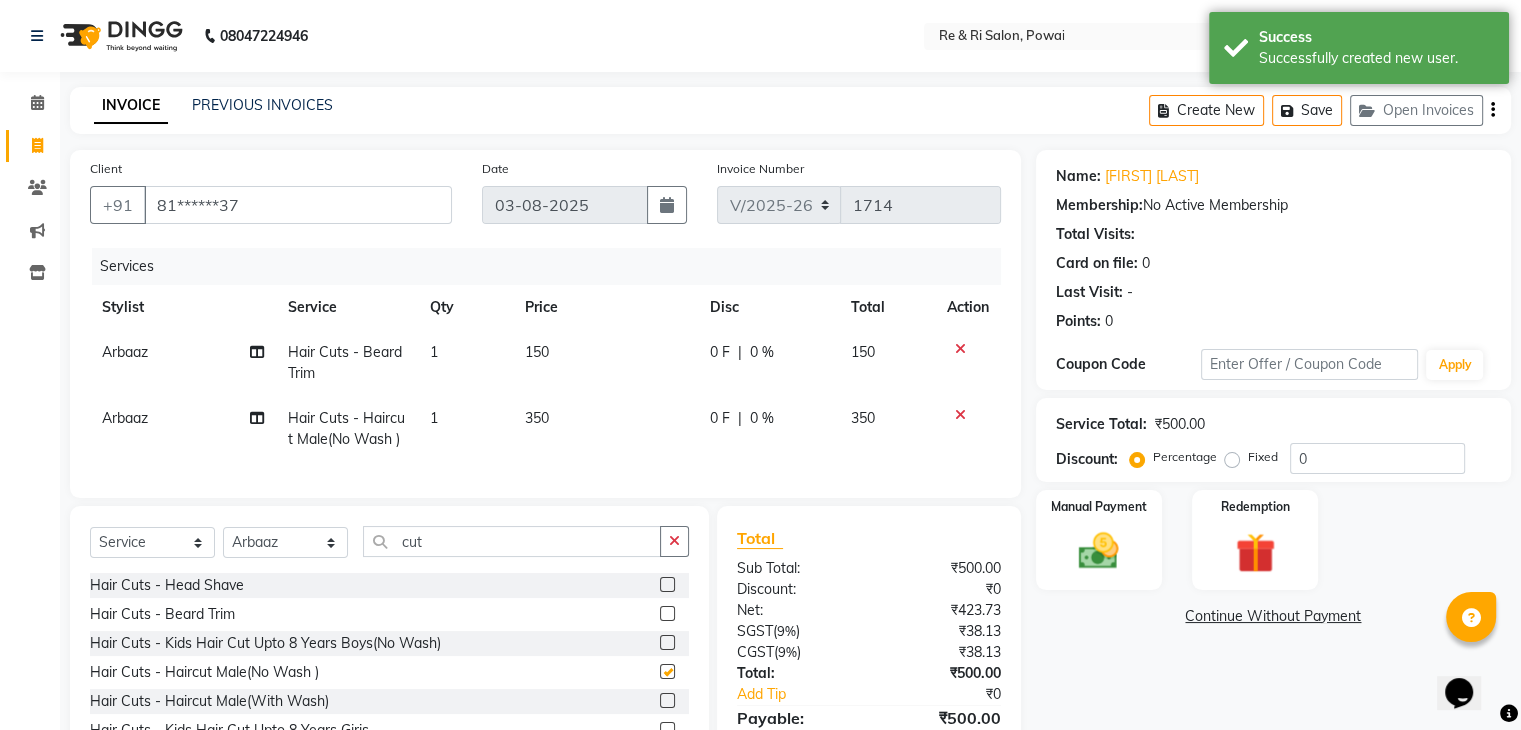 checkbox on "false" 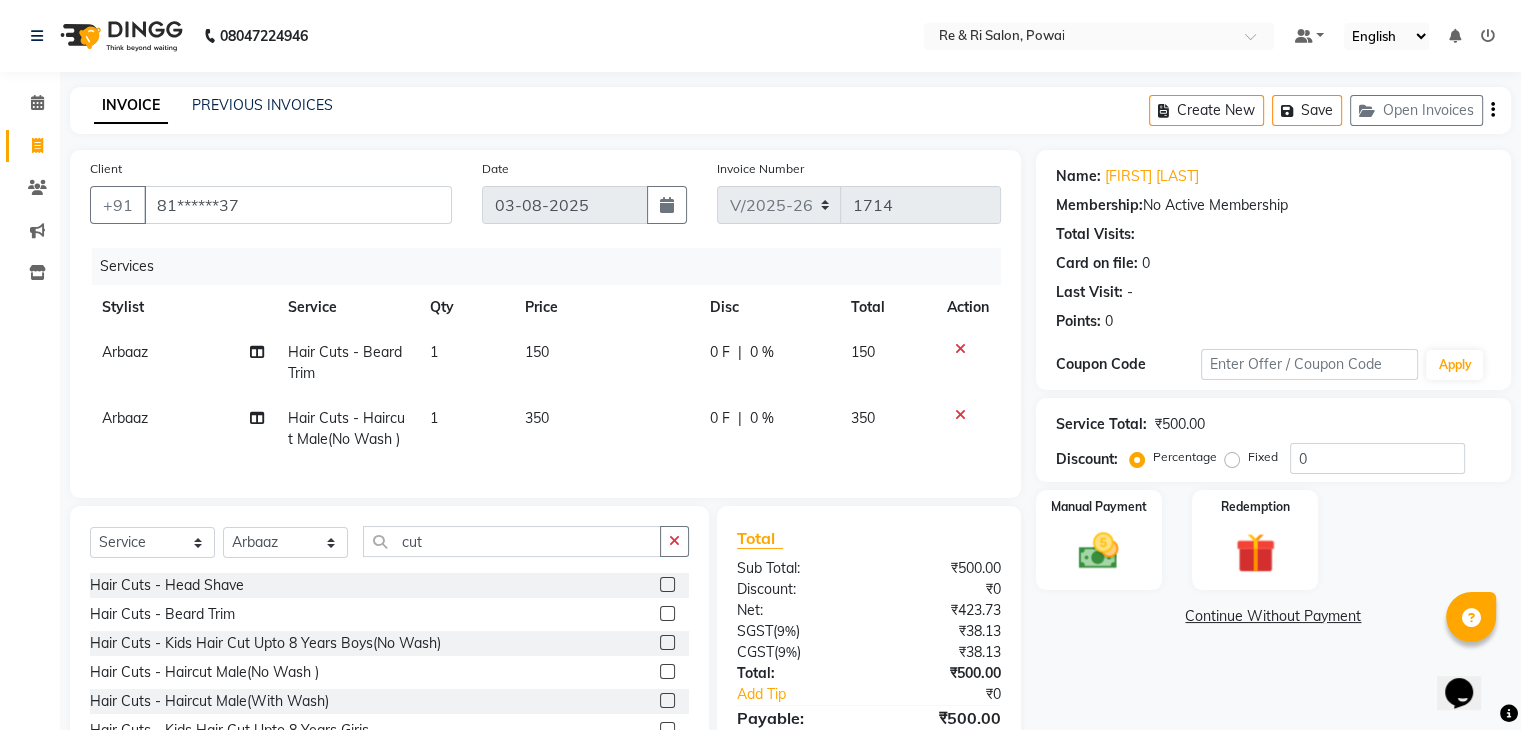 click on "0 F" 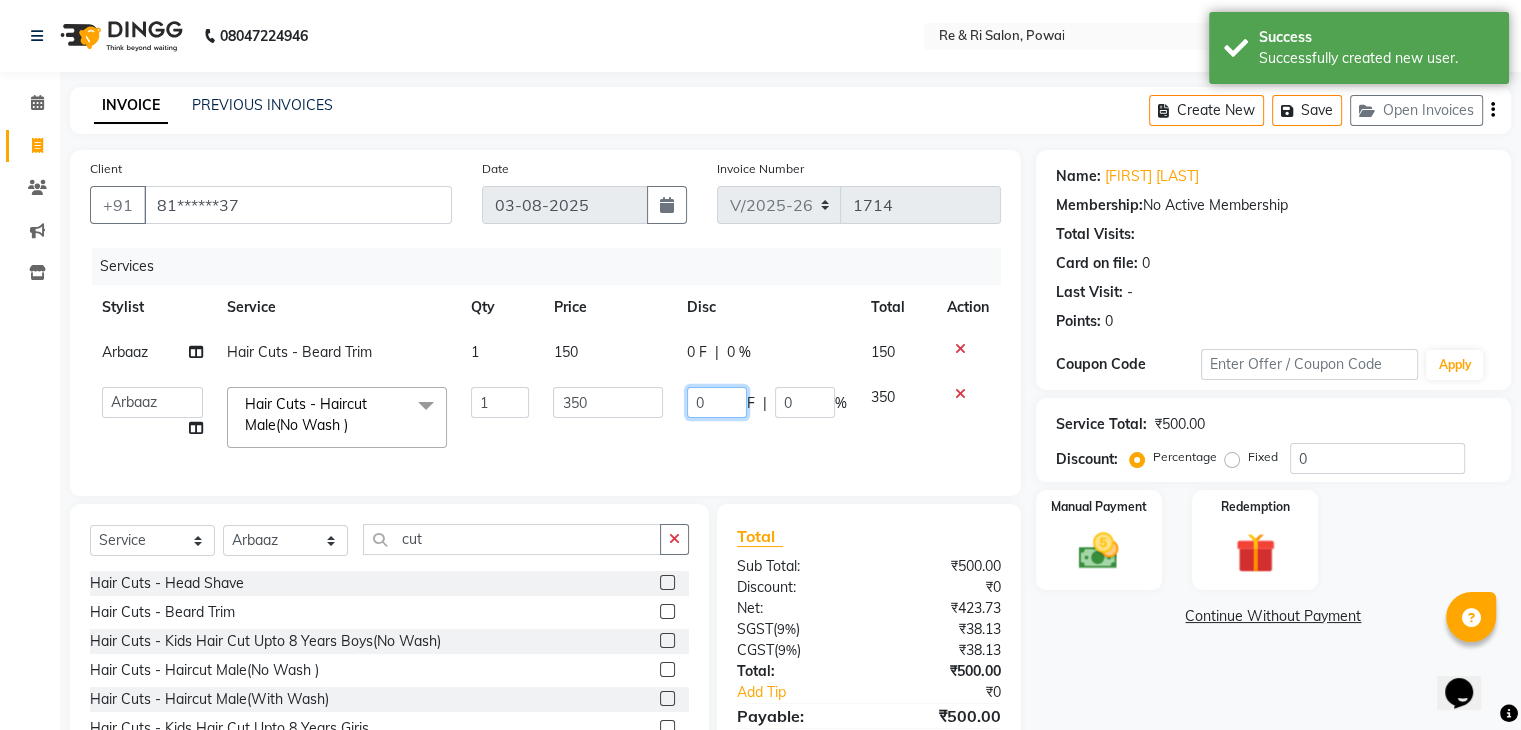 click on "0" 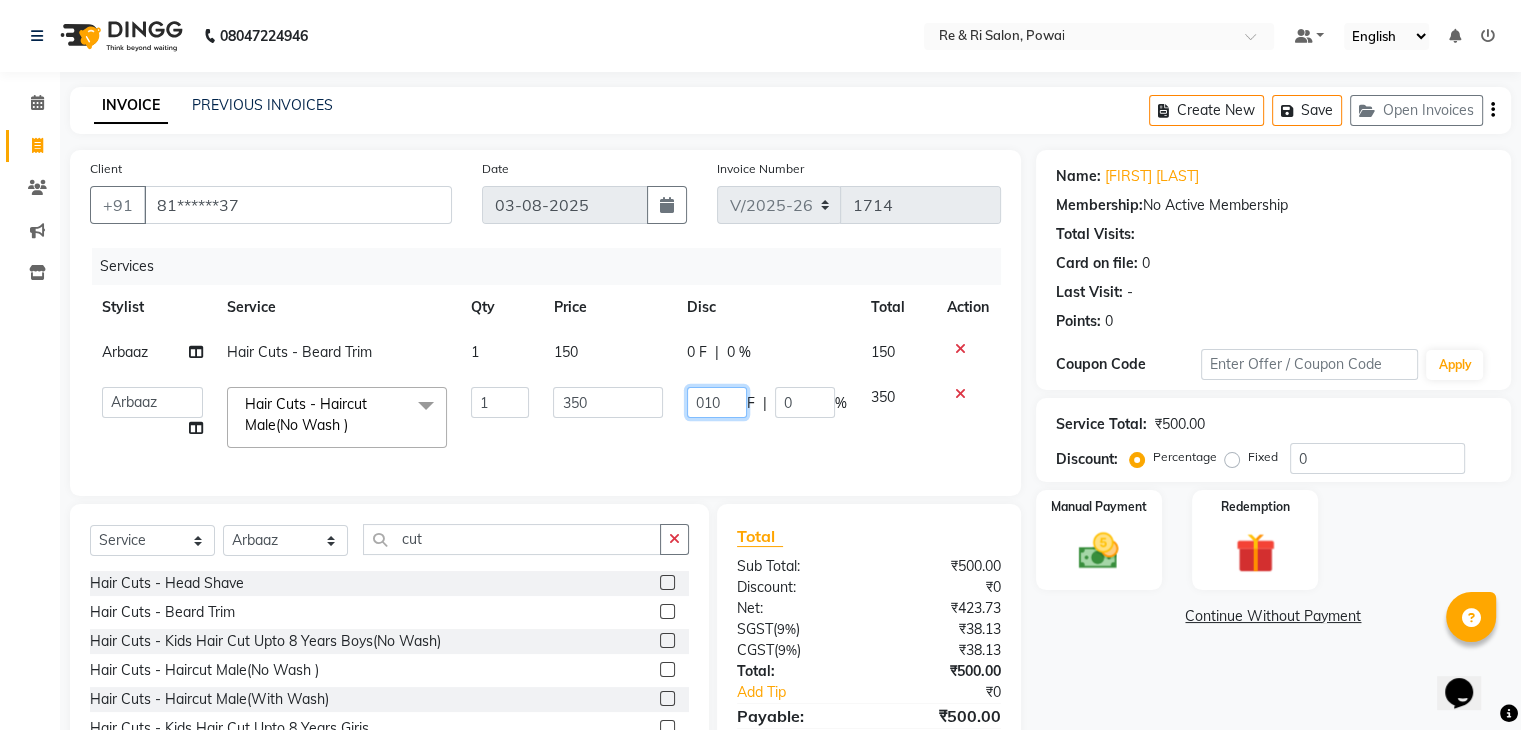 type on "0100" 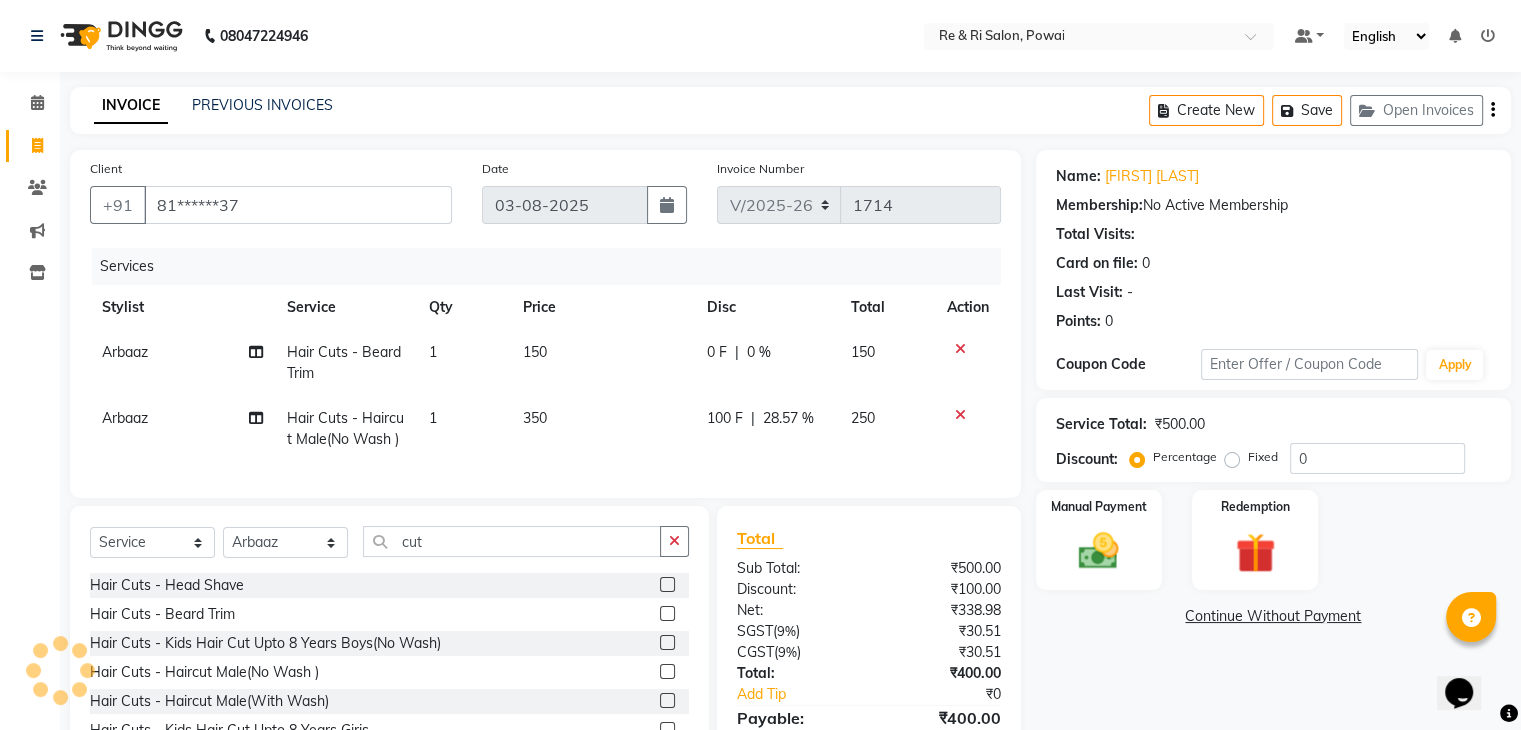 click on "Arbaaz  Hair Cuts - Haircut Male(No Wash ) 1 350 100 F | 28.57 % 250" 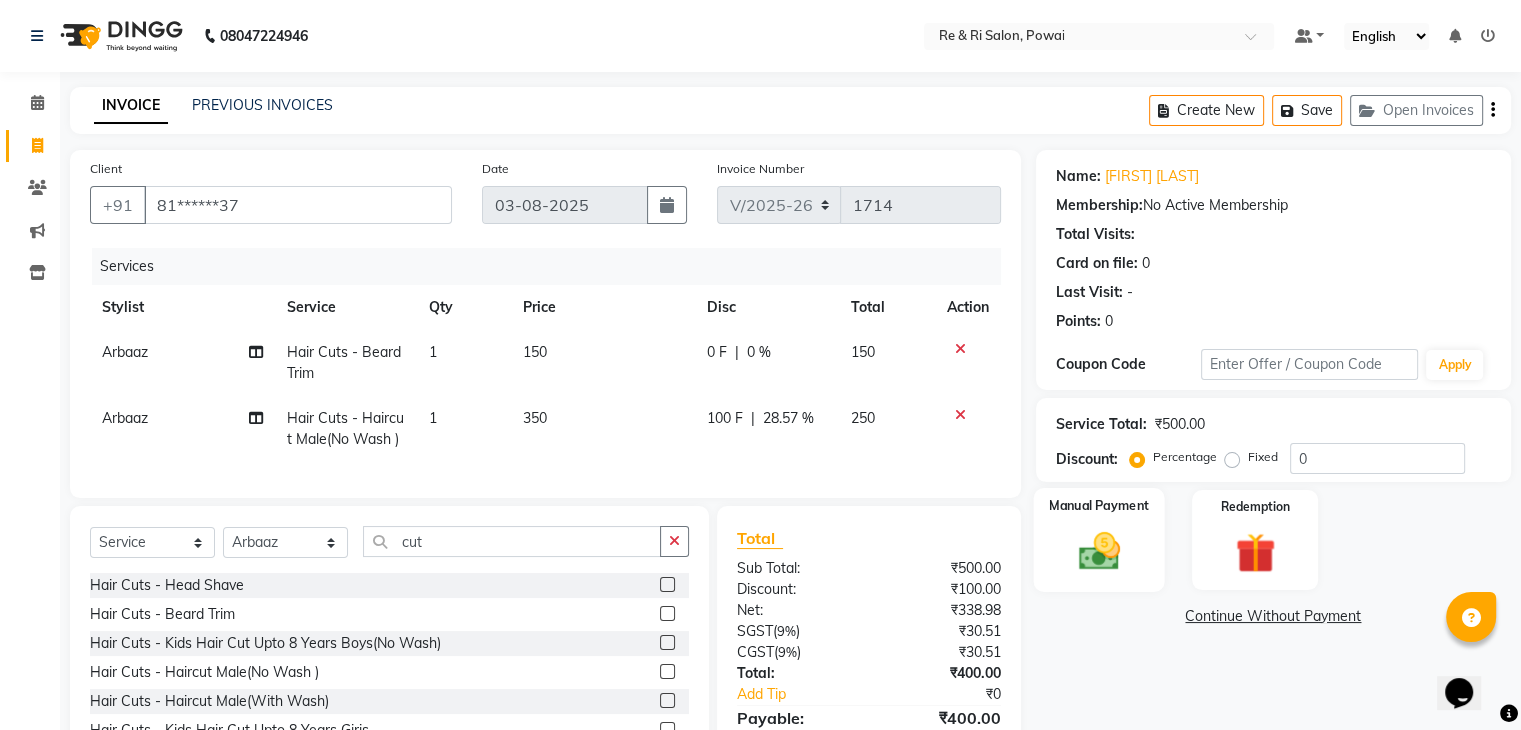 click 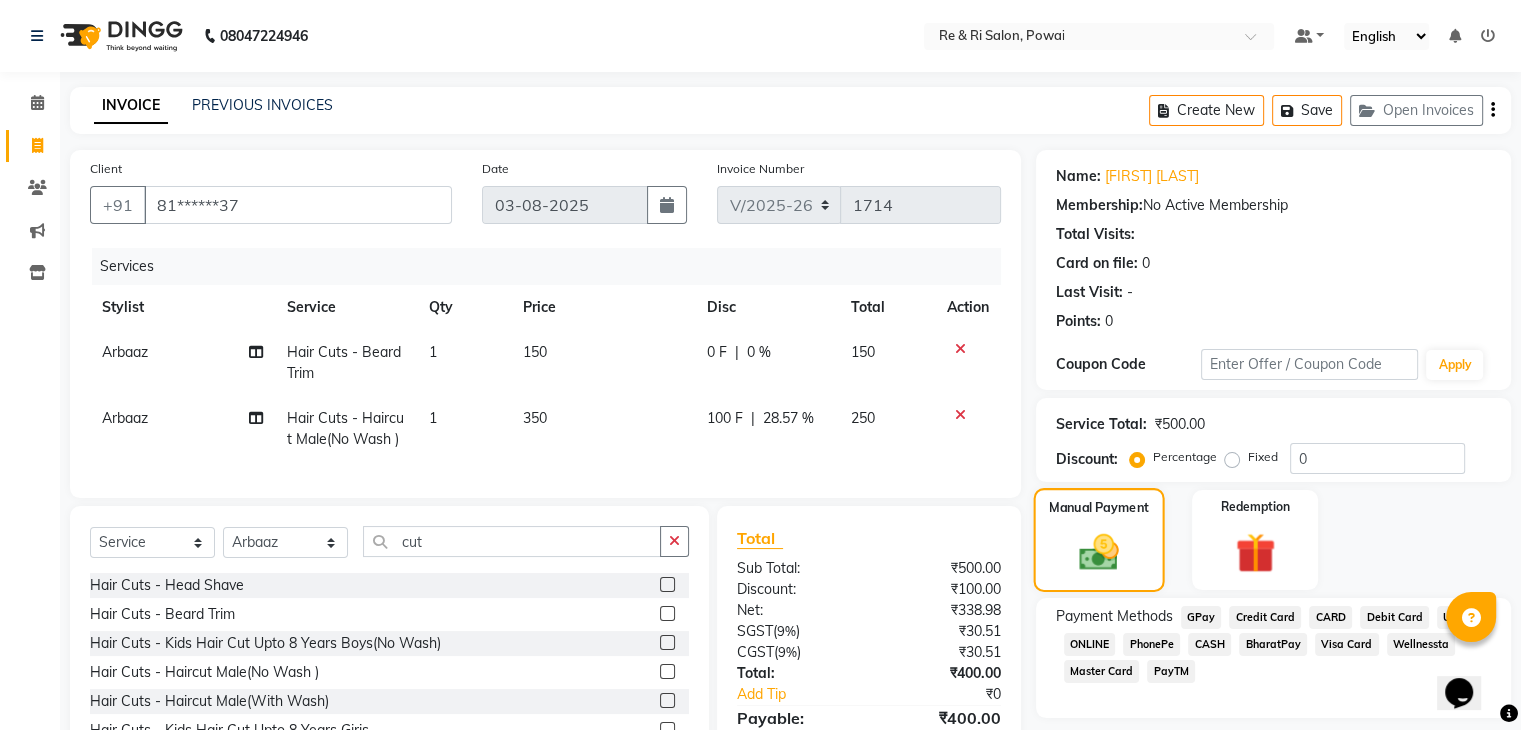 scroll, scrollTop: 117, scrollLeft: 0, axis: vertical 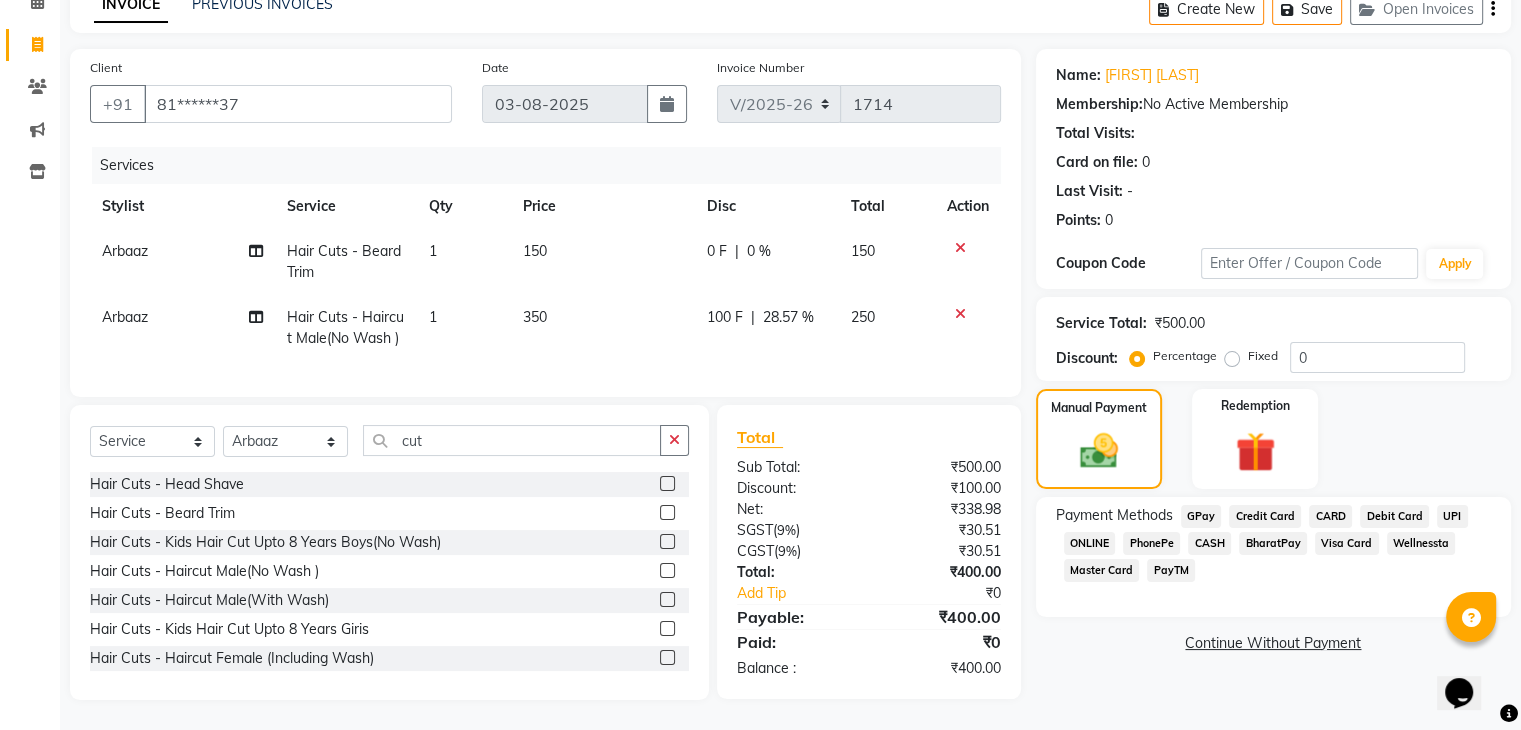 click on "GPay" 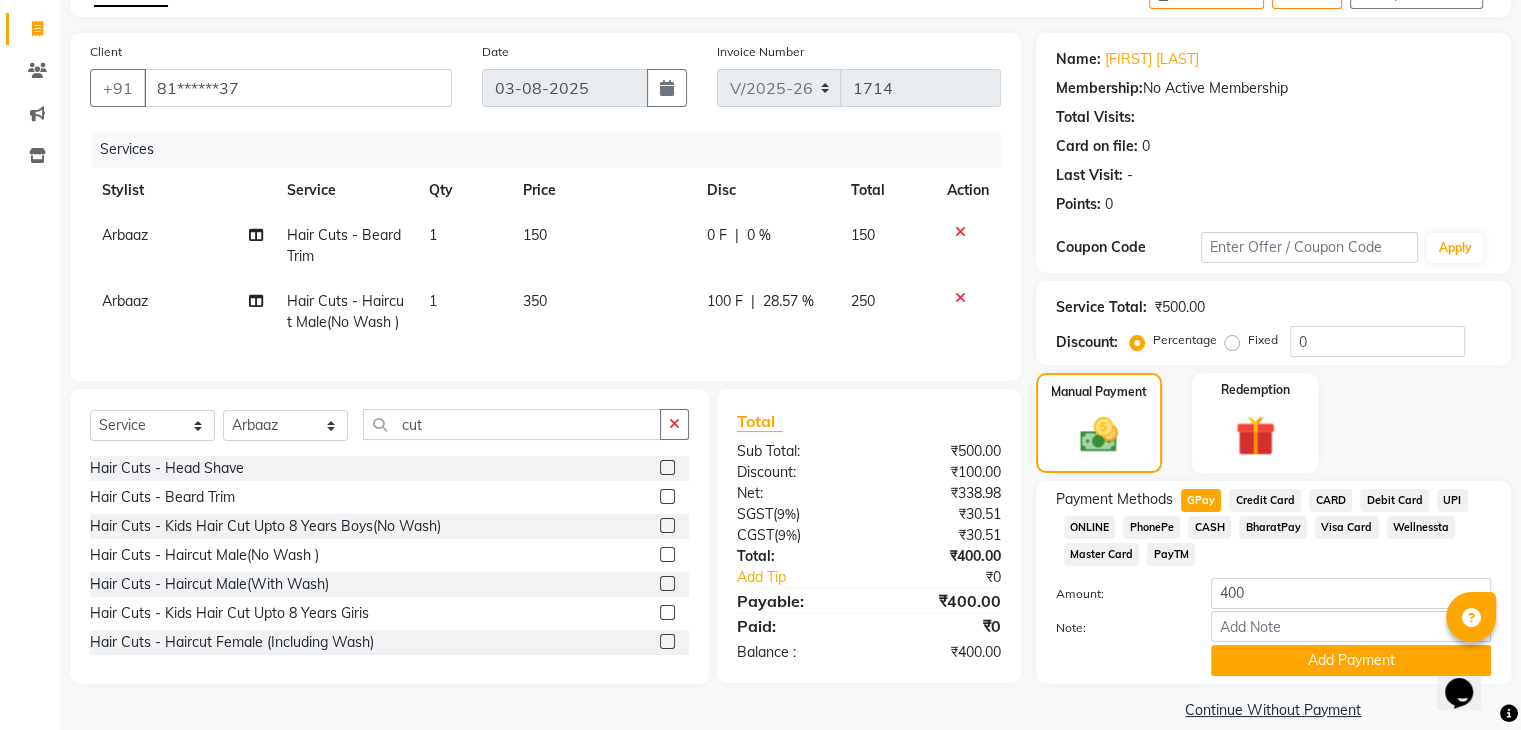 scroll, scrollTop: 145, scrollLeft: 0, axis: vertical 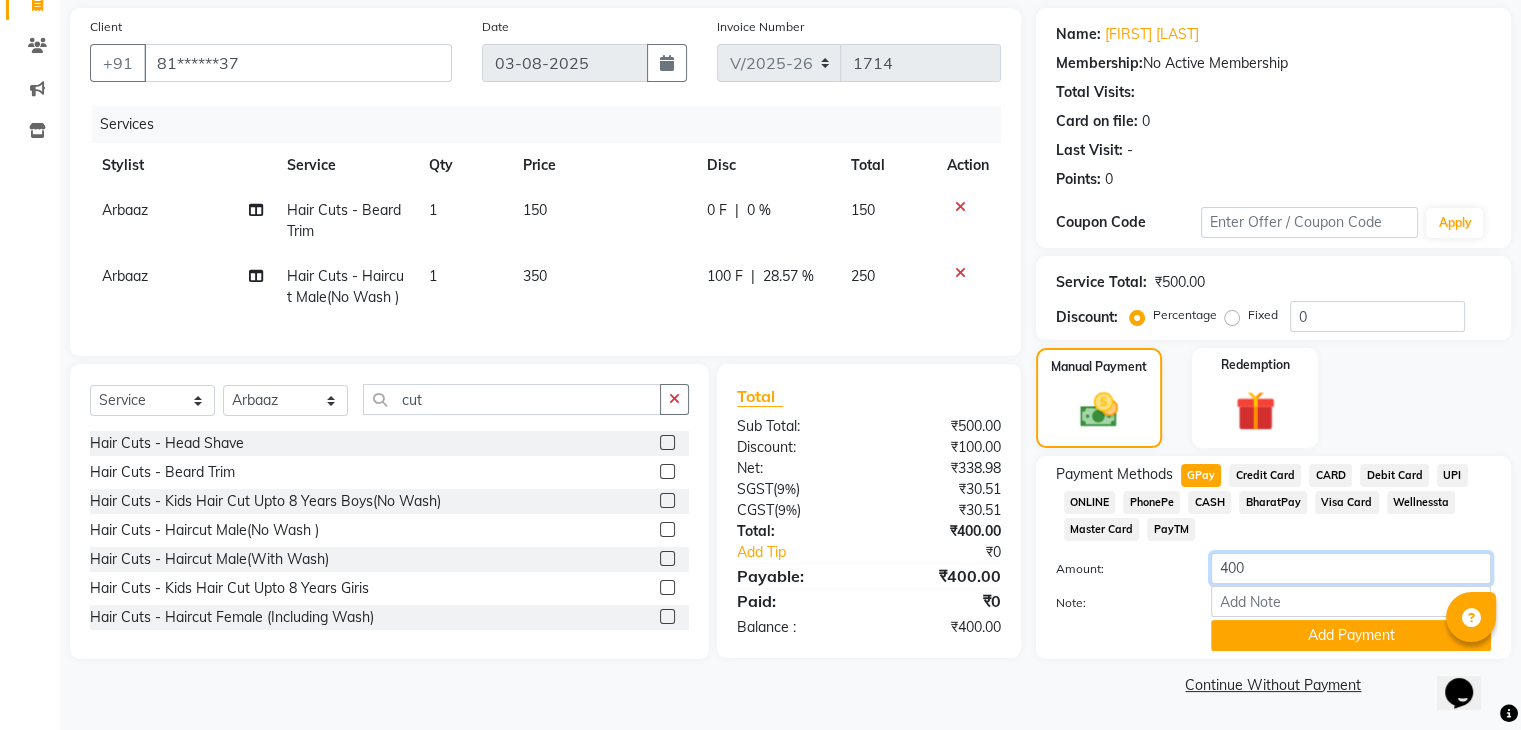 click on "400" 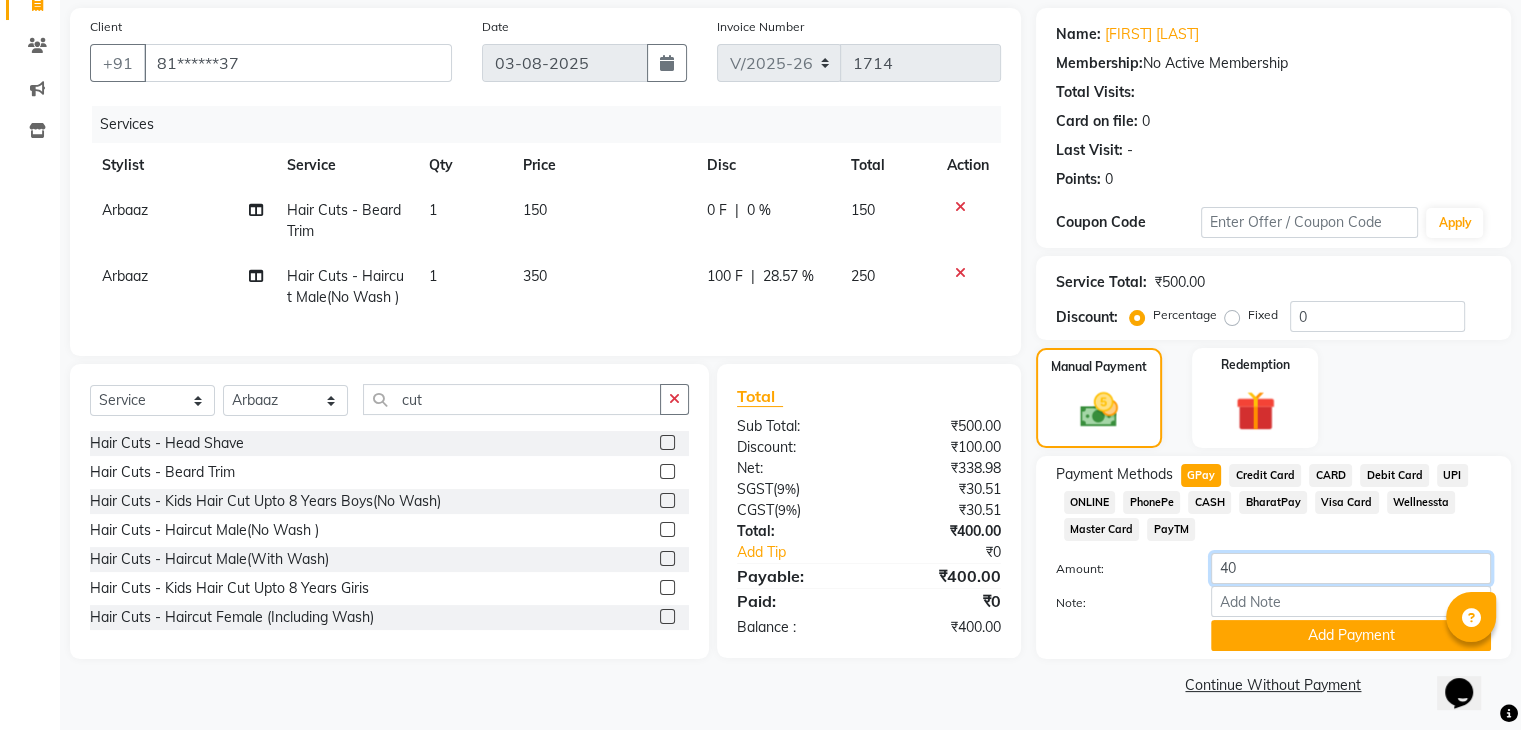 type on "4" 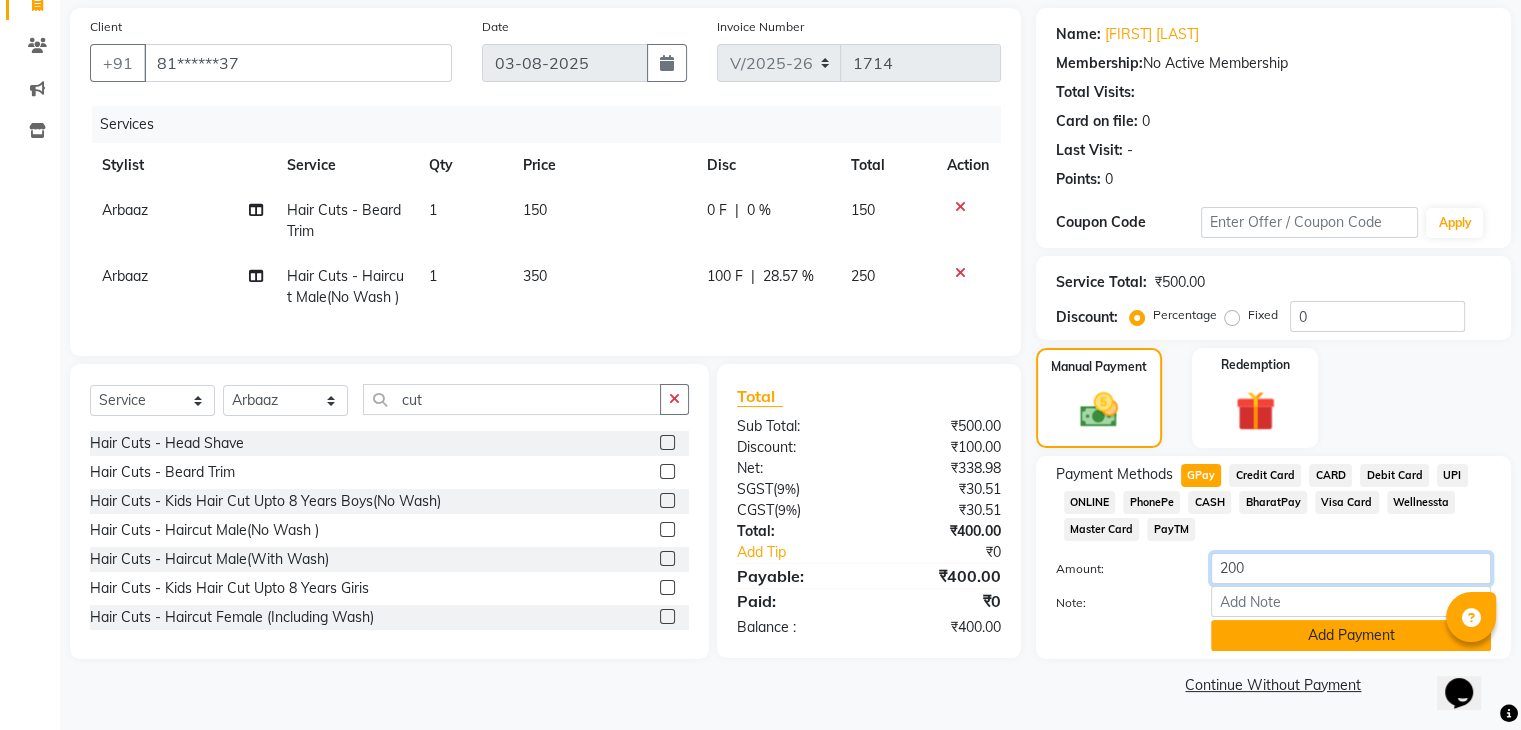 type on "200" 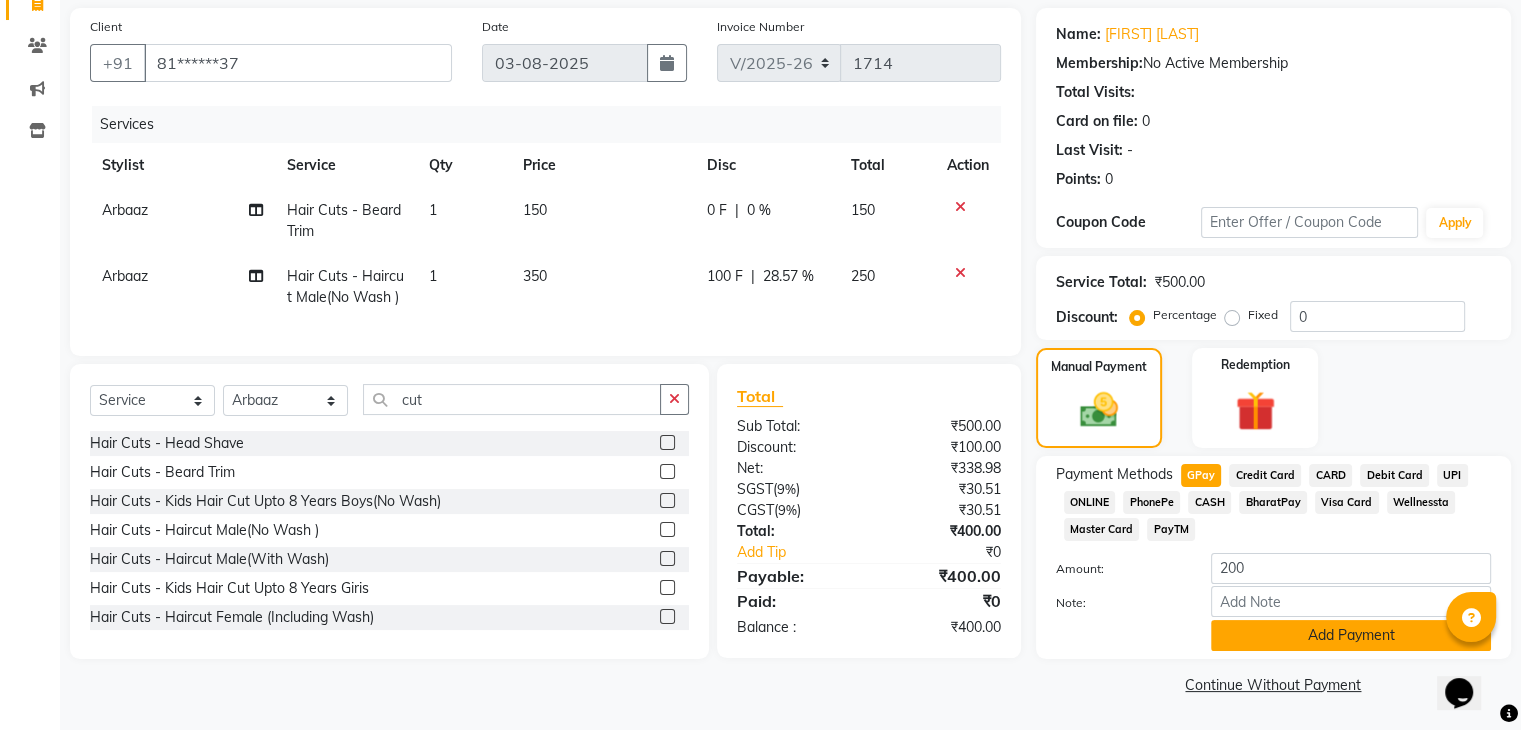 click on "Add Payment" 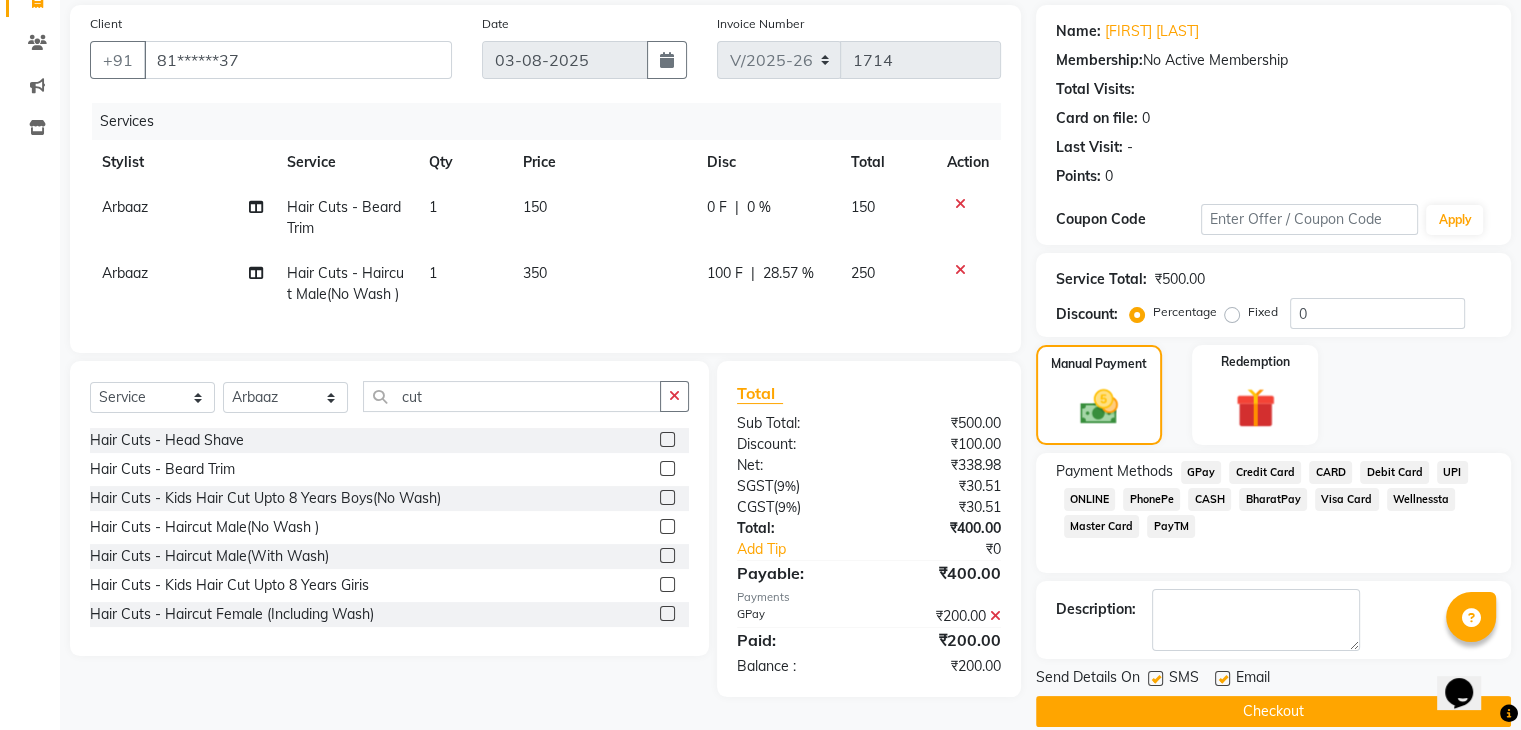 scroll, scrollTop: 171, scrollLeft: 0, axis: vertical 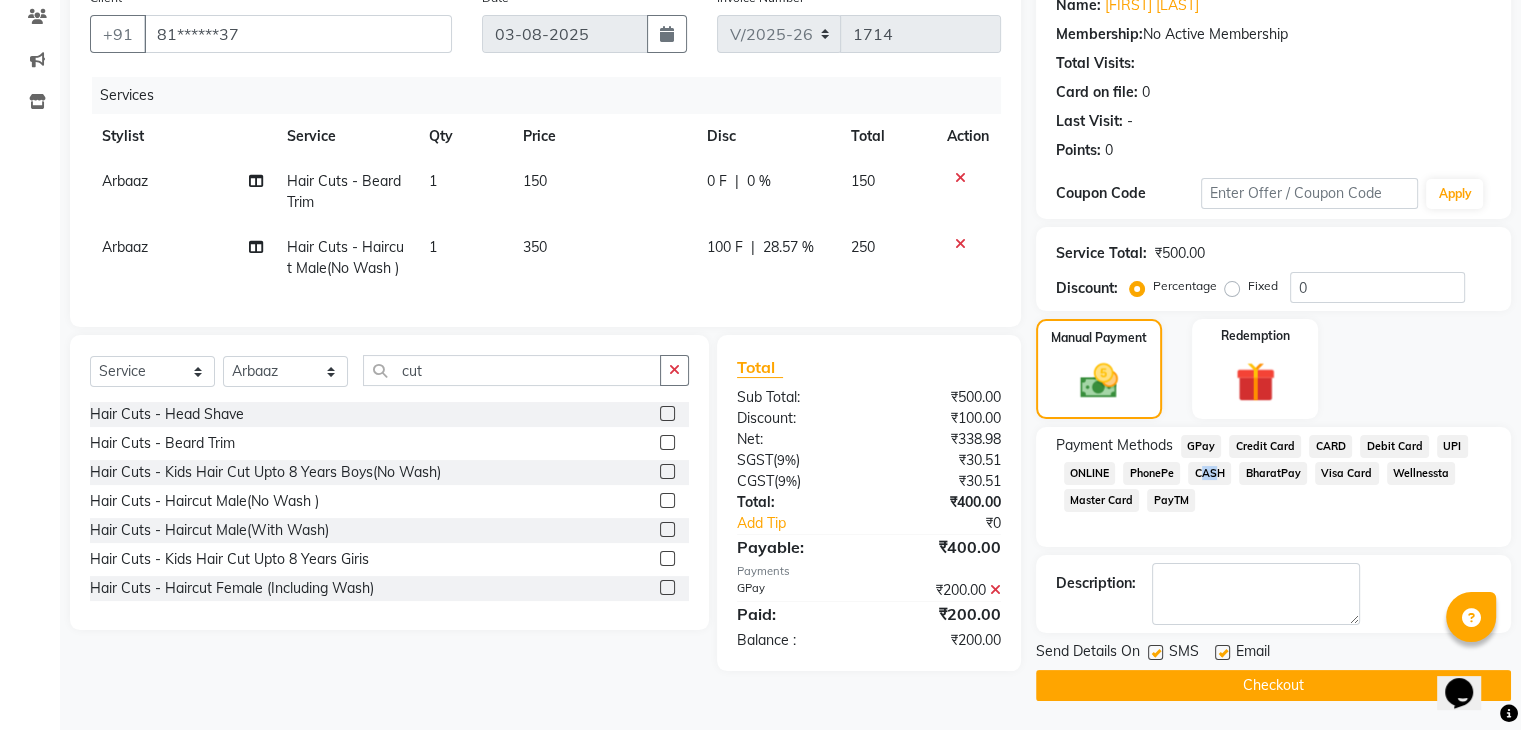 click on "CASH" 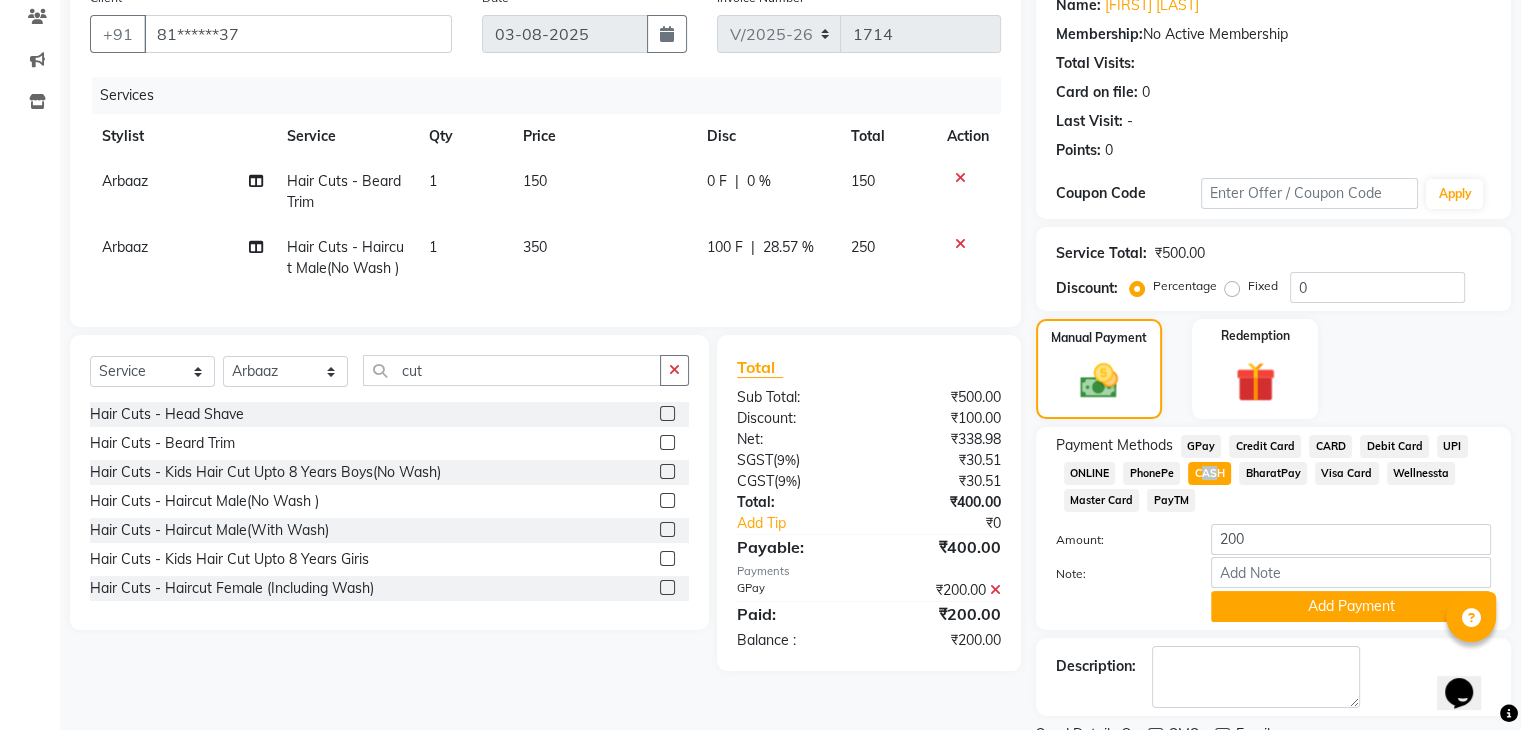 click on "CASH" 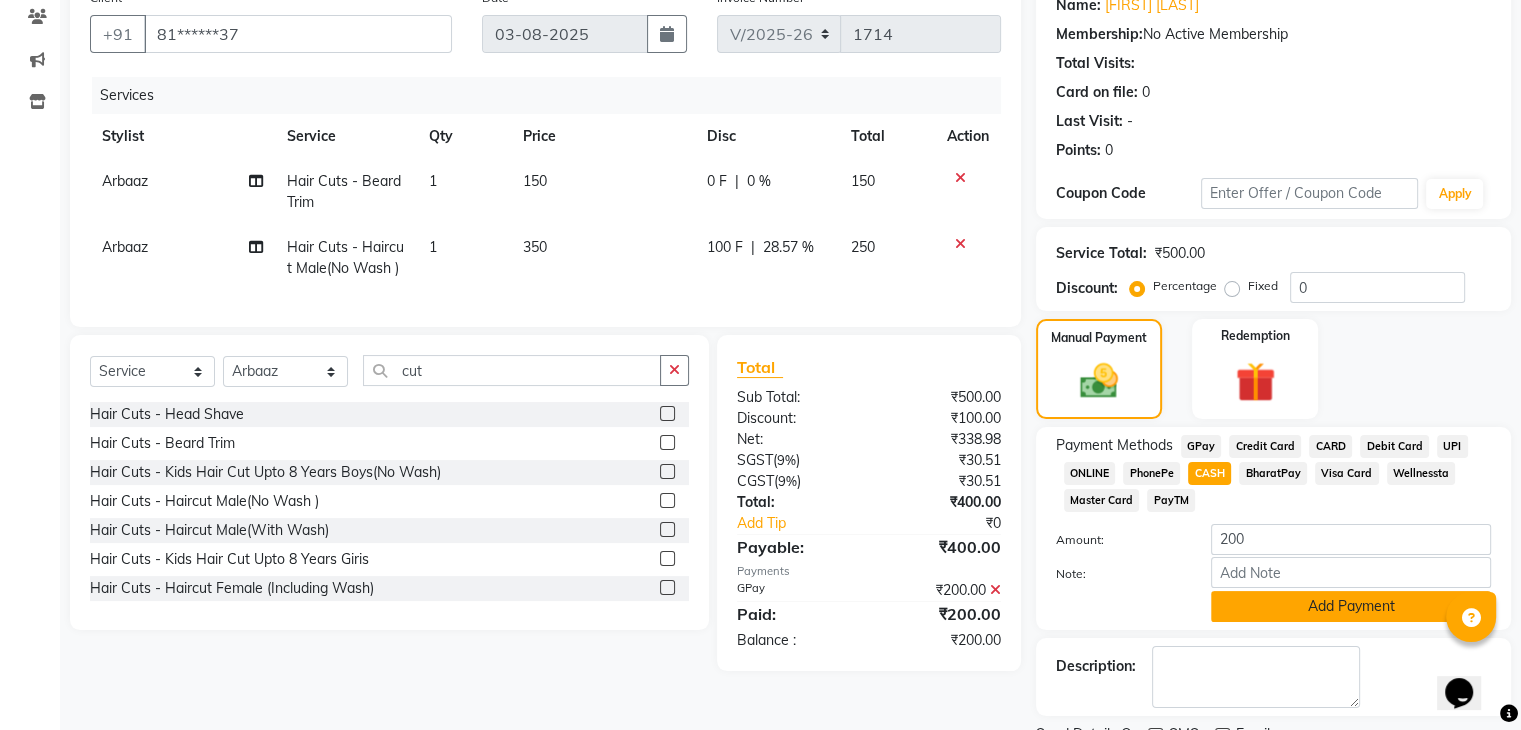 click on "Add Payment" 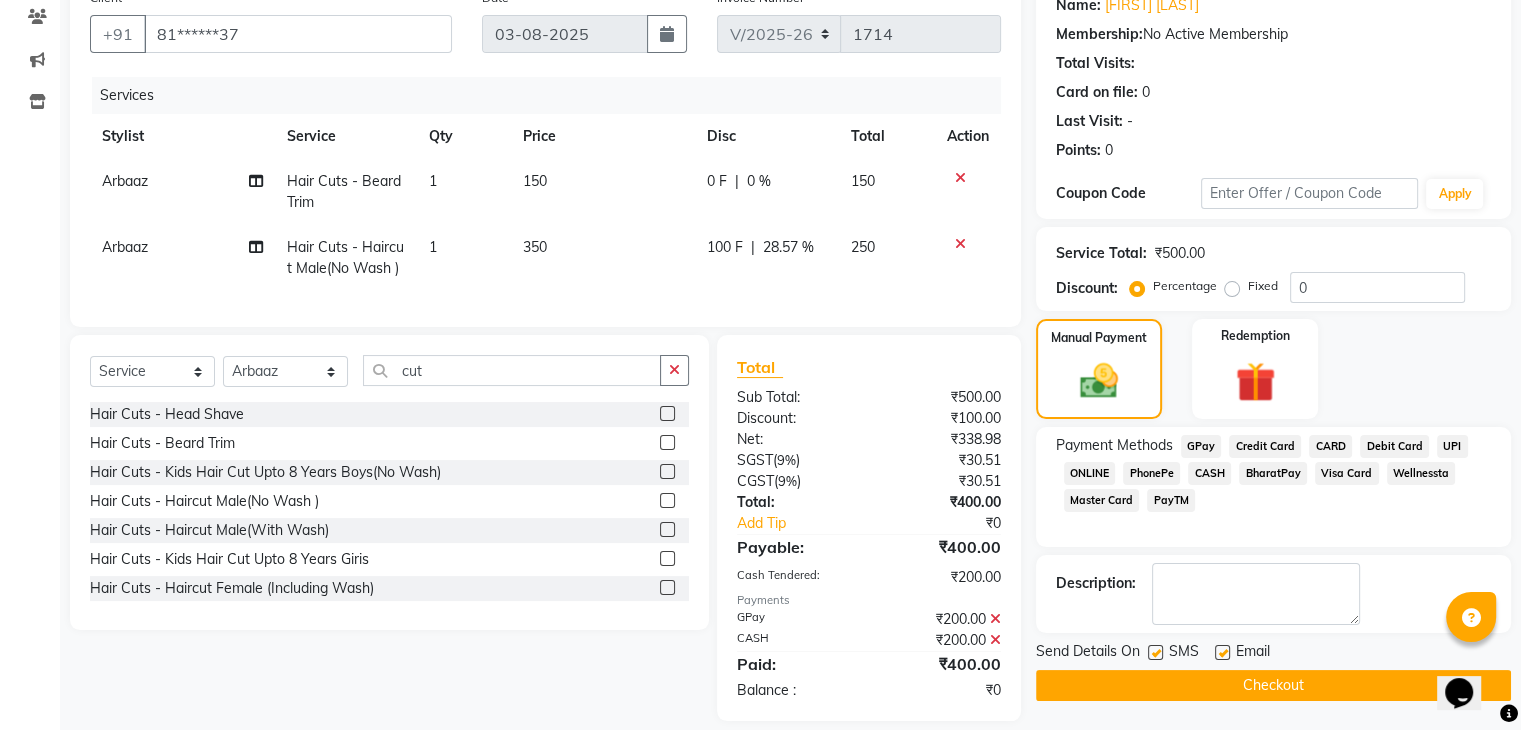 scroll, scrollTop: 208, scrollLeft: 0, axis: vertical 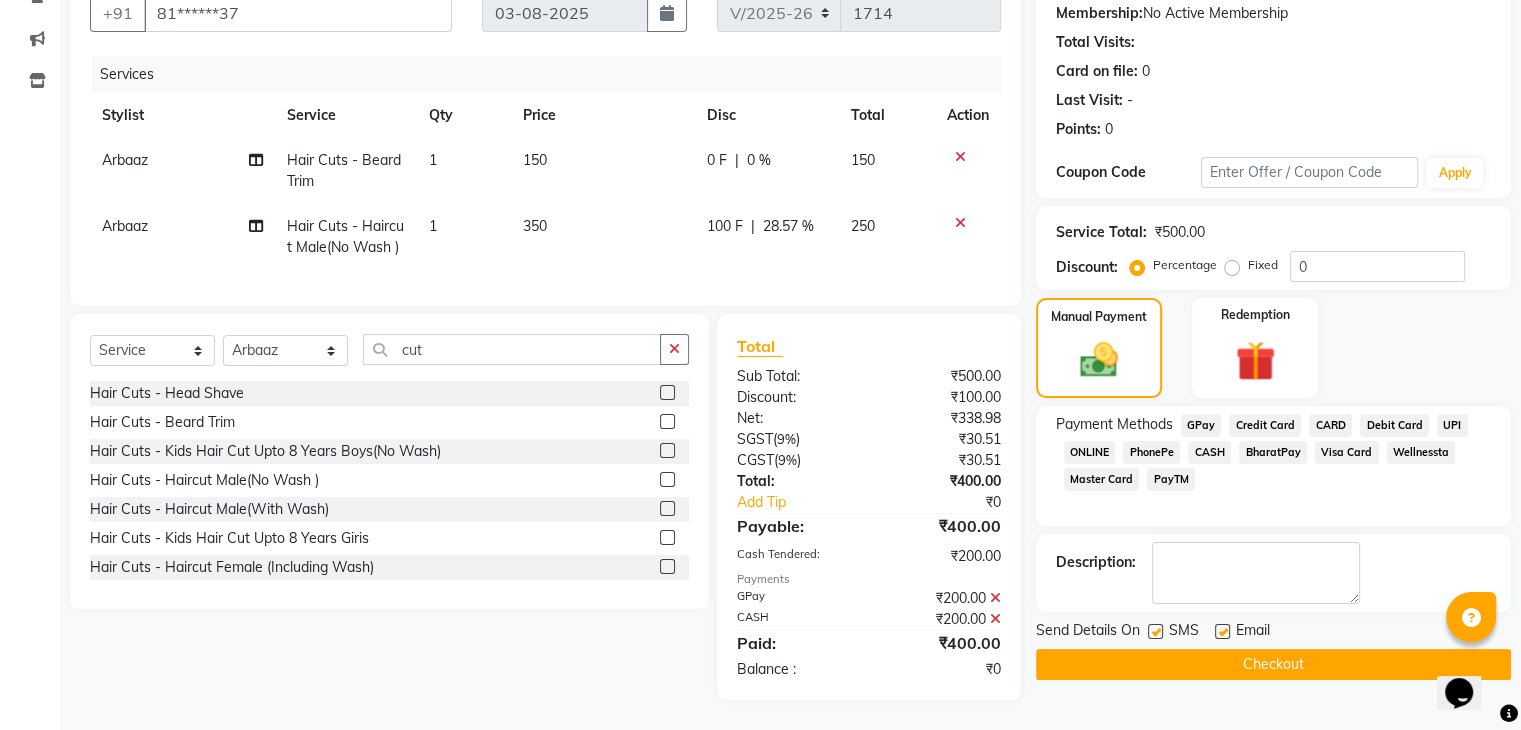 click 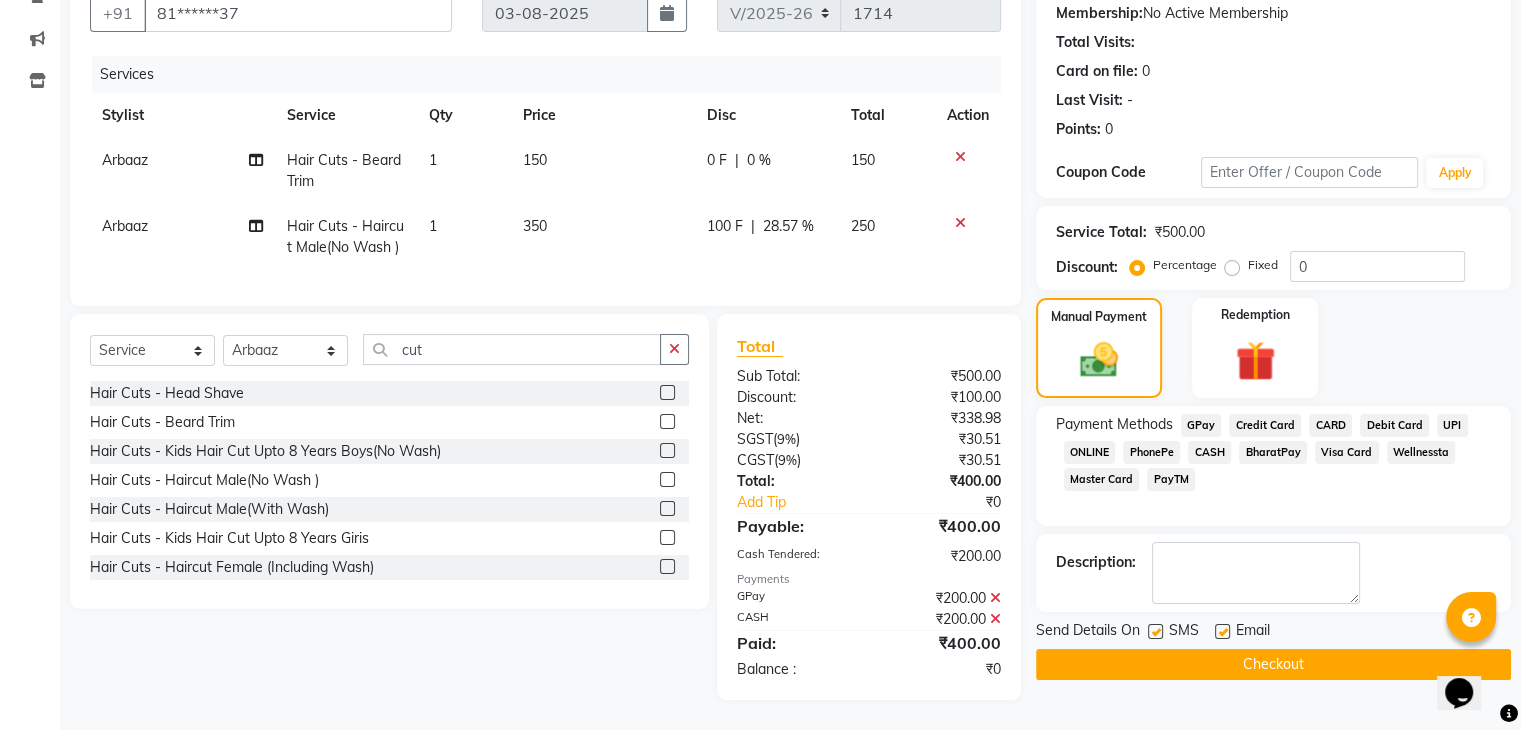 click at bounding box center (1154, 632) 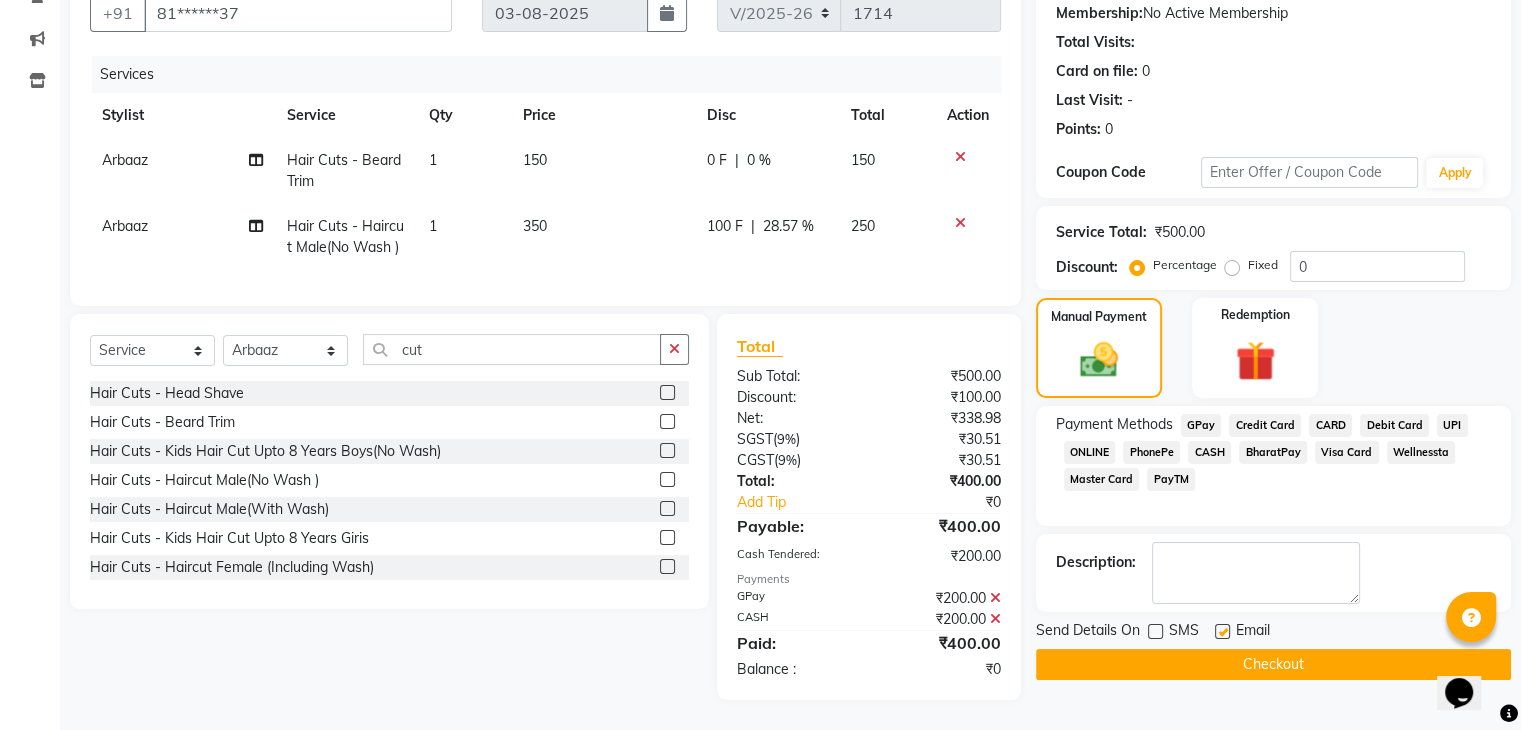 click 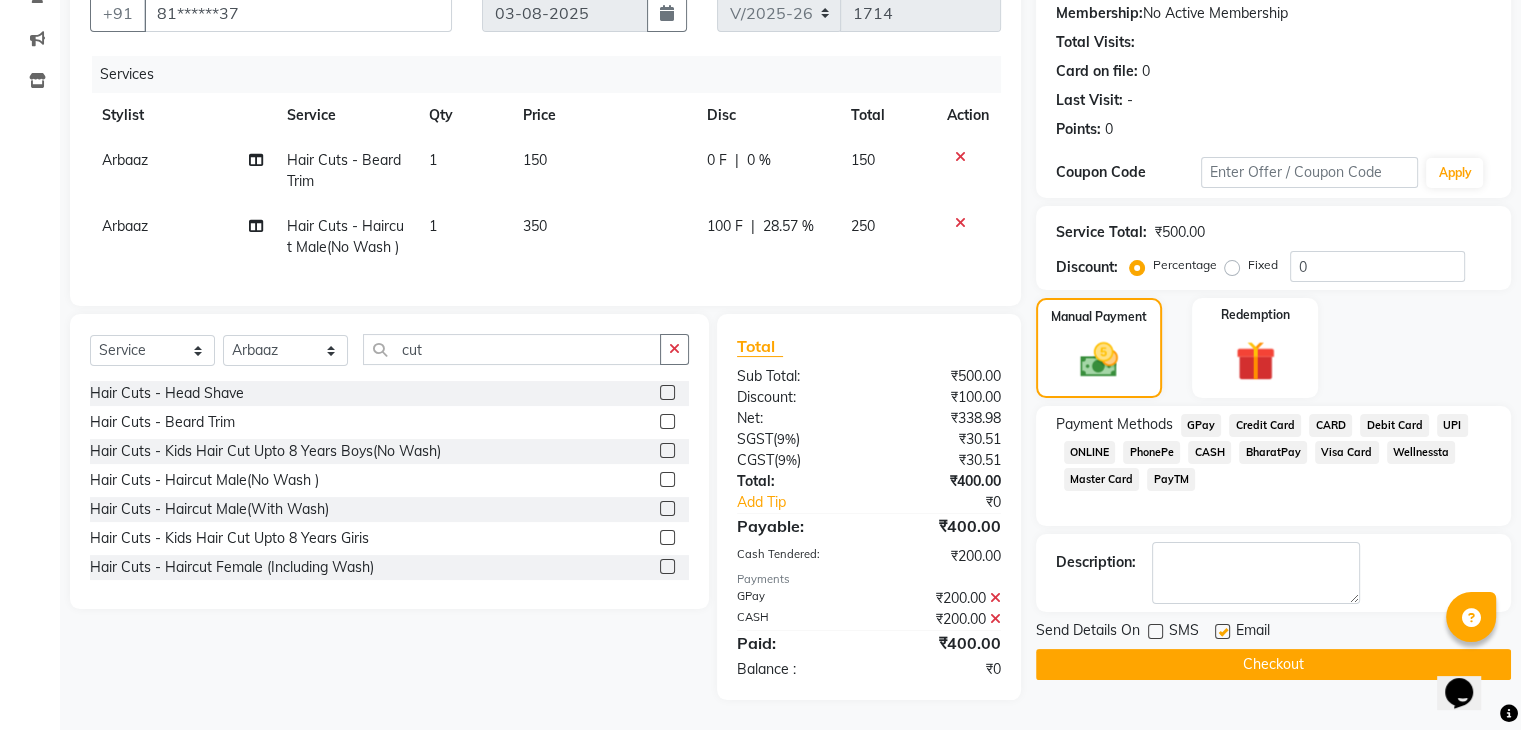 click at bounding box center (1221, 632) 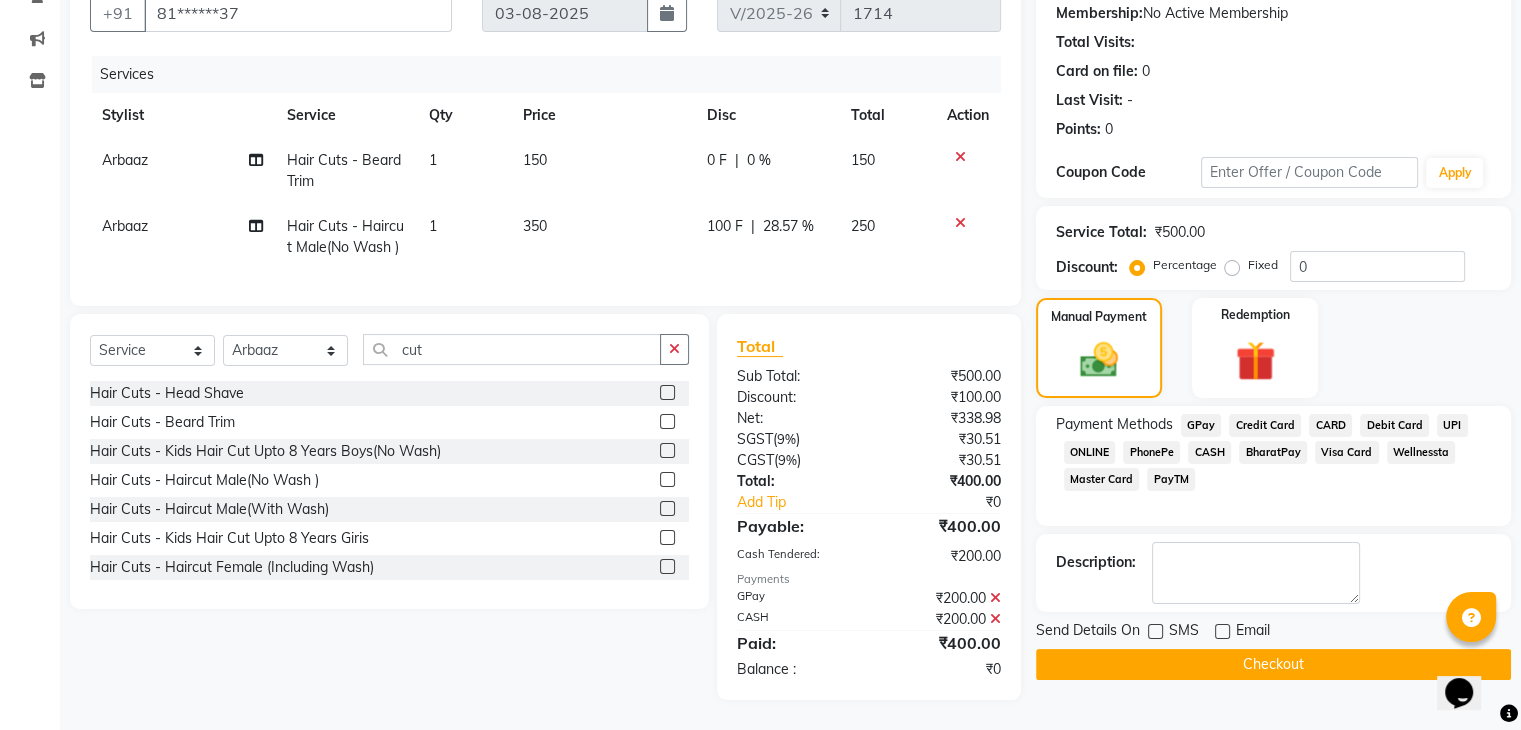 click on "Checkout" 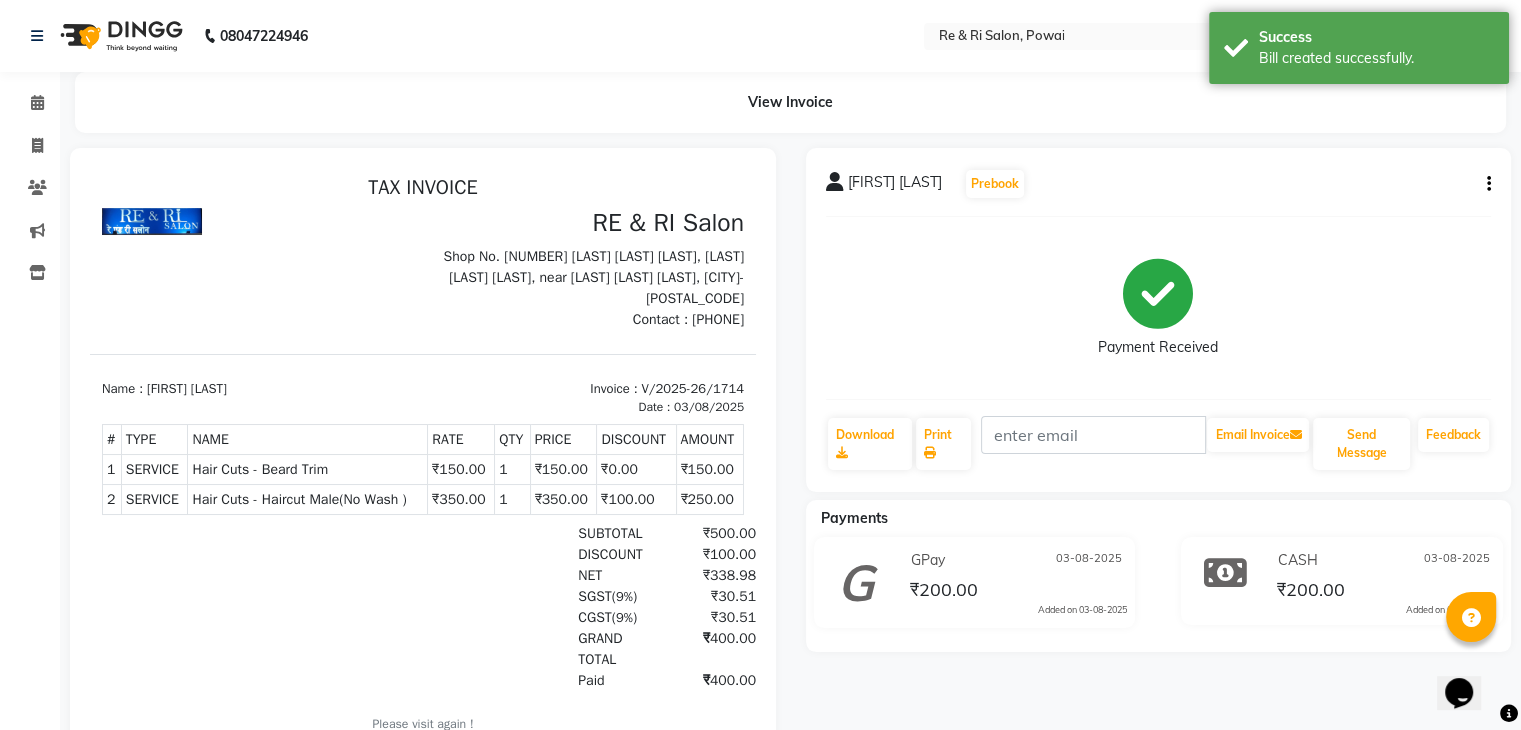 scroll, scrollTop: 0, scrollLeft: 0, axis: both 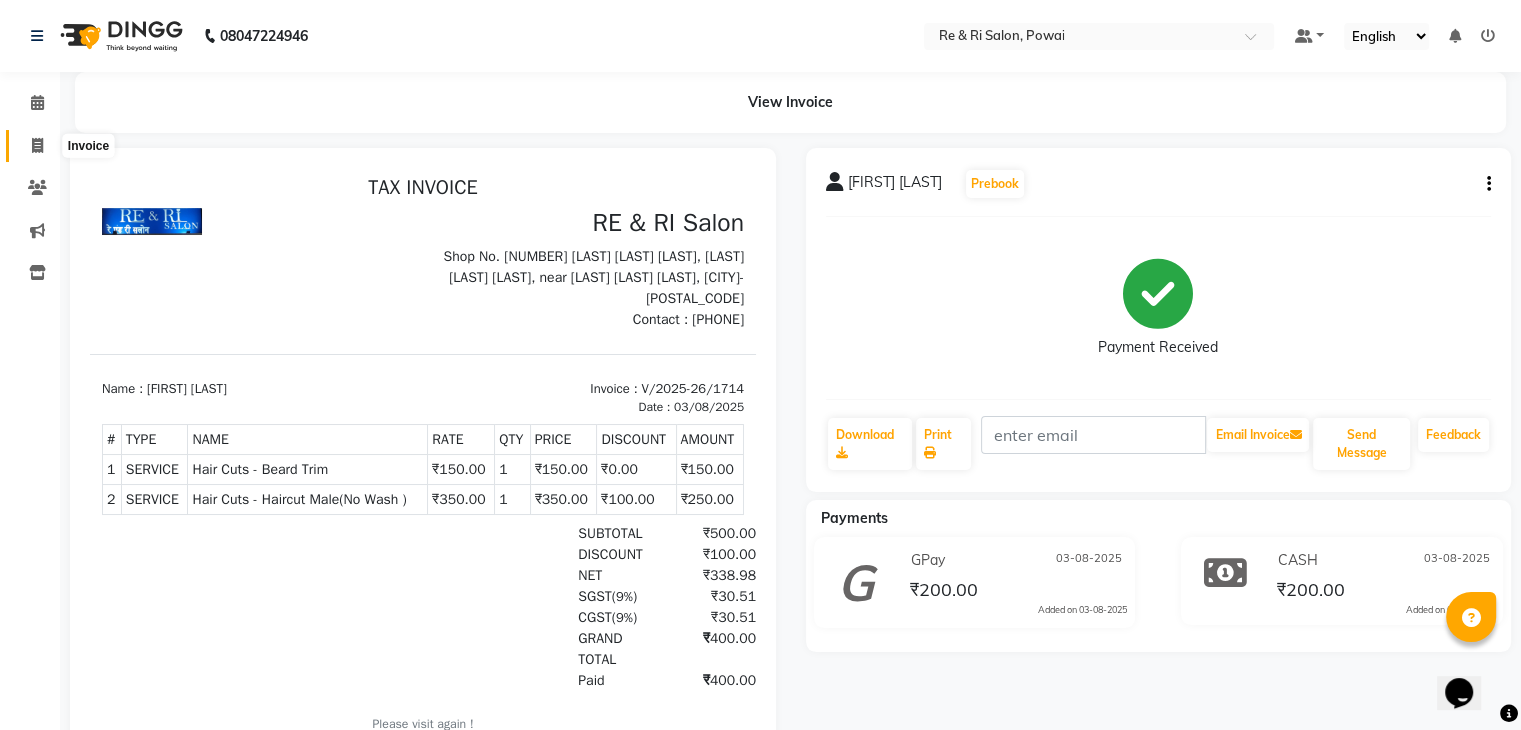 click 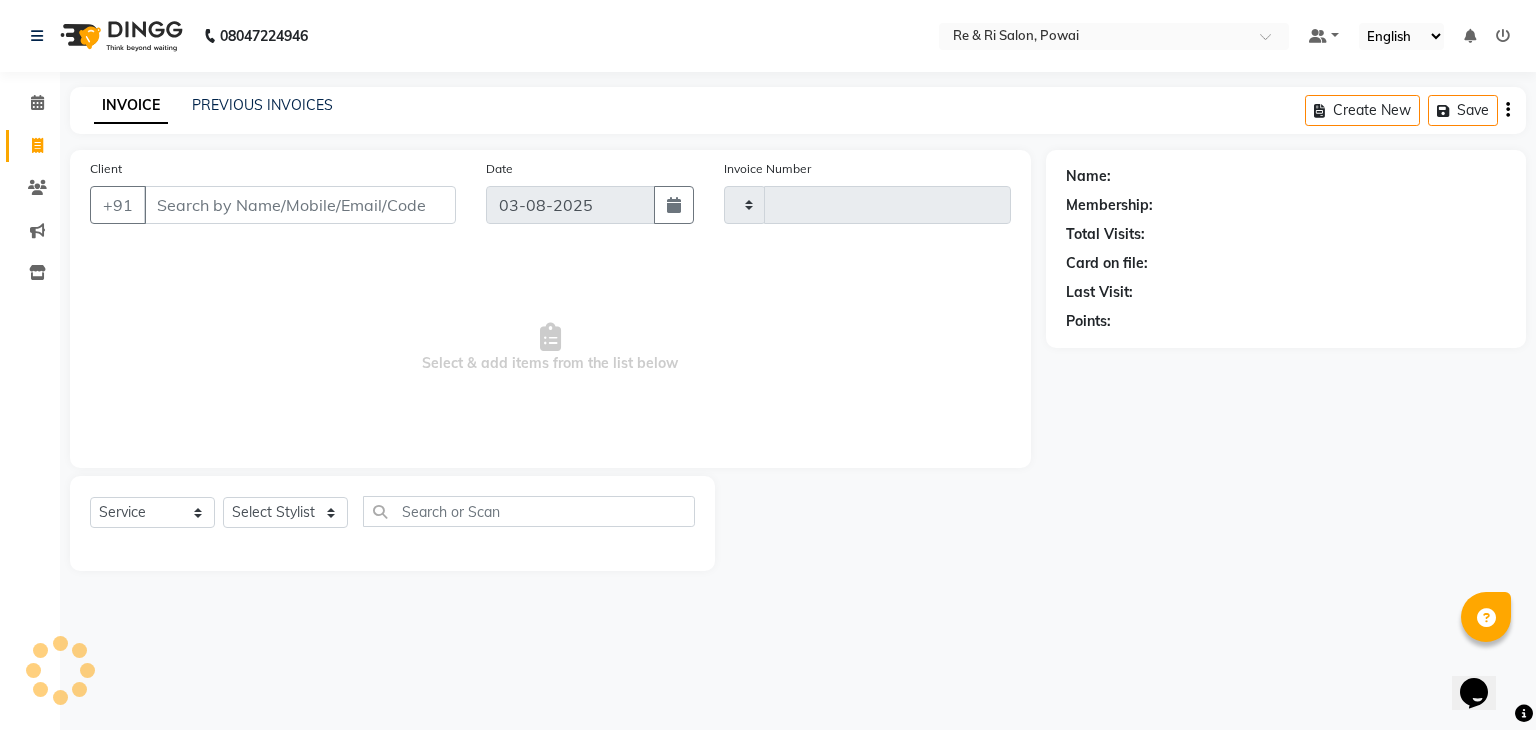 type on "1715" 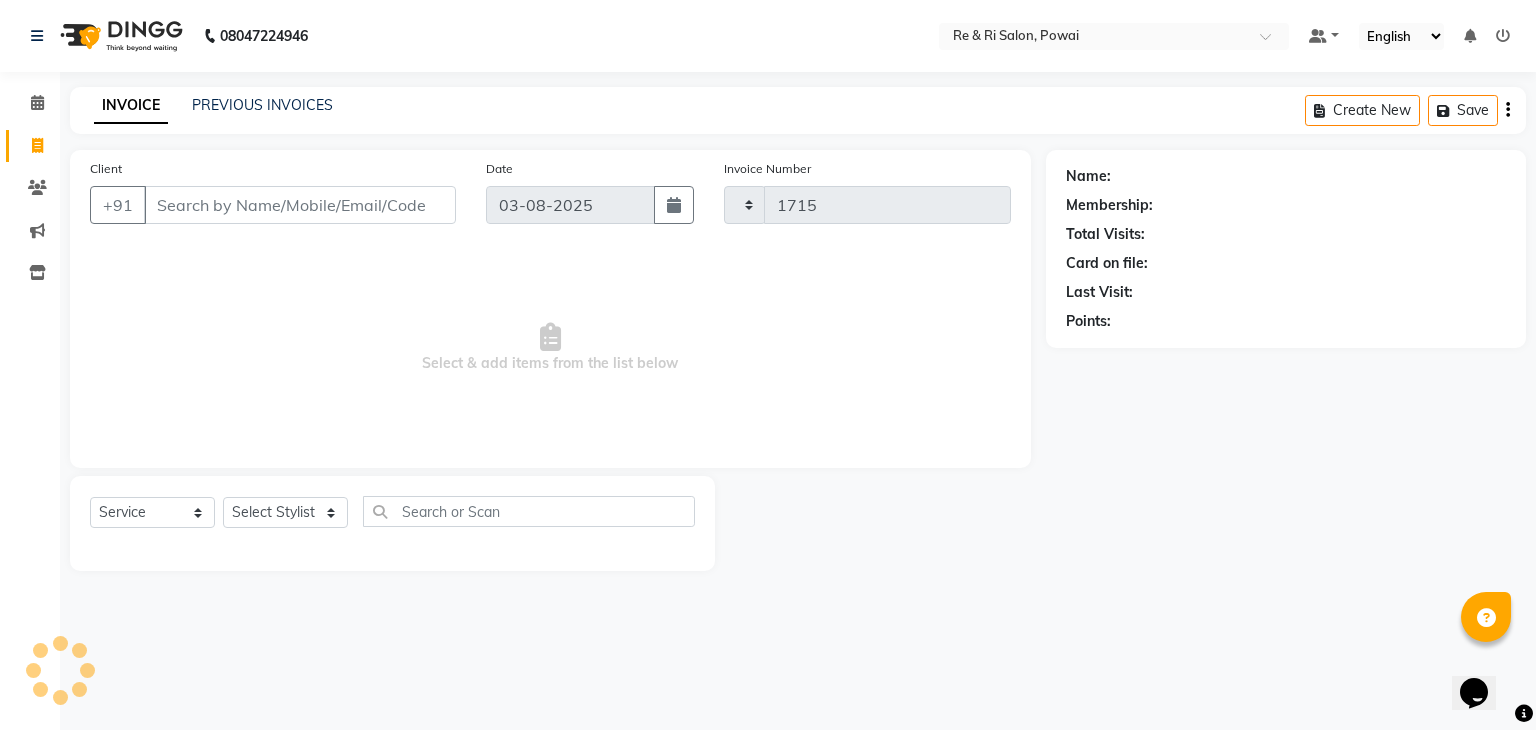 select on "5364" 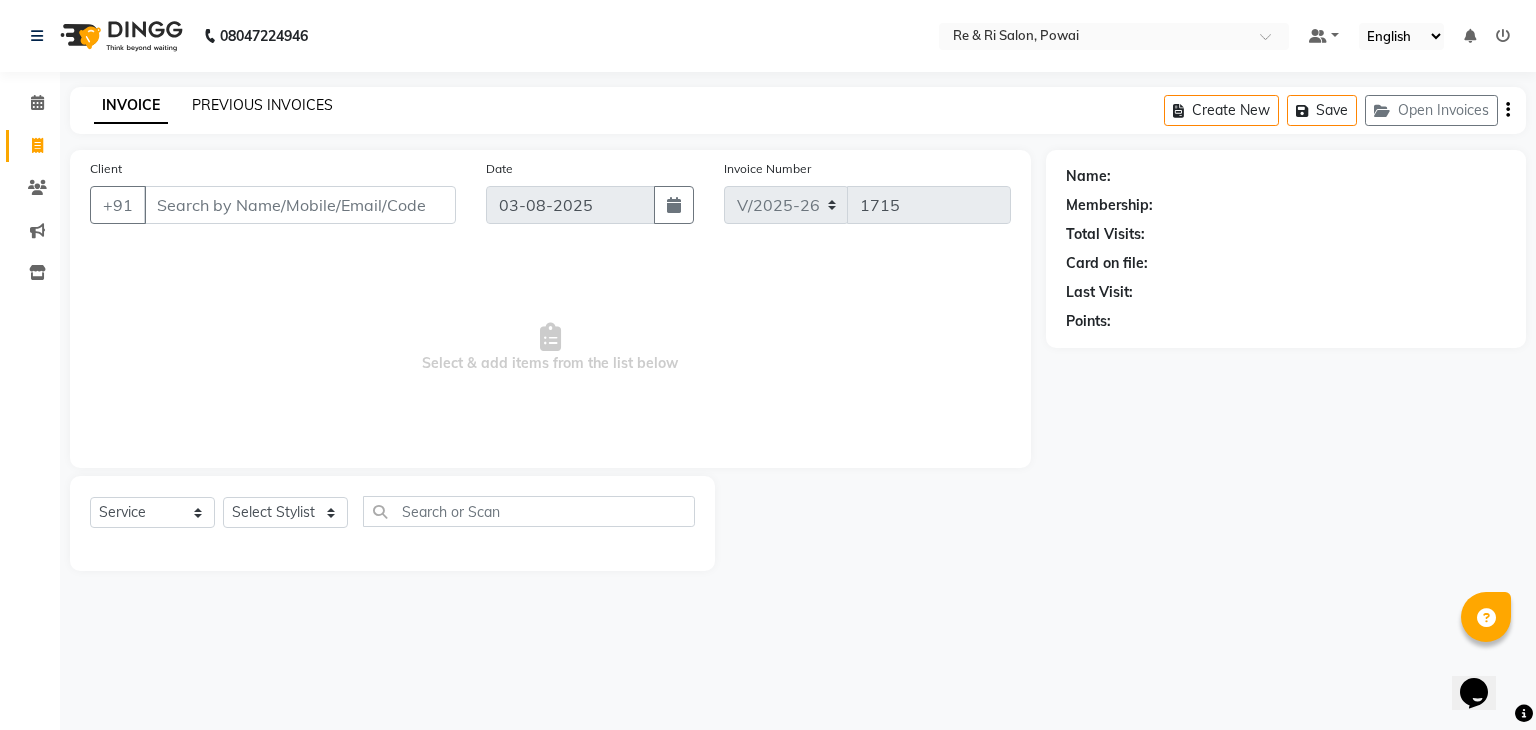 click on "PREVIOUS INVOICES" 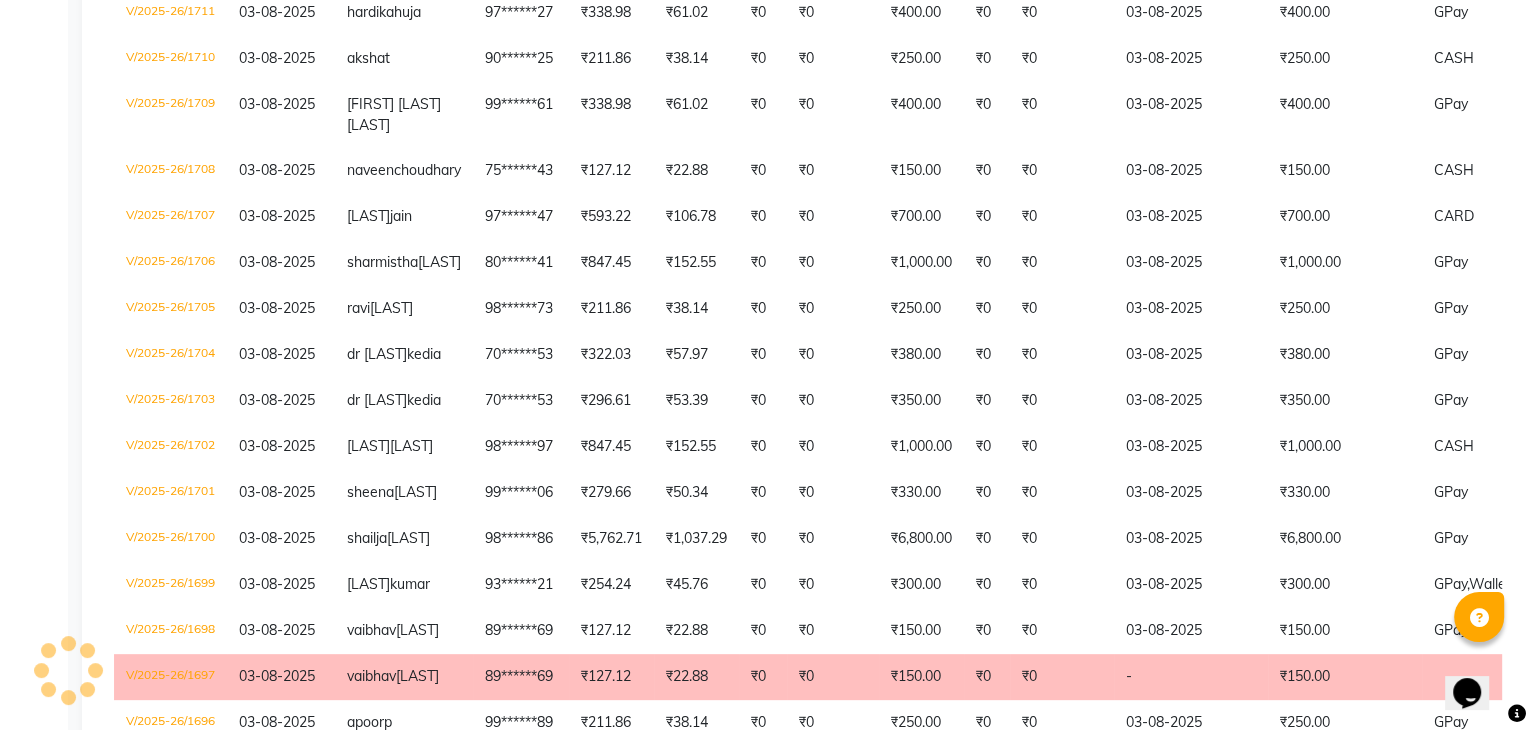 scroll, scrollTop: 0, scrollLeft: 0, axis: both 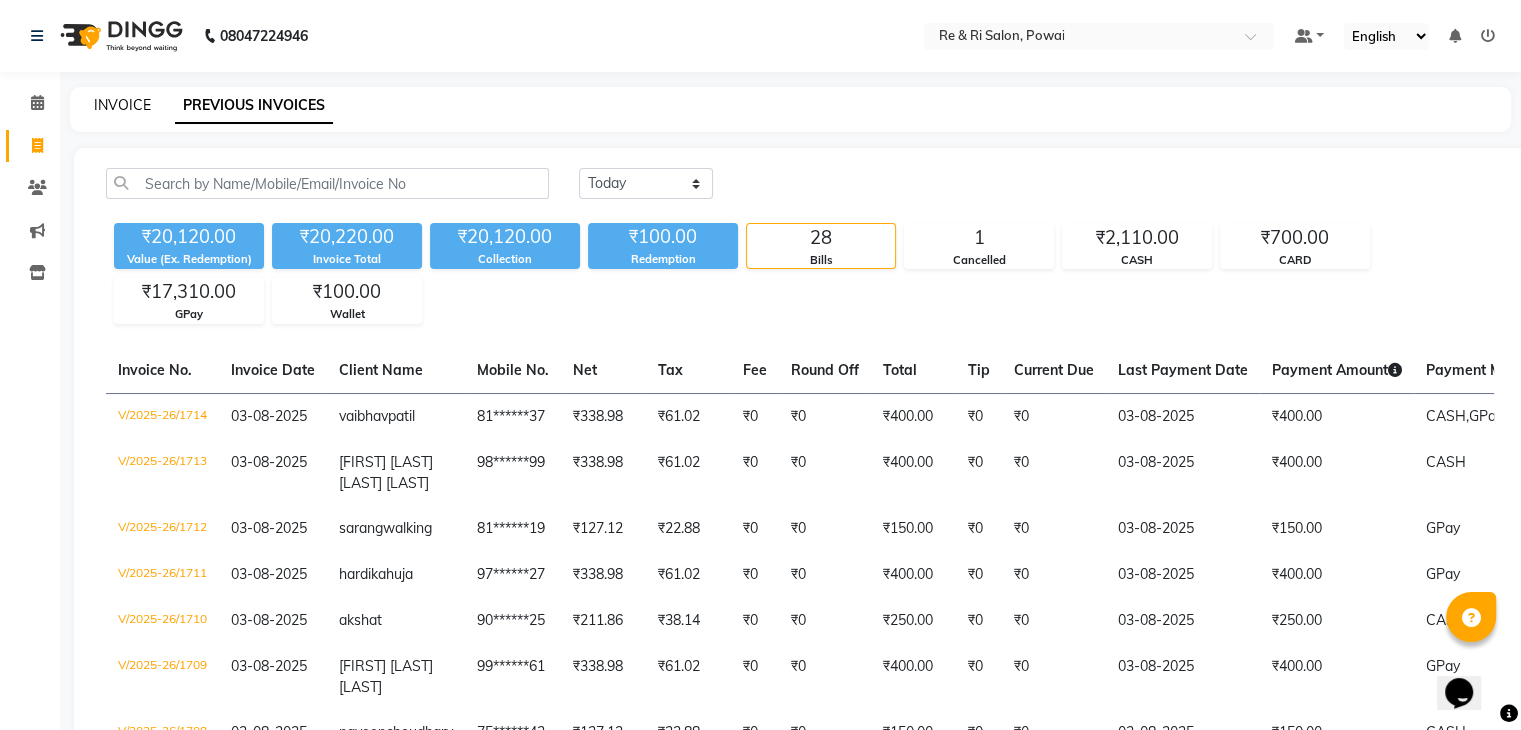 click on "INVOICE" 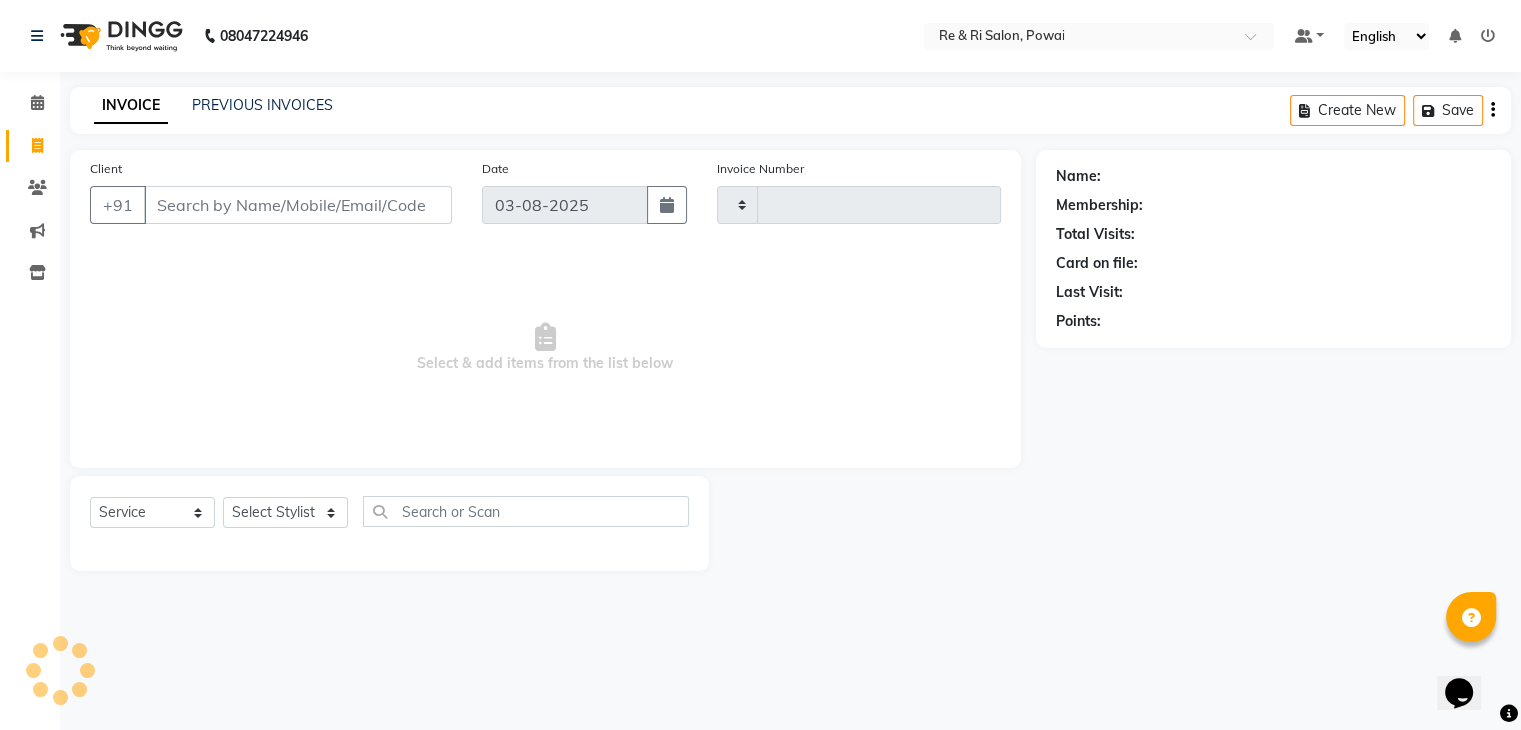 type on "1715" 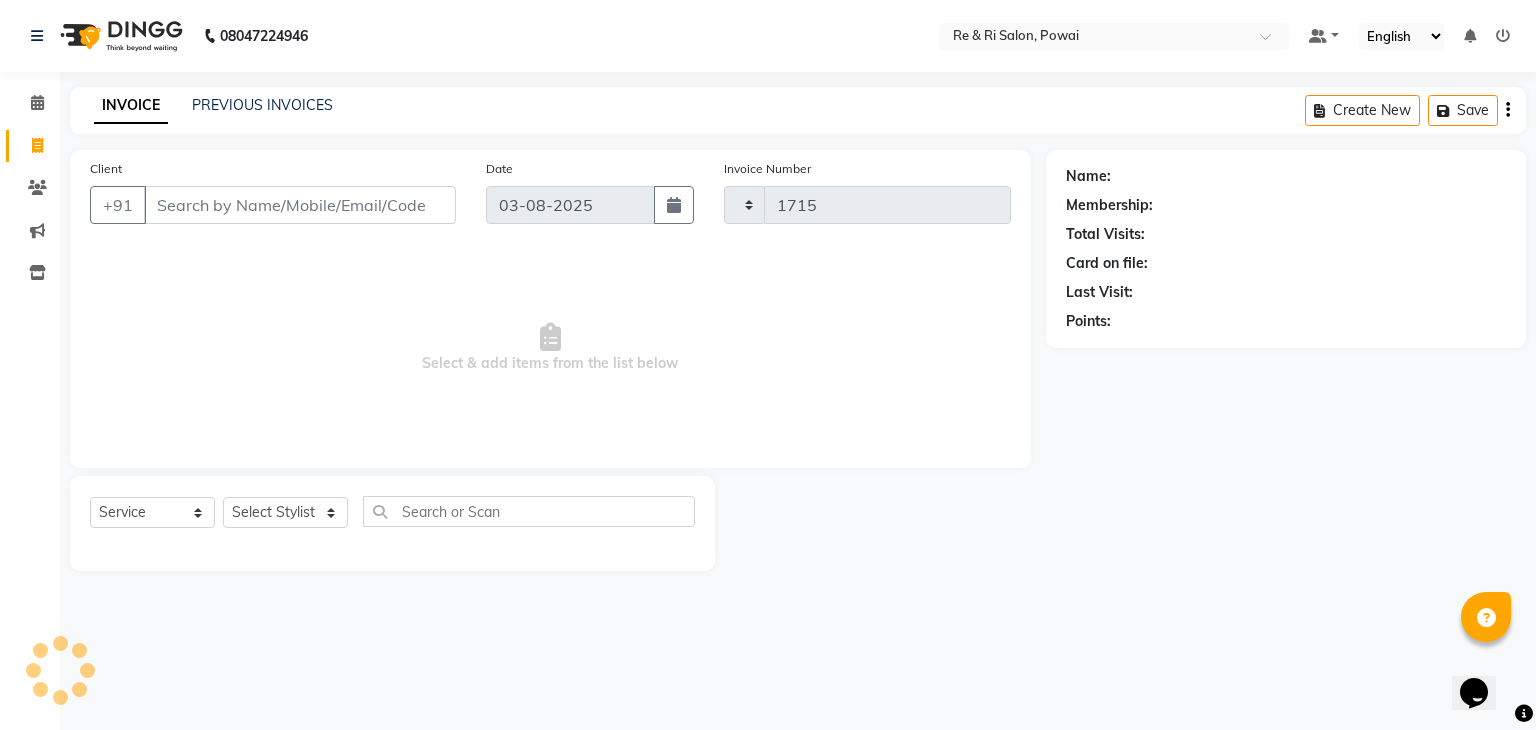 select on "5364" 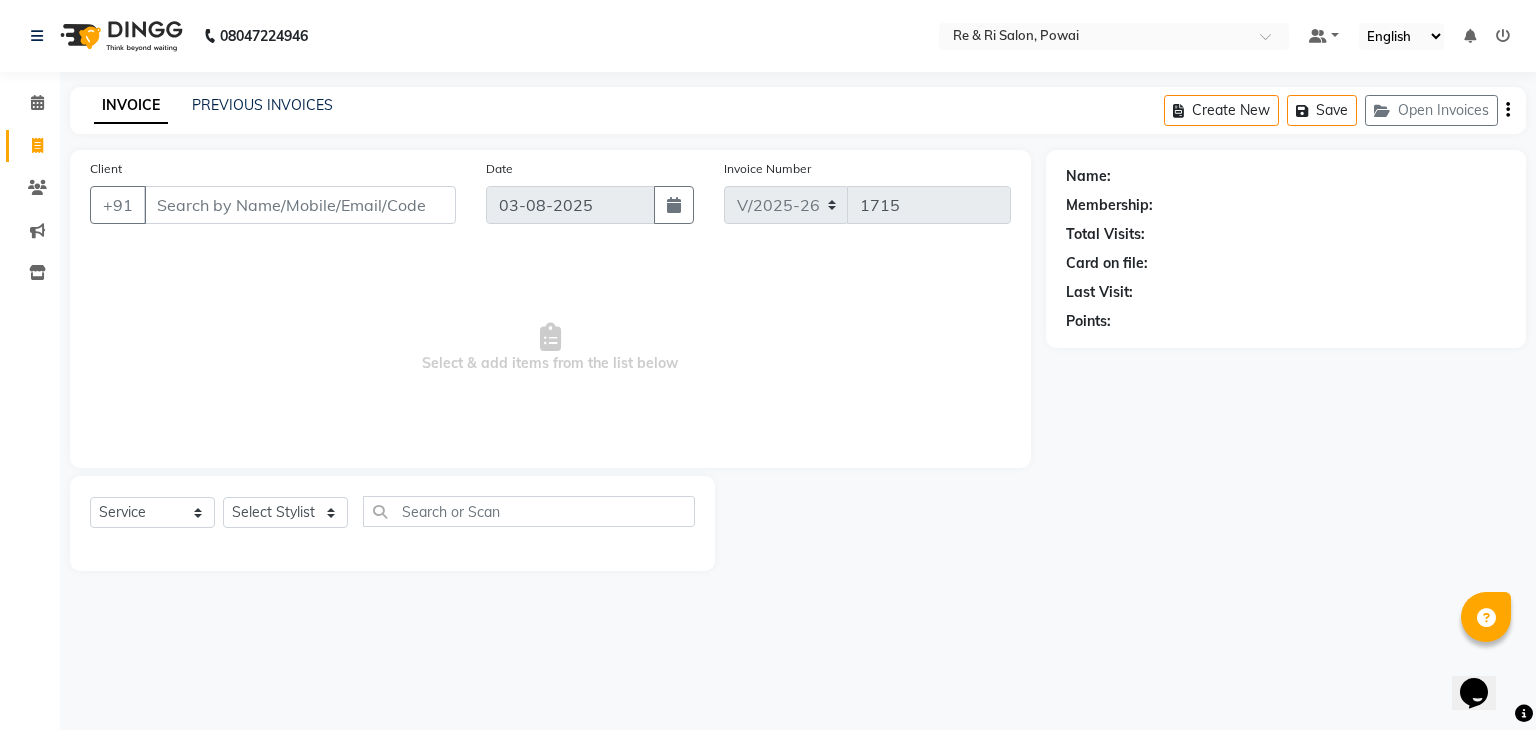 click on "Client" at bounding box center (300, 205) 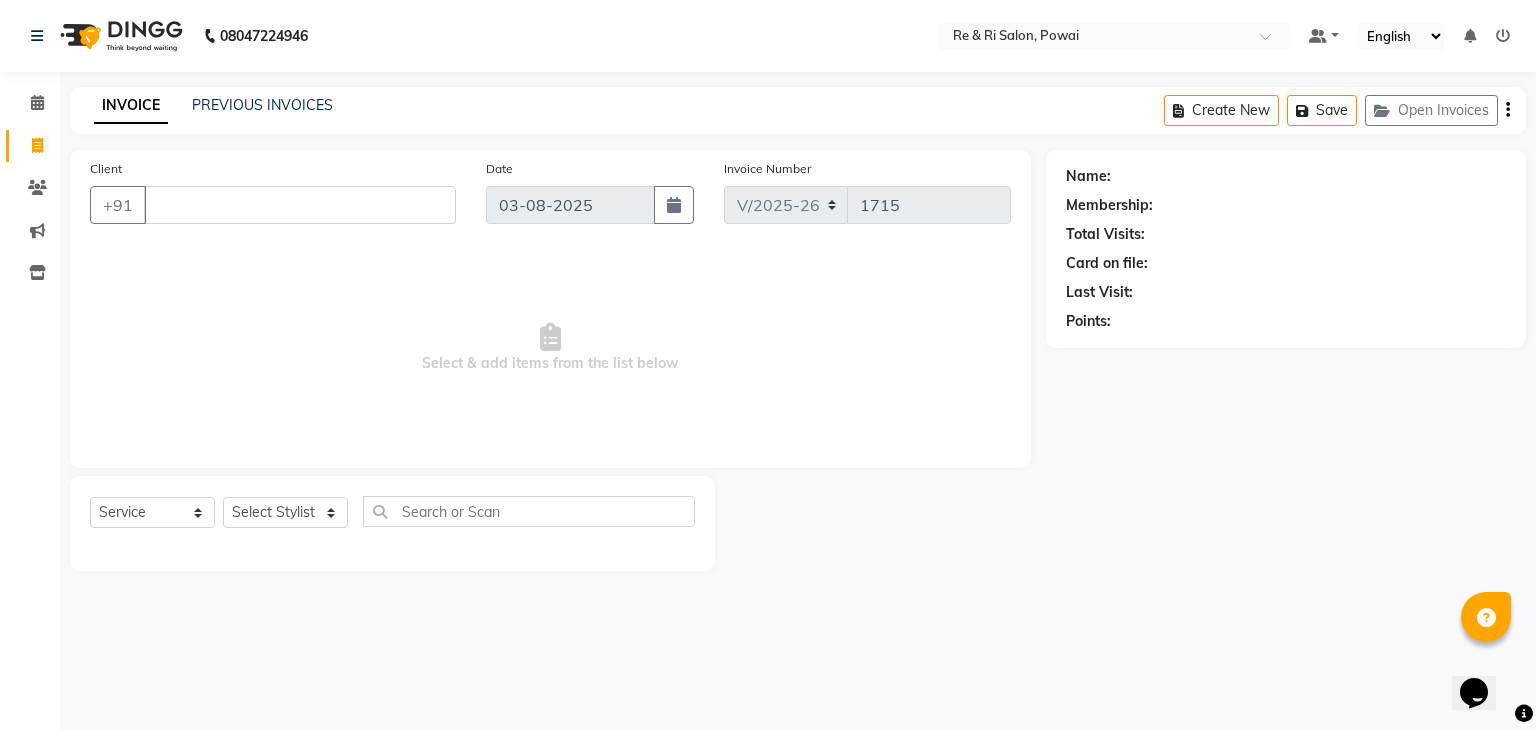 type 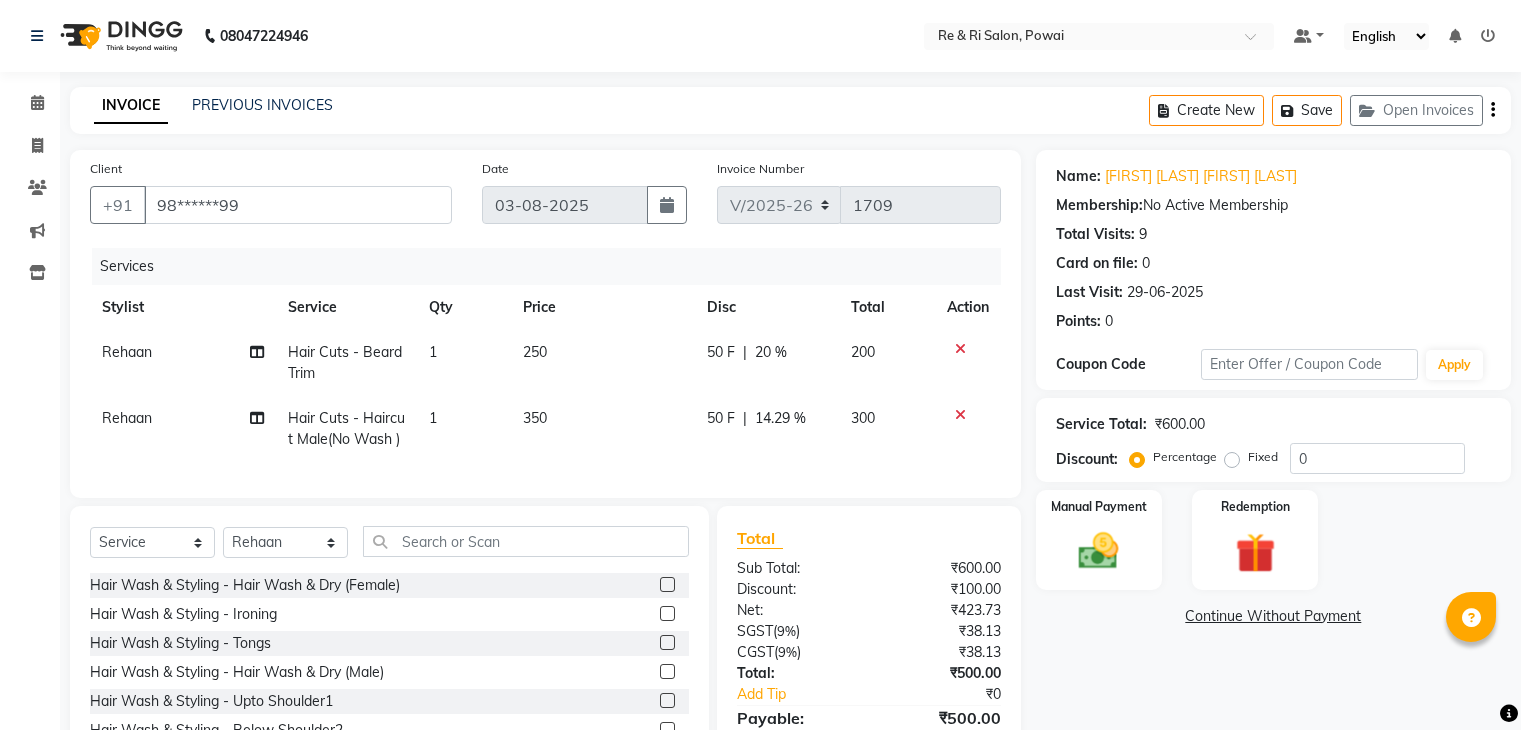 select on "5364" 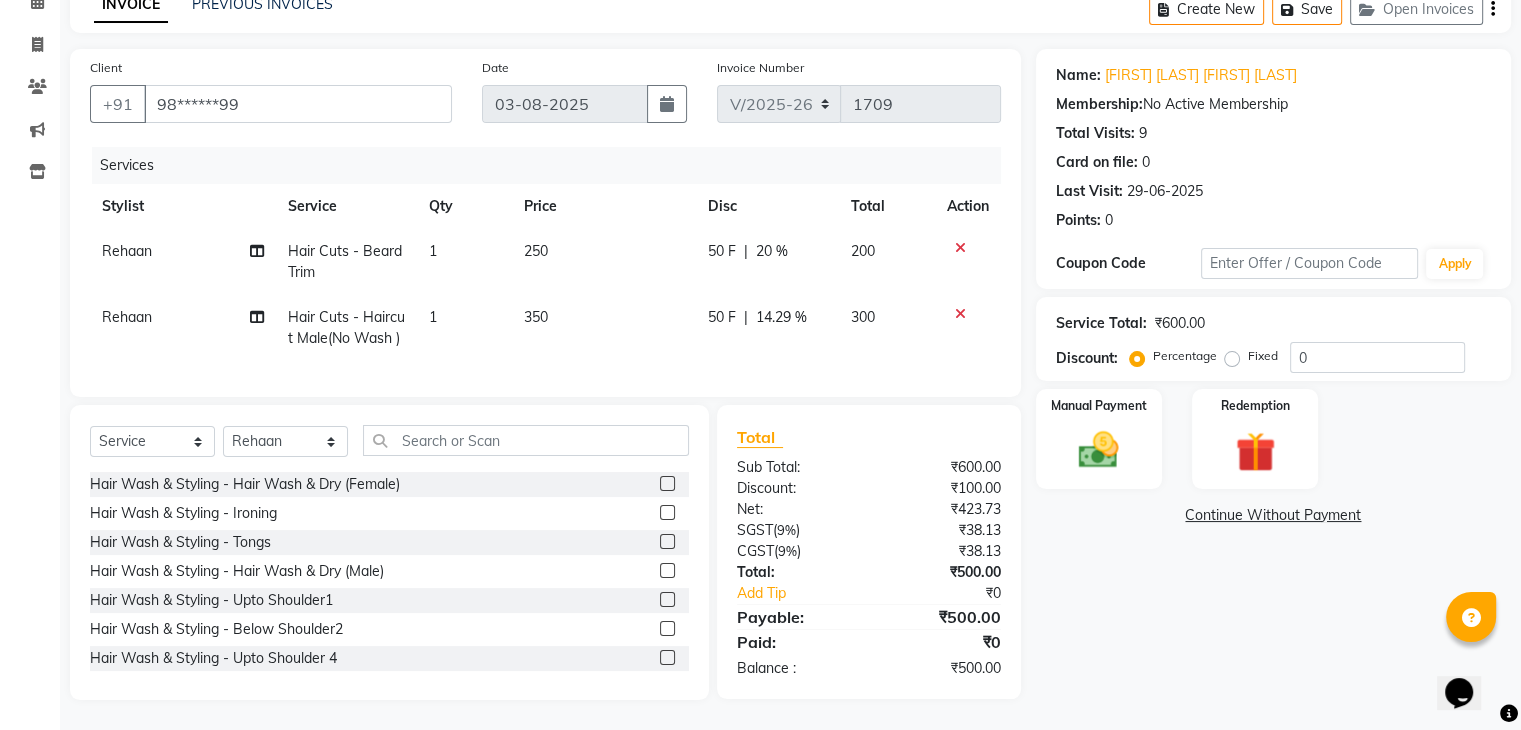 scroll, scrollTop: 115, scrollLeft: 0, axis: vertical 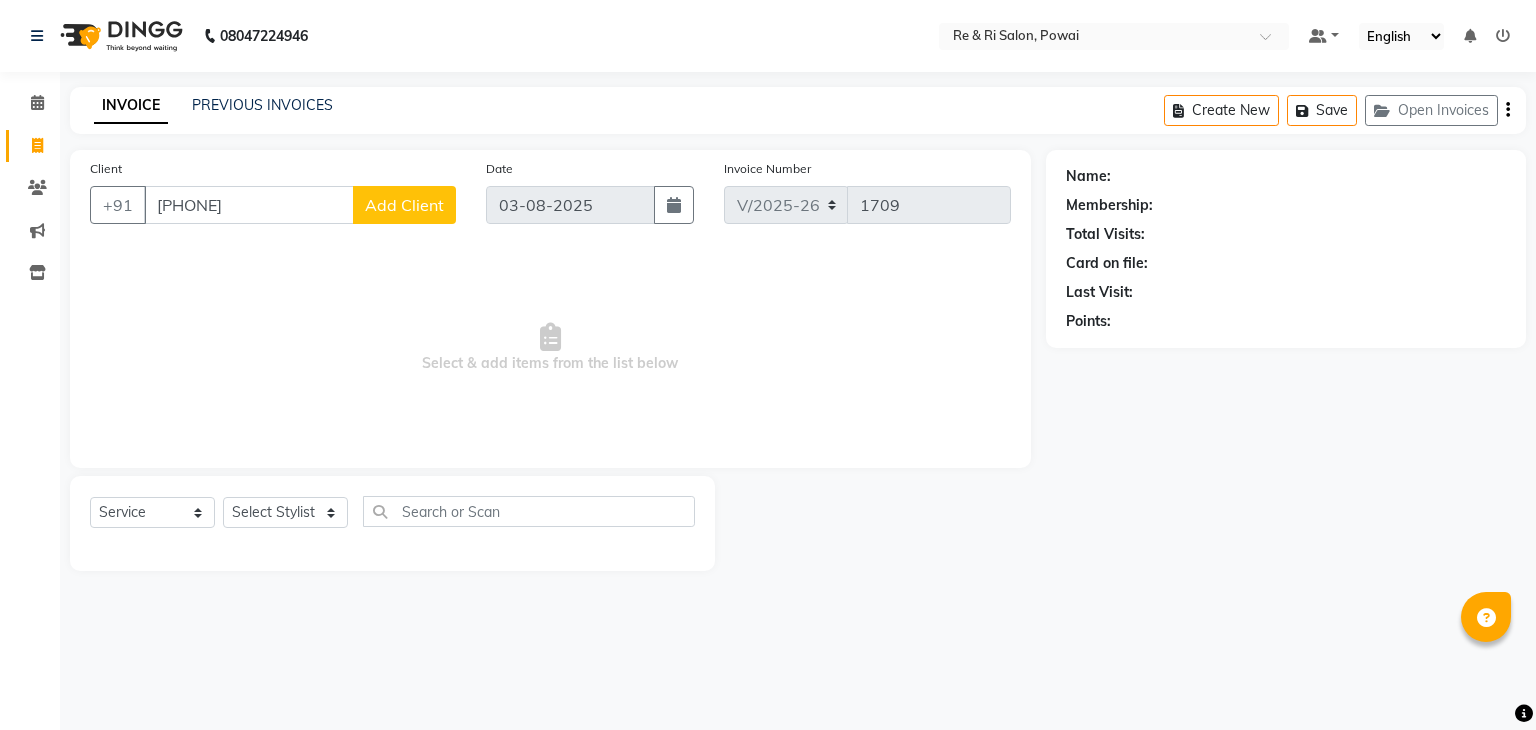 select on "5364" 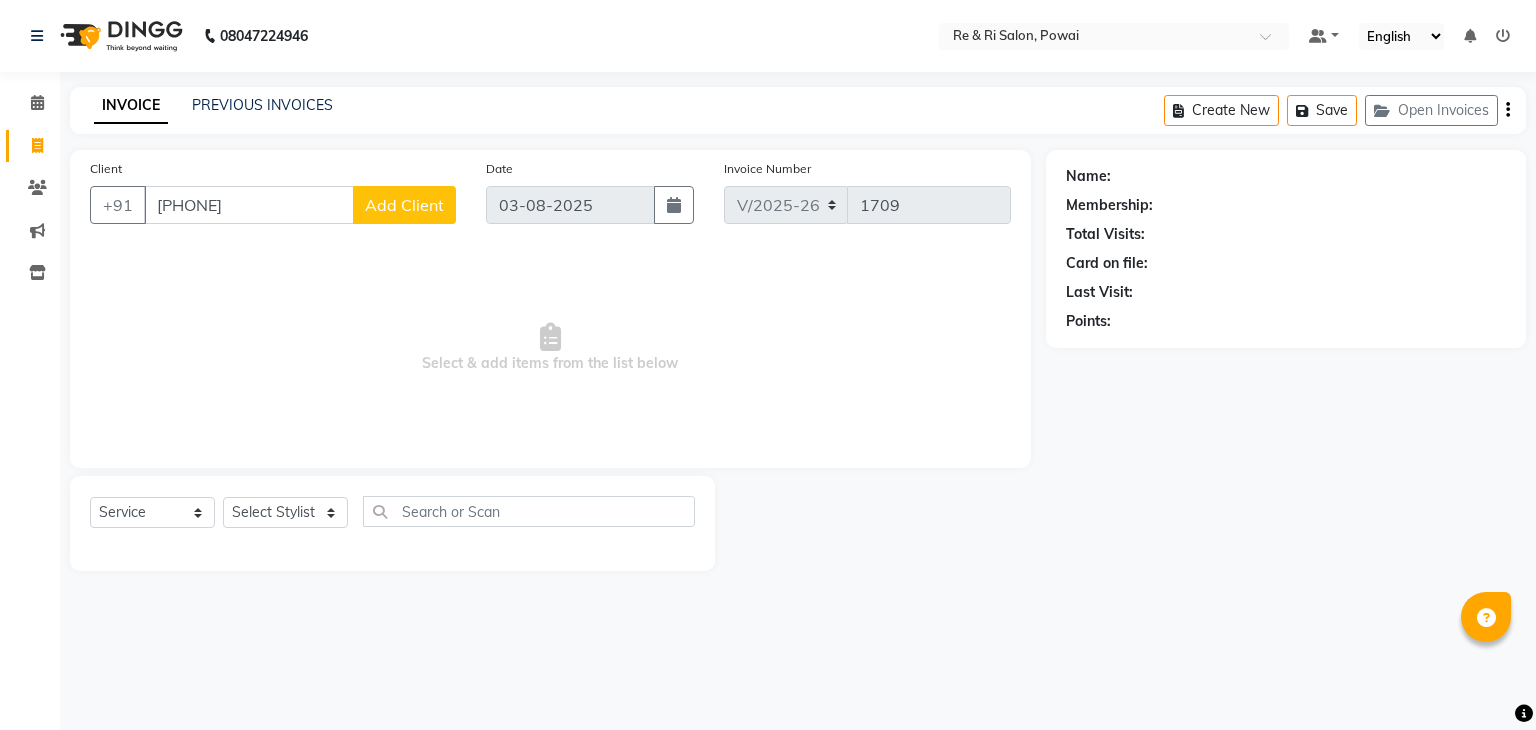 scroll, scrollTop: 0, scrollLeft: 0, axis: both 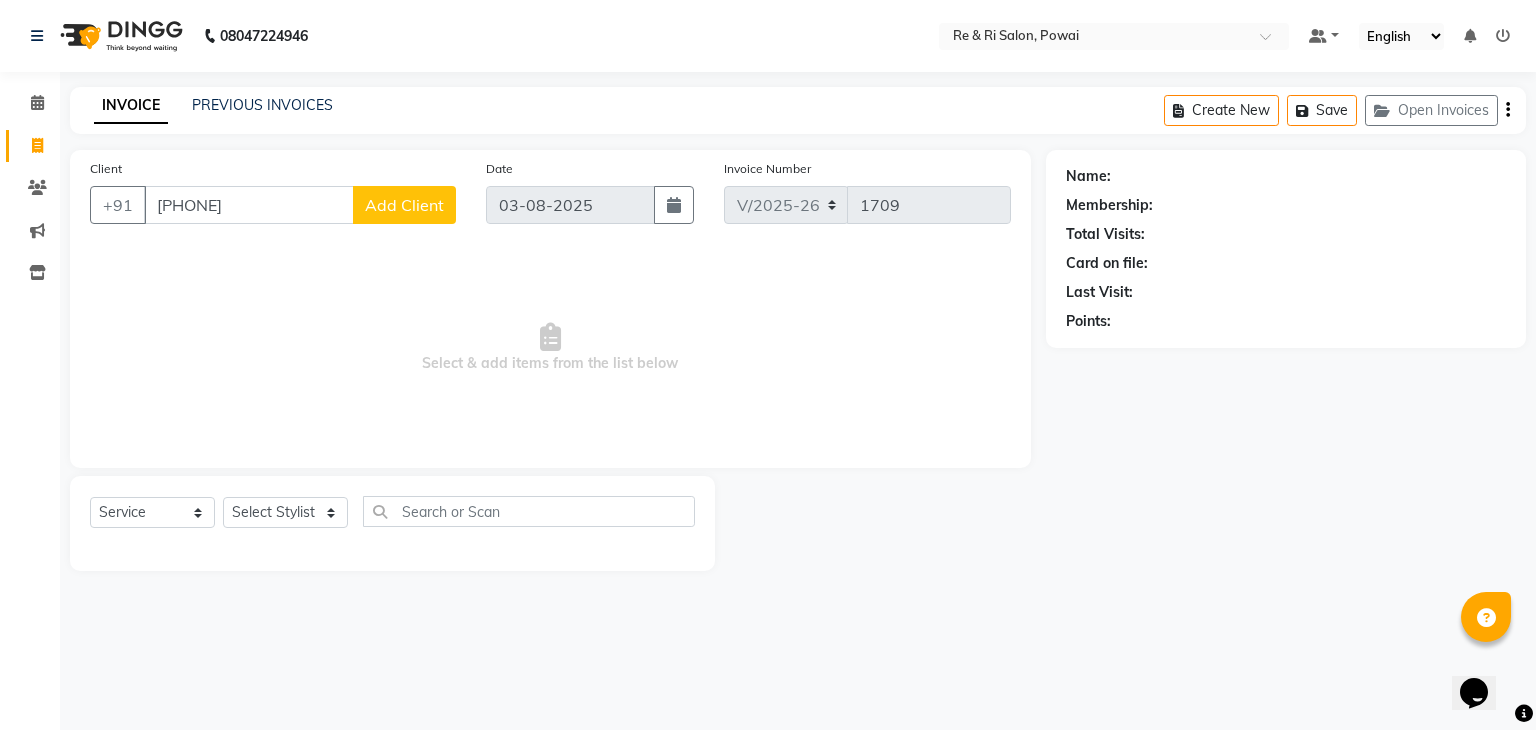 click on "[PHONE]" at bounding box center [249, 205] 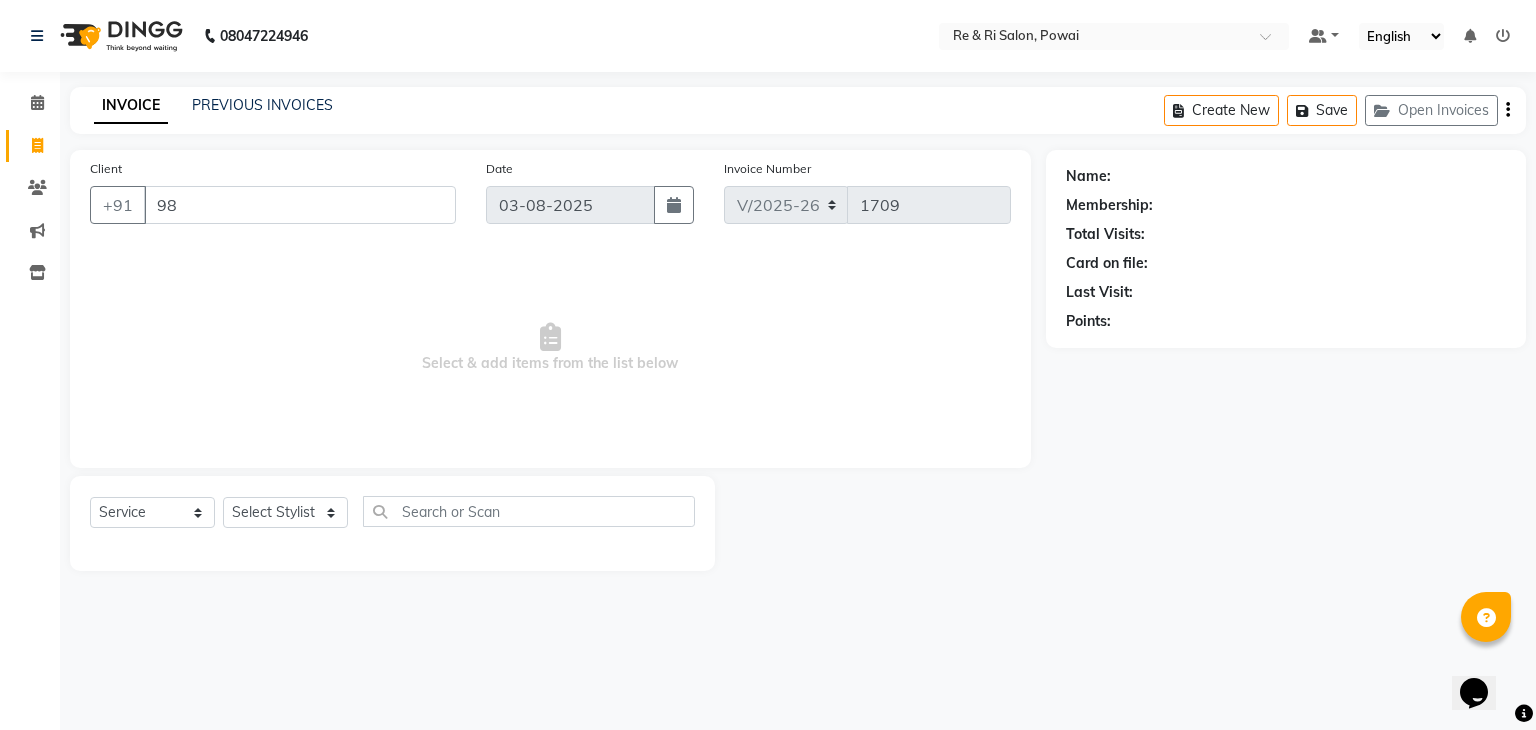 type on "9" 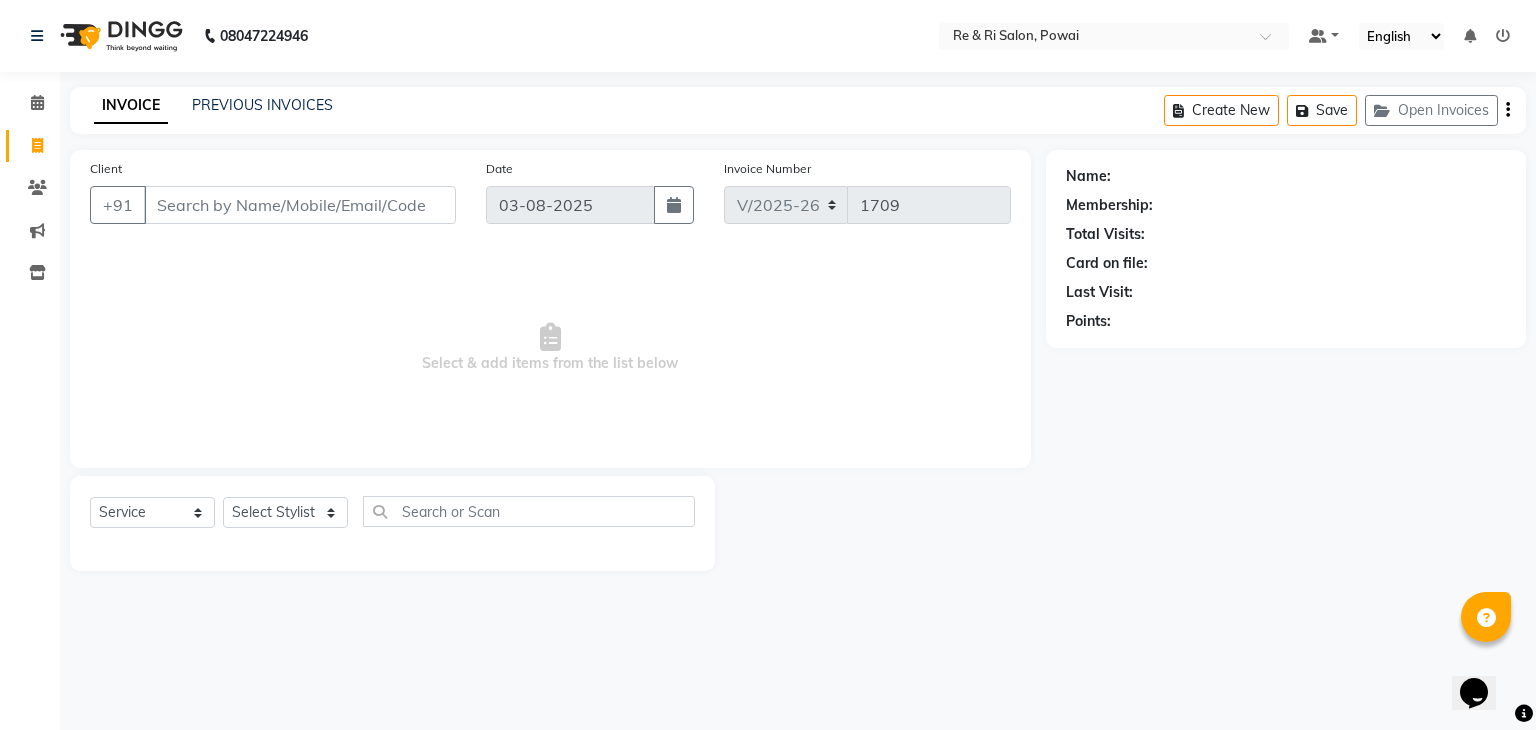 type 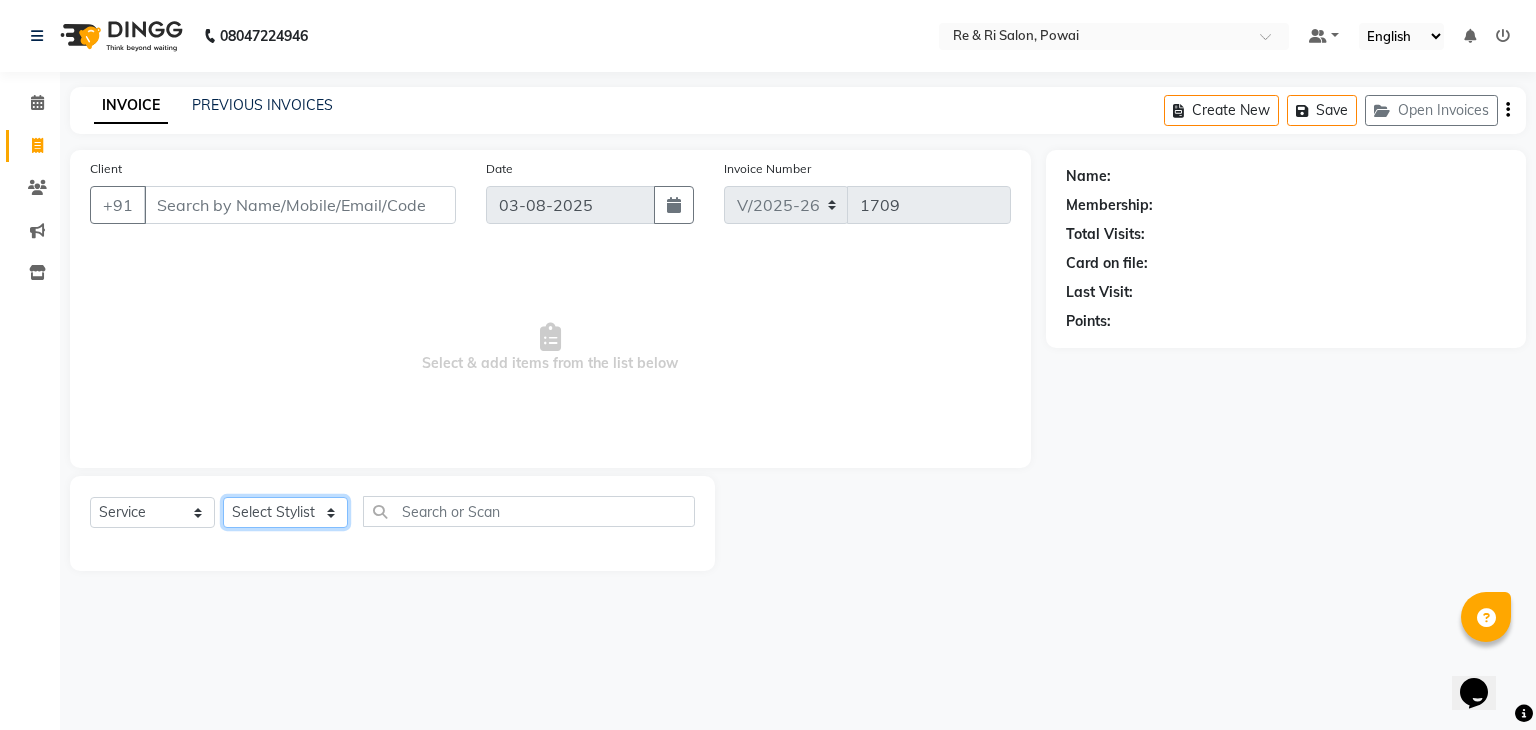 click on "Select Stylist ana Arbaaz  Danish  Poonam Rehaan  Salman  Sandy" 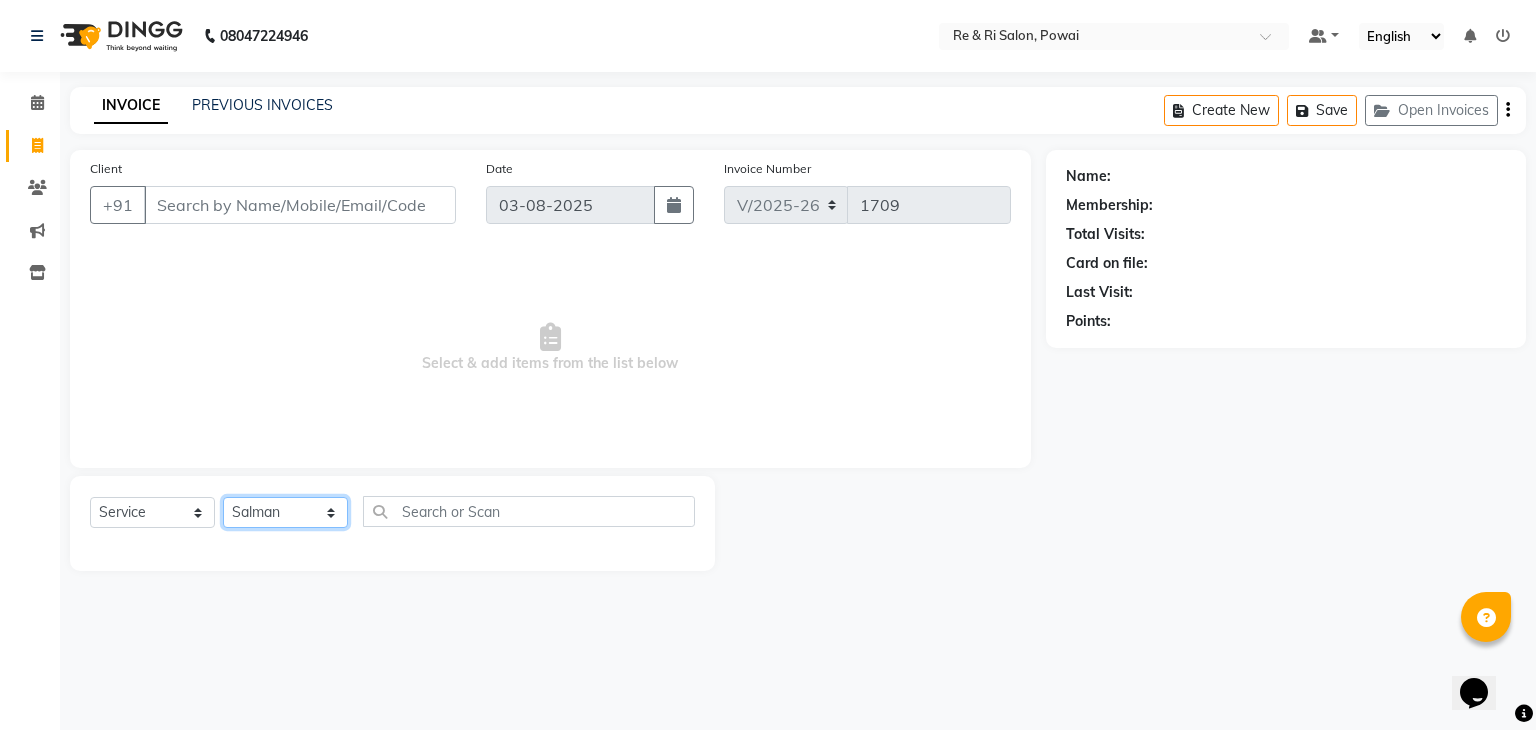 click on "Select Stylist ana Arbaaz  Danish  Poonam Rehaan  Salman  Sandy" 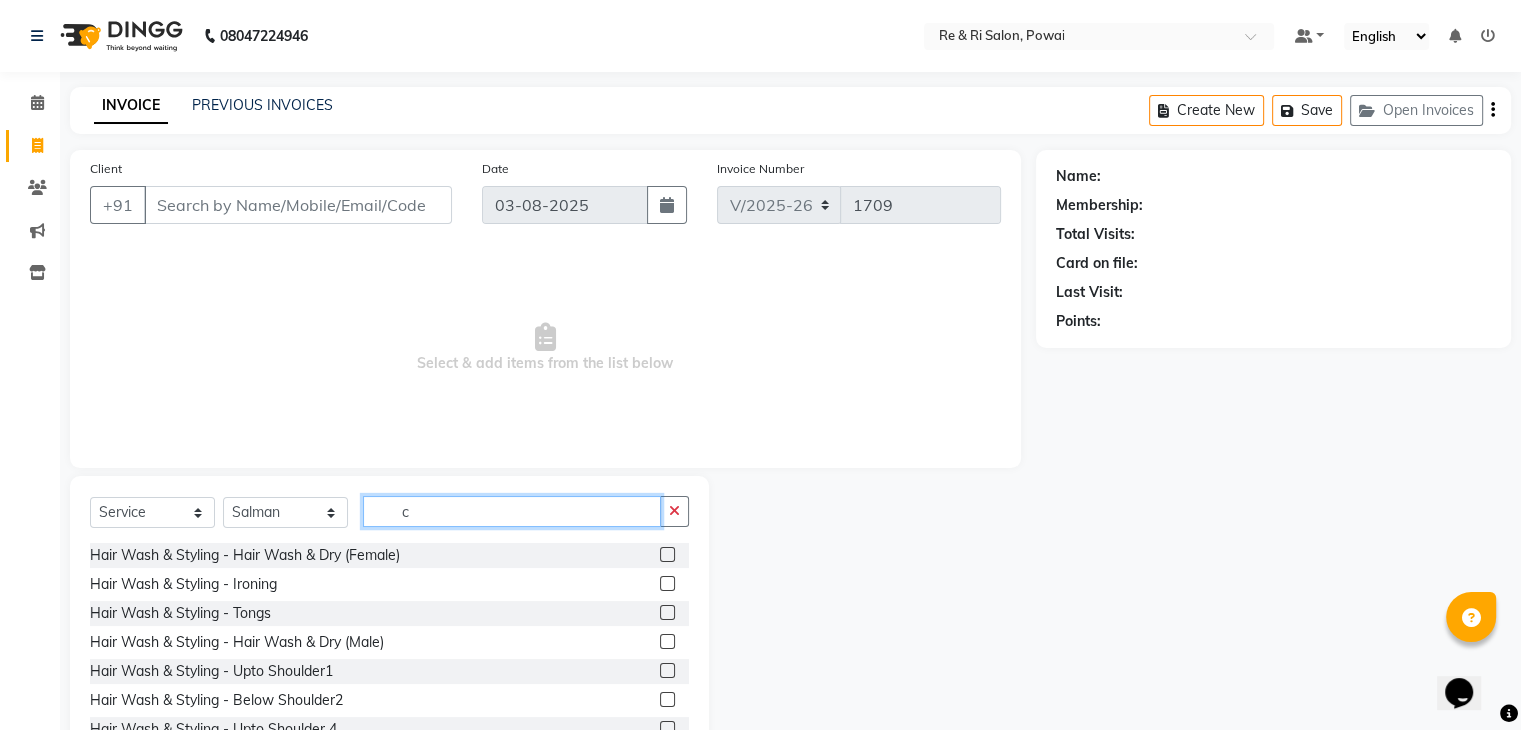 click on "c" 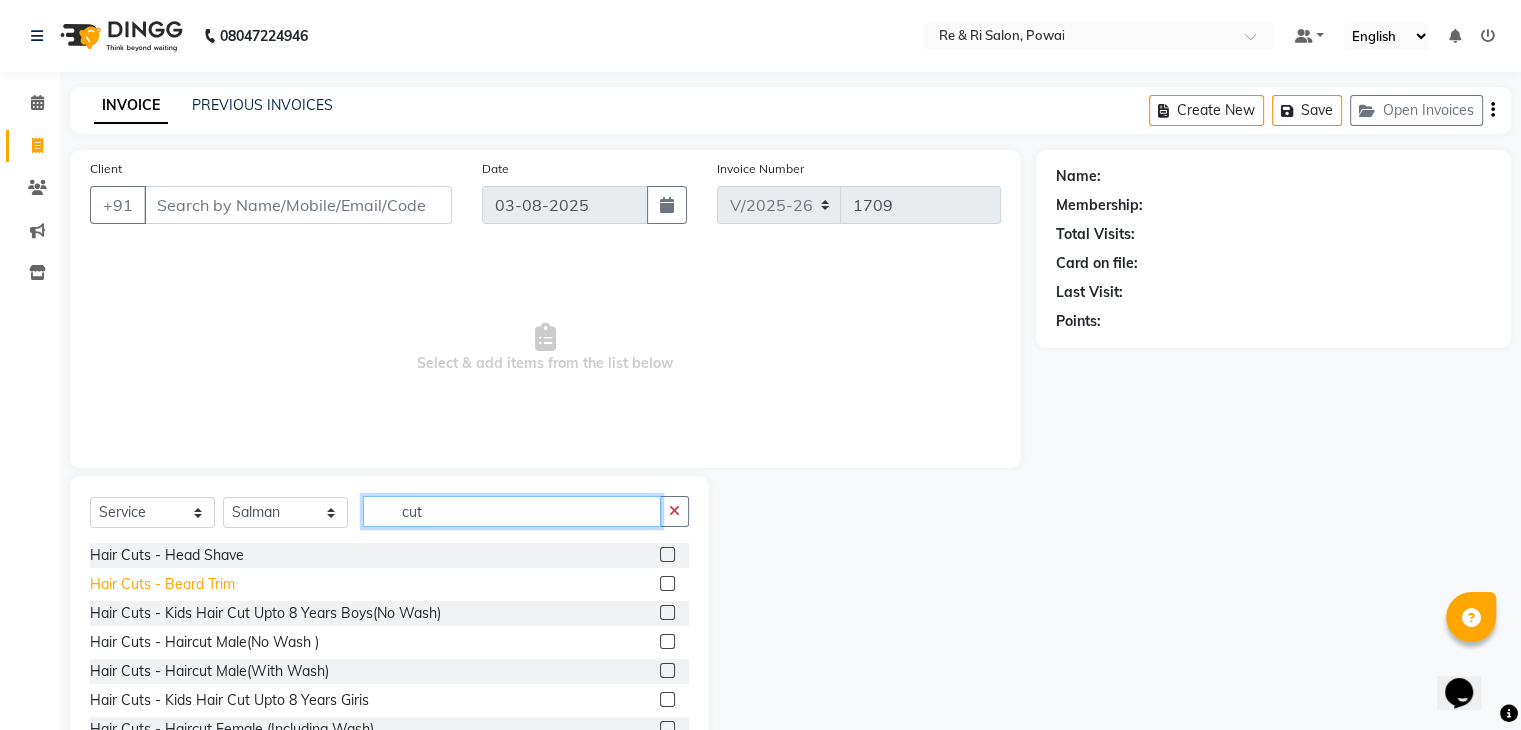 type on "cut" 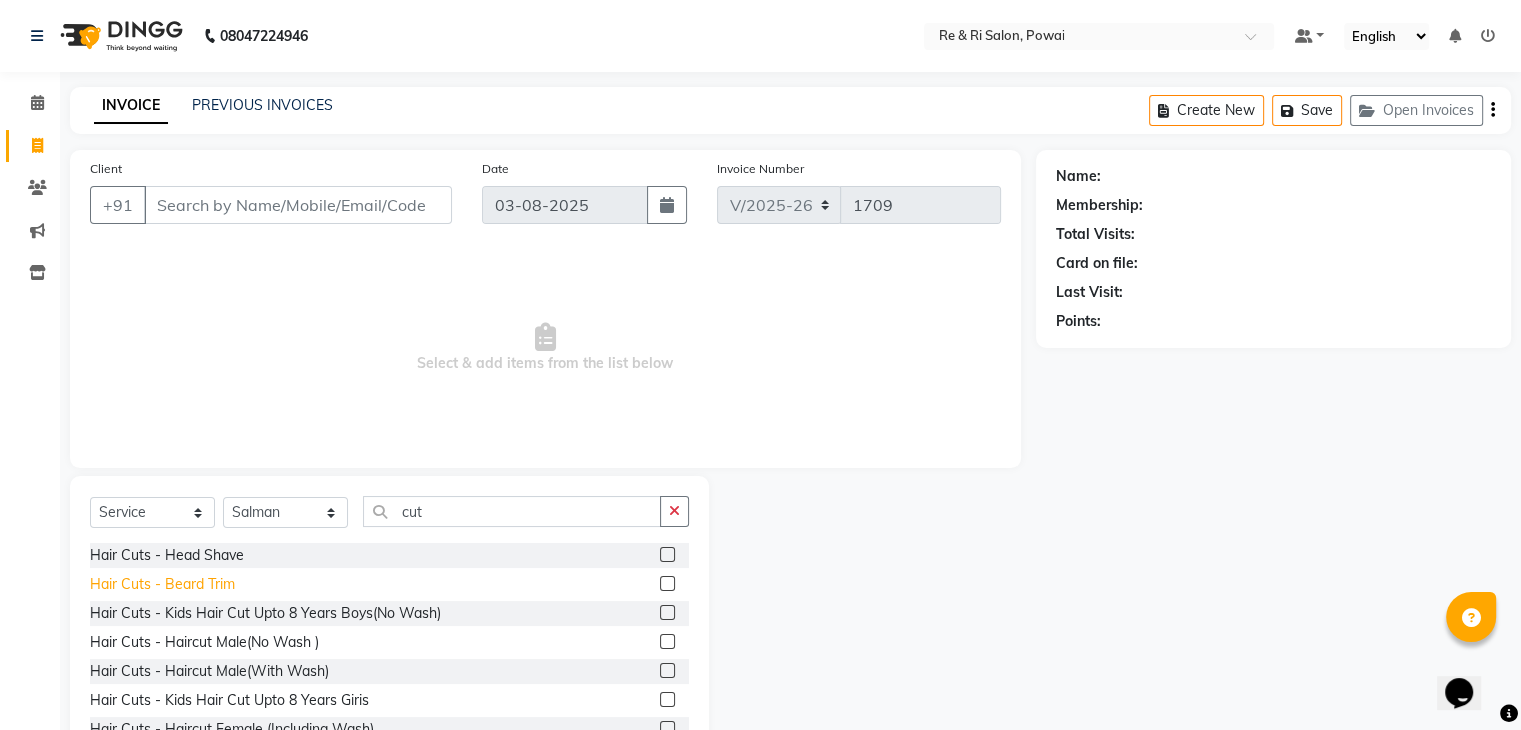 click on "Hair Cuts - Beard Trim" 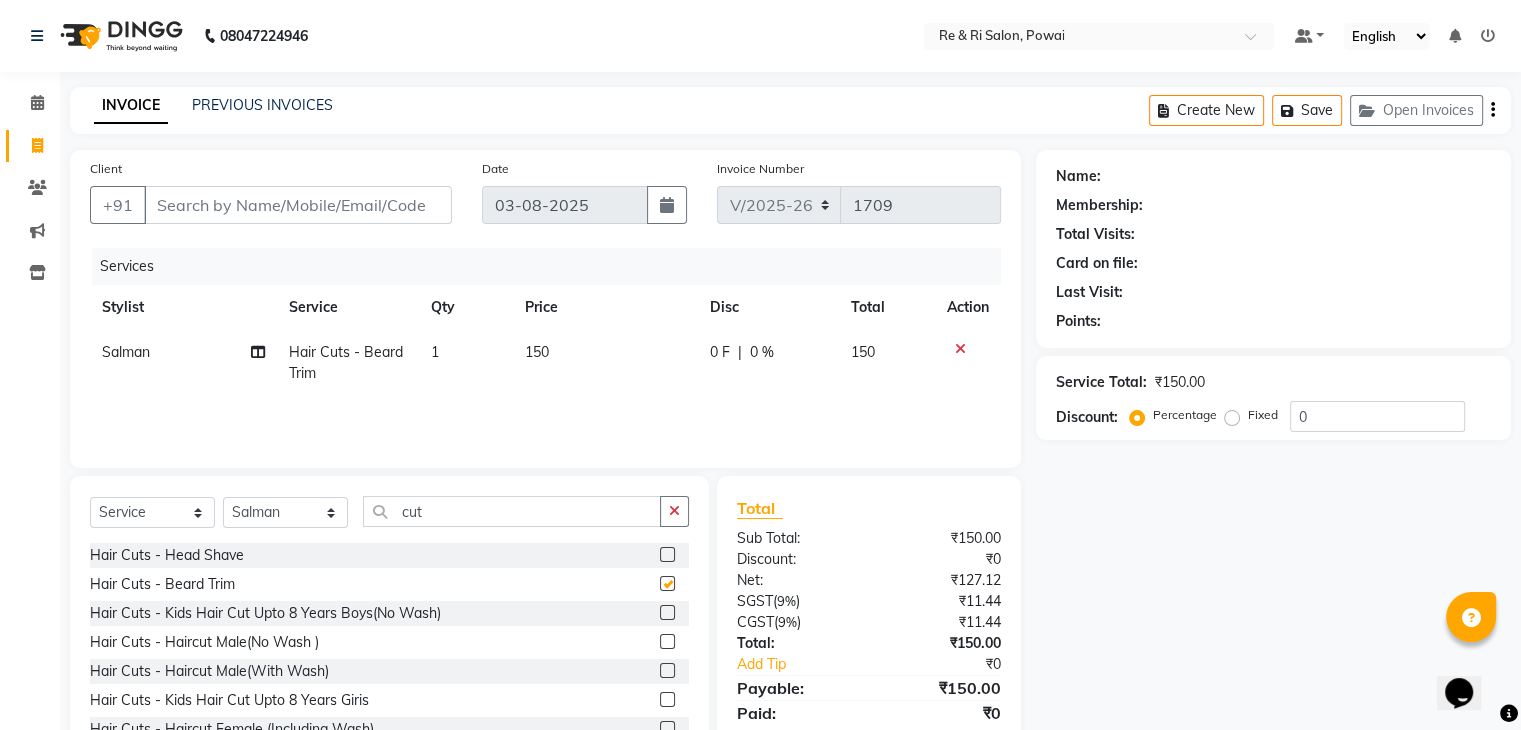 checkbox on "false" 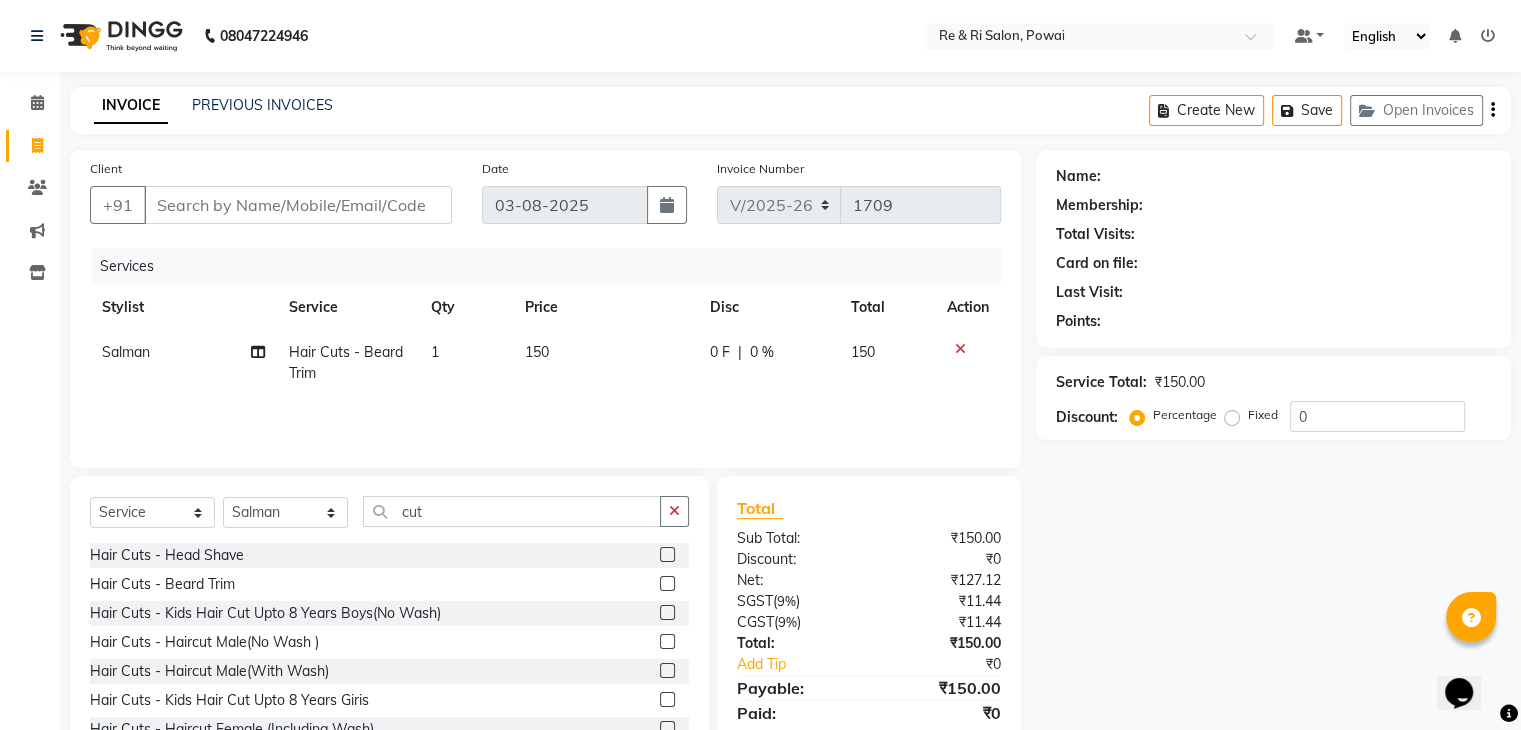 click on "150" 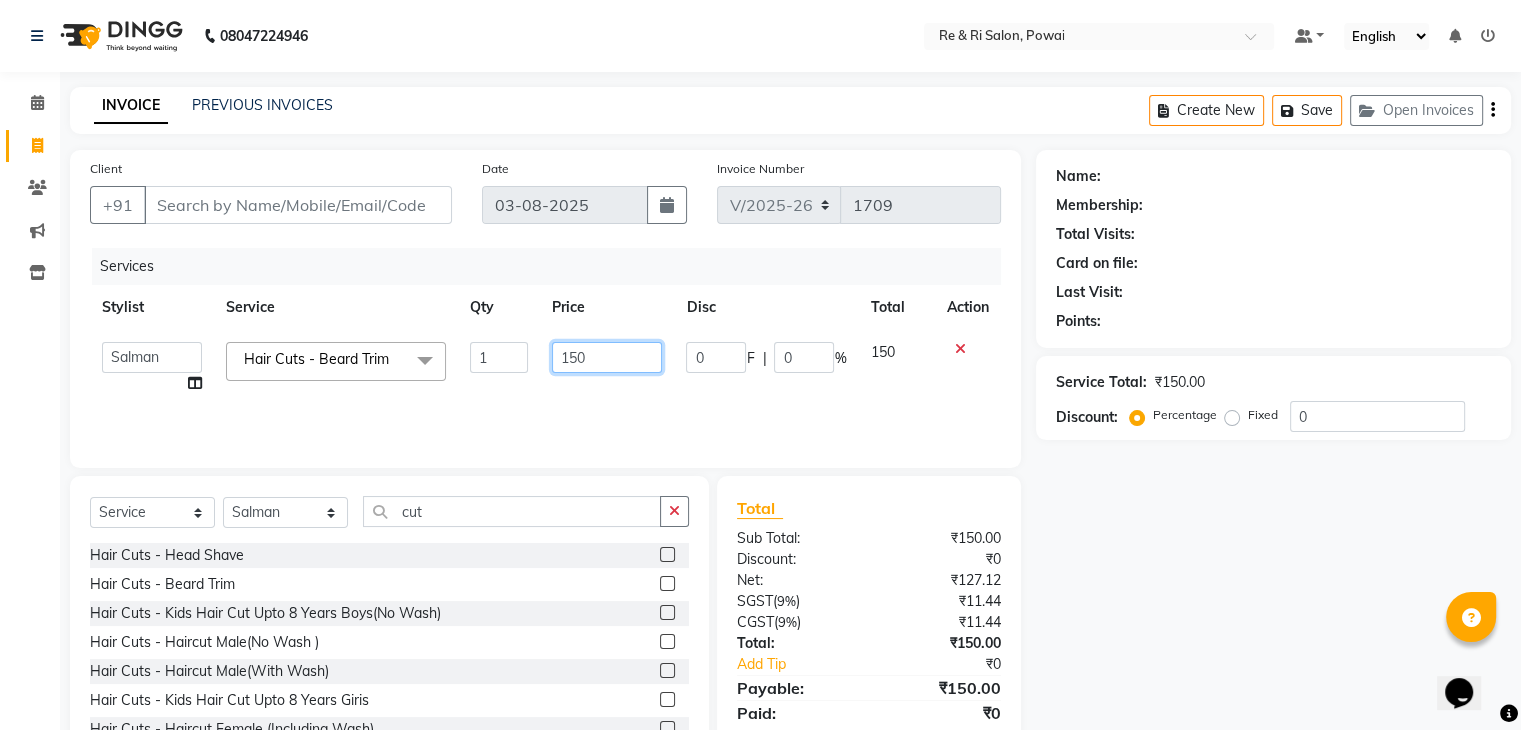click on "150" 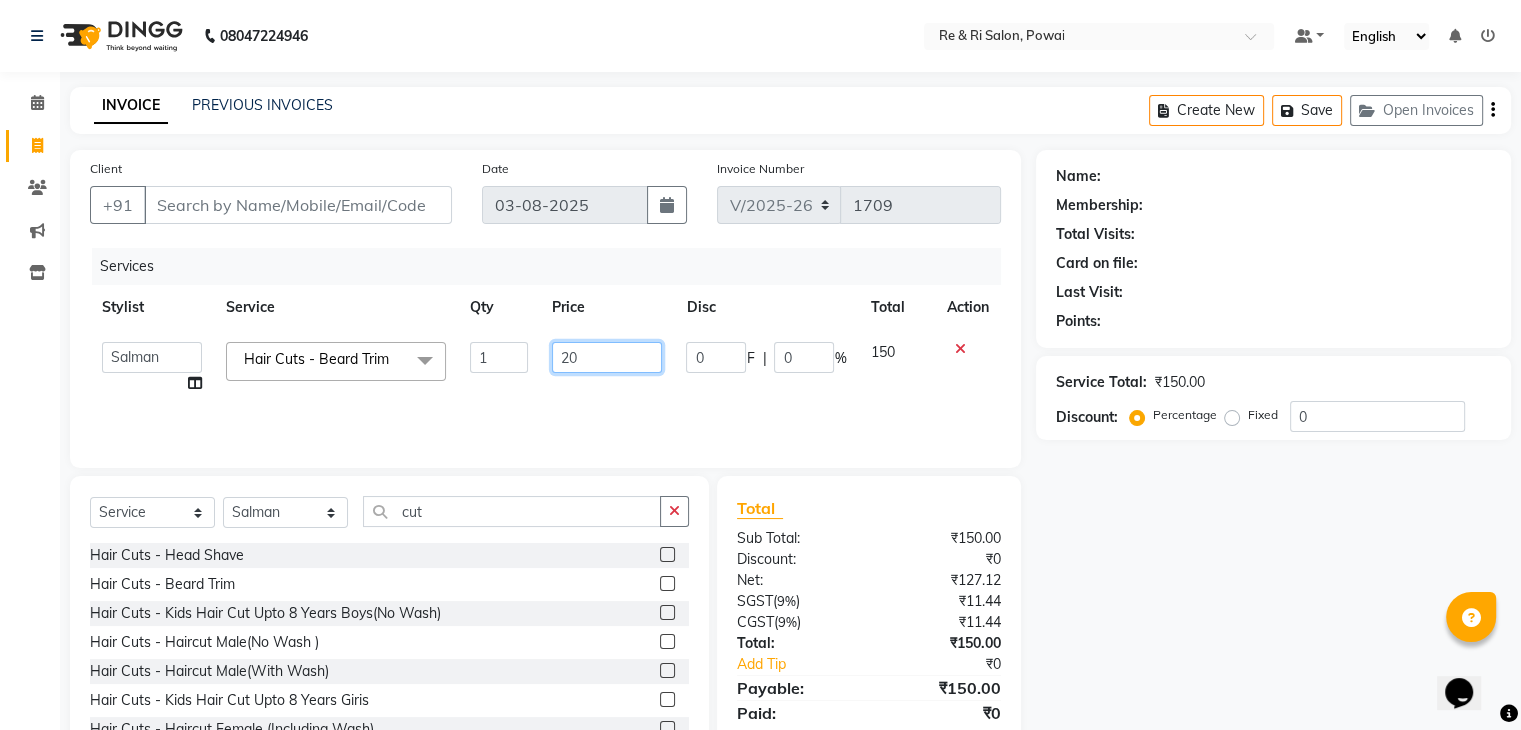 type on "200" 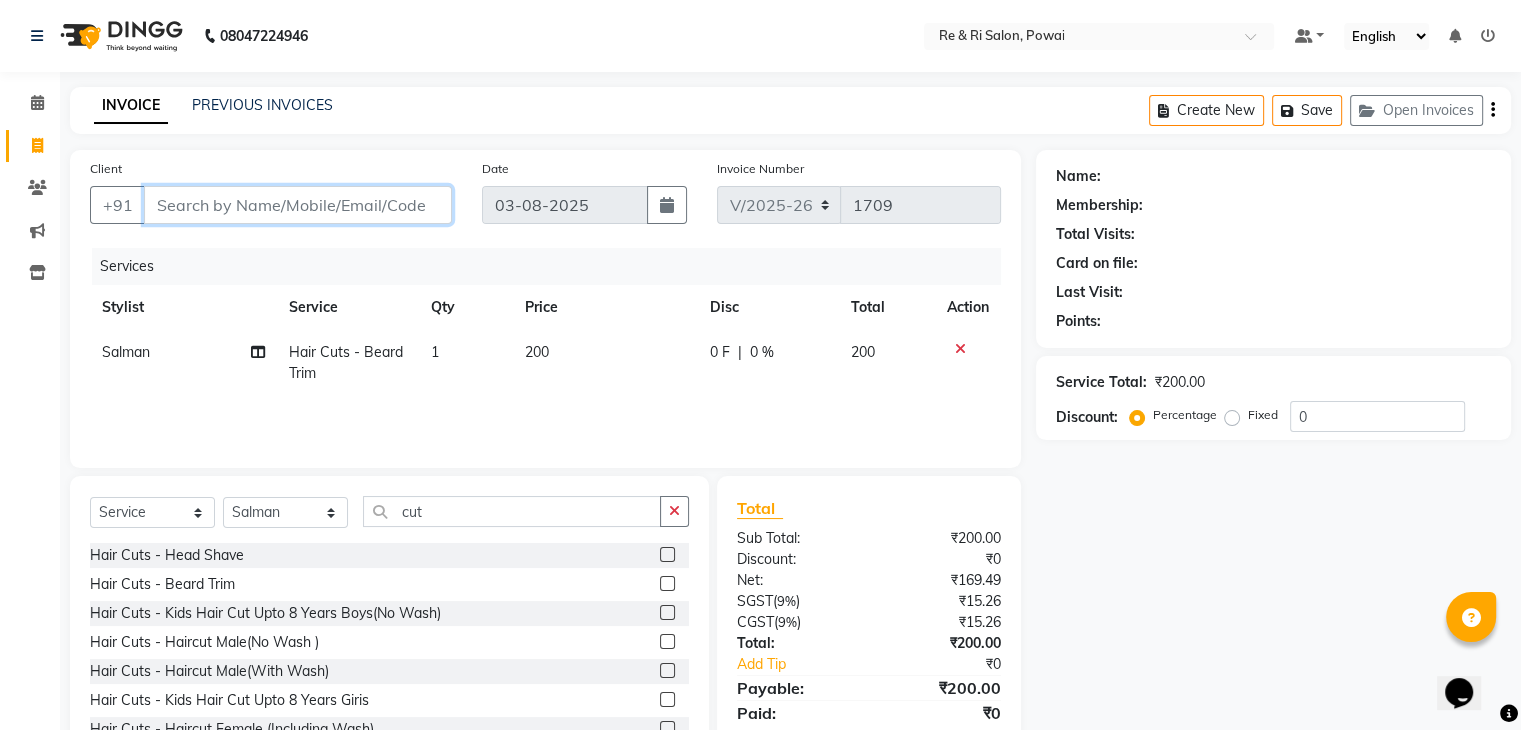 click on "Client" at bounding box center (298, 205) 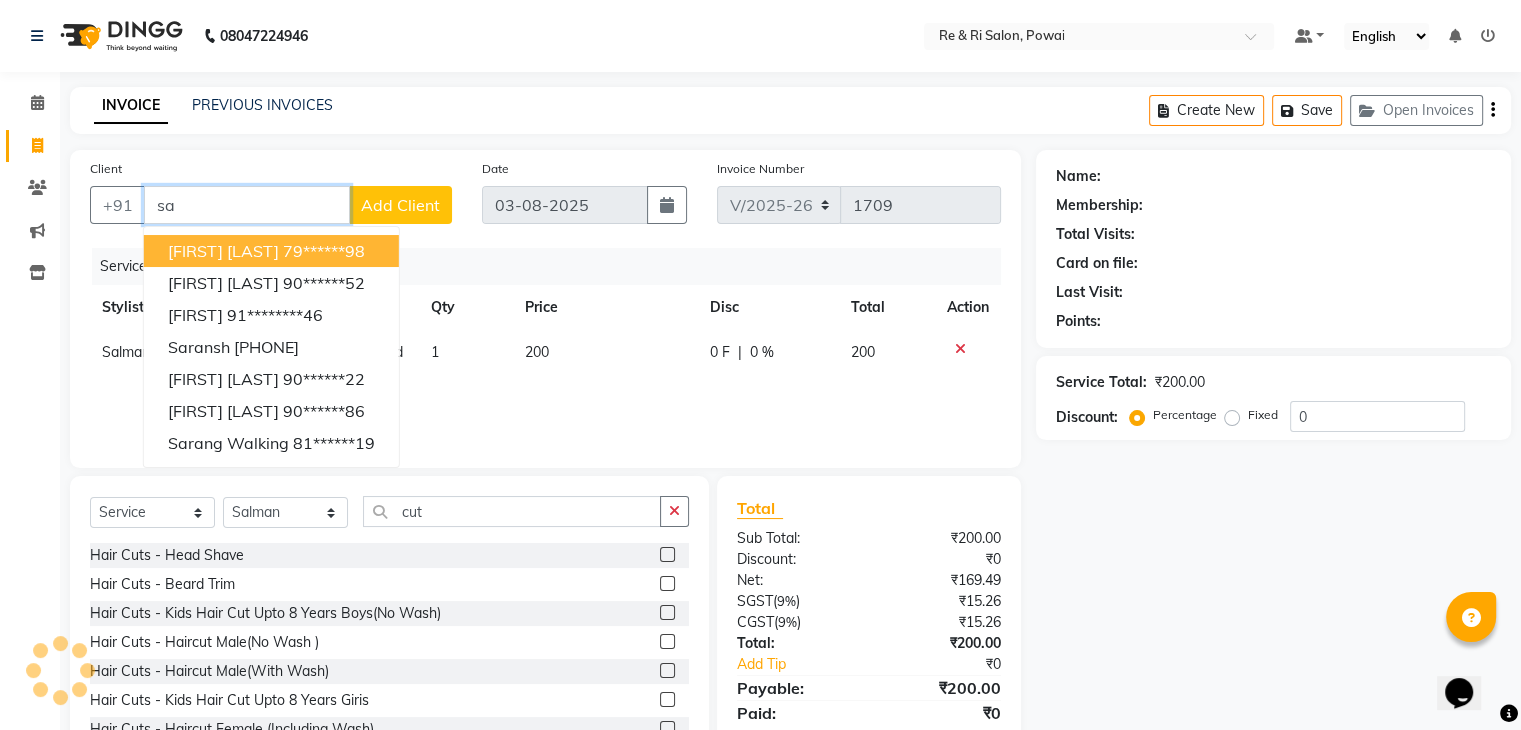 type on "s" 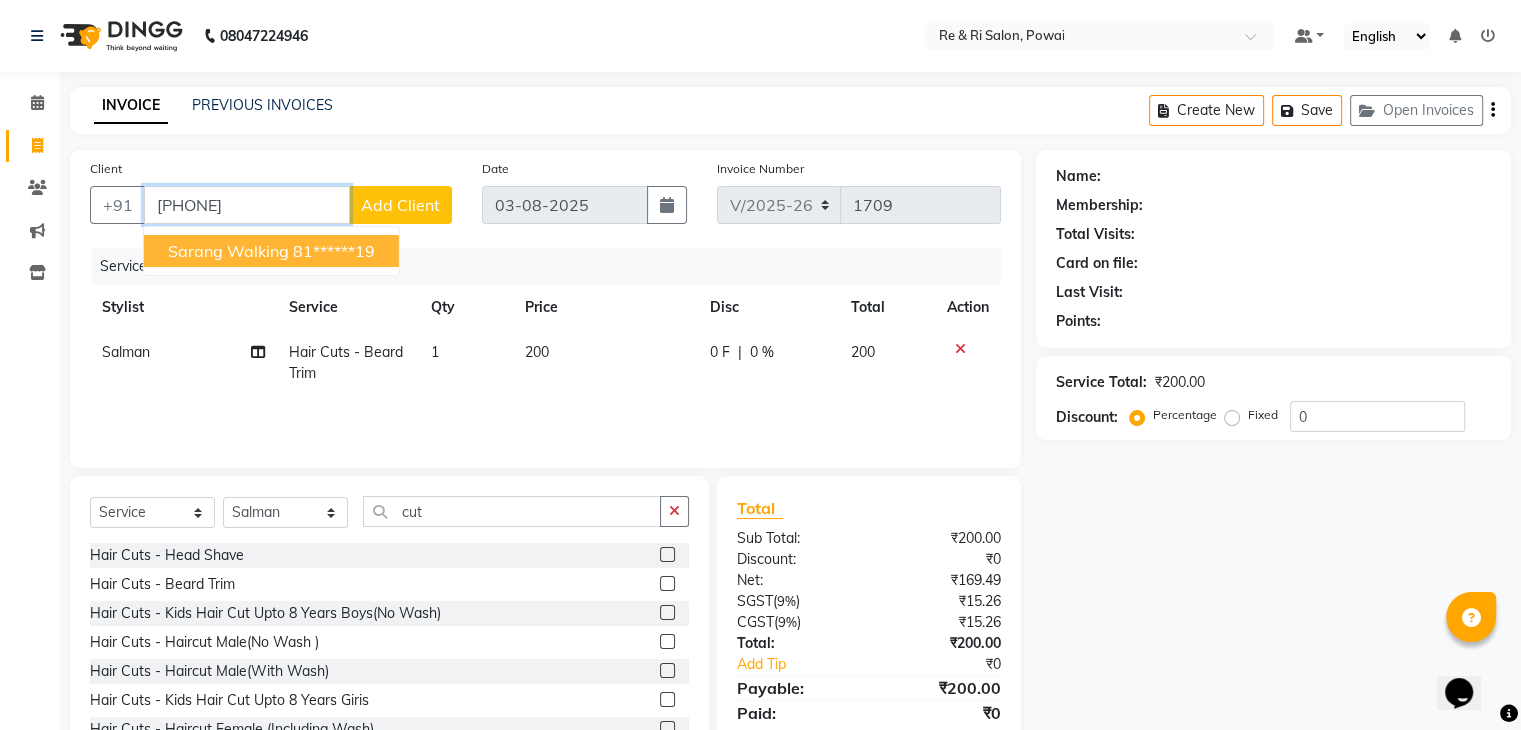 click on "sarang walking" at bounding box center [228, 251] 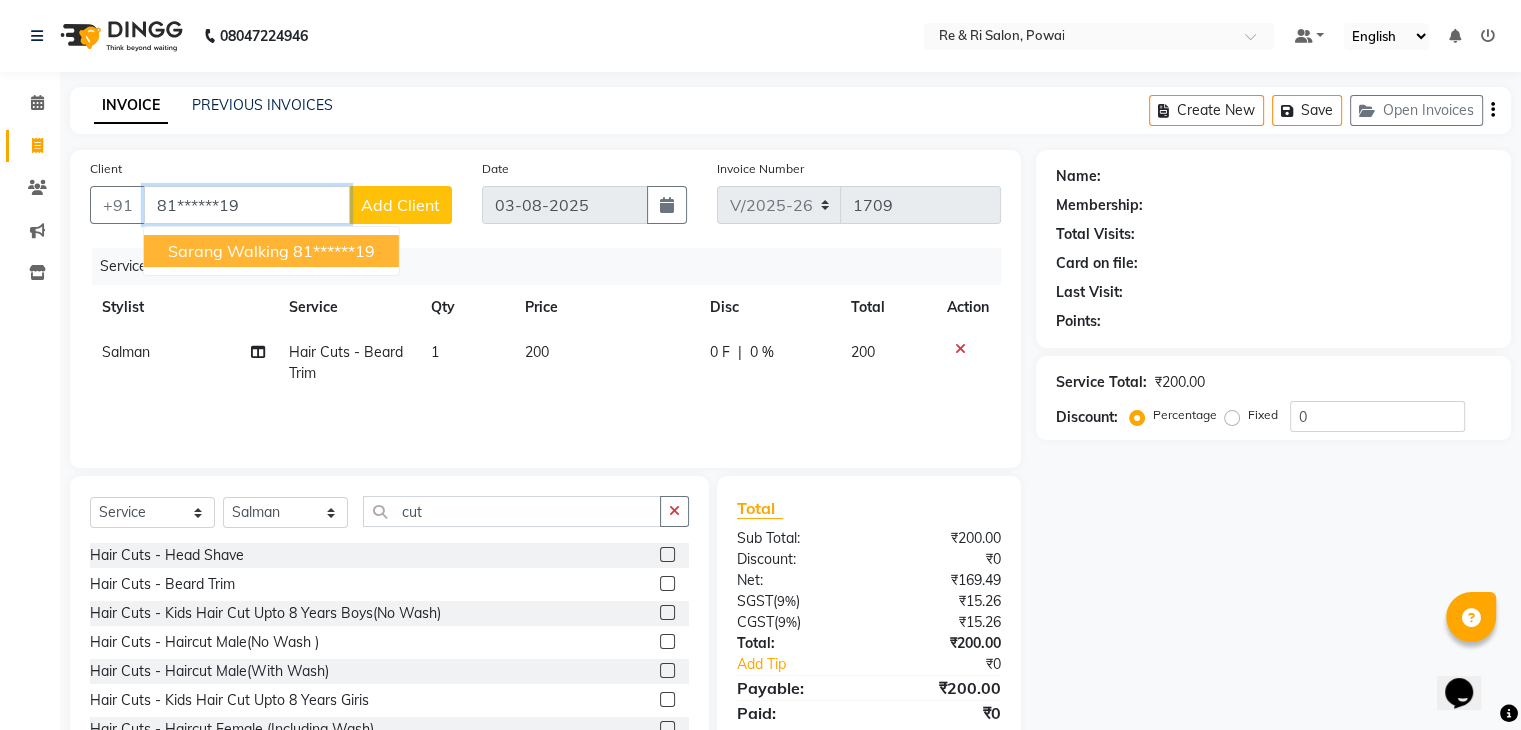 type on "81******19" 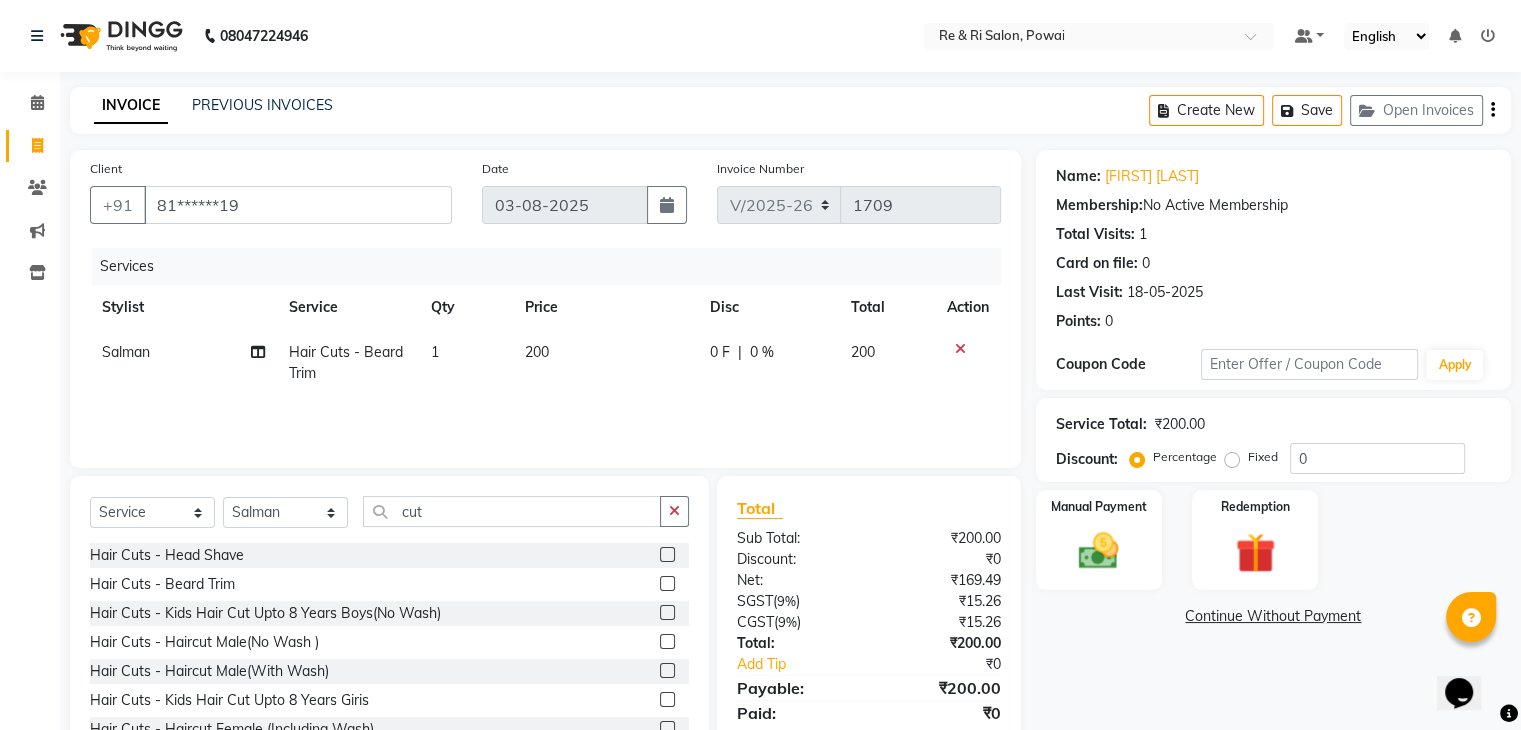 click on "200" 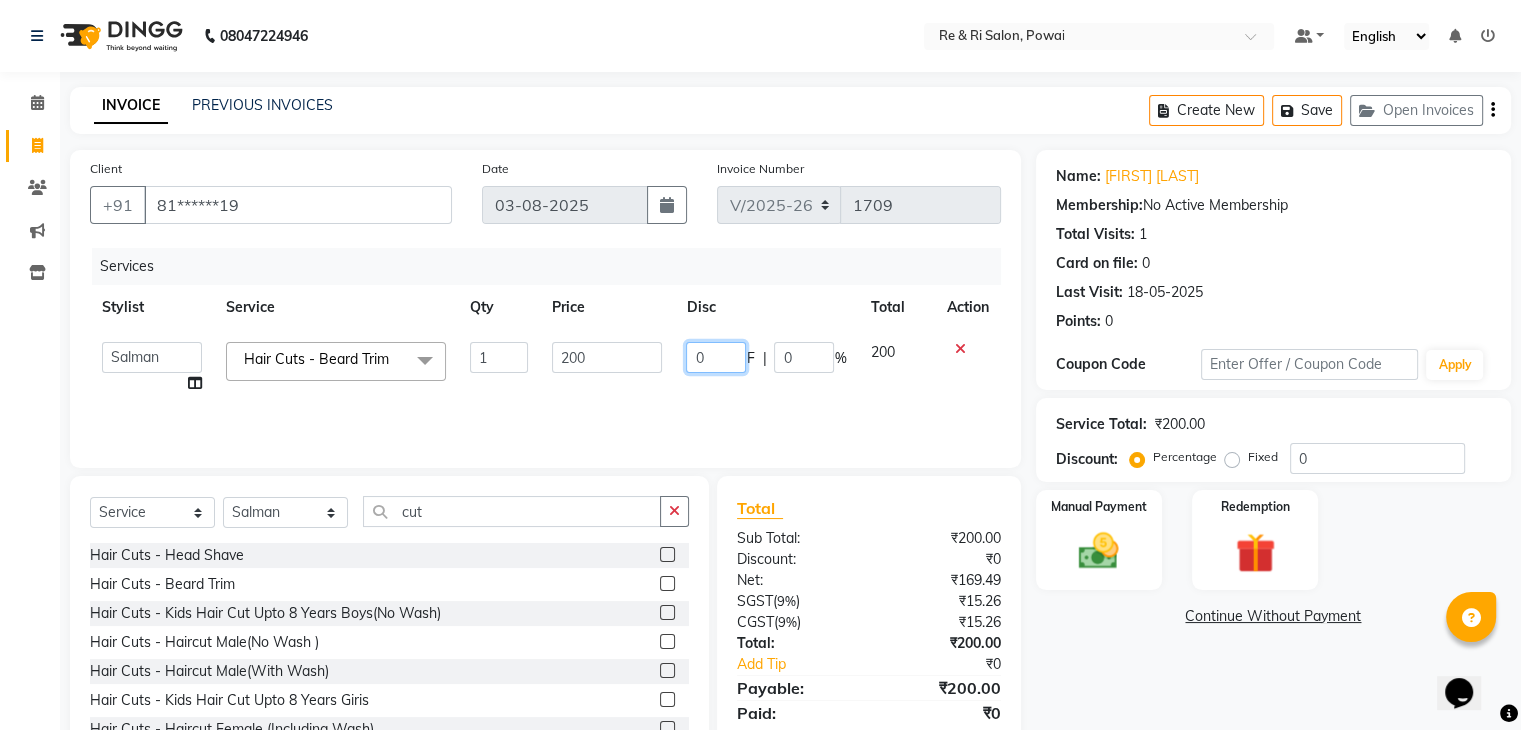 click on "0" 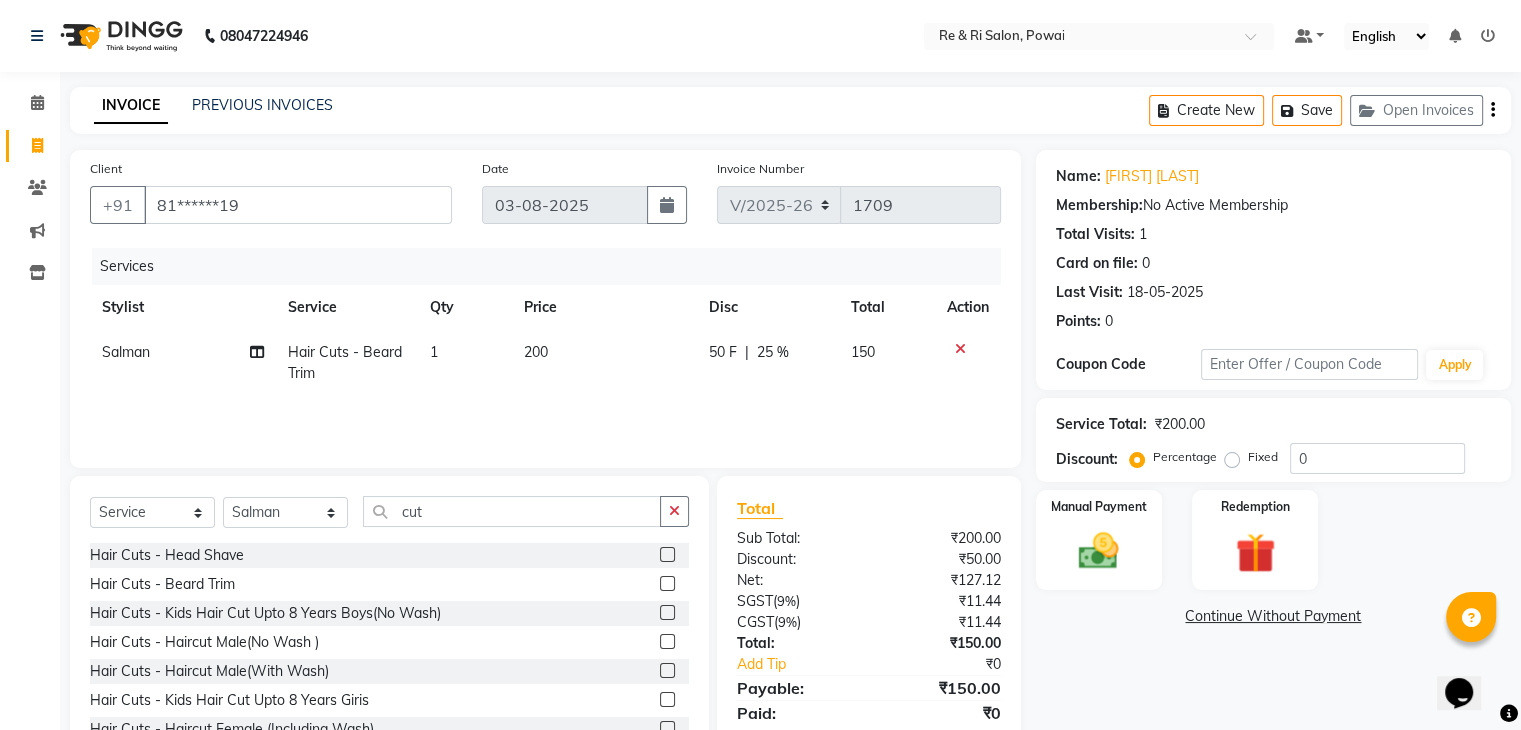 click on "50 F | 25 %" 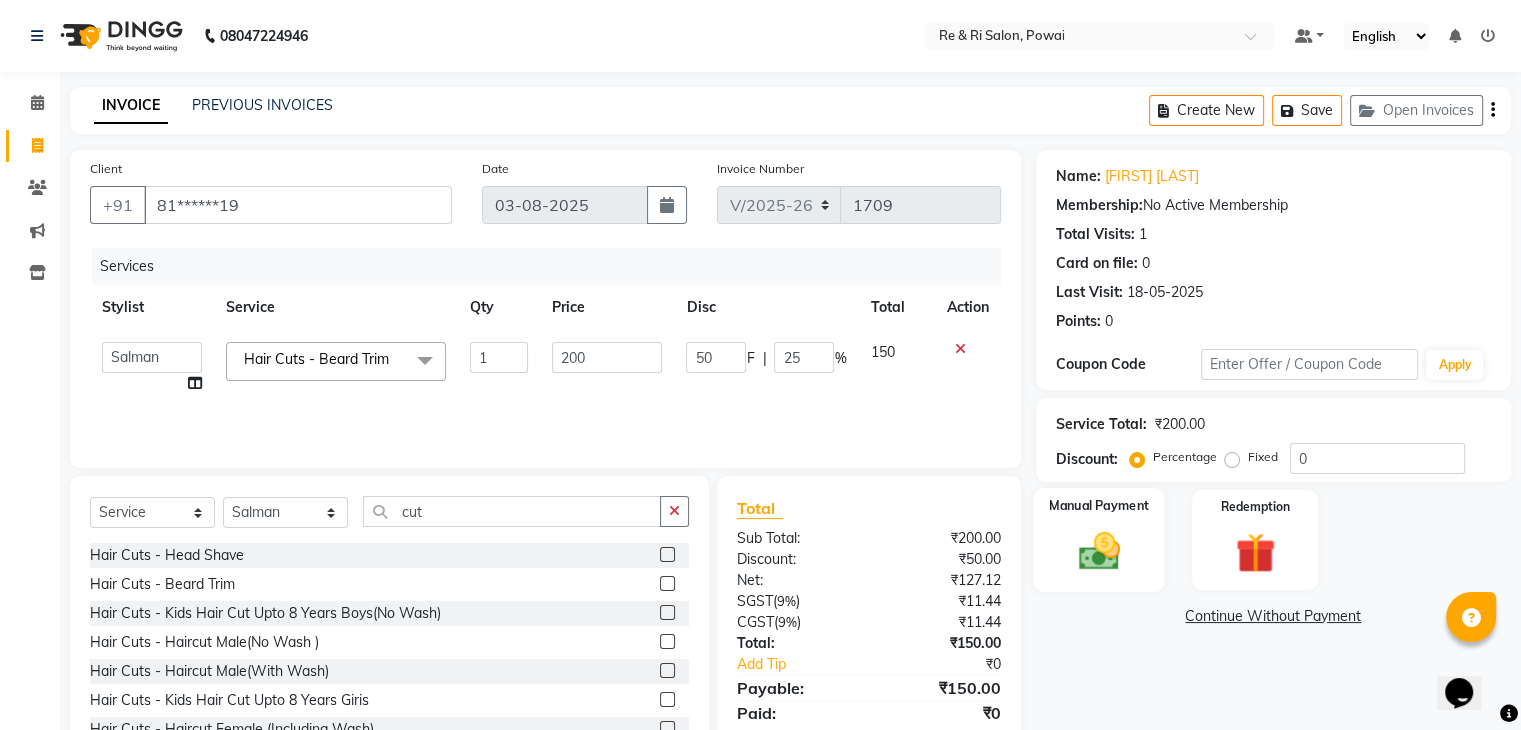 click 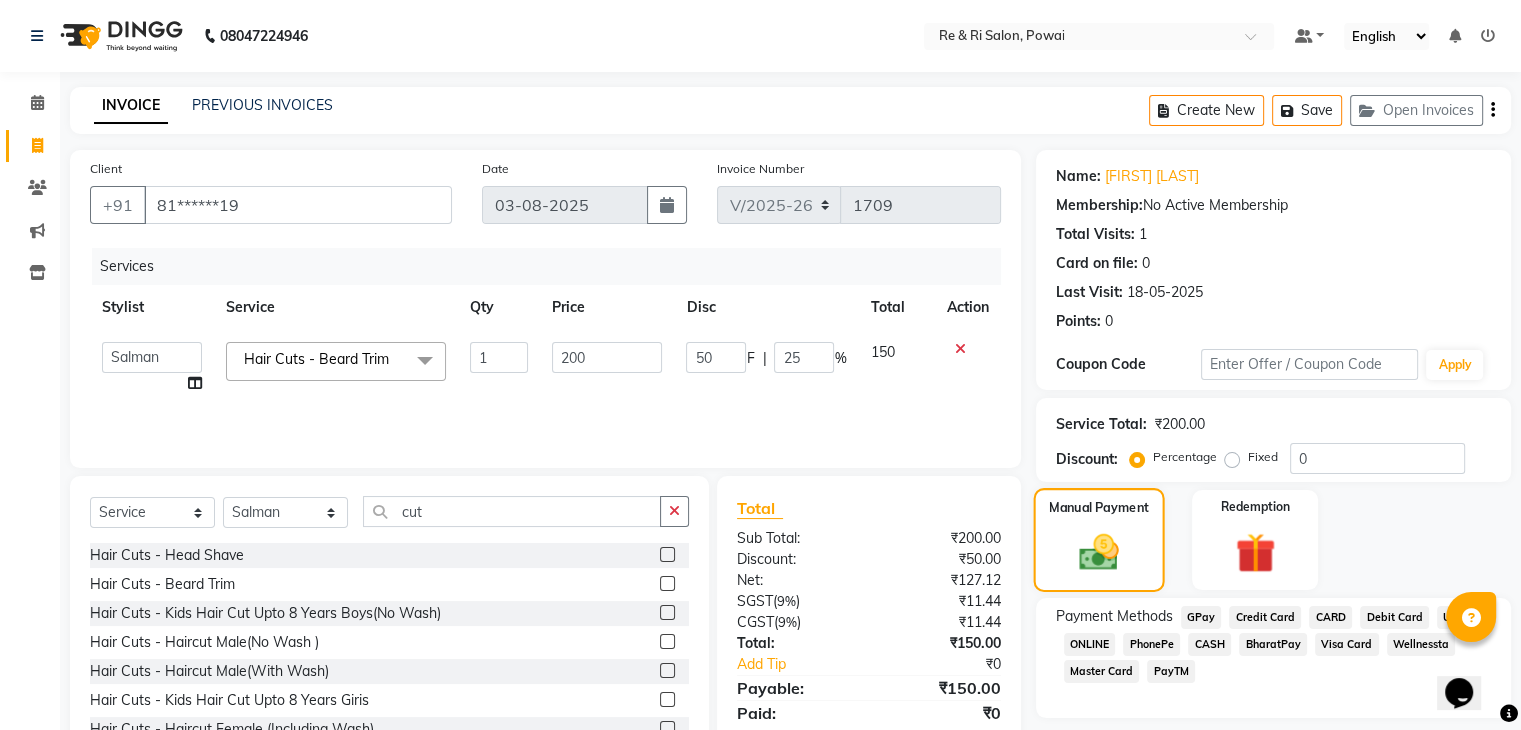 scroll, scrollTop: 72, scrollLeft: 0, axis: vertical 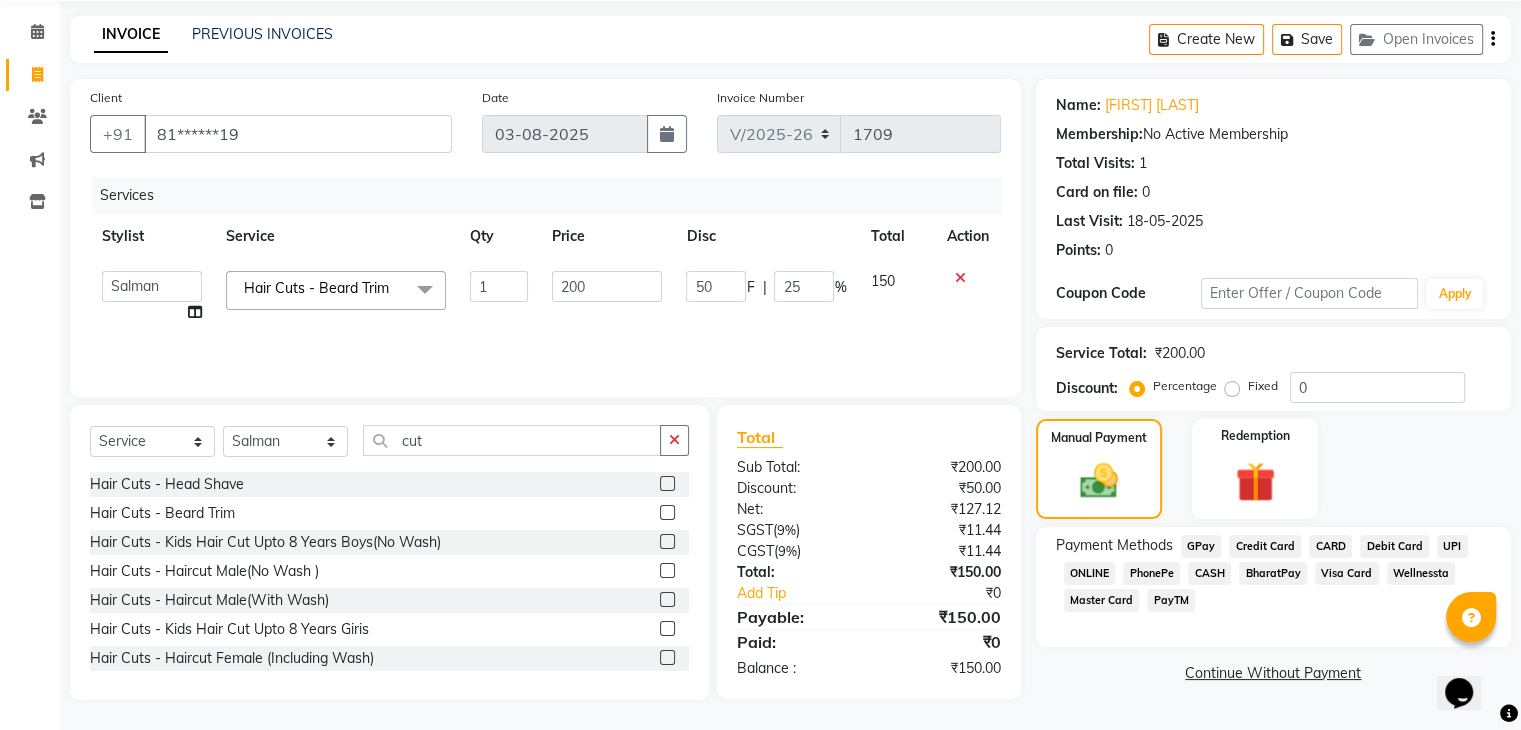click on "GPay" 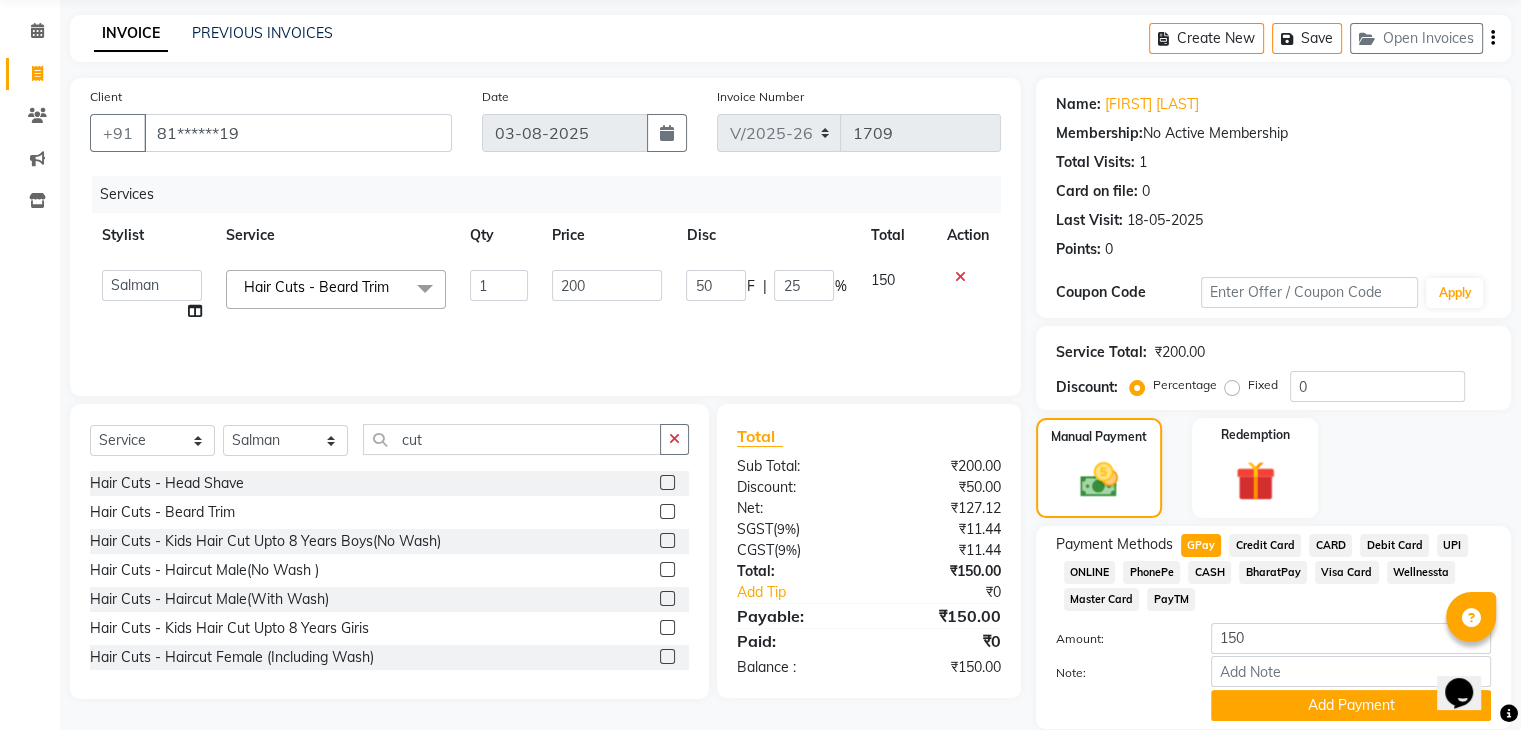 scroll, scrollTop: 145, scrollLeft: 0, axis: vertical 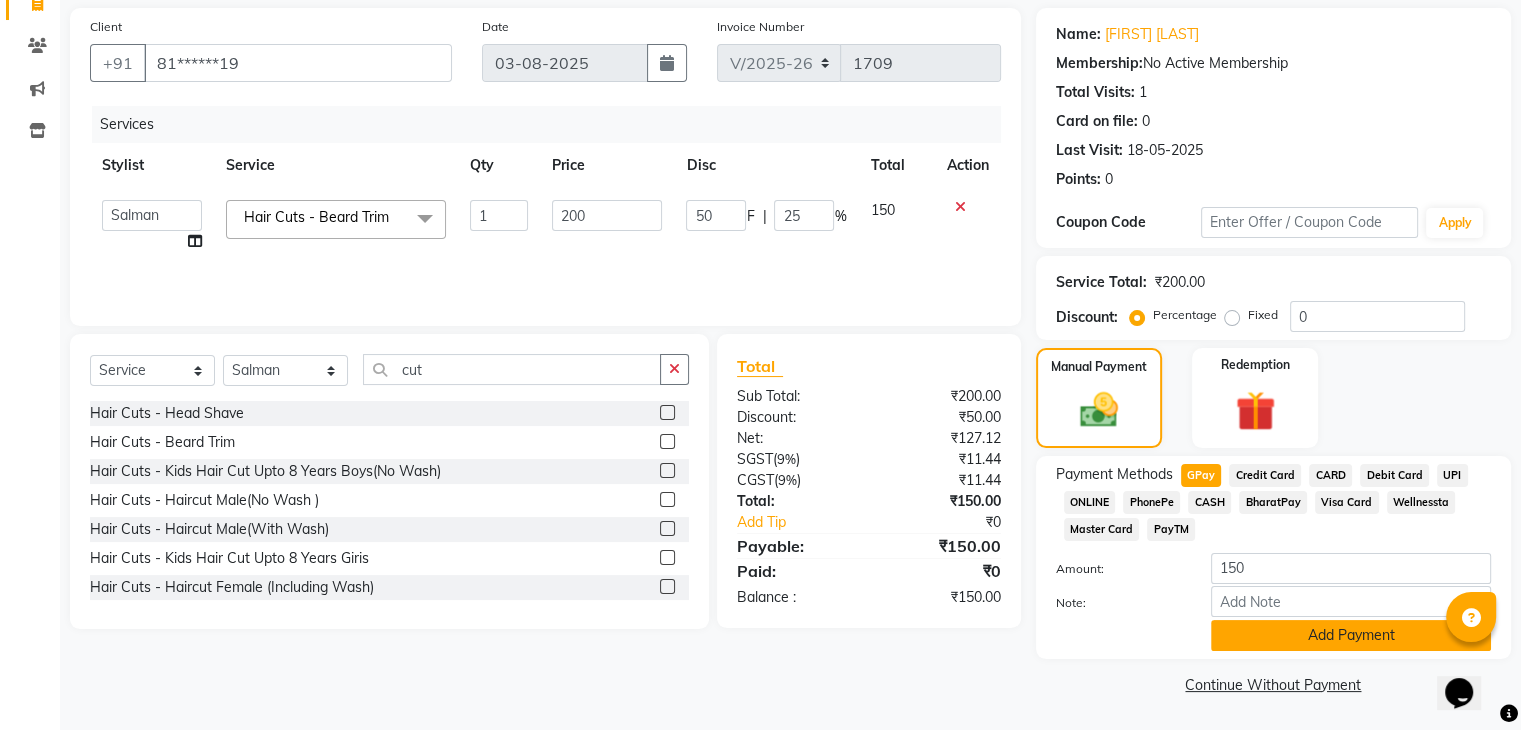 click on "Add Payment" 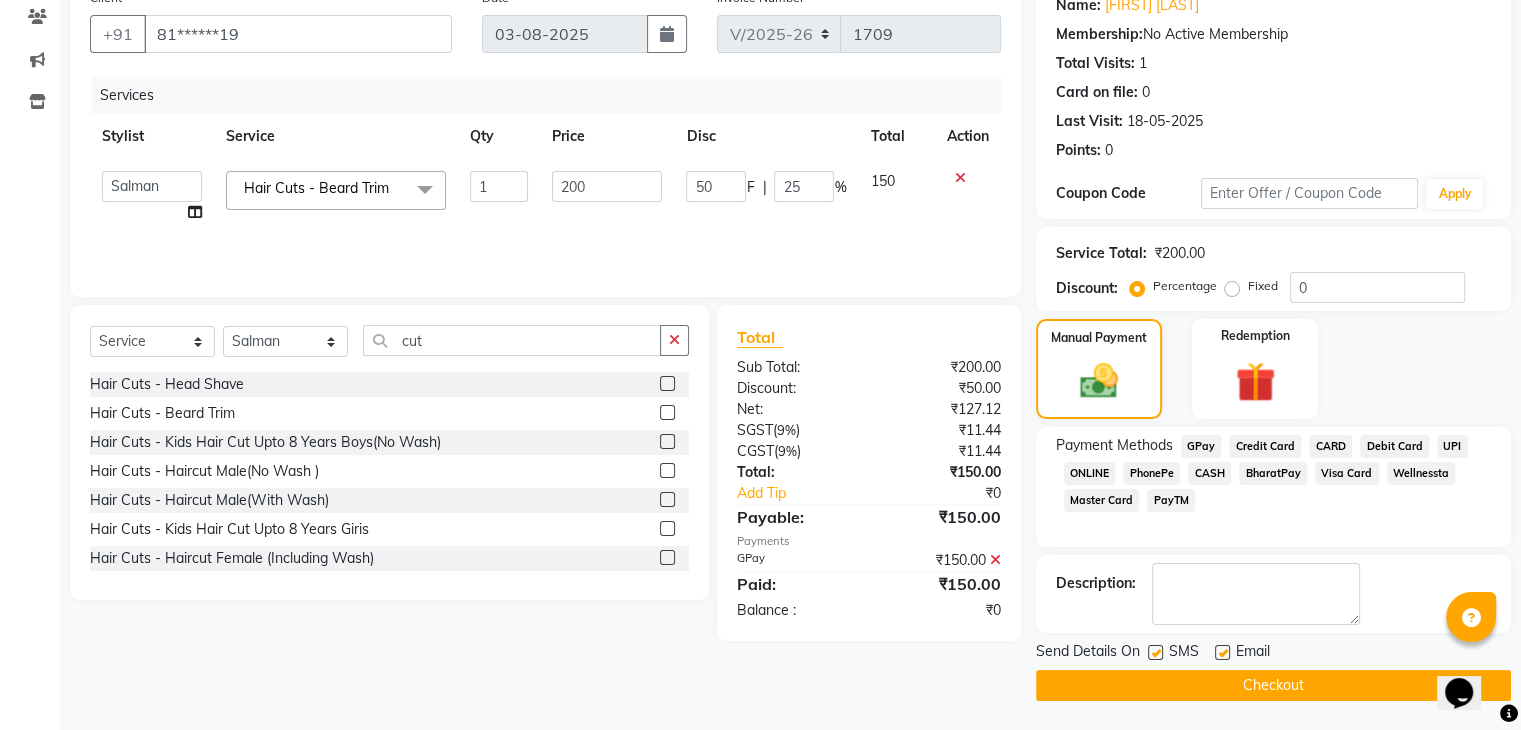 click 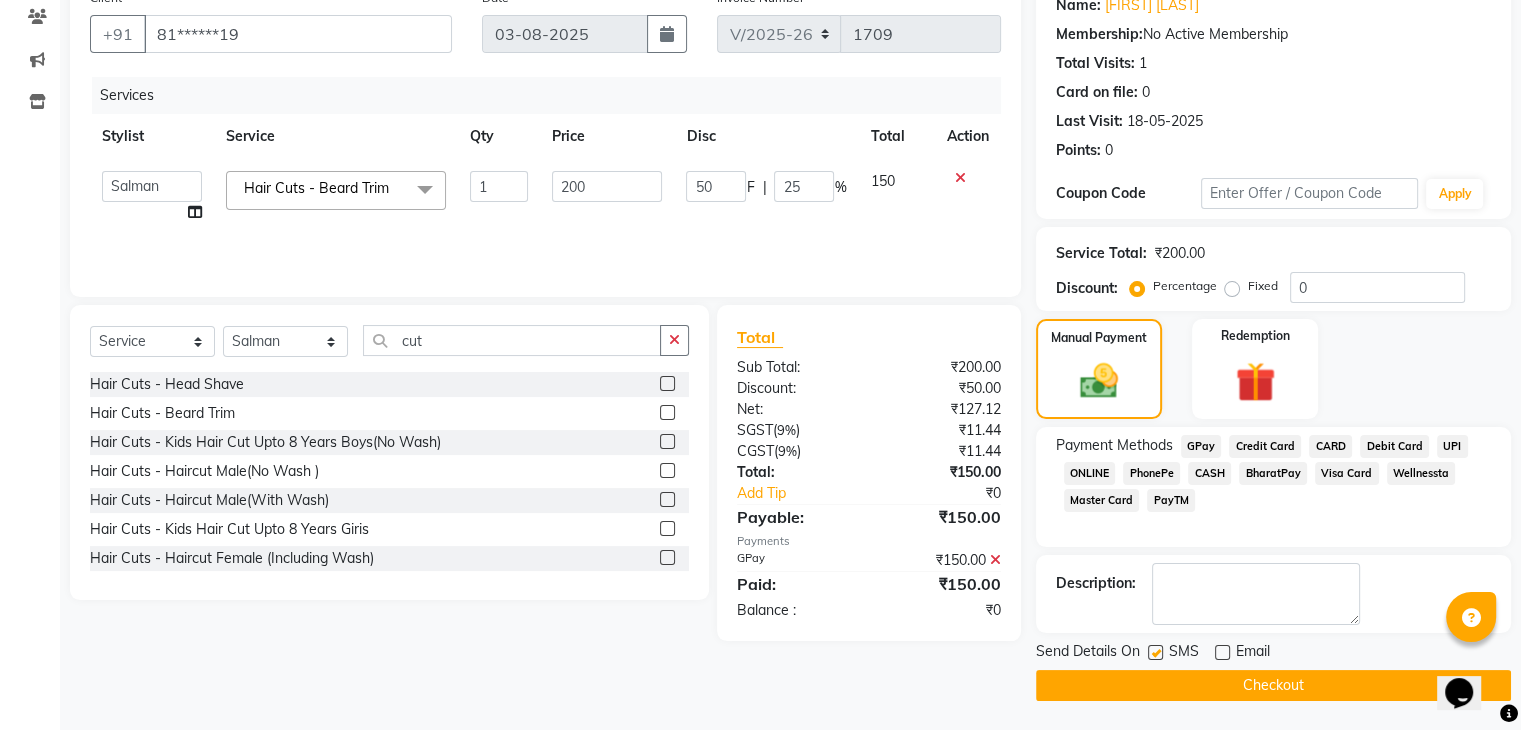 click 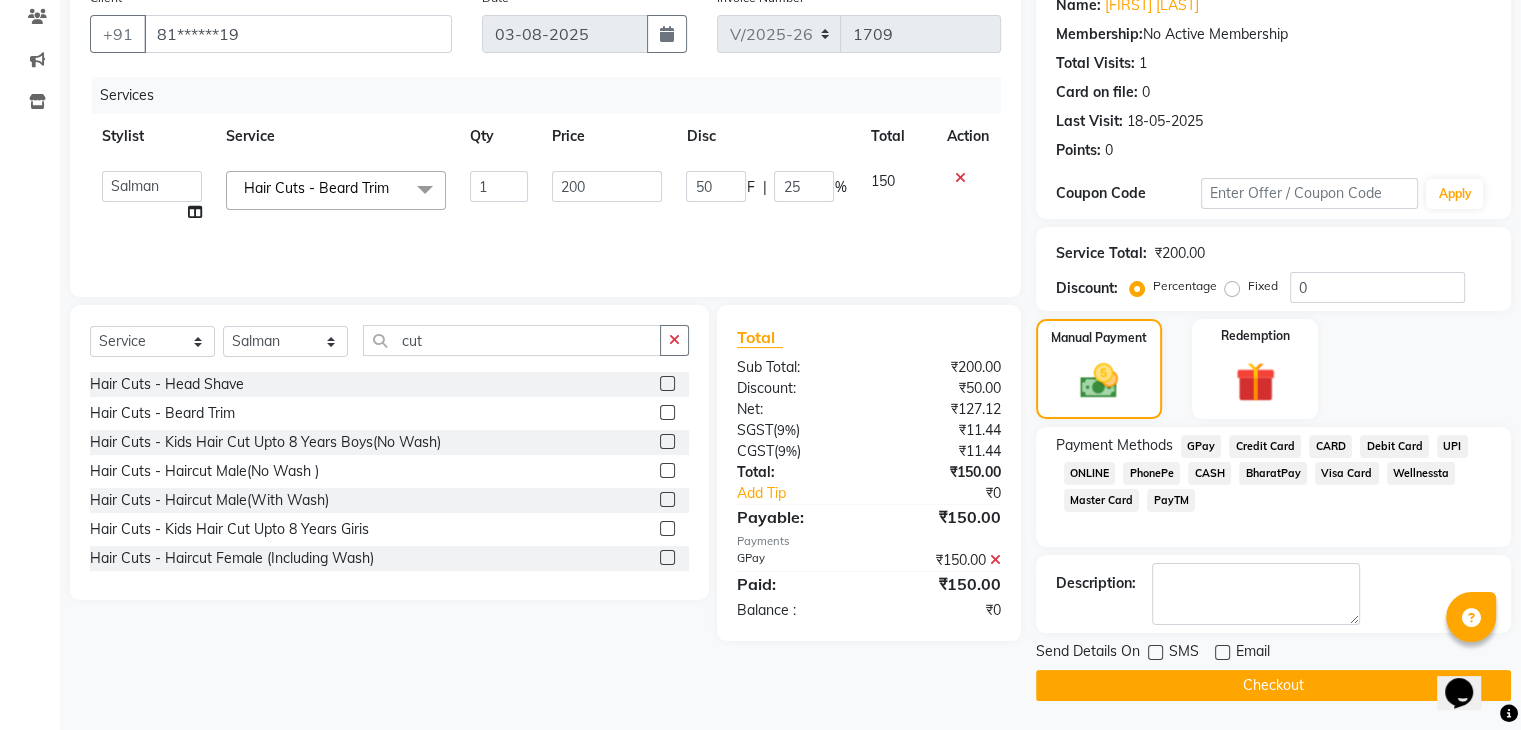 click on "Checkout" 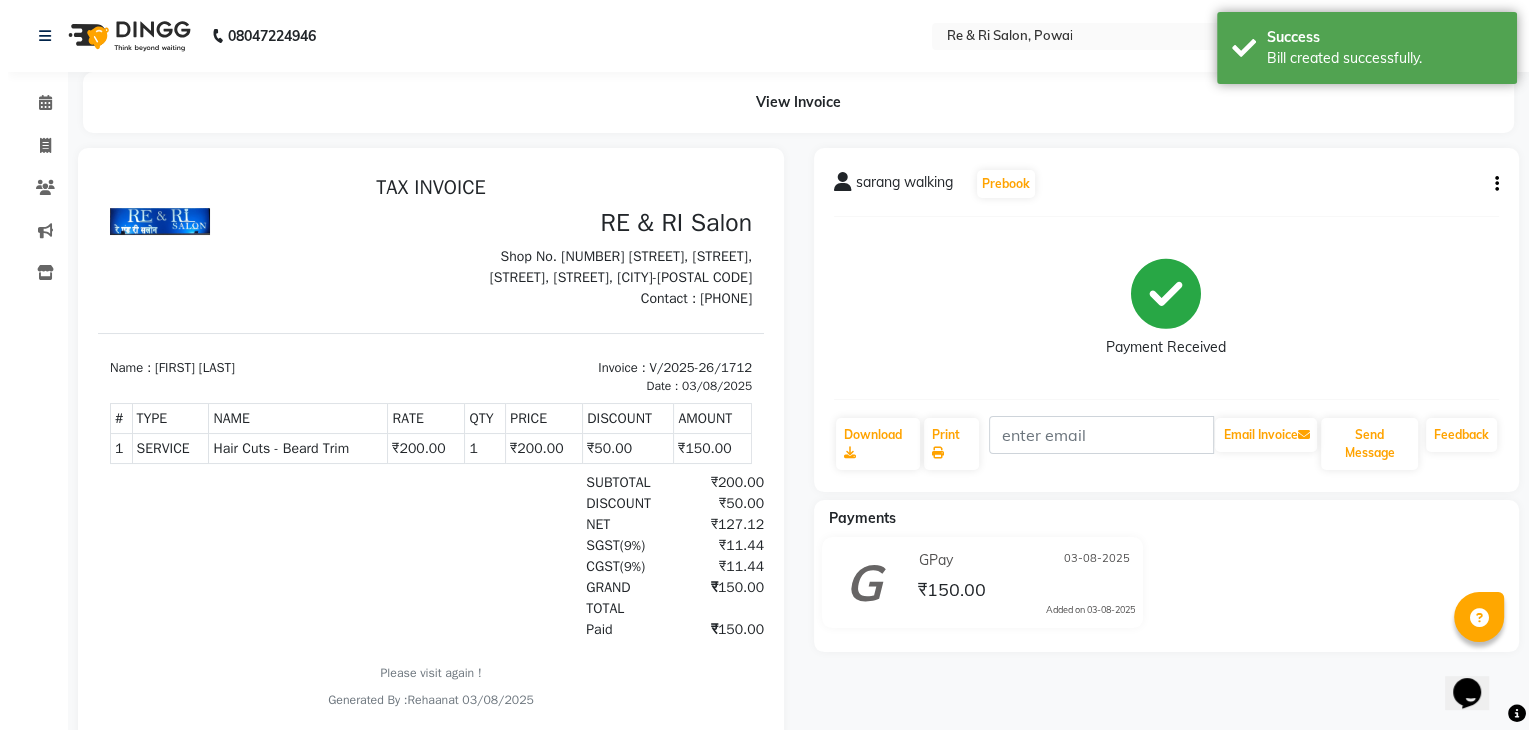 scroll, scrollTop: 0, scrollLeft: 0, axis: both 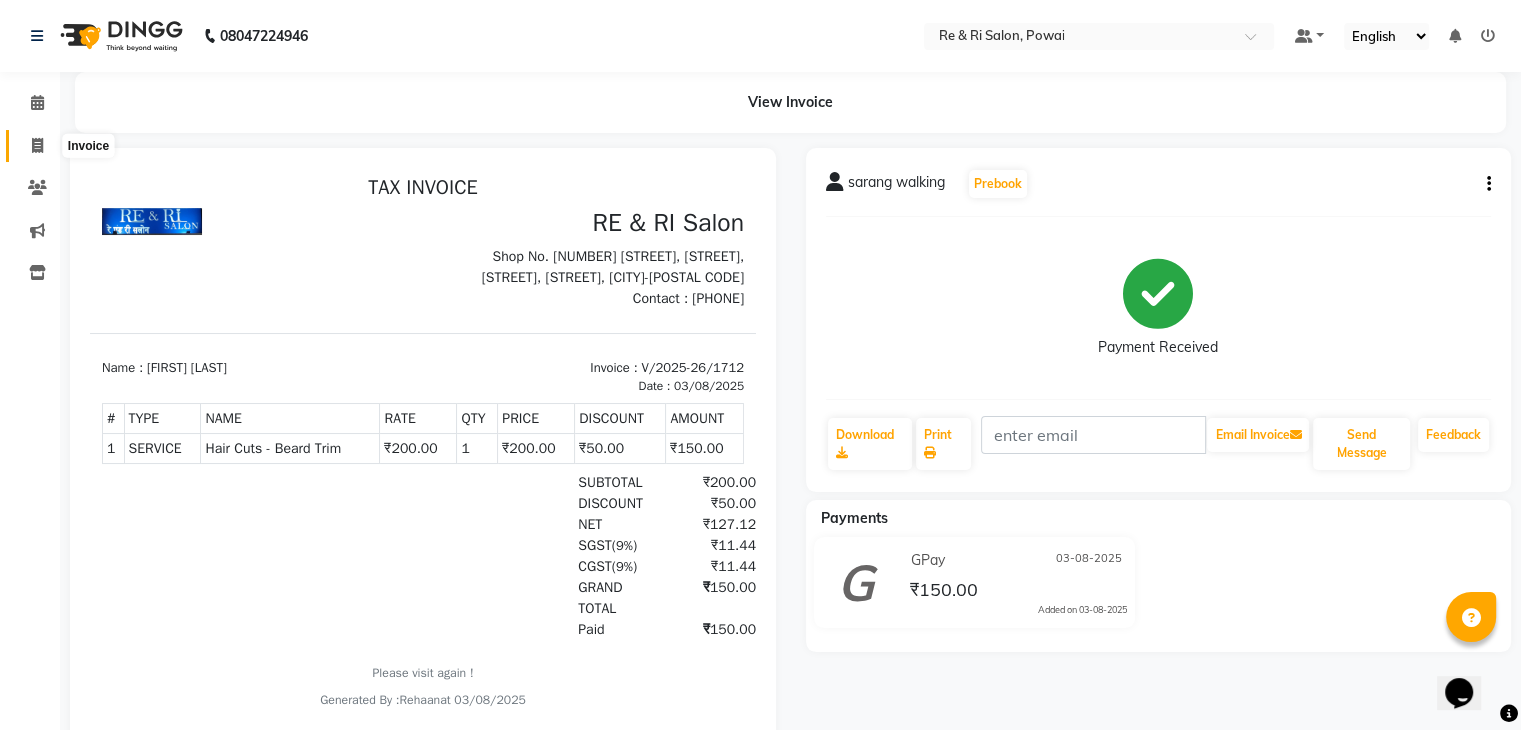 click 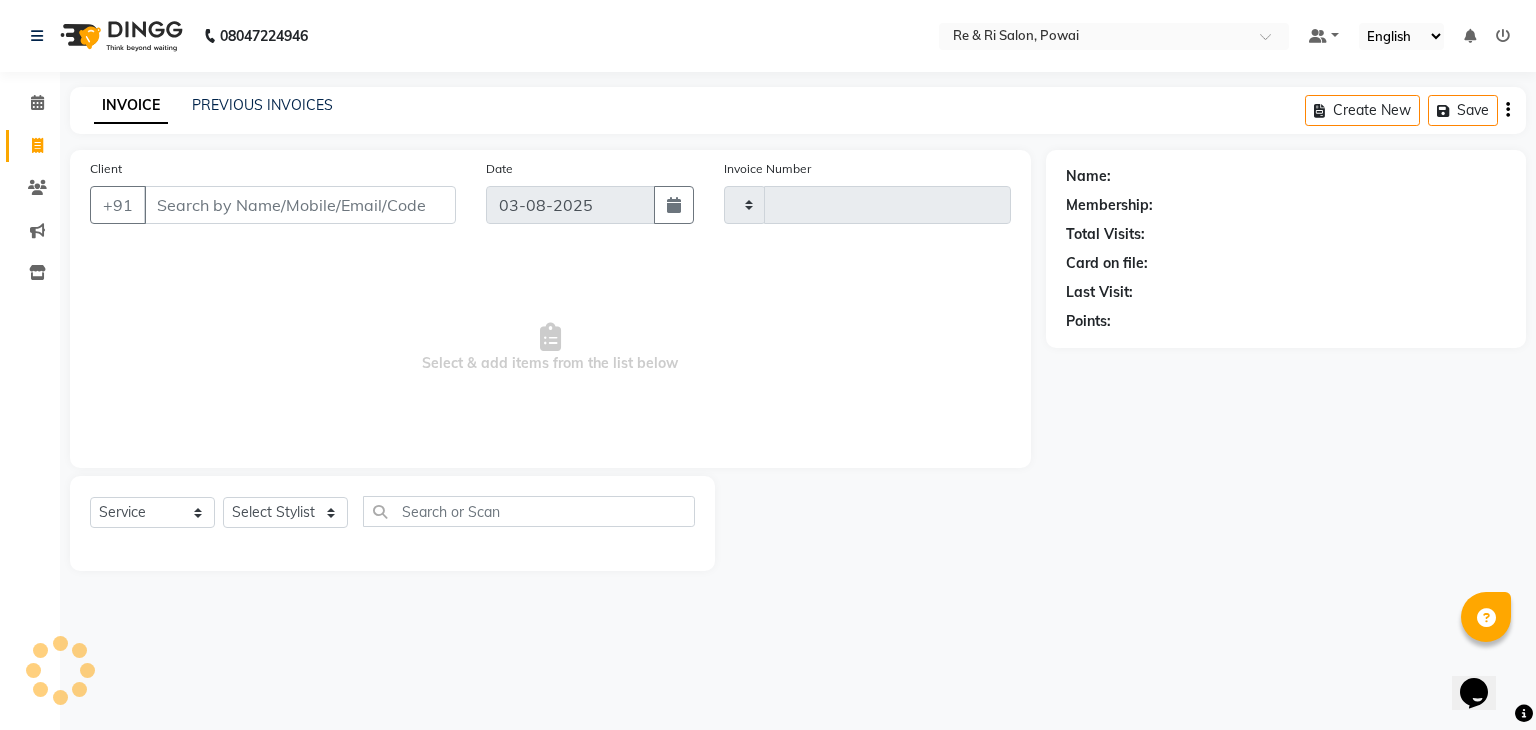 type on "1713" 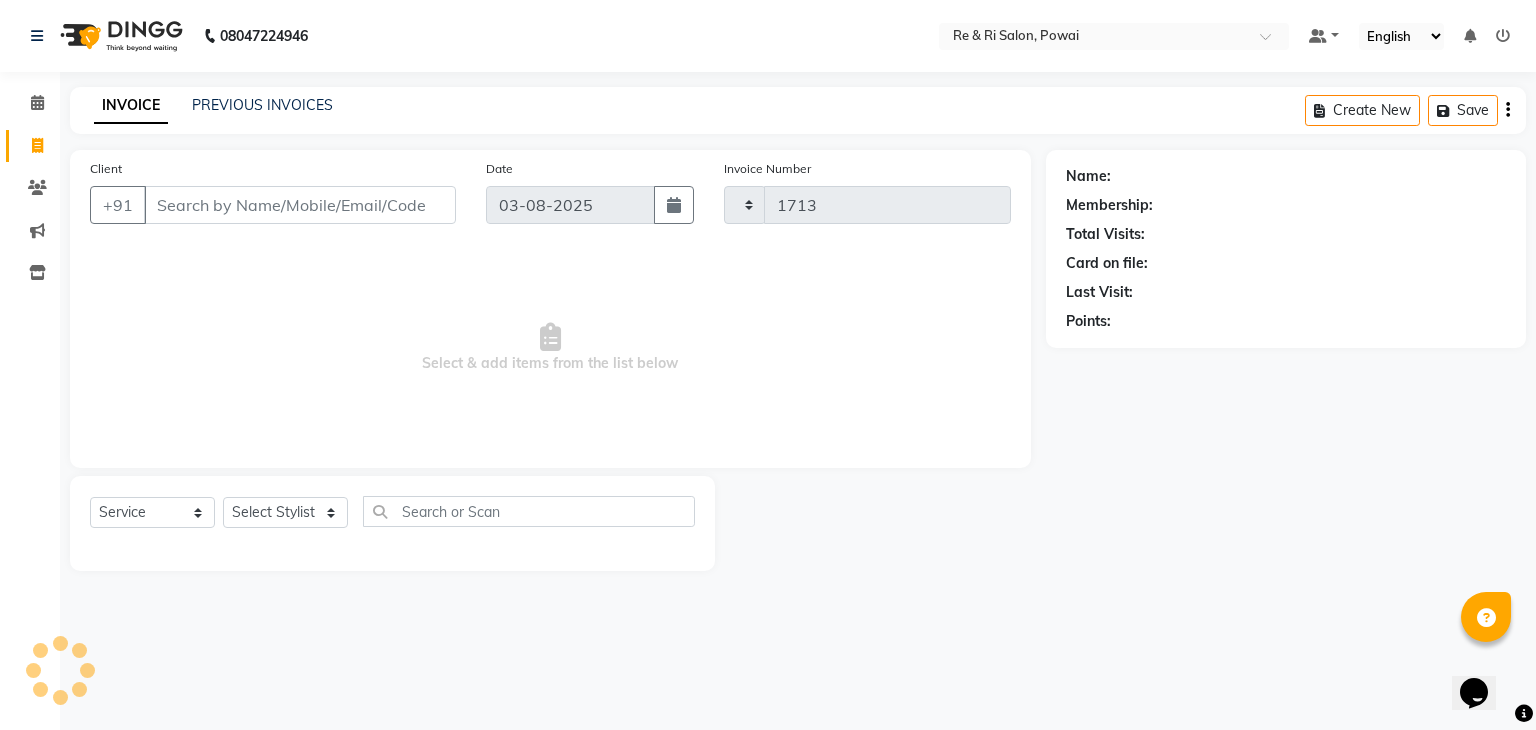 select on "5364" 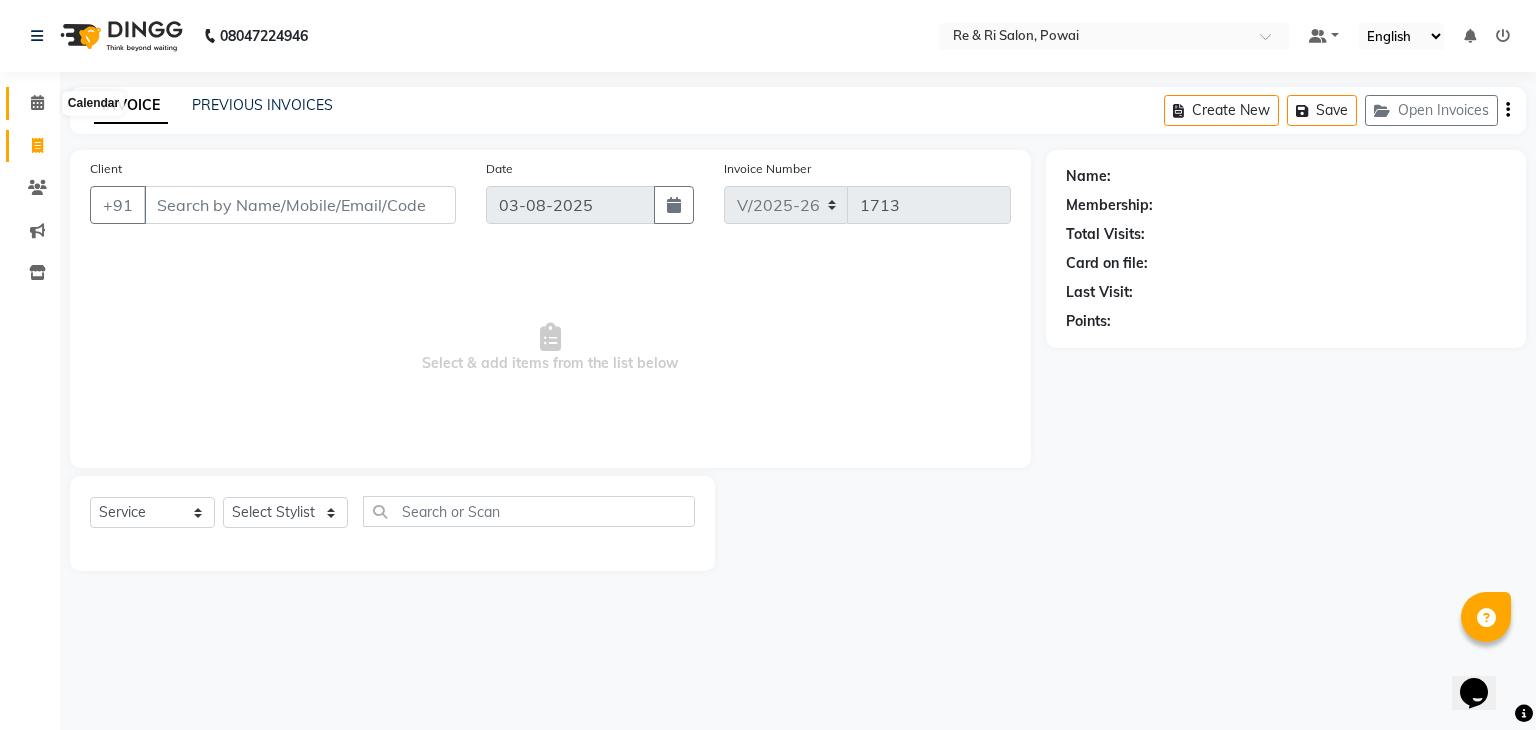 click 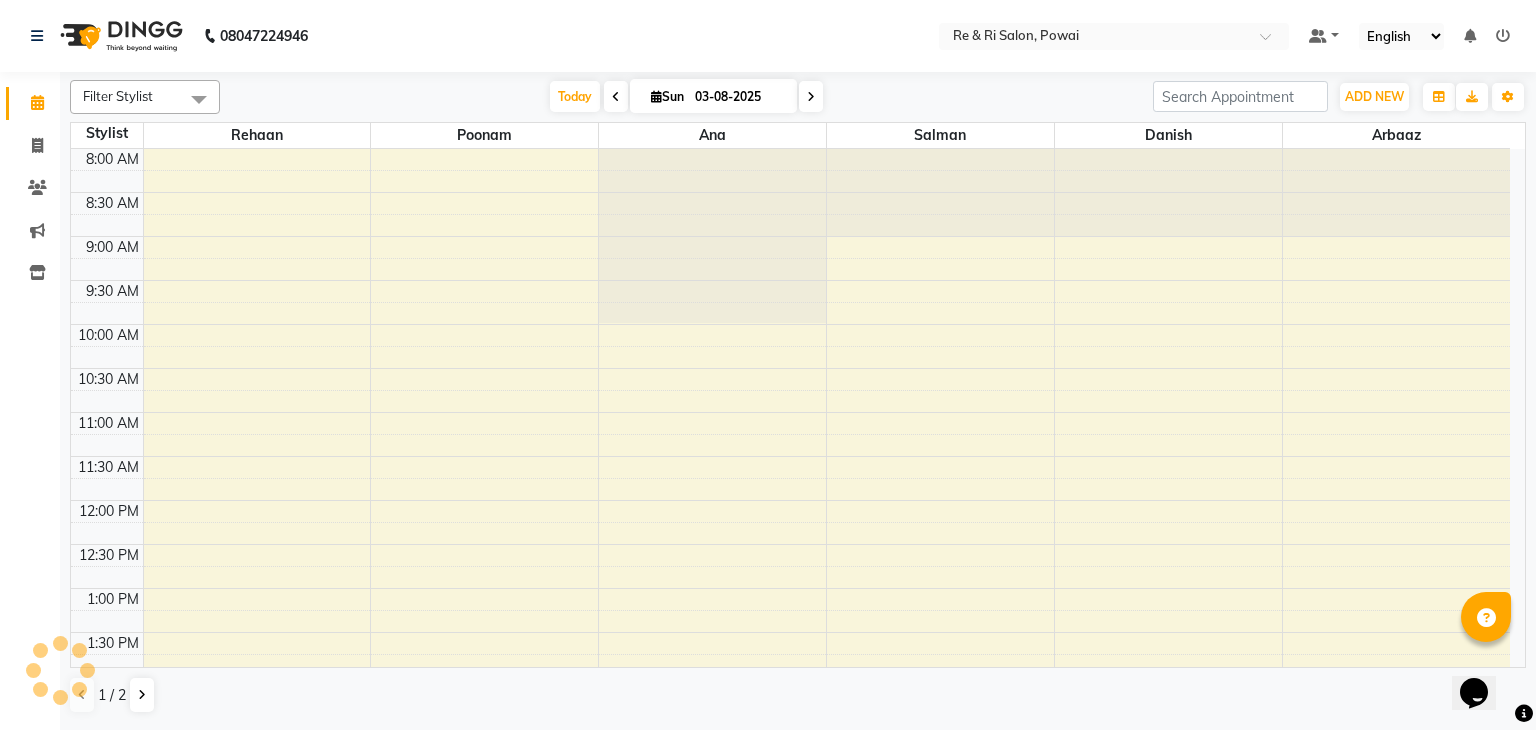 scroll, scrollTop: 837, scrollLeft: 0, axis: vertical 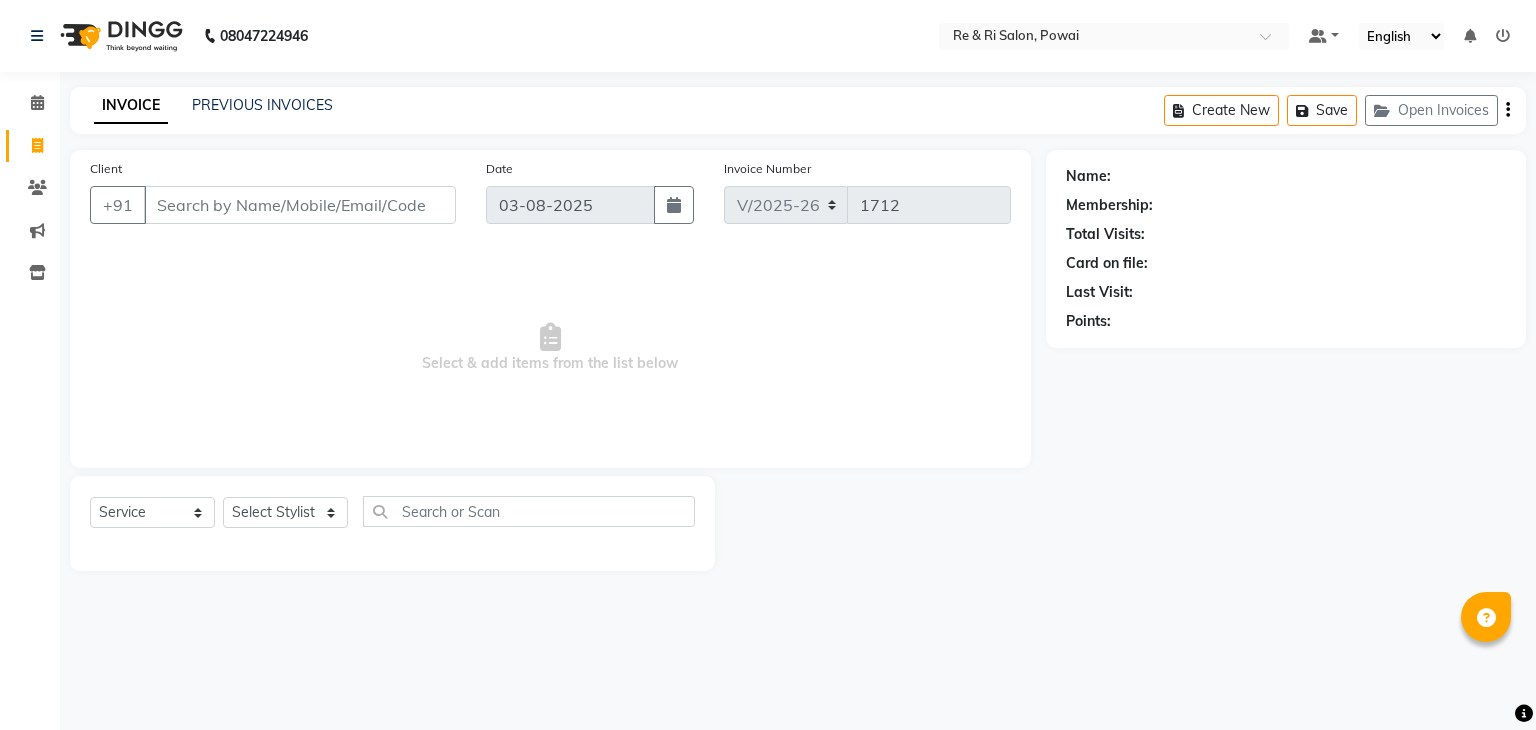 select on "5364" 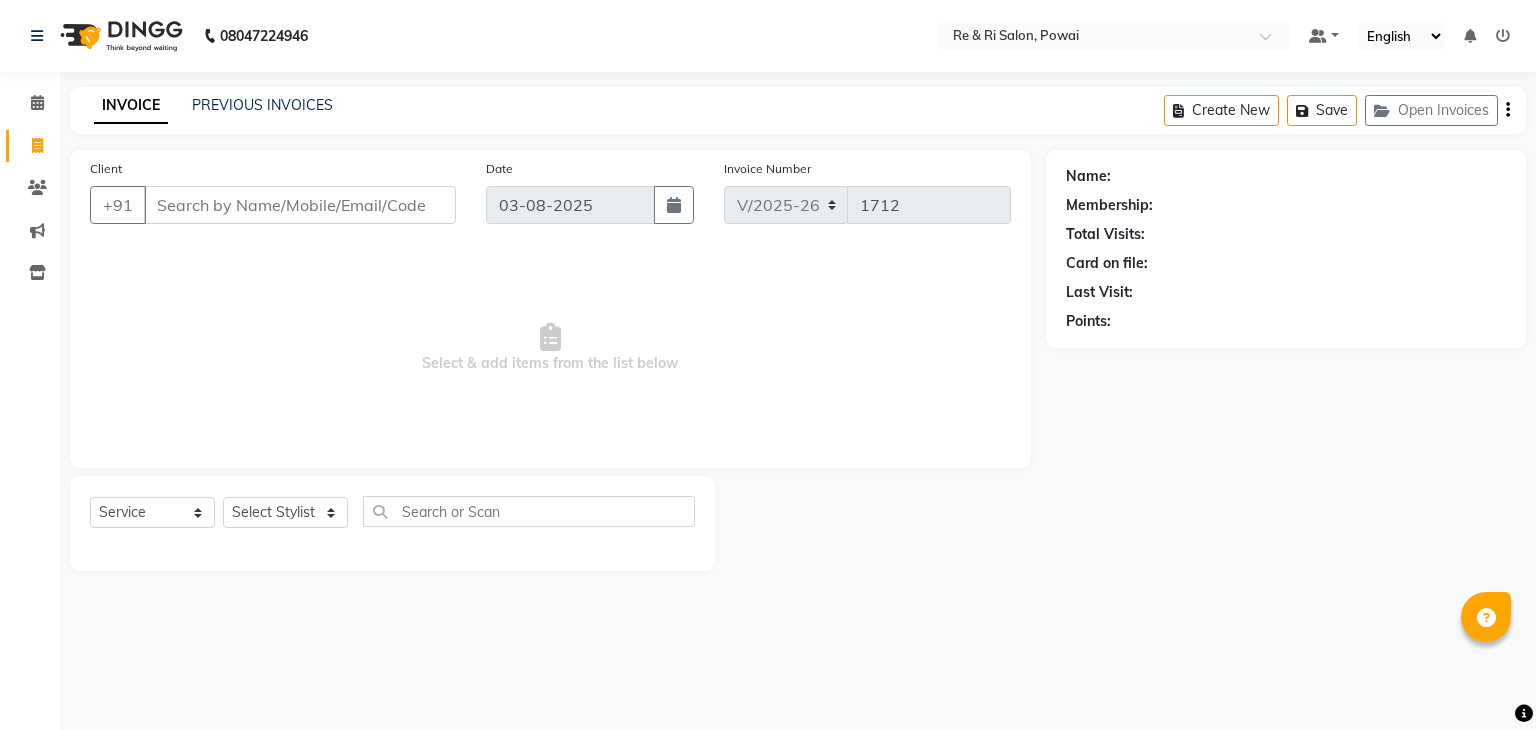 scroll, scrollTop: 0, scrollLeft: 0, axis: both 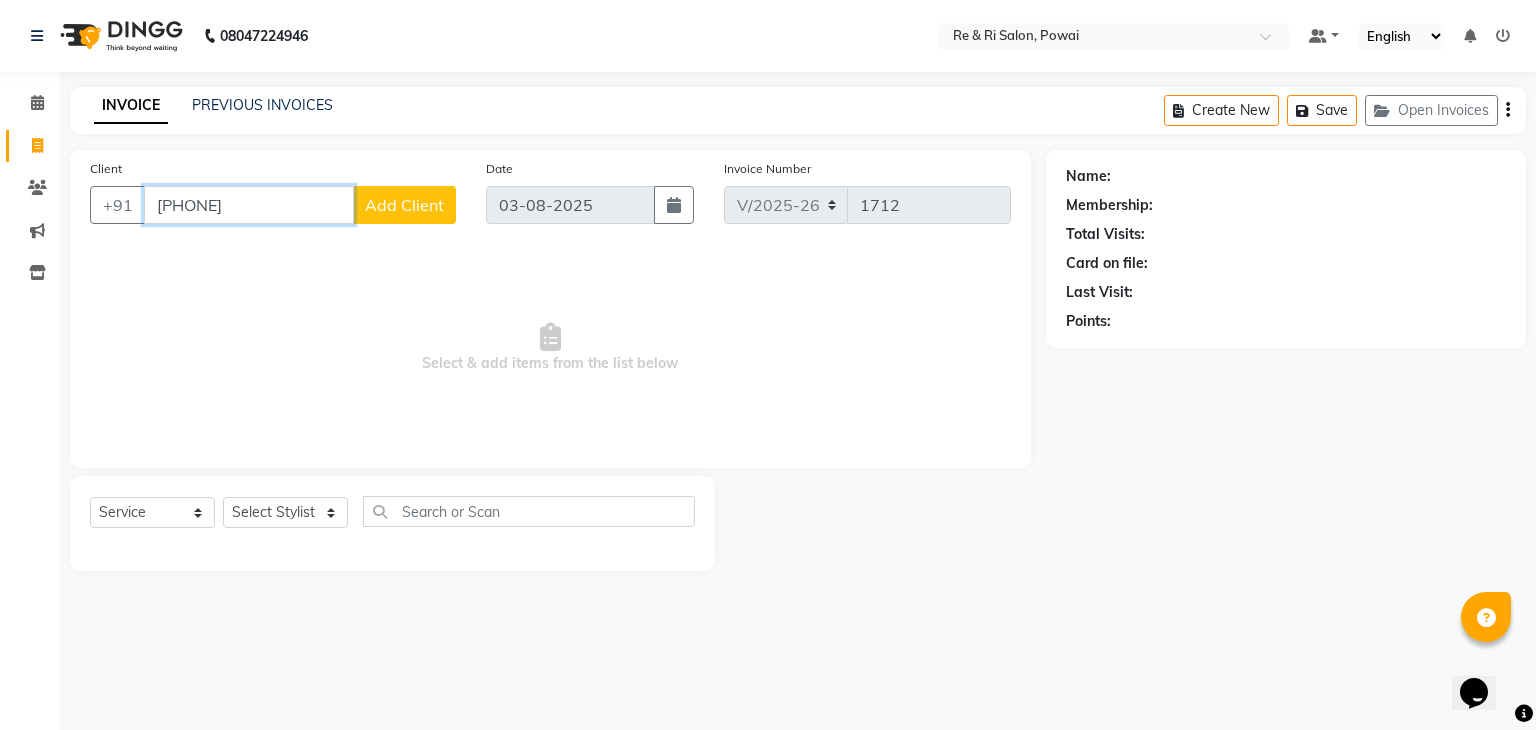 type on "[PHONE]" 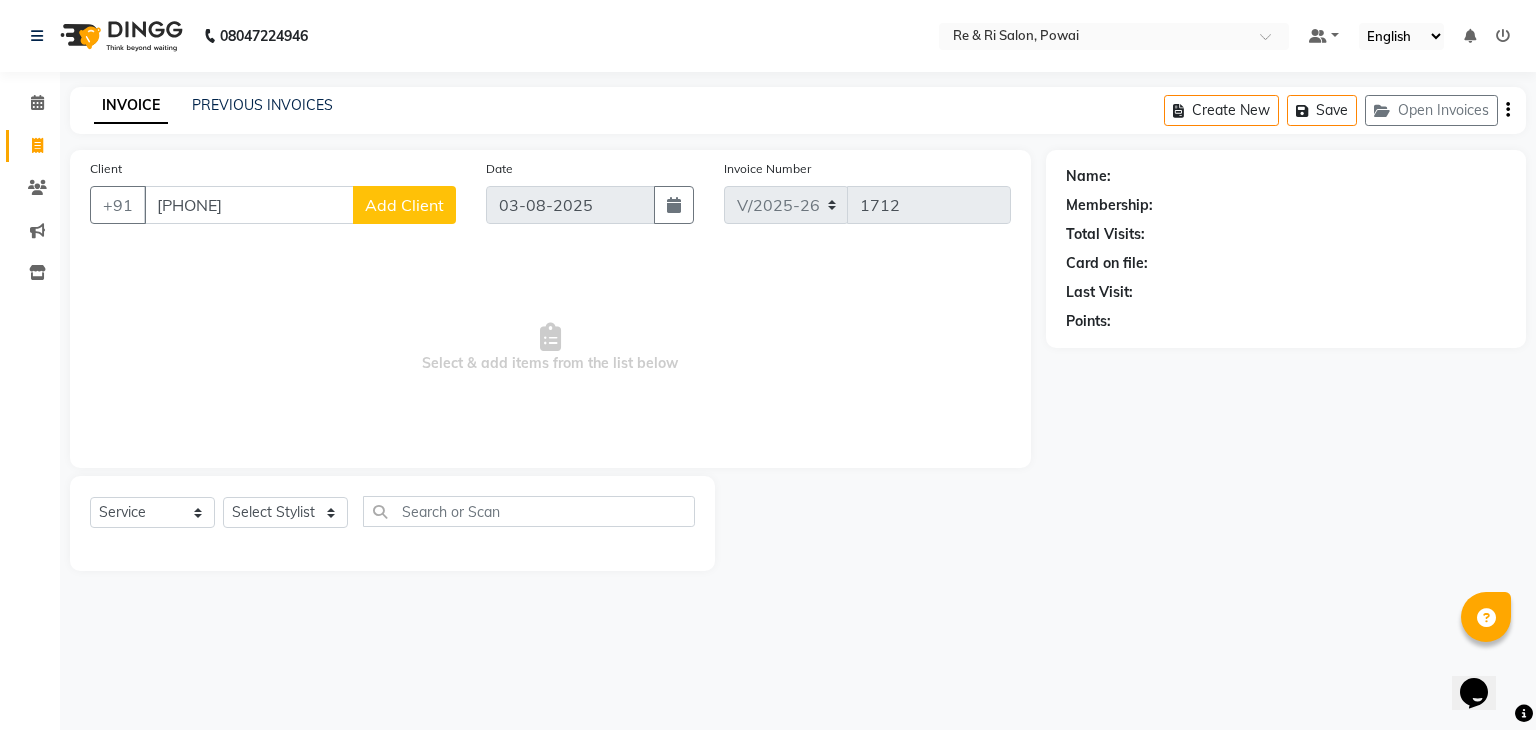 click on "Add Client" 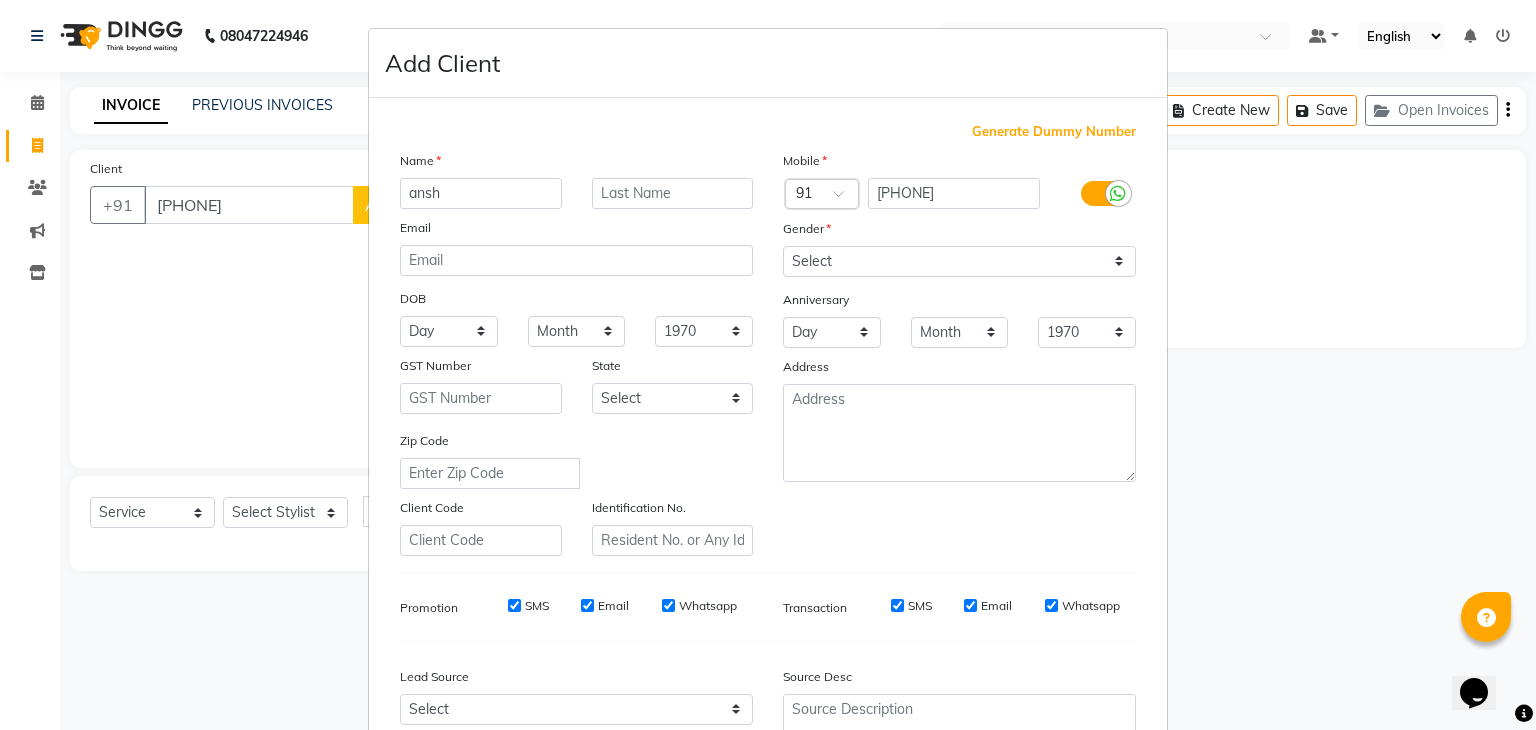 type on "ansh" 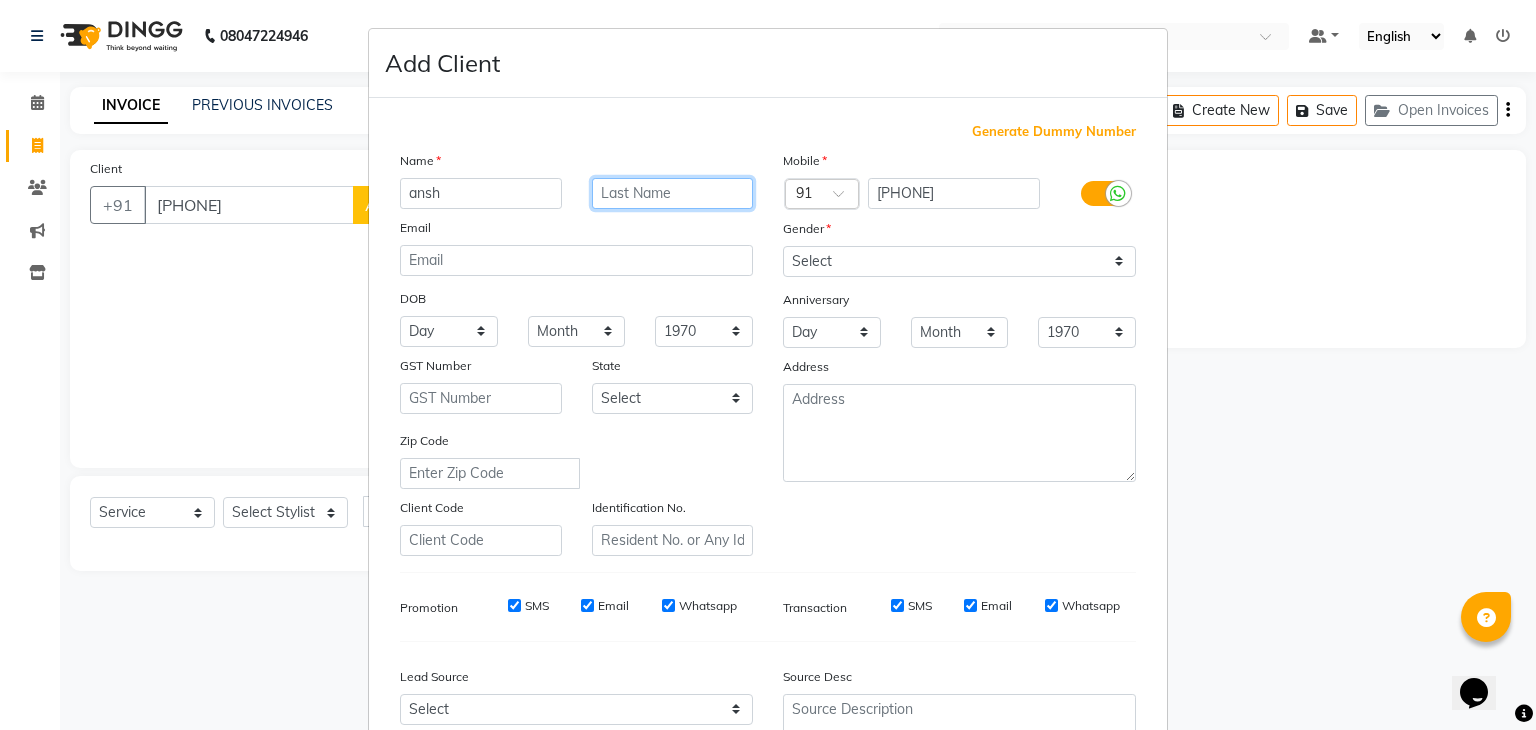 click at bounding box center [673, 193] 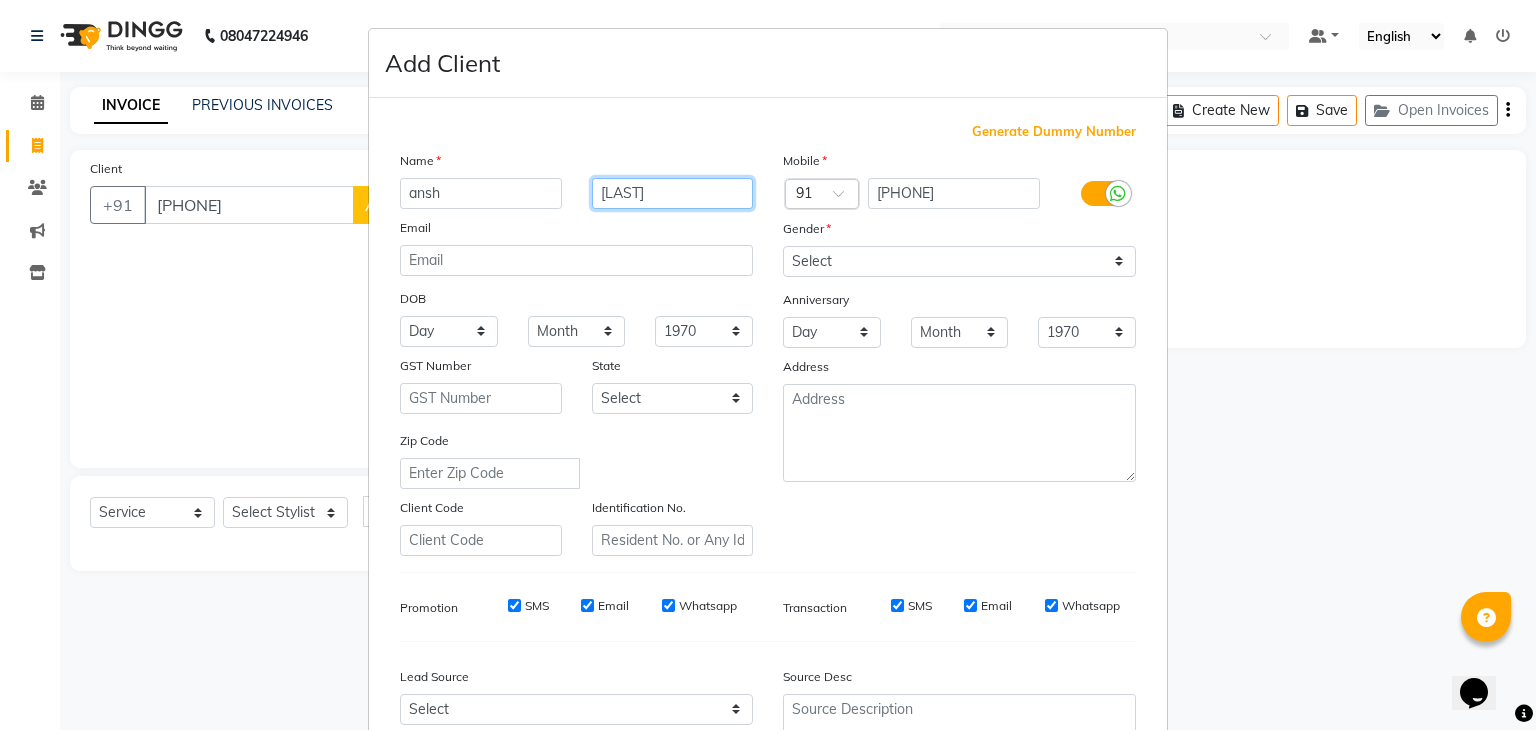 type on "[LAST]" 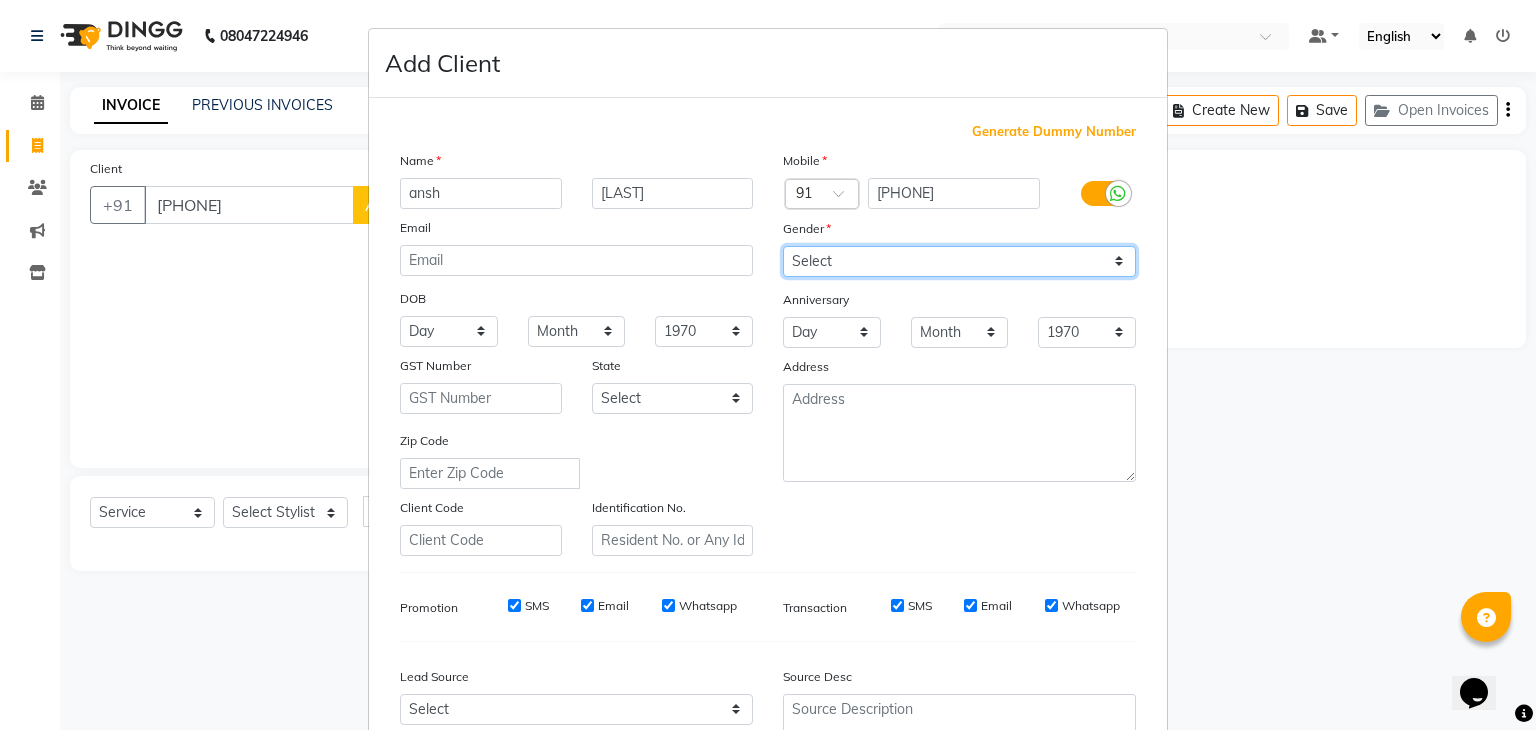 click on "Select Male Female Other Prefer Not To Say" at bounding box center [959, 261] 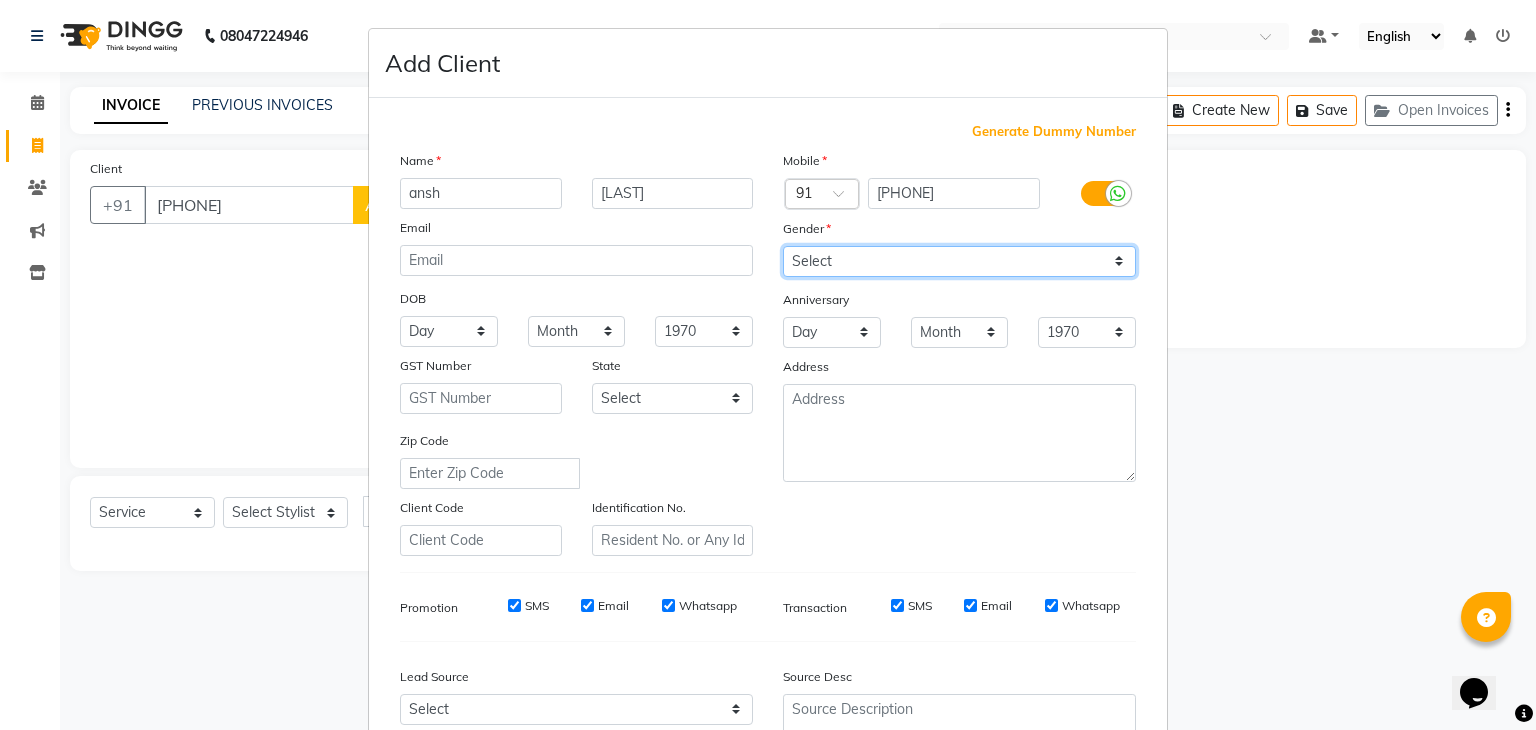 select on "male" 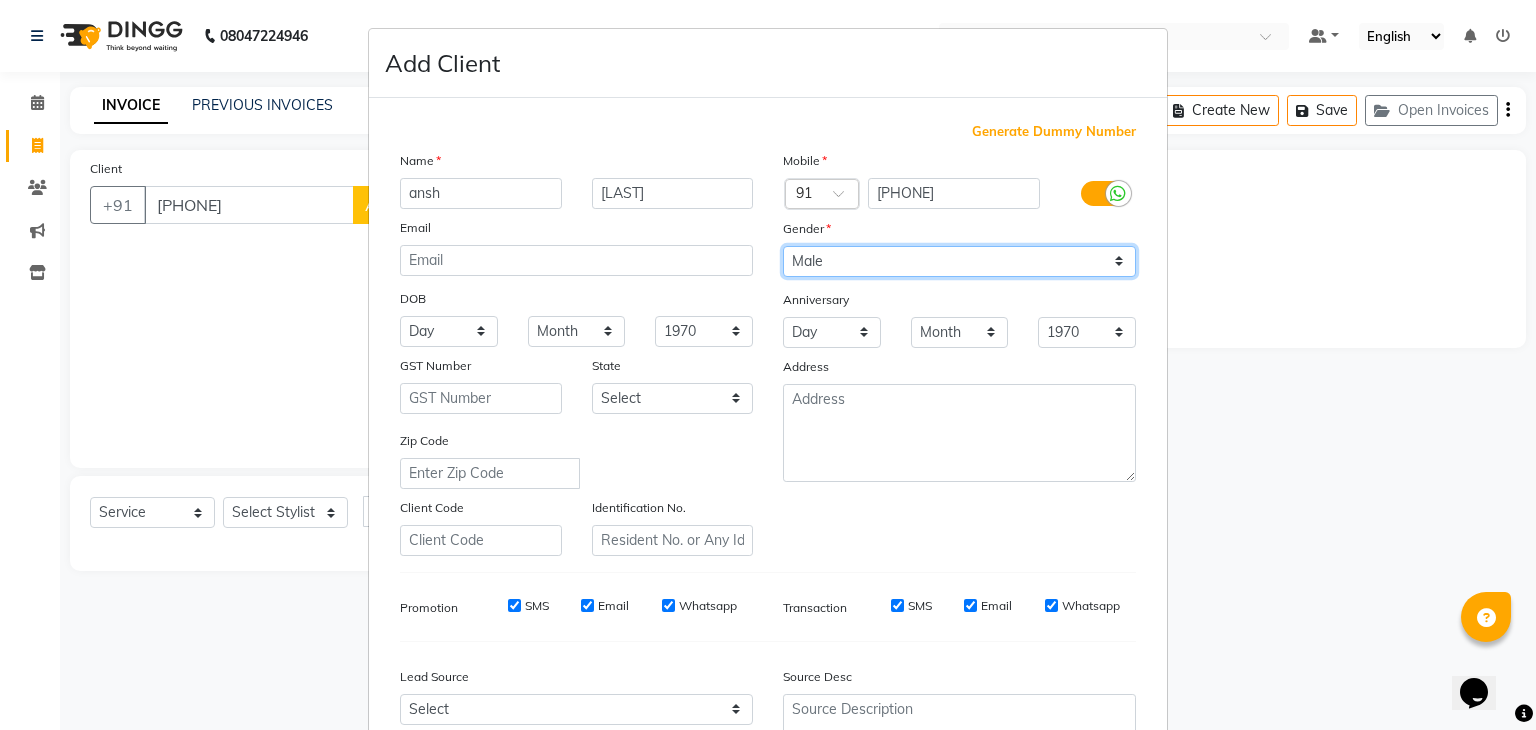 click on "Select Male Female Other Prefer Not To Say" at bounding box center [959, 261] 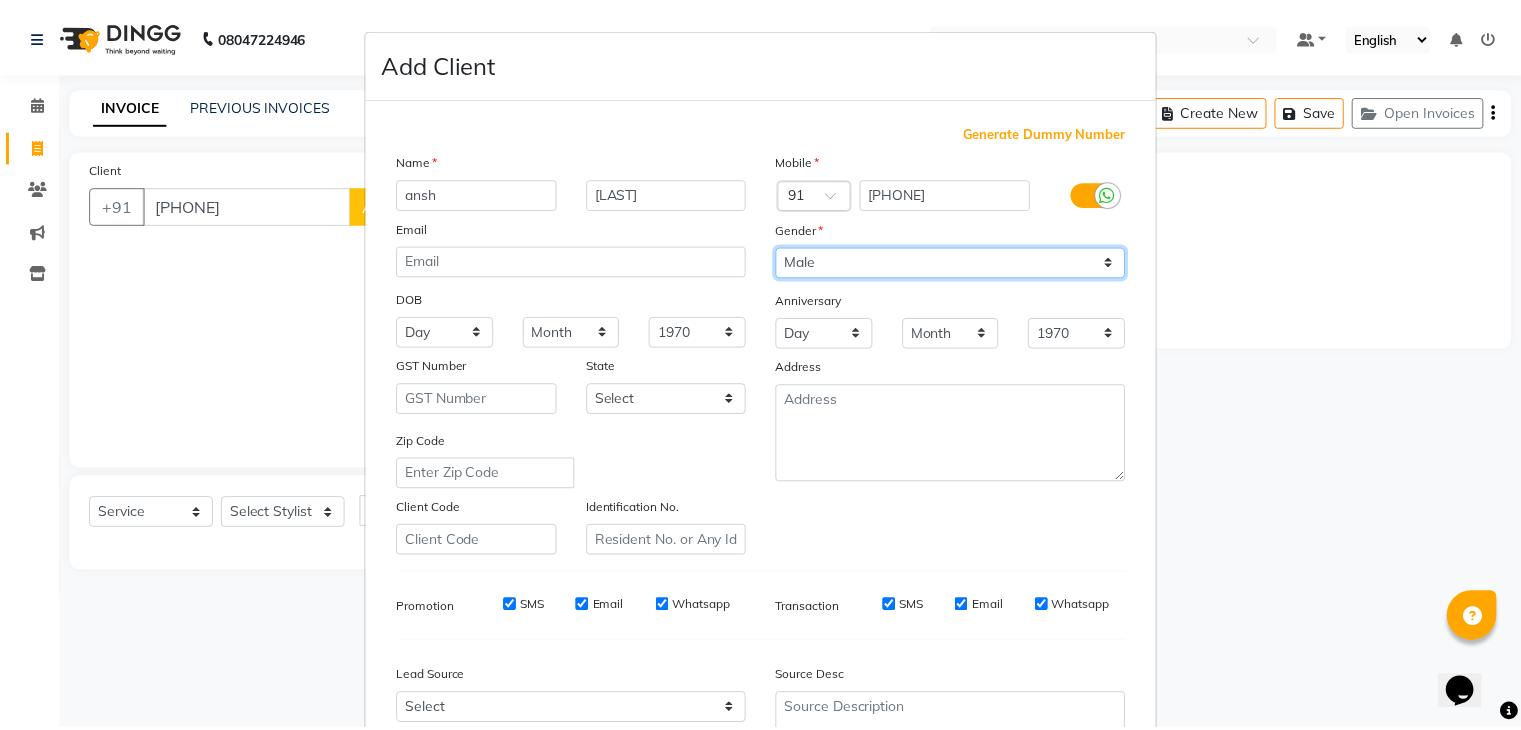 scroll, scrollTop: 203, scrollLeft: 0, axis: vertical 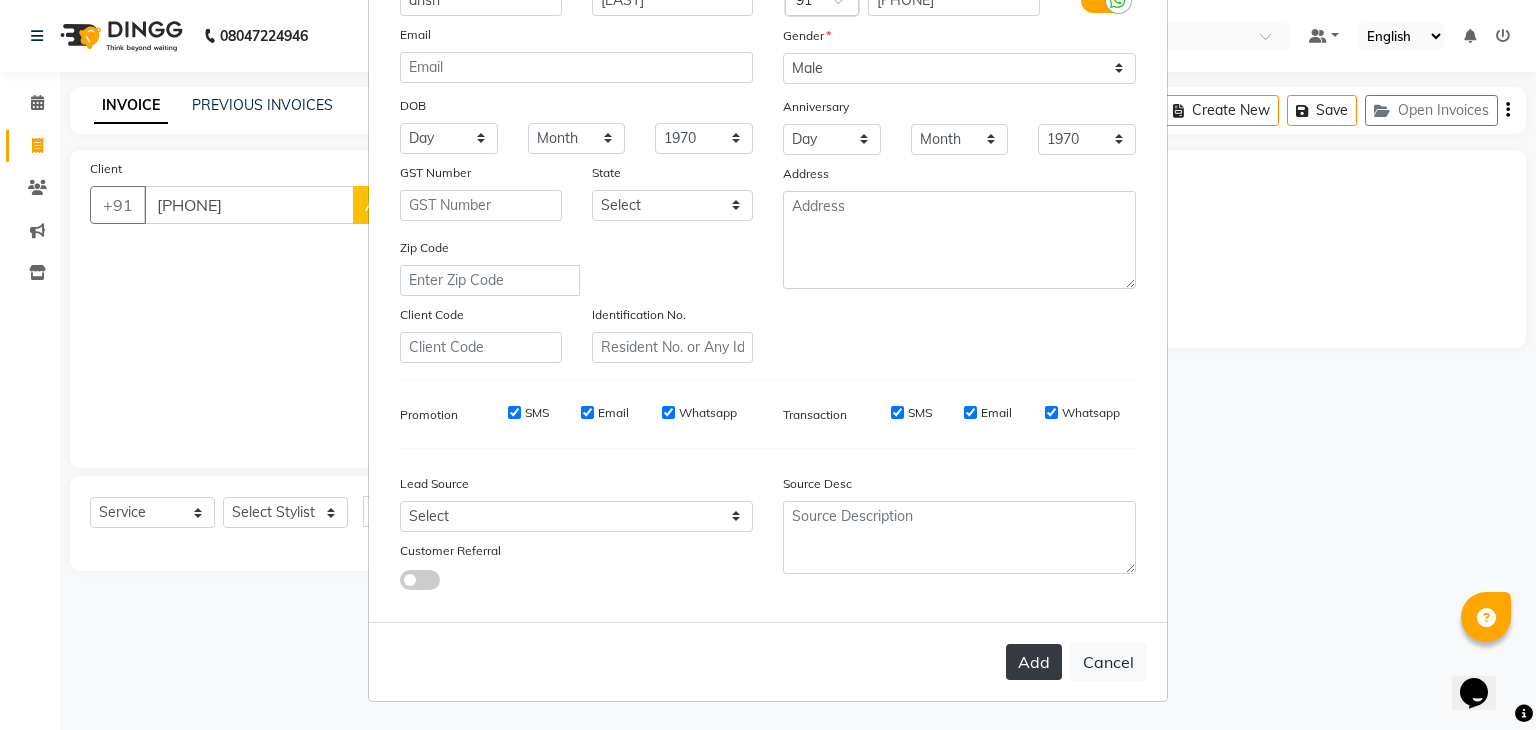 click on "Add" at bounding box center [1034, 662] 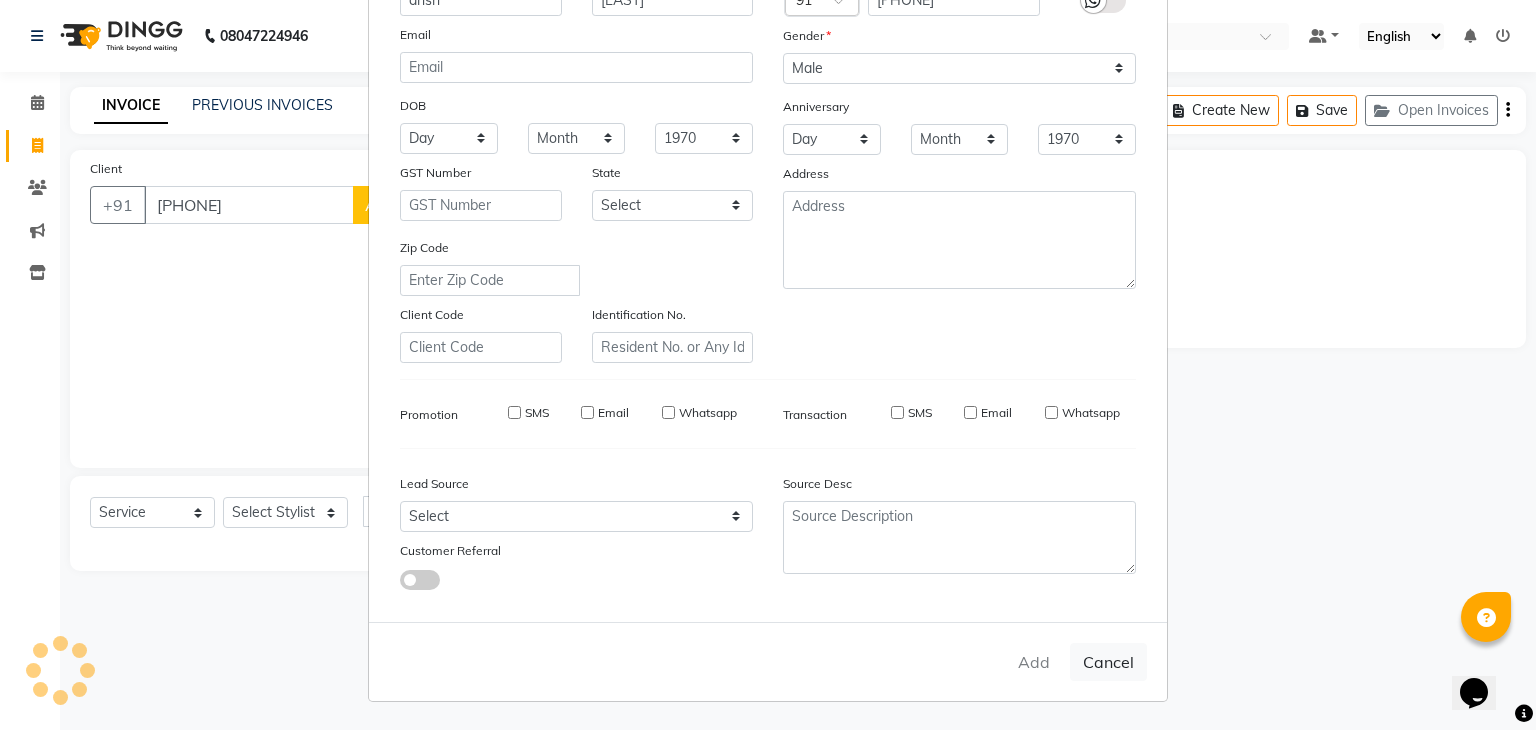 type on "79******48" 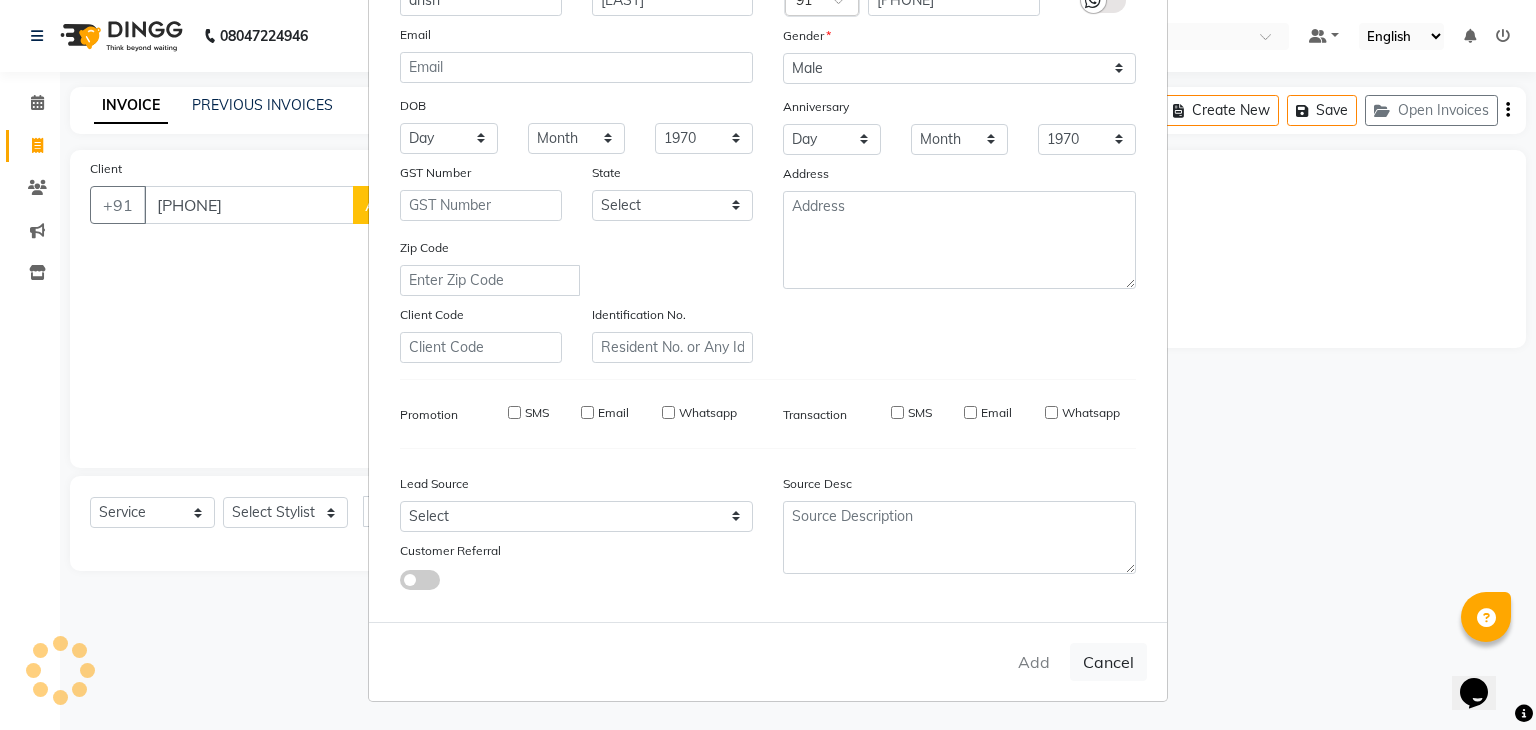 type 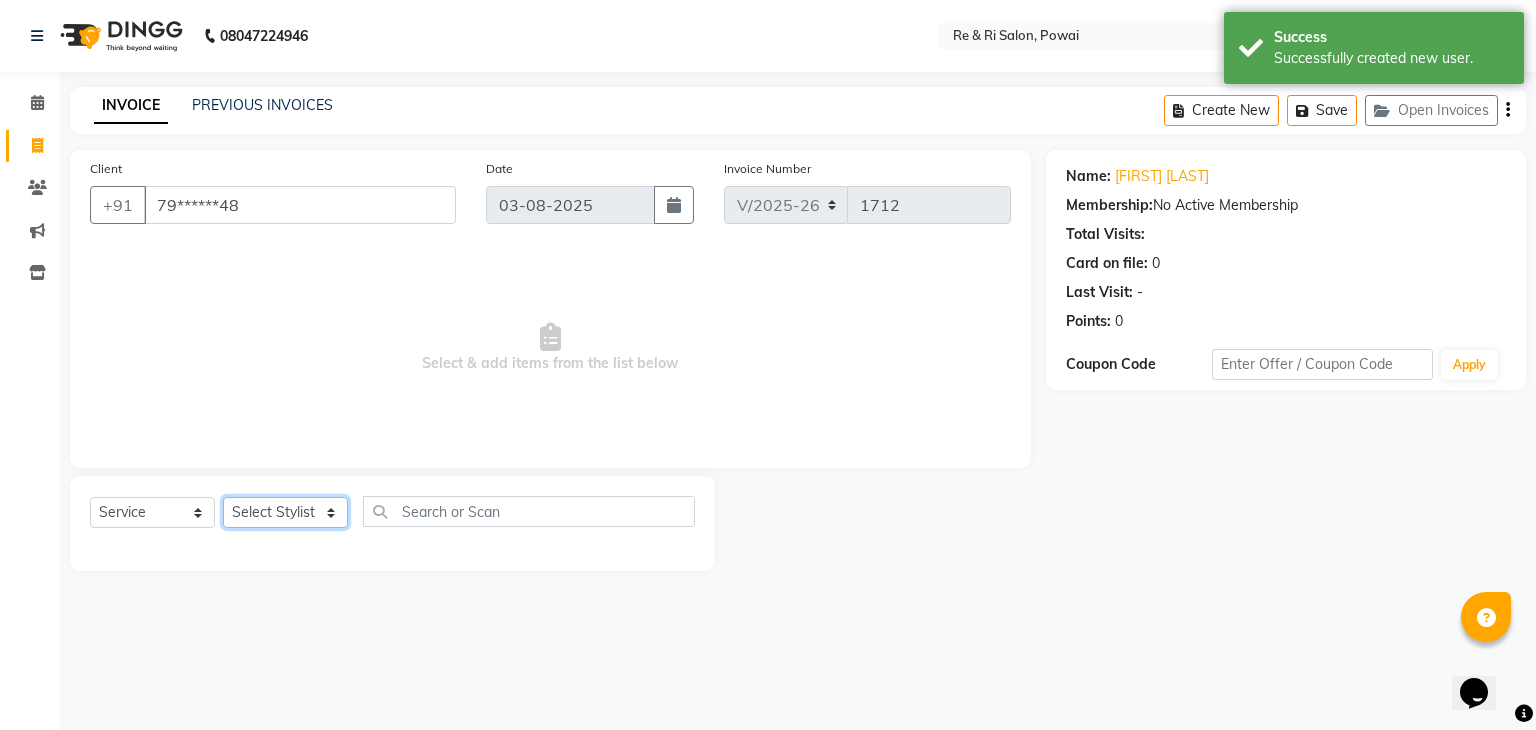 click on "Select Stylist ana Arbaaz  Danish  Poonam Rehaan  Salman  Sandy" 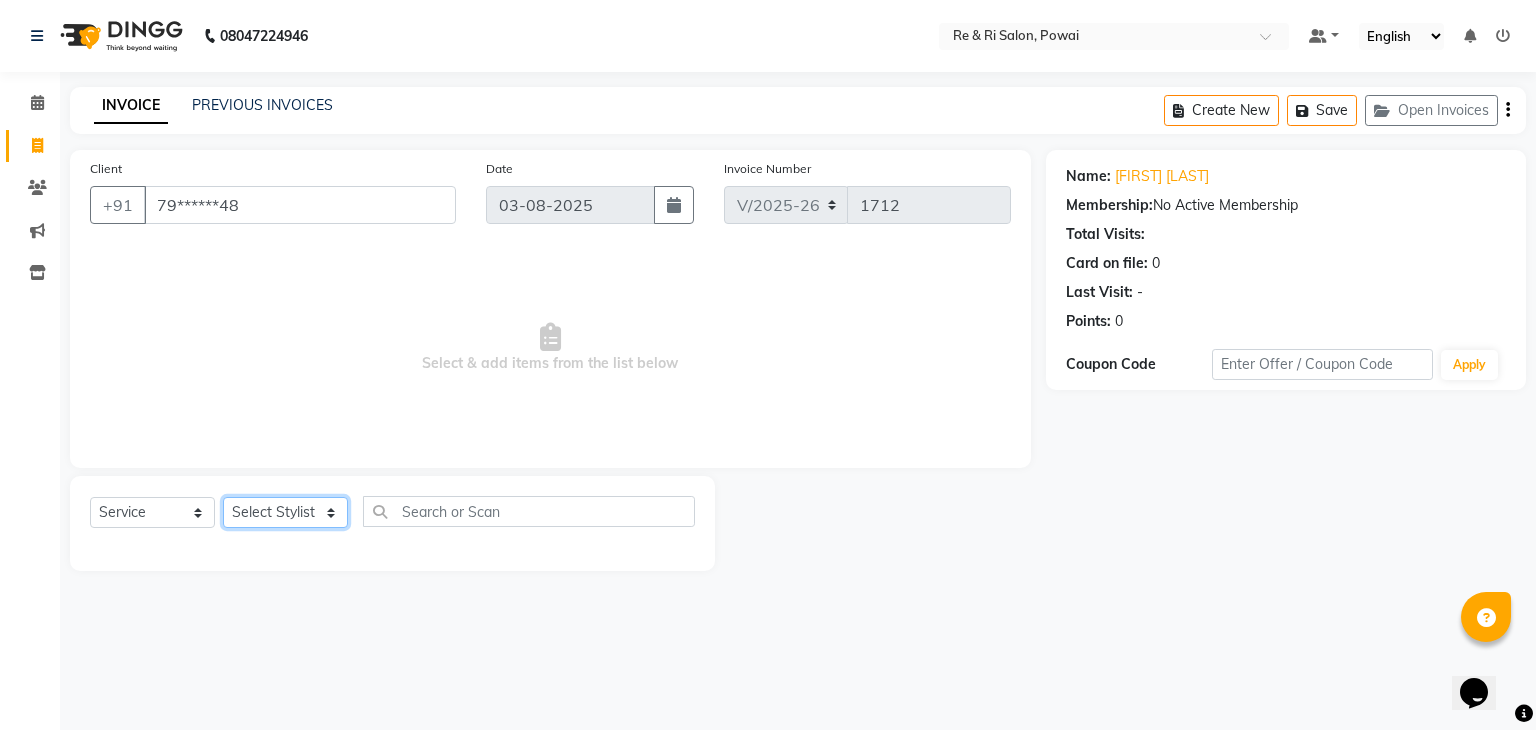 select on "87747" 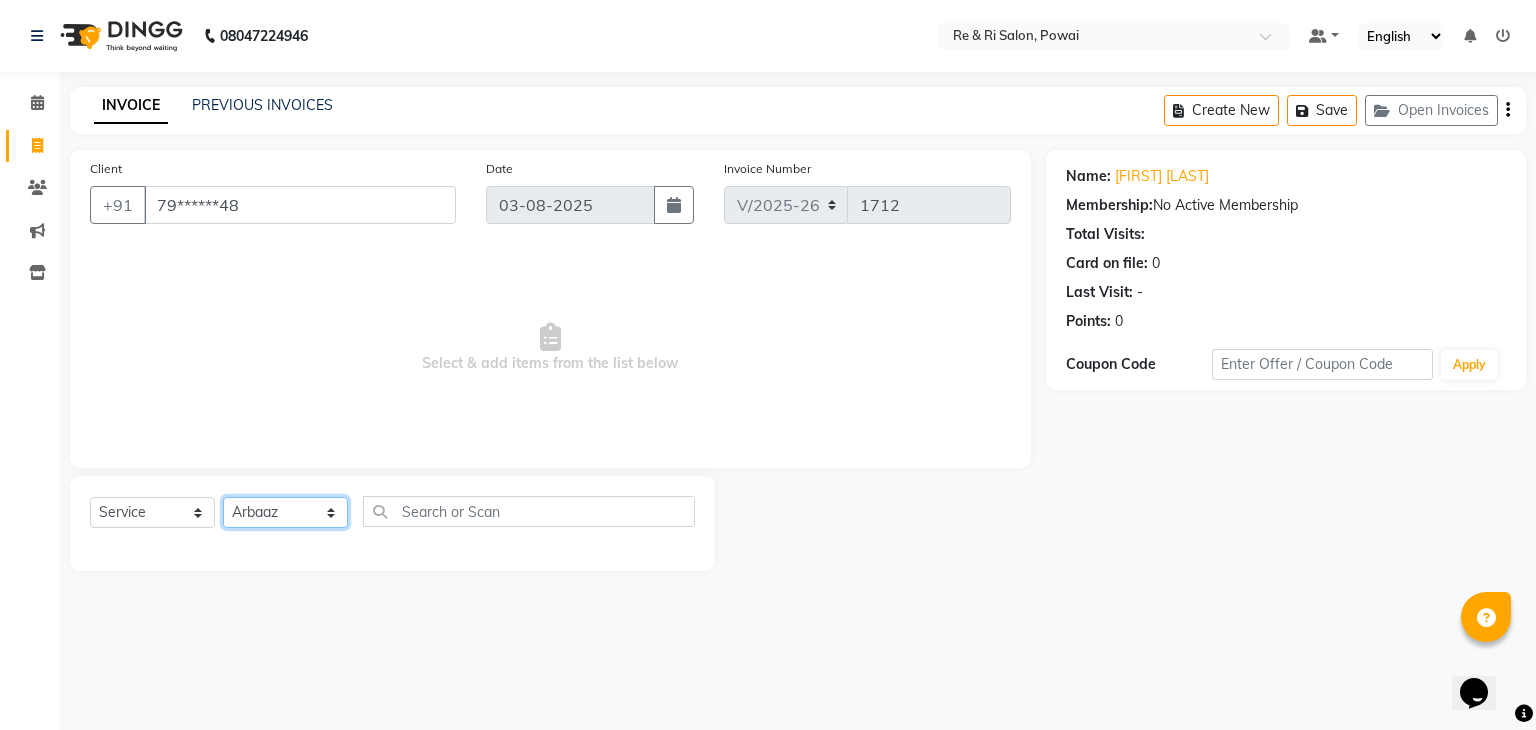 click on "Select Stylist ana Arbaaz  Danish  Poonam Rehaan  Salman  Sandy" 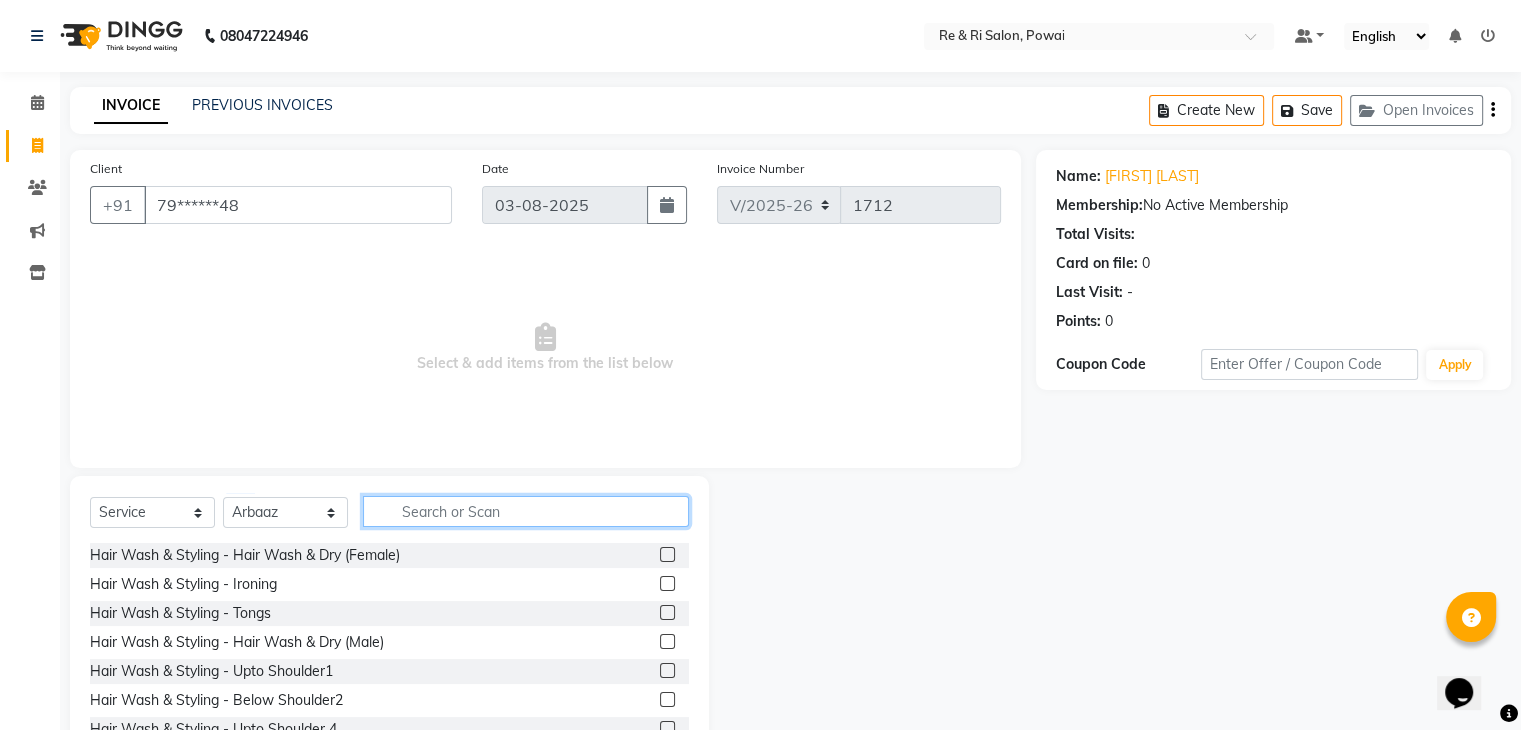 click 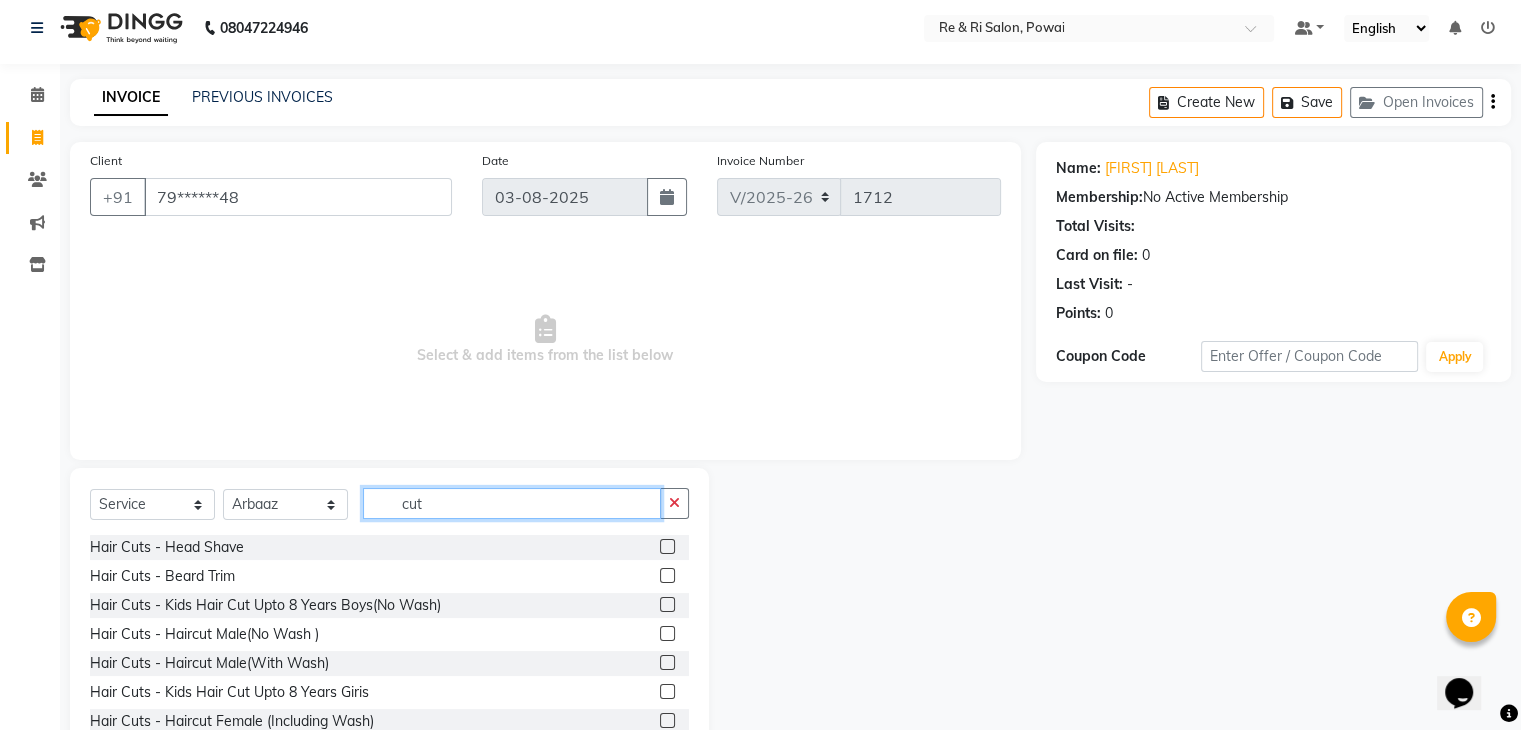 scroll, scrollTop: 16, scrollLeft: 0, axis: vertical 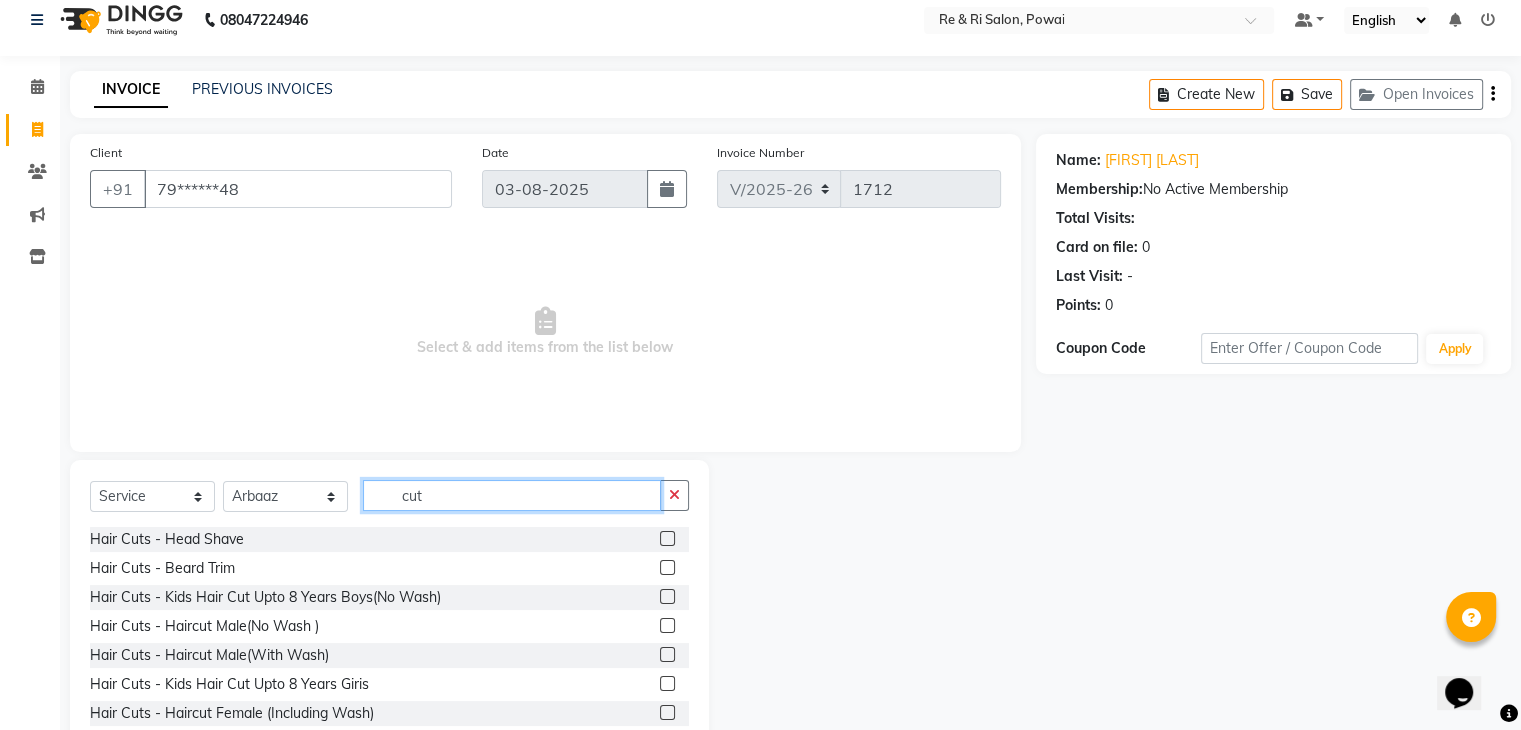 type on "cut" 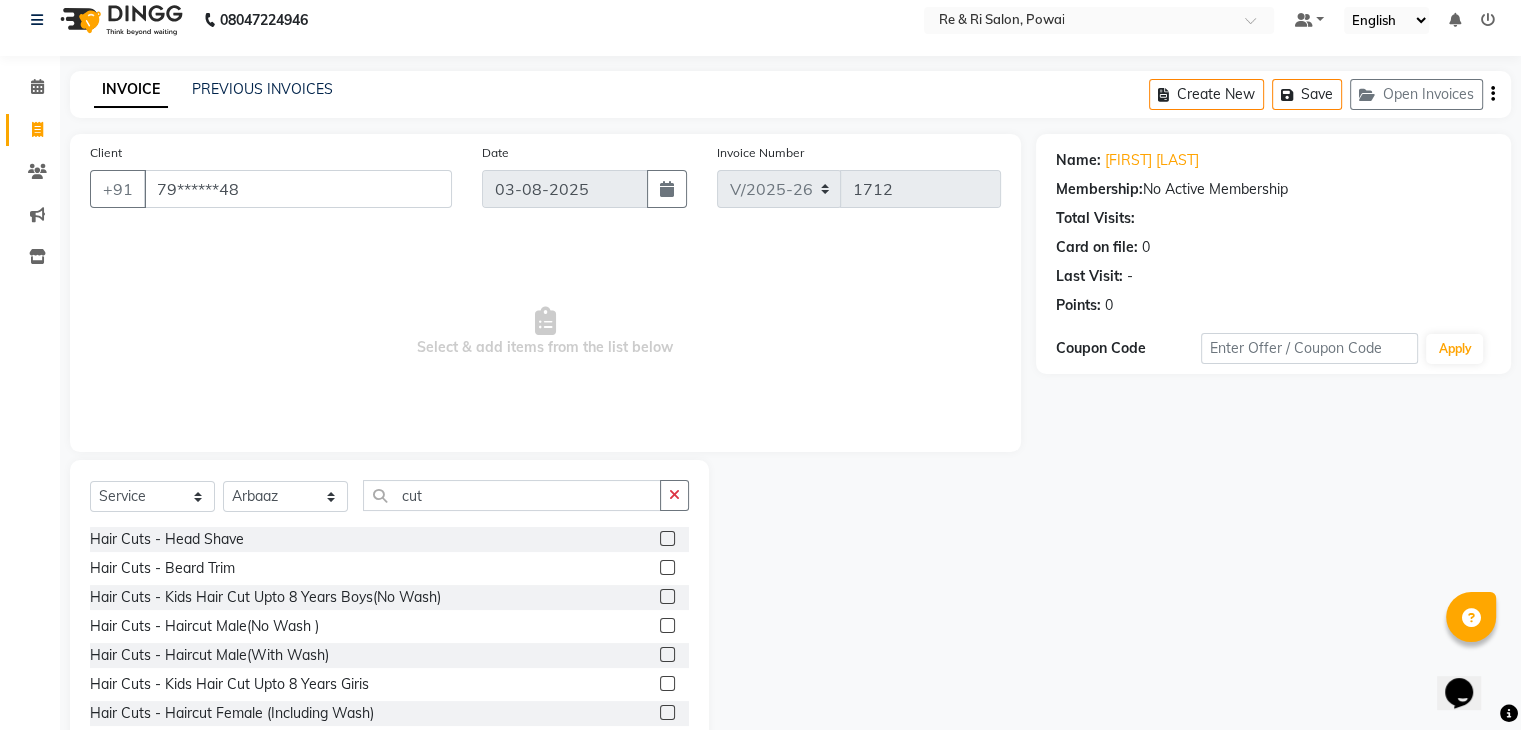 click 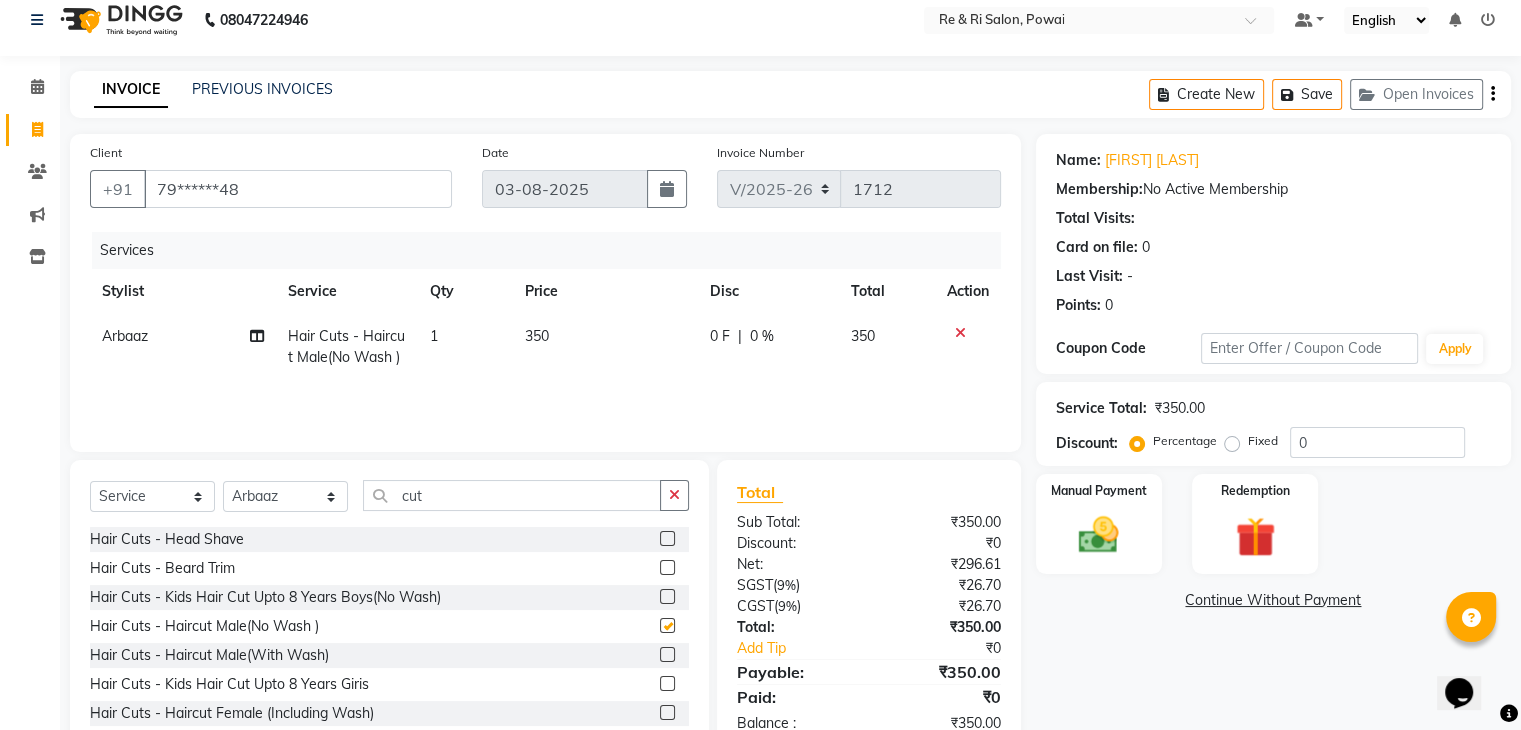 checkbox on "false" 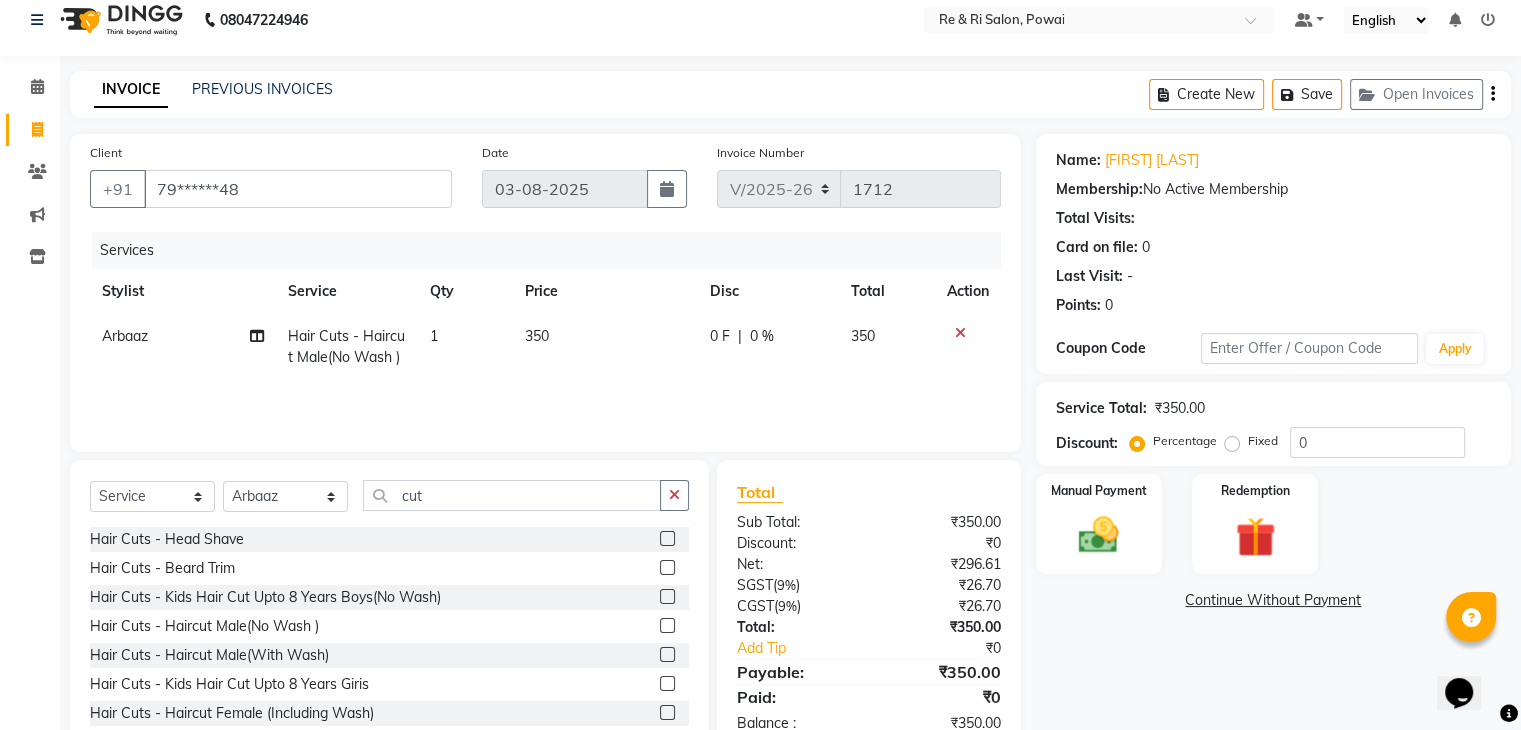 click on "0 F" 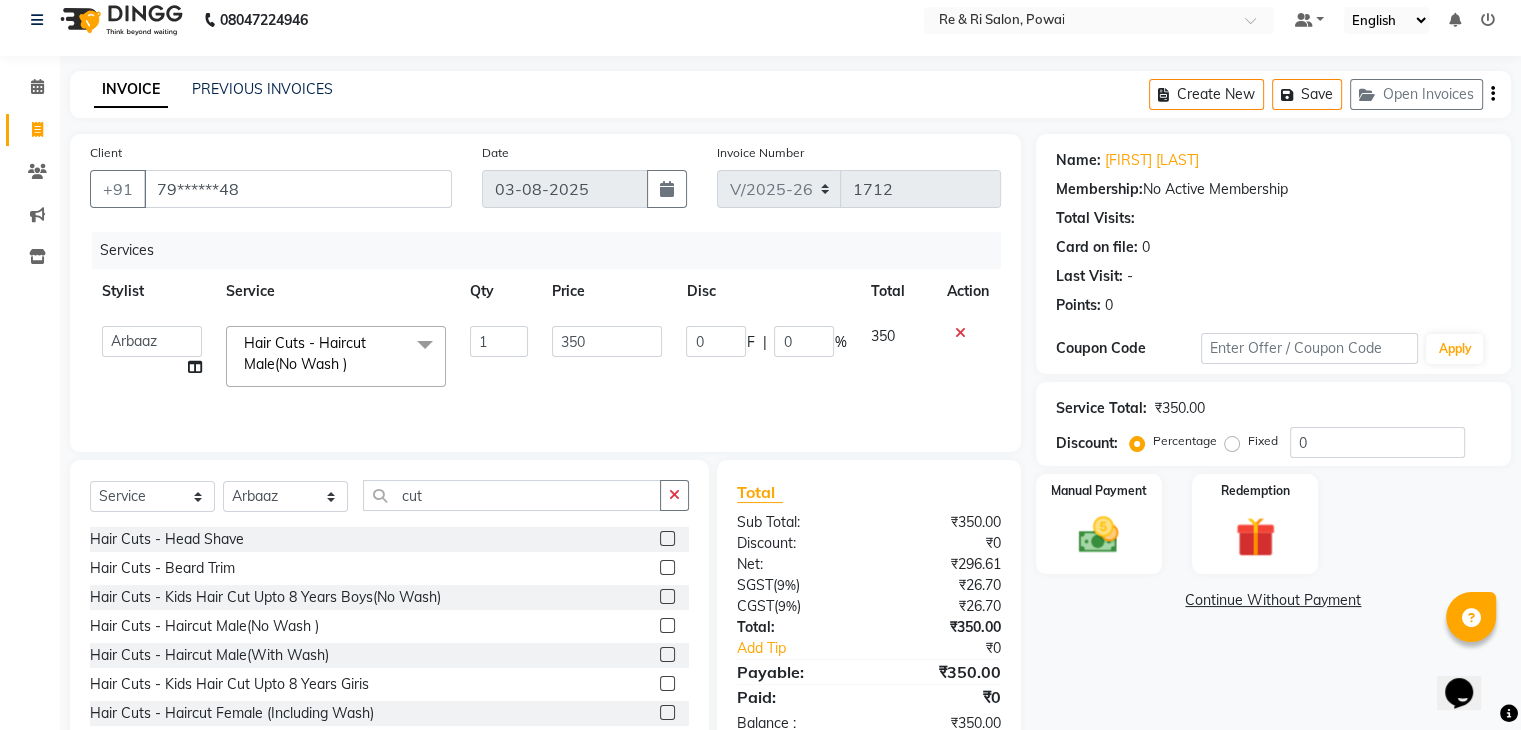 click on "0" 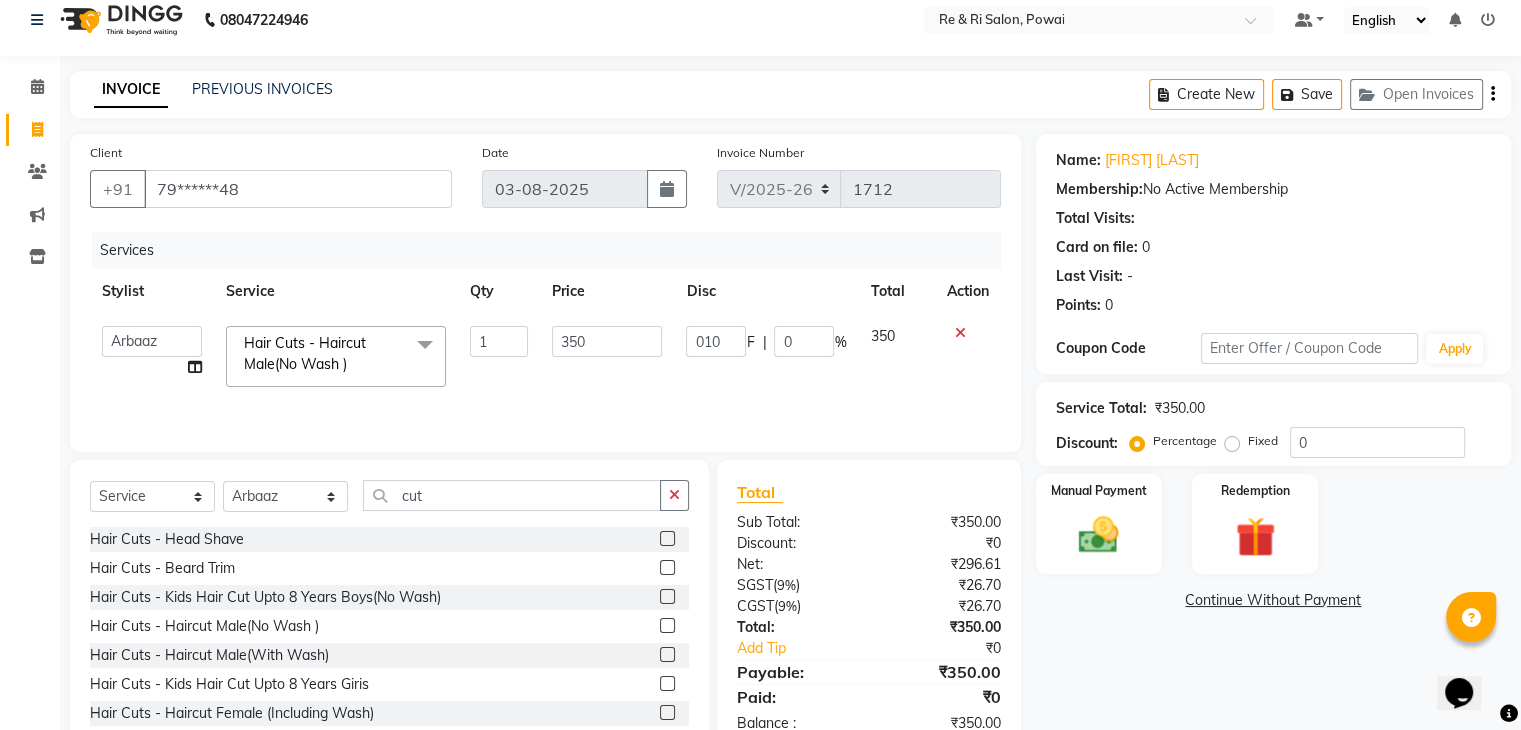type on "0100" 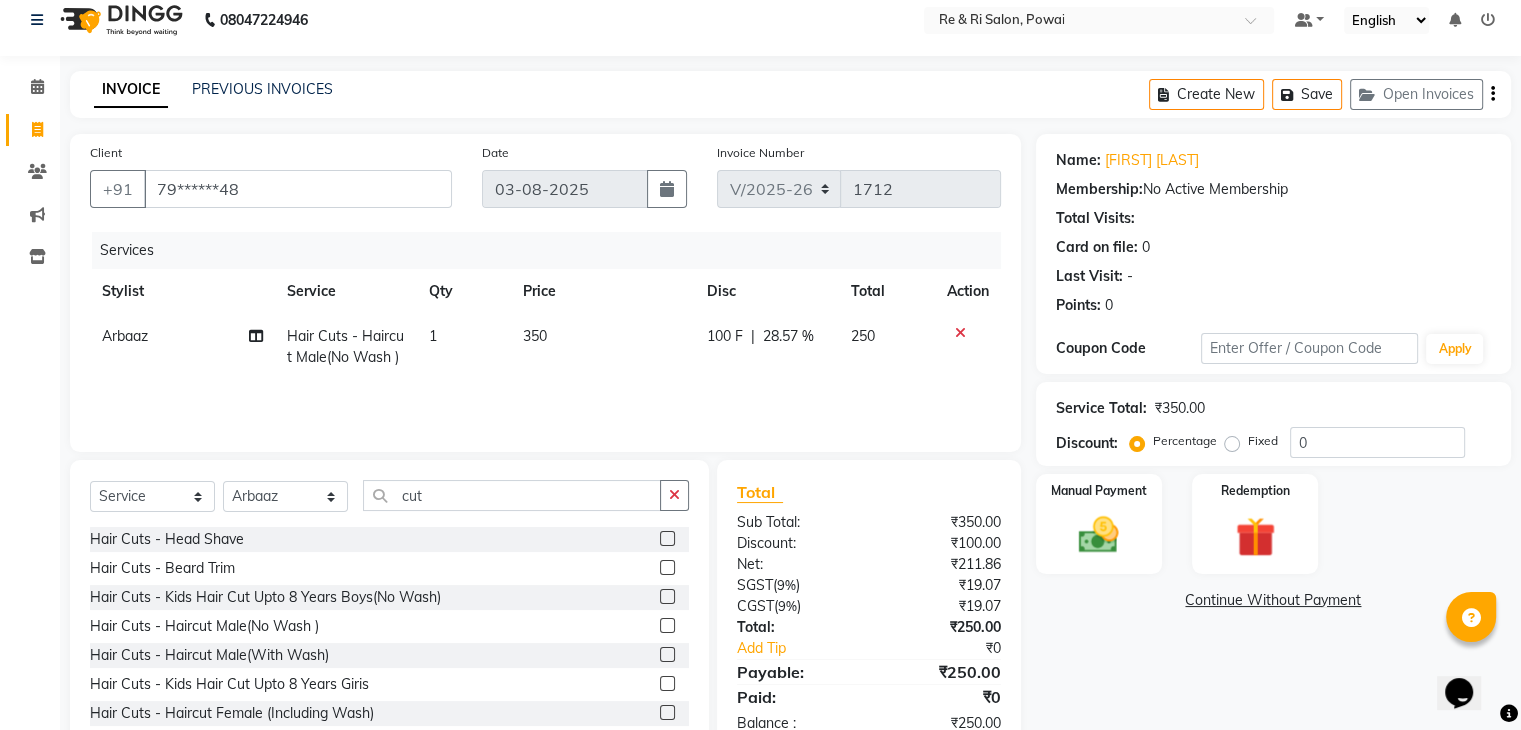 click on "Services Stylist Service Qty Price Disc Total Action Arbaaz  Hair Cuts - Haircut Male(No Wash ) 1 350 100 F | 28.57 % 250" 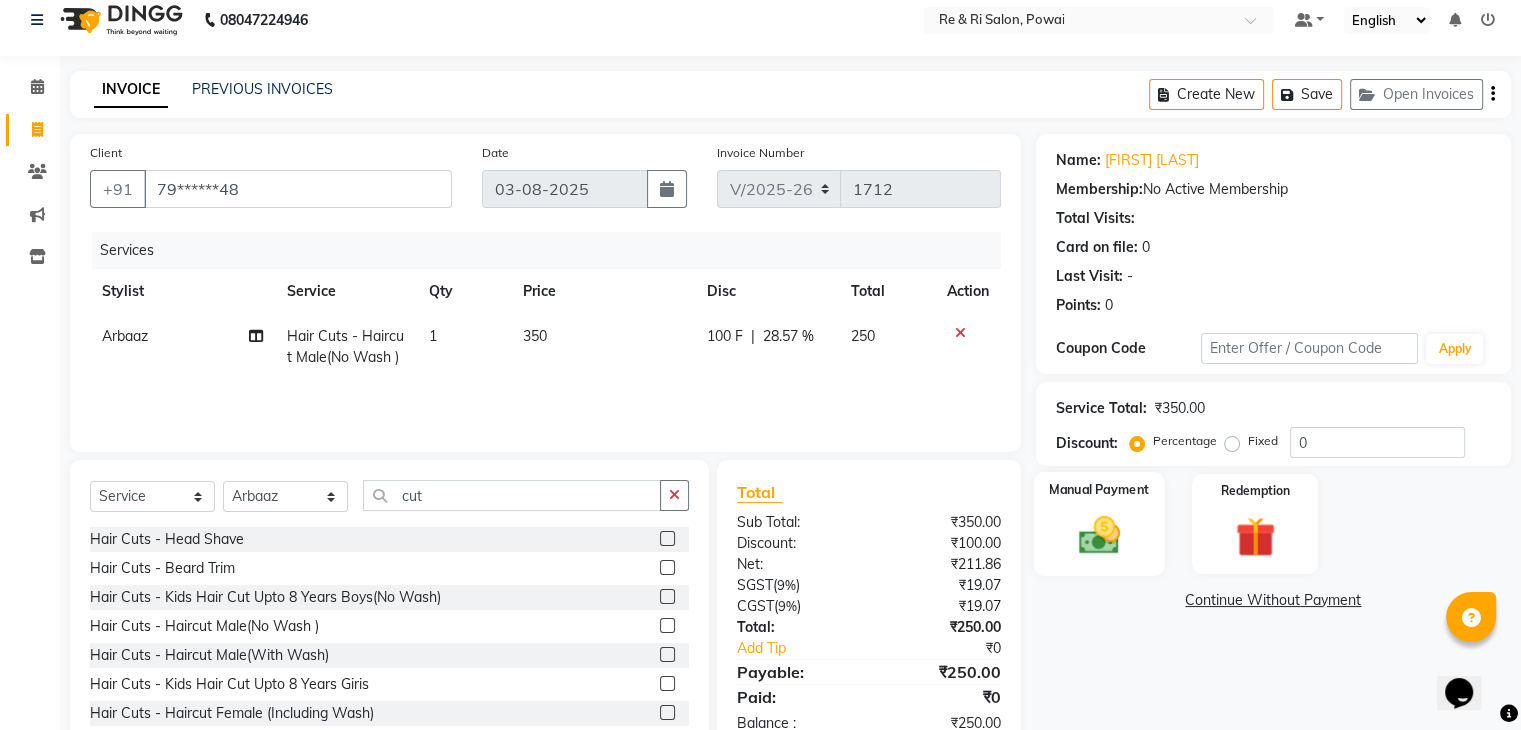 click 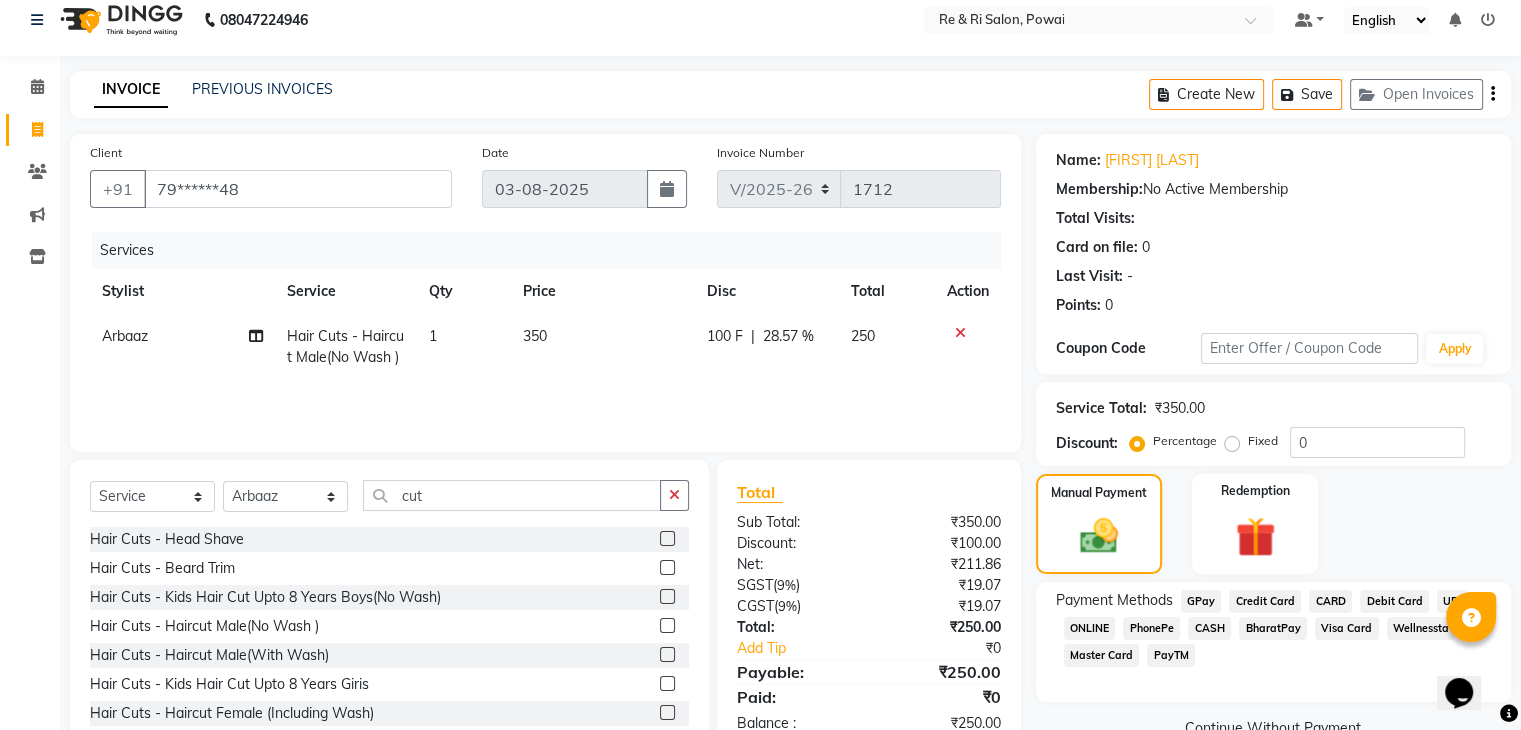 click on "GPay" 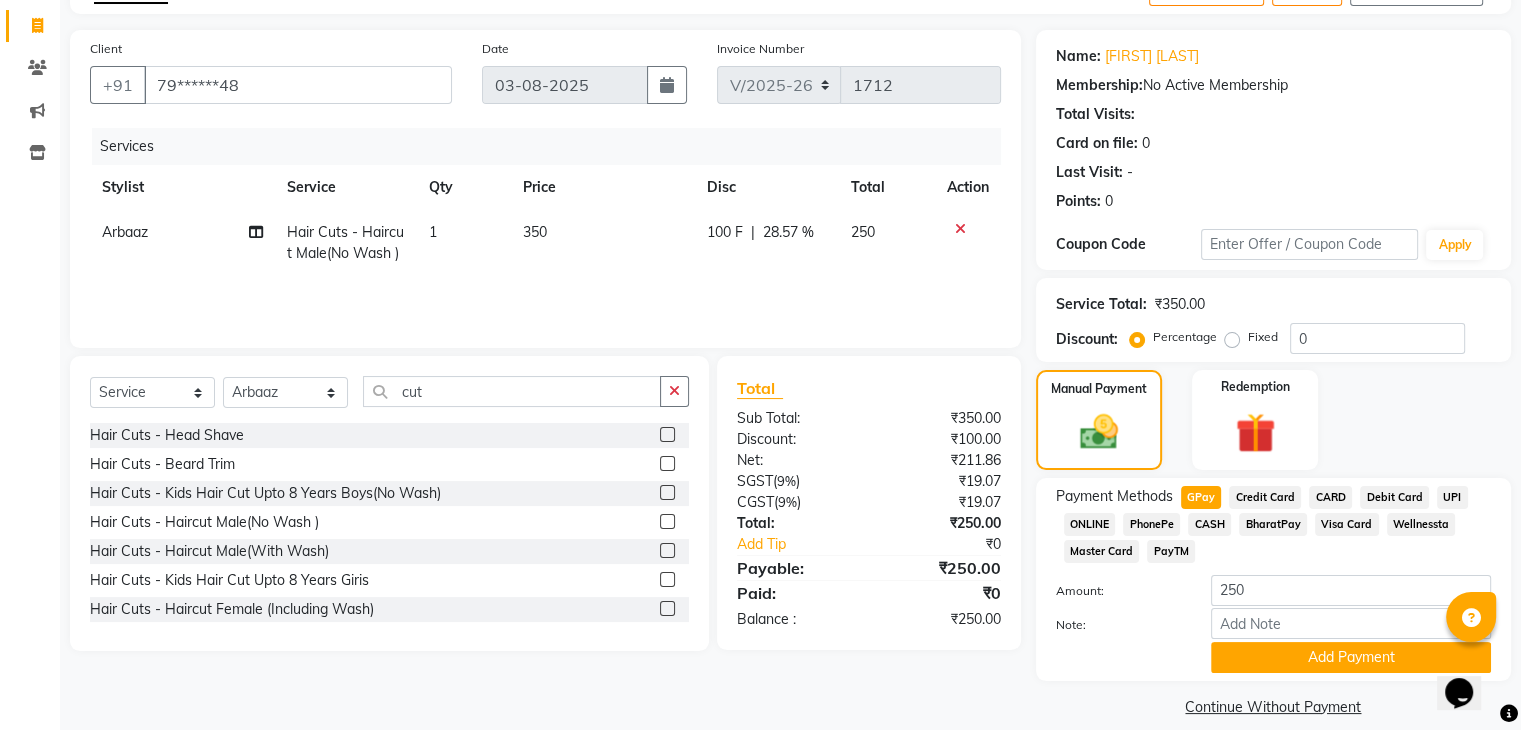 scroll, scrollTop: 128, scrollLeft: 0, axis: vertical 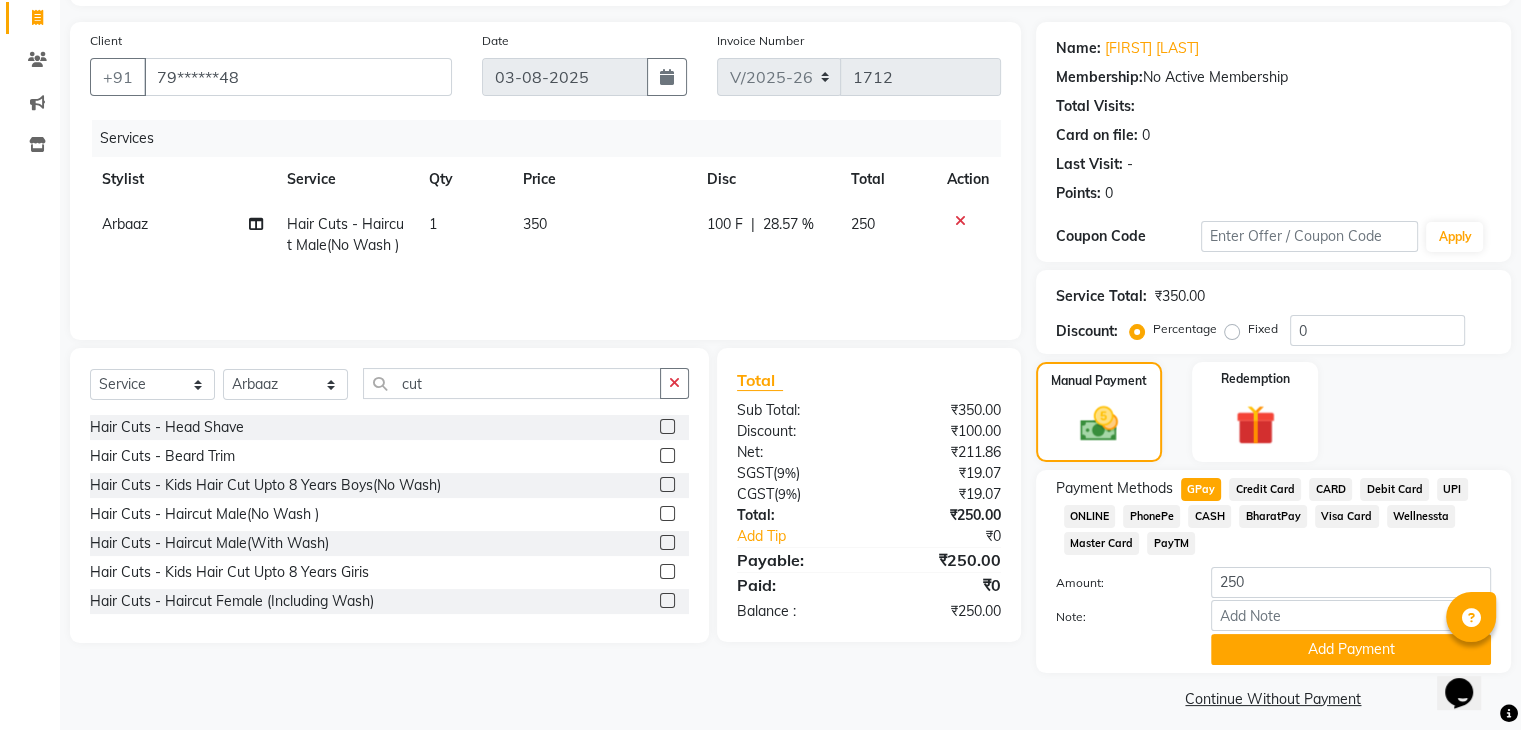 drag, startPoint x: 1520, startPoint y: 461, endPoint x: 1535, endPoint y: 441, distance: 25 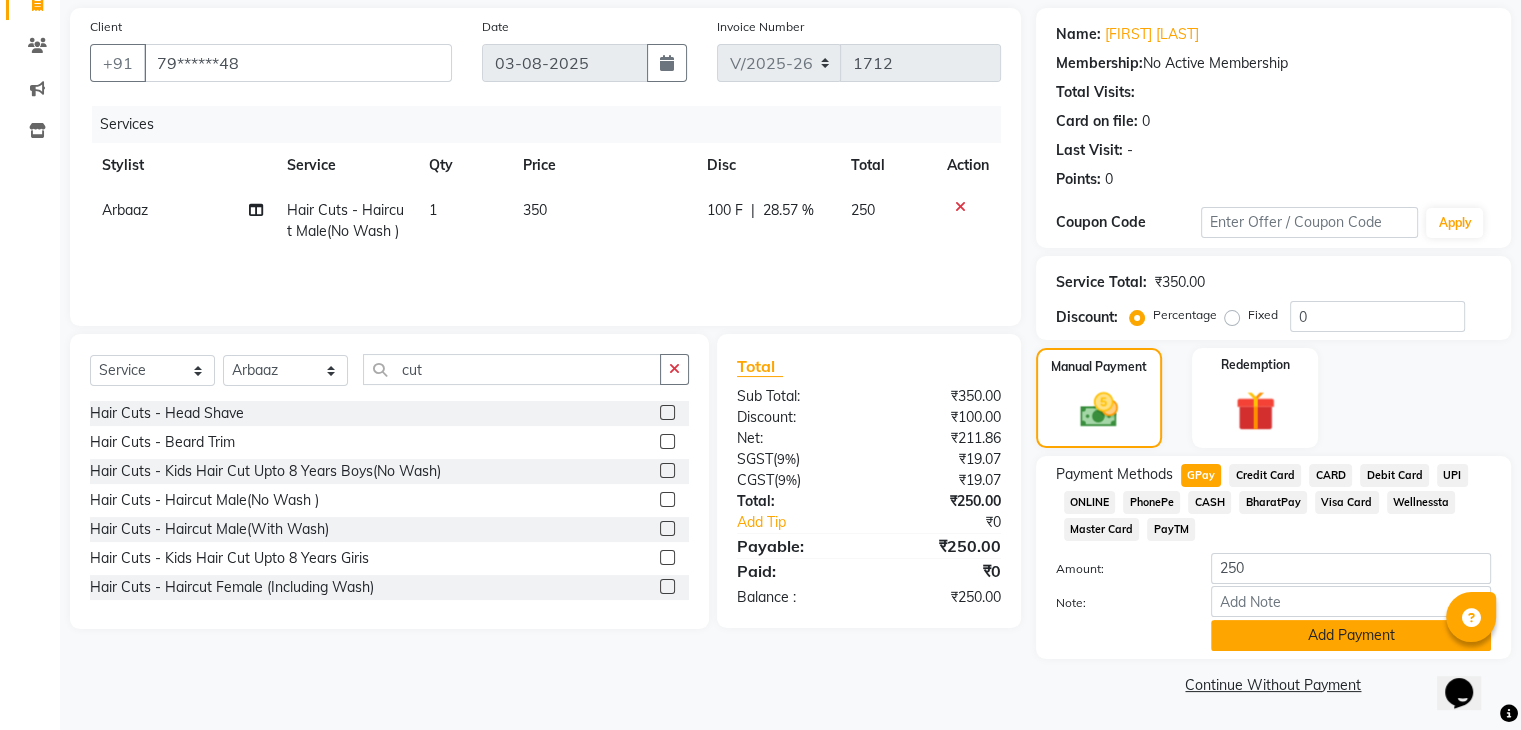 click on "Add Payment" 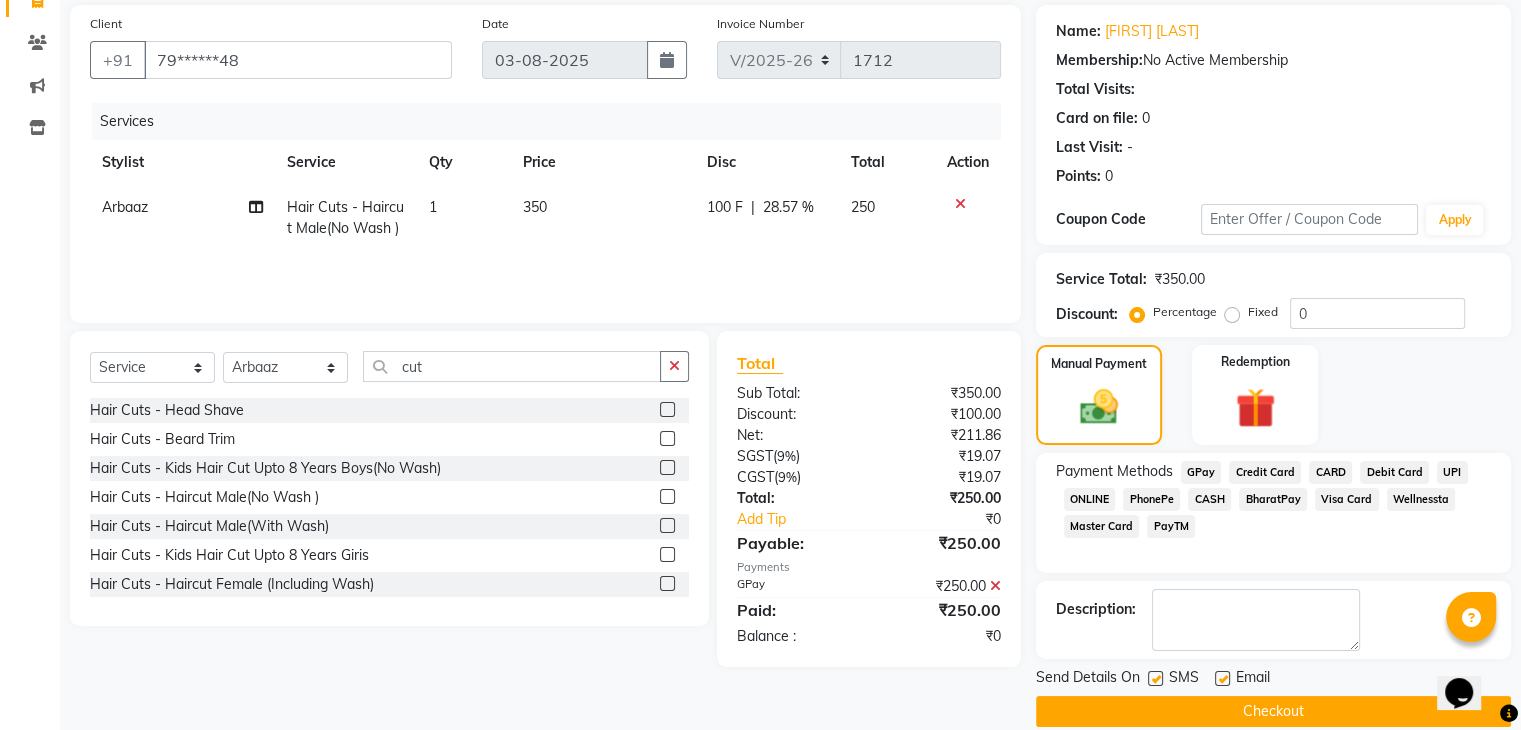 click 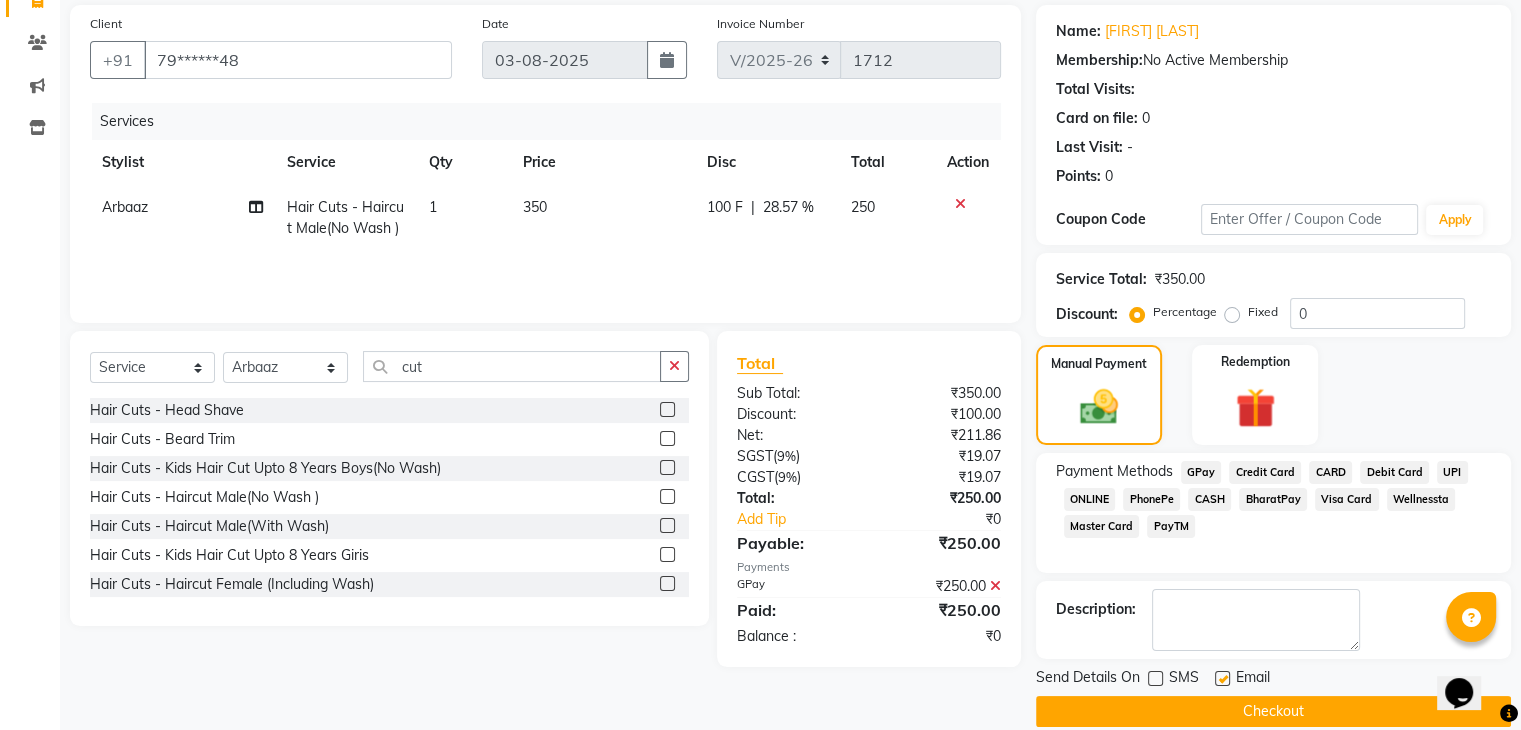 click 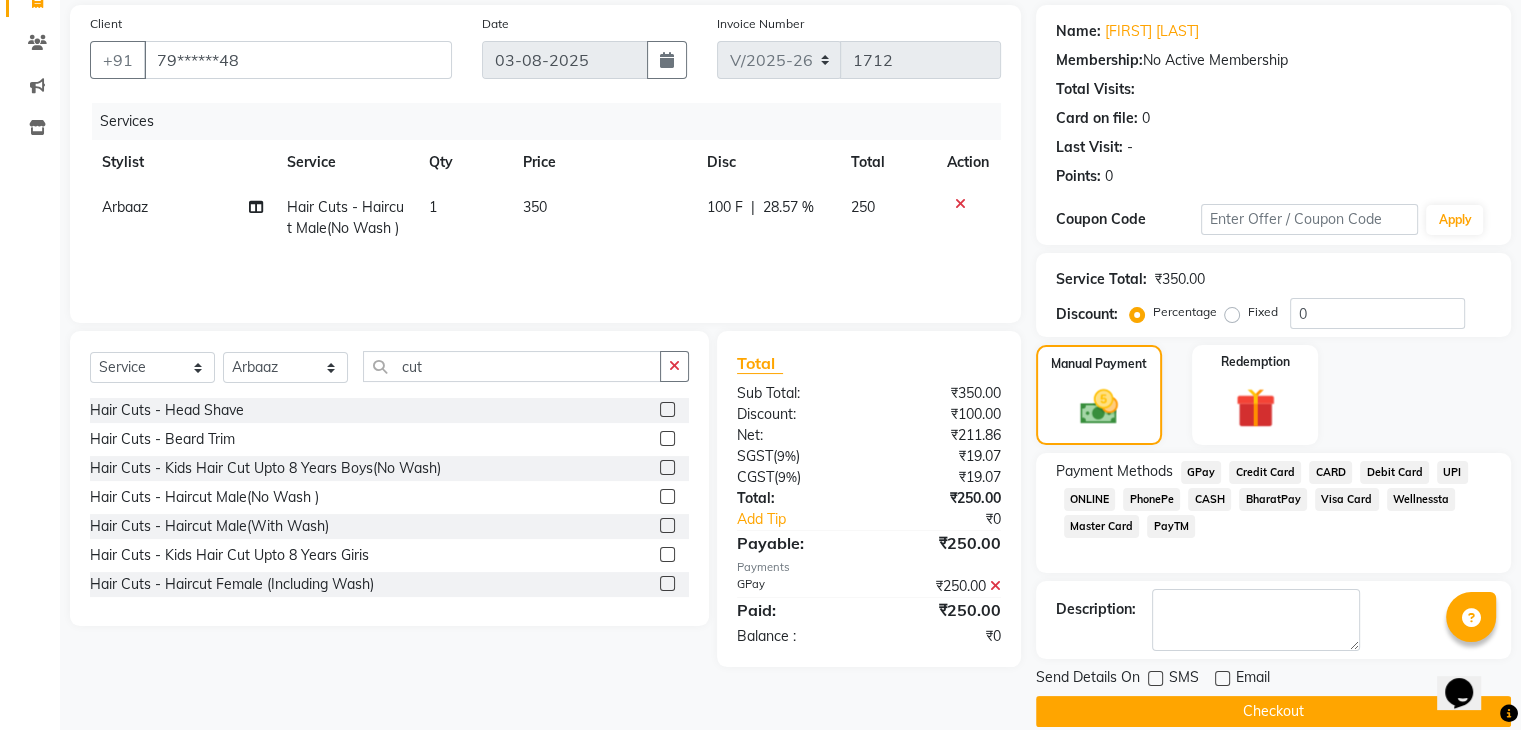 click on "Checkout" 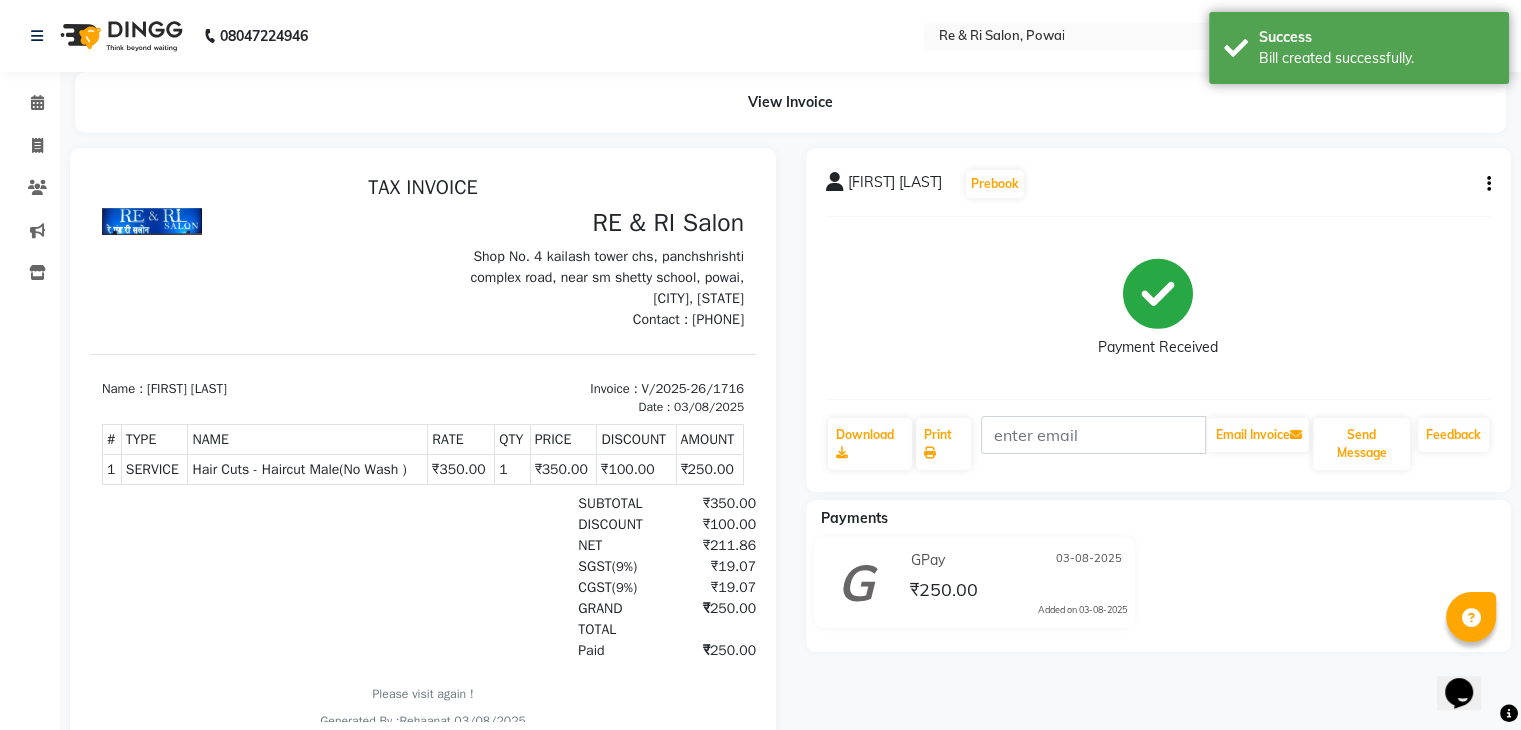 scroll, scrollTop: 0, scrollLeft: 0, axis: both 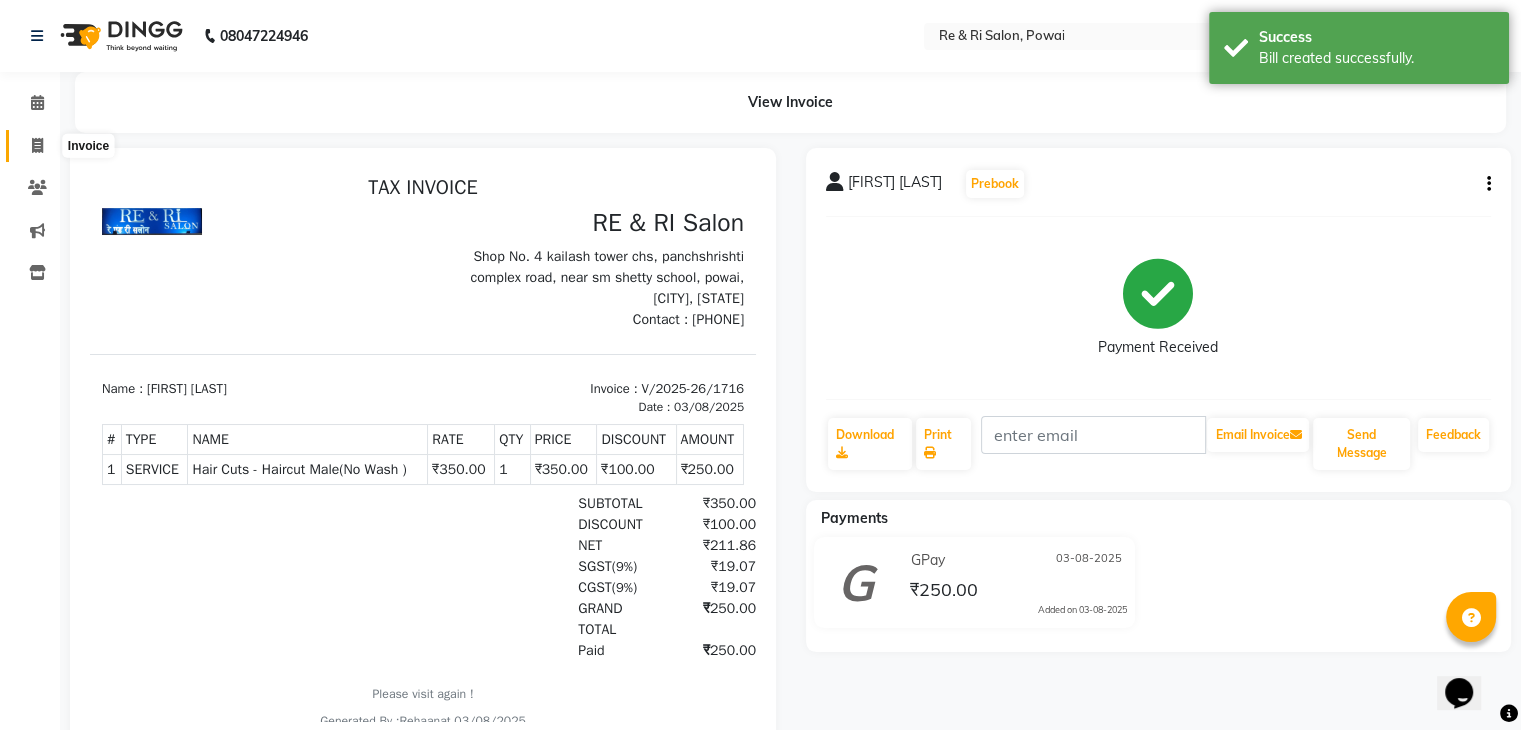 click 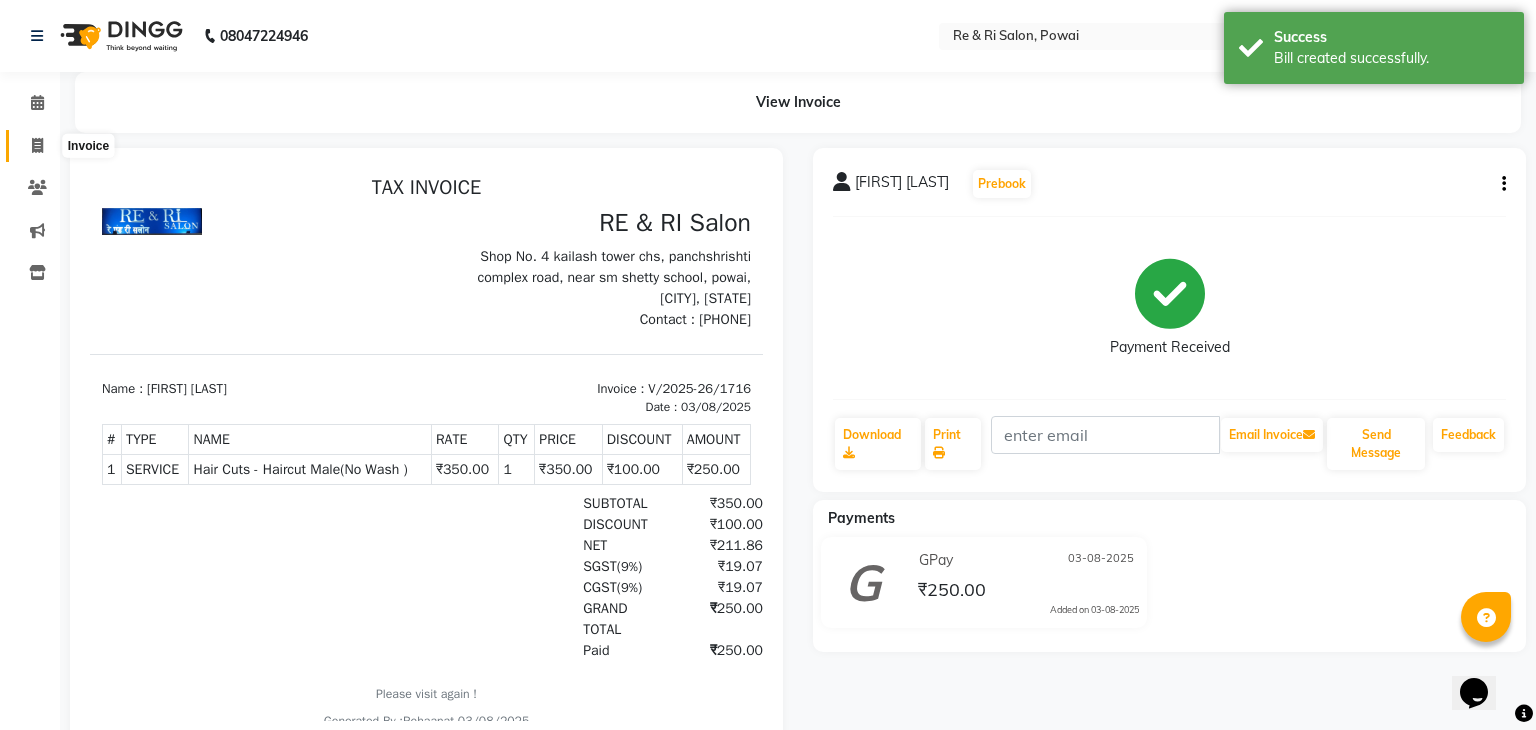 select on "service" 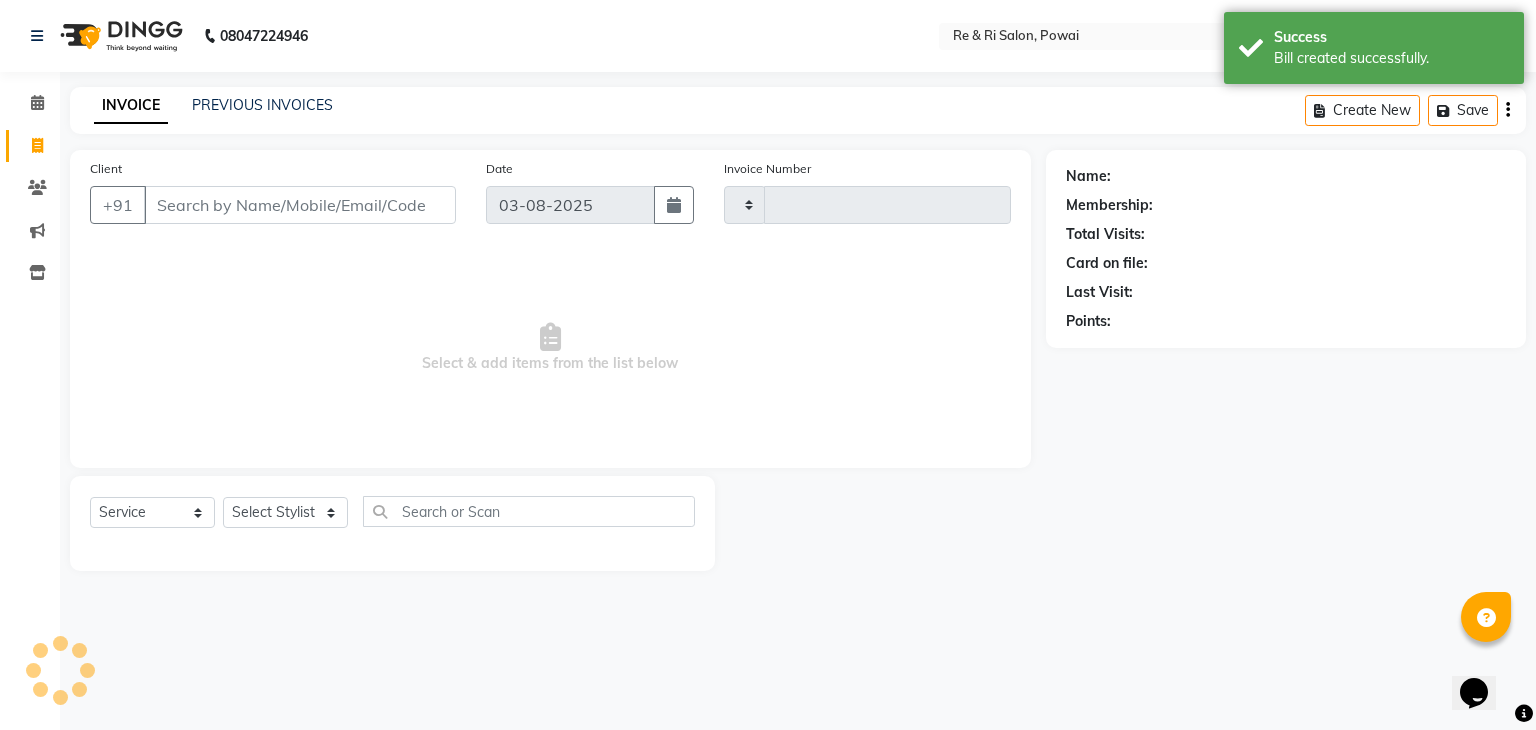 type on "1717" 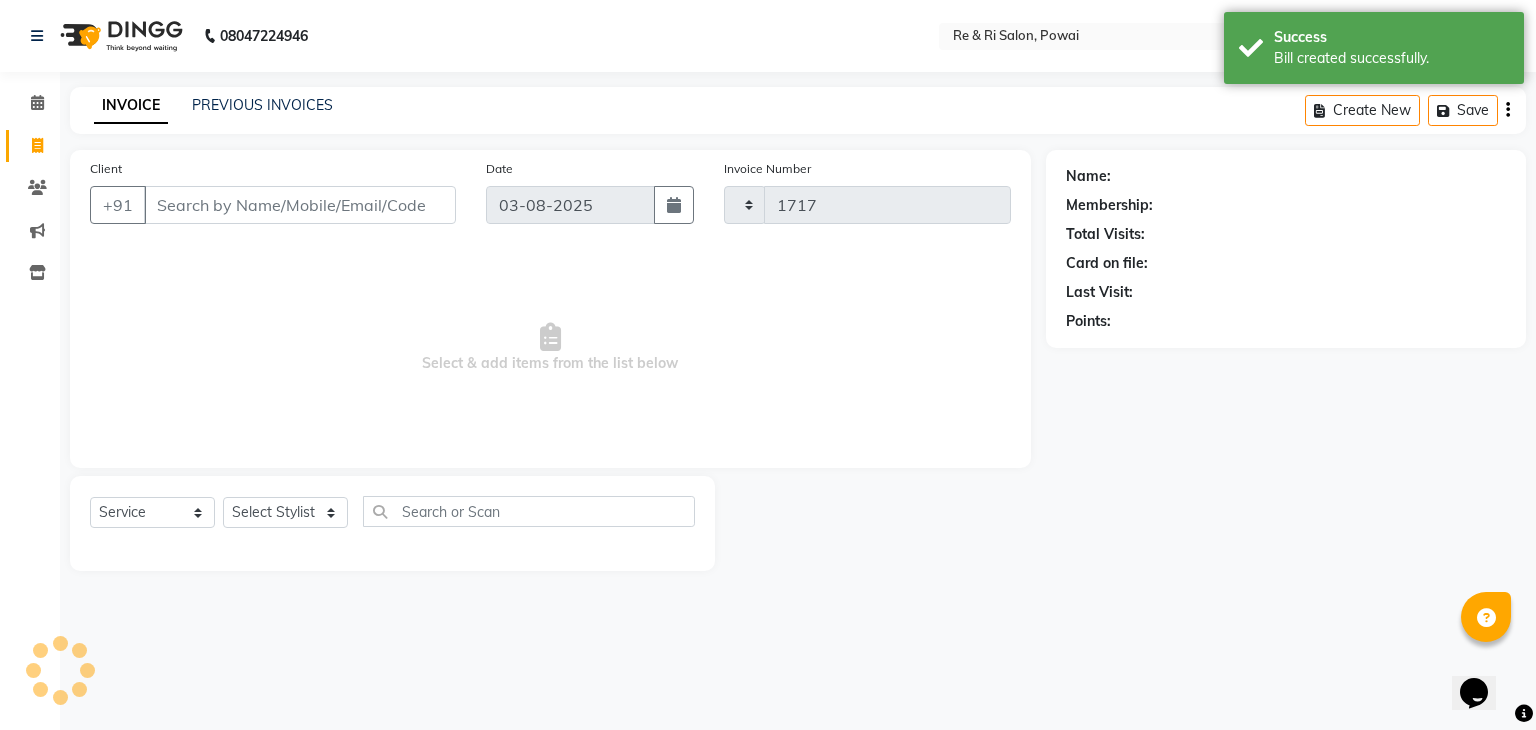 select on "5364" 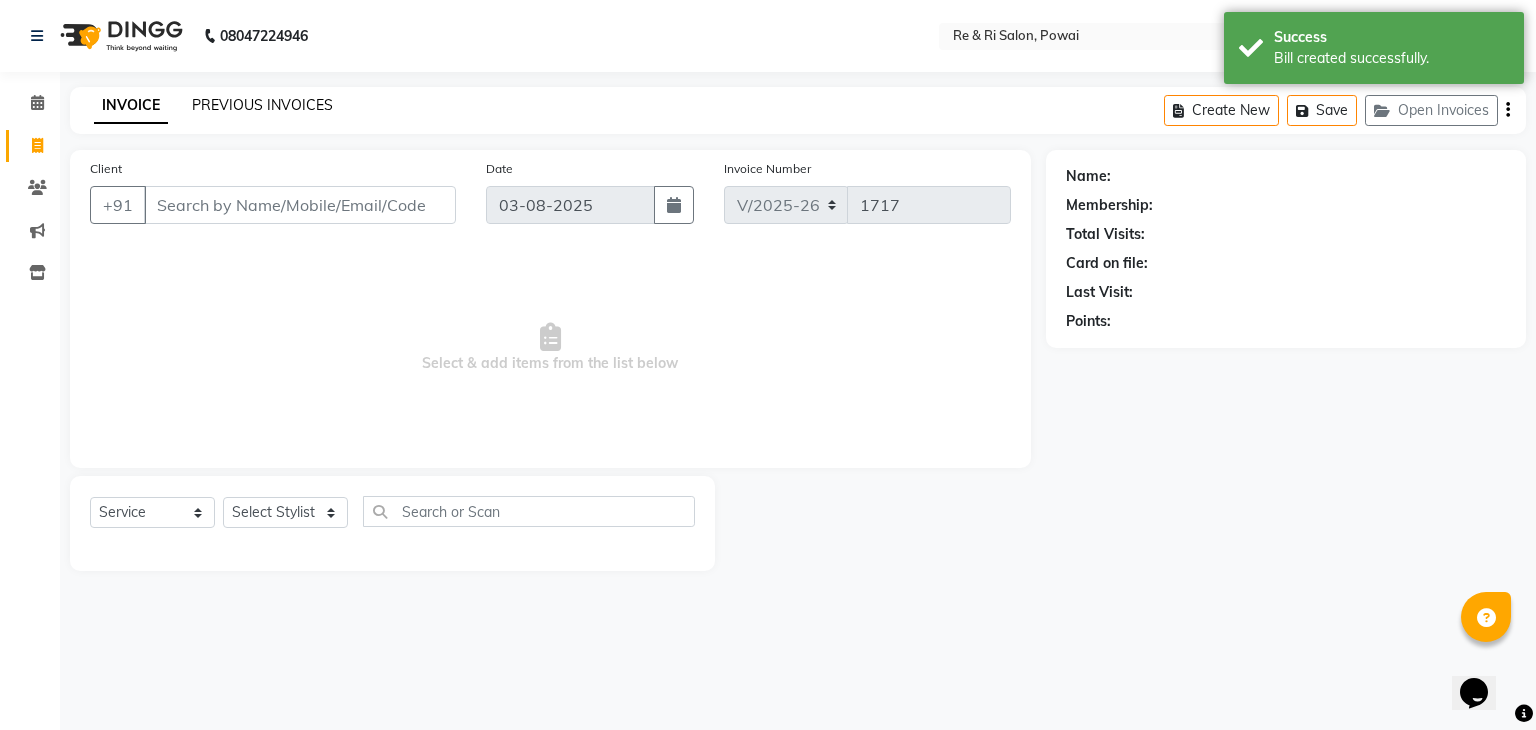 click on "PREVIOUS INVOICES" 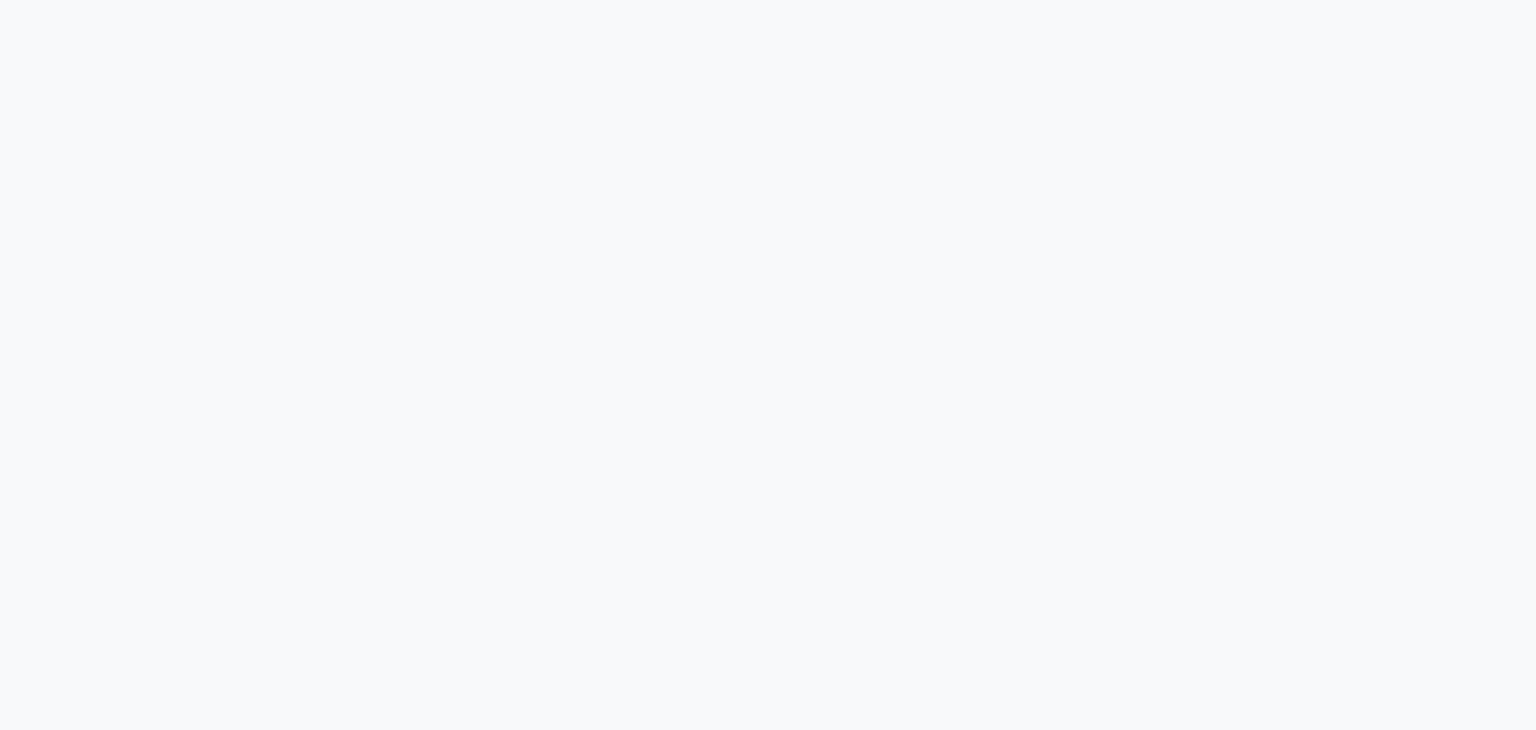 scroll, scrollTop: 0, scrollLeft: 0, axis: both 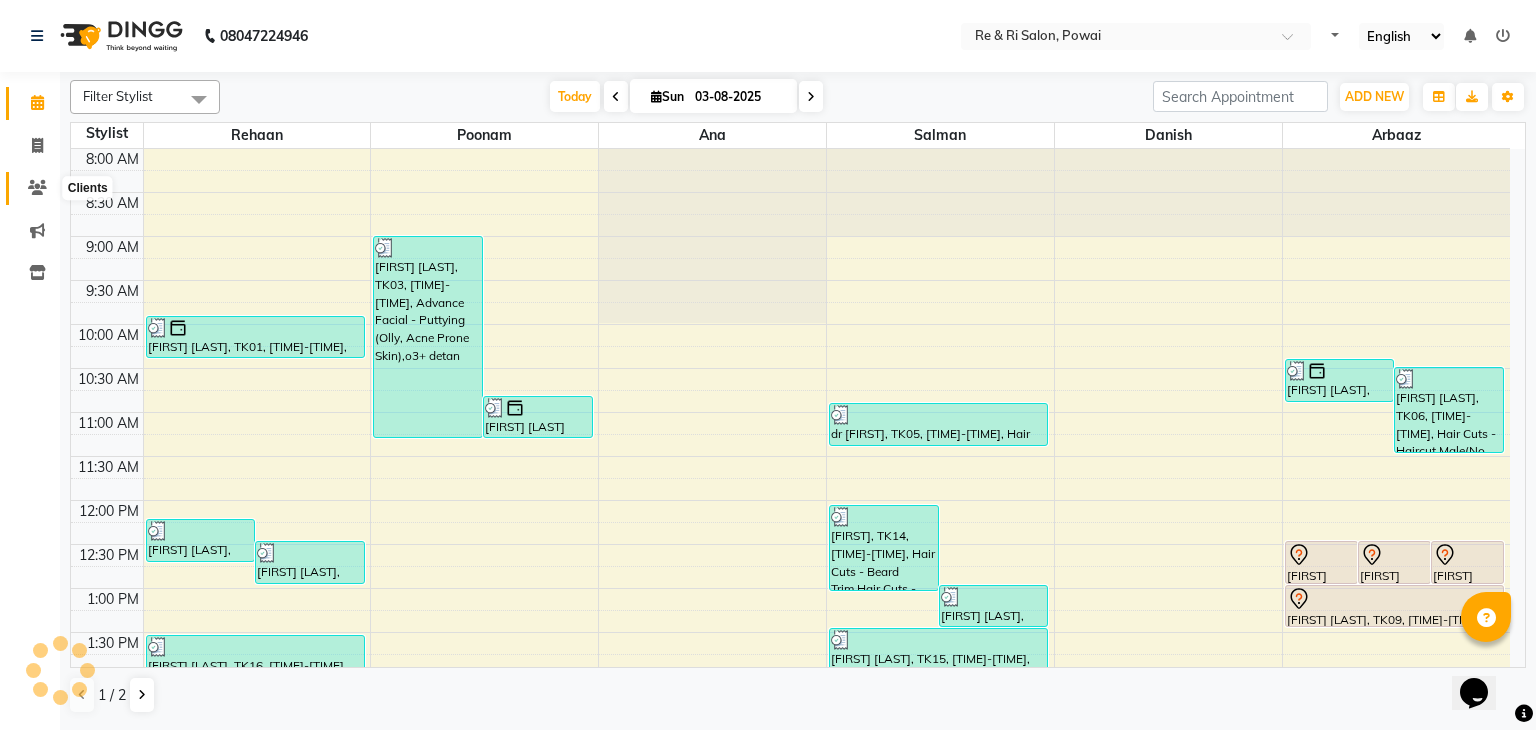 click 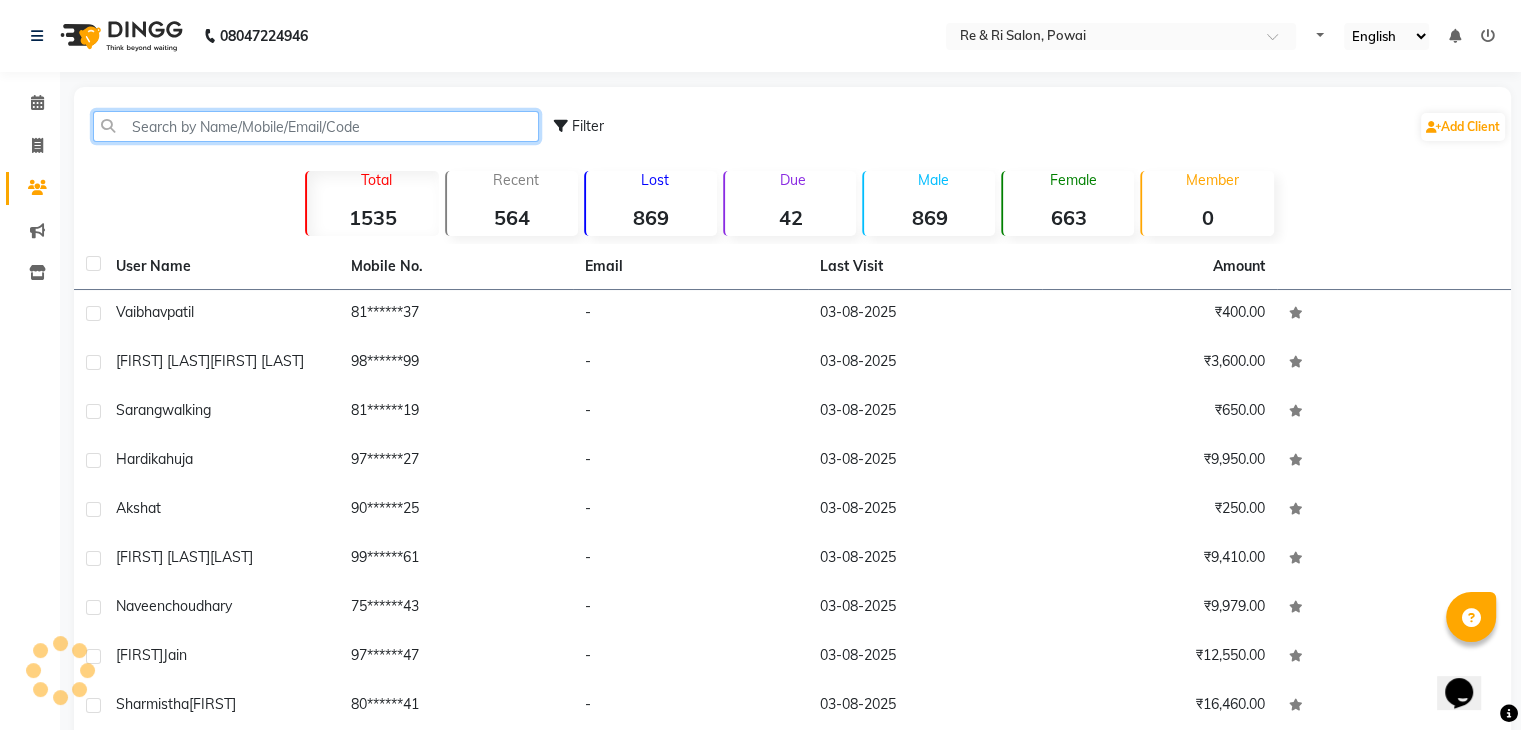 click 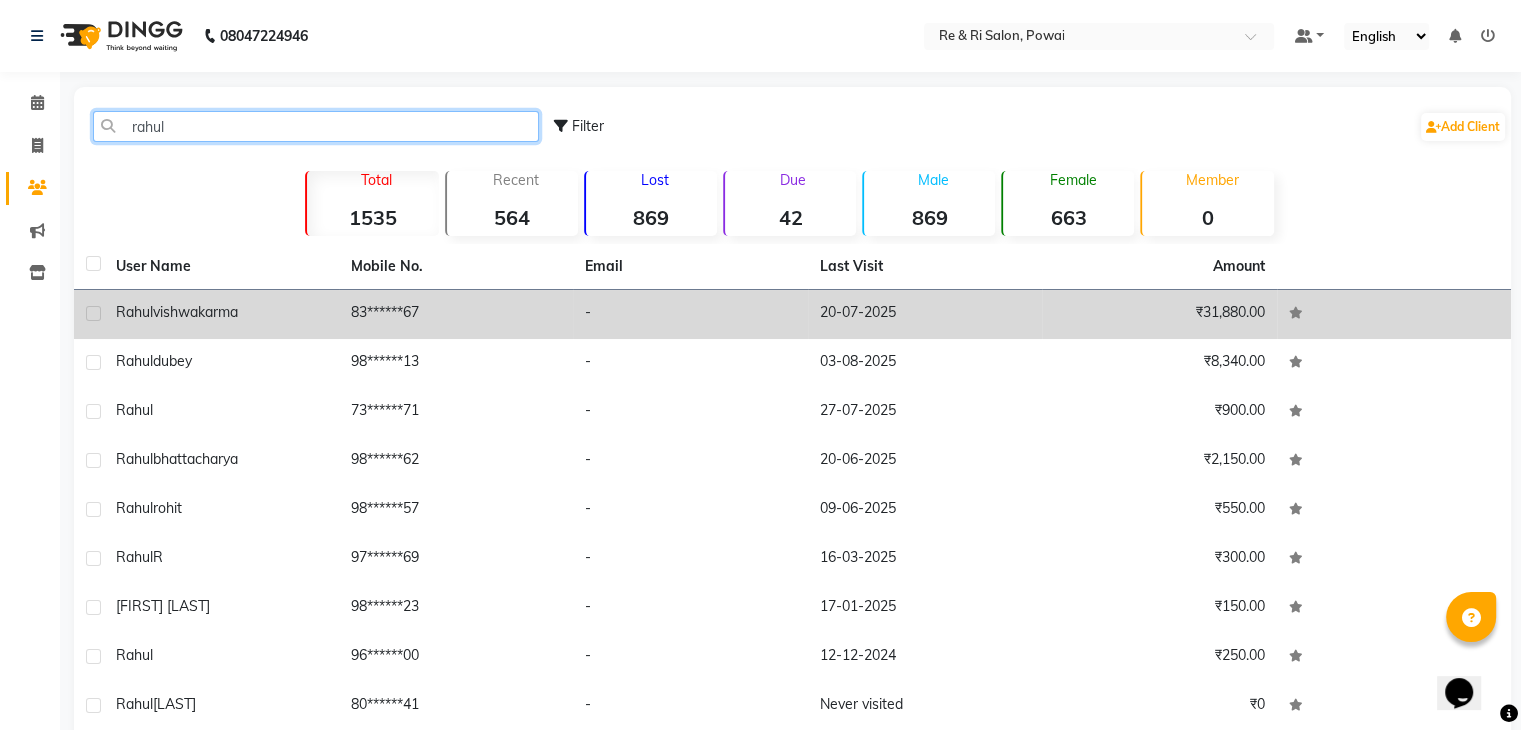 type on "rahul" 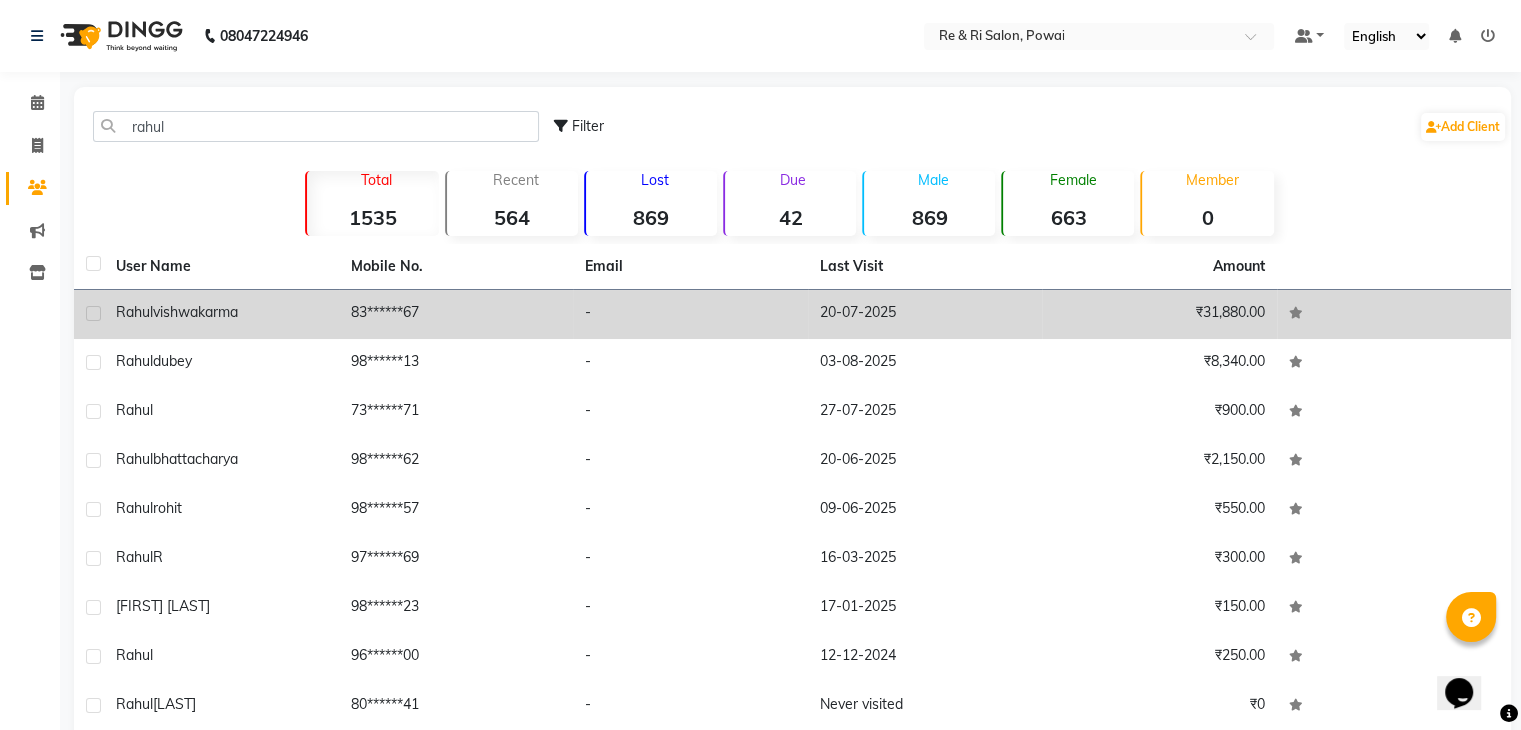 click on "[FIRST] [LAST]" 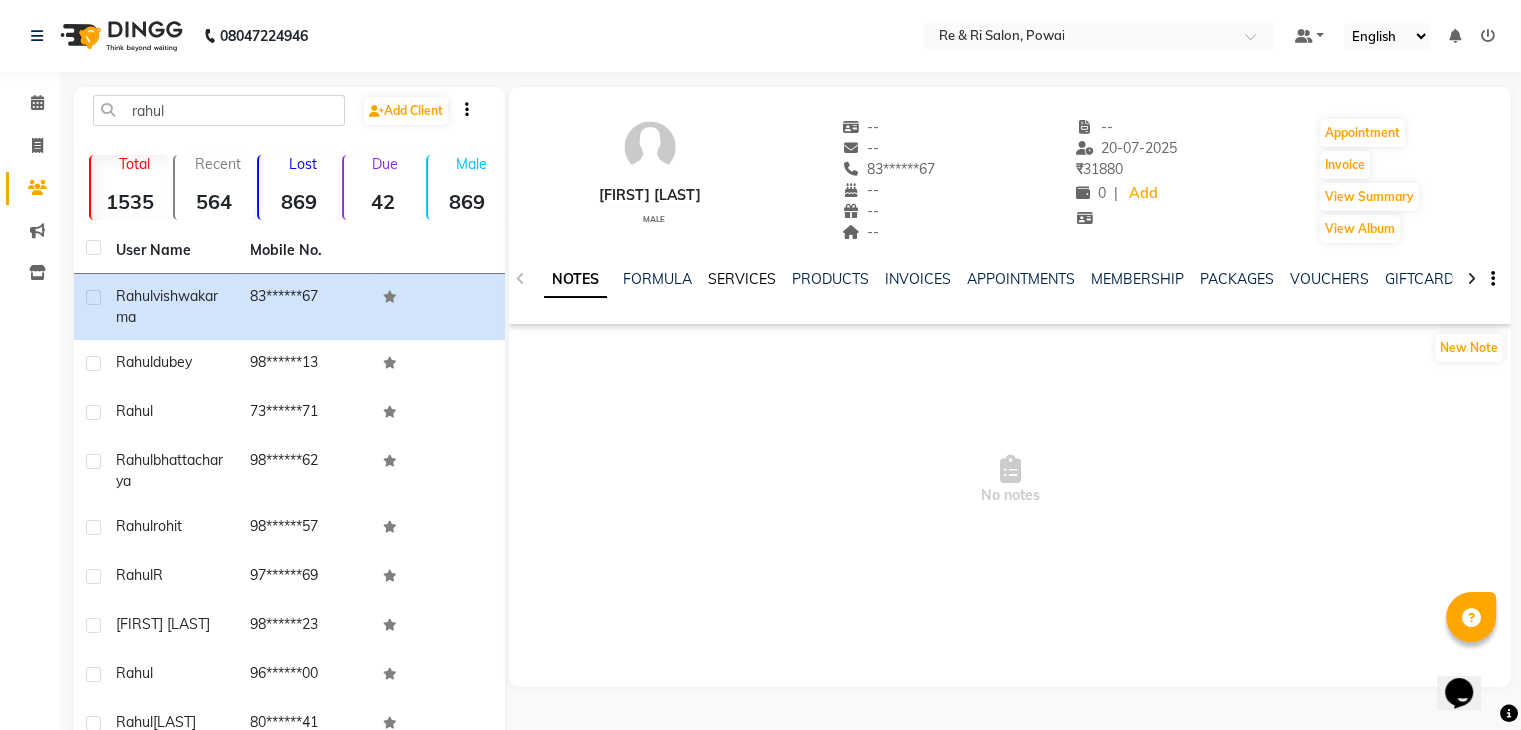 click on "SERVICES" 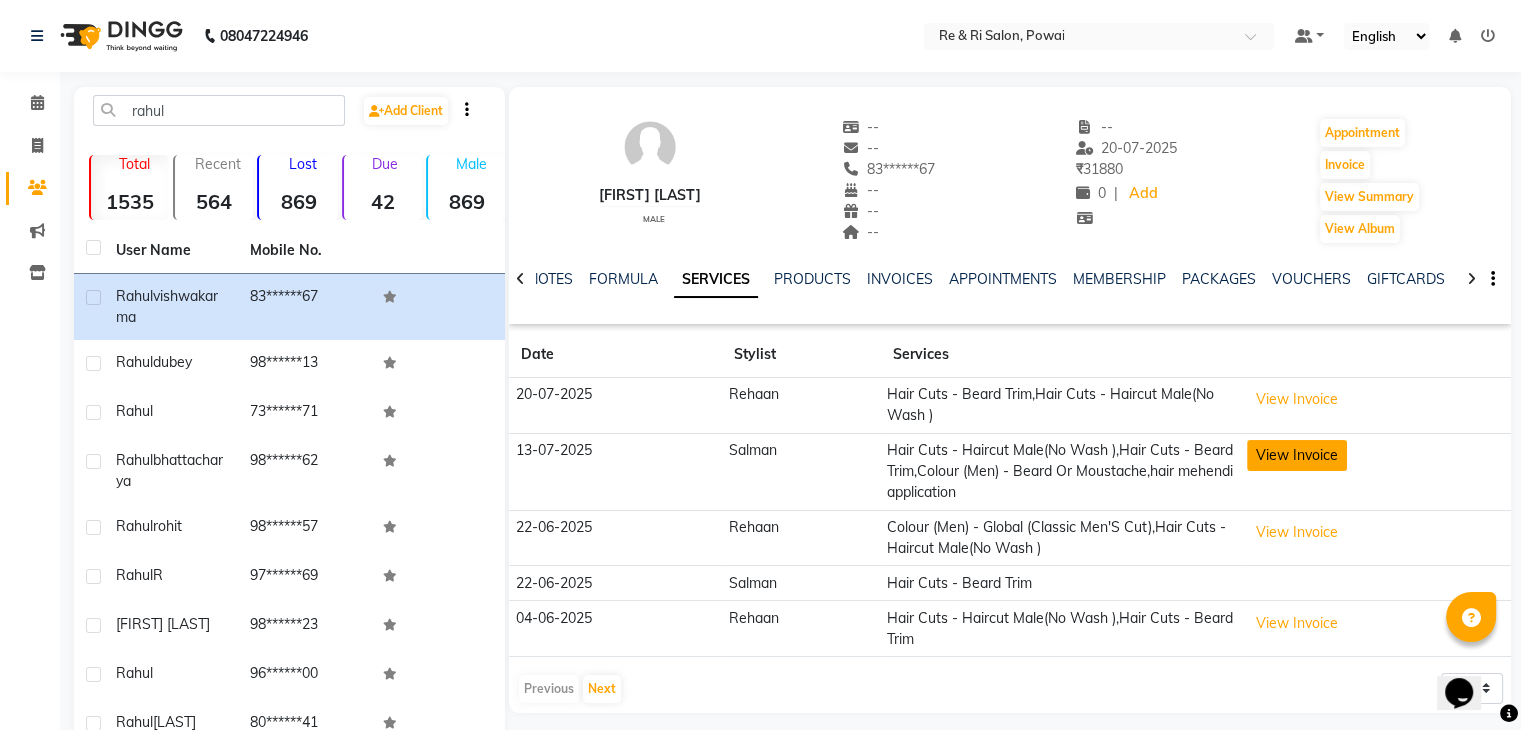 click on "View Invoice" 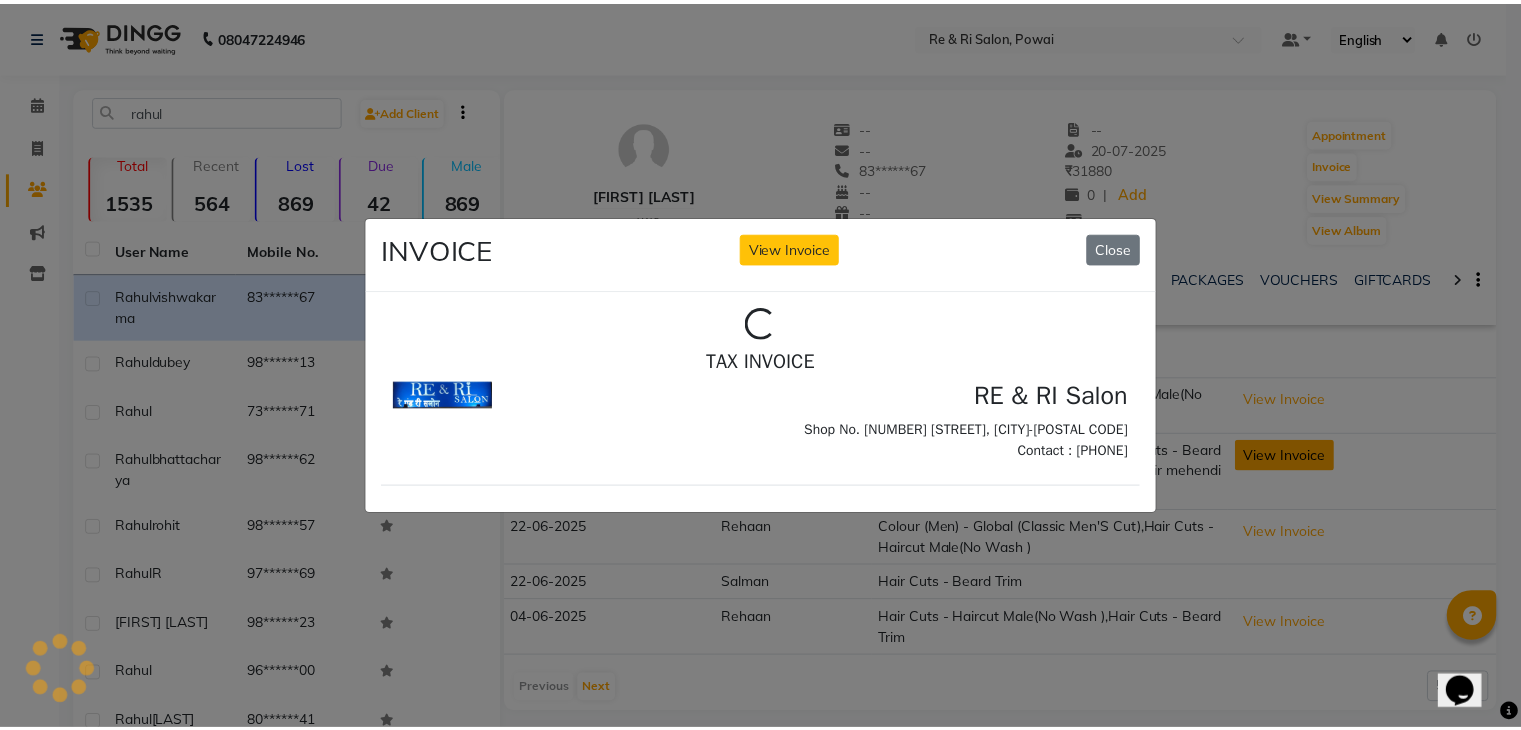 scroll, scrollTop: 0, scrollLeft: 0, axis: both 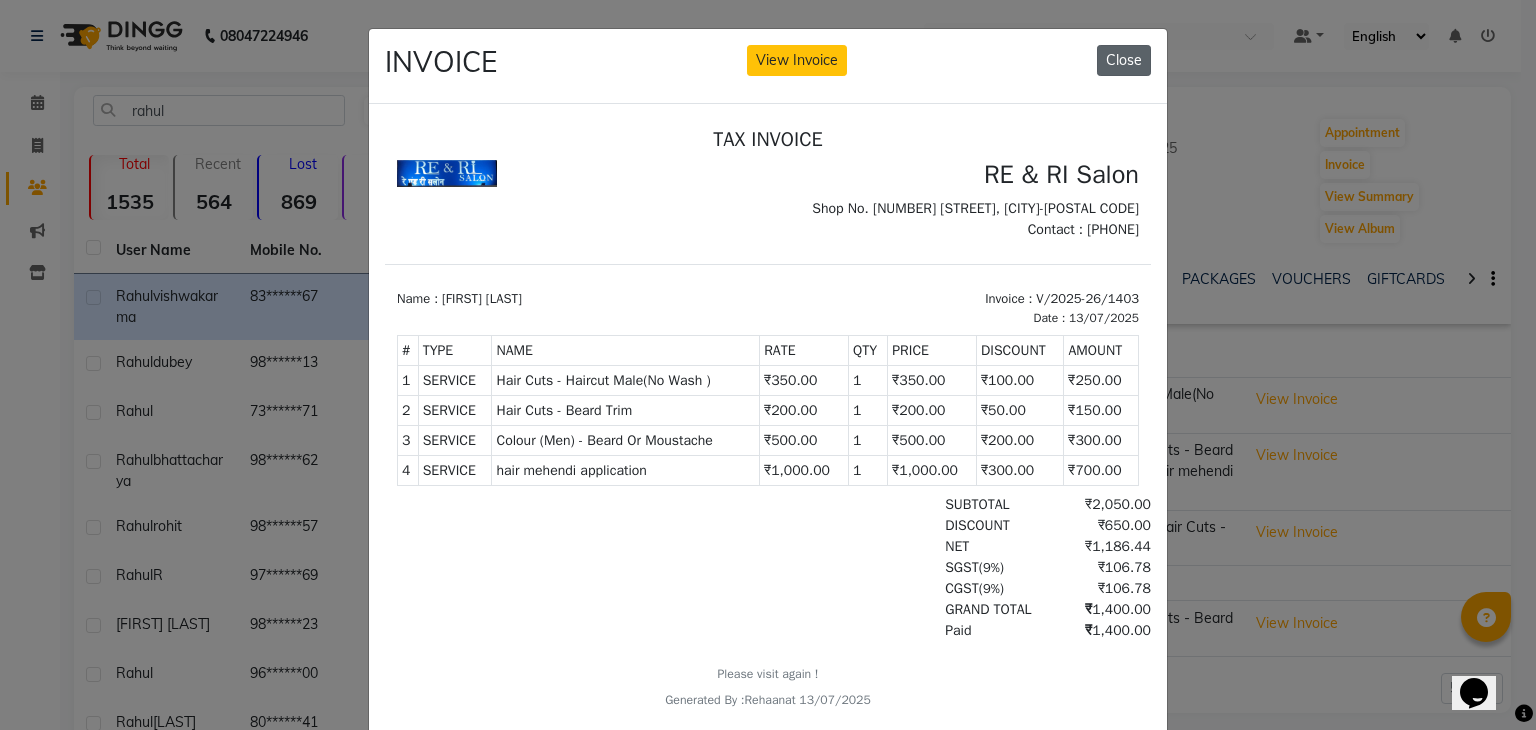 click on "Close" 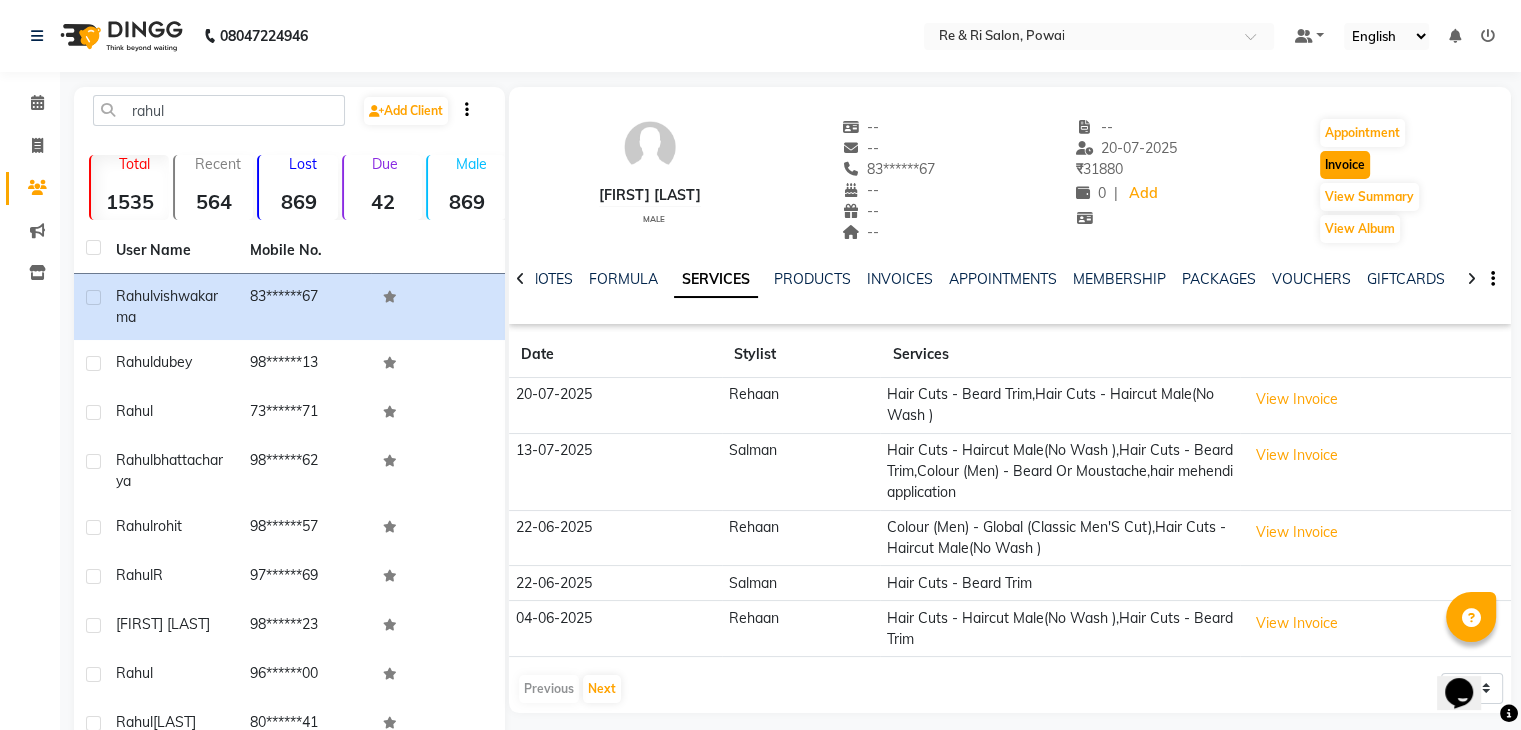 click on "Invoice" 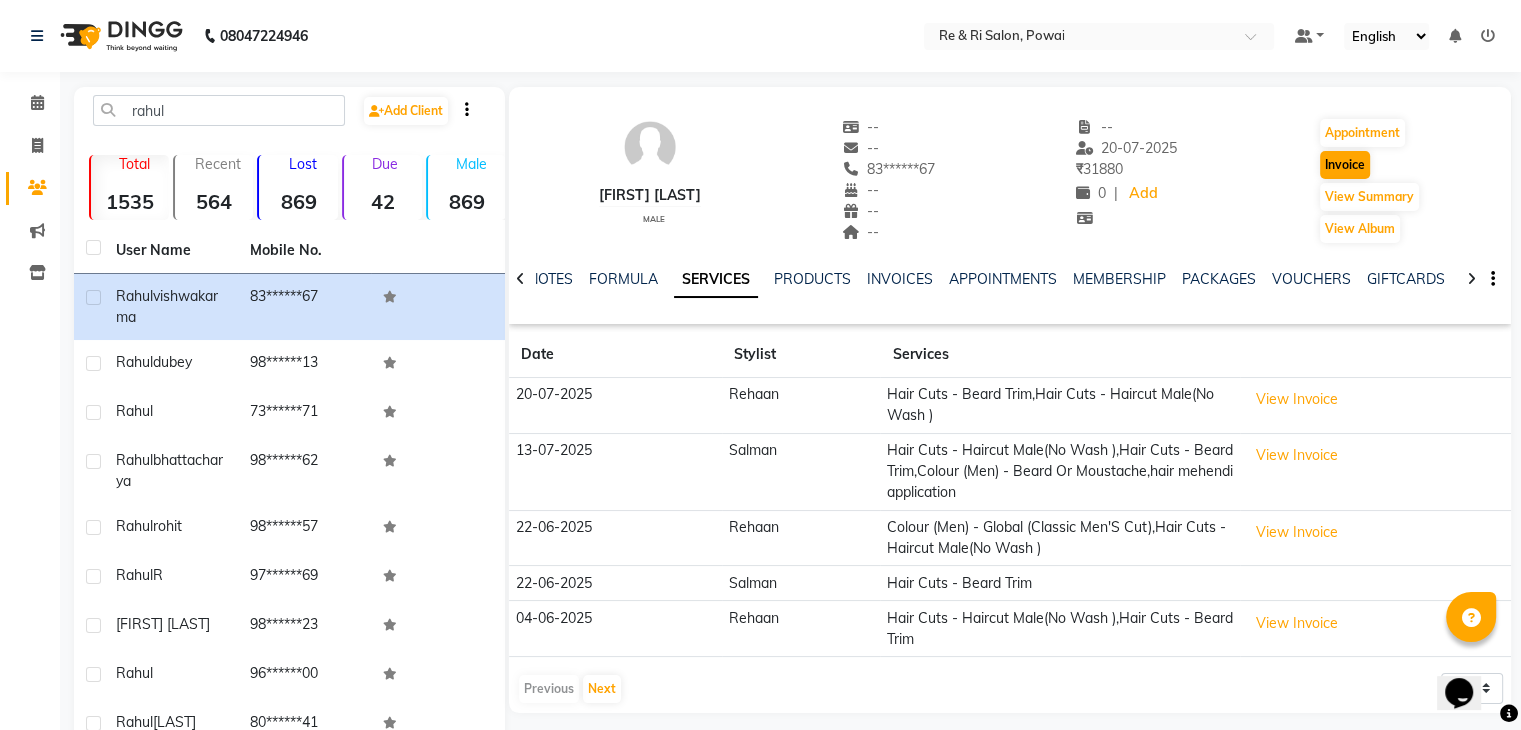 select on "service" 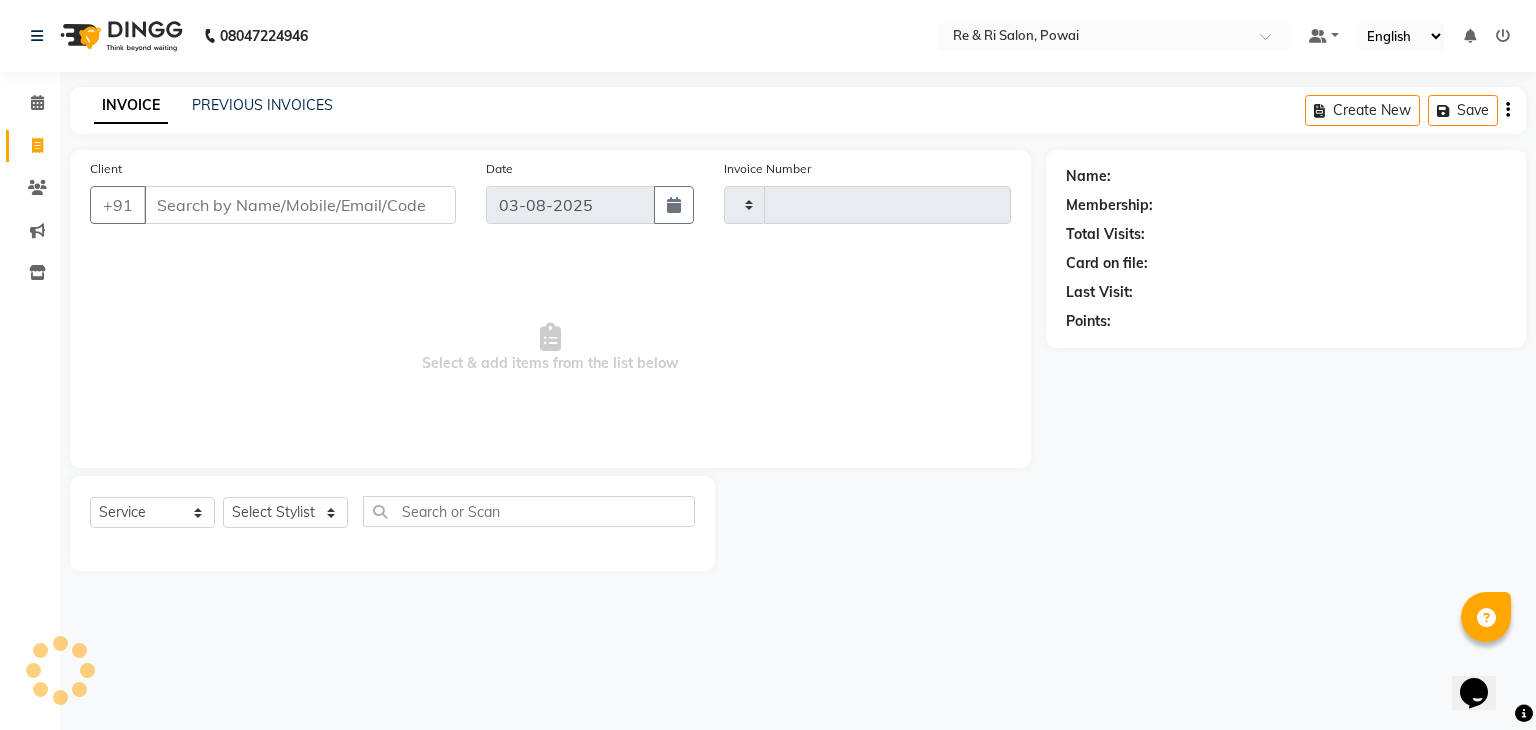 type on "1715" 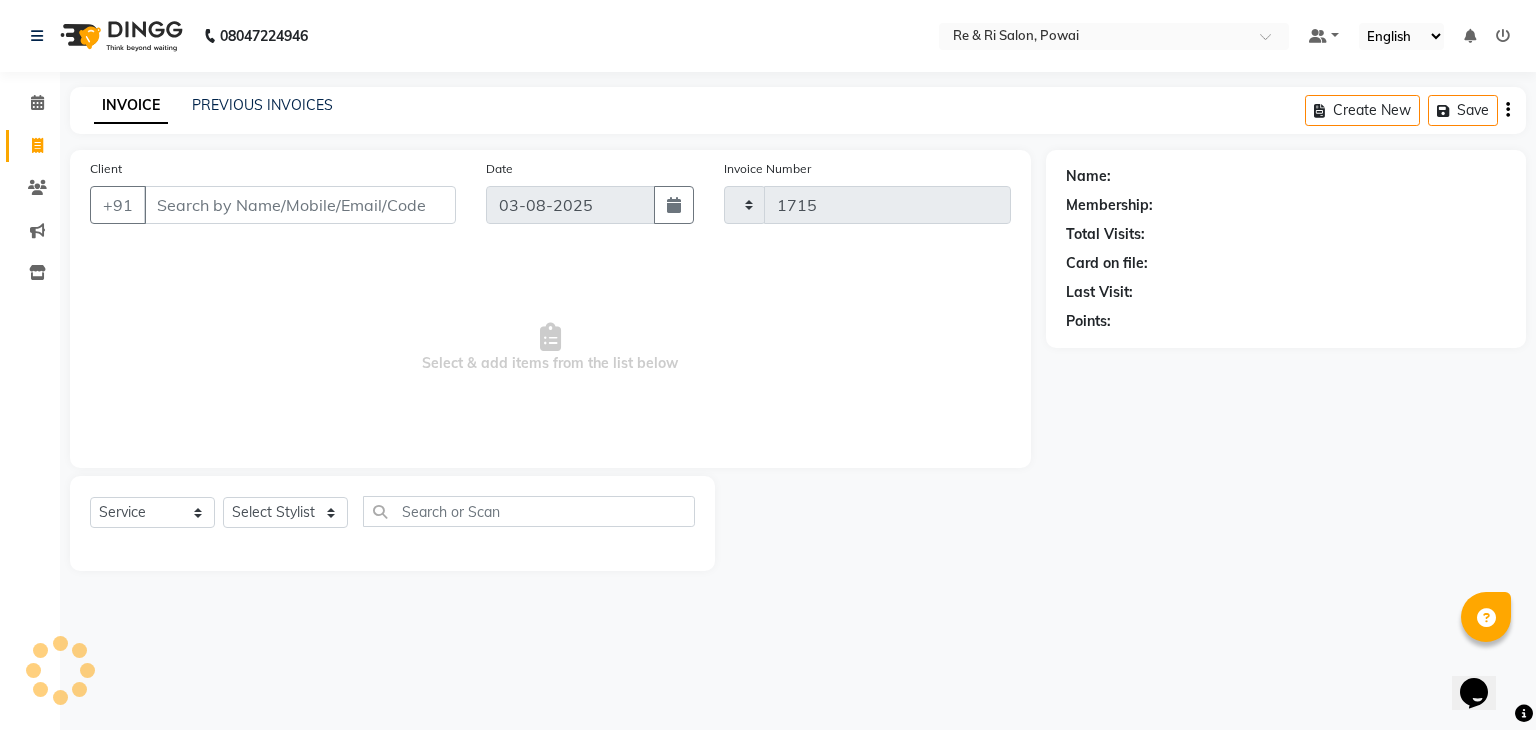 select on "5364" 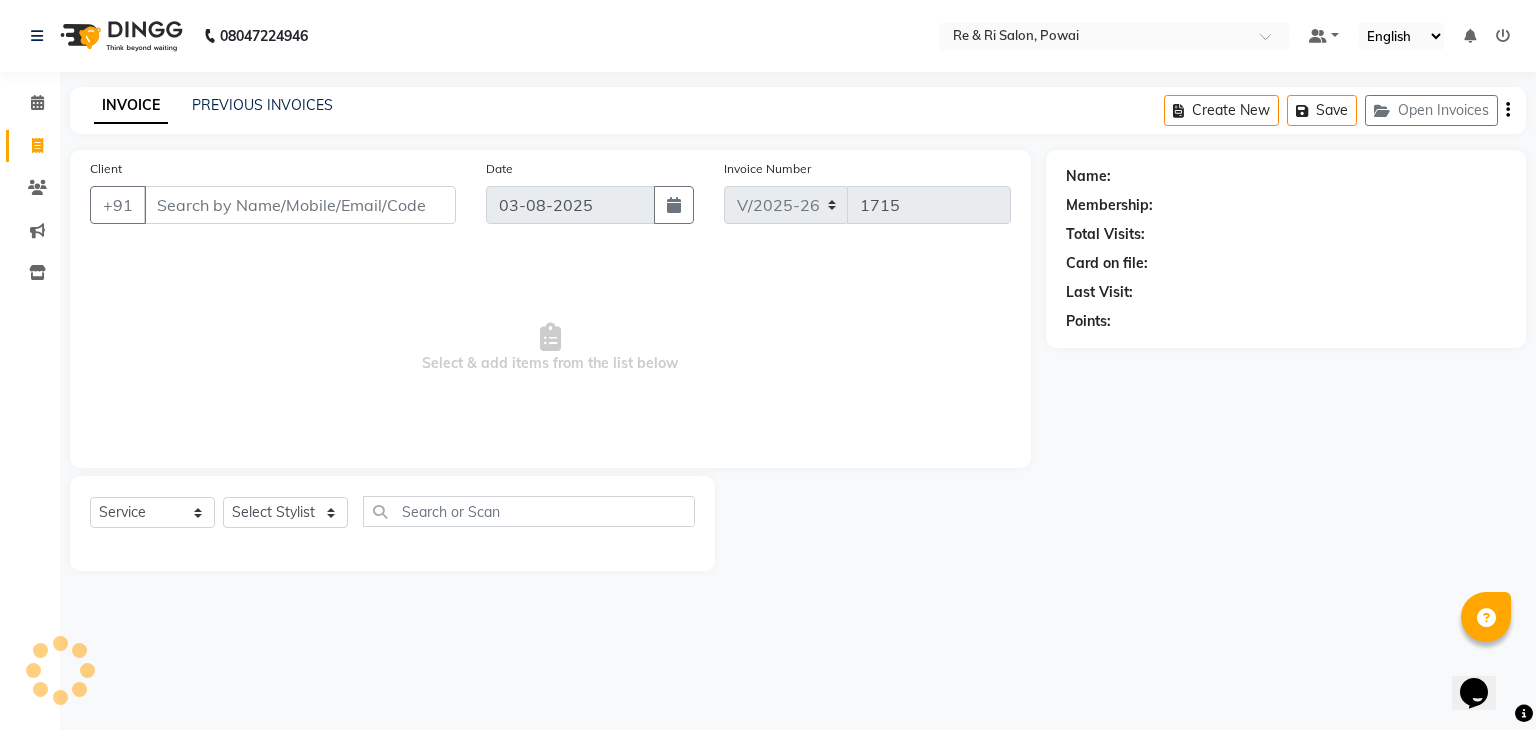 type on "83******67" 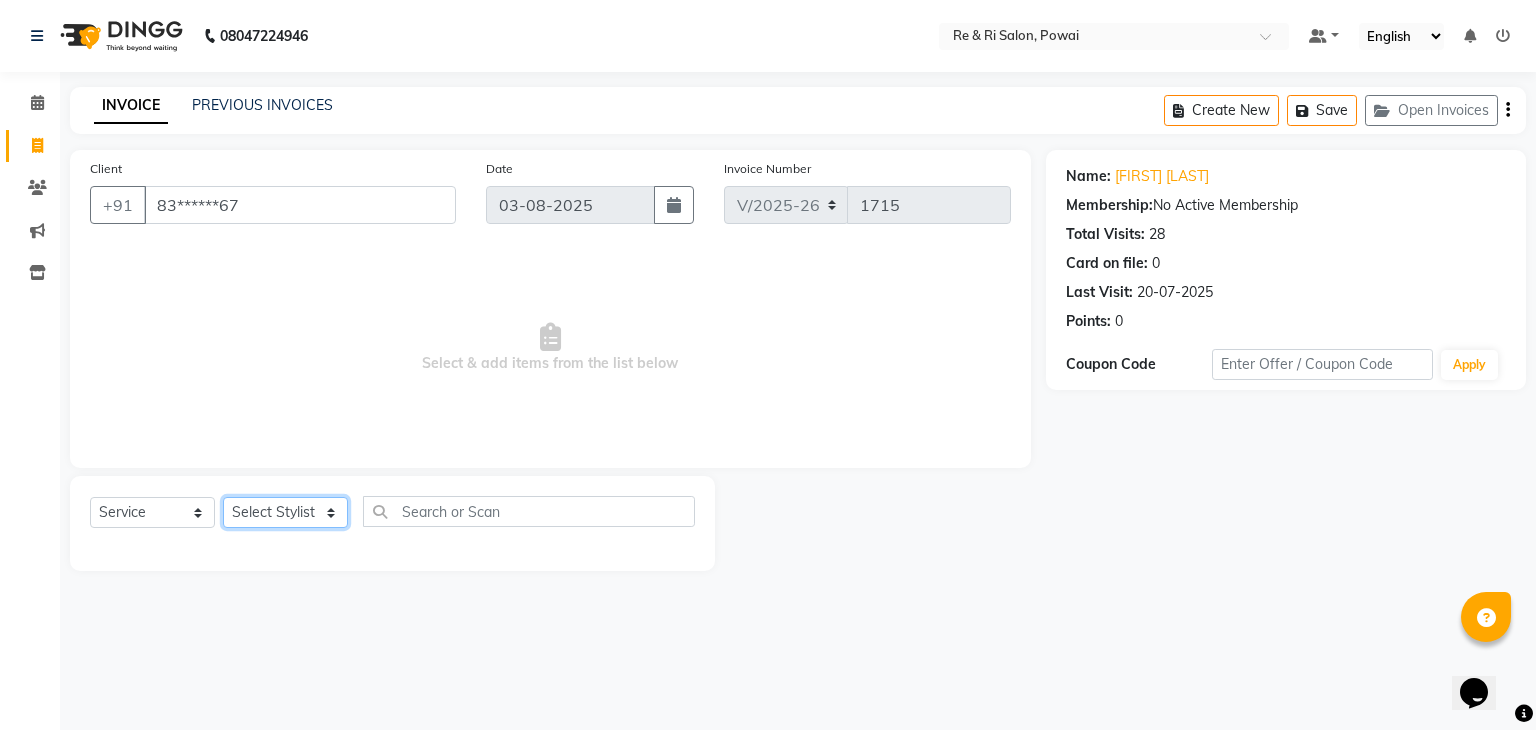 click on "Select Stylist ana Arbaaz  Danish  Poonam Rehaan  Salman  Sandy" 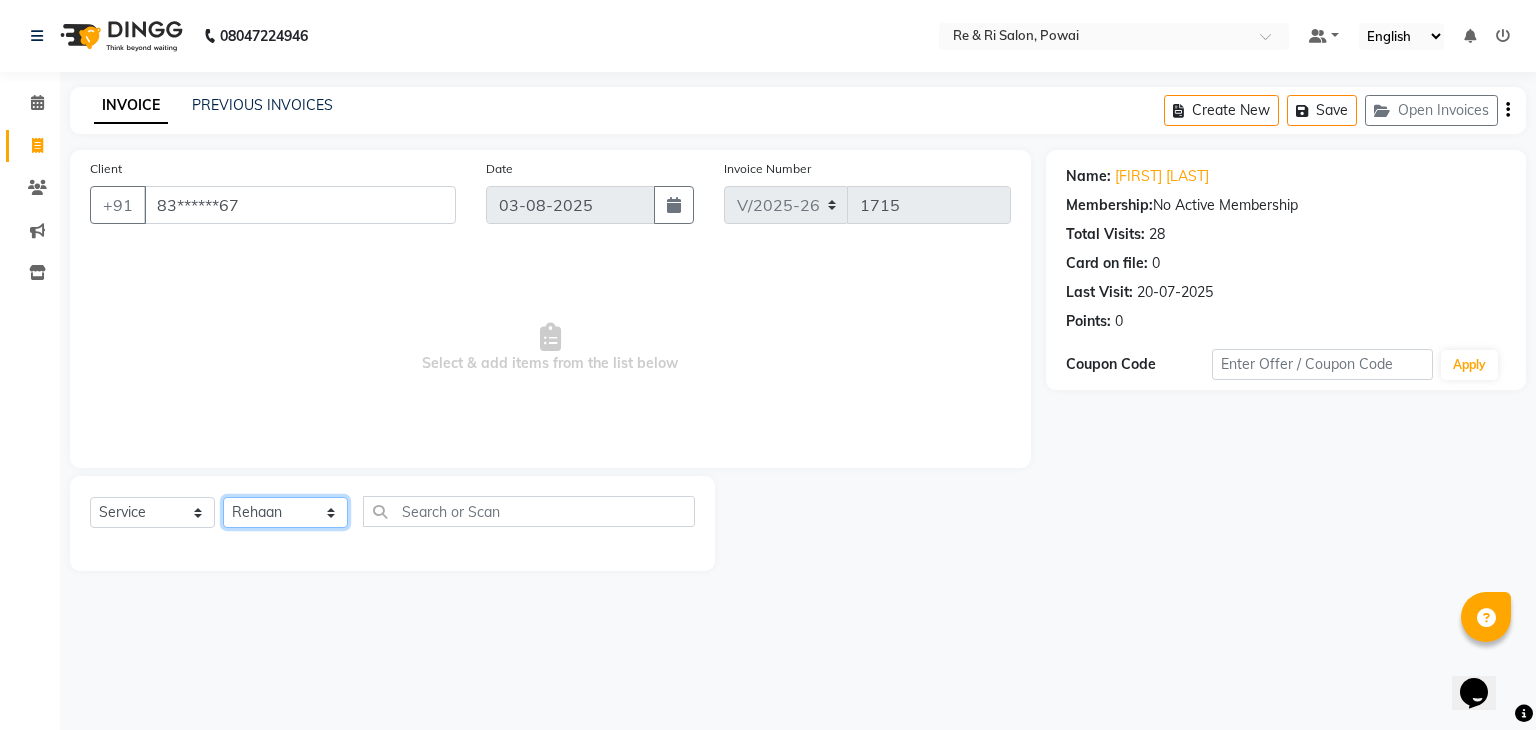 click on "Select Stylist ana Arbaaz  Danish  Poonam Rehaan  Salman  Sandy" 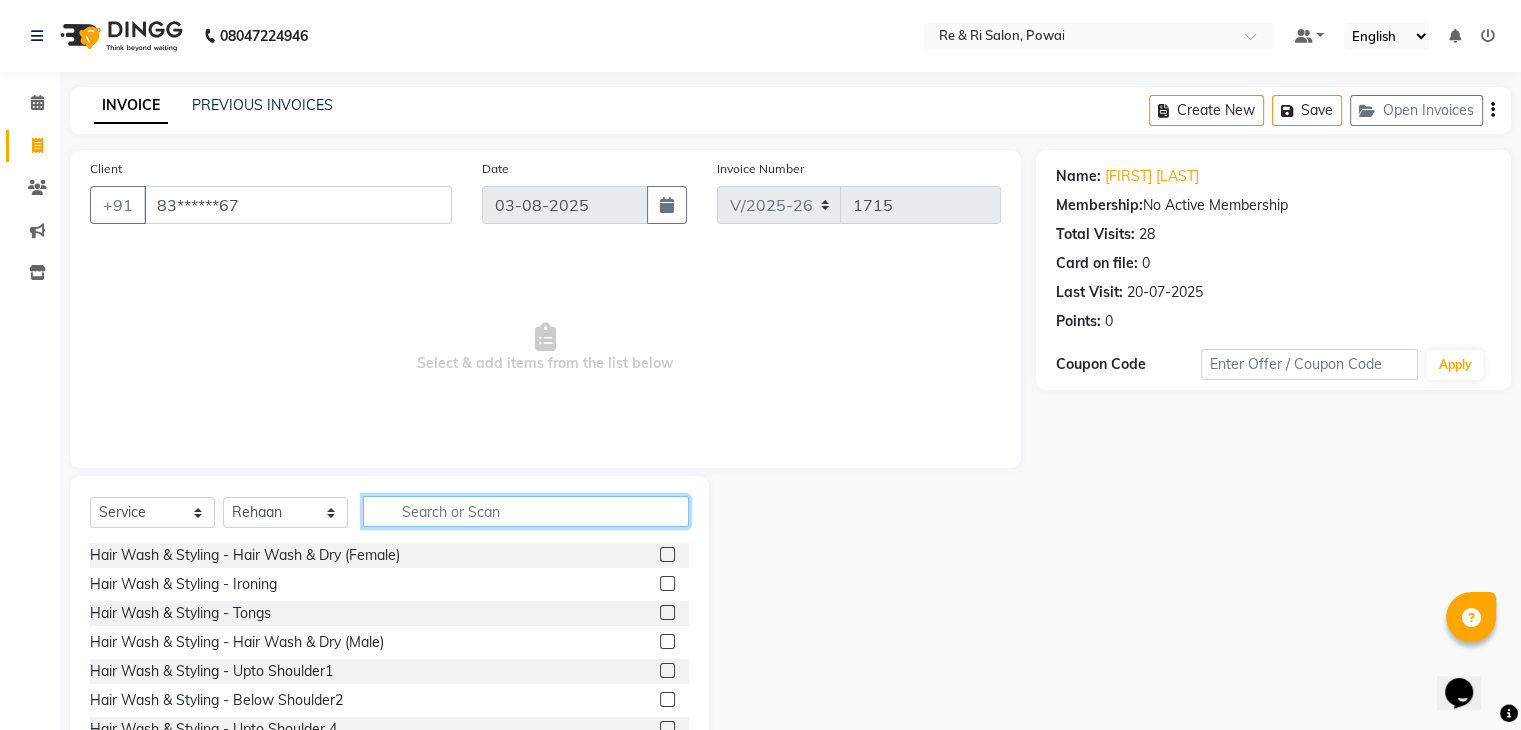 click 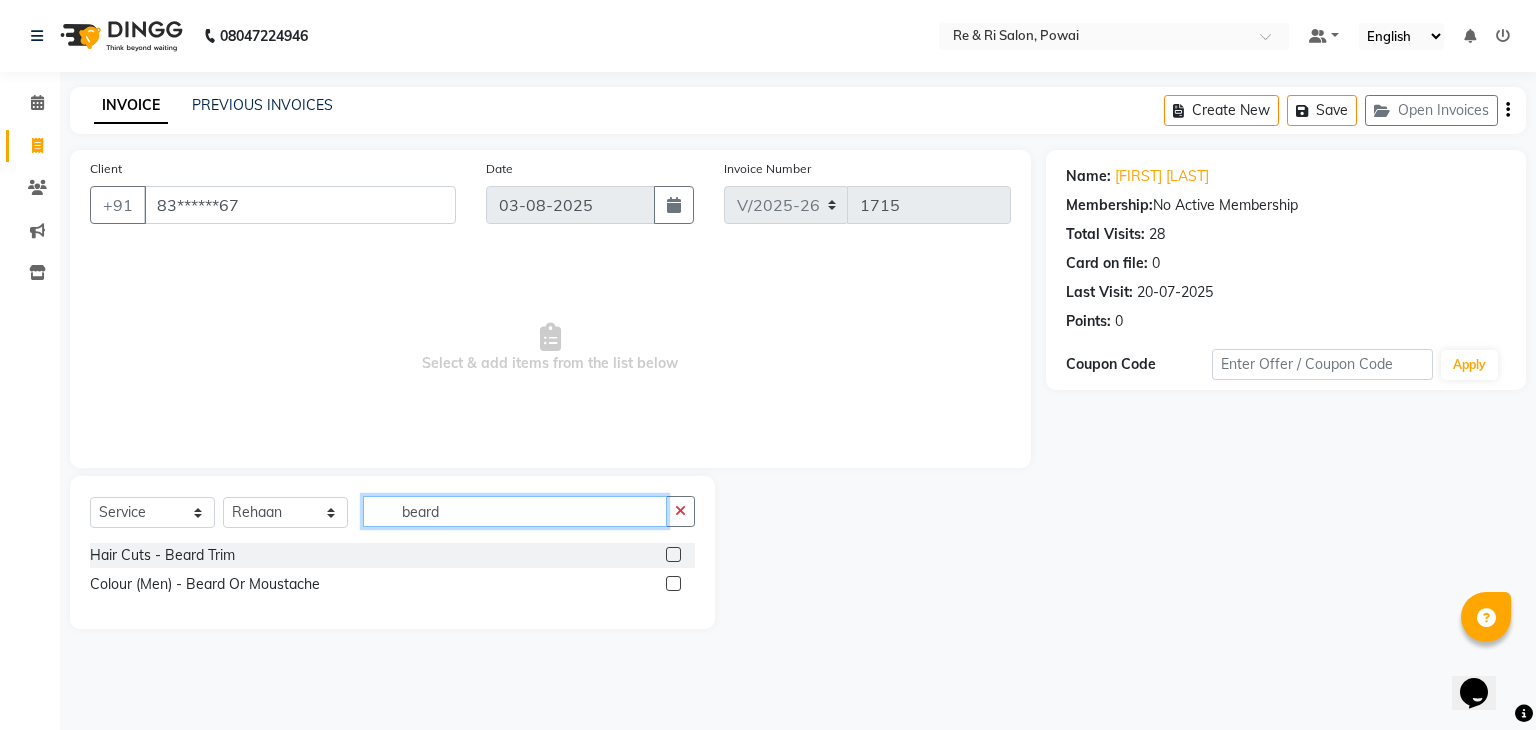 type on "beard" 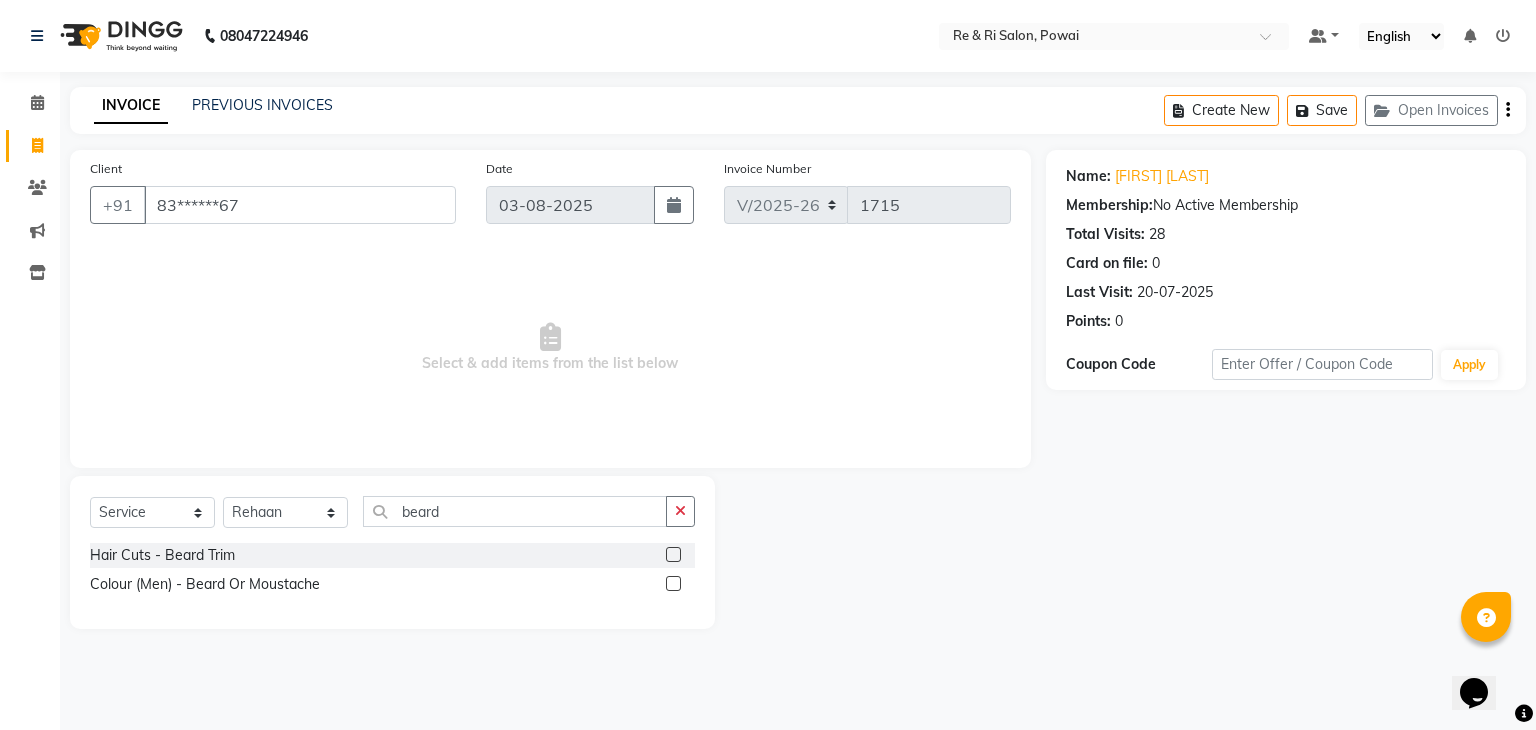 click 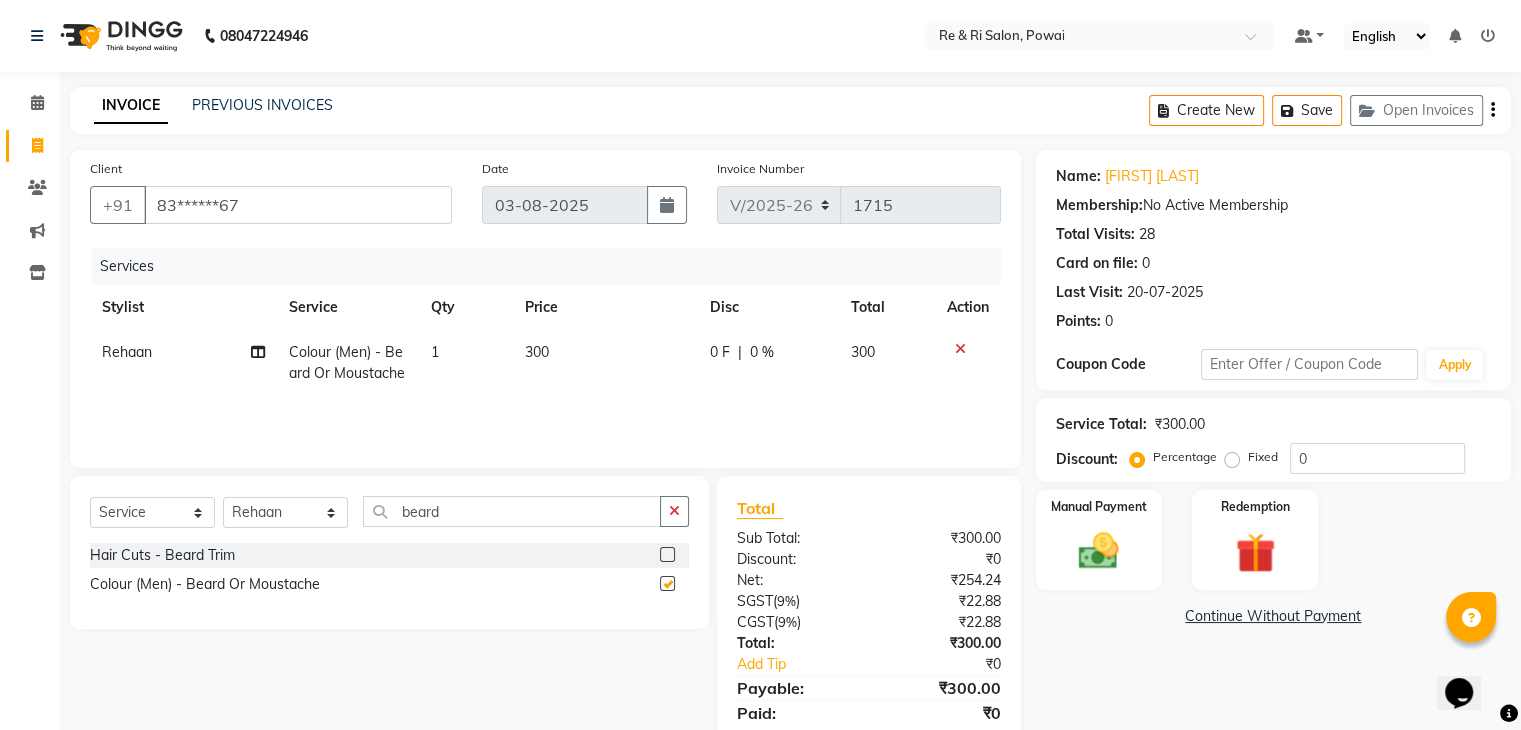 checkbox on "false" 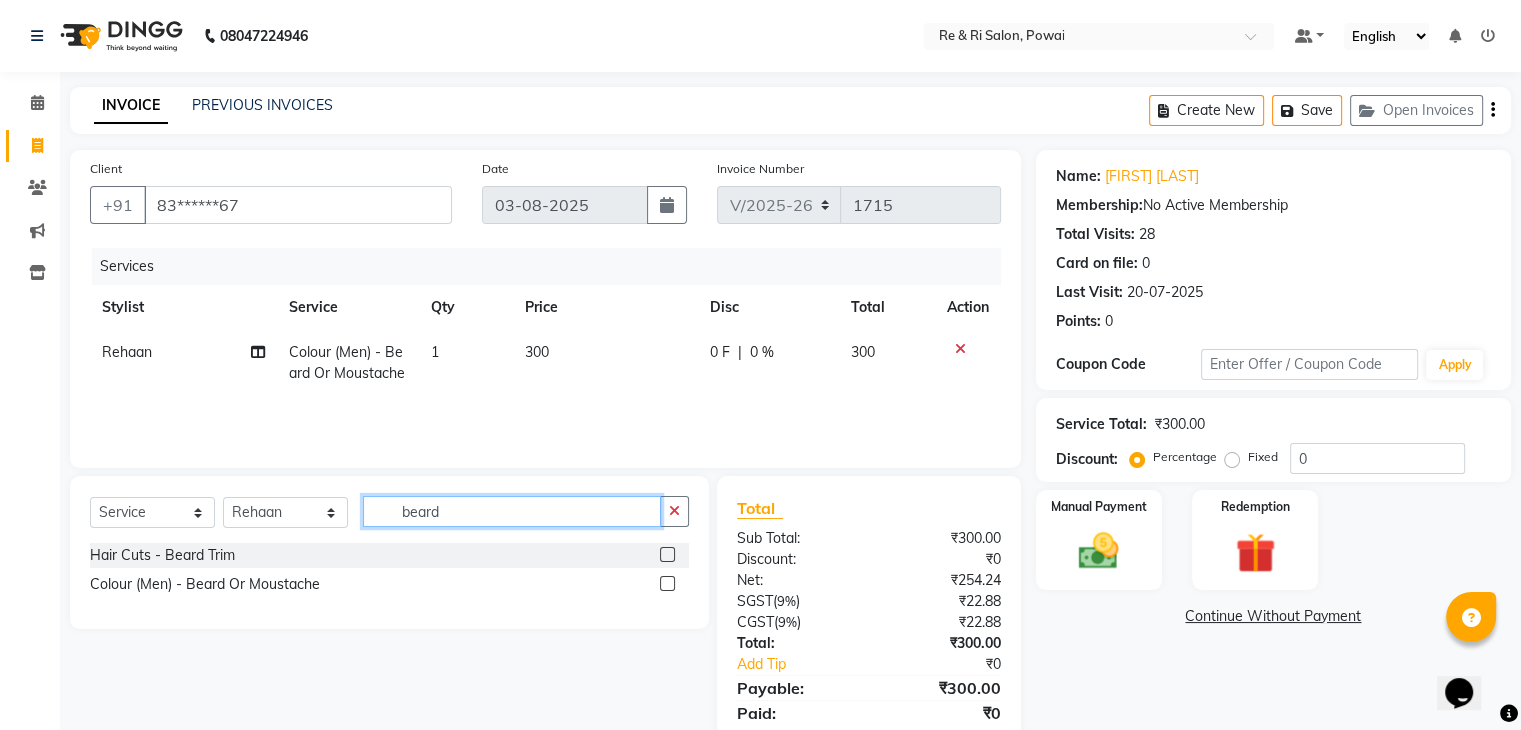 click on "beard" 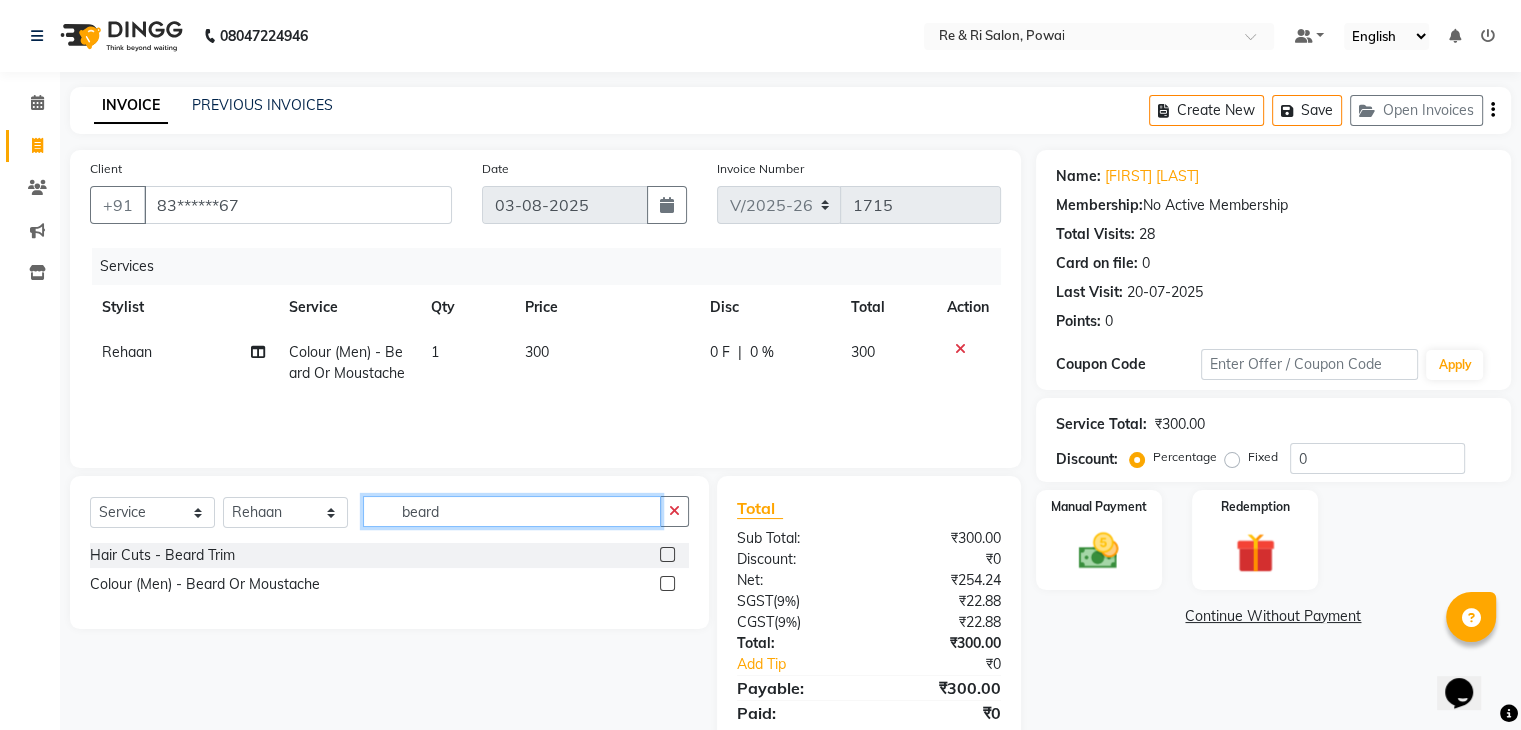 click on "beard" 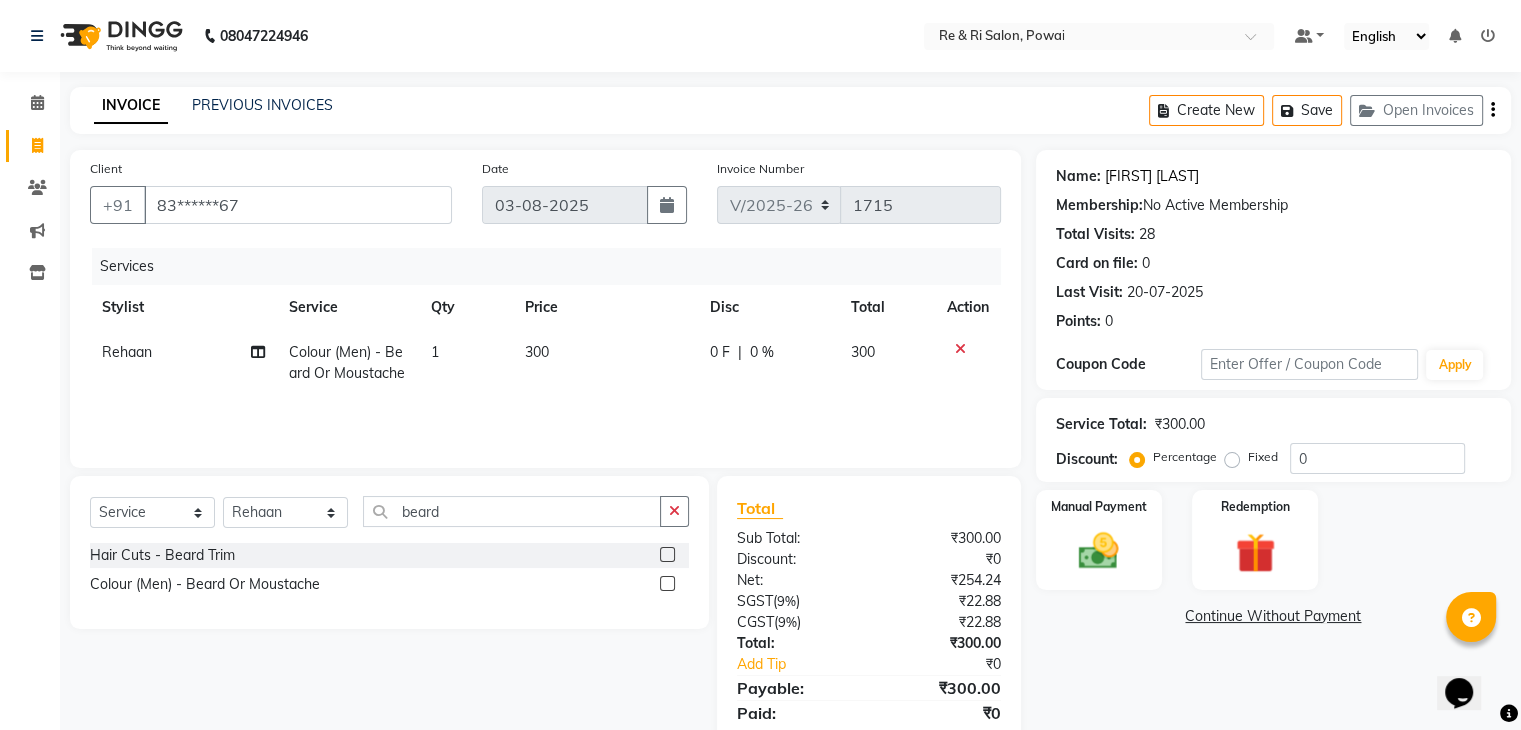 click on "Rahul Vishwakarma" 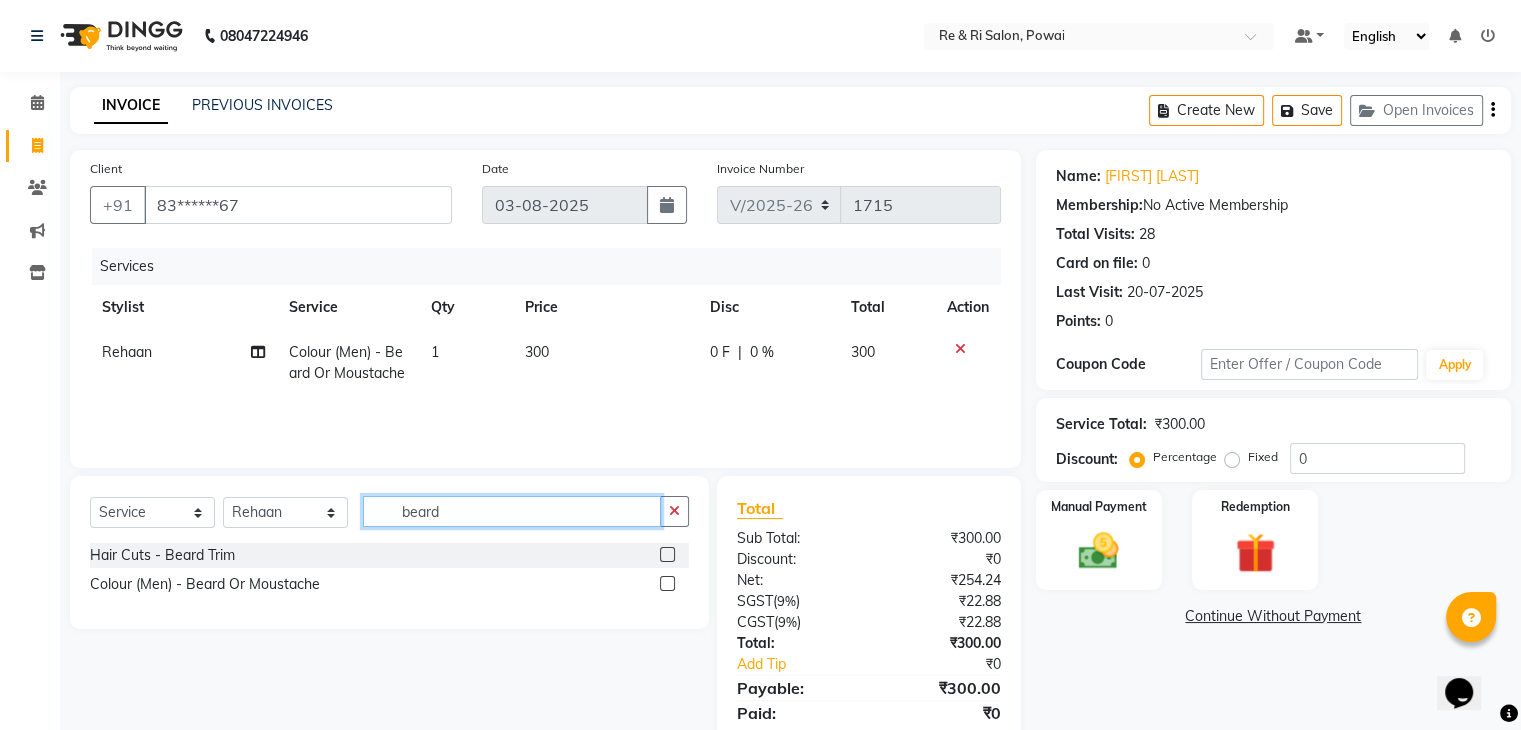 click on "beard" 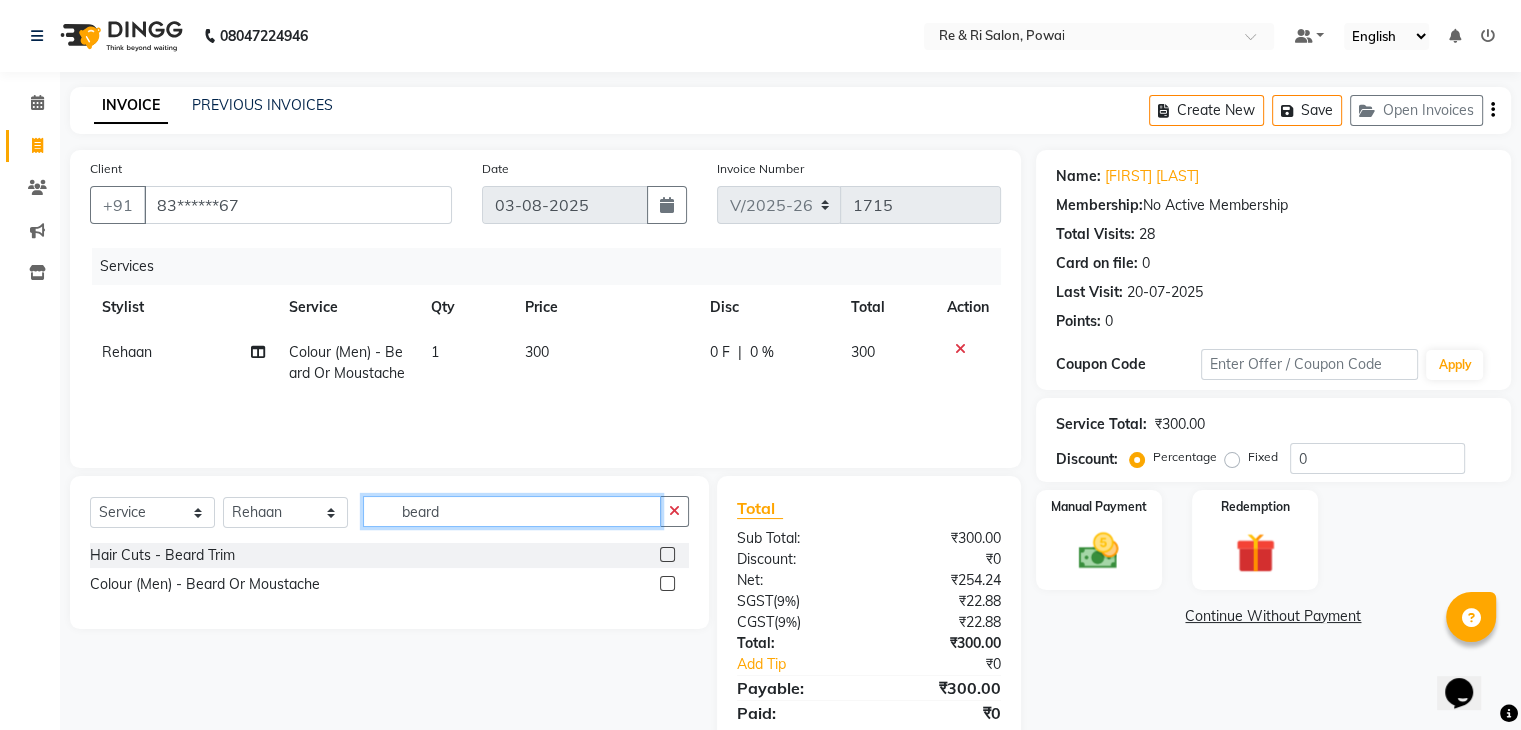 click on "beard" 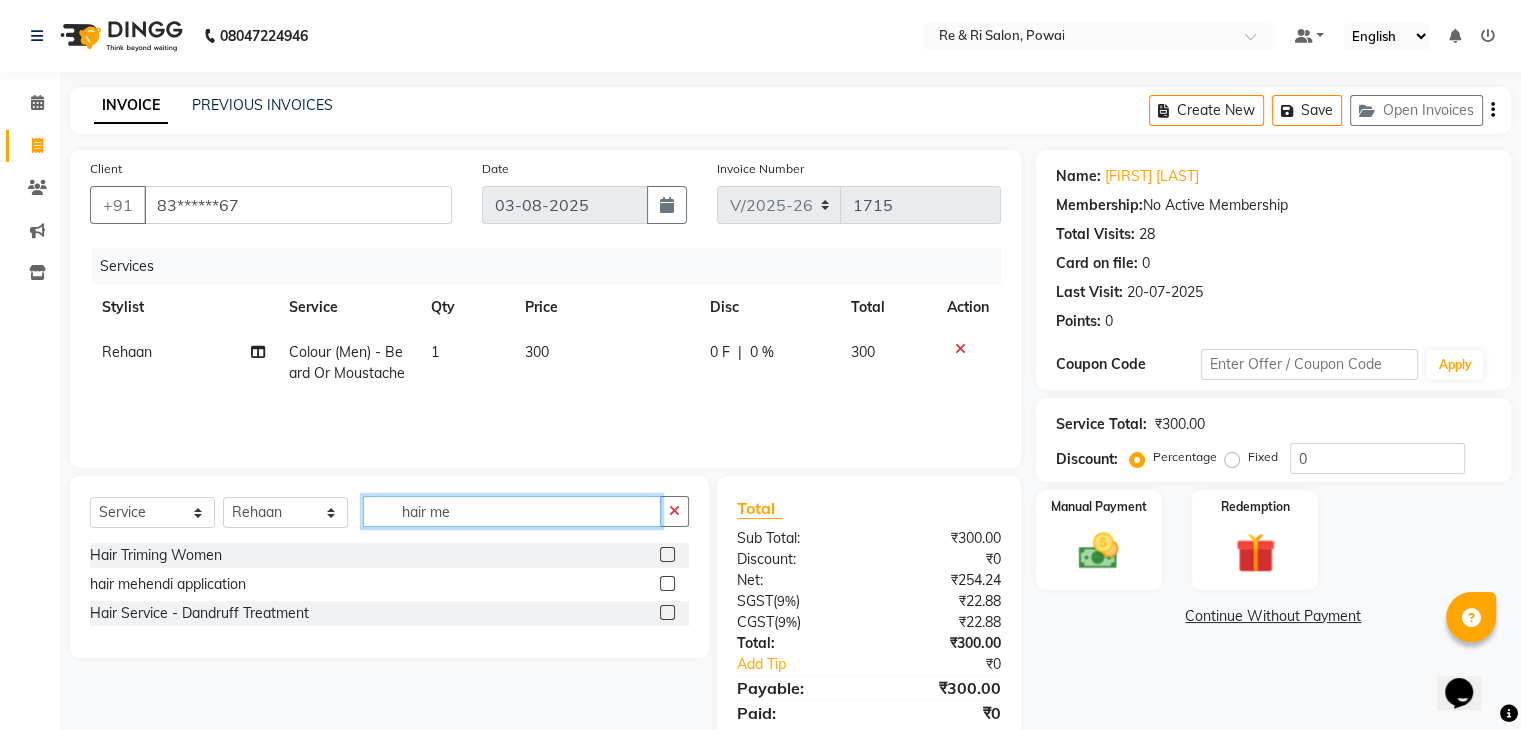 type on "hair me" 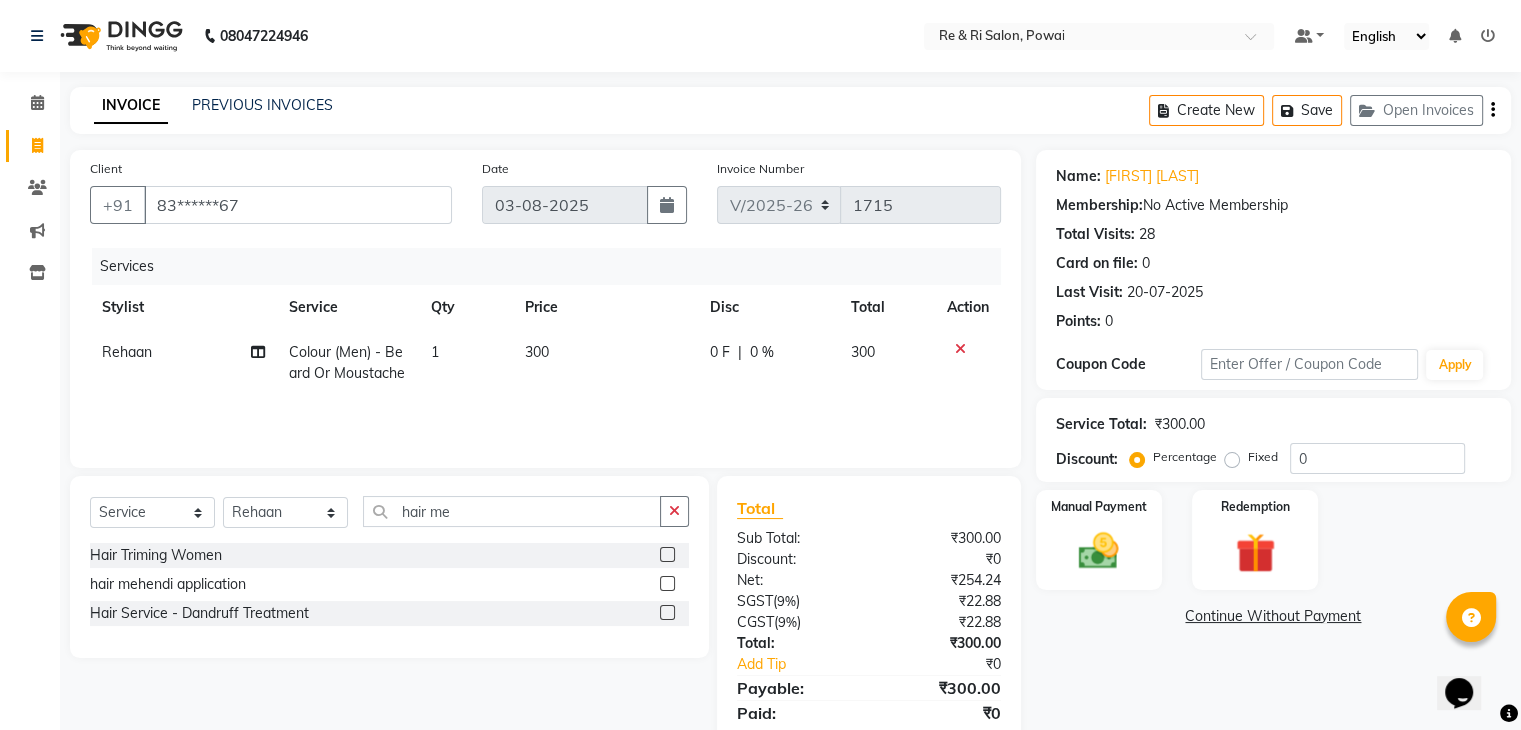 click 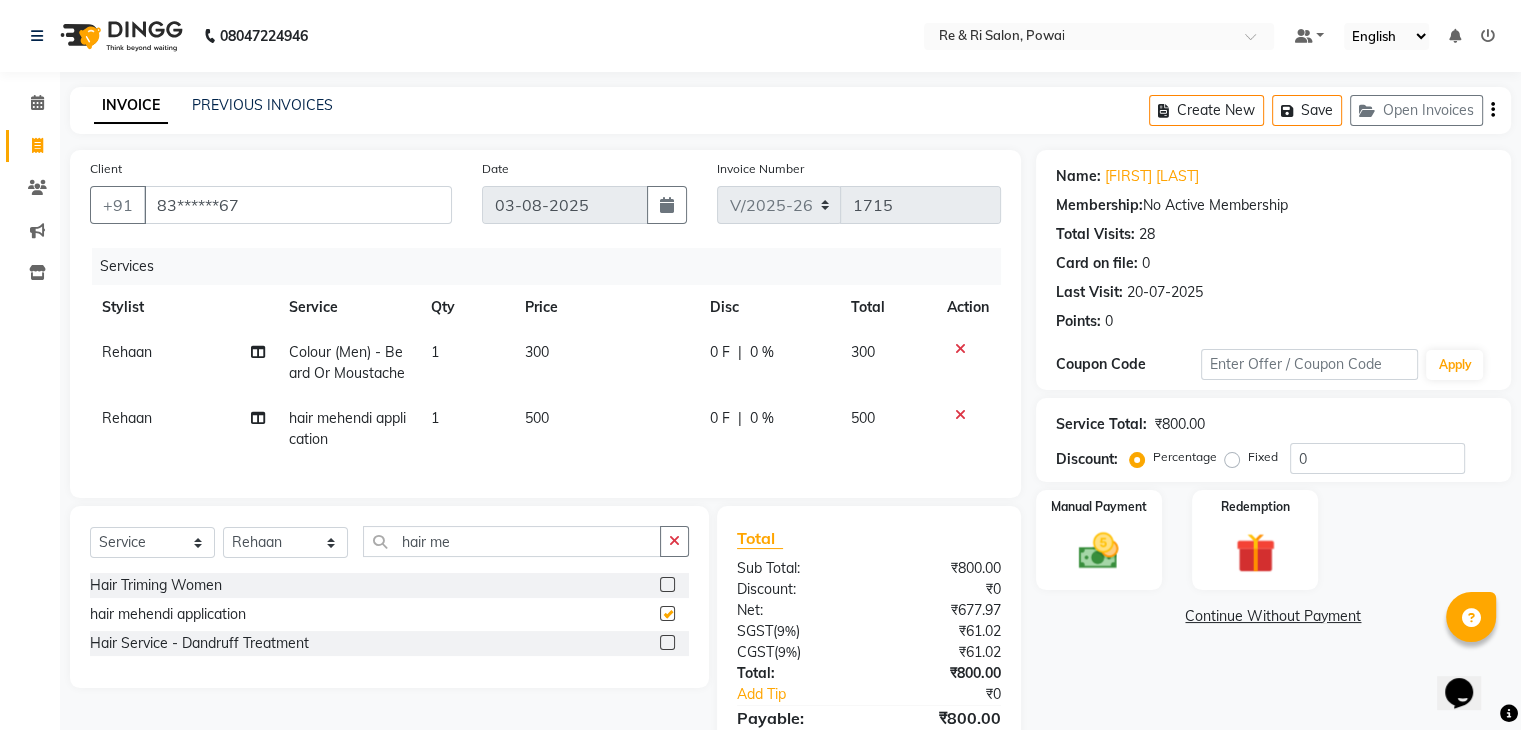 checkbox on "false" 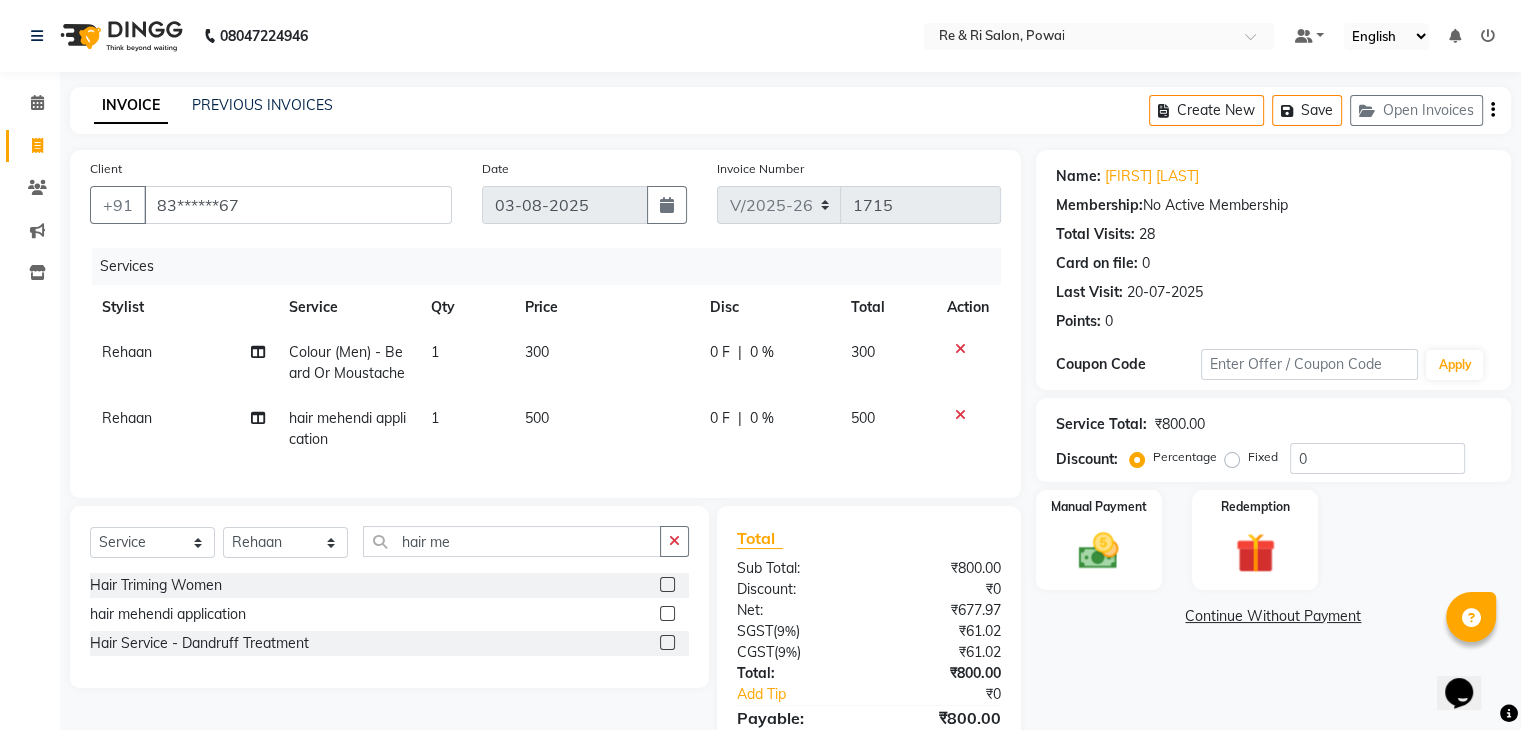 click on "500" 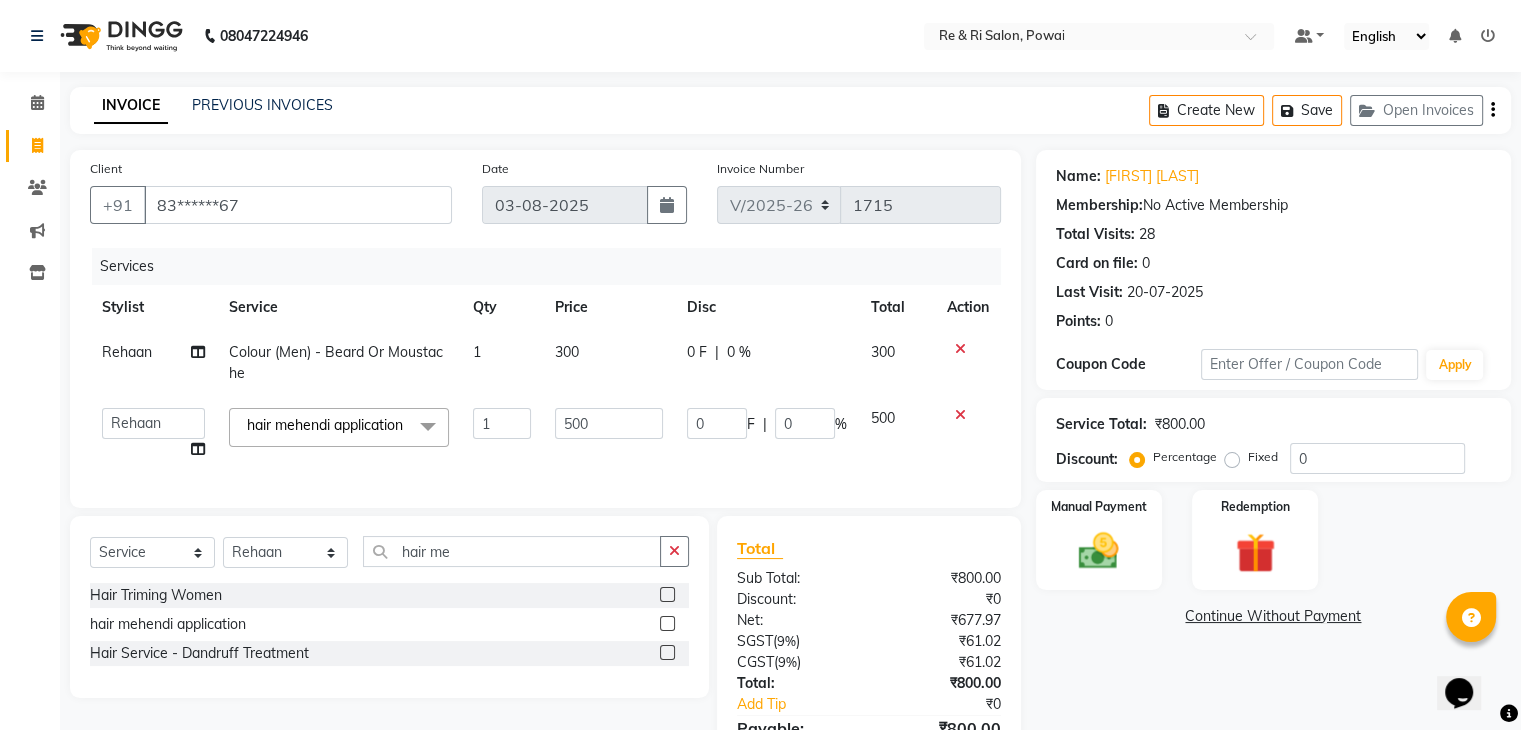 click on "1" 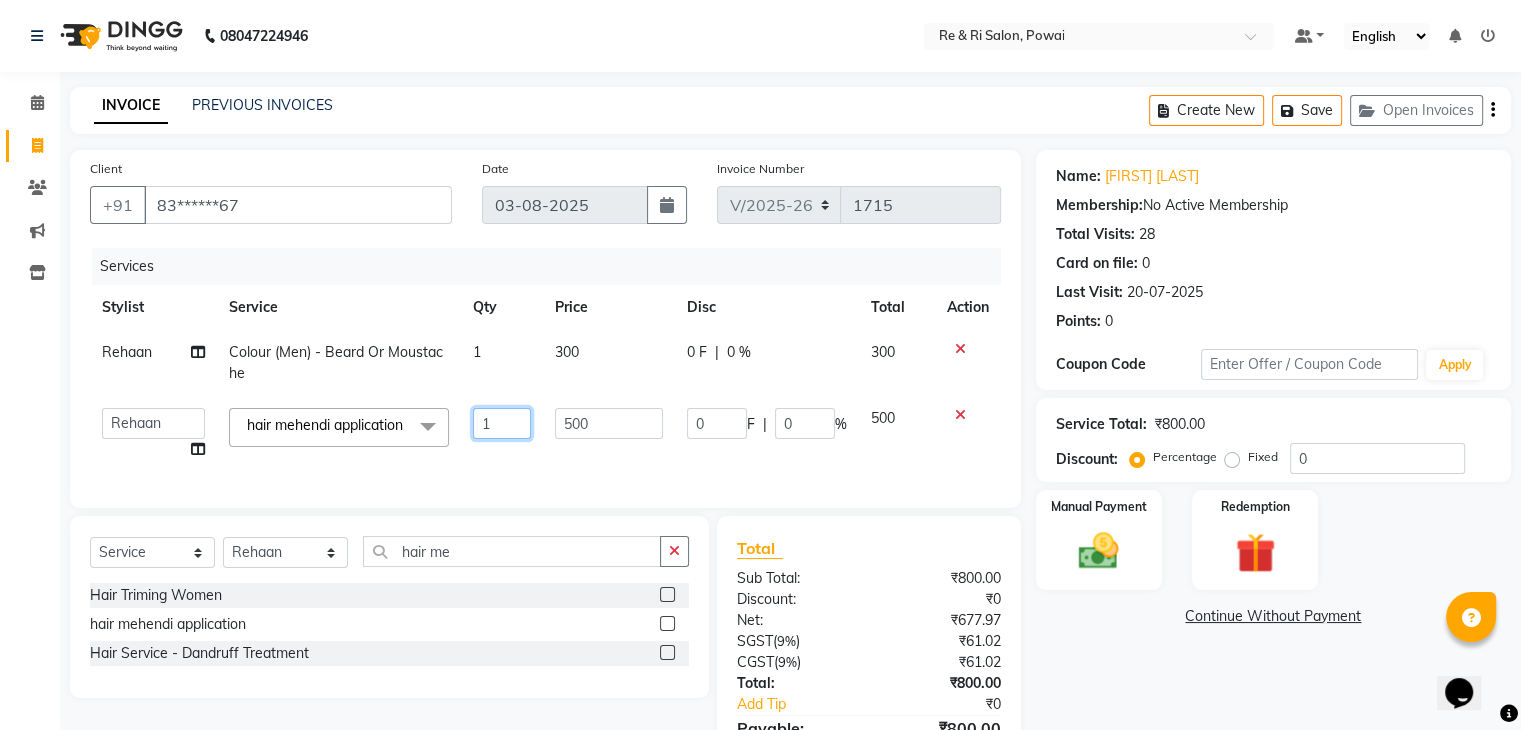 click on "1" 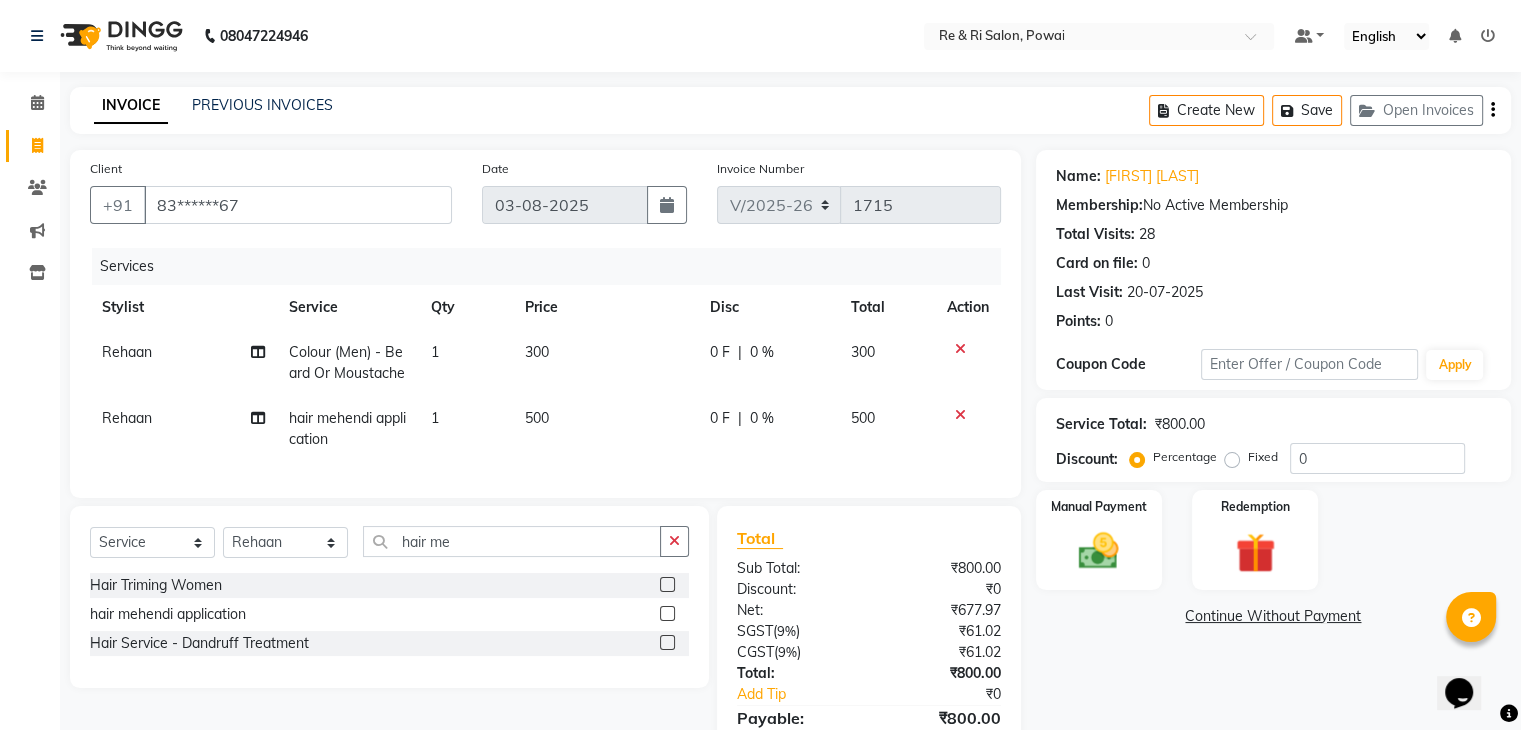 click on "500" 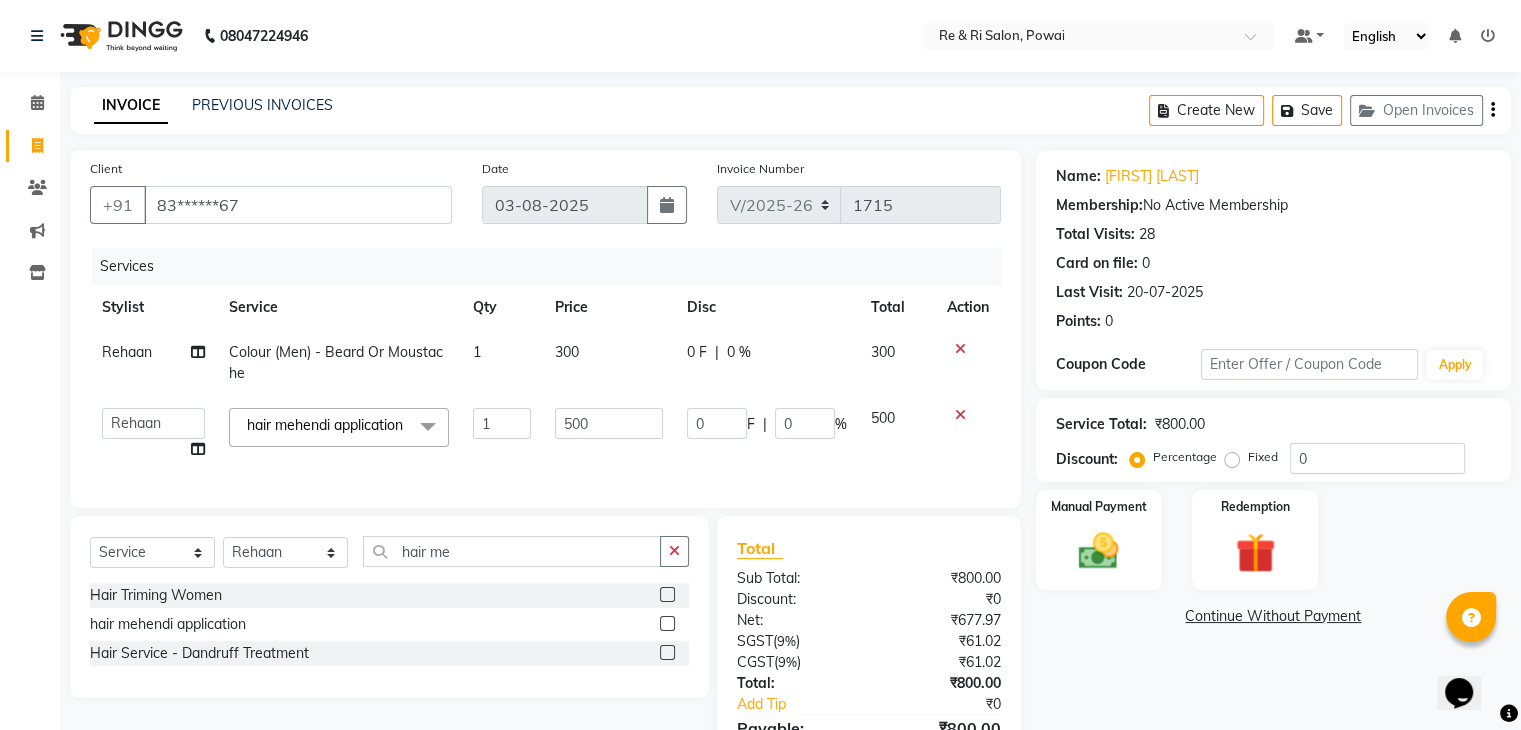 click on "500" 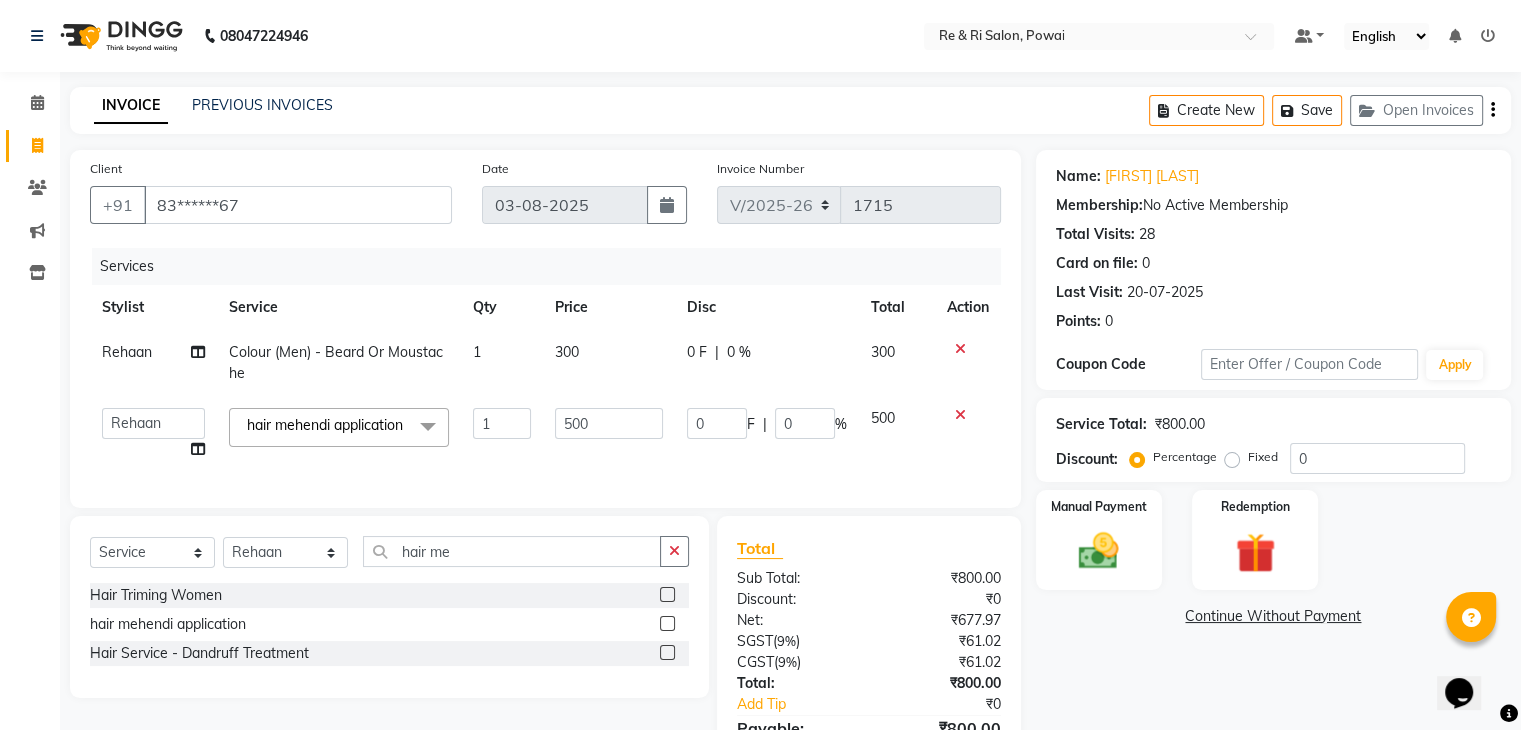 click on "500" 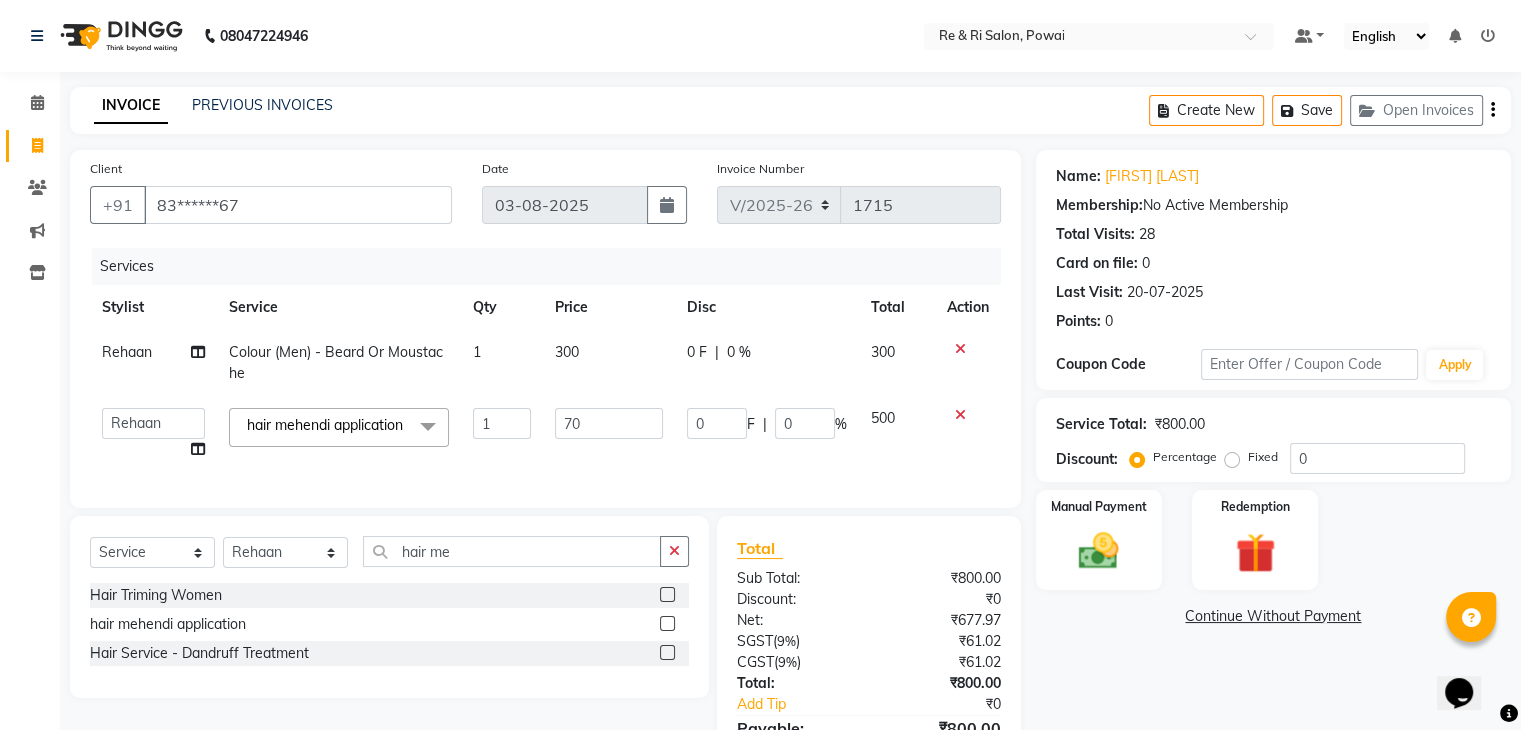 type on "700" 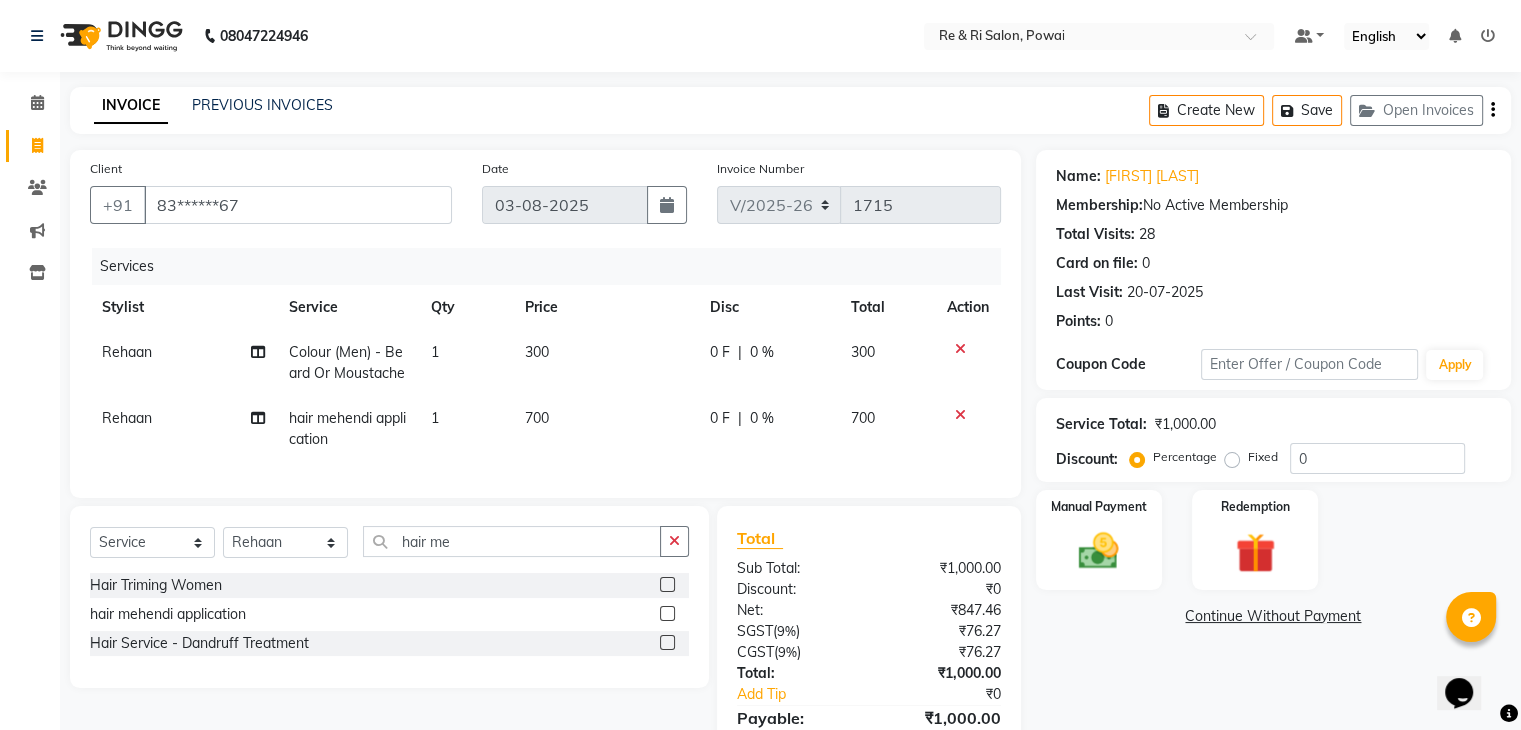 click on "700" 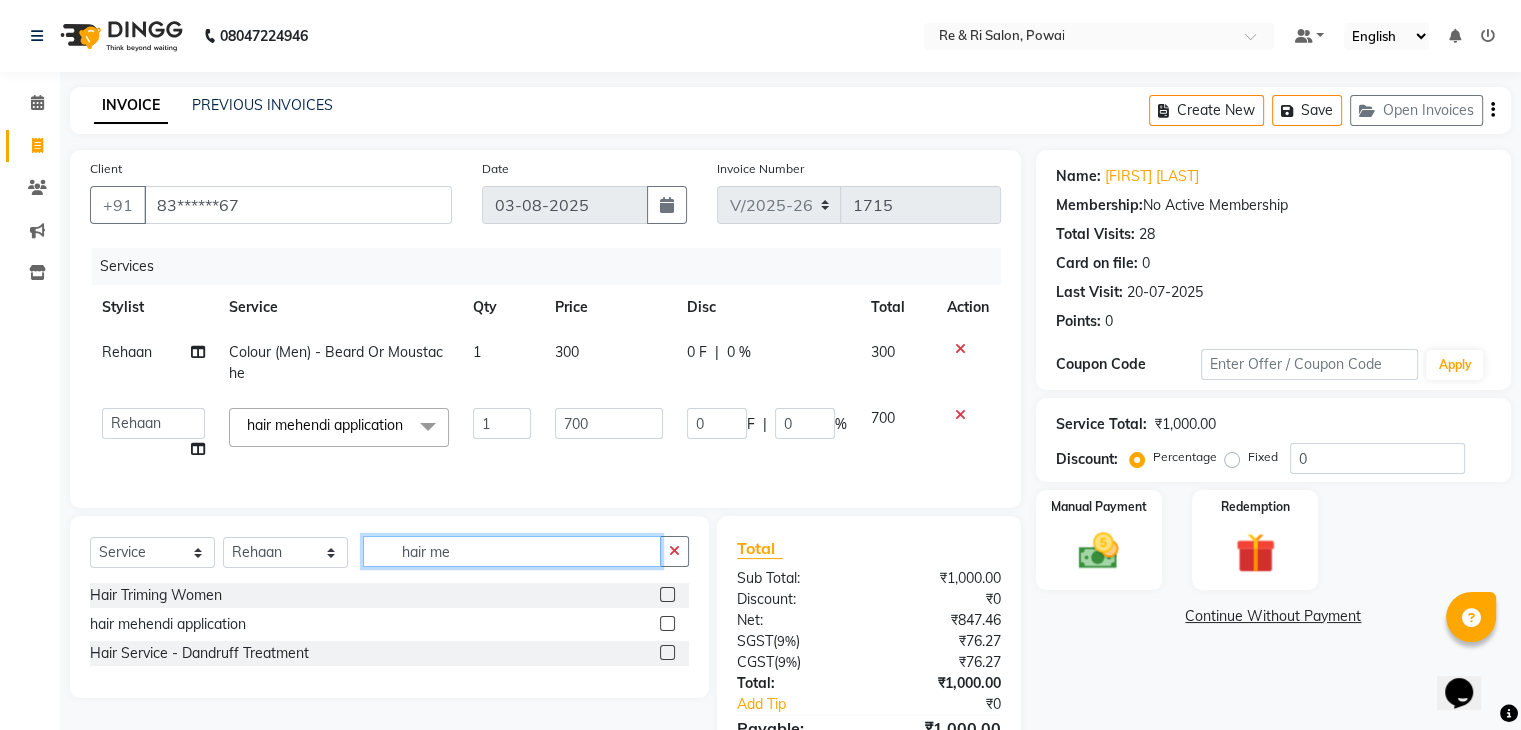 click on "hair me" 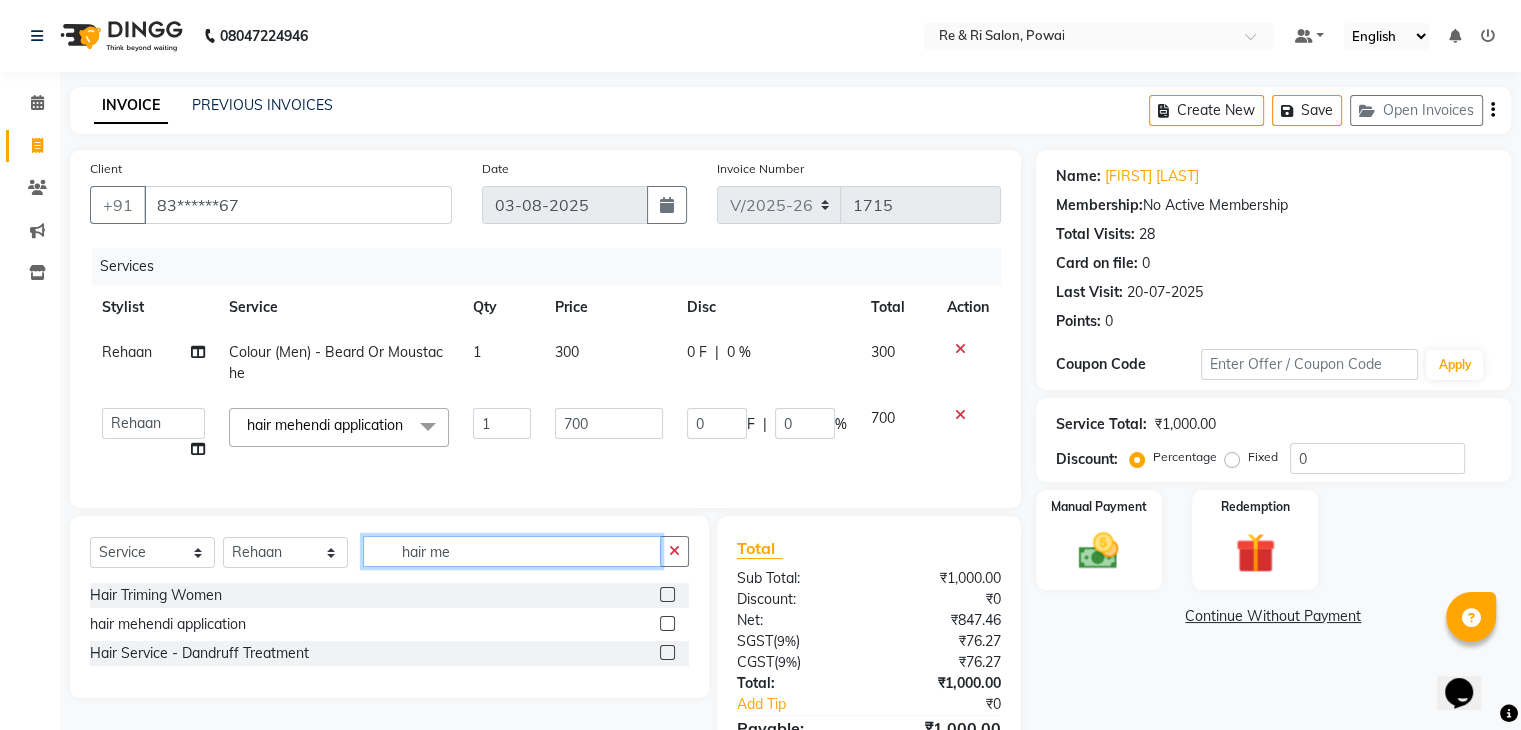 click on "hair me" 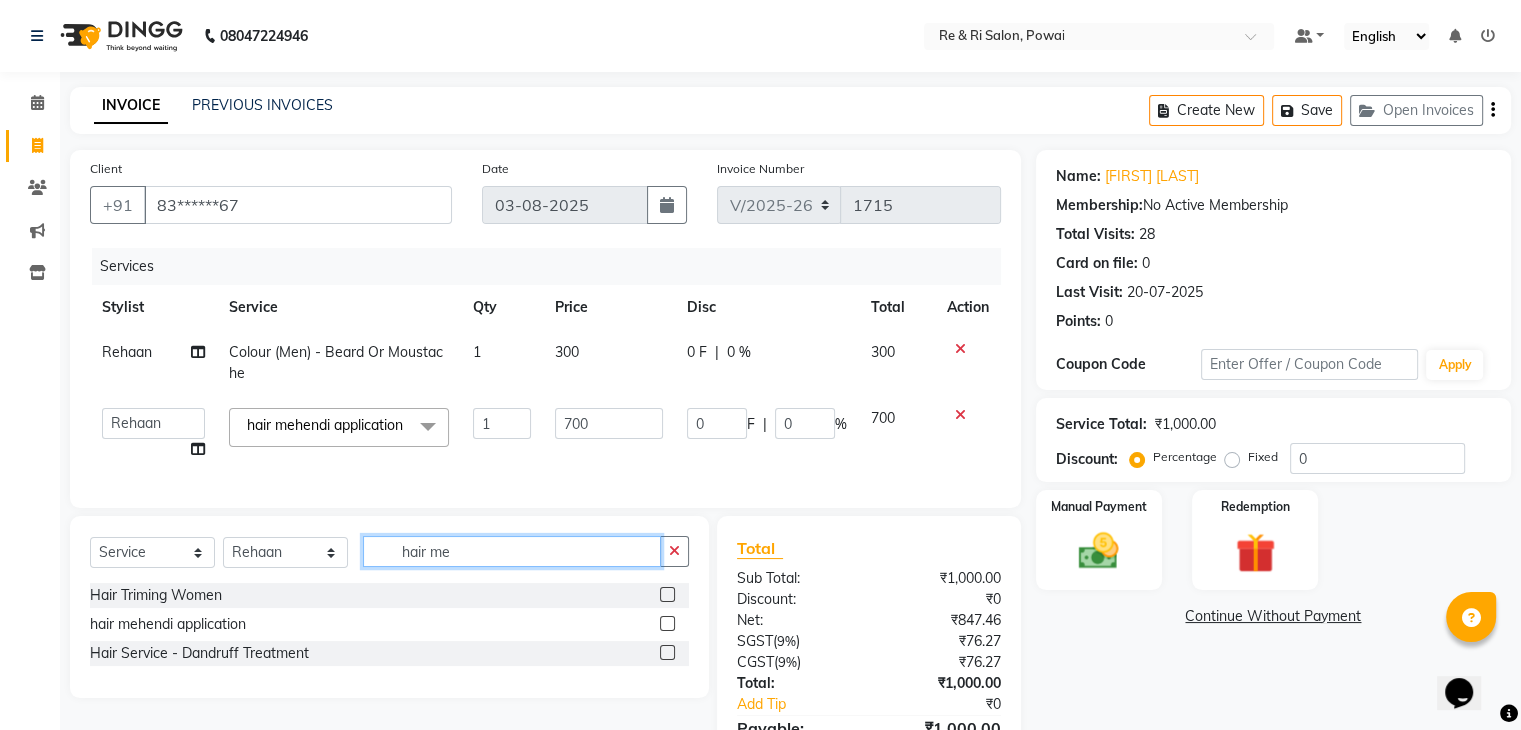 click on "hair me" 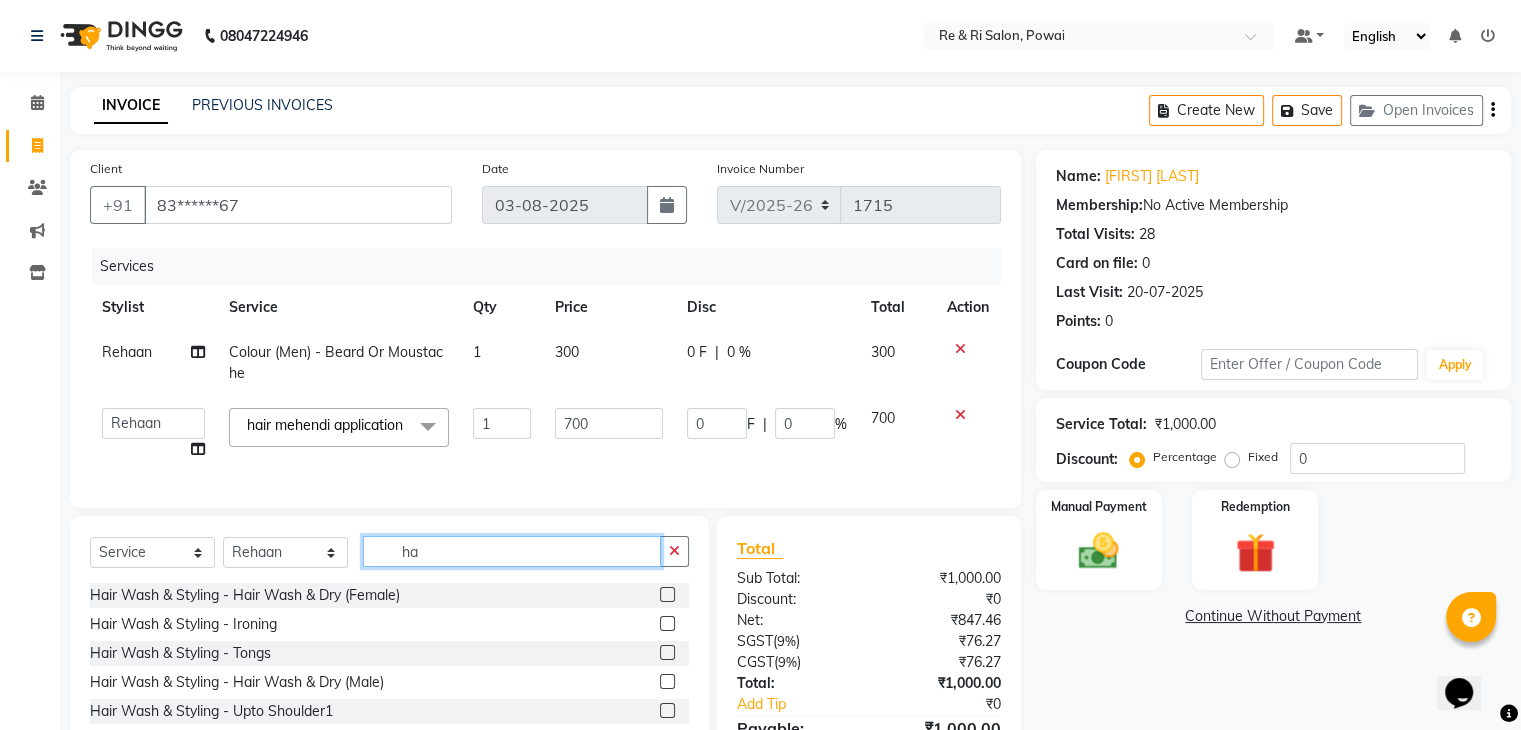 type on "h" 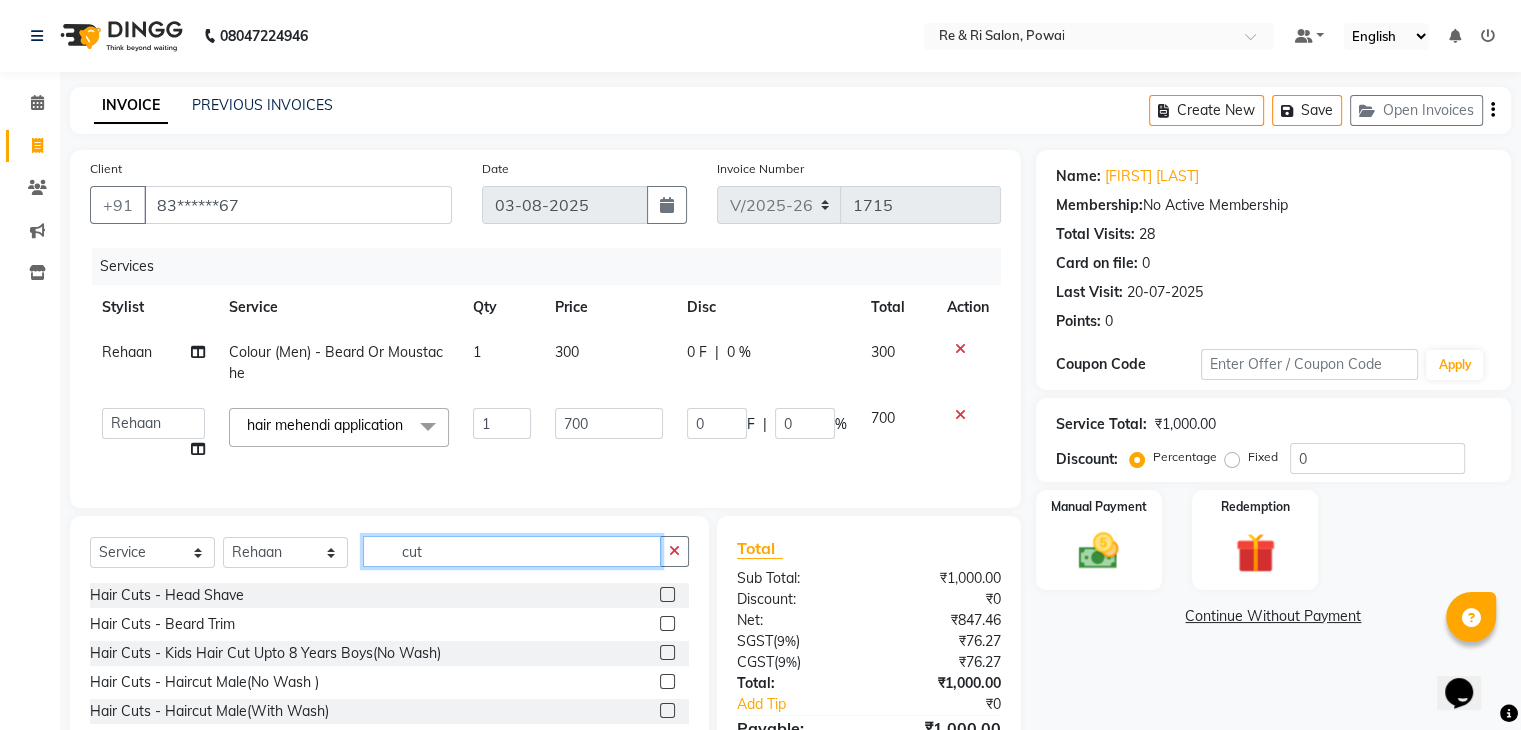 type on "cut" 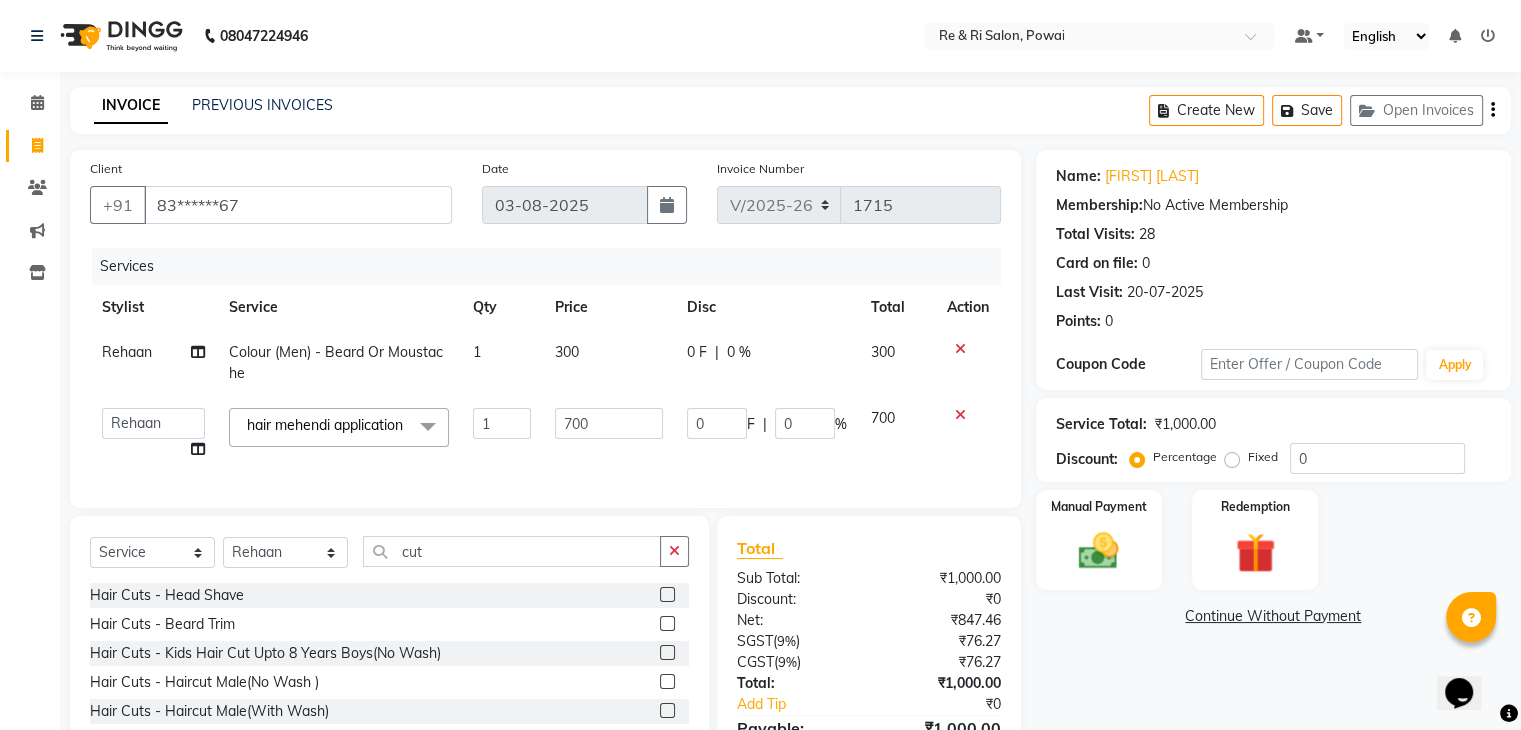 click 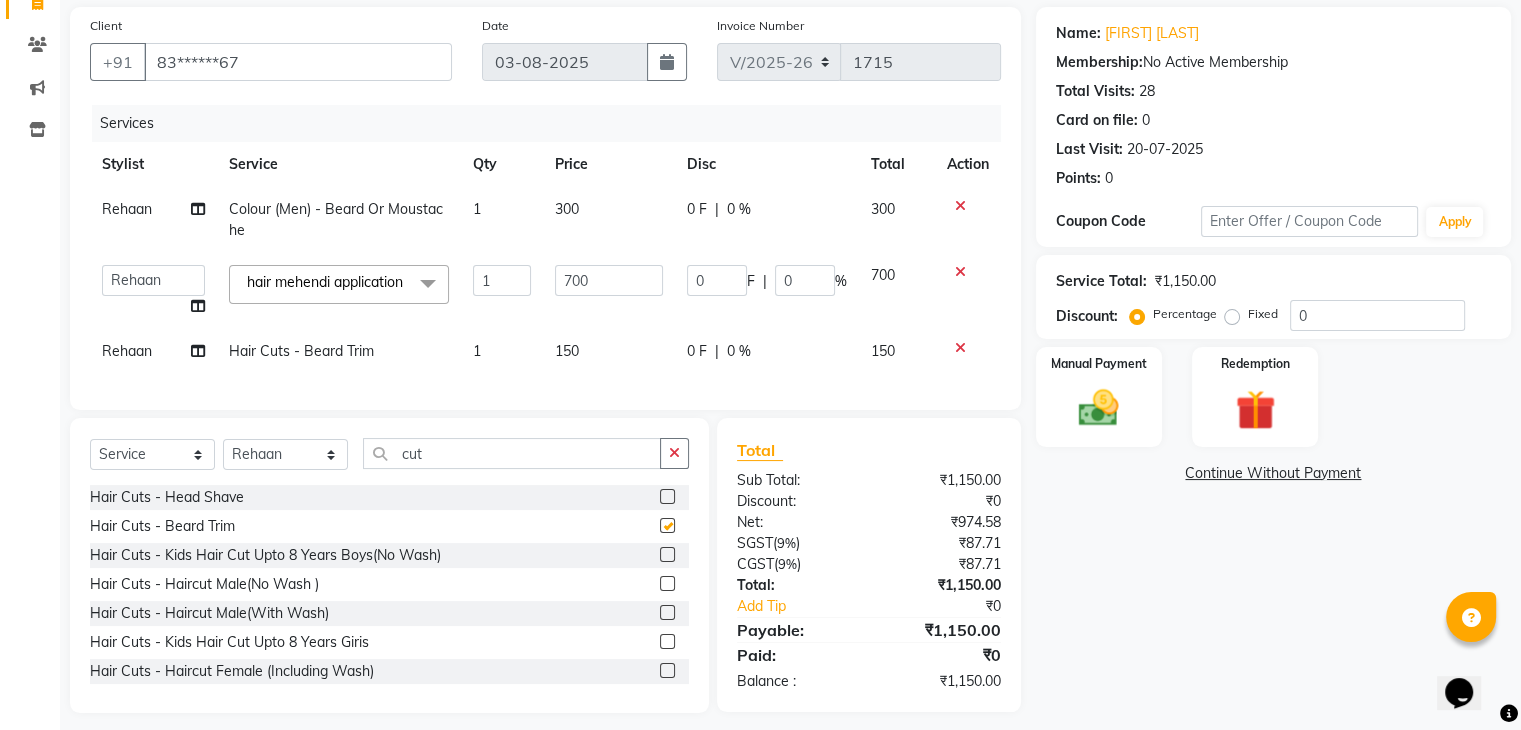 checkbox on "false" 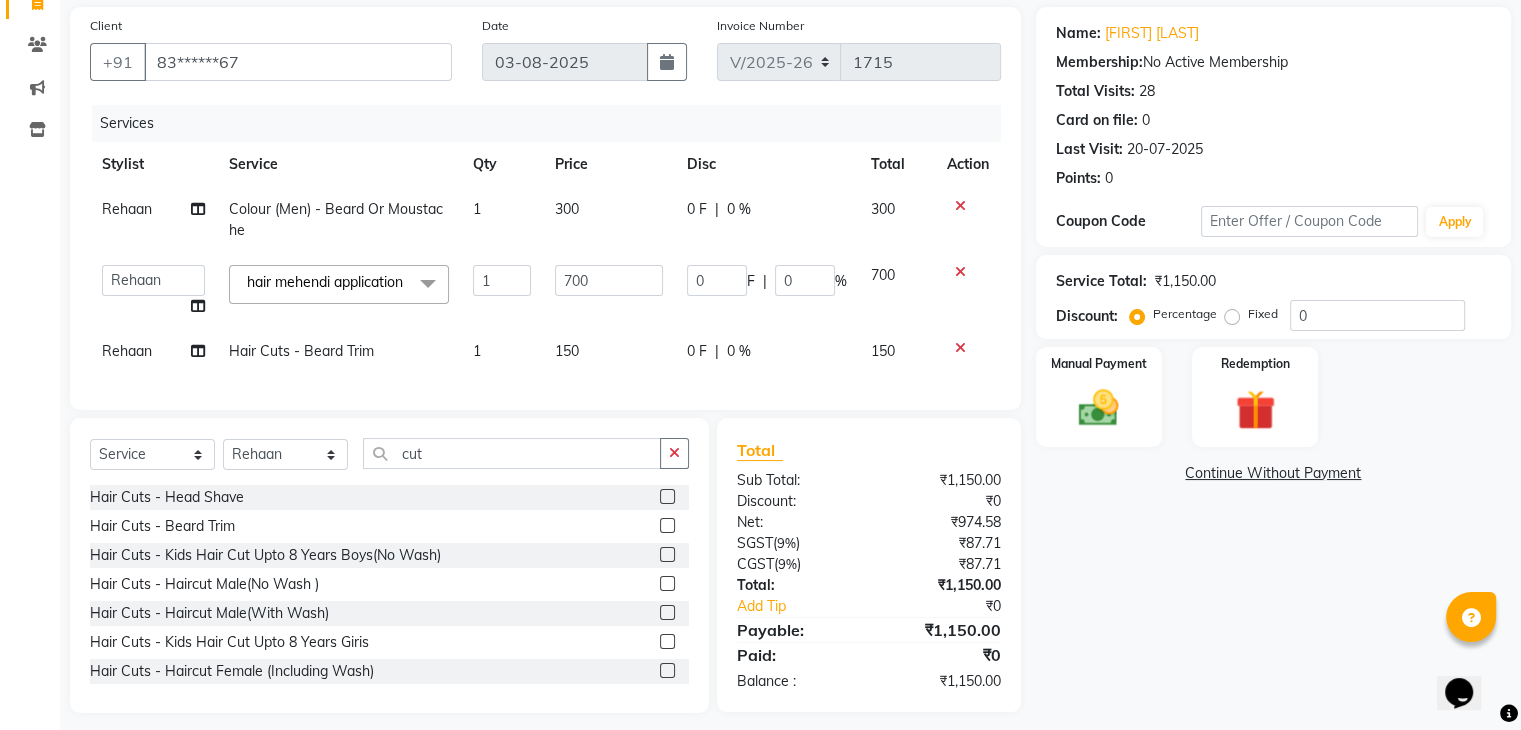 scroll, scrollTop: 144, scrollLeft: 0, axis: vertical 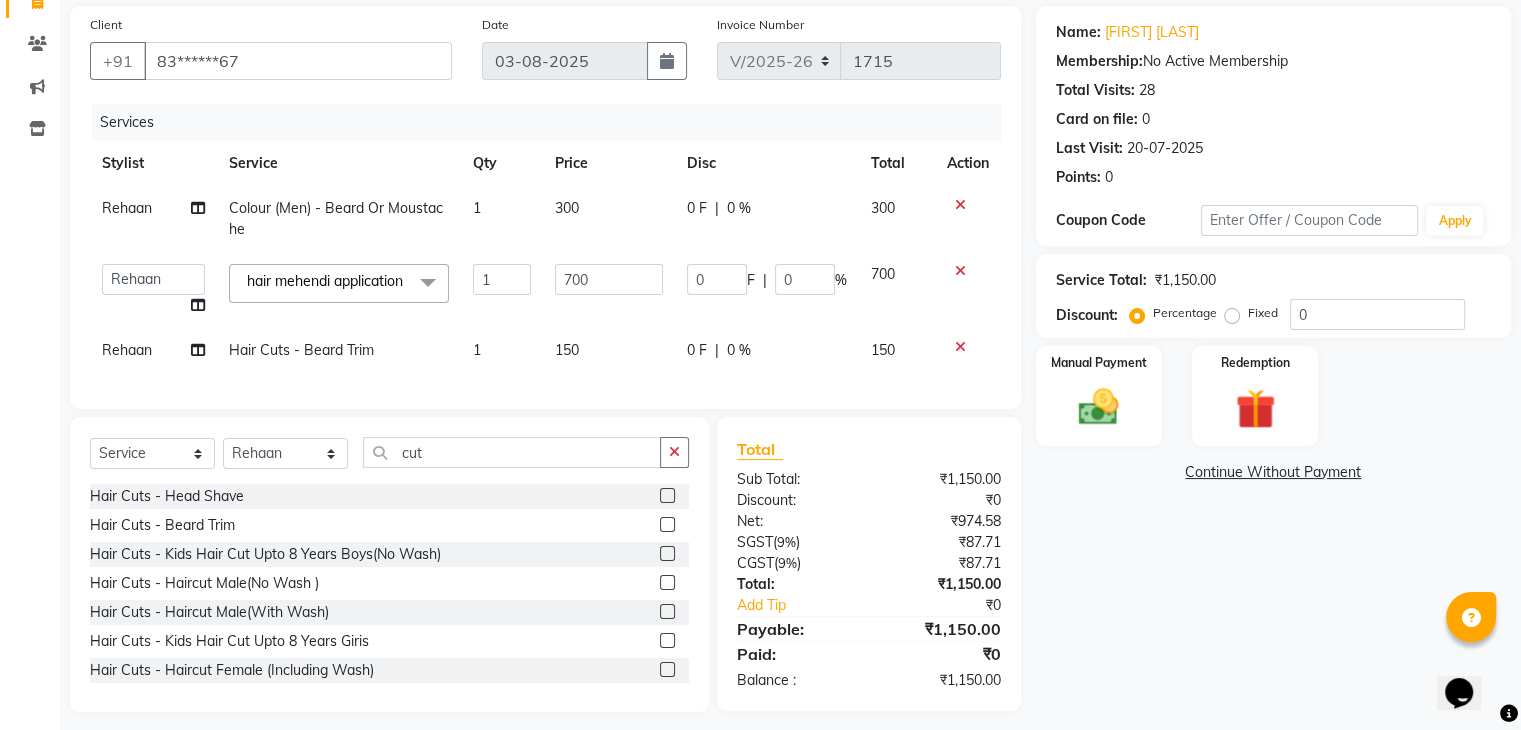 click 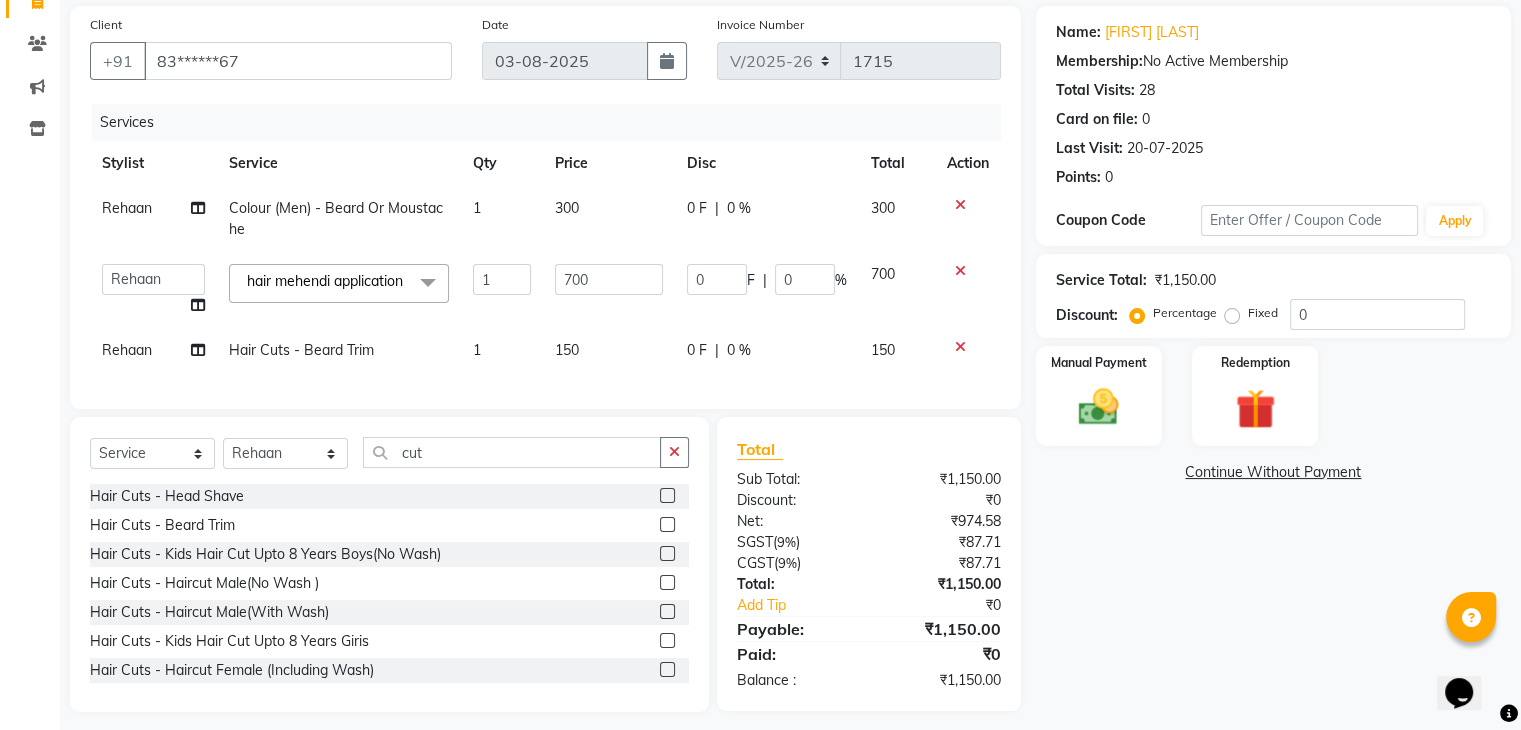 click at bounding box center (666, 583) 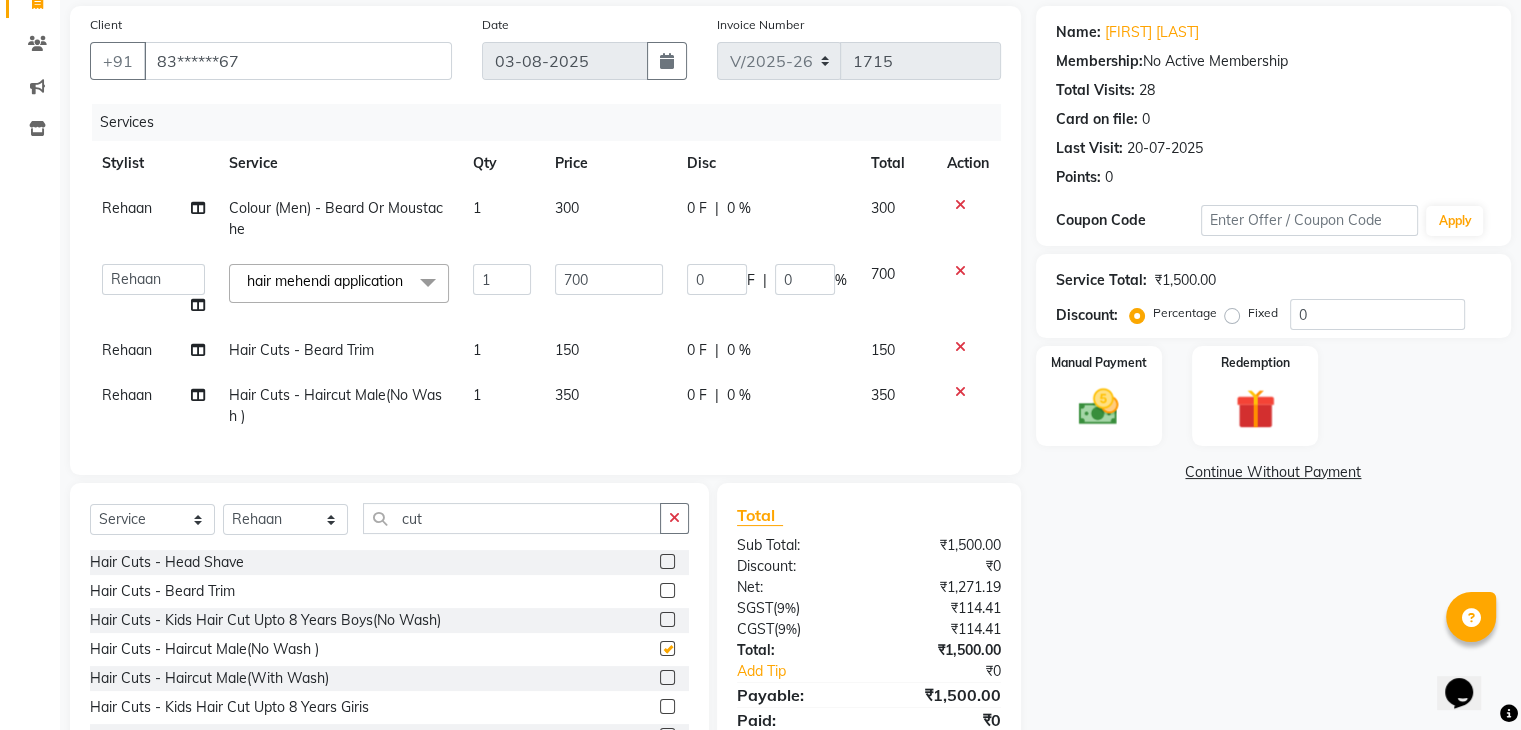 checkbox on "false" 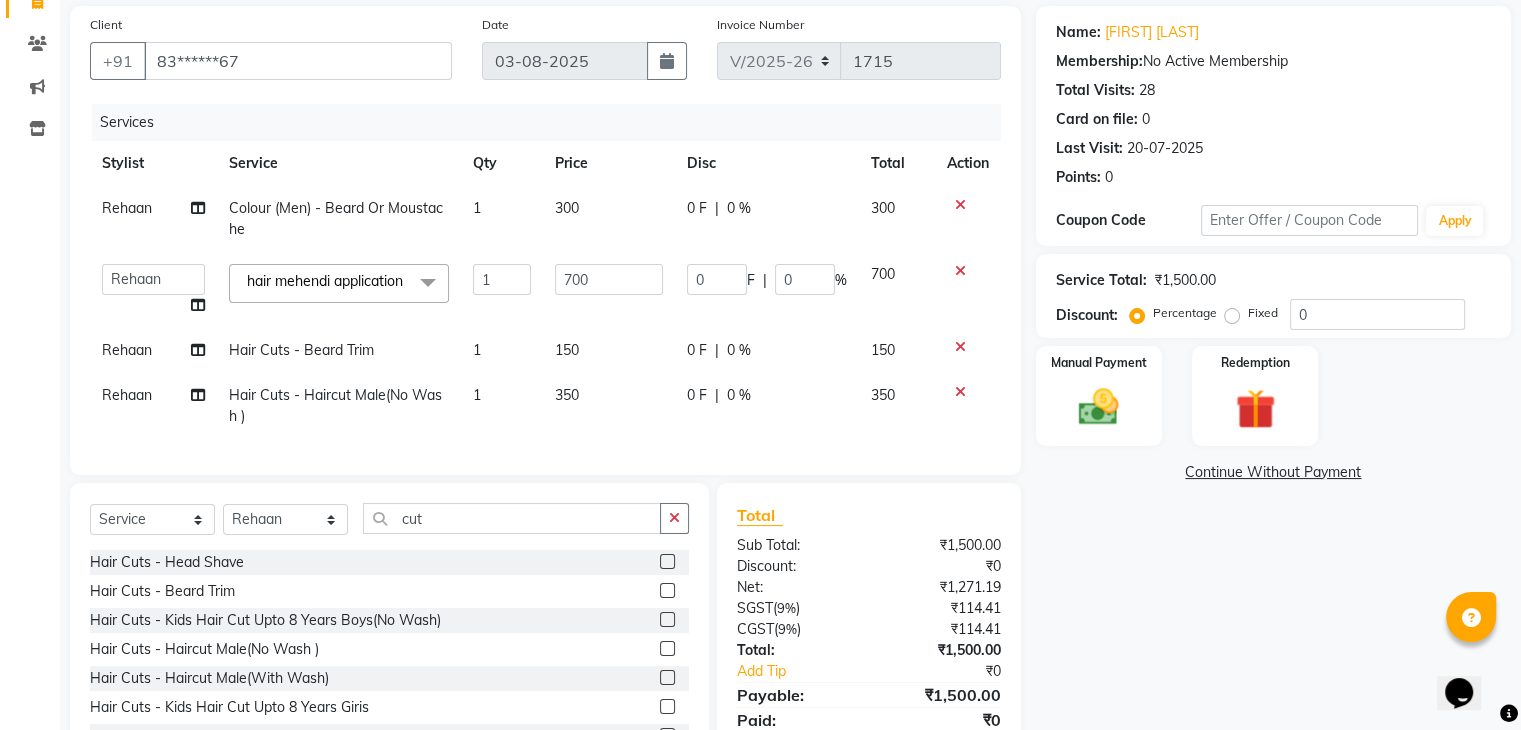 click on "0 F" 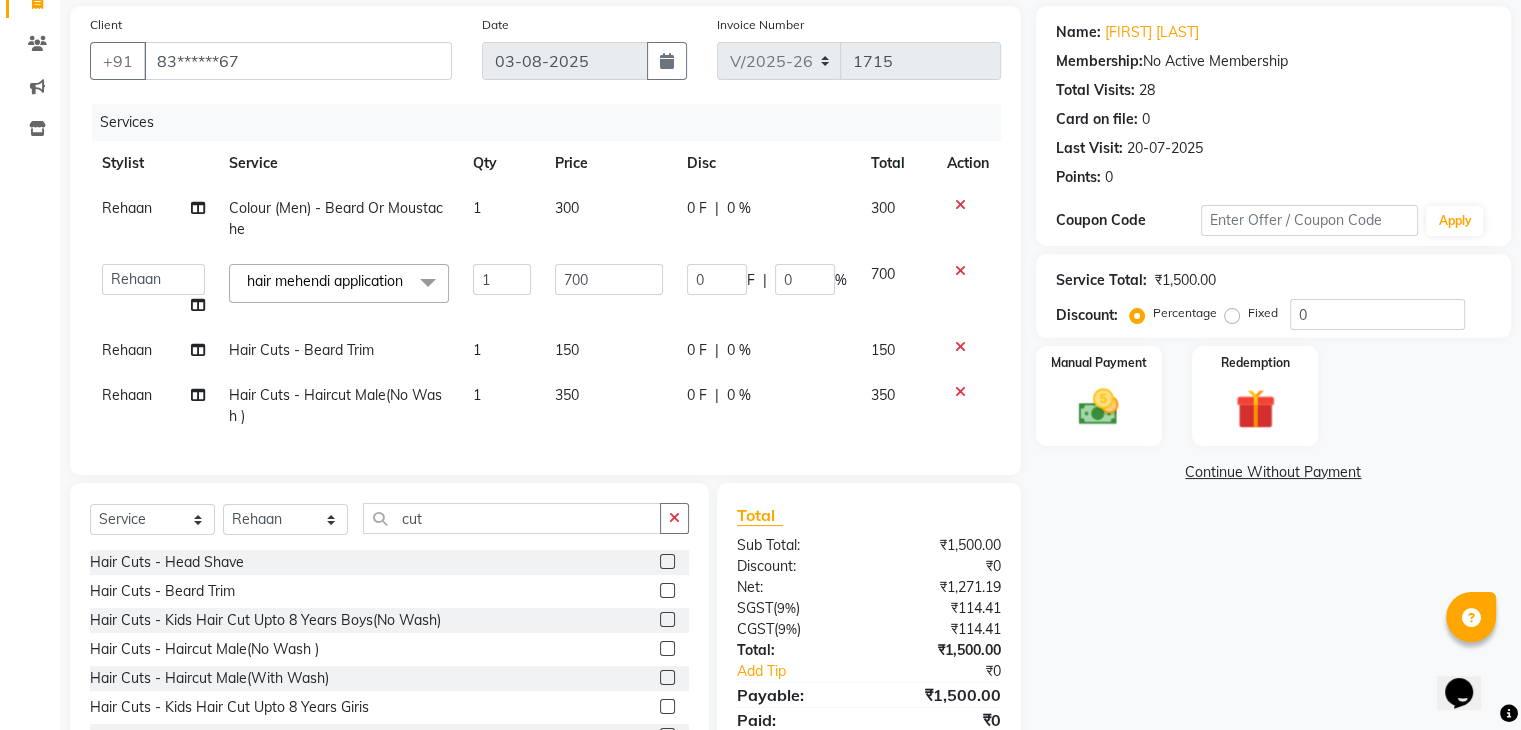 select on "35434" 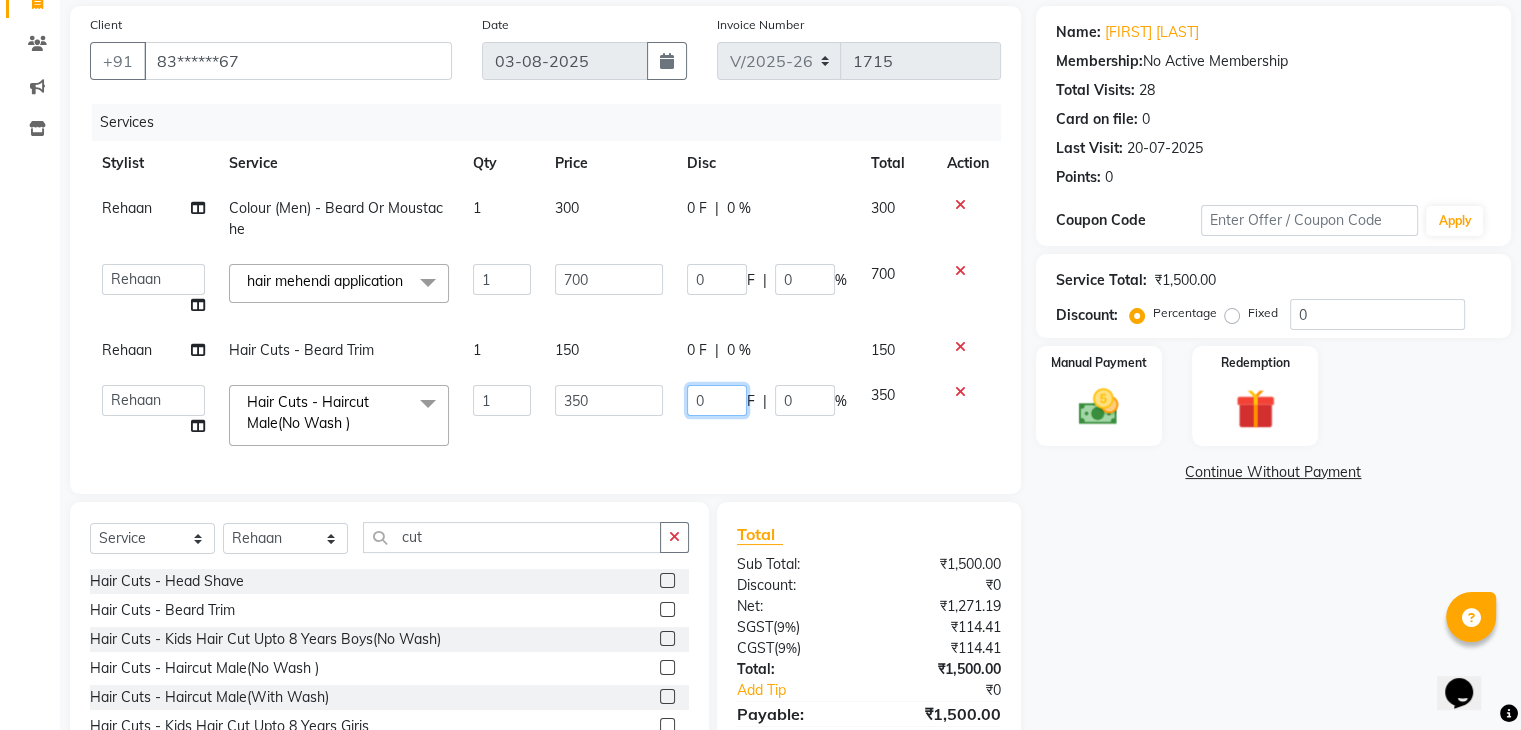 click on "0" 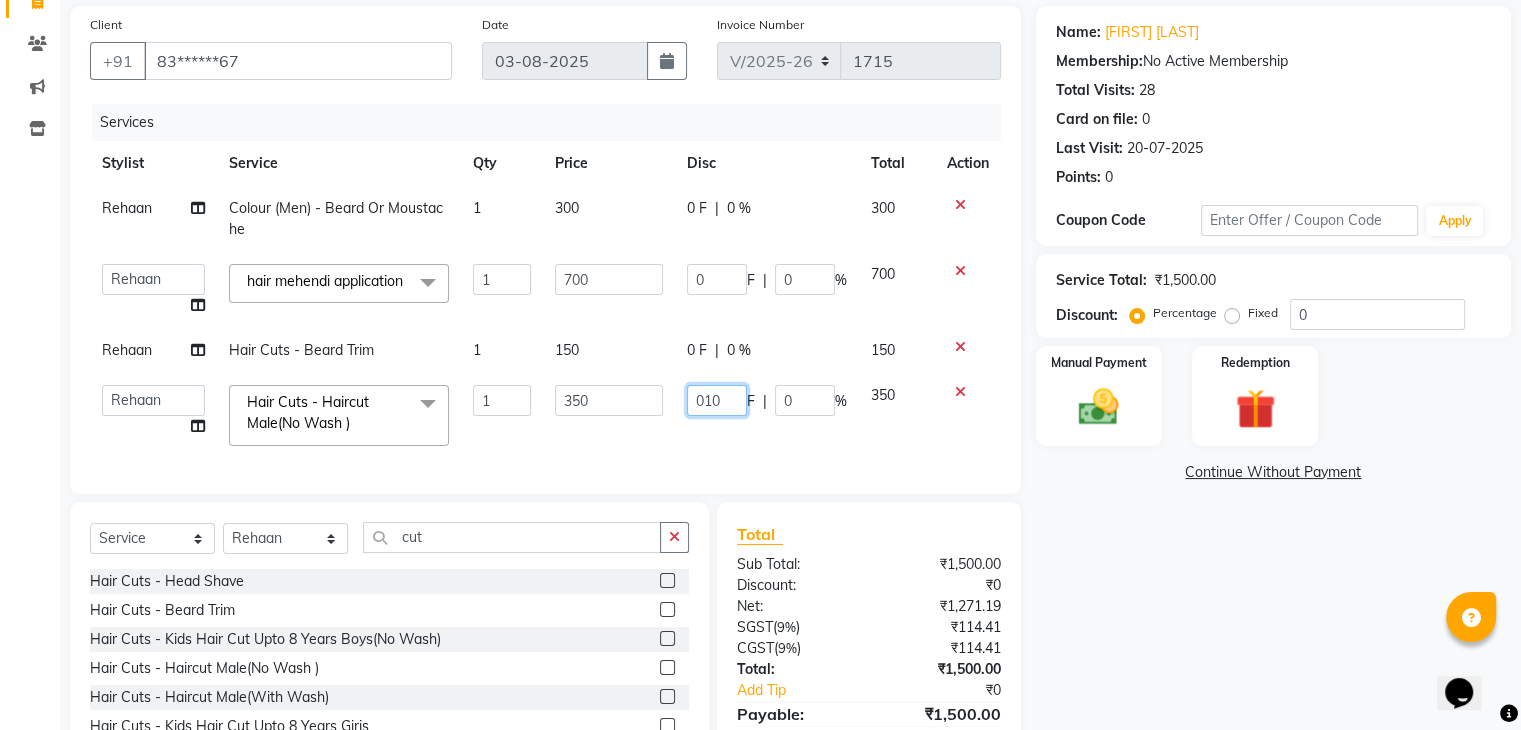 type on "0100" 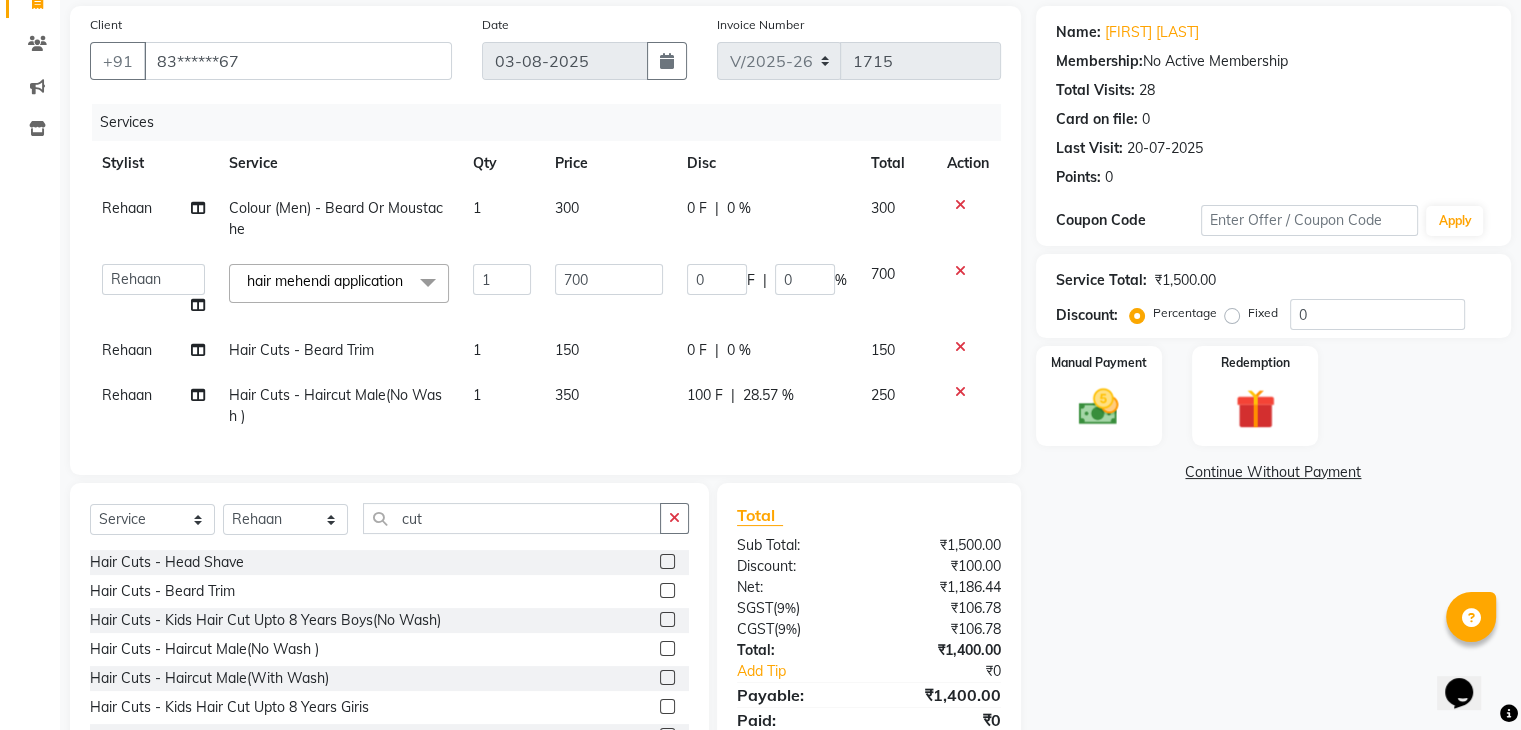 click on "100 F | 28.57 %" 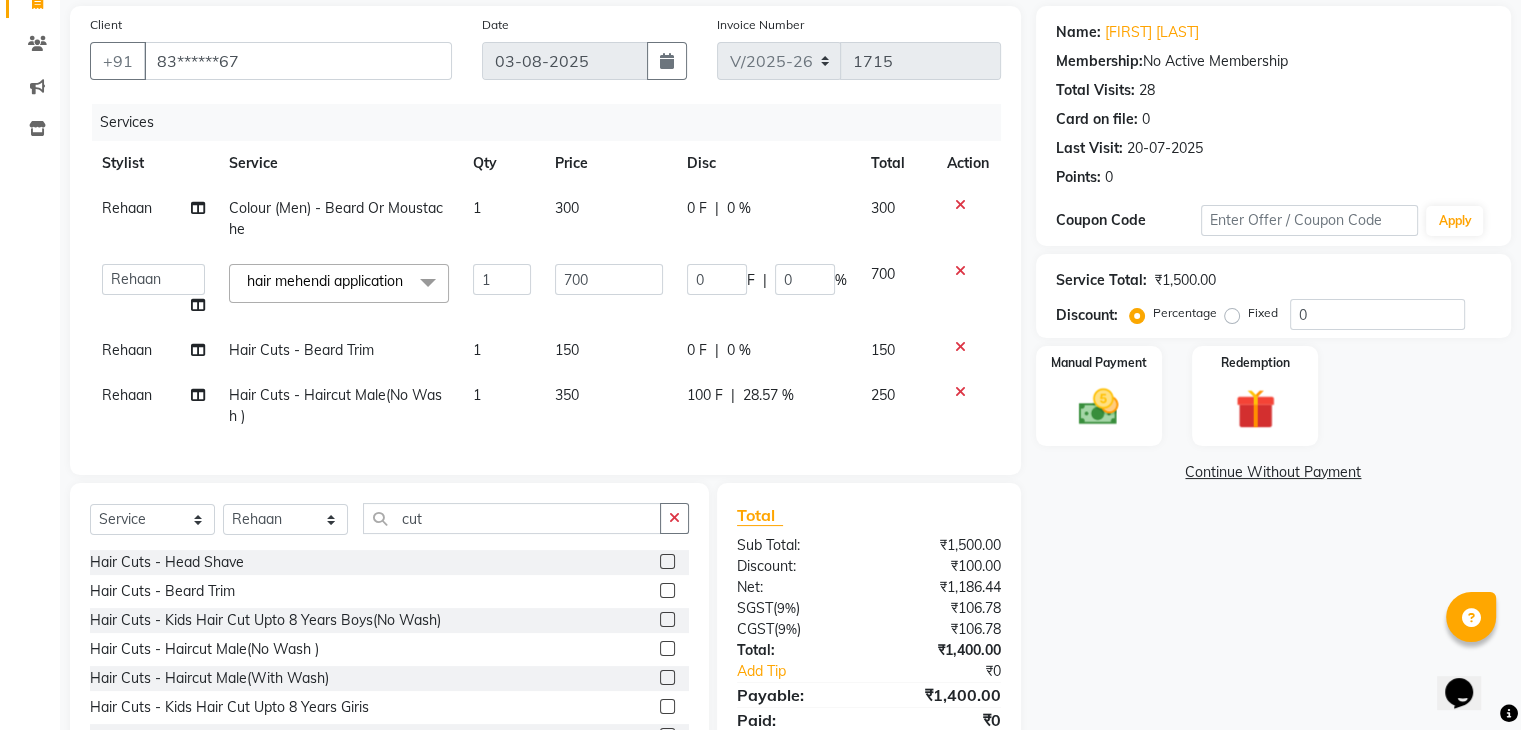 select on "35434" 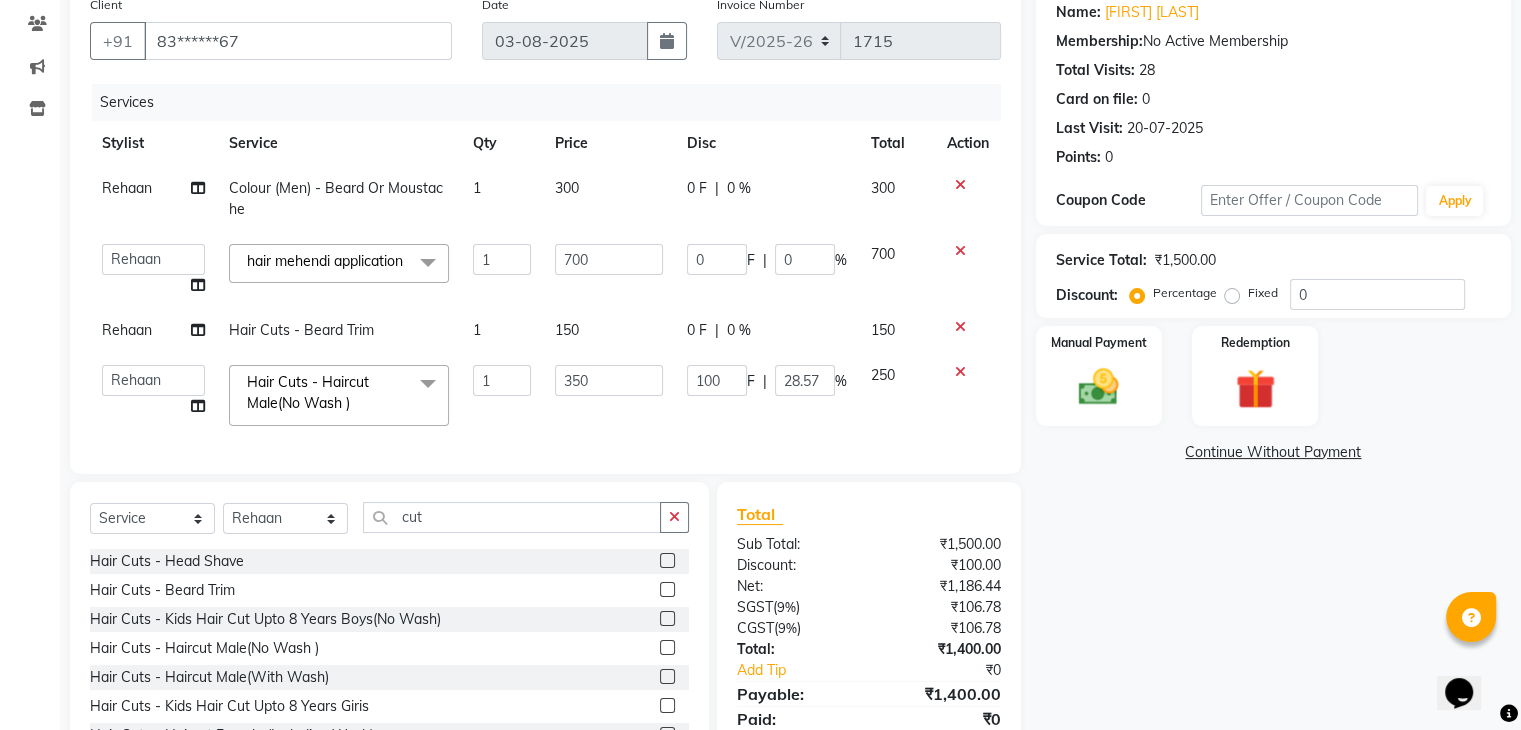 scroll, scrollTop: 265, scrollLeft: 0, axis: vertical 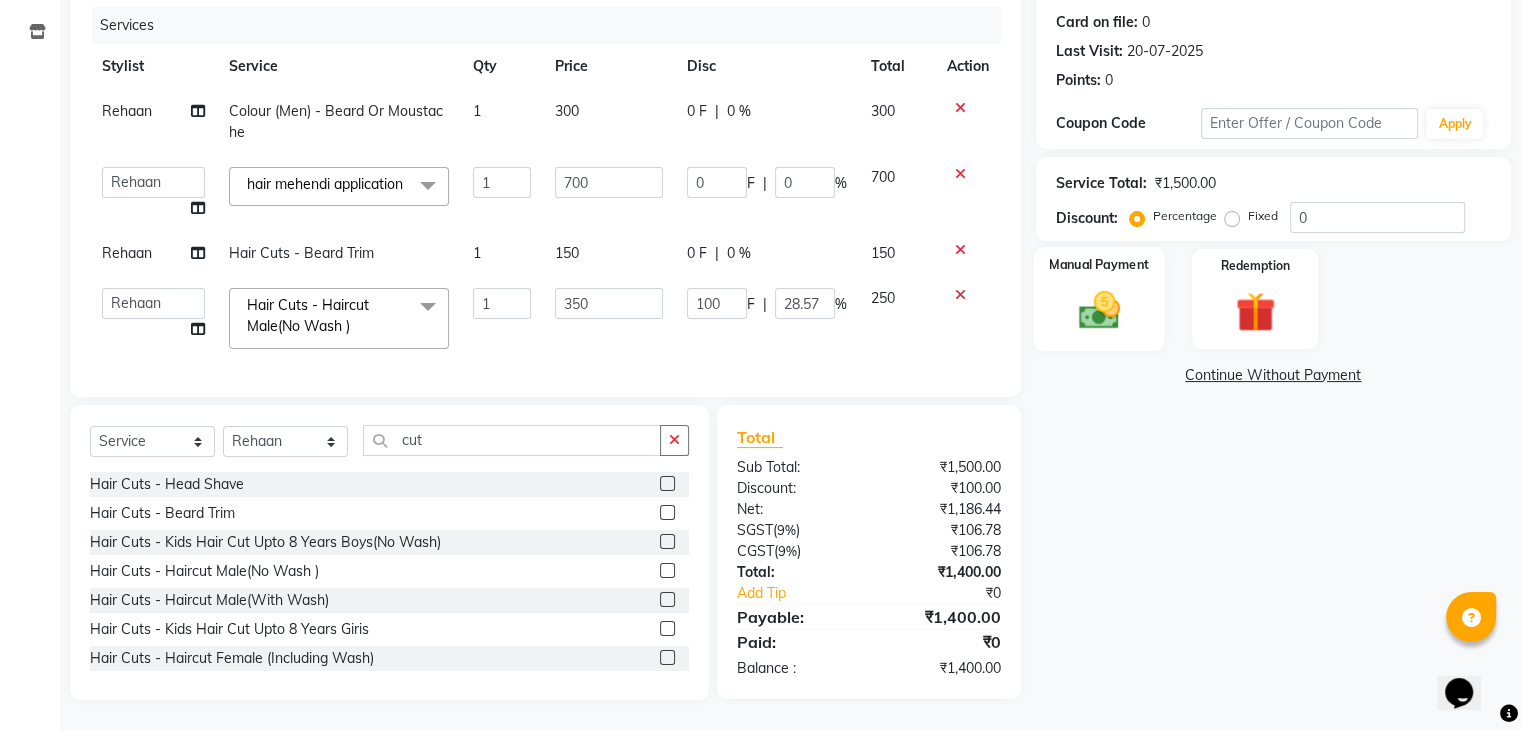 click 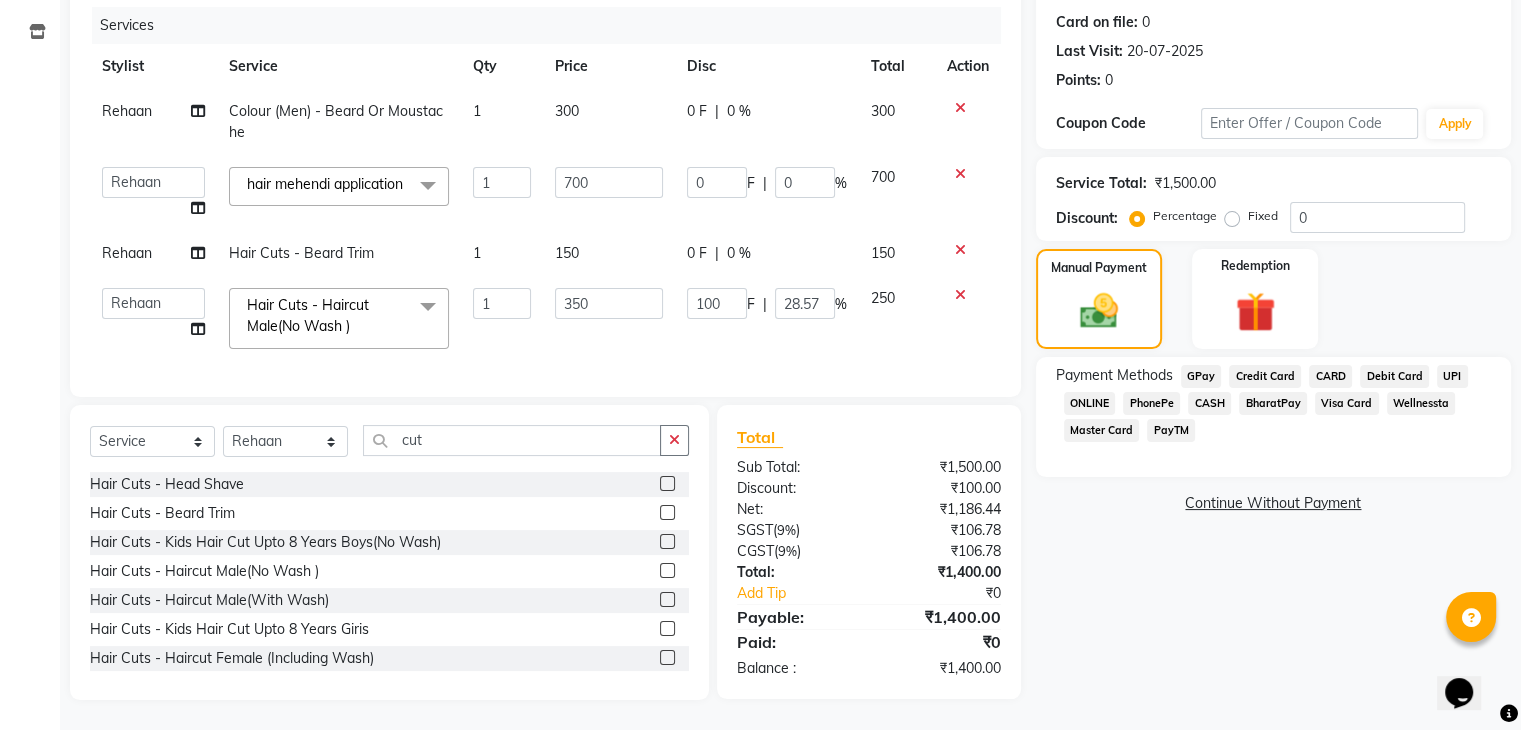 click on "GPay" 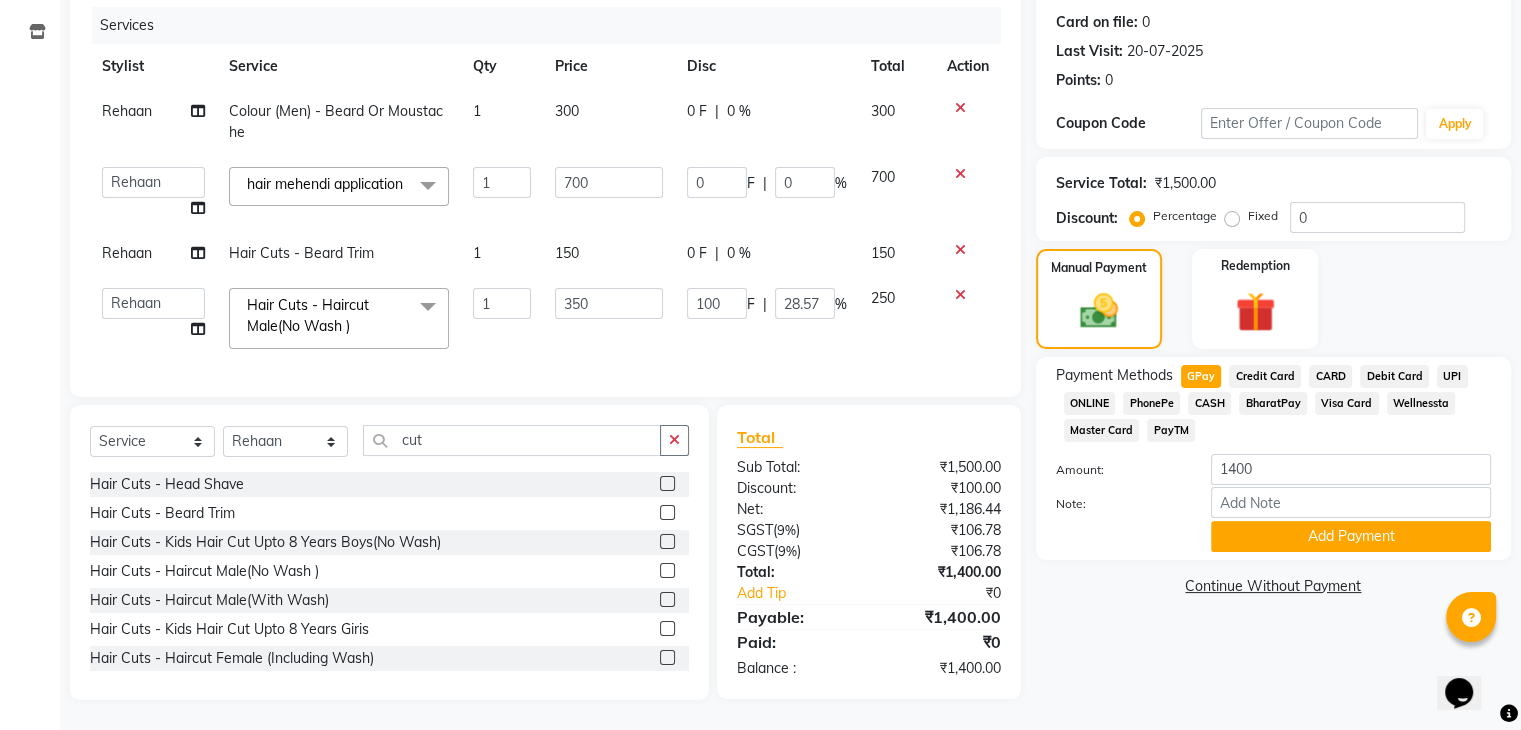 drag, startPoint x: 1269, startPoint y: 519, endPoint x: 1111, endPoint y: 589, distance: 172.81204 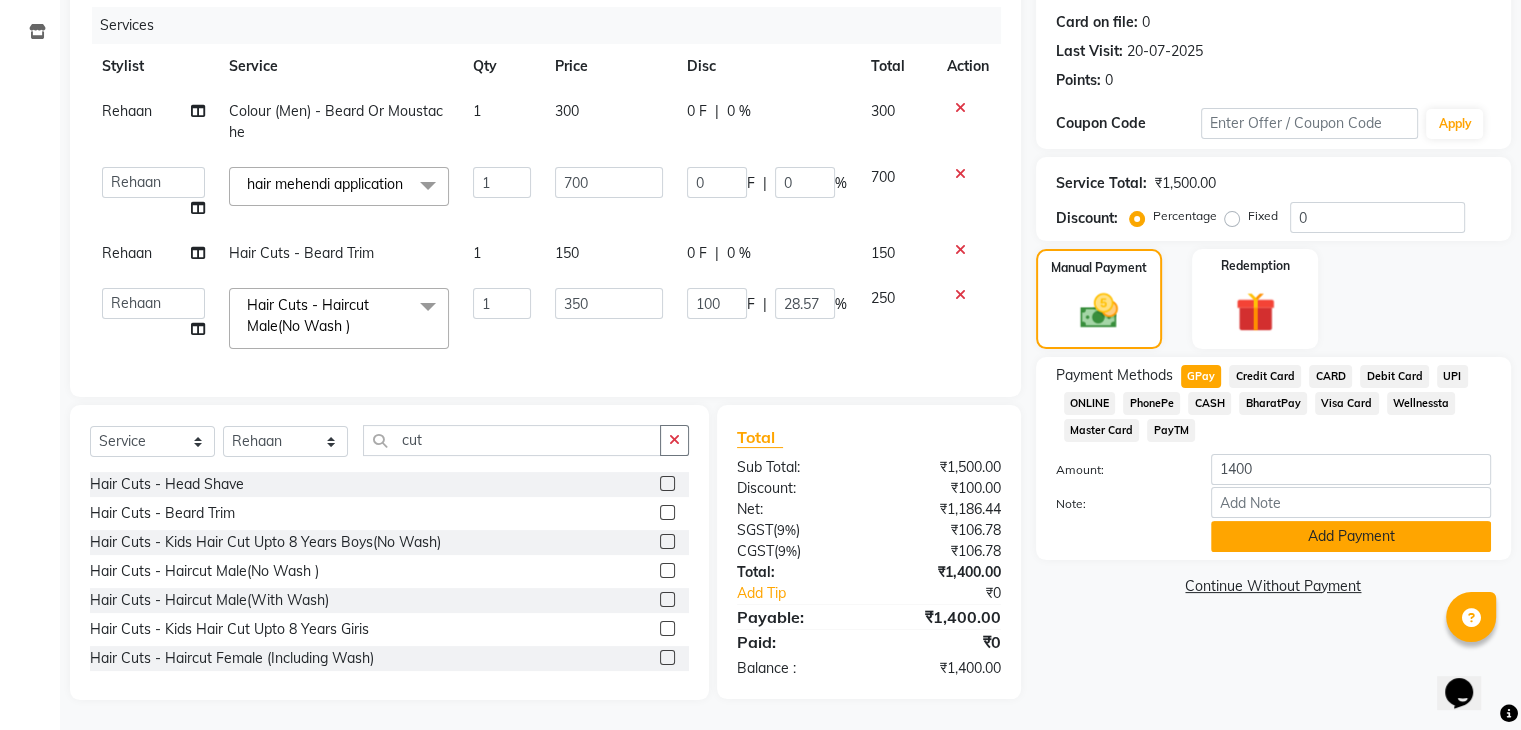 click on "Add Payment" 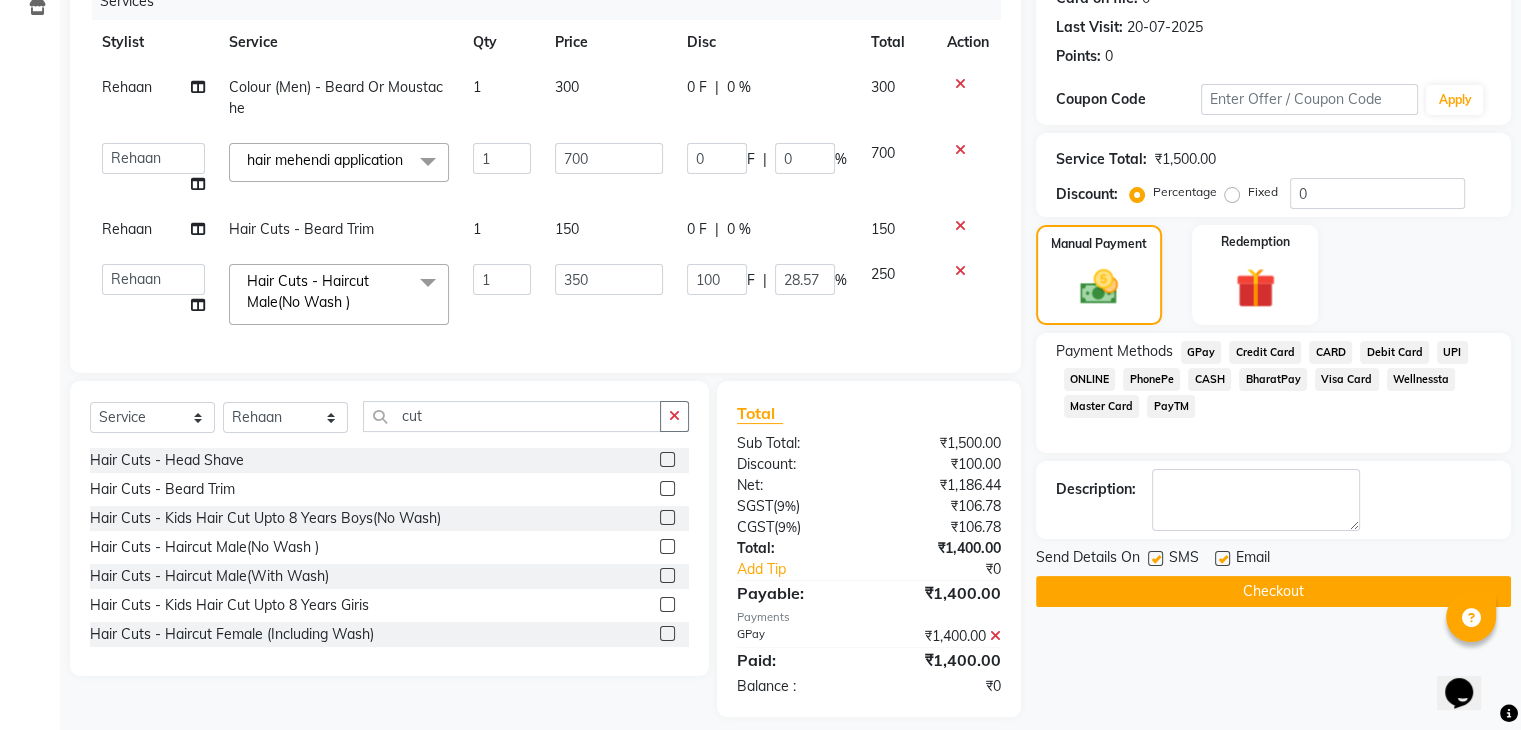 scroll, scrollTop: 305, scrollLeft: 0, axis: vertical 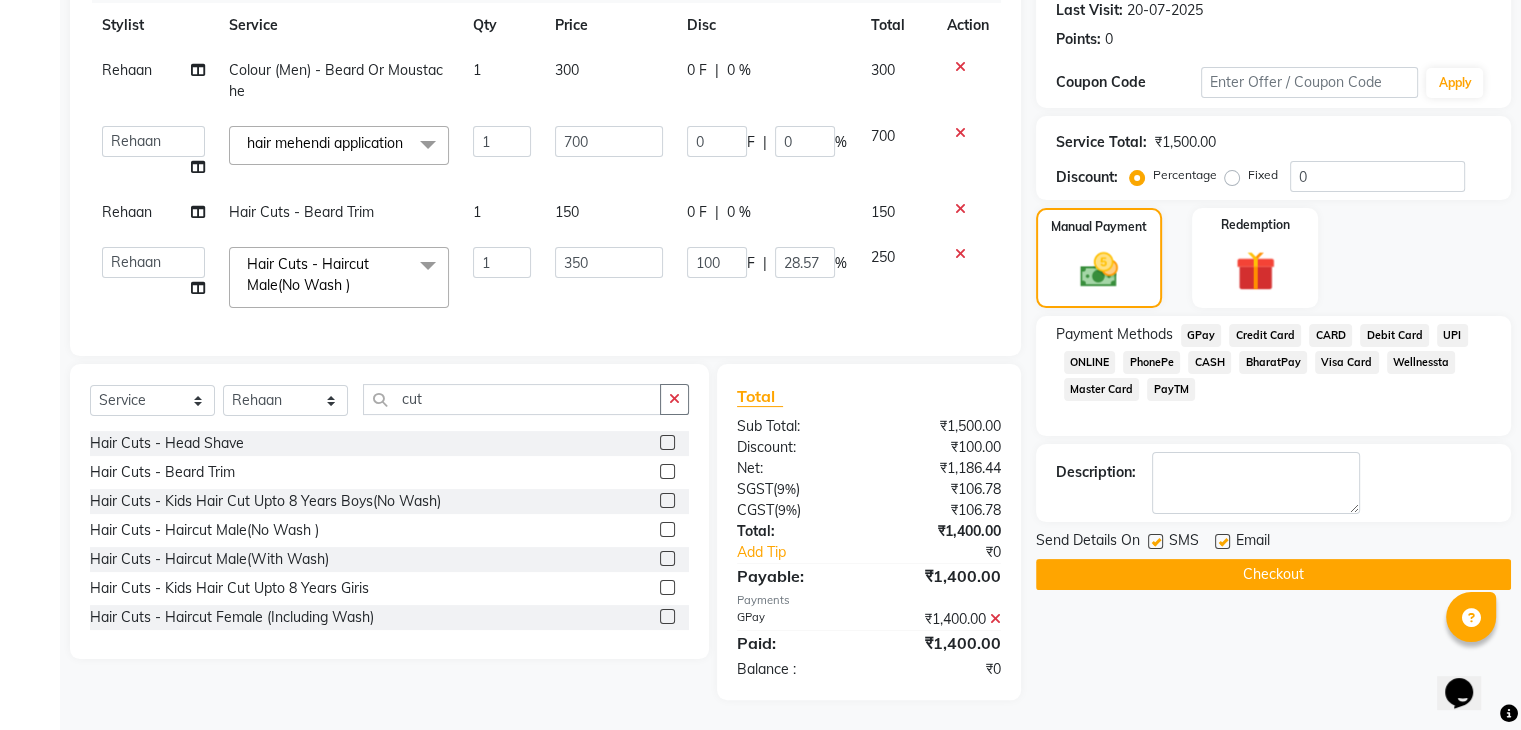 click 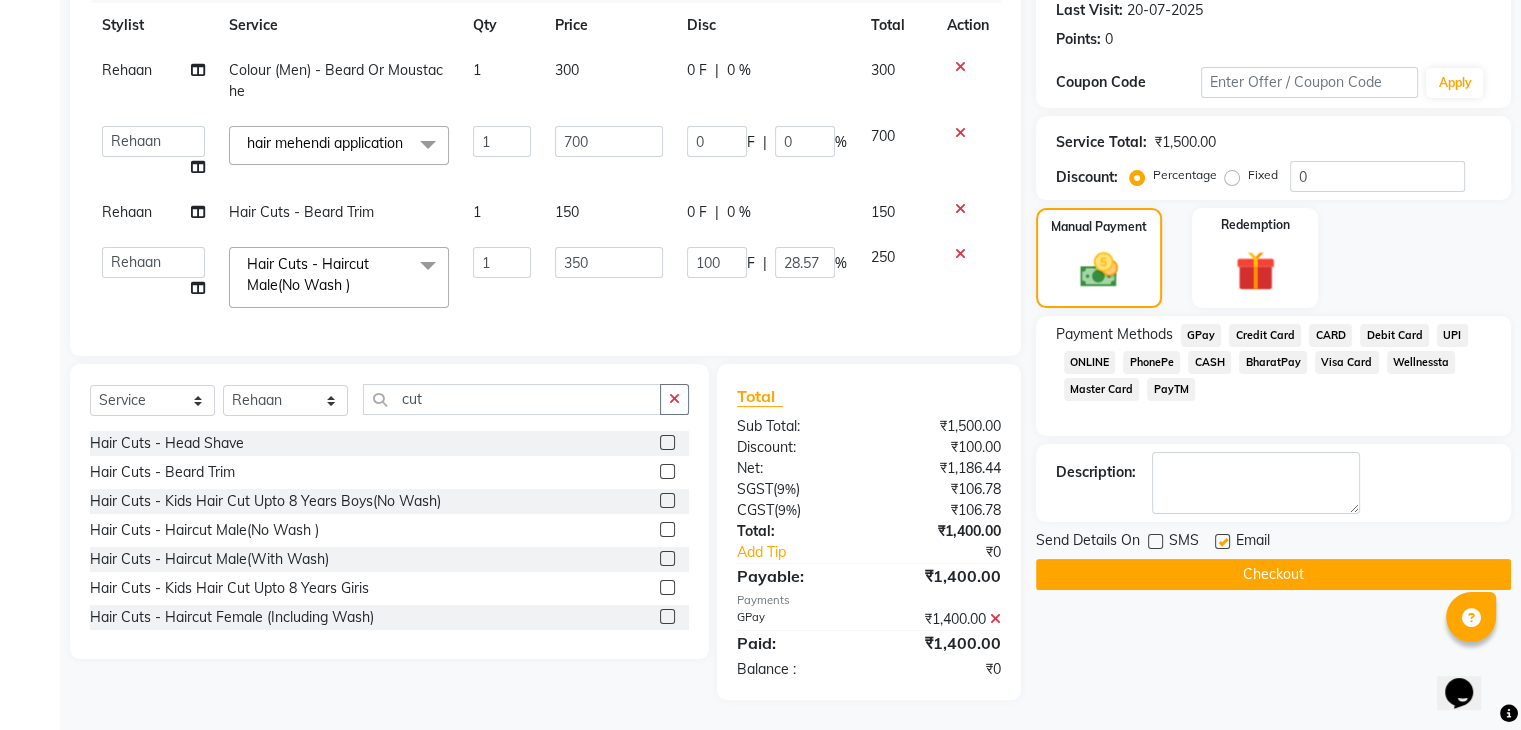 drag, startPoint x: 1229, startPoint y: 513, endPoint x: 1216, endPoint y: 514, distance: 13.038404 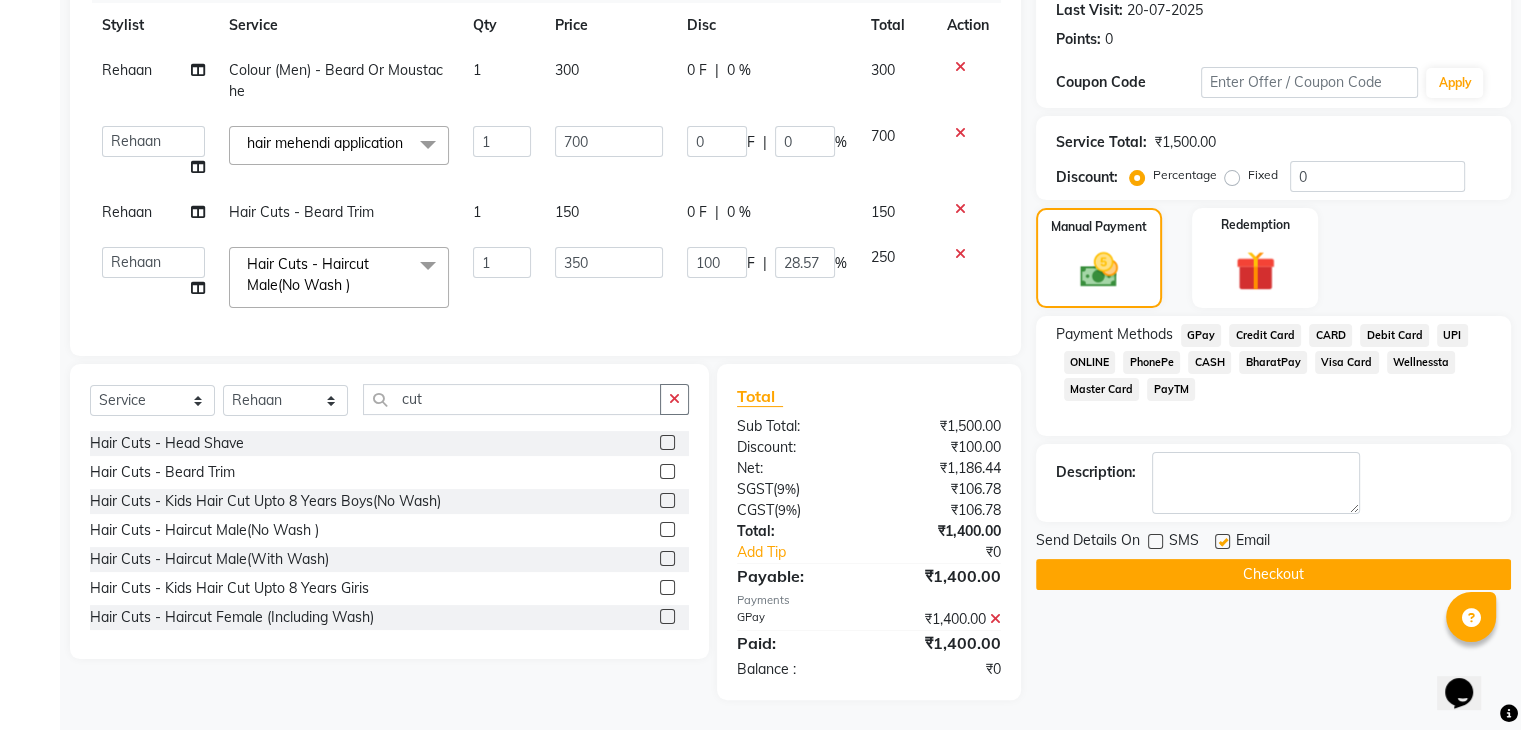 click 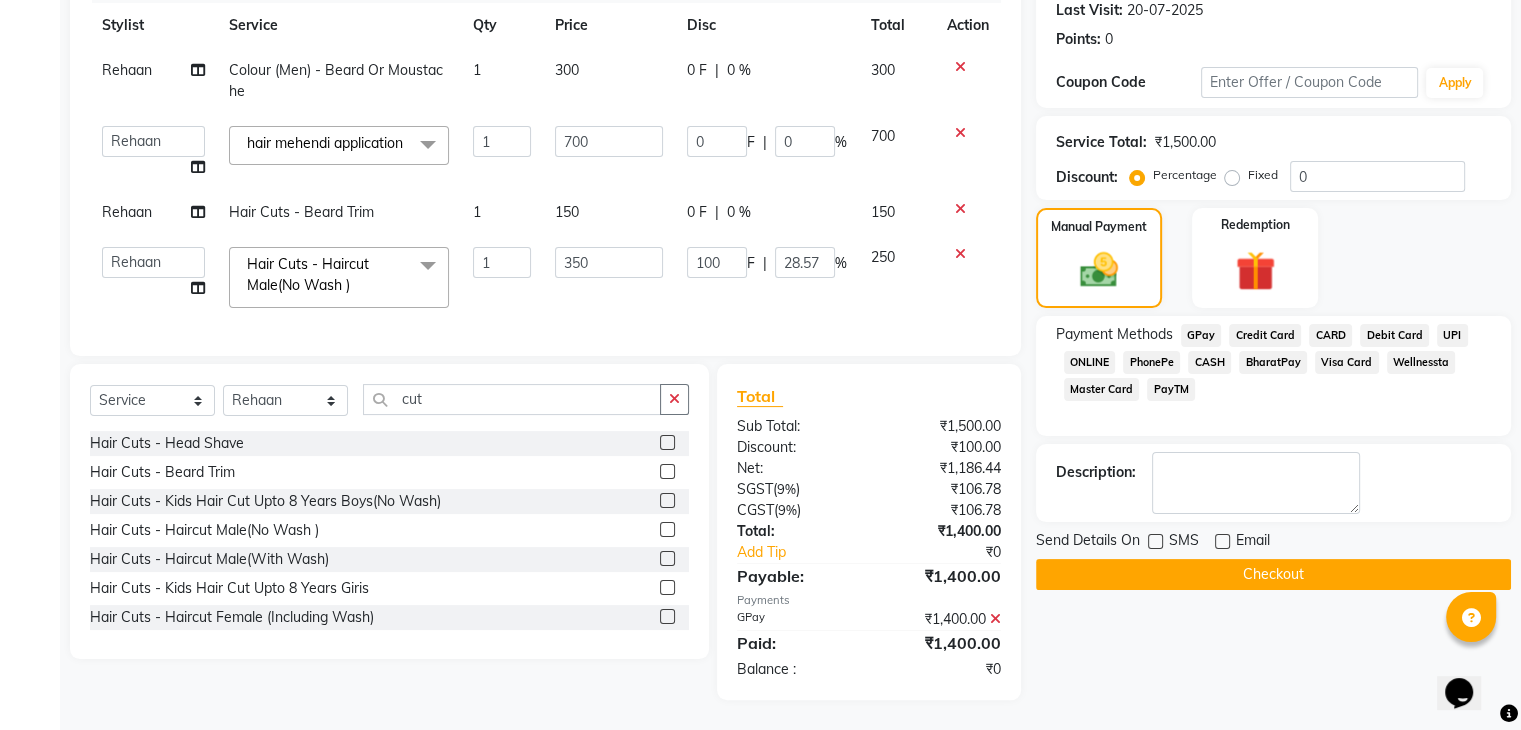 click on "Checkout" 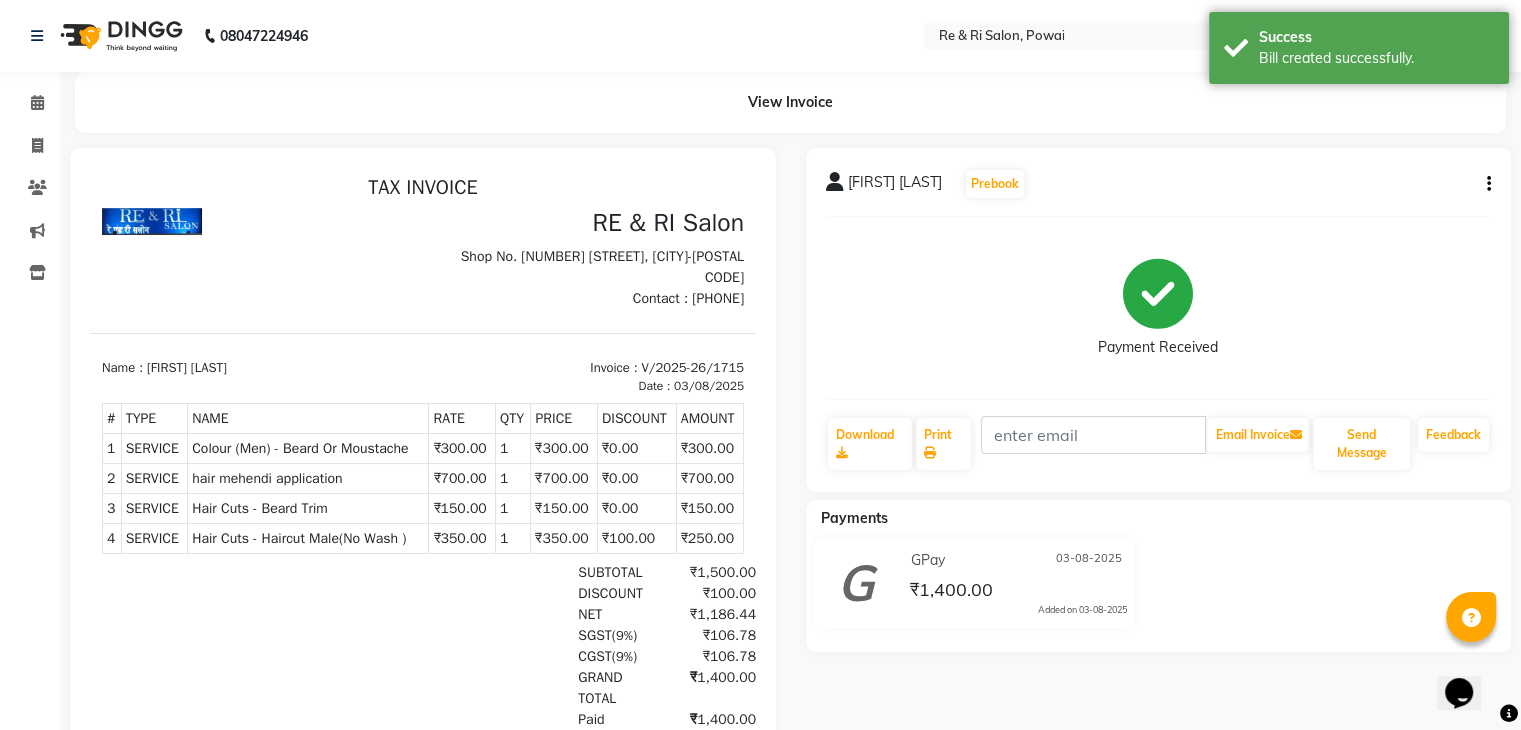 scroll, scrollTop: 0, scrollLeft: 0, axis: both 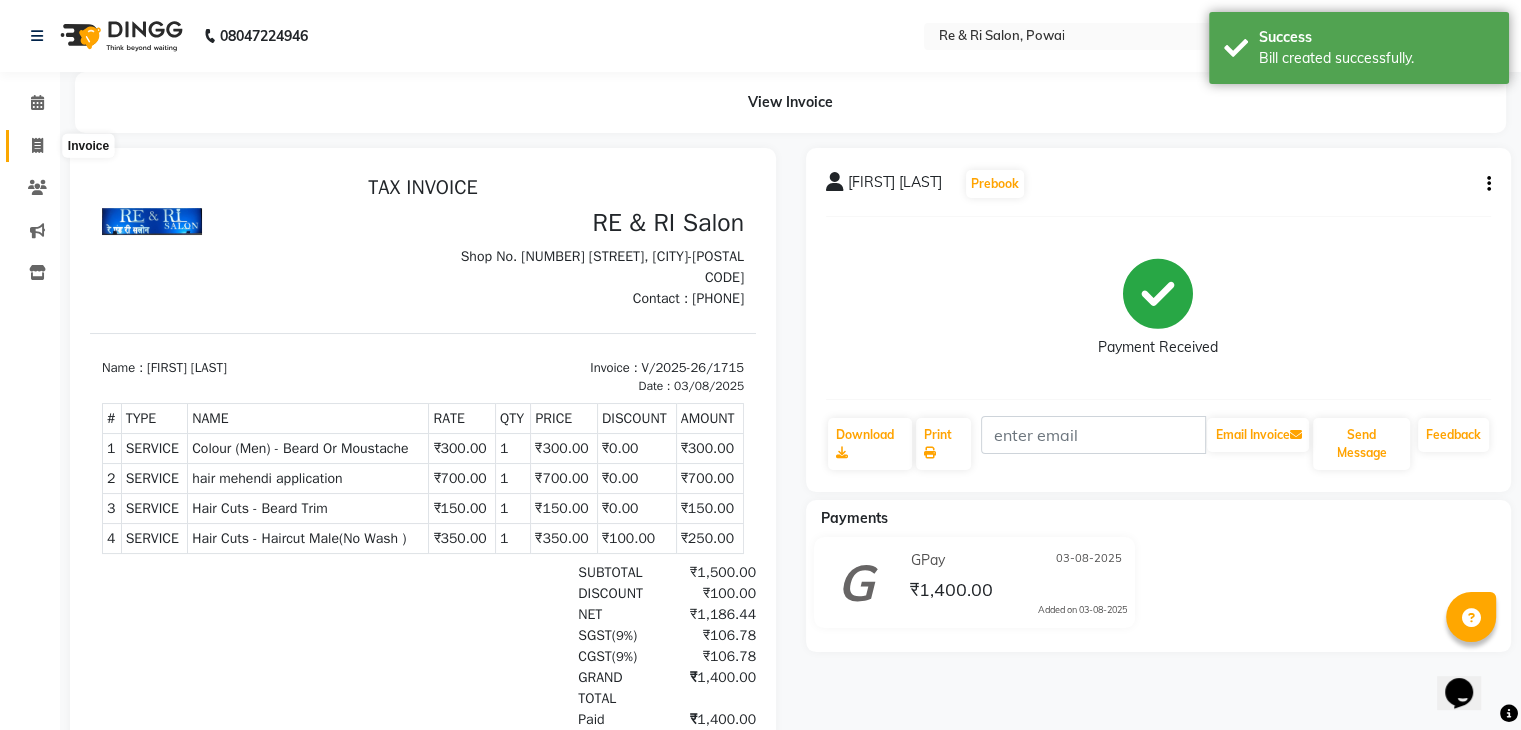 click 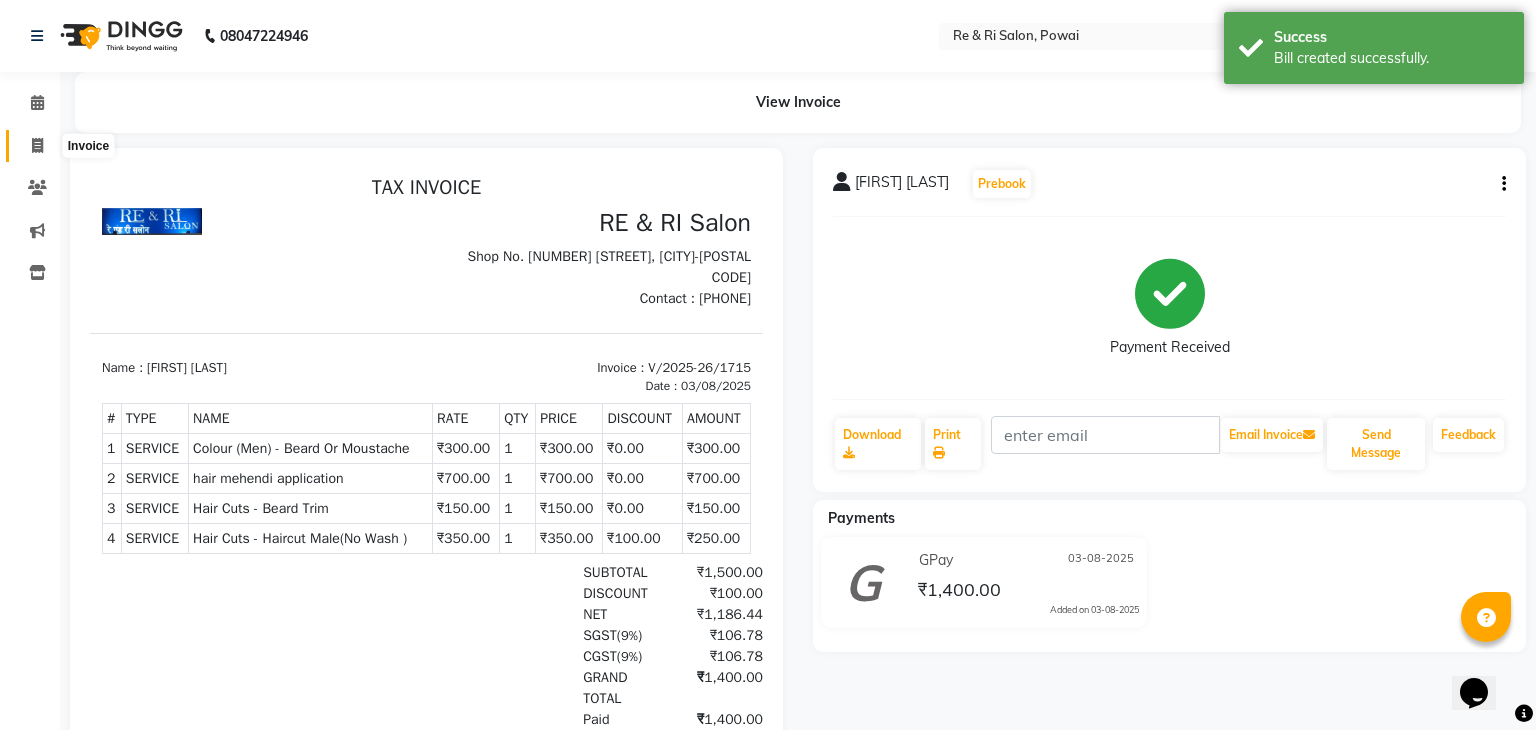 select on "5364" 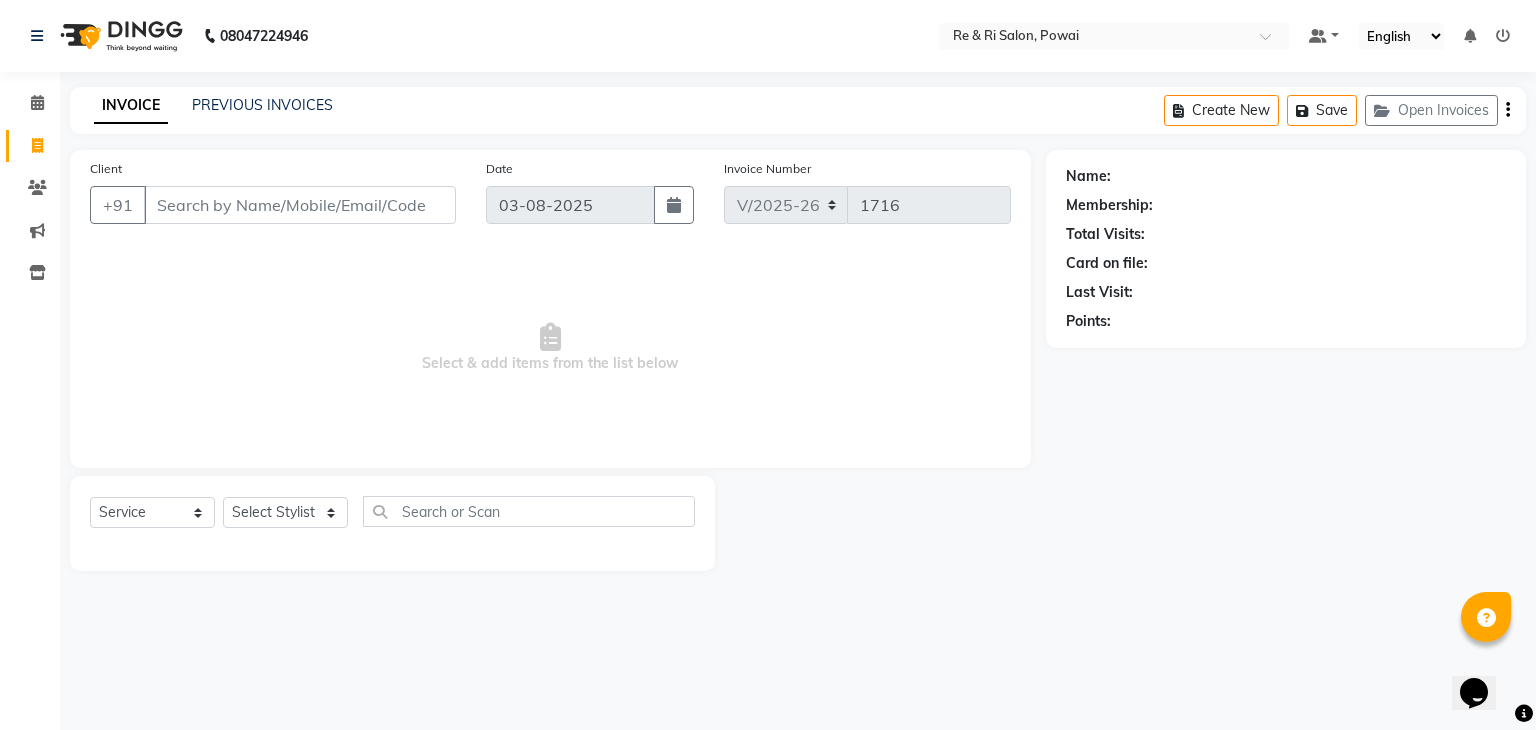 click on "PREVIOUS INVOICES" 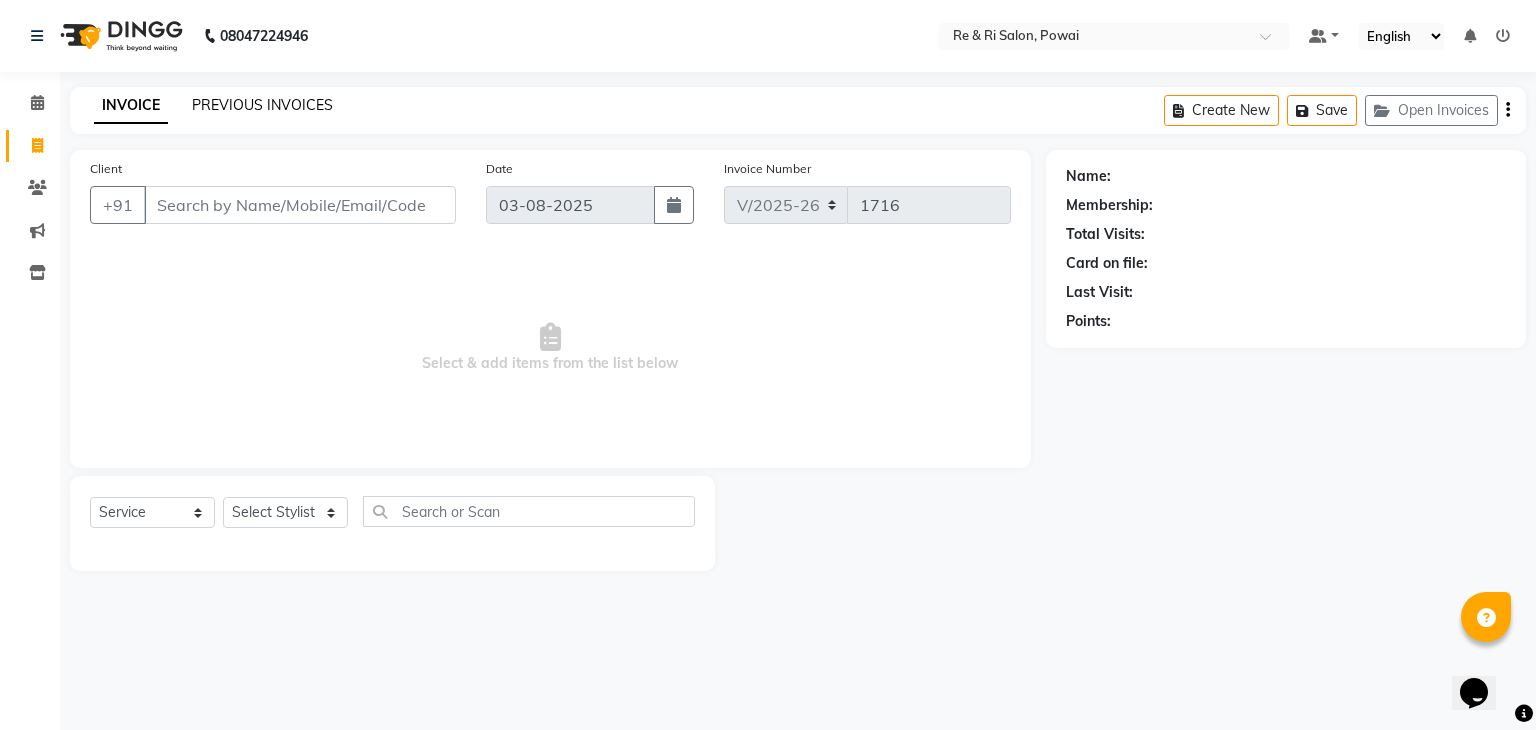 click on "PREVIOUS INVOICES" 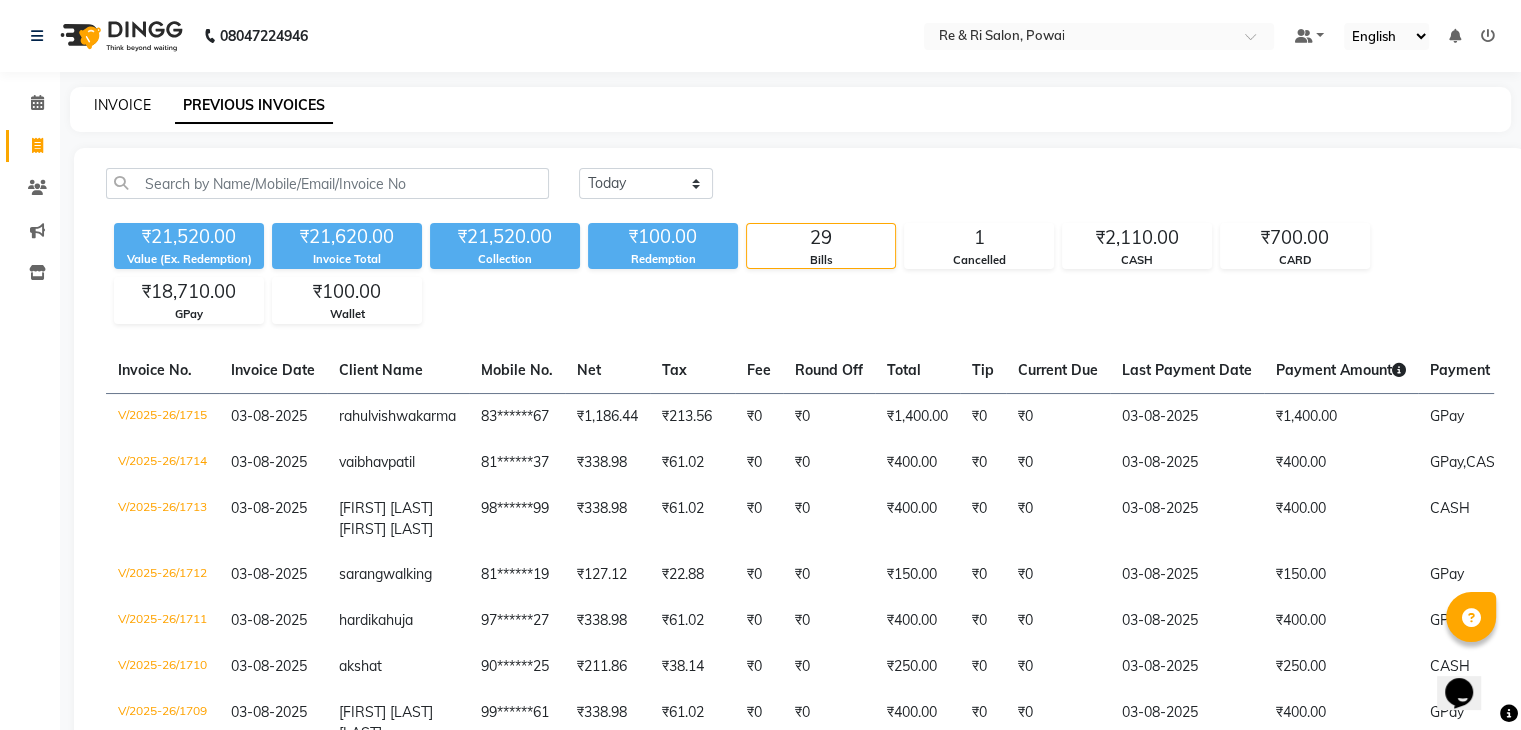 click on "INVOICE" 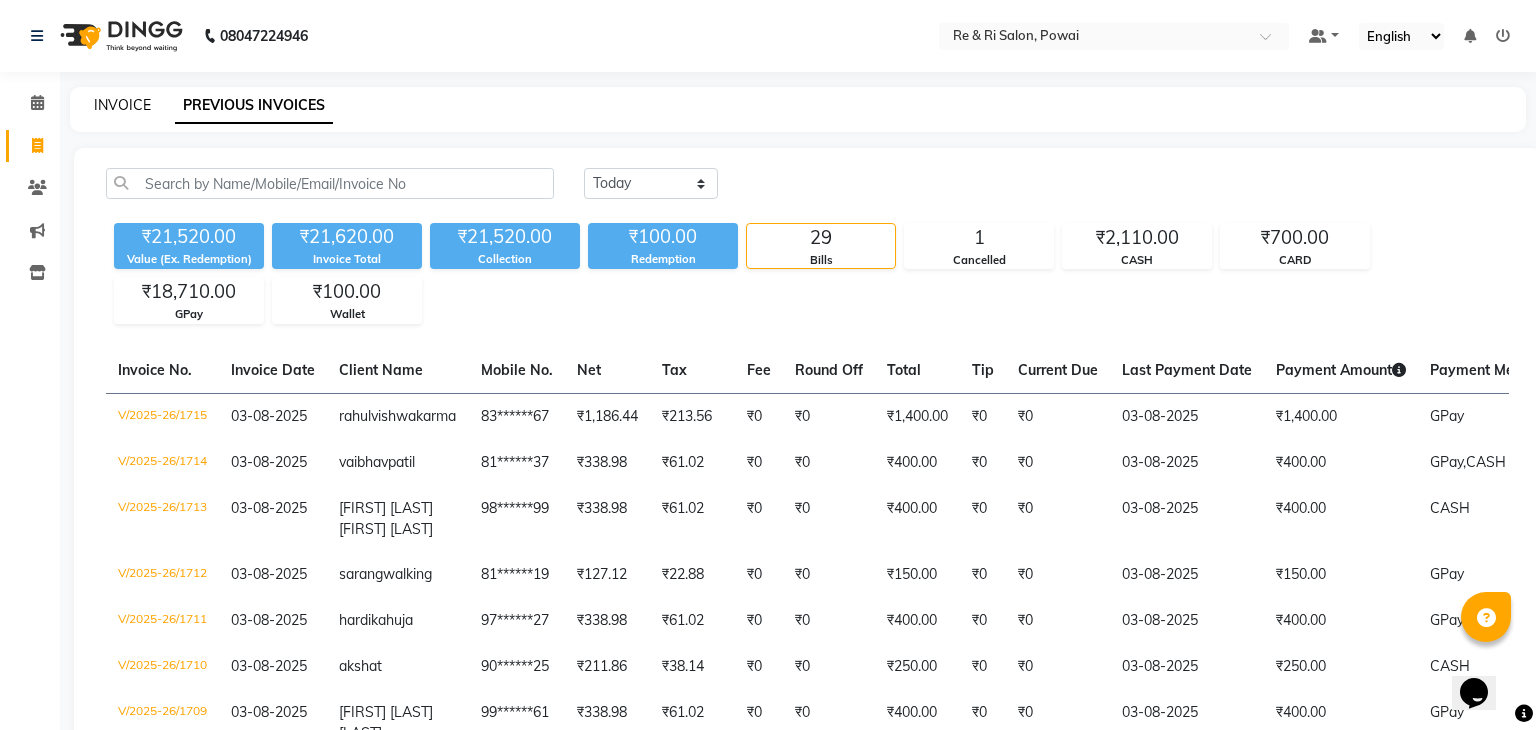 select on "5364" 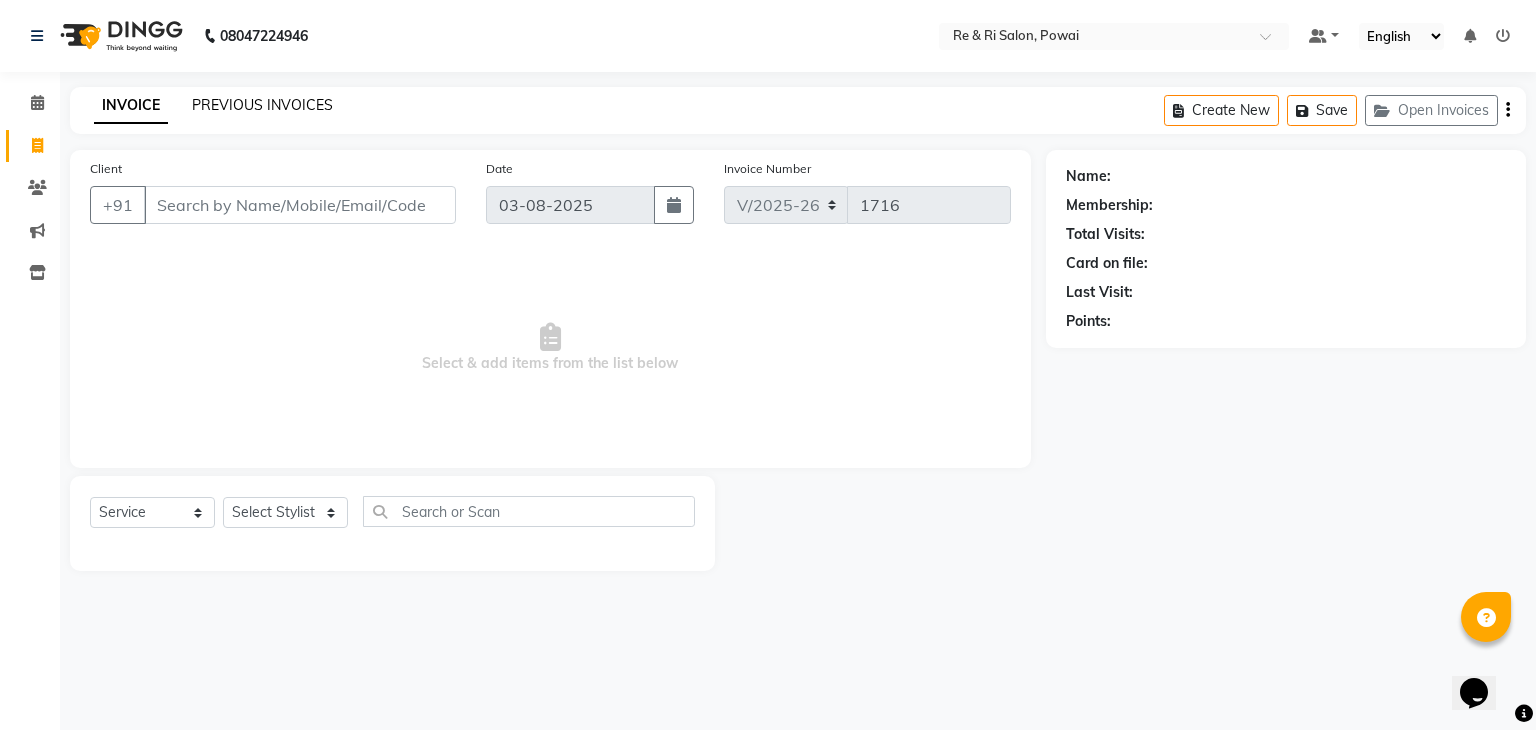 click on "PREVIOUS INVOICES" 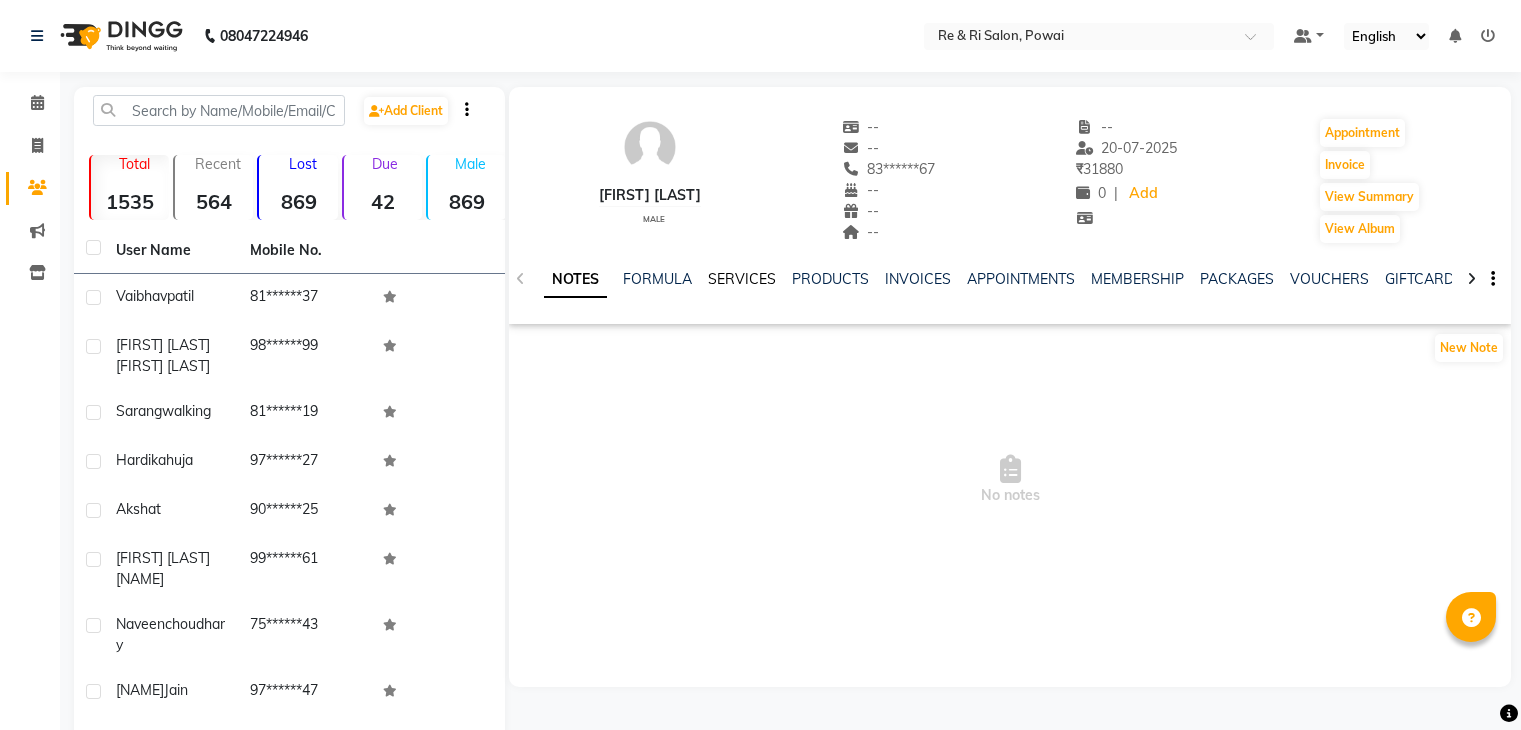 scroll, scrollTop: 0, scrollLeft: 0, axis: both 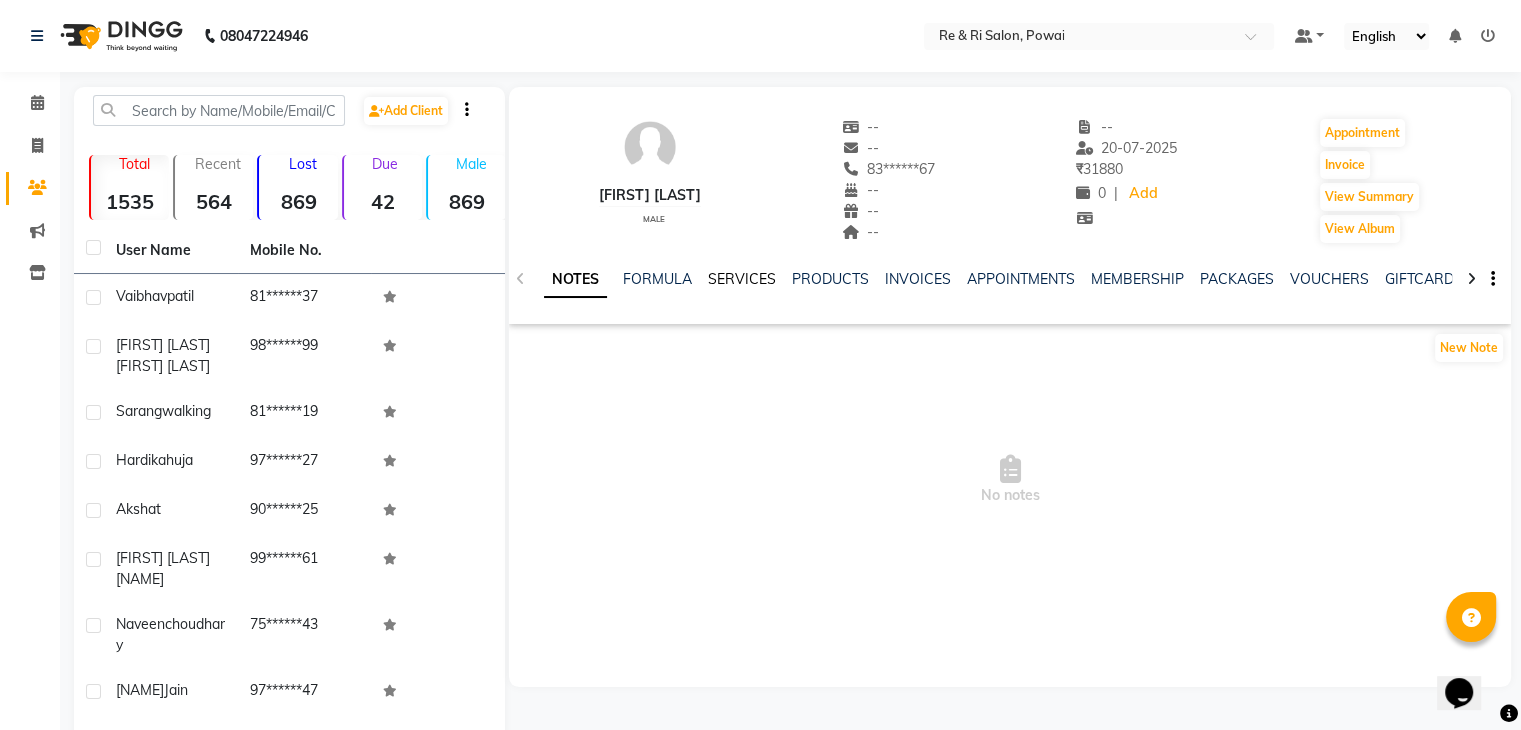 click on "SERVICES" 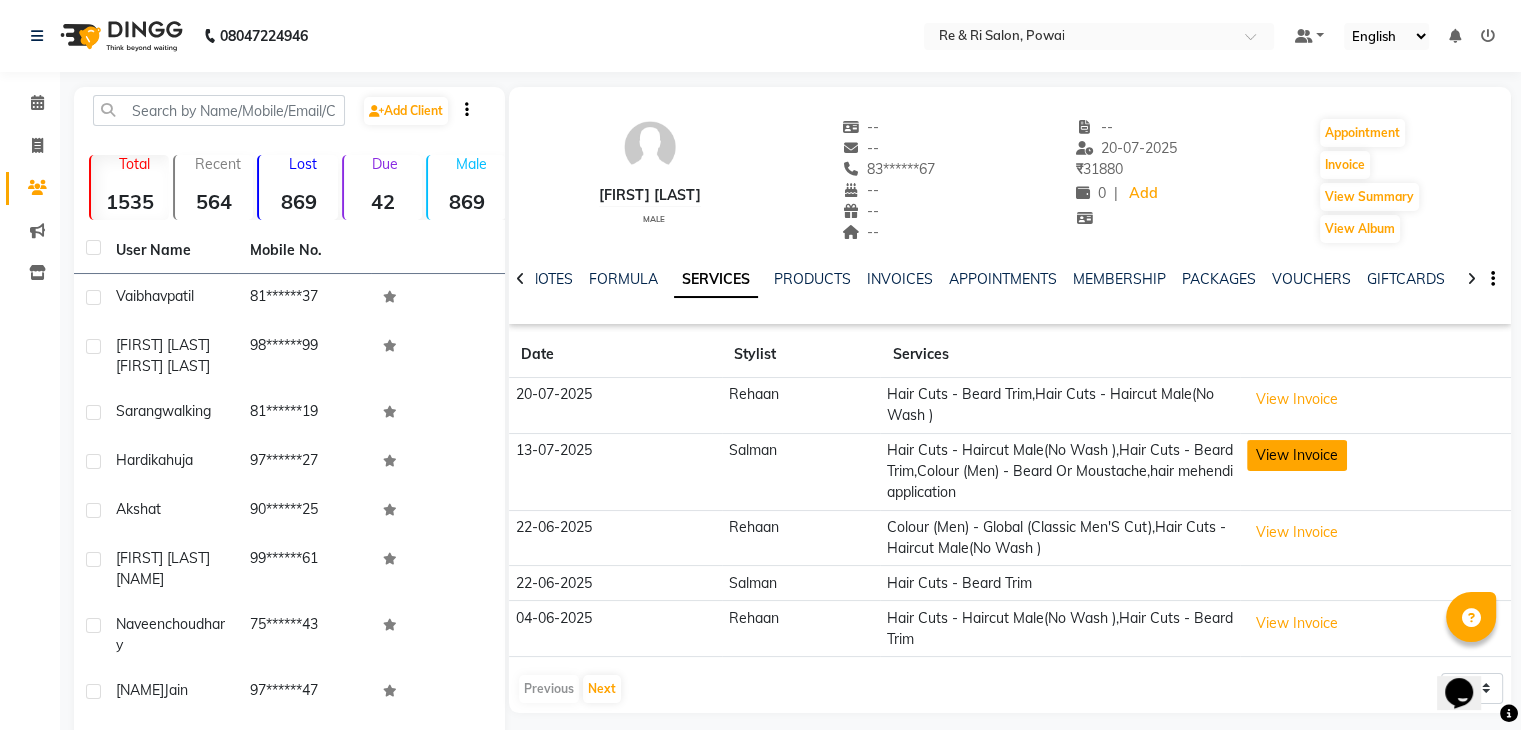 click on "View Invoice" 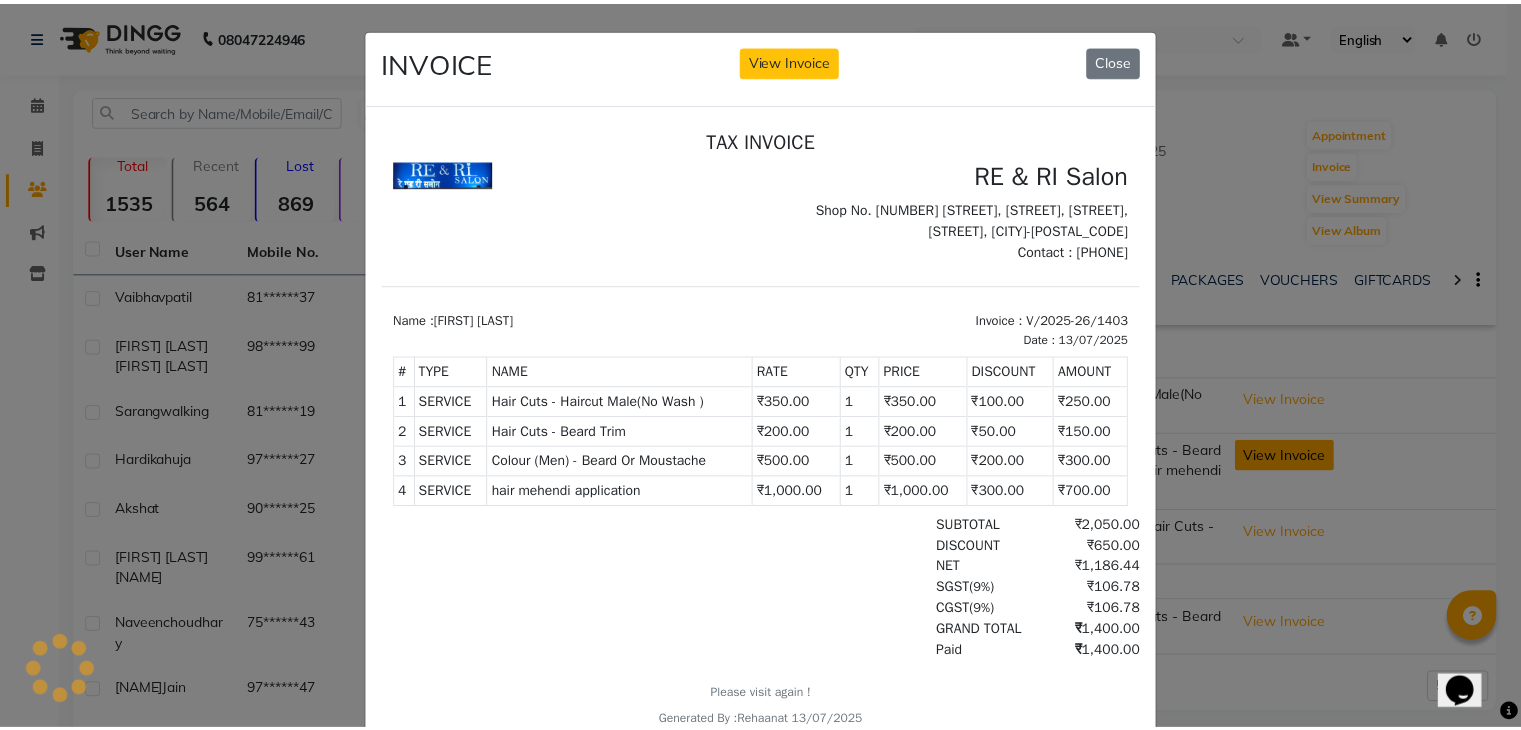 scroll, scrollTop: 0, scrollLeft: 0, axis: both 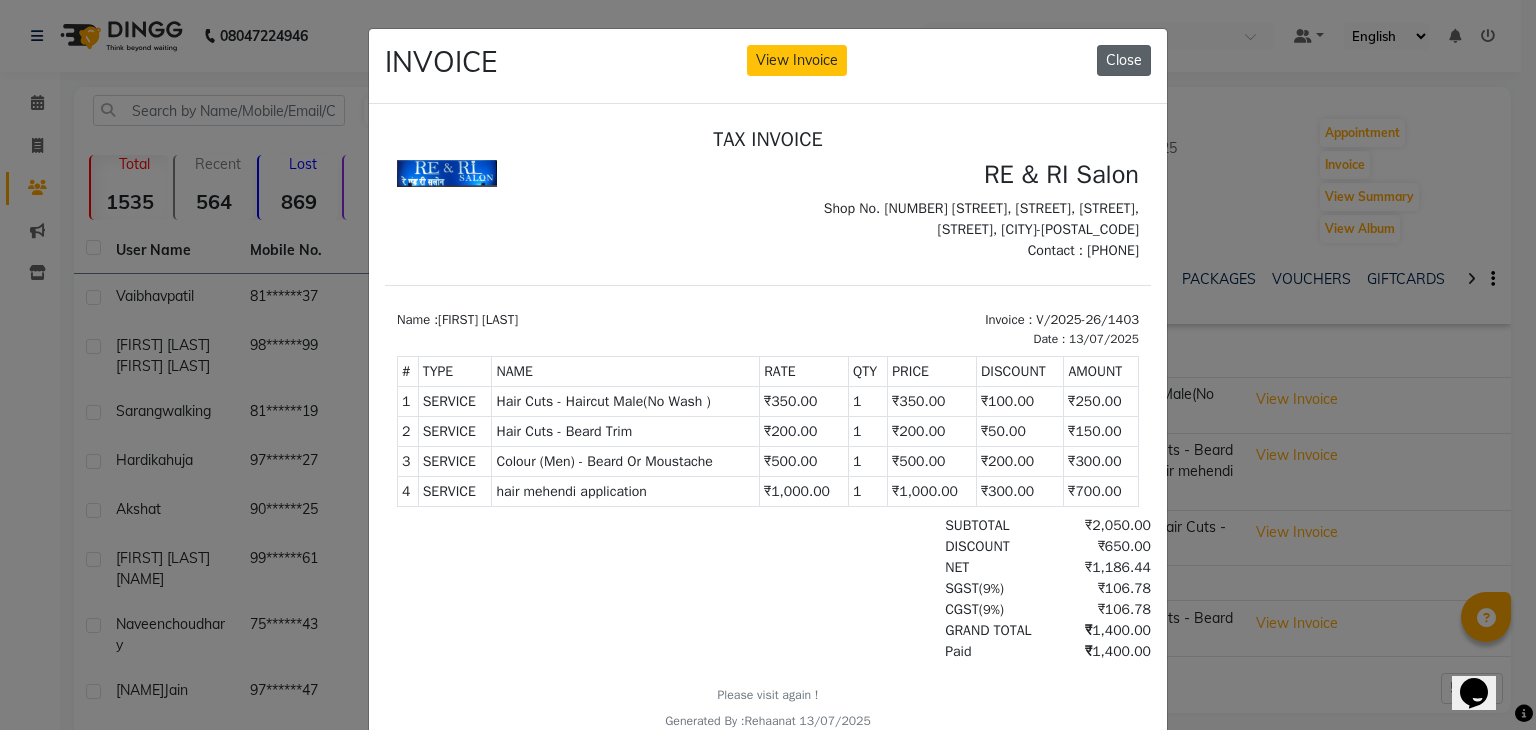 click on "Close" 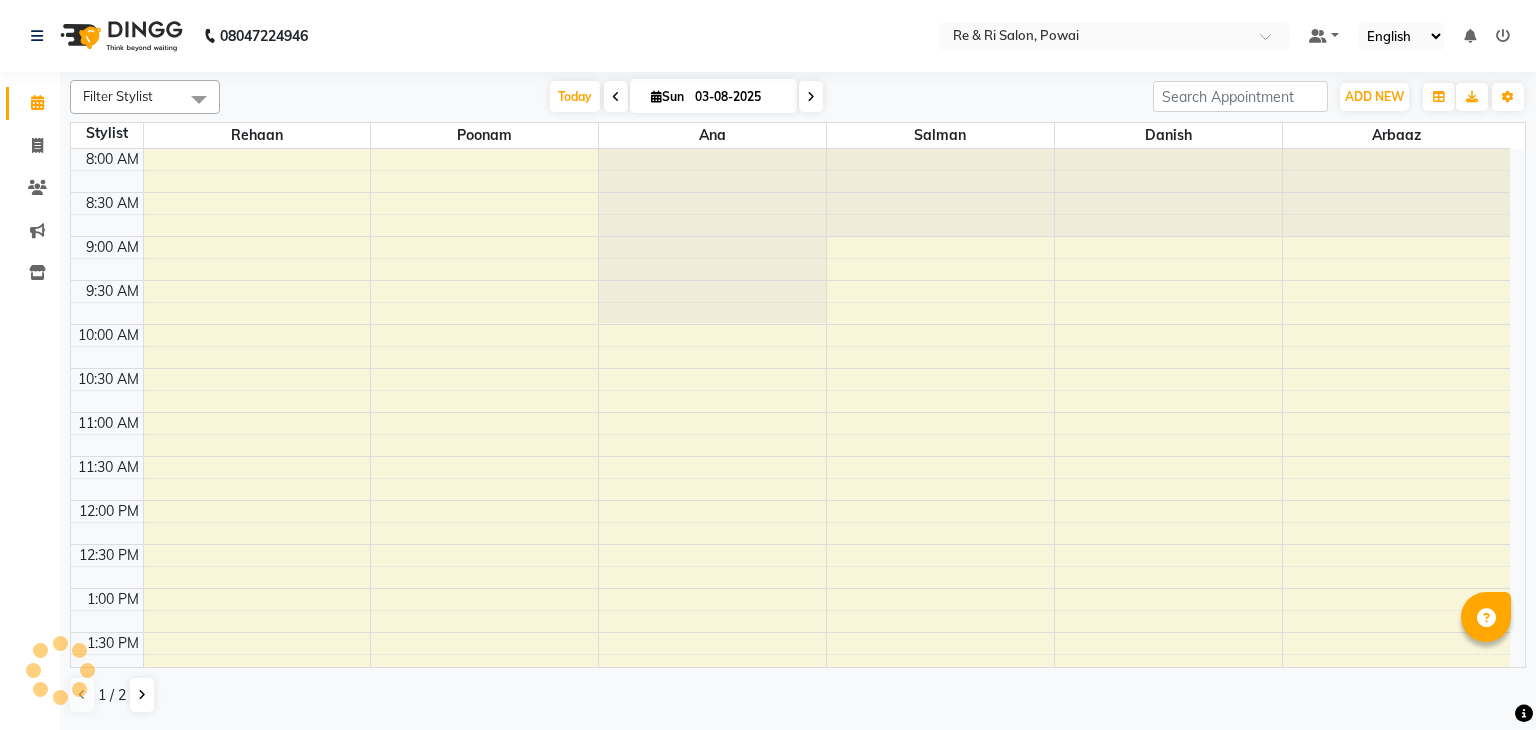 scroll, scrollTop: 0, scrollLeft: 0, axis: both 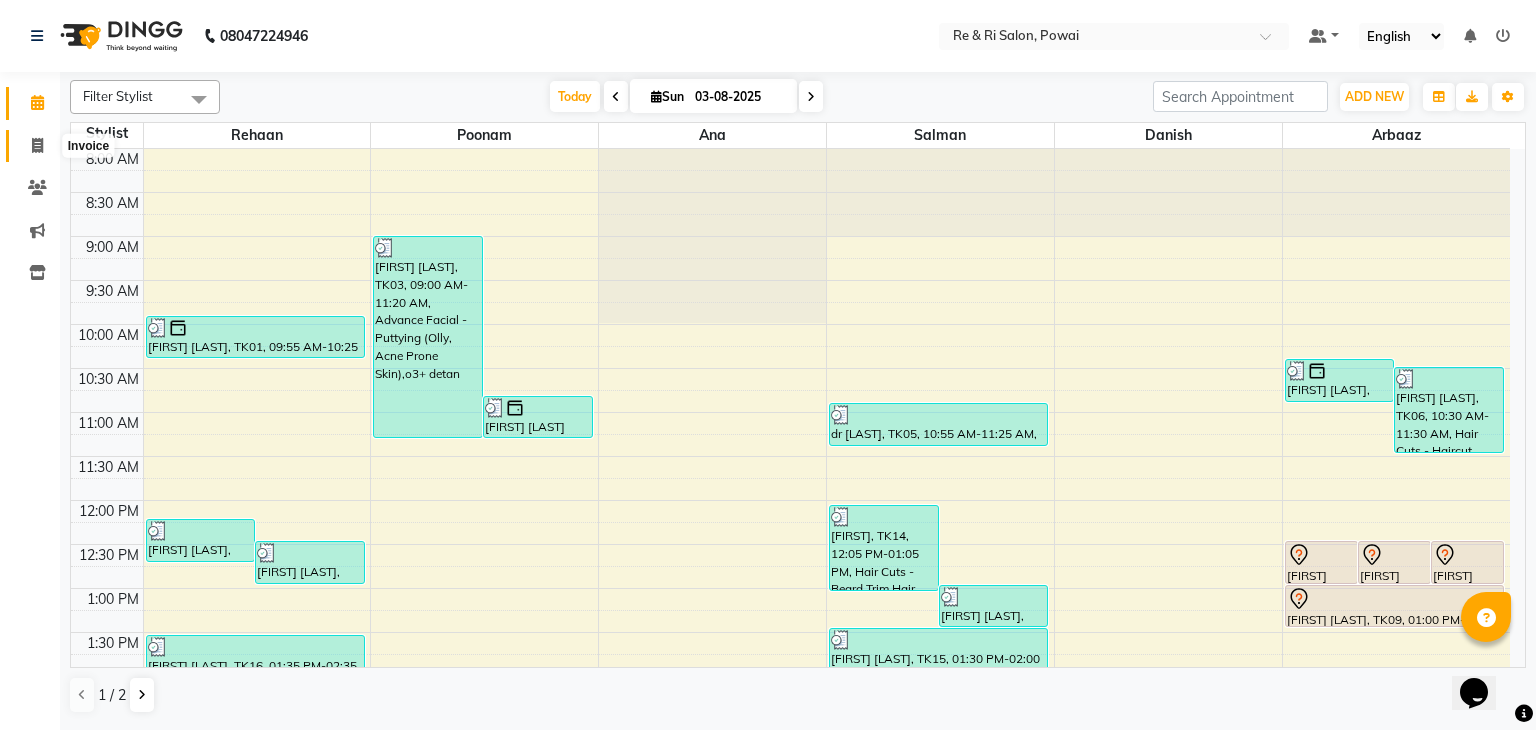 click 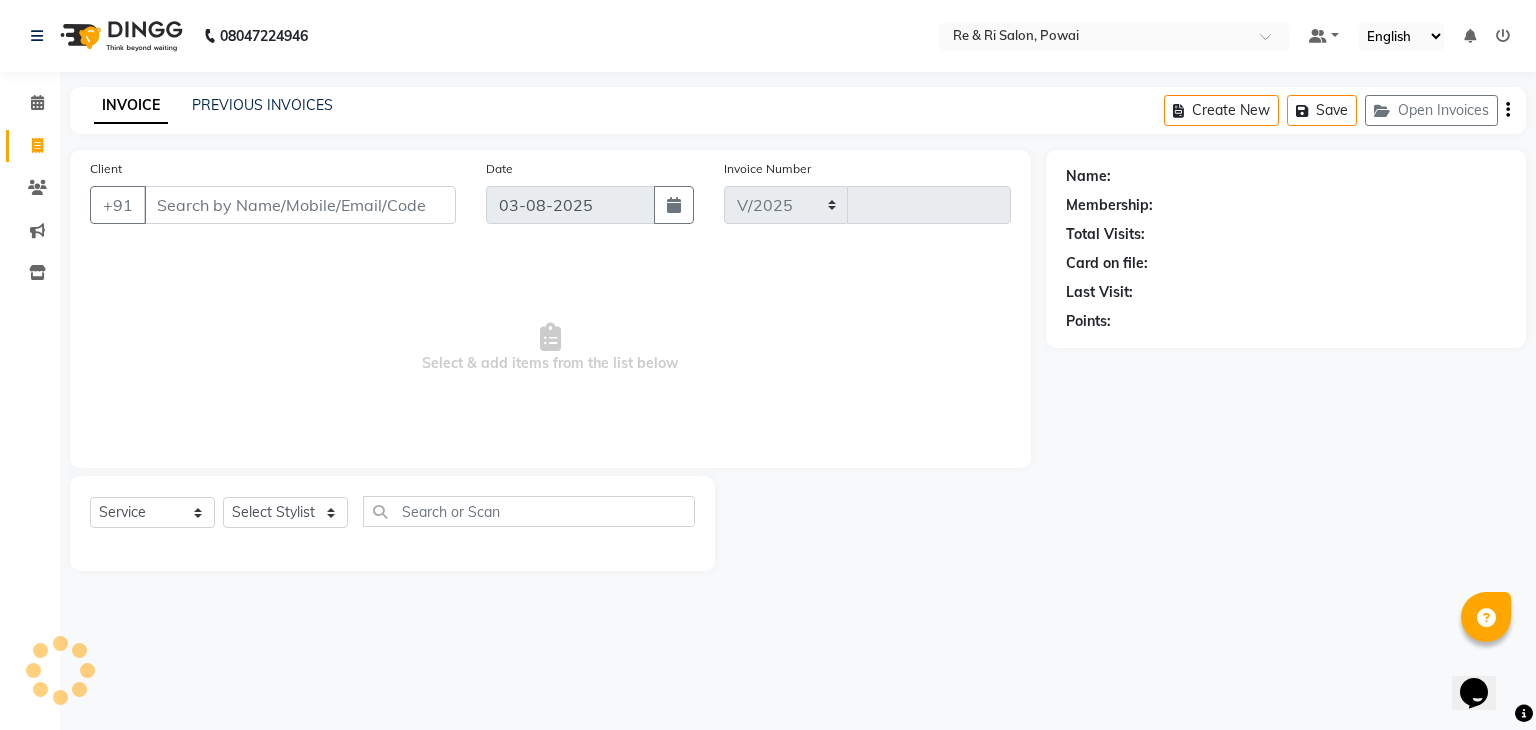 select on "5364" 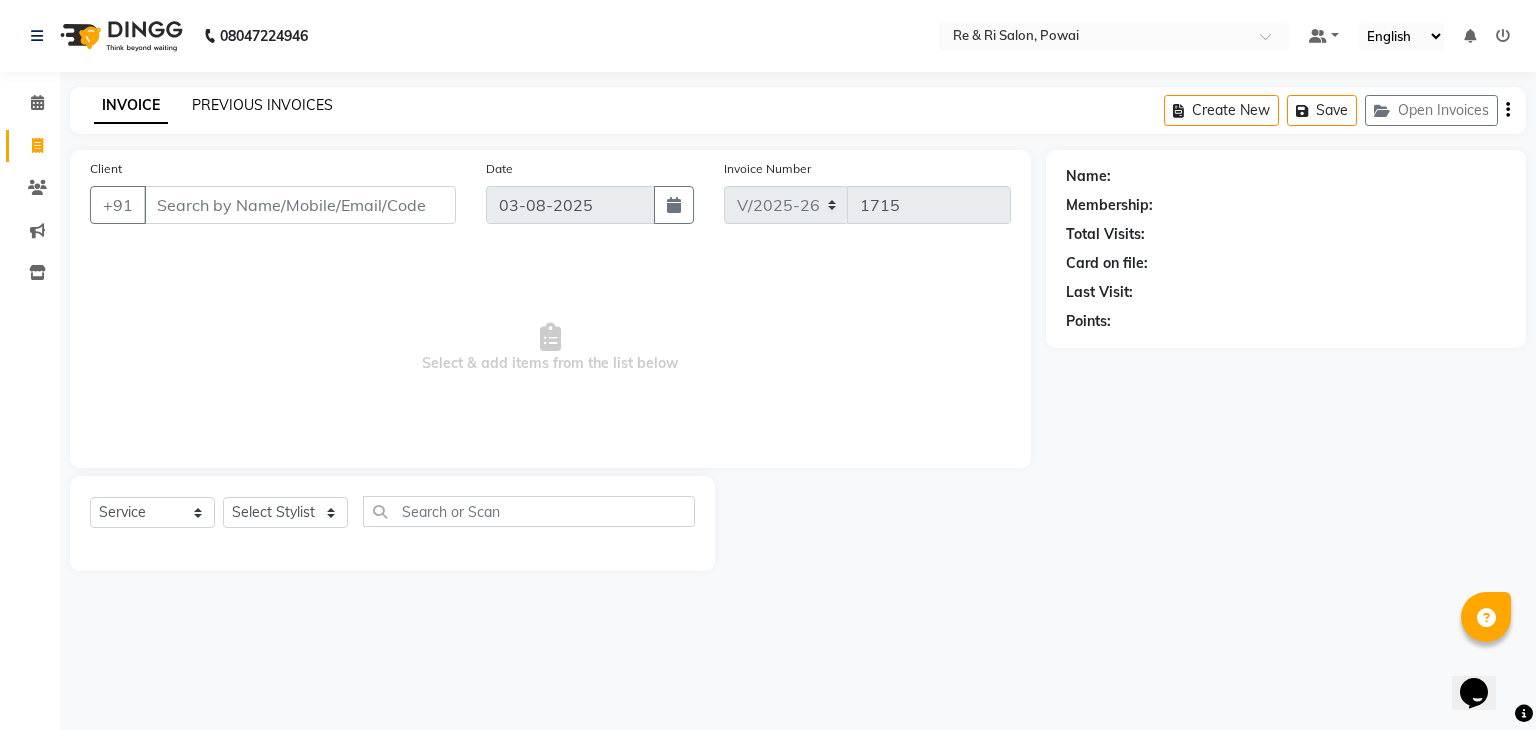 click on "PREVIOUS INVOICES" 